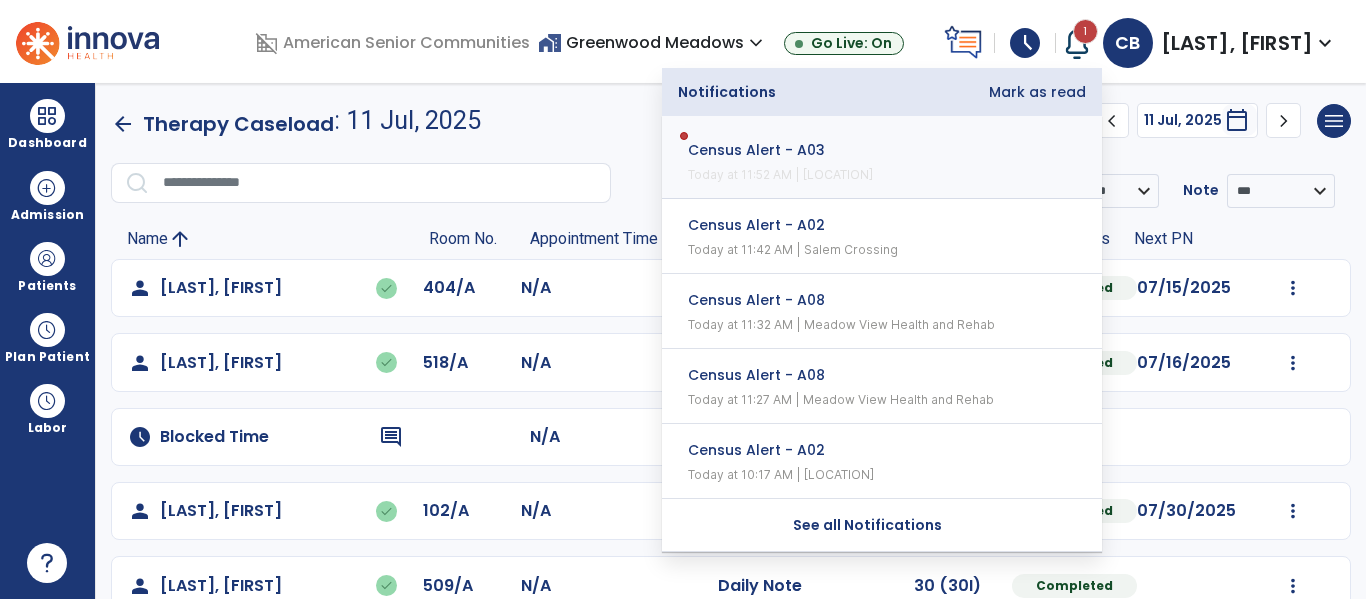 scroll, scrollTop: 0, scrollLeft: 0, axis: both 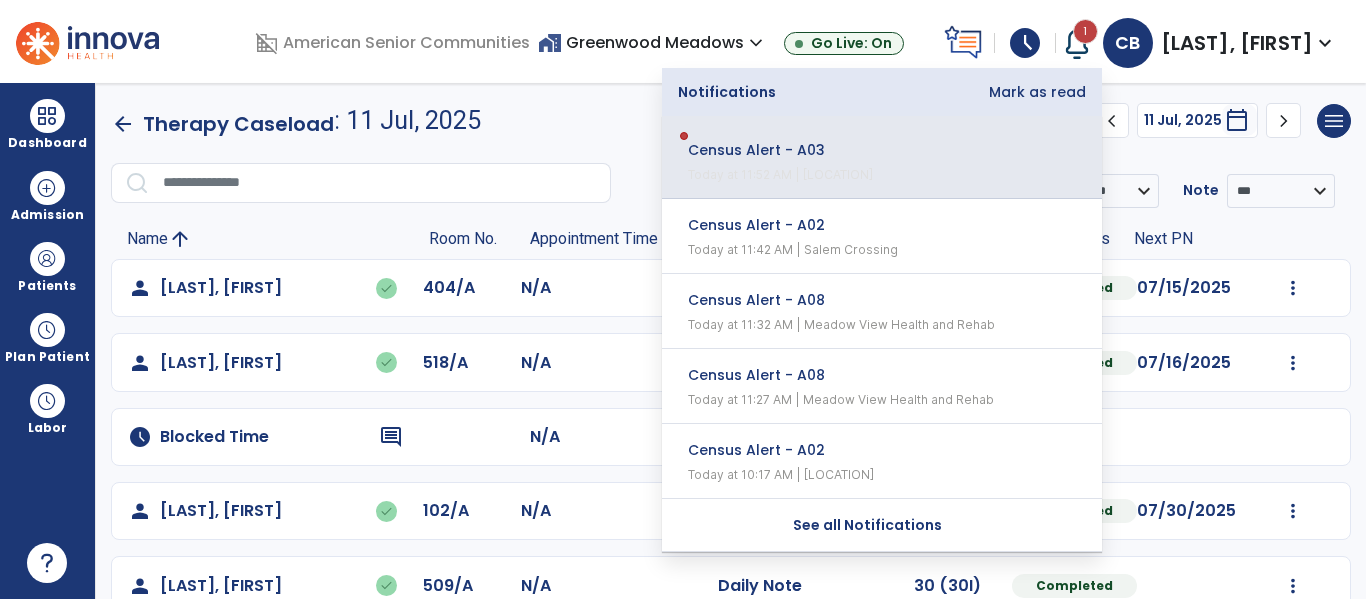 click on "Today at 11:52 AM | [LOCATION]" at bounding box center (887, 175) 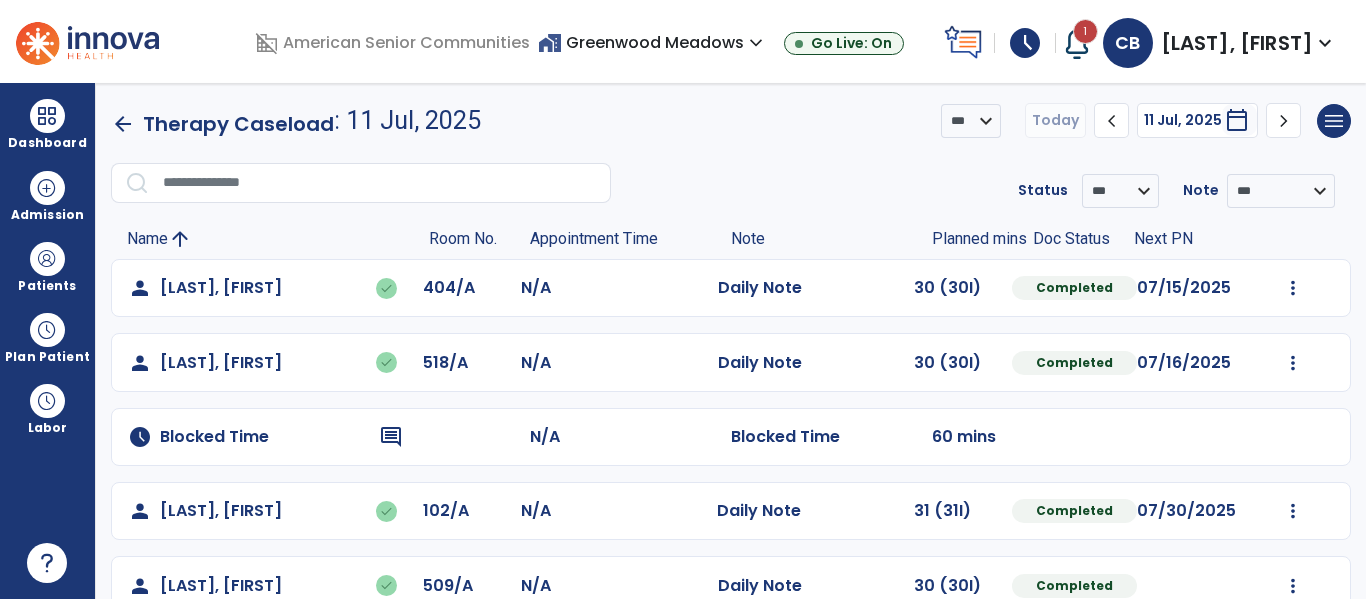 click at bounding box center (1077, 43) 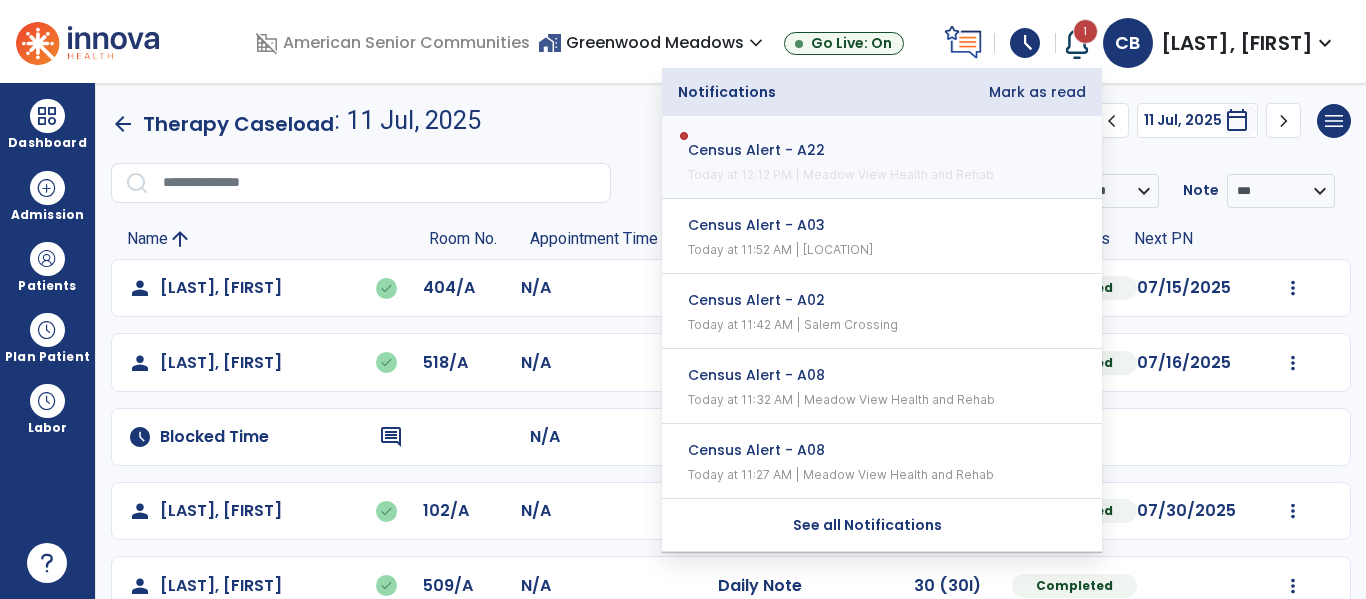 click on "Notifications Mark as read" at bounding box center (882, 92) 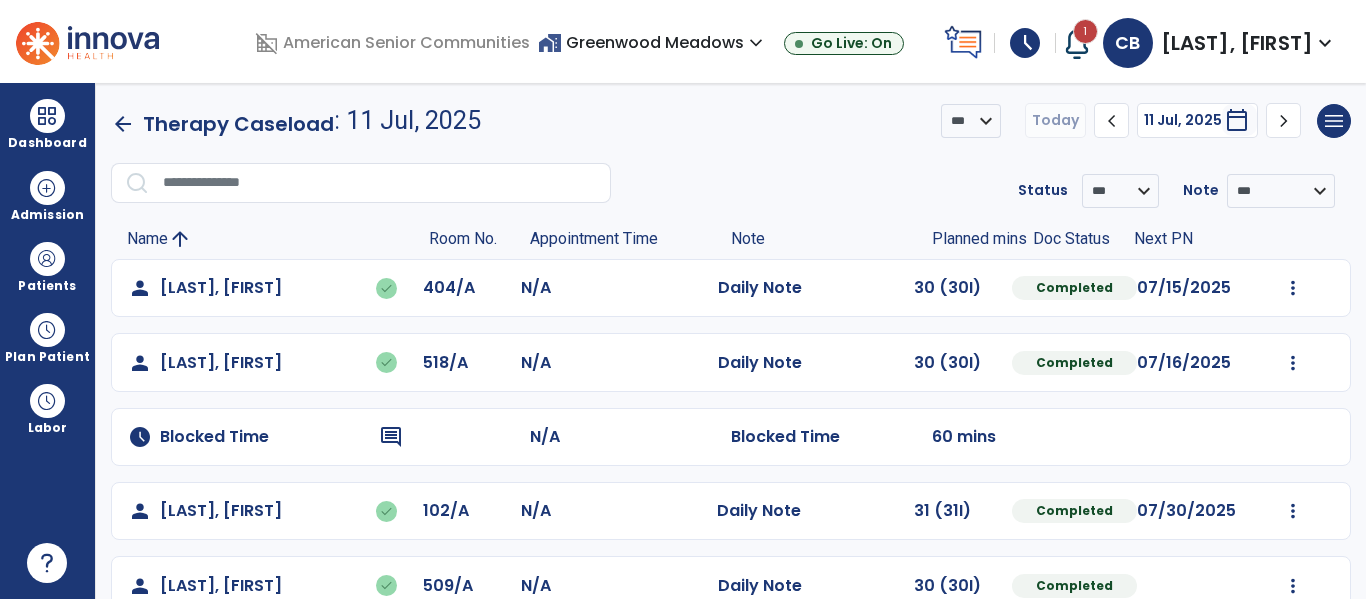 drag, startPoint x: 1037, startPoint y: 46, endPoint x: 991, endPoint y: 125, distance: 91.416626 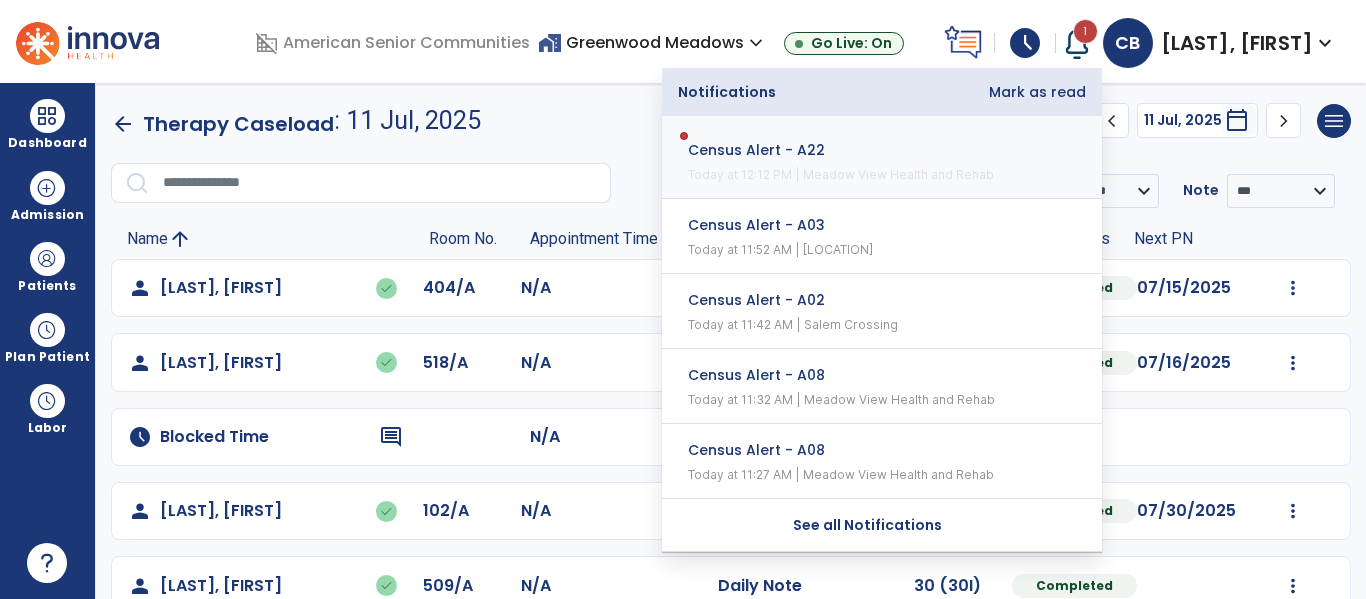 click on "Mark as read" at bounding box center (1037, 92) 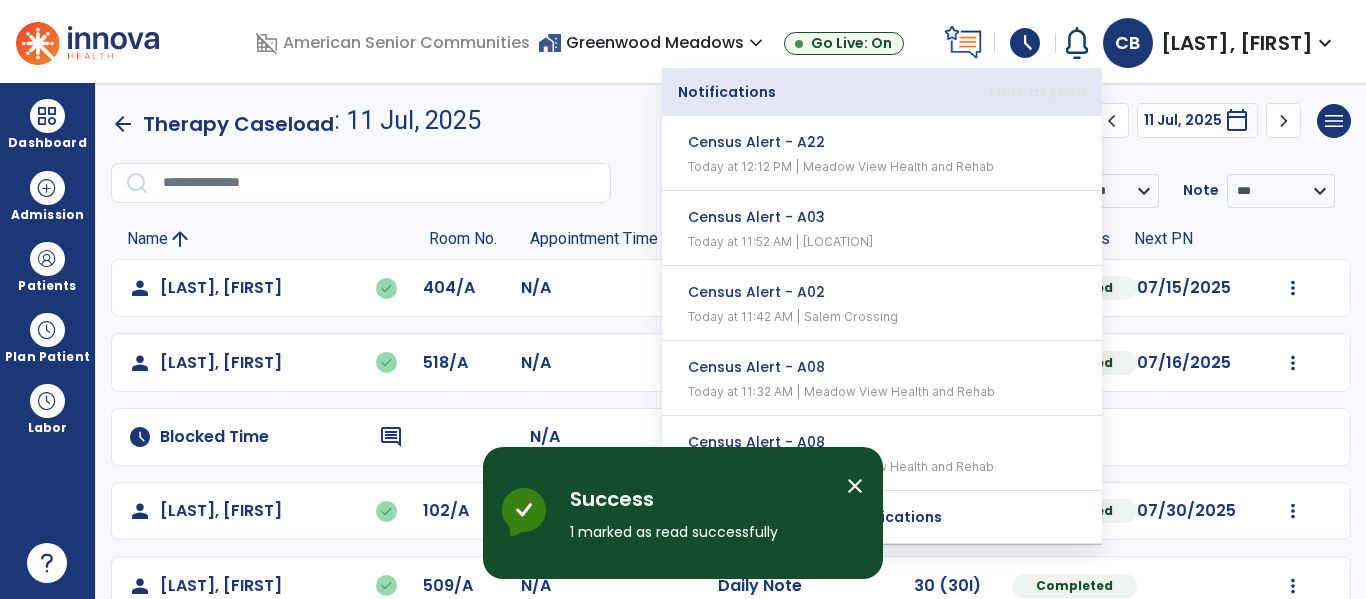 click on "arrow_back   Therapy Caseload  : 11 Jul, 2025 *** ****  Today  chevron_left 11 Jul, 2025  *********  calendar_today  chevron_right  menu   Export List   Print List" 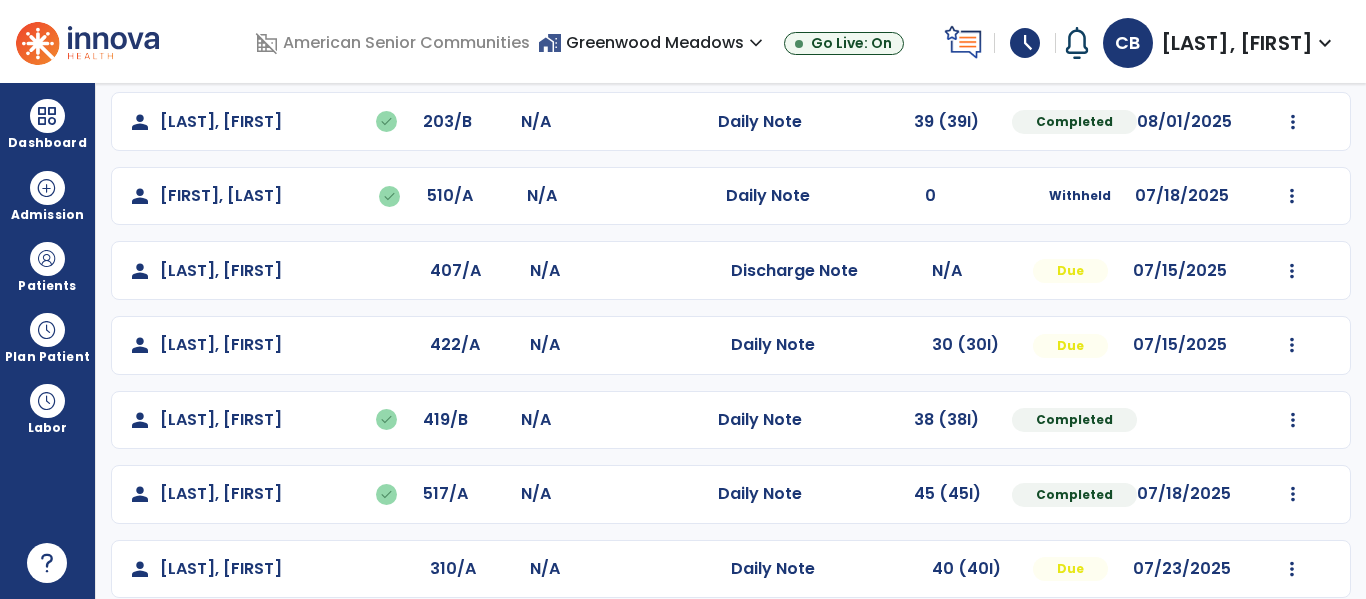 scroll, scrollTop: 860, scrollLeft: 0, axis: vertical 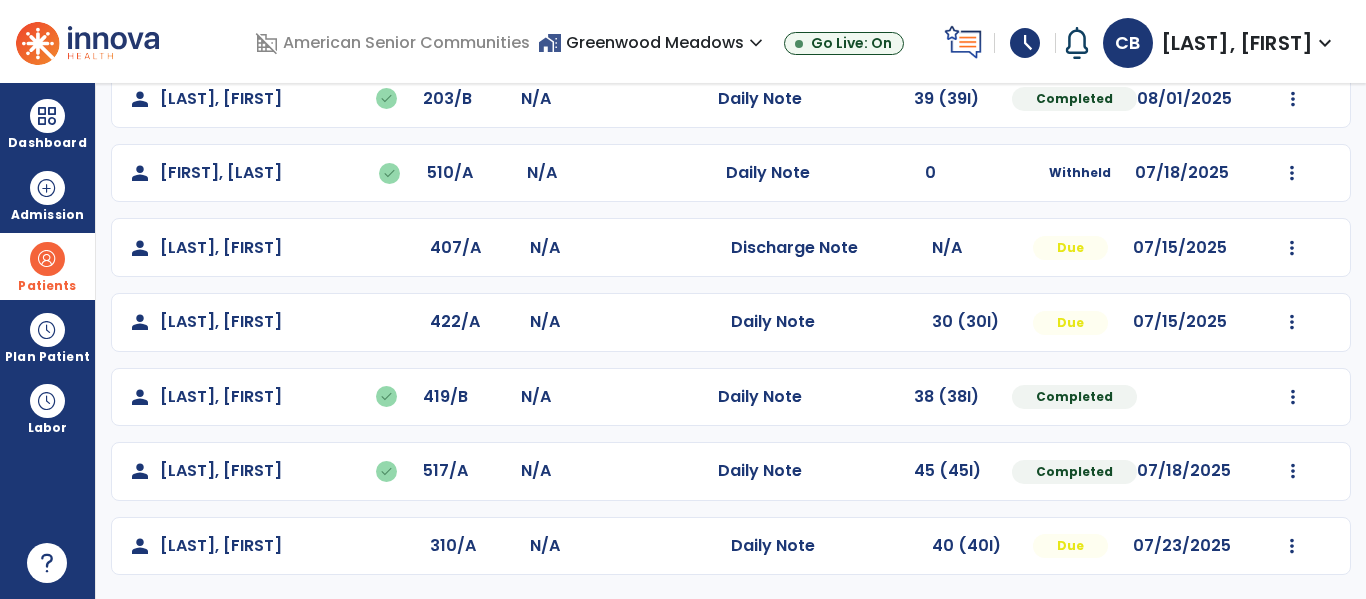 click on "Patients" at bounding box center [47, 266] 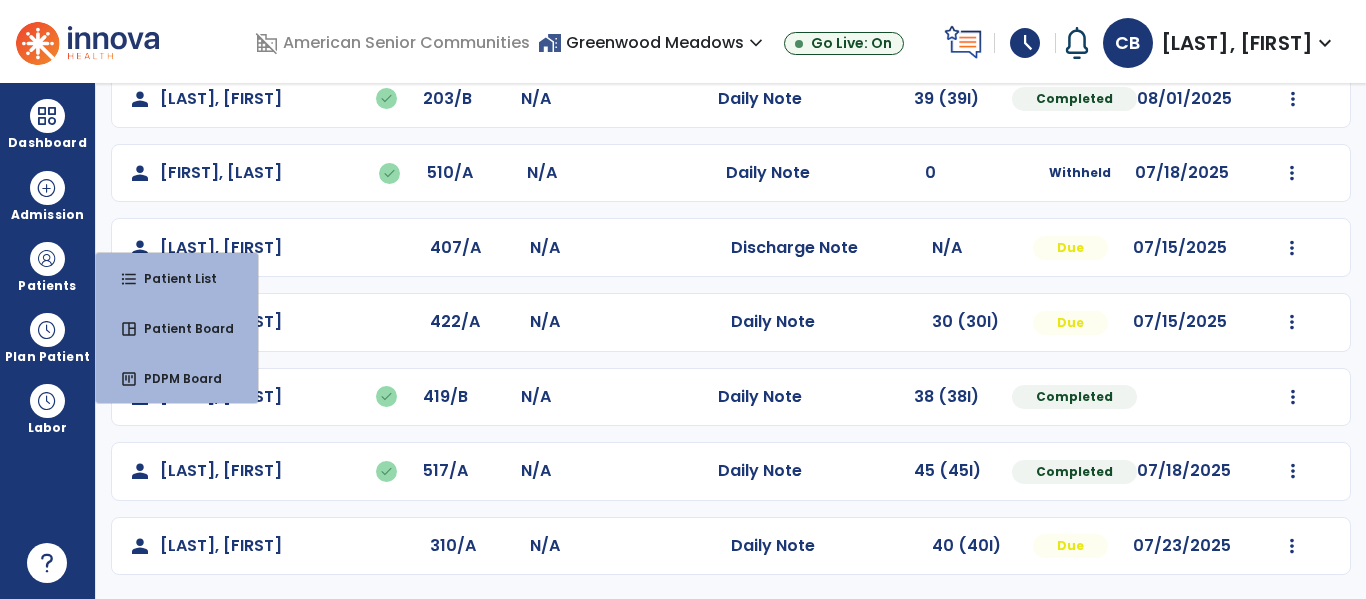 click on "N/A" 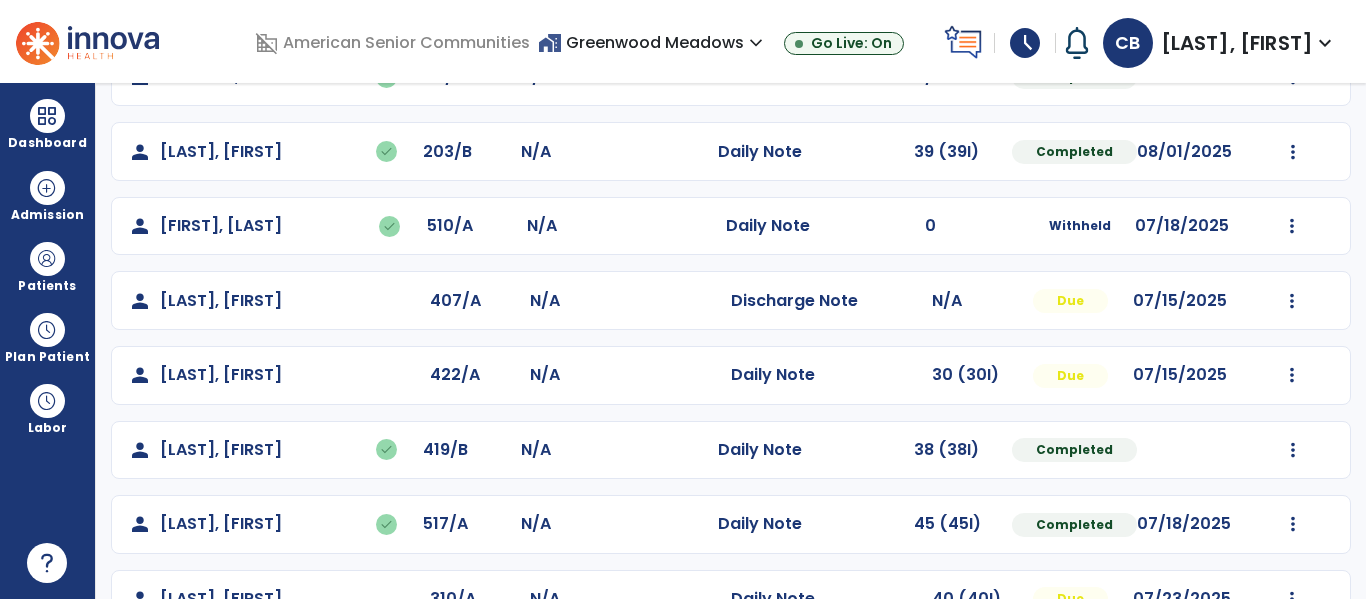 click on "Mark Visit As Complete   Reset Note   Open Document   G + C Mins" 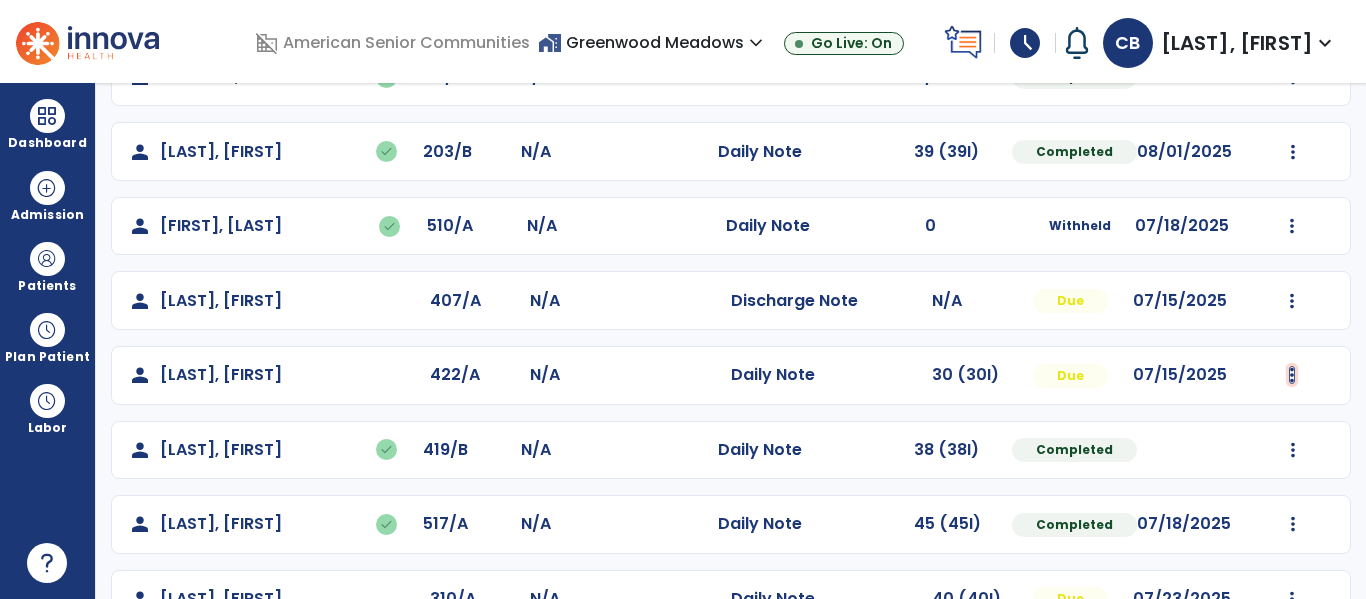 click at bounding box center [1293, -519] 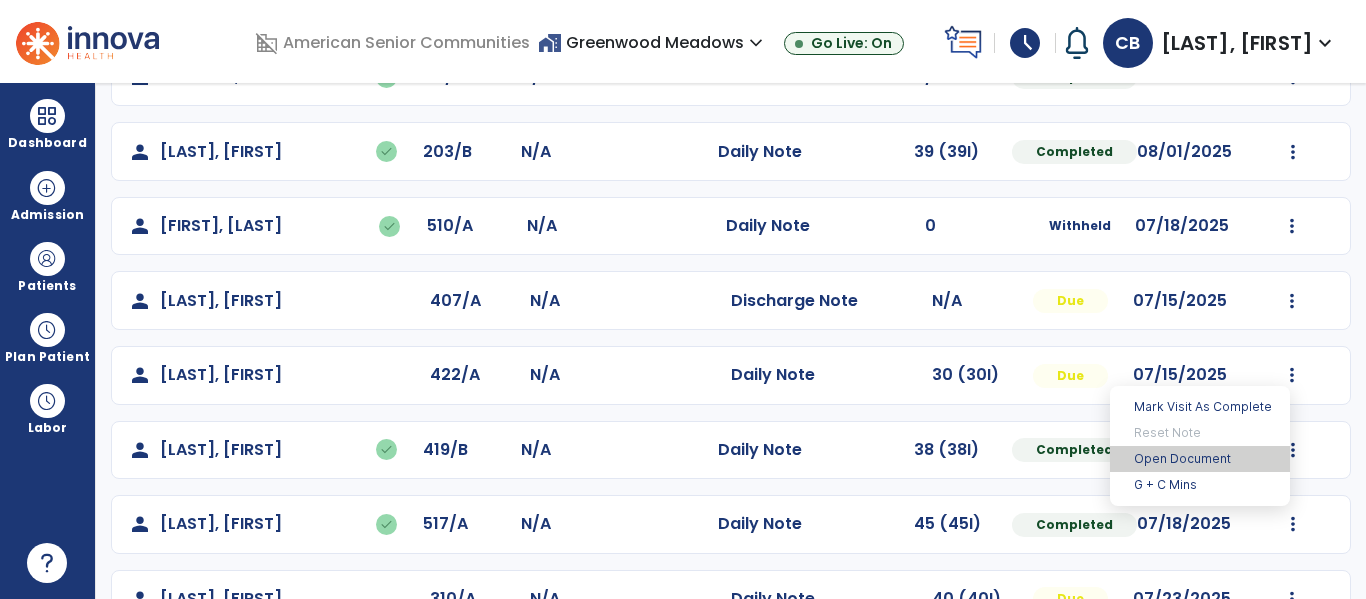 click on "Open Document" at bounding box center [1200, 459] 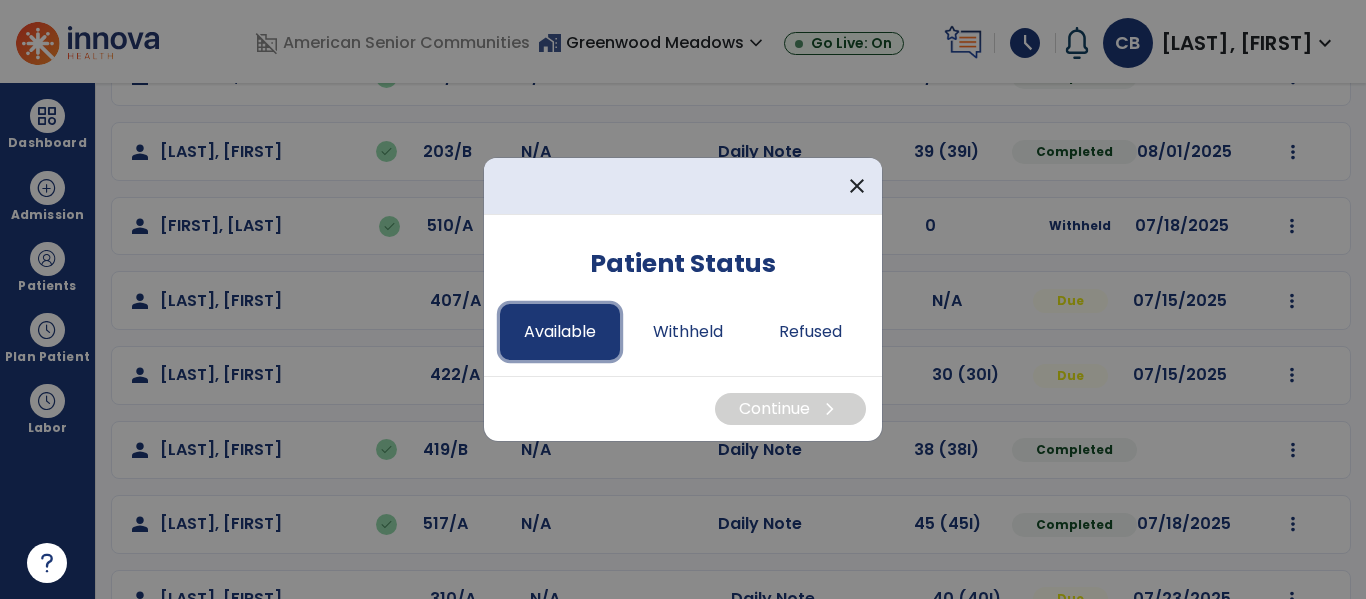 click on "Available" at bounding box center (560, 332) 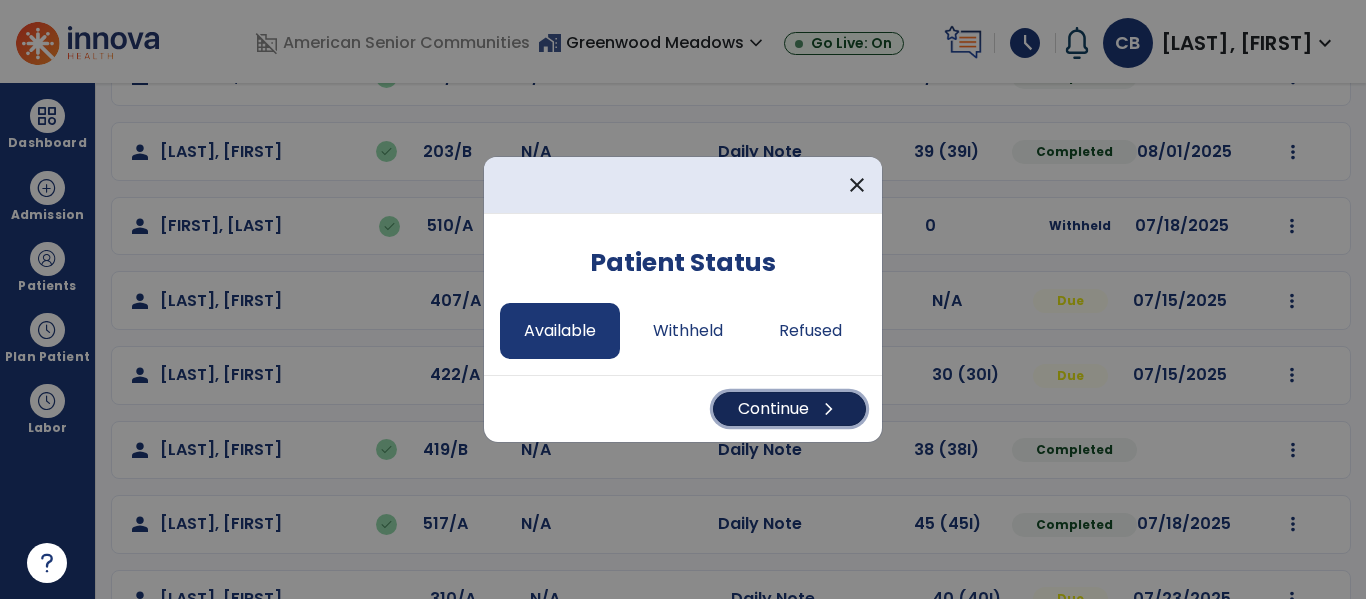 click on "Continue   chevron_right" at bounding box center (789, 409) 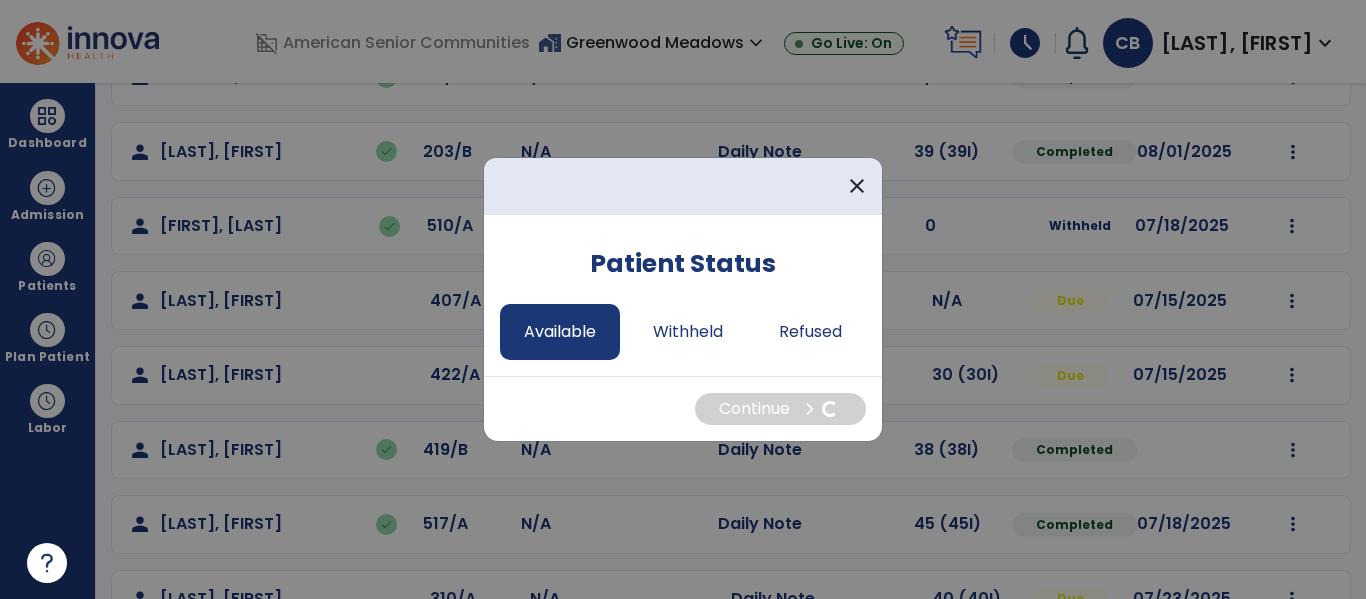 select on "*" 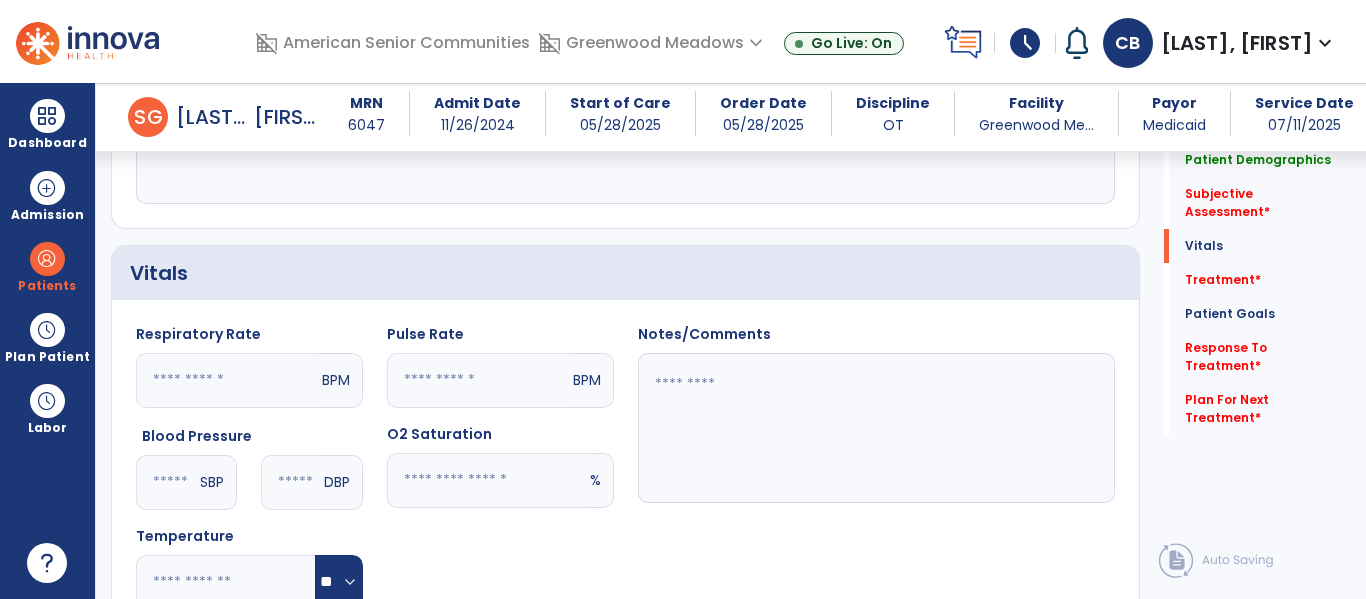 scroll, scrollTop: 567, scrollLeft: 0, axis: vertical 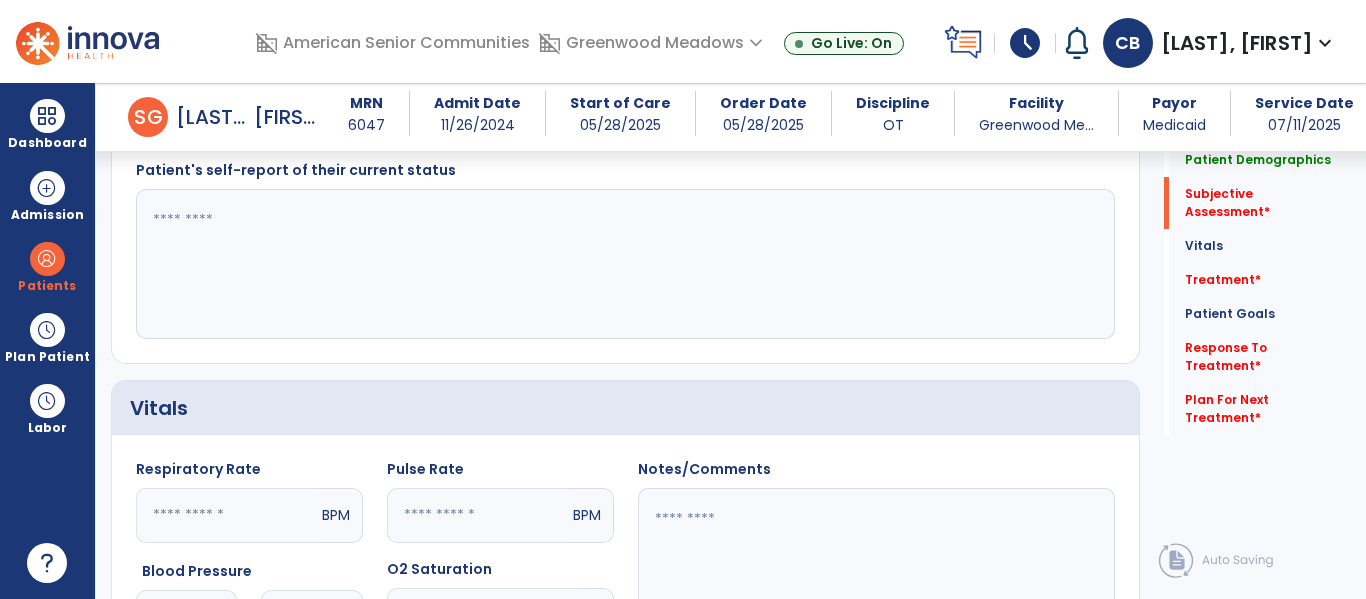 click 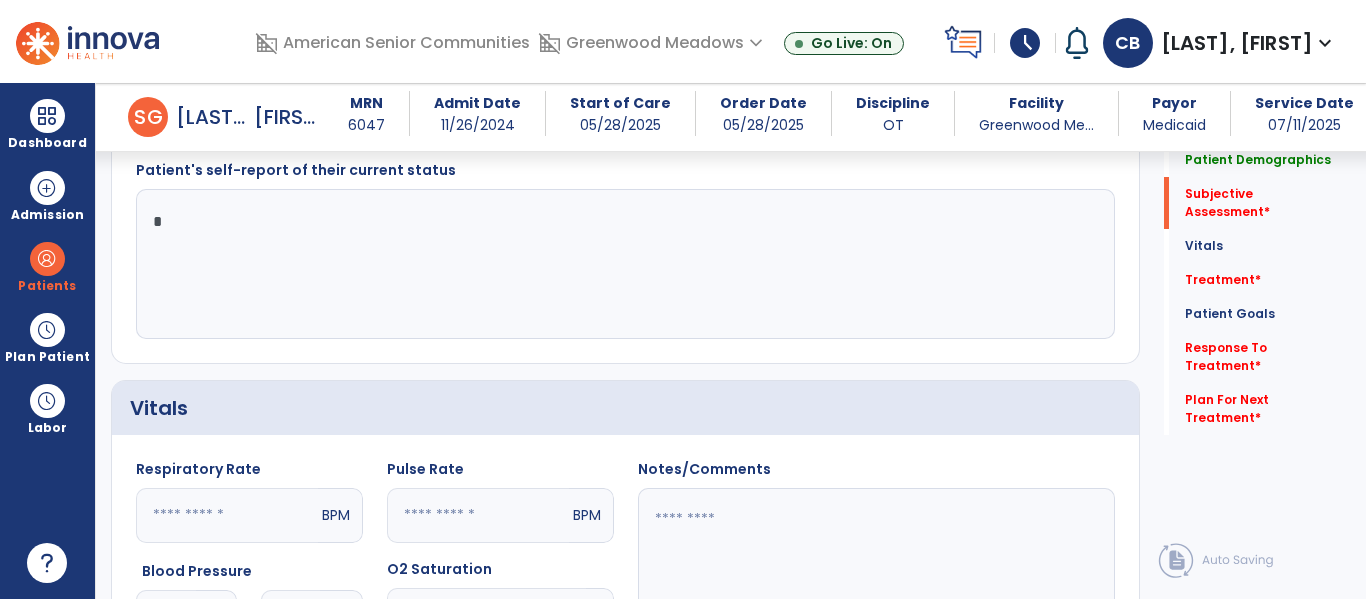 type on "**" 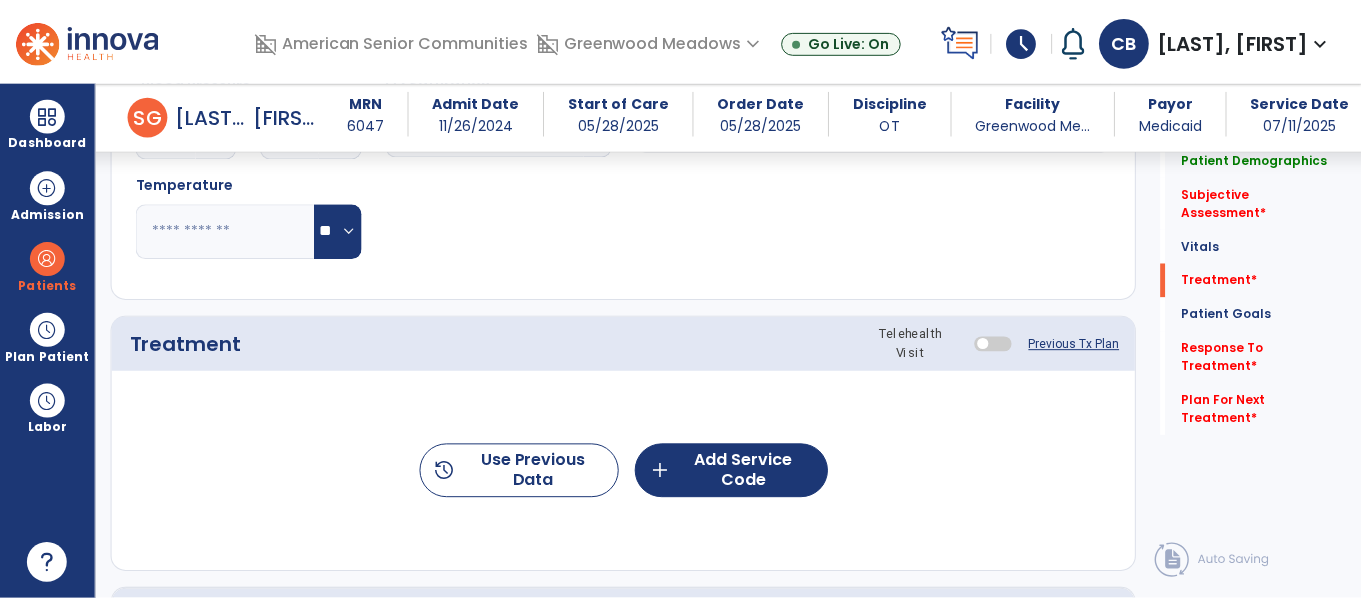 scroll, scrollTop: 1180, scrollLeft: 0, axis: vertical 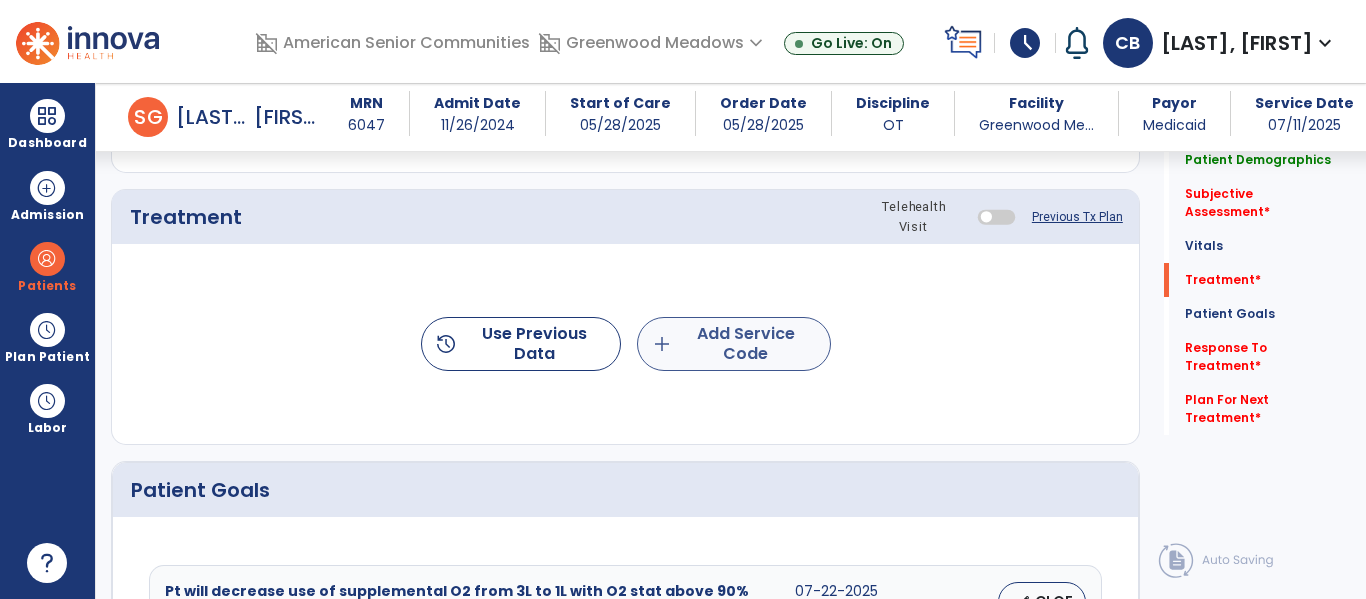 type on "**********" 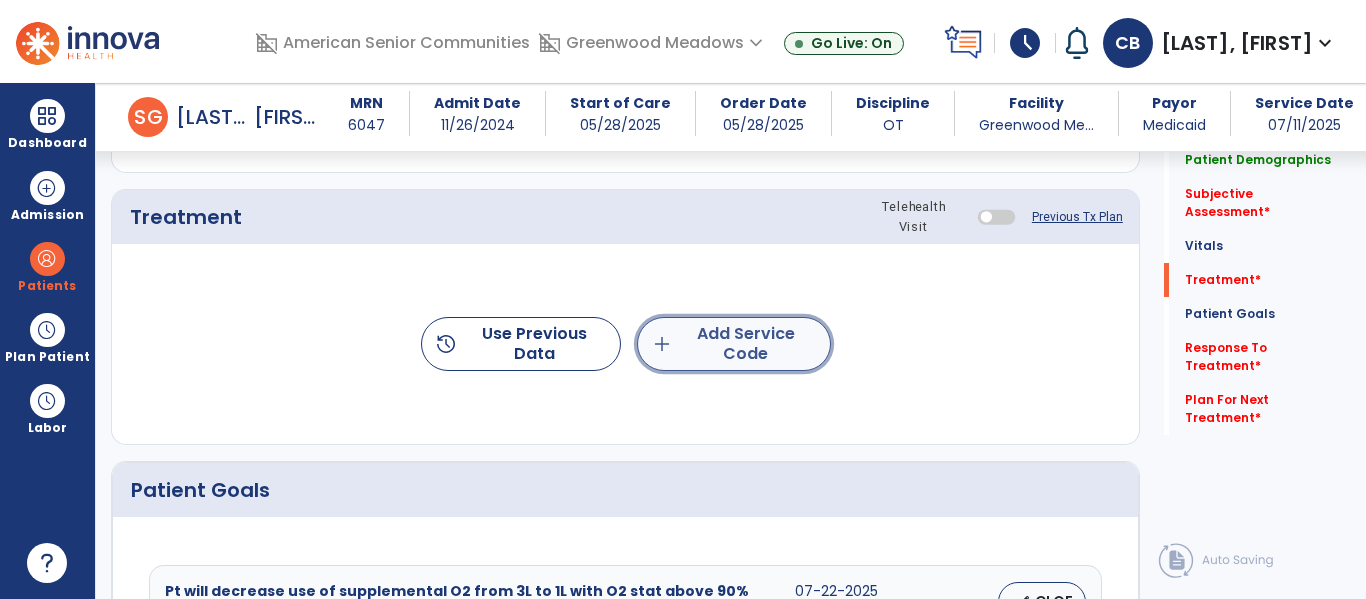 click on "add  Add Service Code" 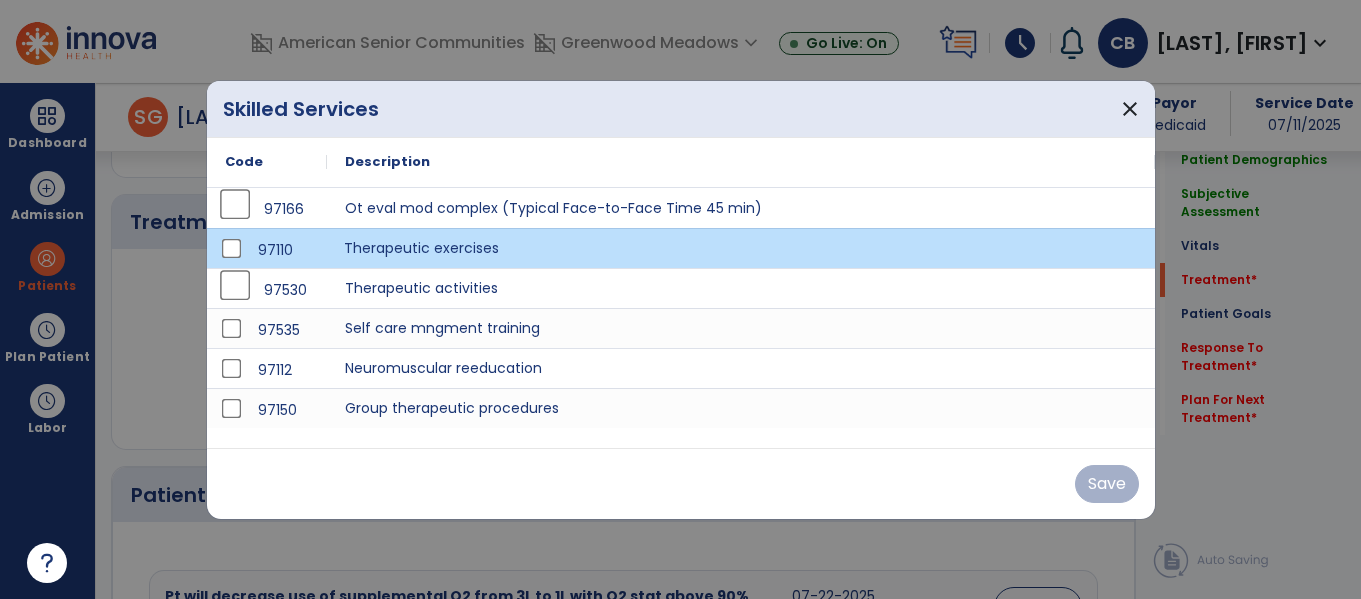 scroll, scrollTop: 1180, scrollLeft: 0, axis: vertical 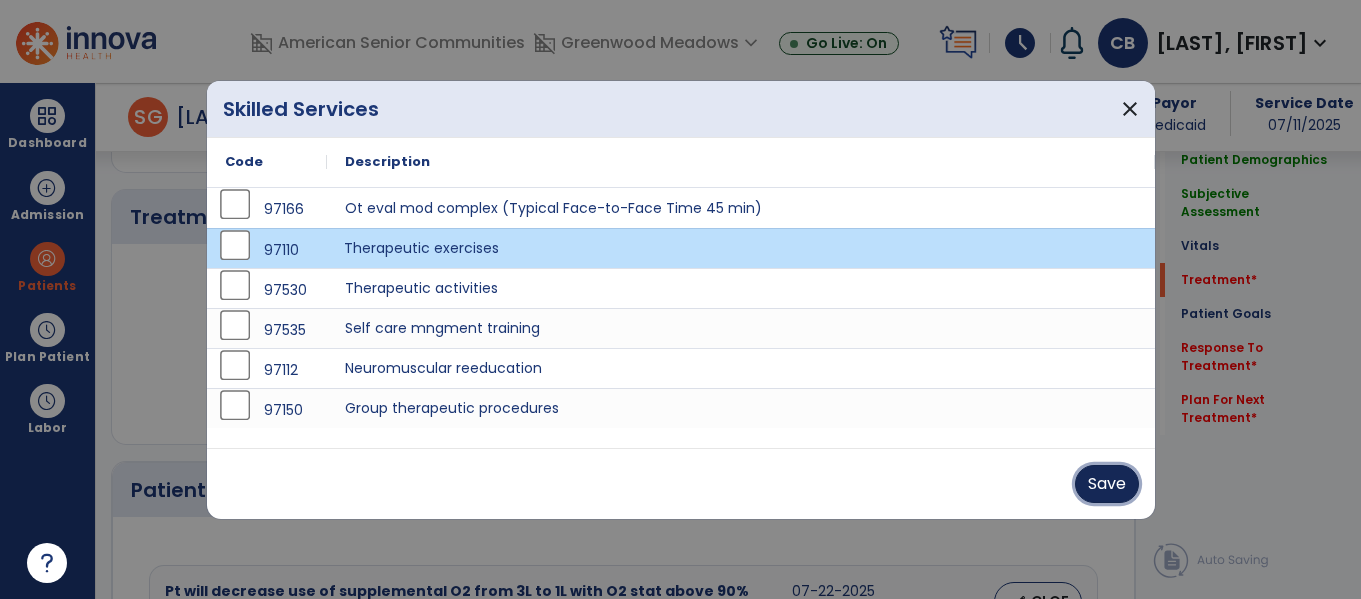 click on "Save" at bounding box center (1107, 484) 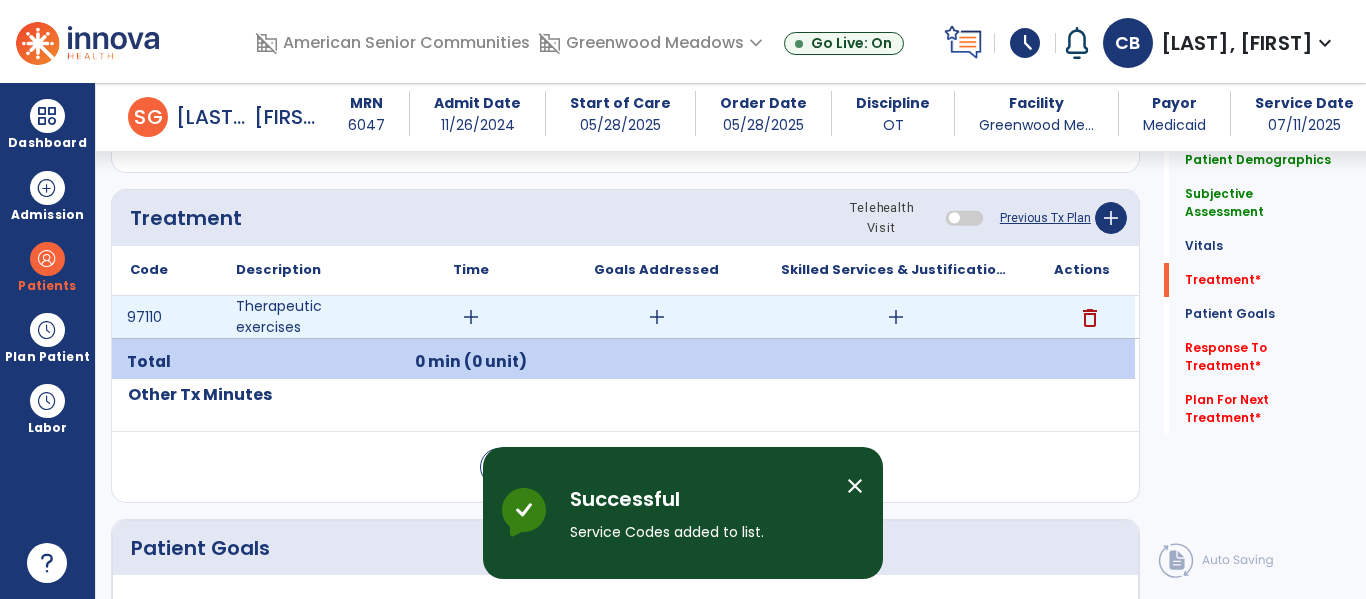 click on "add" at bounding box center [471, 317] 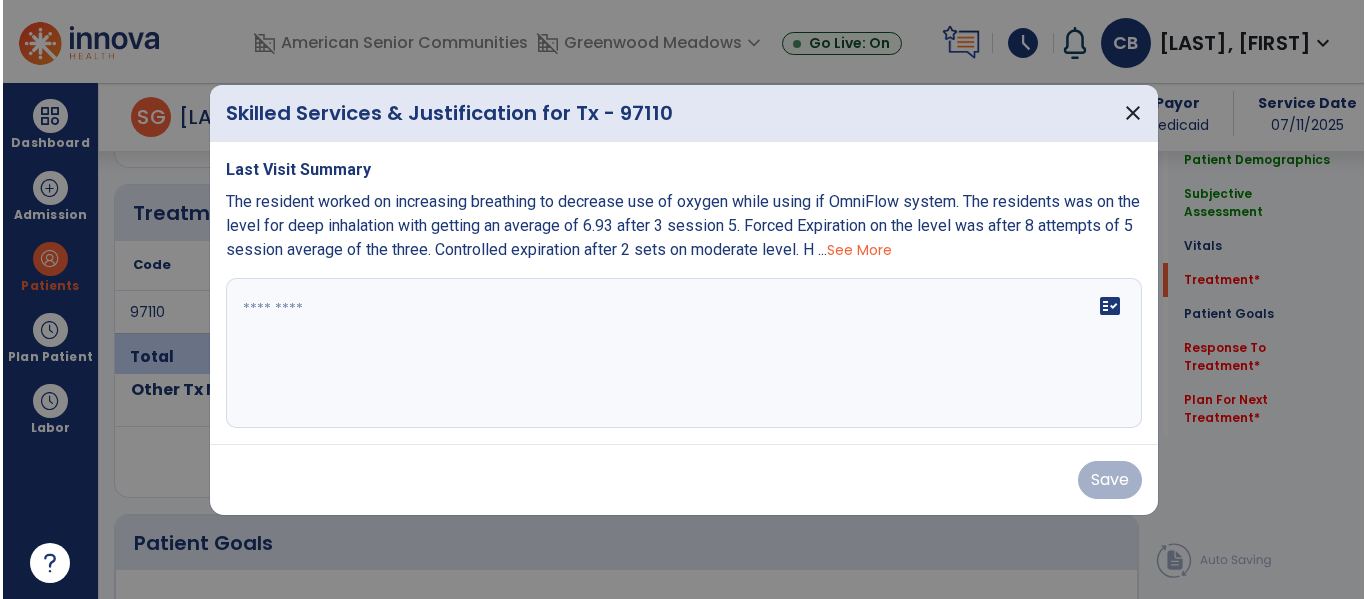 scroll, scrollTop: 1180, scrollLeft: 0, axis: vertical 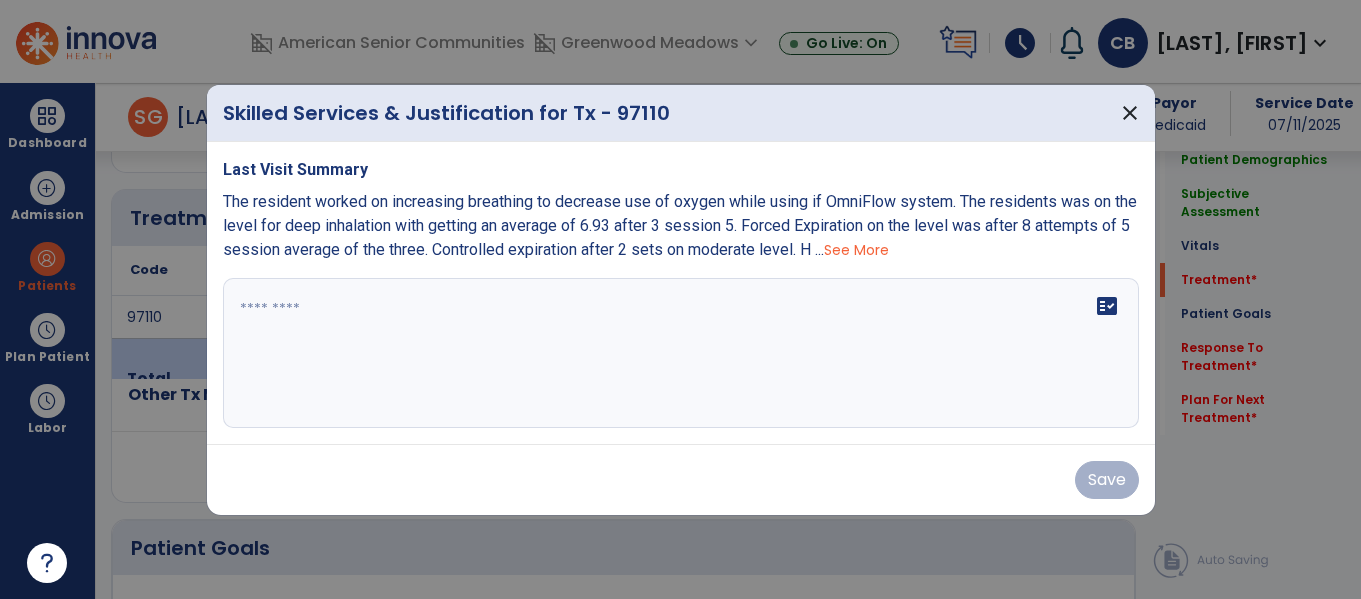 click on "See More" at bounding box center (856, 250) 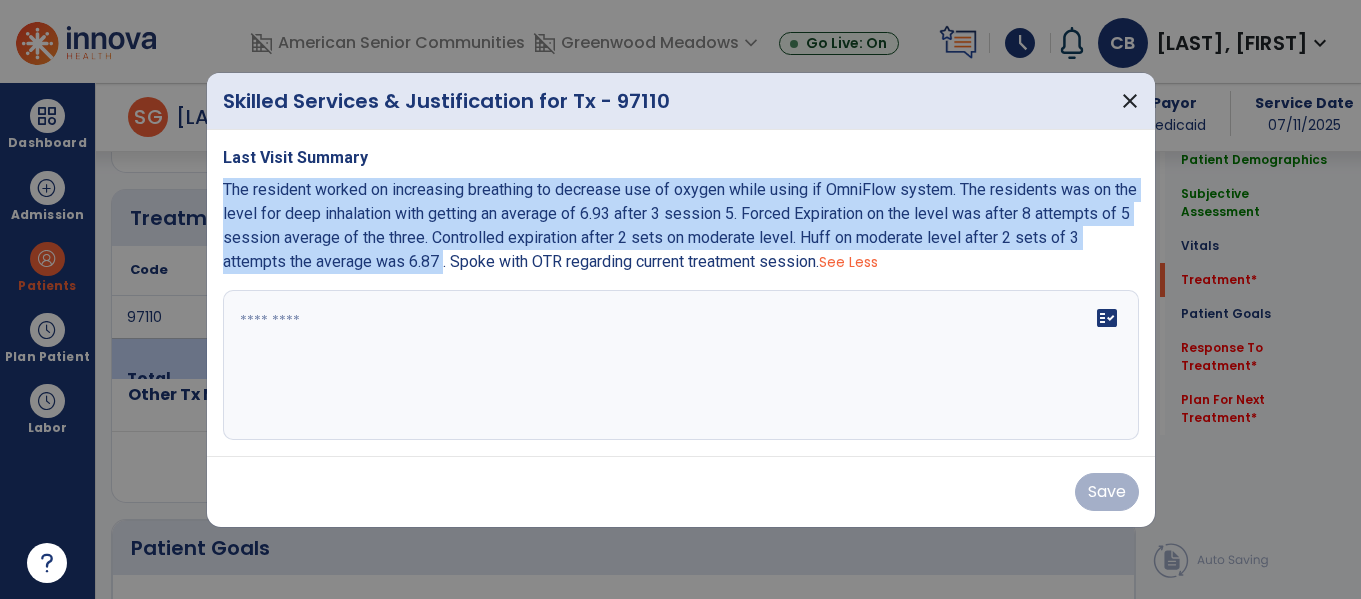 drag, startPoint x: 223, startPoint y: 187, endPoint x: 446, endPoint y: 262, distance: 235.2743 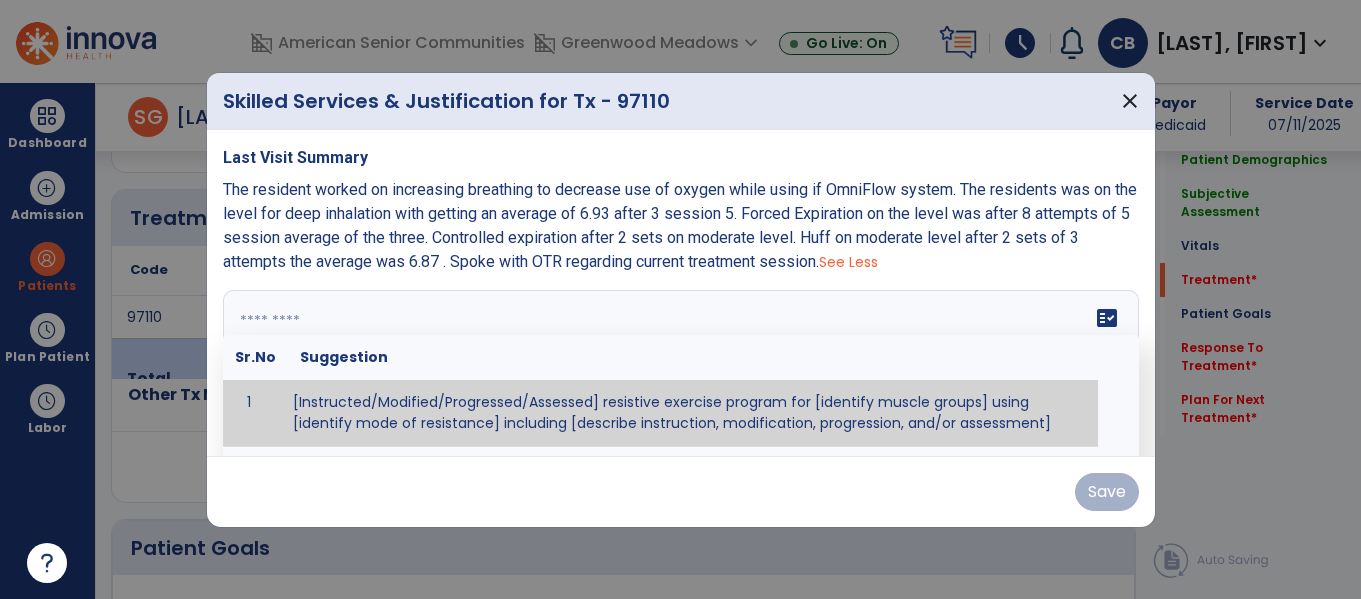 paste on "**********" 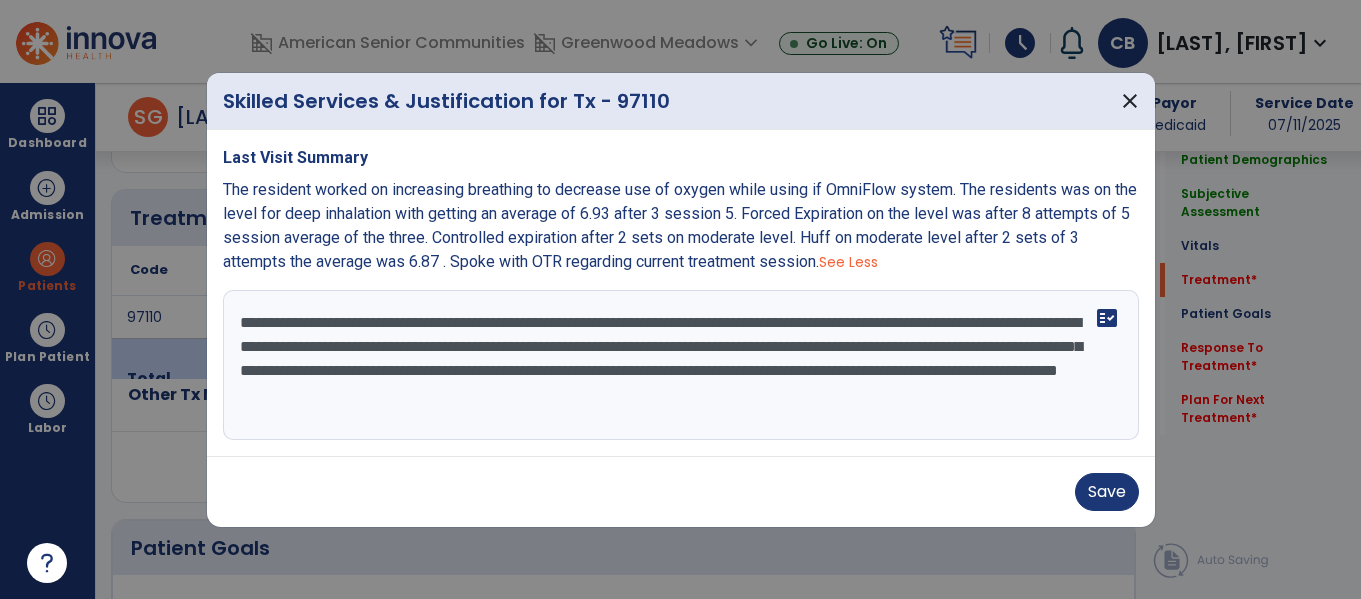 drag, startPoint x: 1029, startPoint y: 367, endPoint x: 273, endPoint y: 396, distance: 756.556 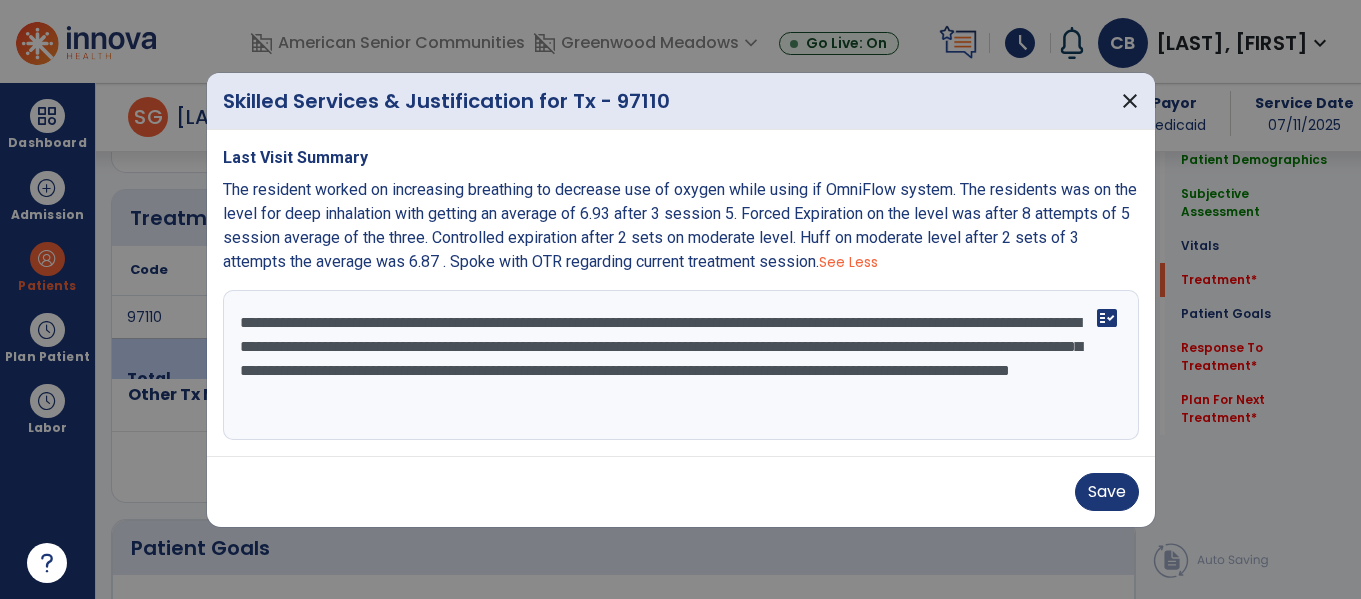click on "**********" at bounding box center (681, 365) 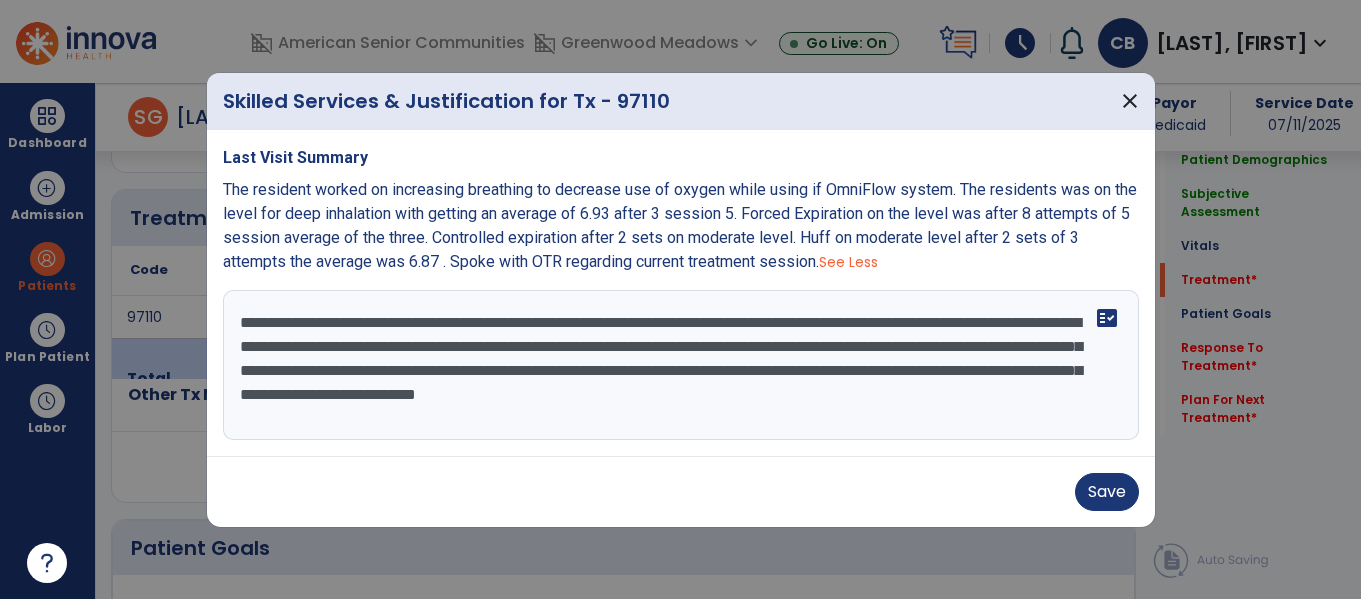 click on "Save" at bounding box center (681, 491) 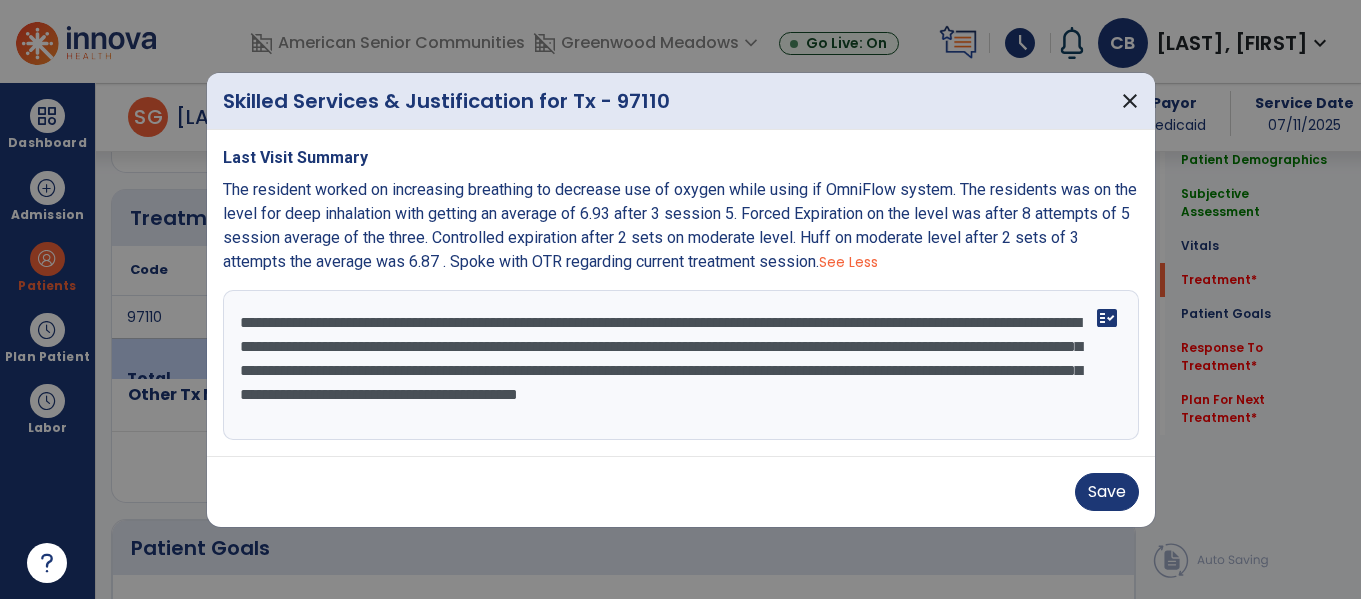 click on "**********" at bounding box center (681, 365) 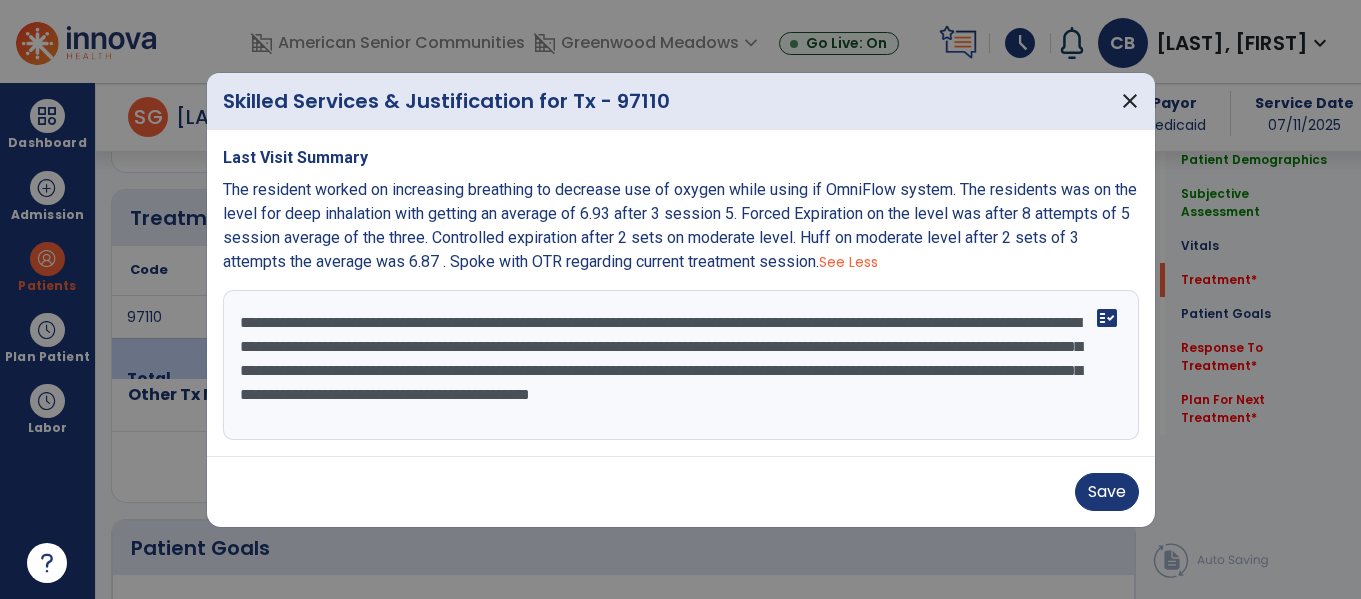 drag, startPoint x: 240, startPoint y: 344, endPoint x: 855, endPoint y: 378, distance: 615.93915 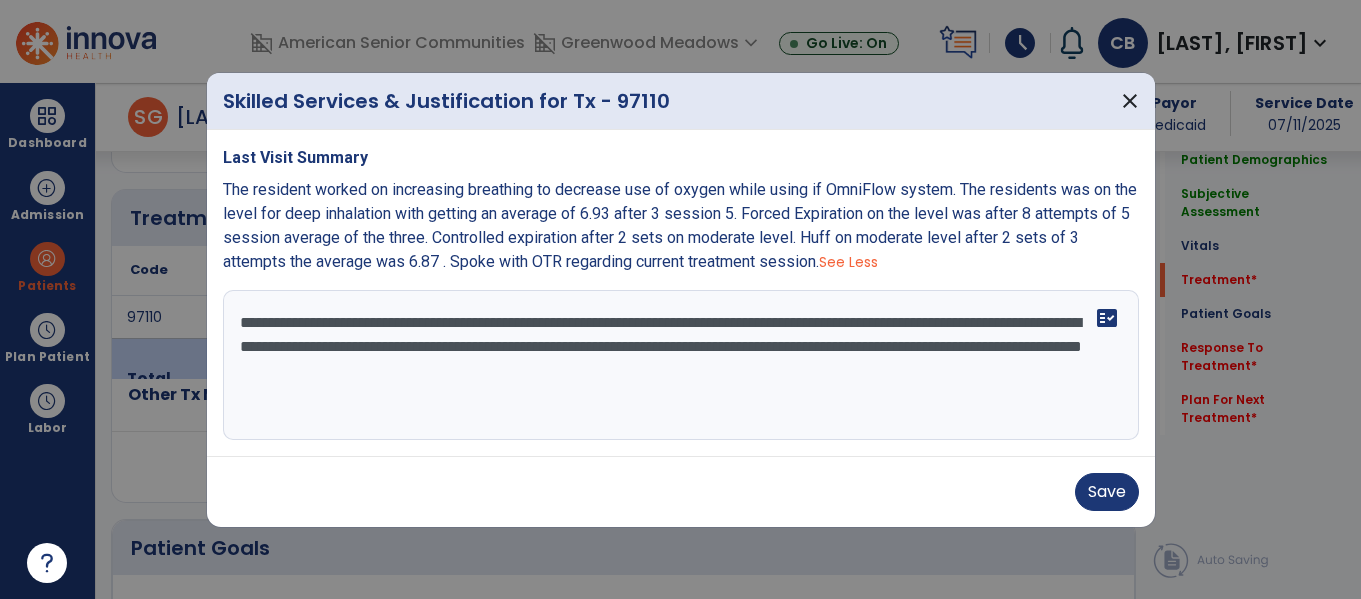 click on "**********" at bounding box center [681, 365] 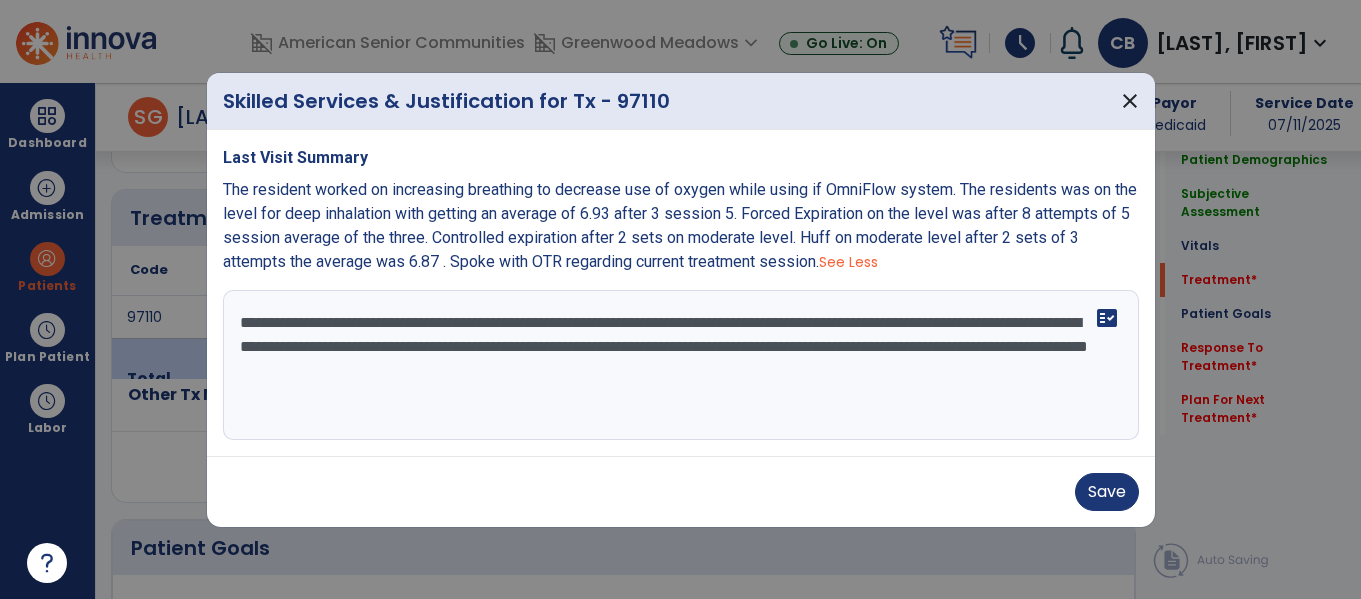 type on "**********" 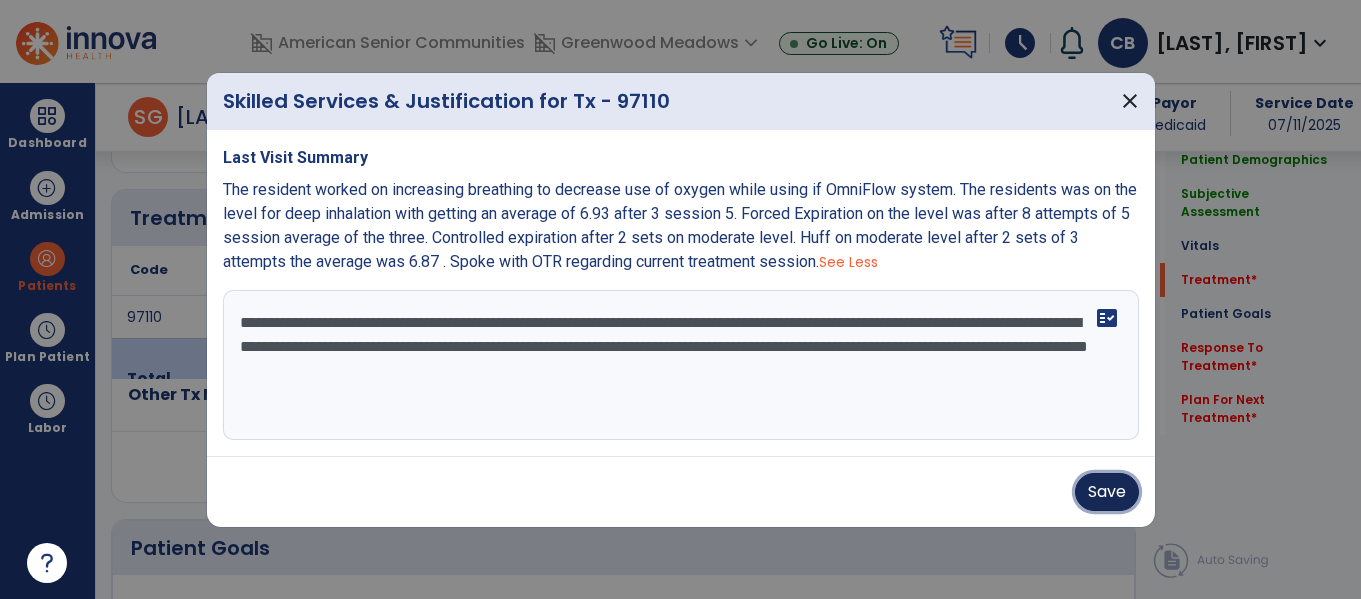 click on "Save" at bounding box center (1107, 492) 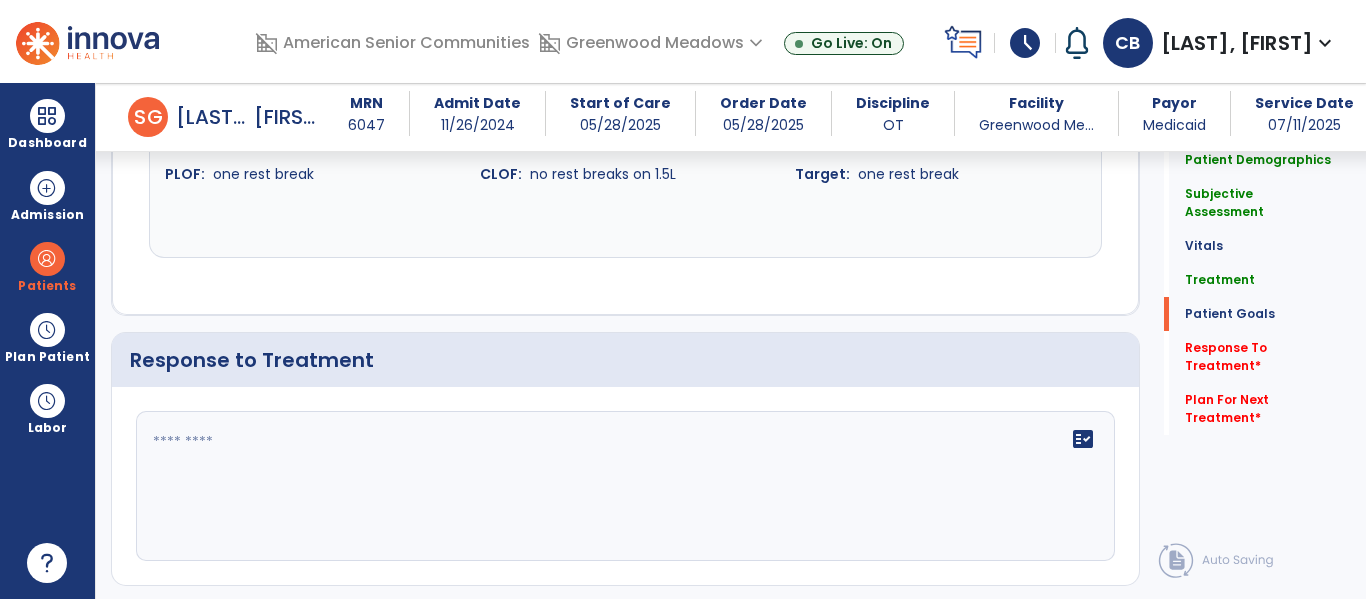scroll, scrollTop: 2470, scrollLeft: 0, axis: vertical 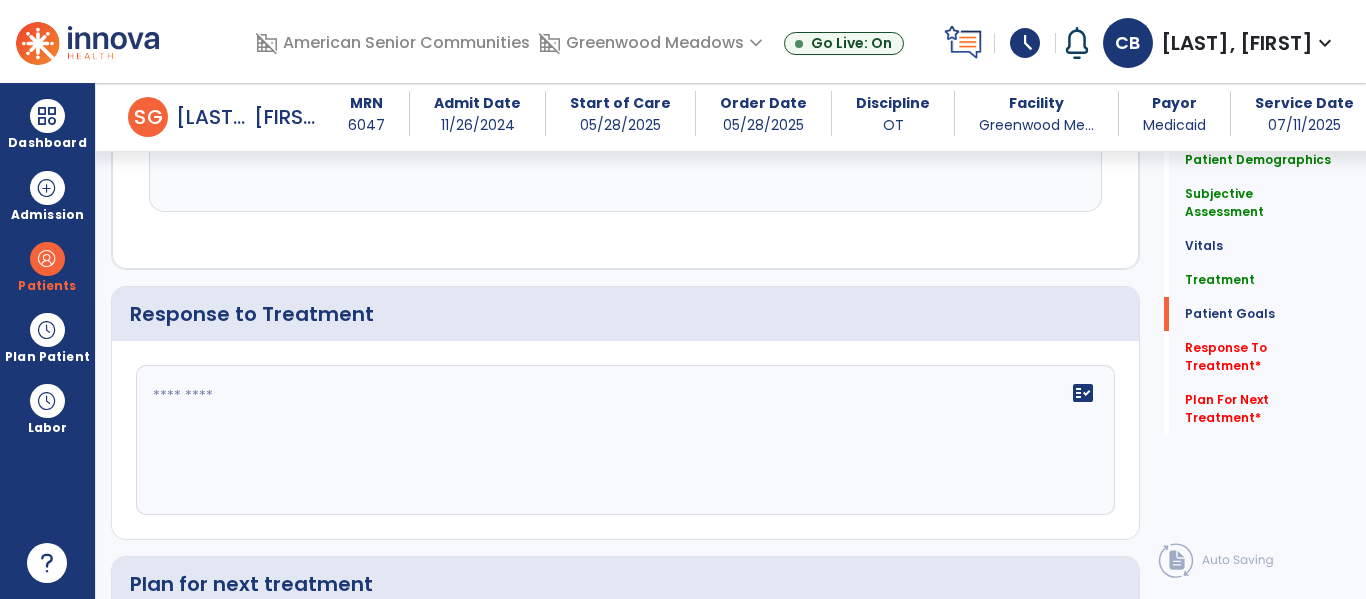 click on "fact_check" 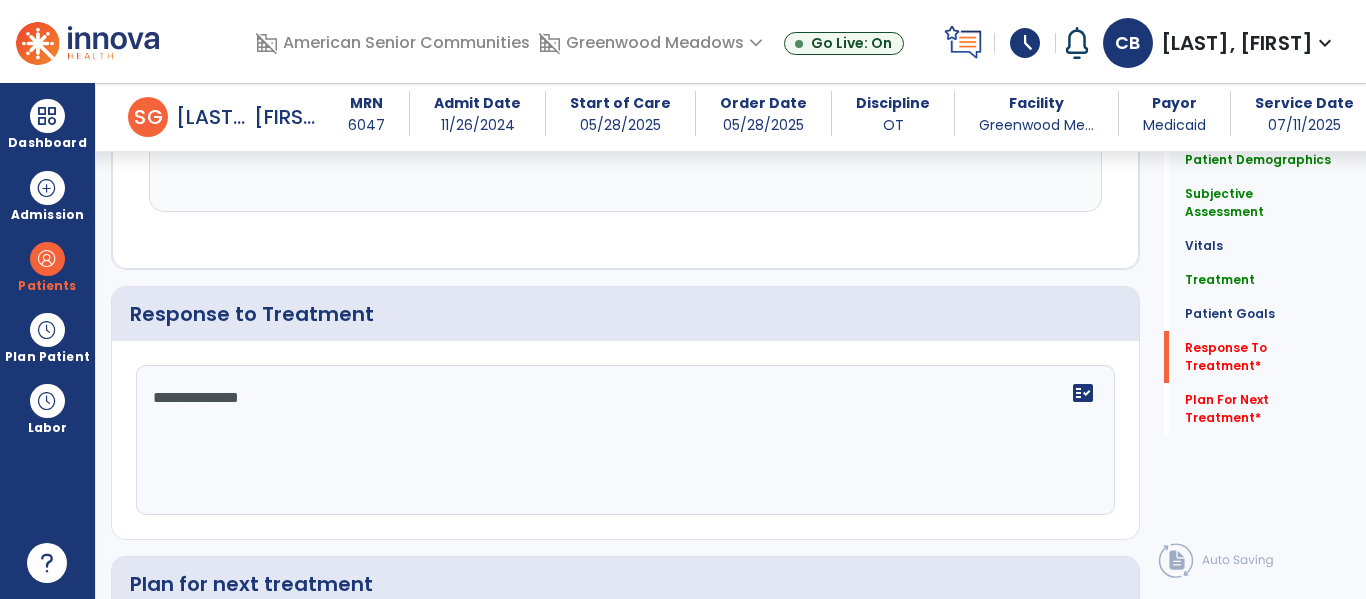type on "**********" 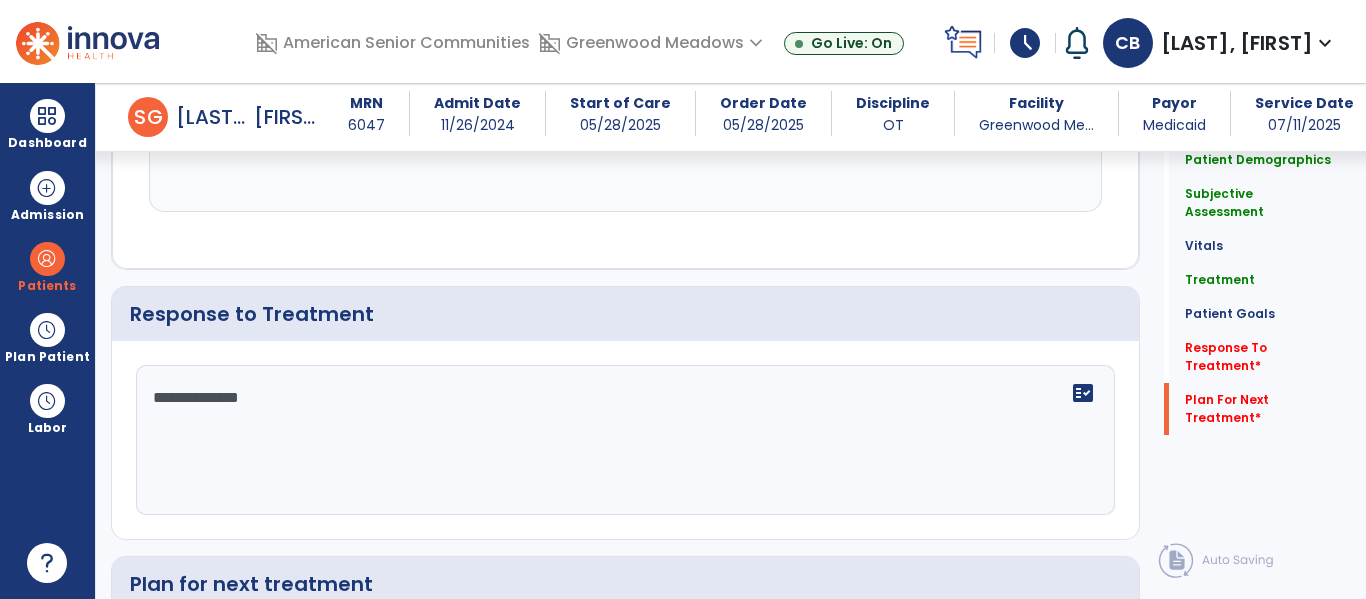 scroll, scrollTop: 2747, scrollLeft: 0, axis: vertical 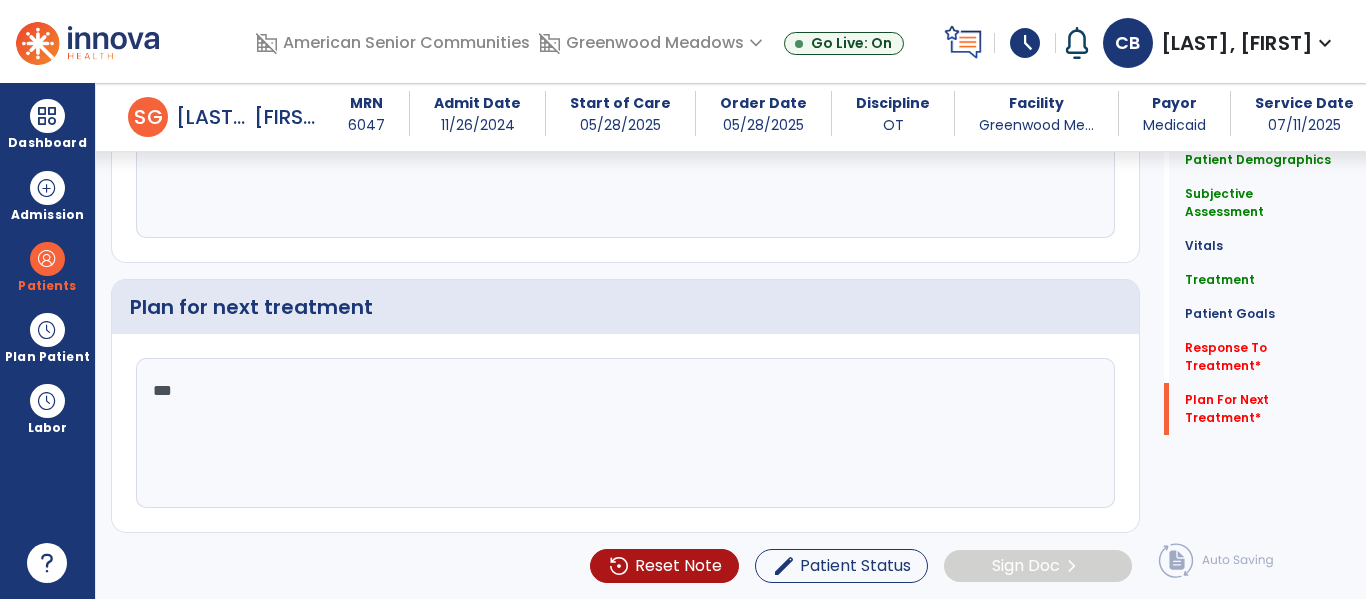 type on "****" 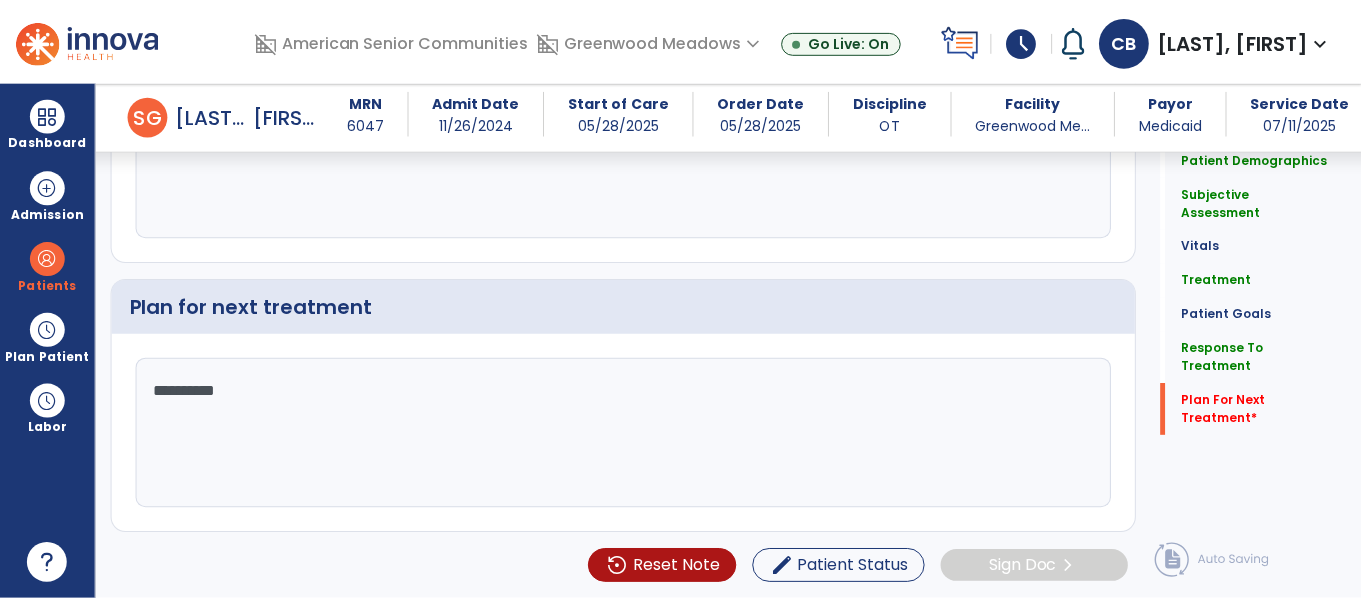 scroll, scrollTop: 2703, scrollLeft: 0, axis: vertical 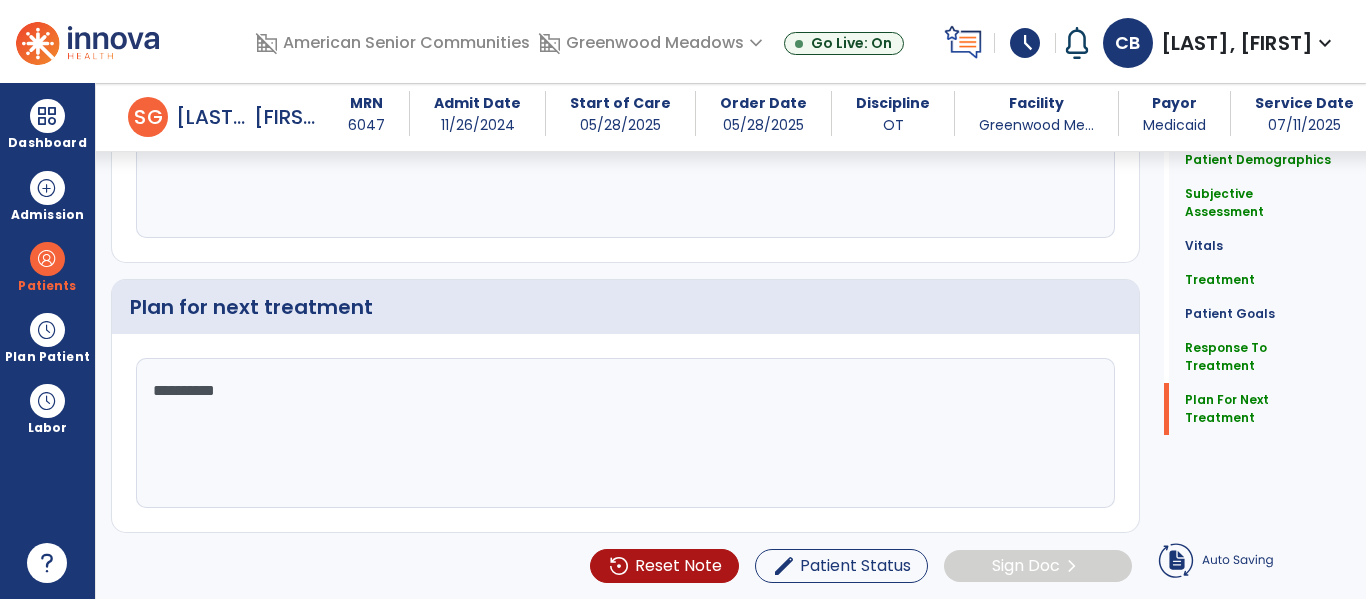 type on "*********" 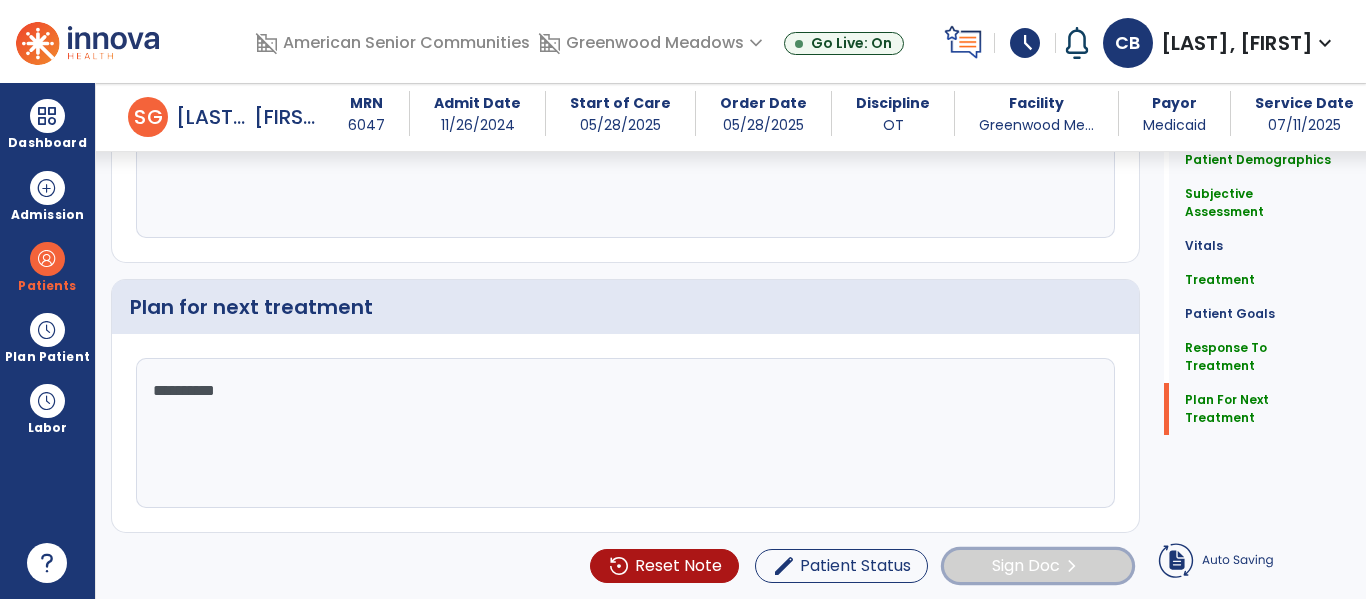 click on "Sign Doc" 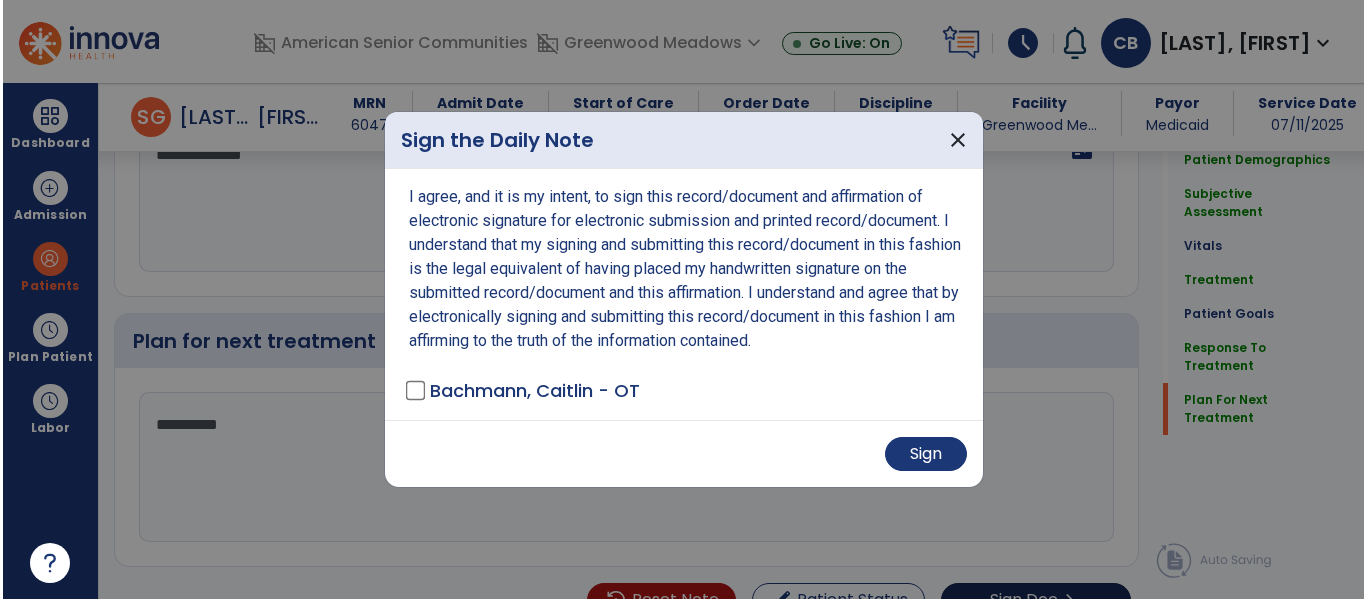 scroll, scrollTop: 2747, scrollLeft: 0, axis: vertical 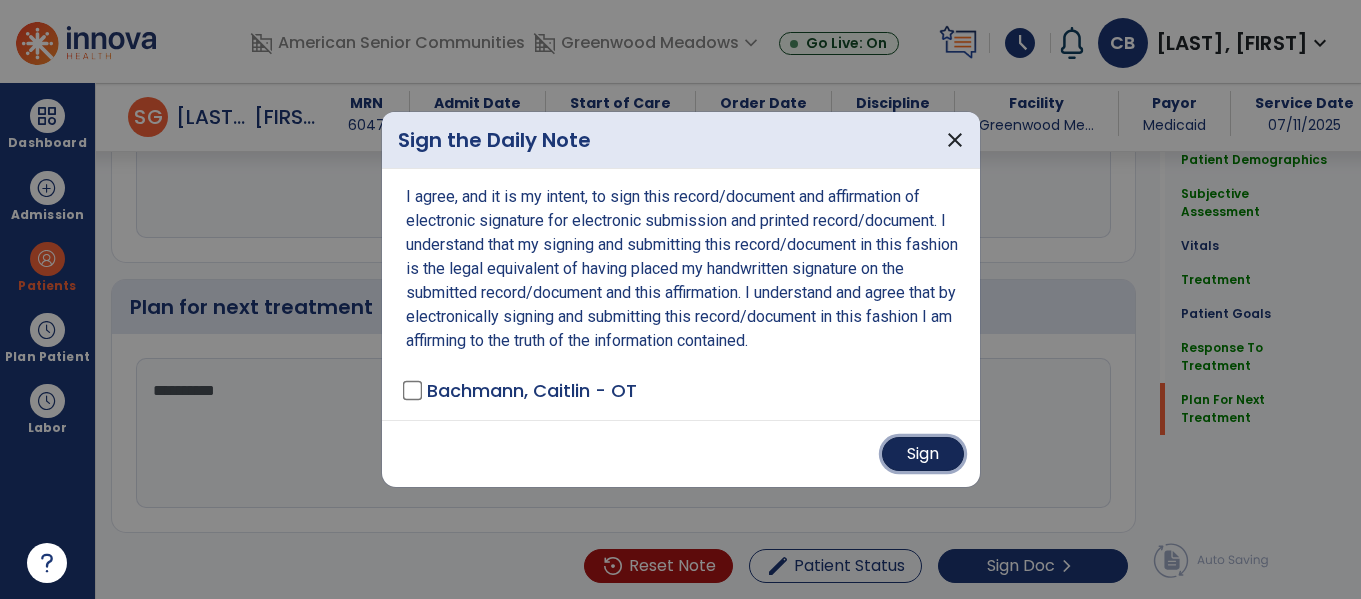 click on "Sign" at bounding box center [923, 454] 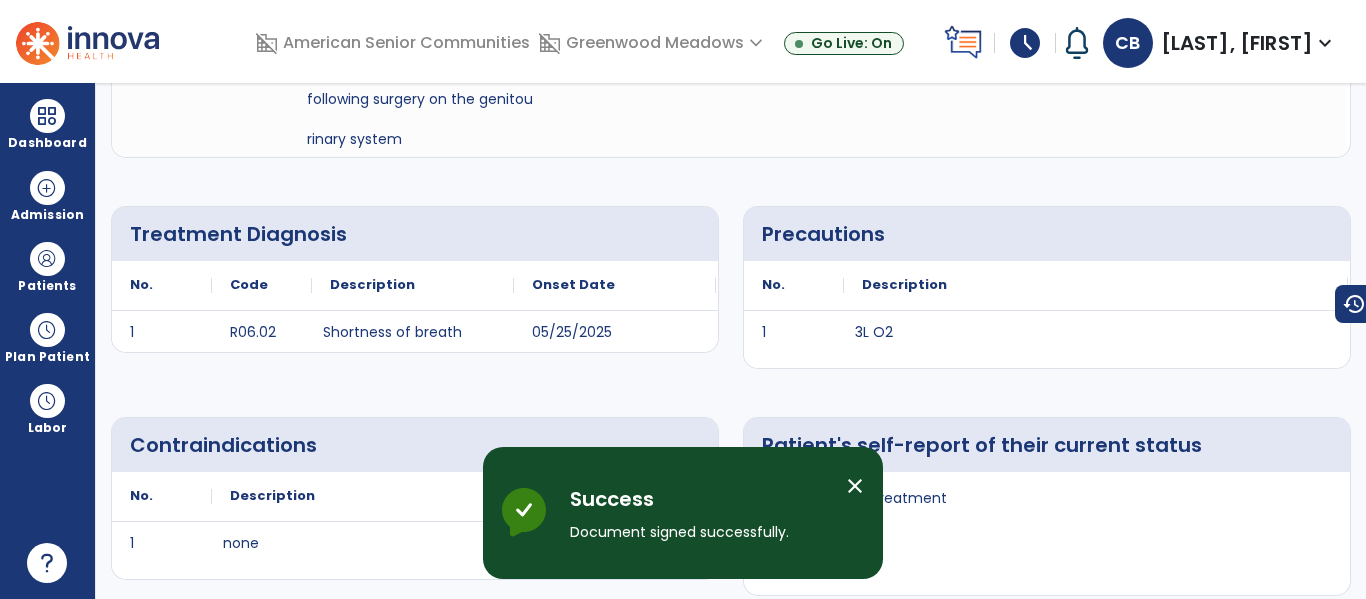 scroll, scrollTop: 0, scrollLeft: 0, axis: both 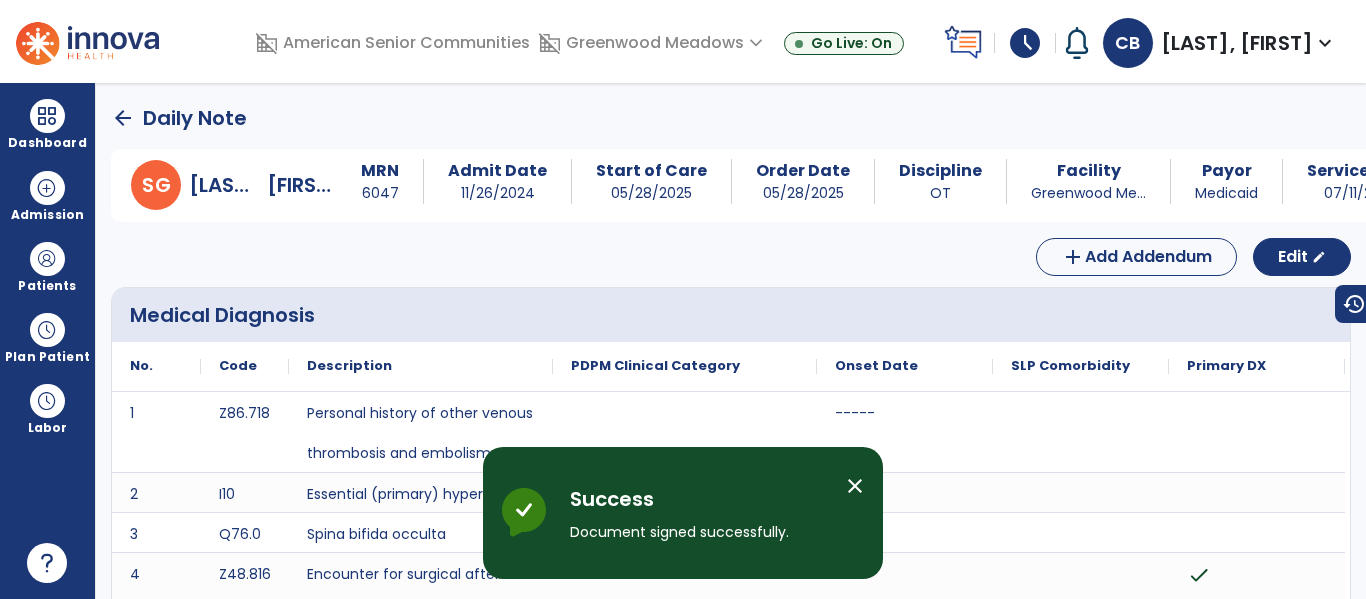 click on "arrow_back" 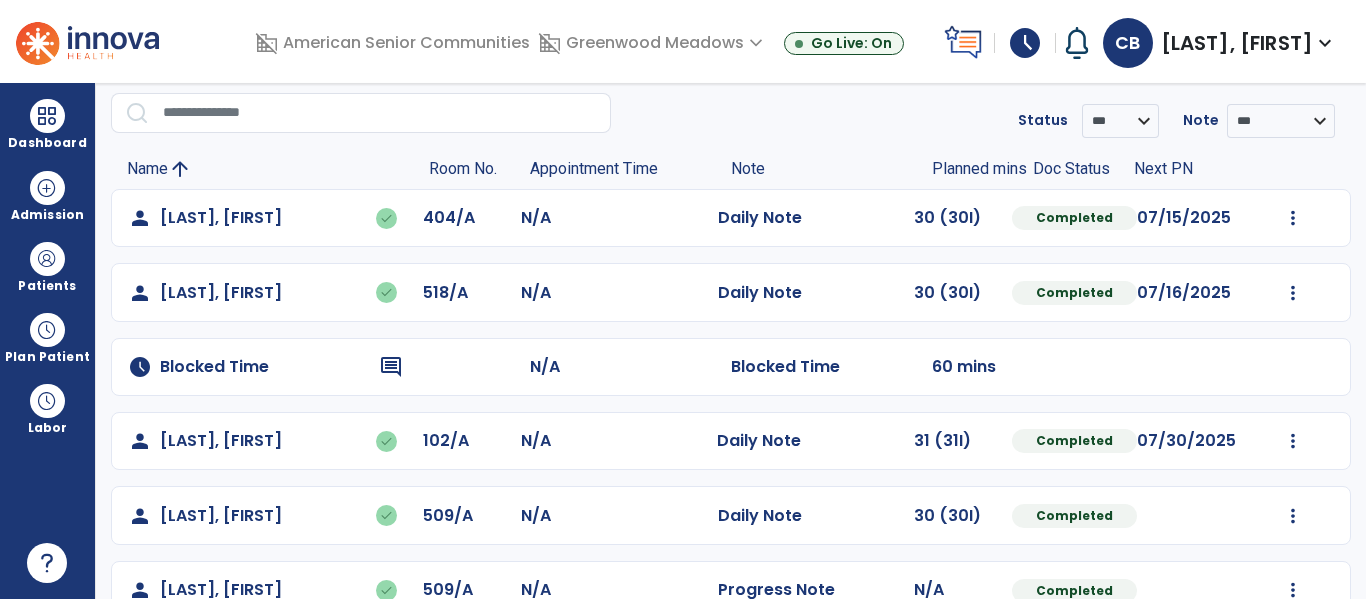 scroll, scrollTop: 0, scrollLeft: 0, axis: both 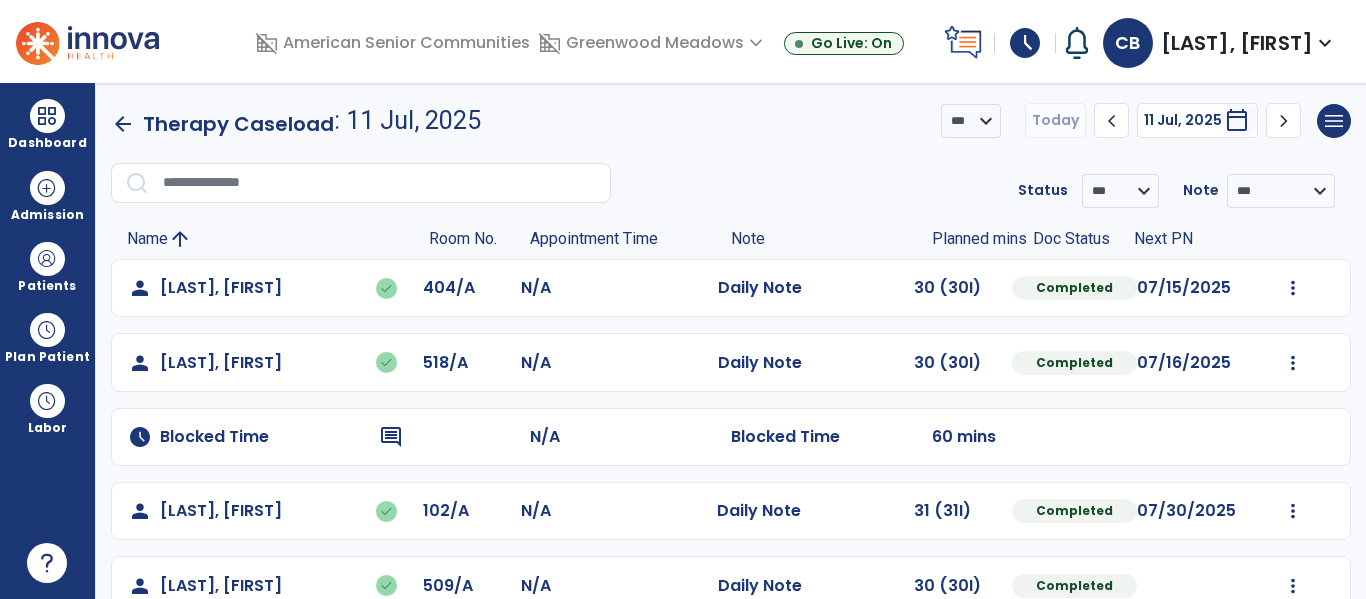 click on "done" 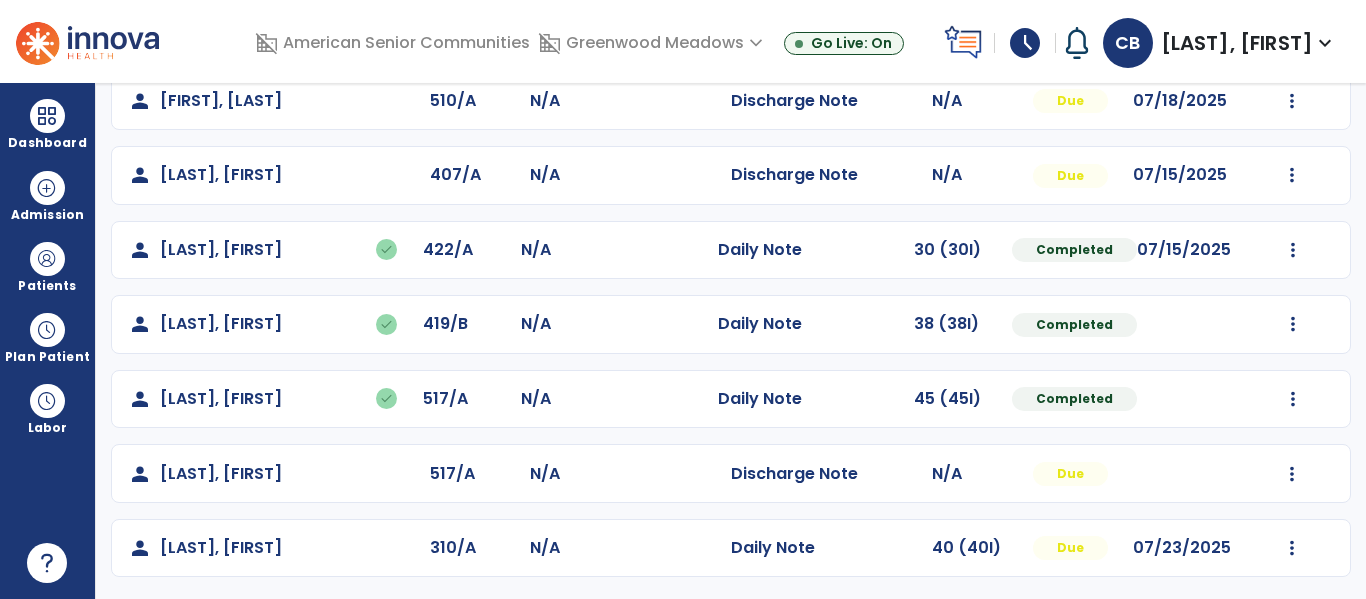 scroll, scrollTop: 1009, scrollLeft: 0, axis: vertical 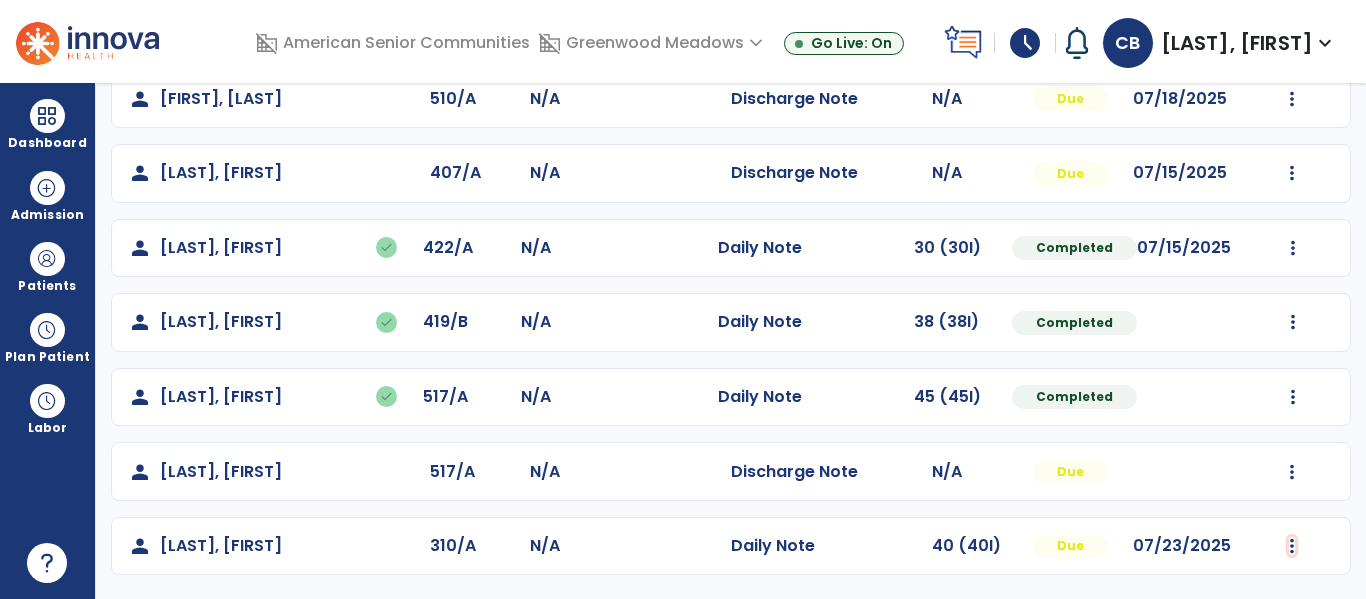 click at bounding box center [1293, -721] 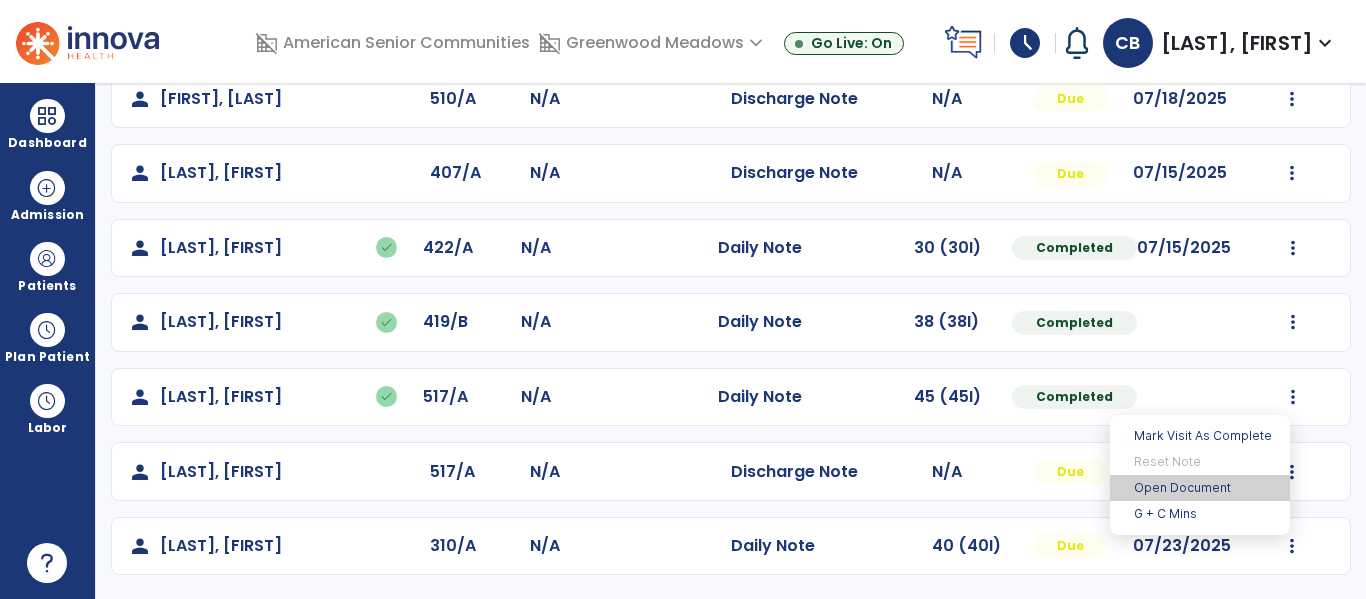 click on "Open Document" at bounding box center (1200, 488) 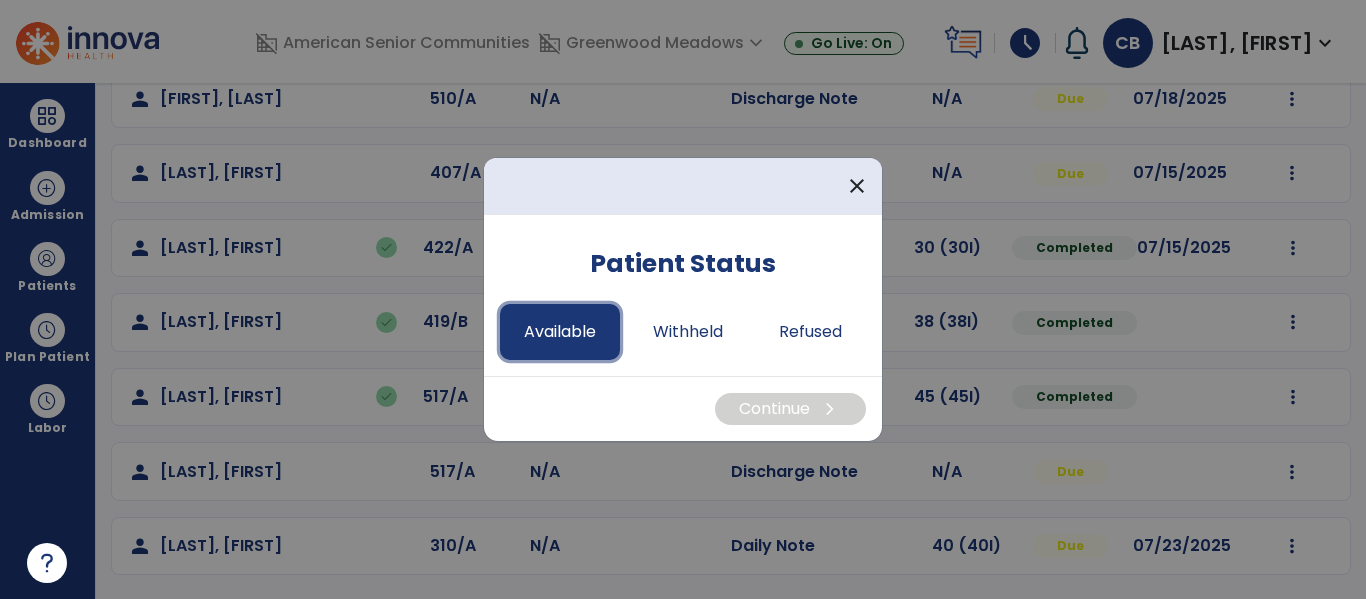 click on "Available" at bounding box center (560, 332) 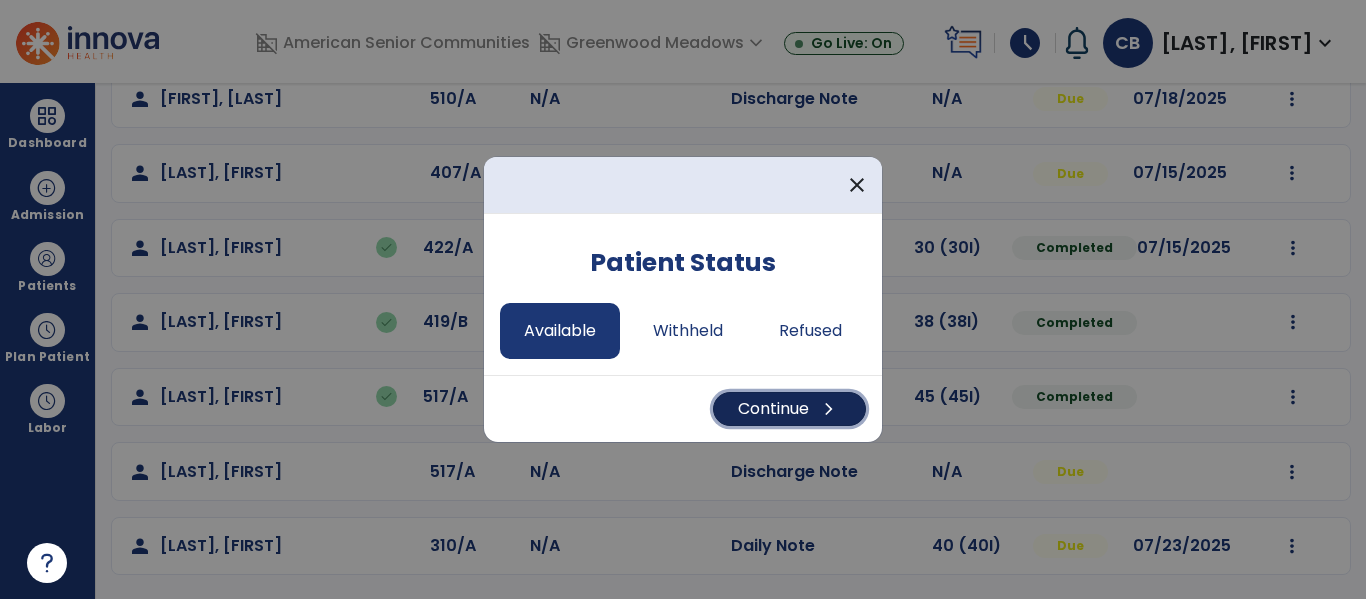 click on "chevron_right" at bounding box center (829, 409) 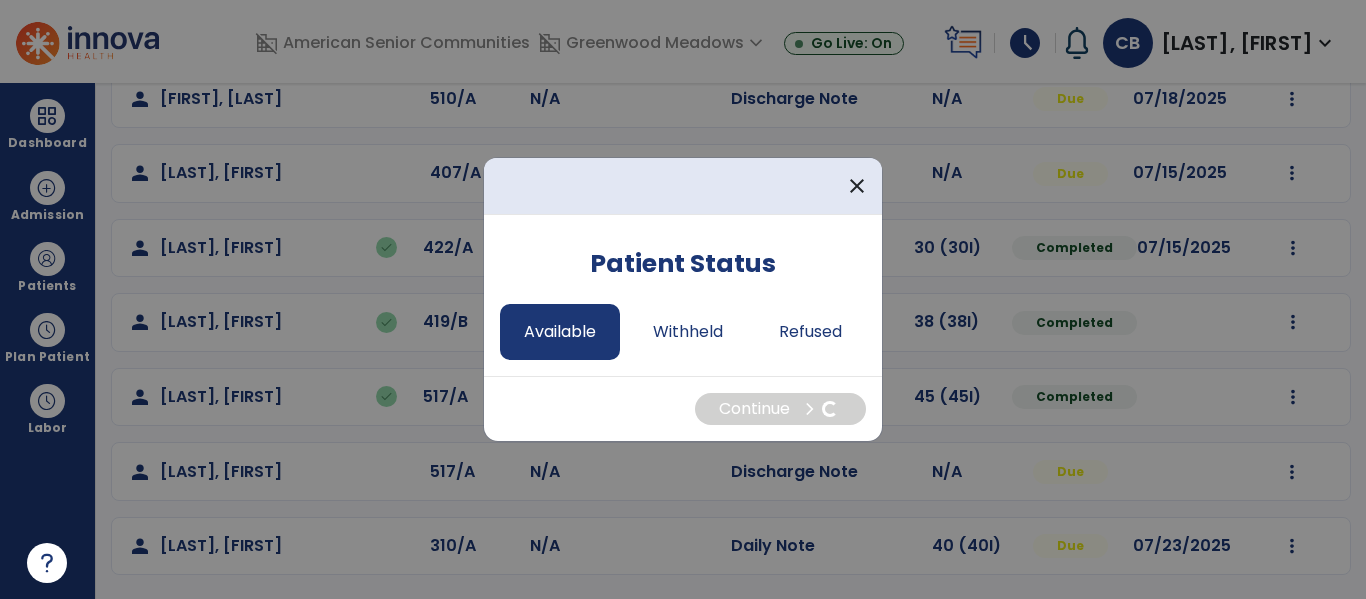 select on "*" 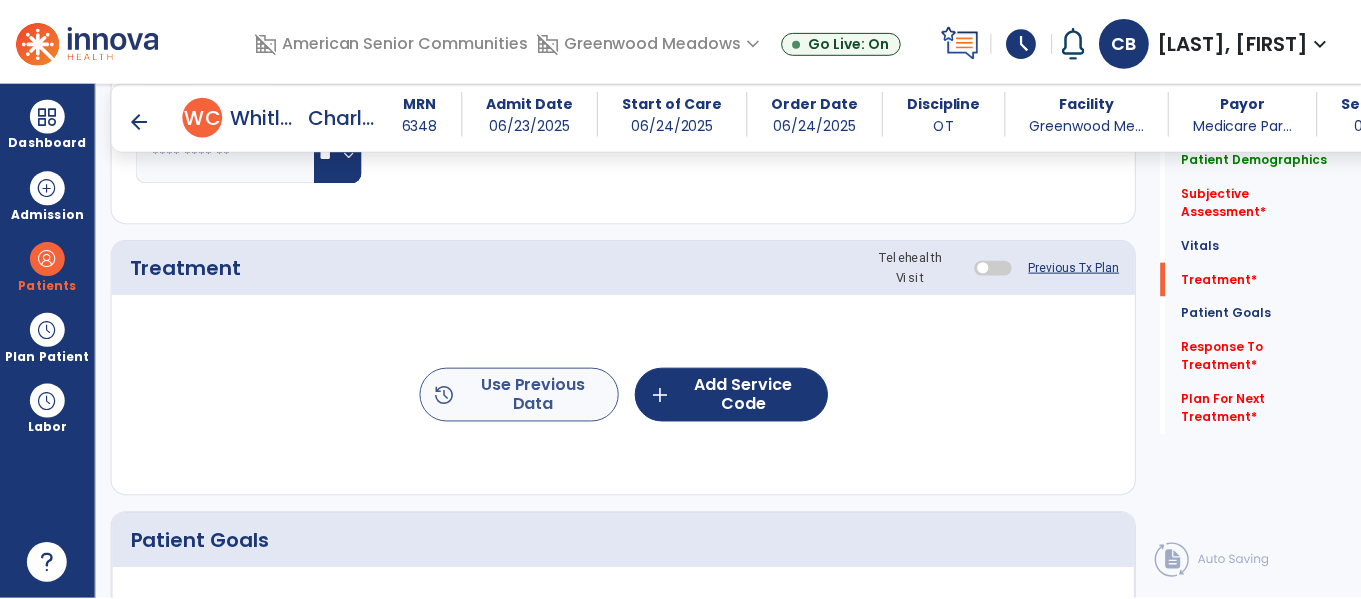 scroll, scrollTop: 1004, scrollLeft: 0, axis: vertical 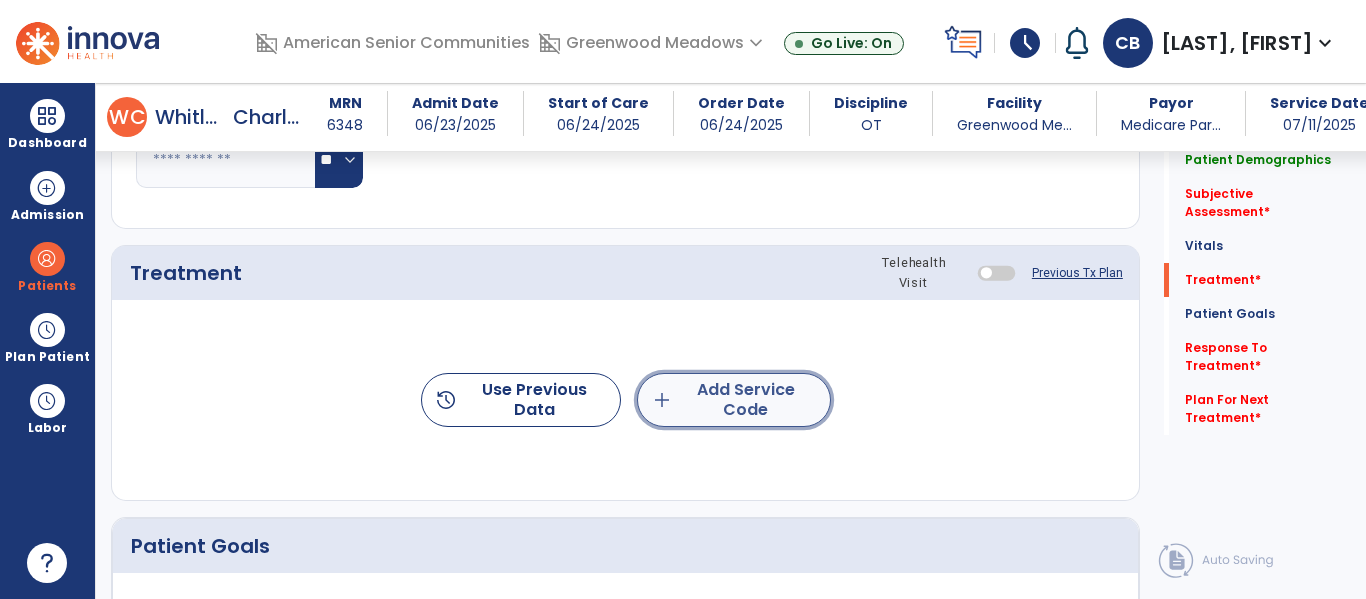 click on "add  Add Service Code" 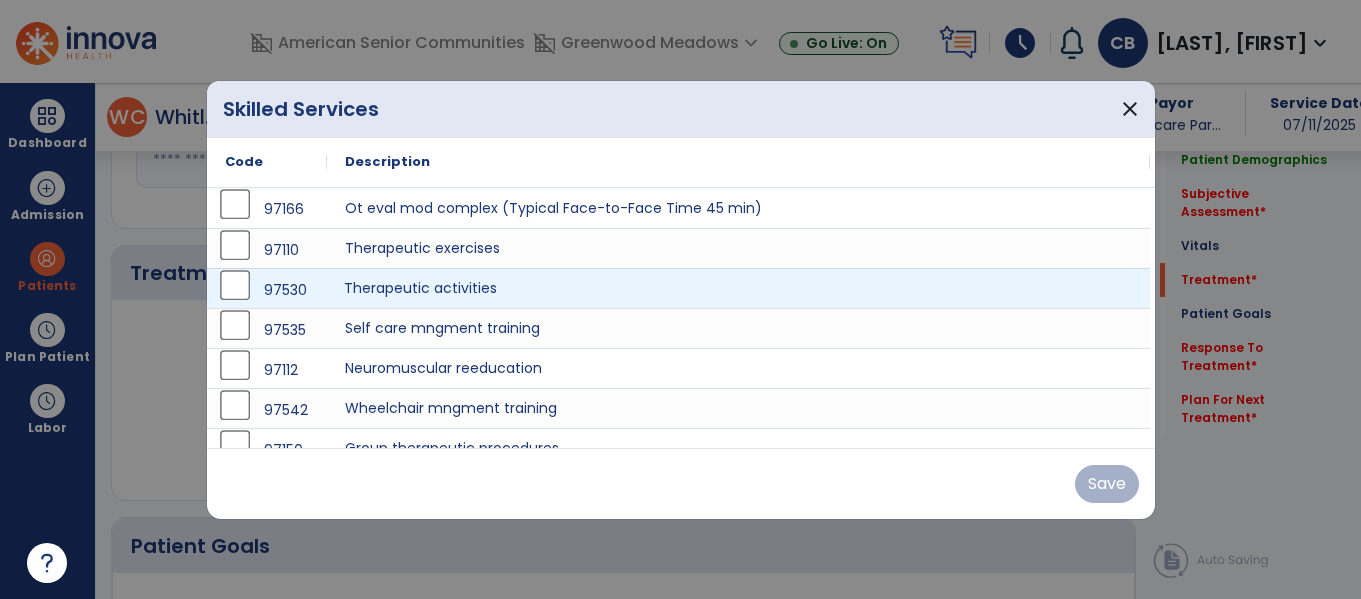 click on "Therapeutic activities" at bounding box center (738, 288) 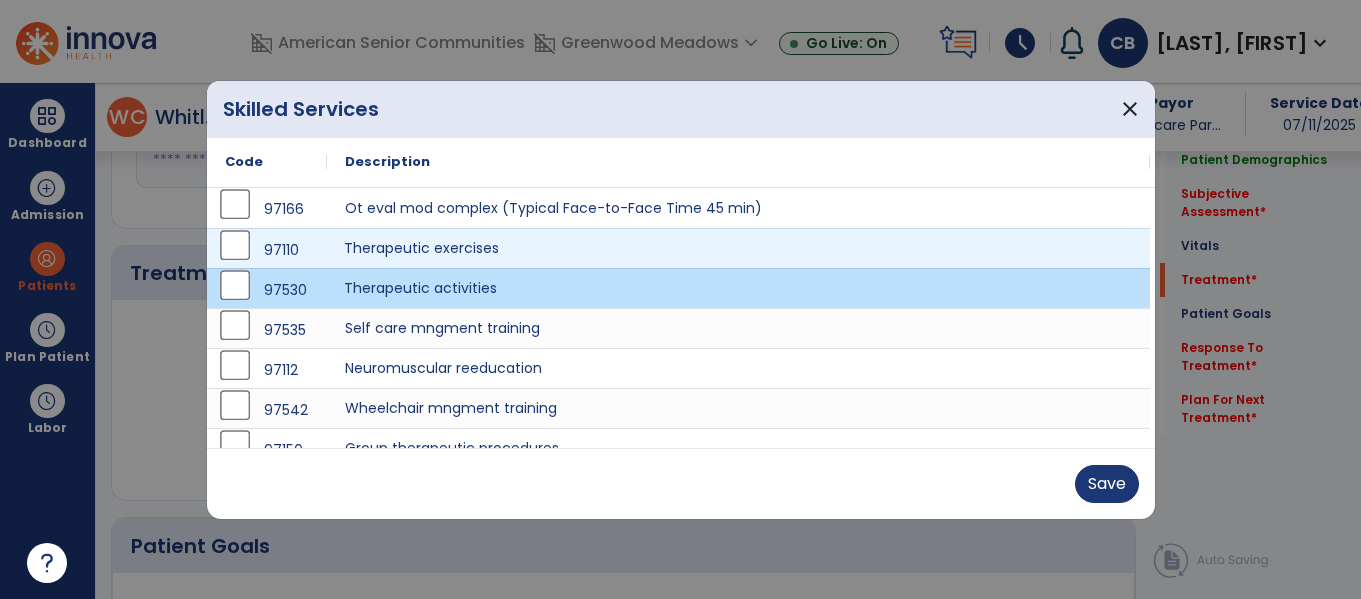 click on "Therapeutic exercises" at bounding box center (738, 248) 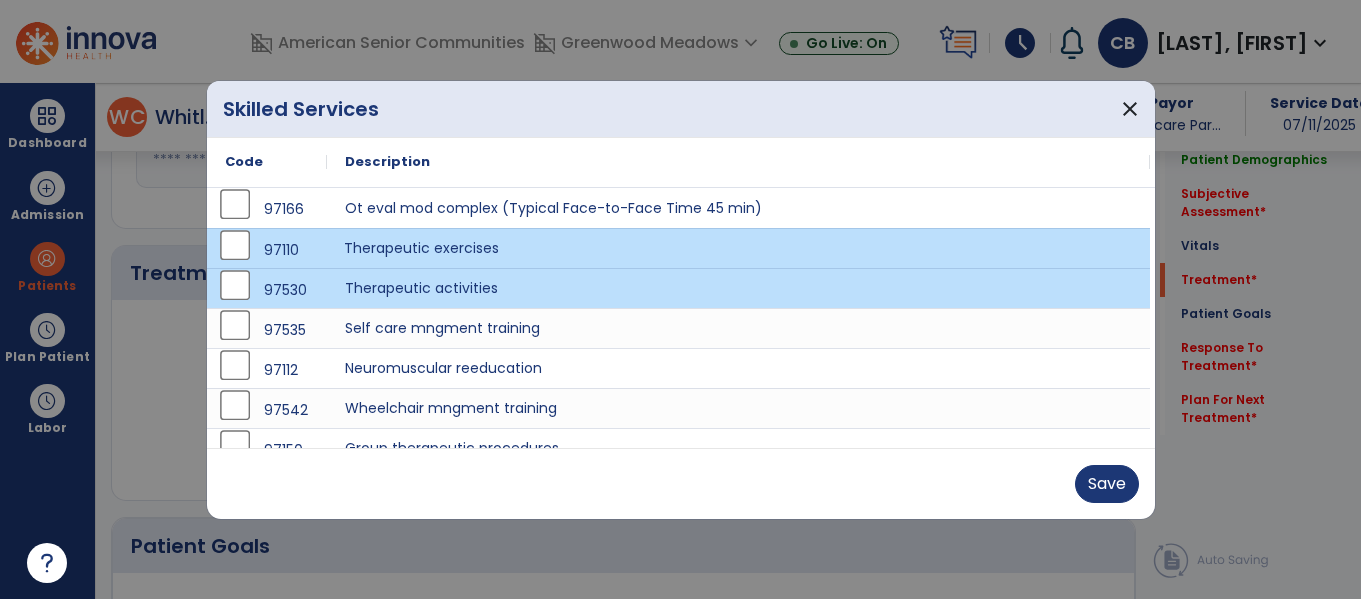 click on "Save" at bounding box center (681, 483) 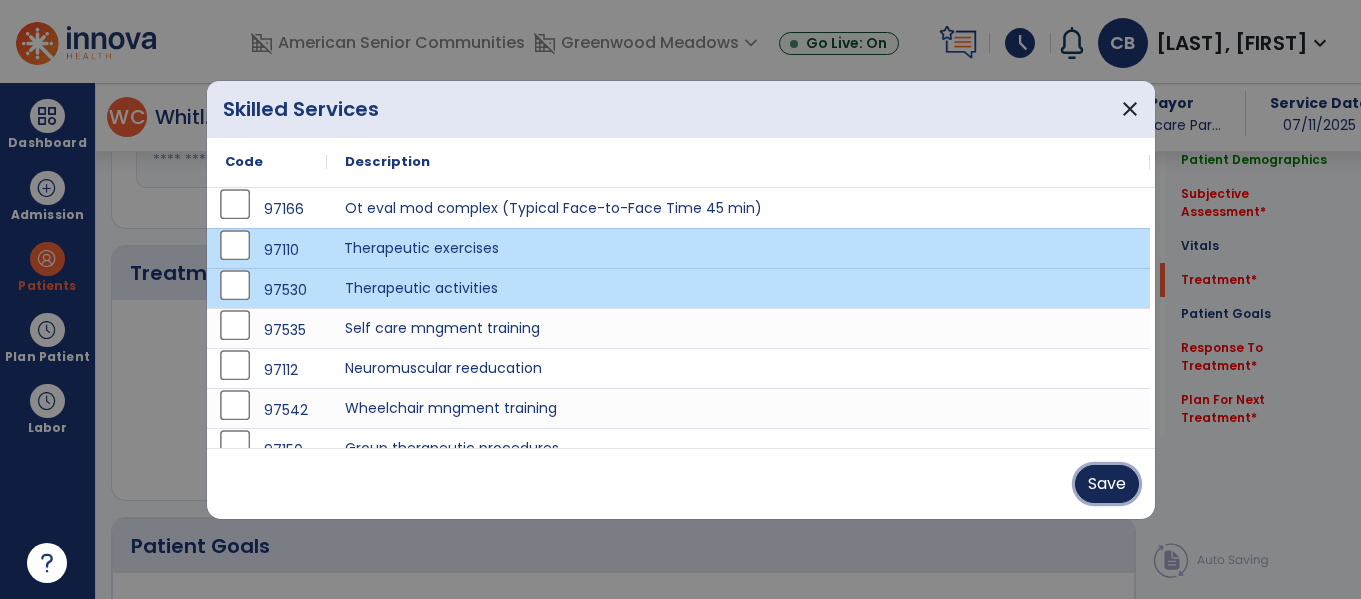 click on "Save" at bounding box center [1107, 484] 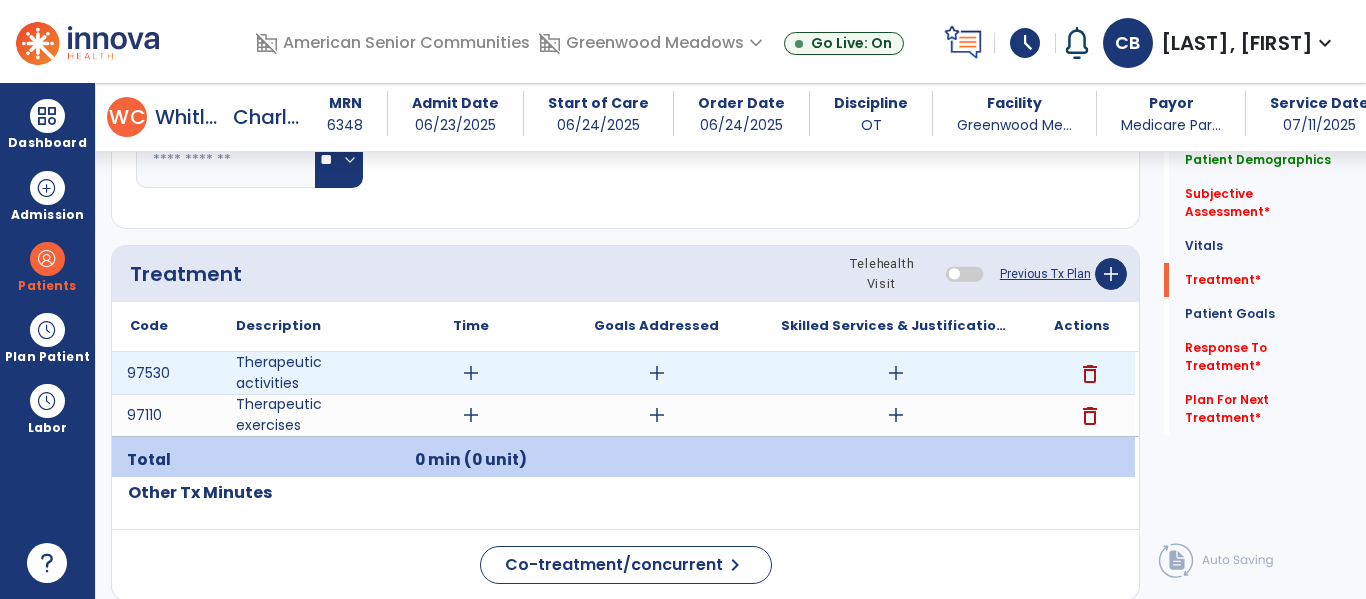 click on "add" at bounding box center [471, 373] 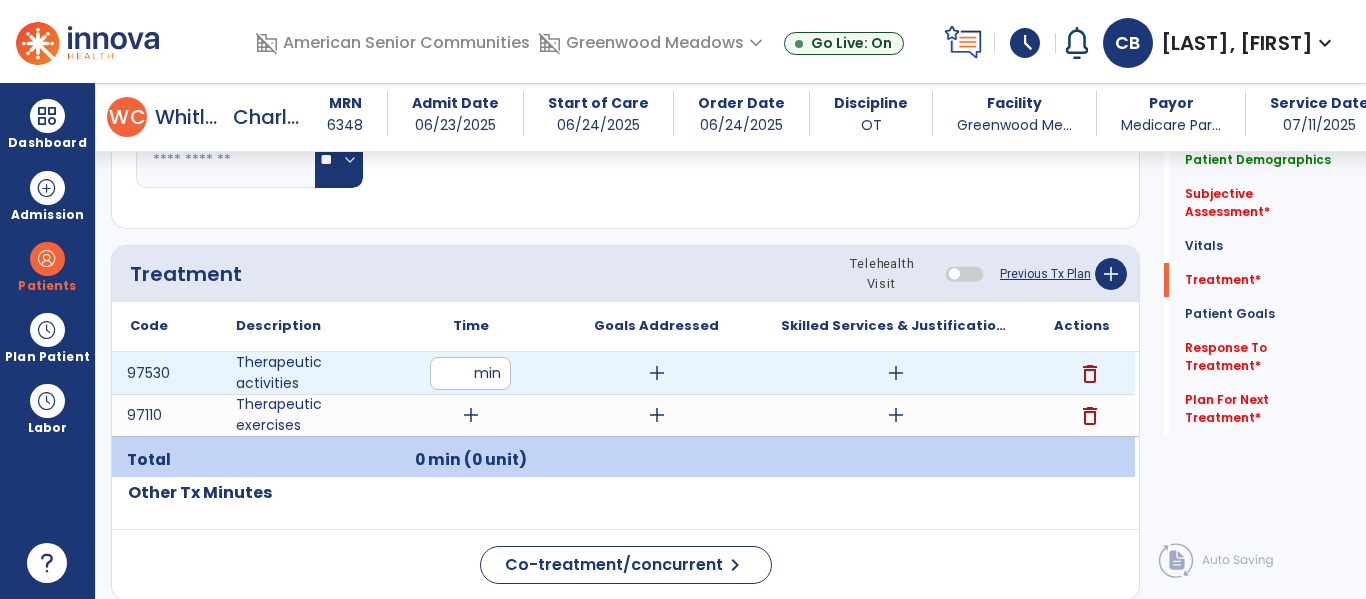 type on "*" 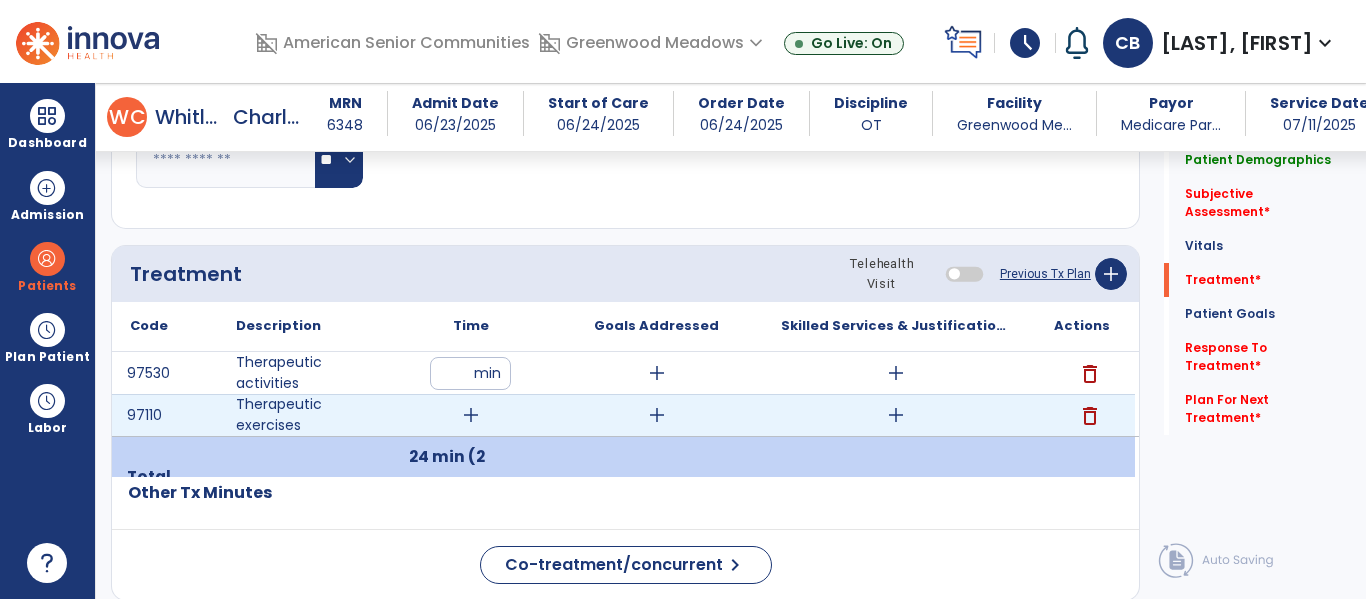 click on "add" at bounding box center (471, 415) 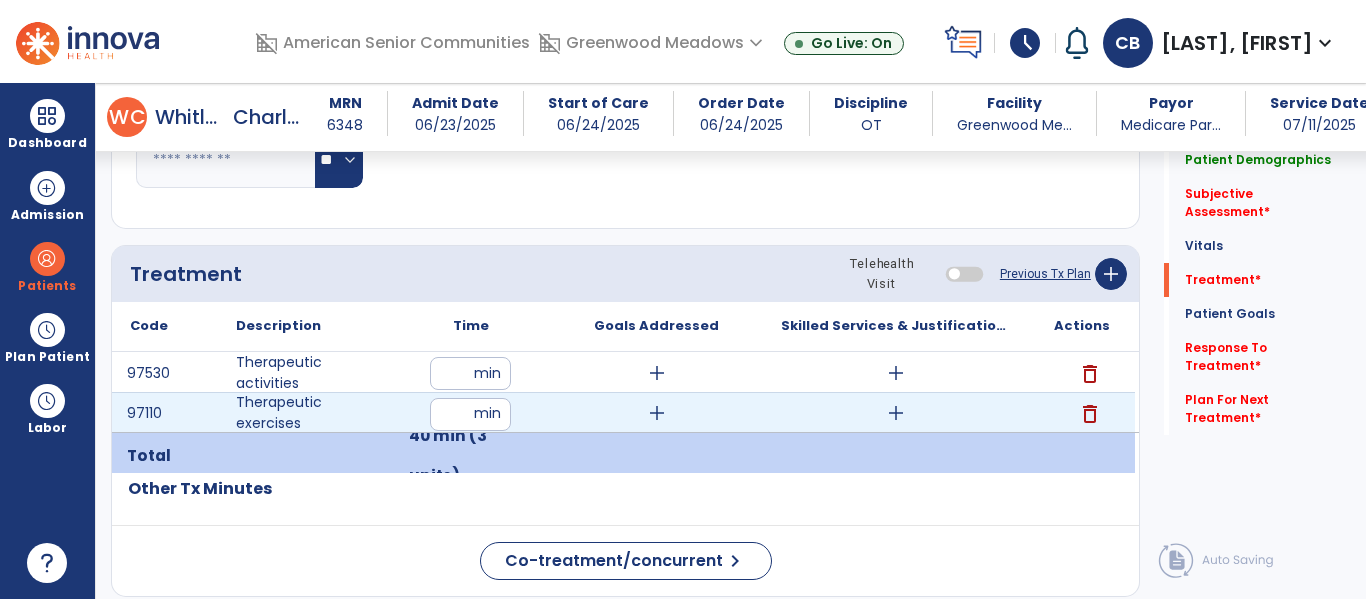 click on "add" at bounding box center (896, 413) 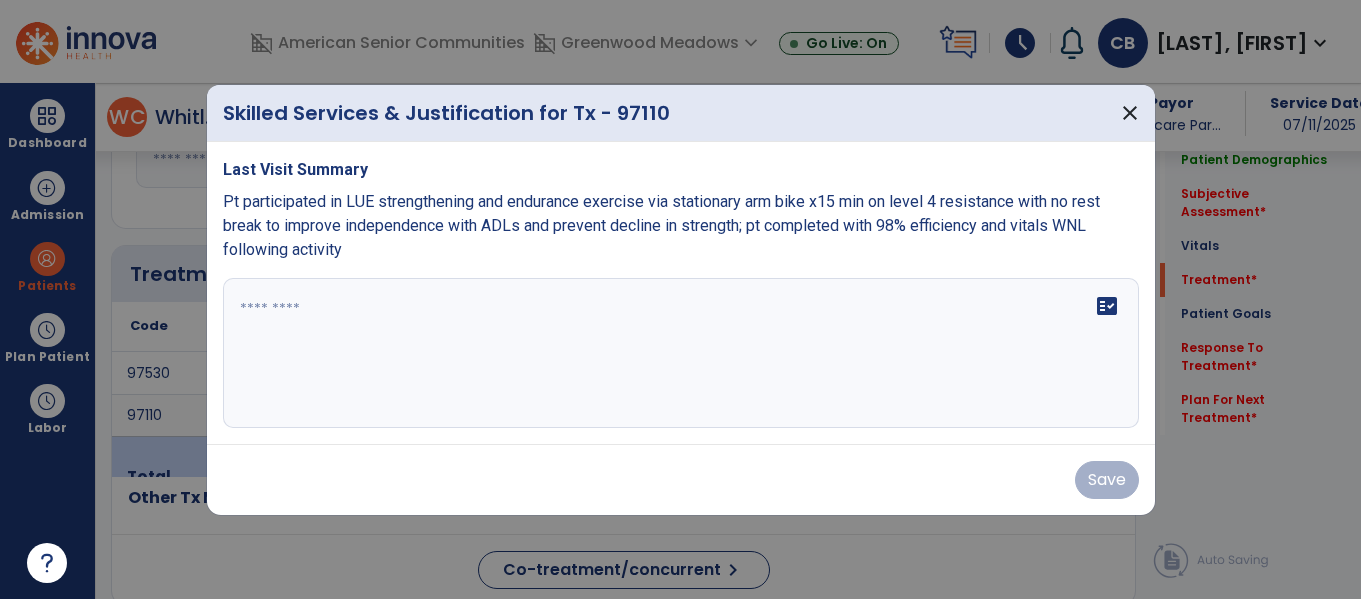 scroll, scrollTop: 1004, scrollLeft: 0, axis: vertical 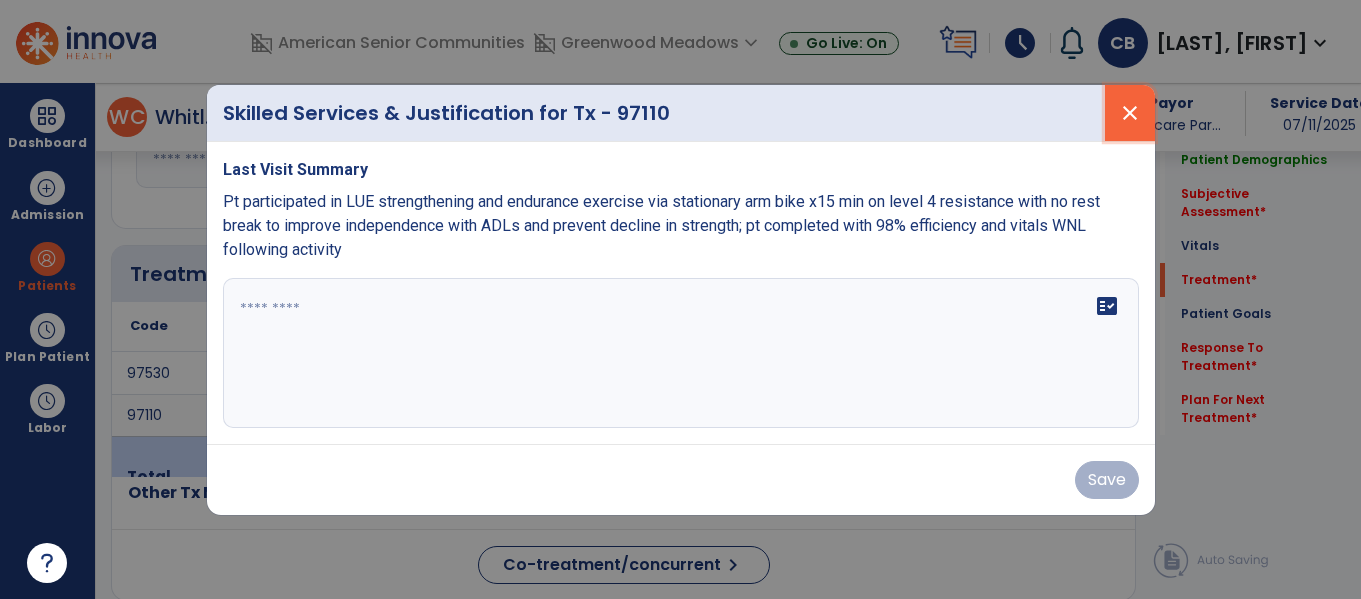 click on "close" at bounding box center [1130, 113] 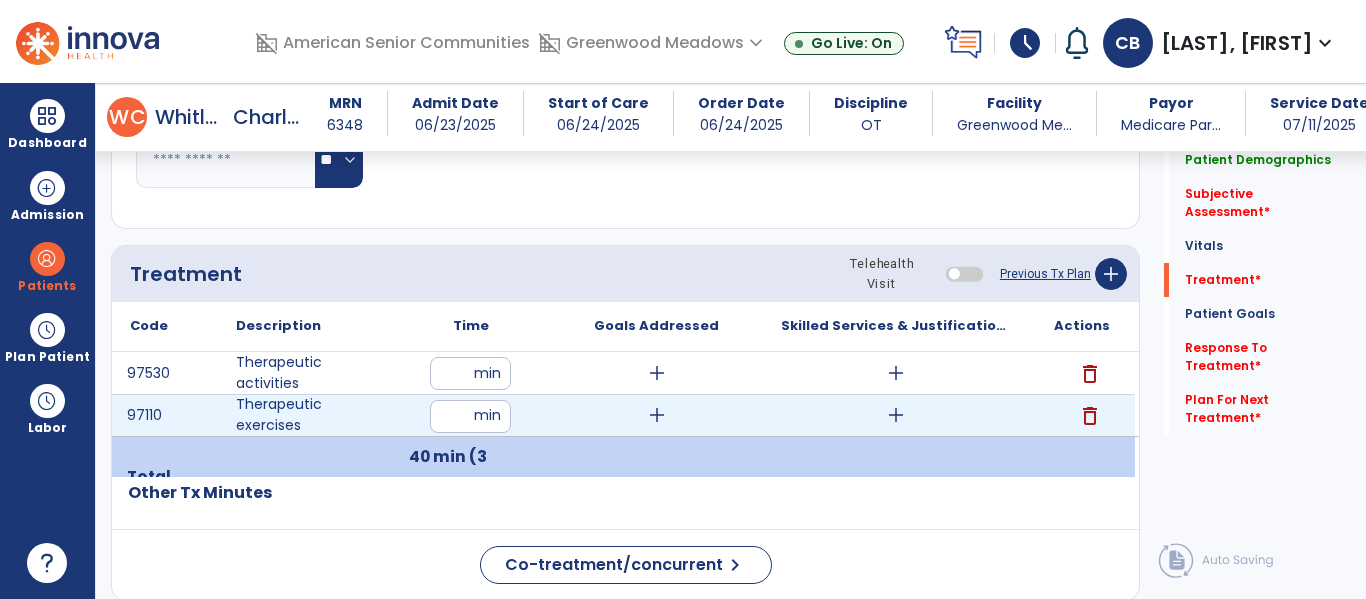 click on "**" at bounding box center [470, 416] 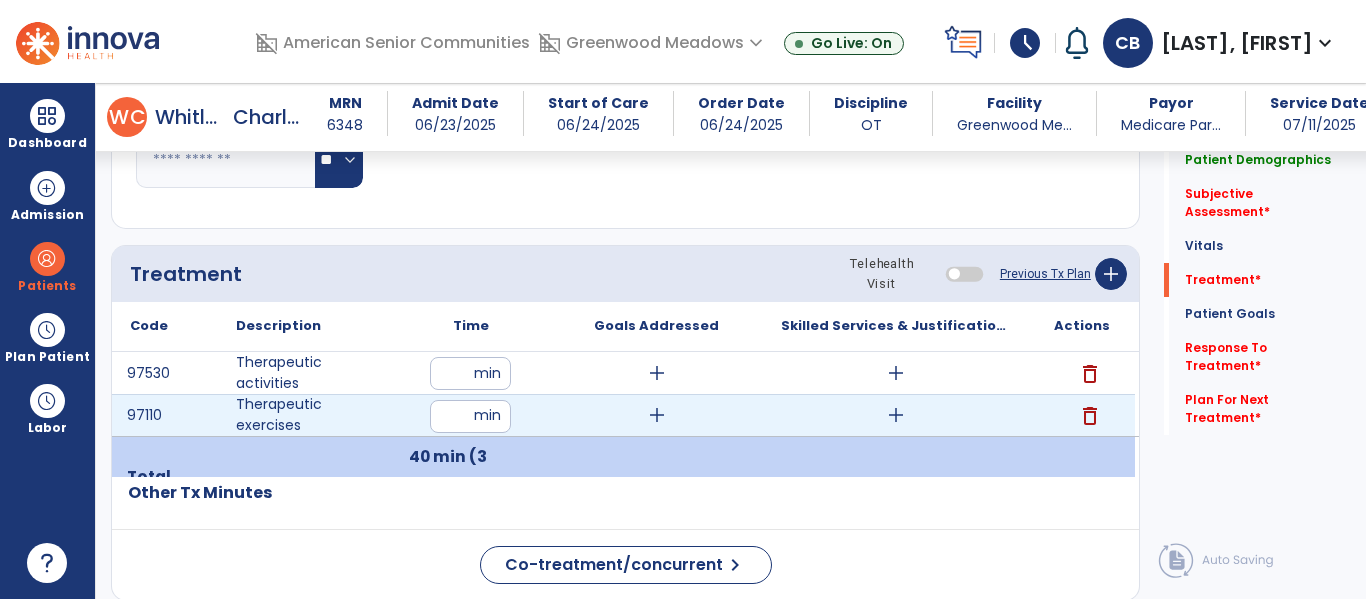 type on "**" 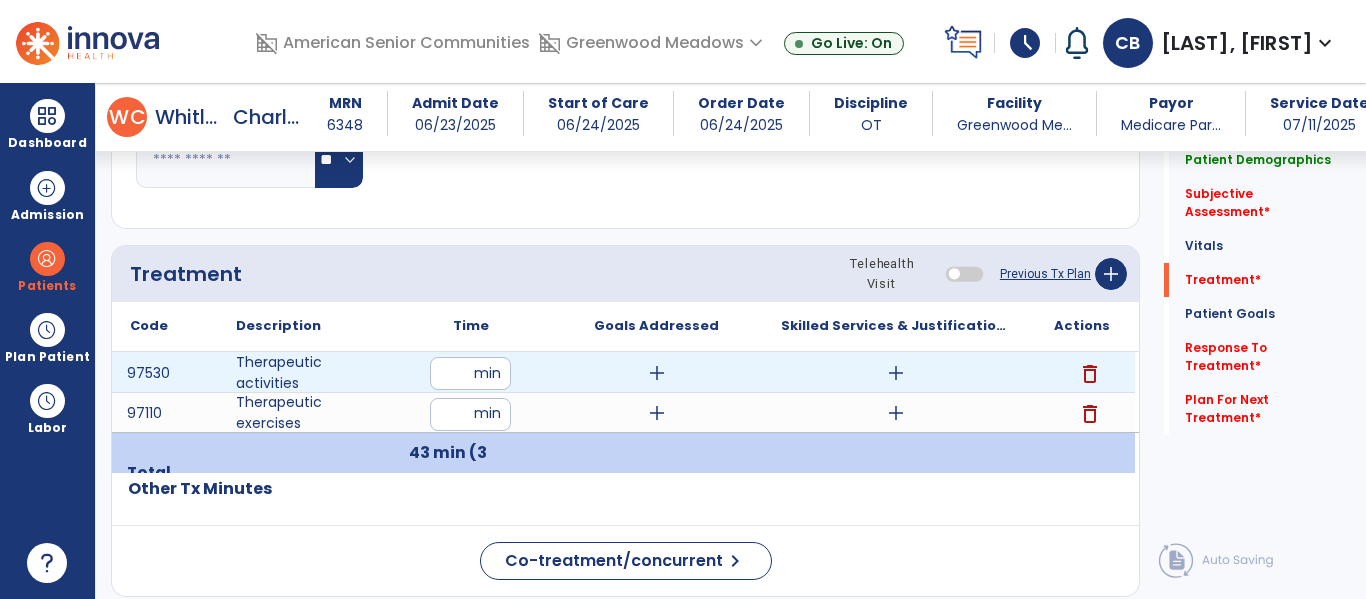 click on "**" at bounding box center (470, 373) 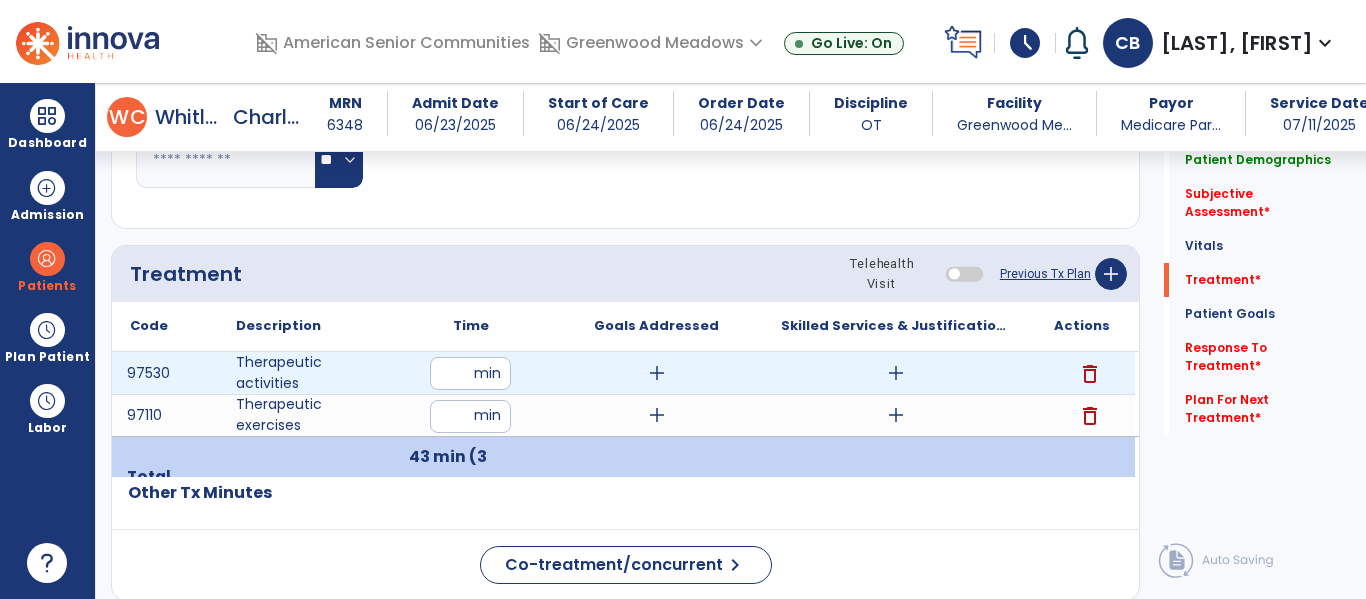 type on "*" 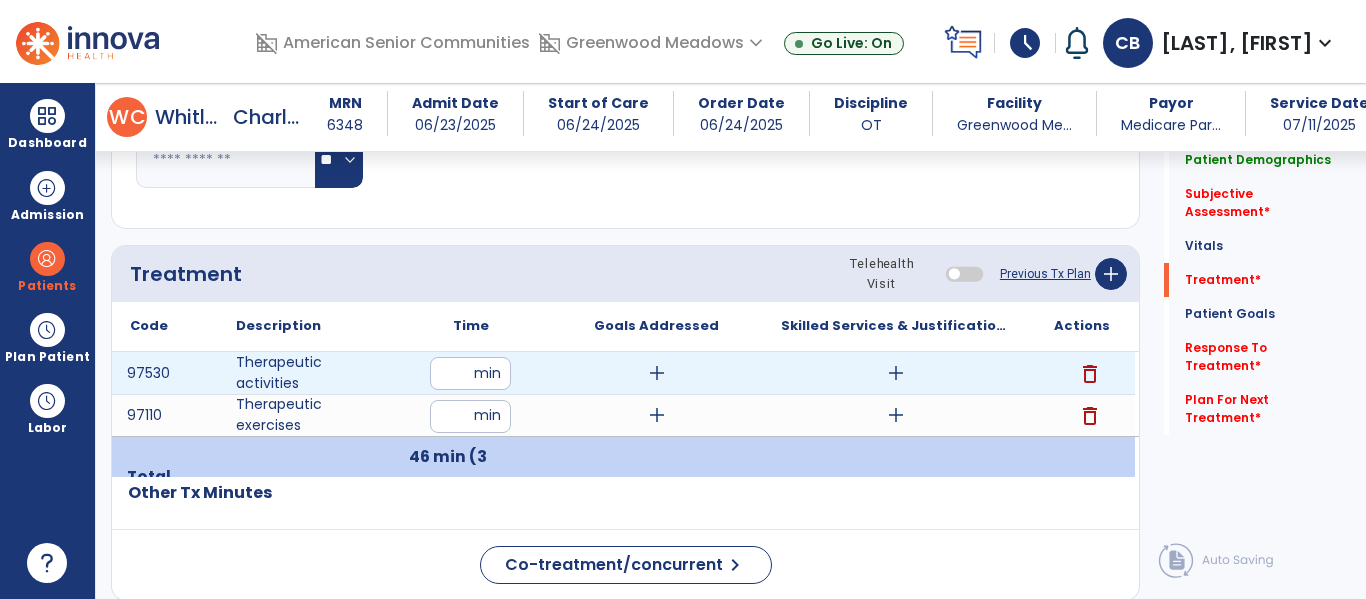 click on "add" at bounding box center (896, 373) 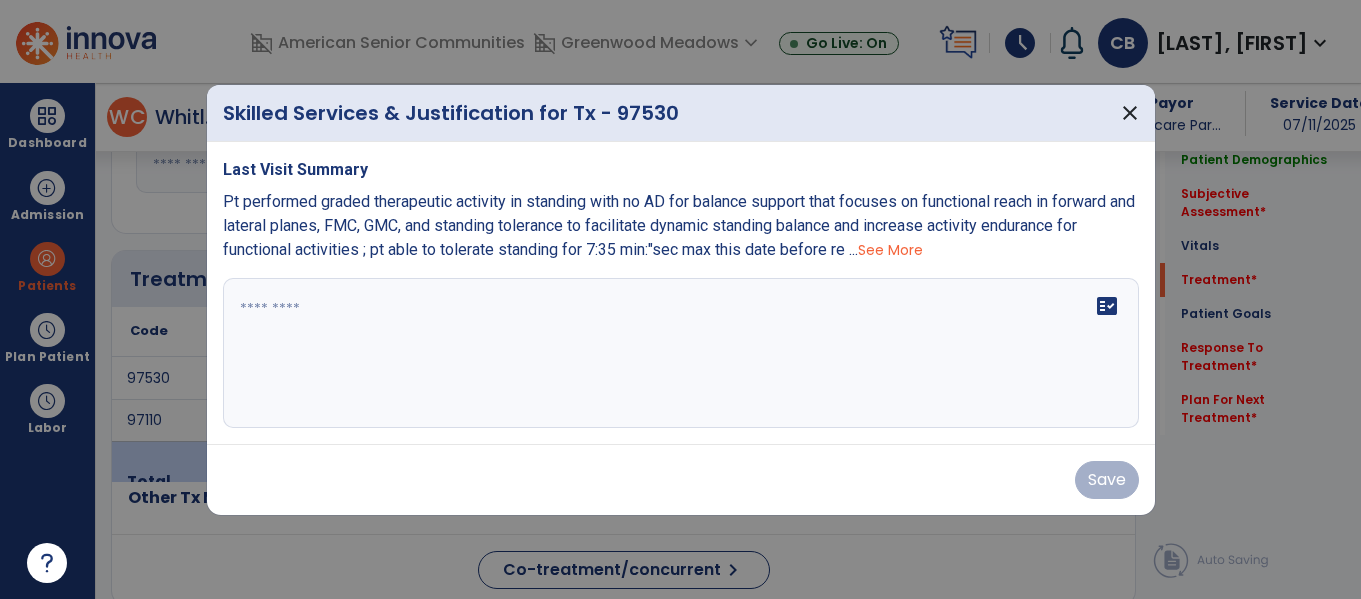 click on "fact_check" at bounding box center (681, 353) 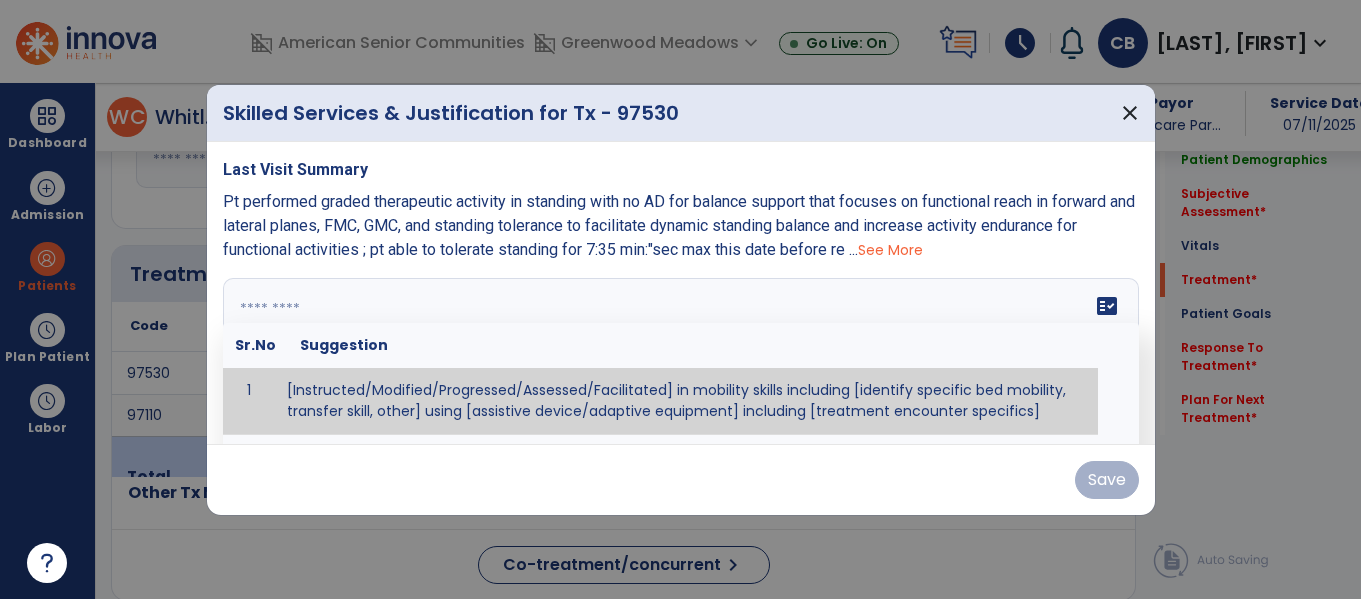 click on "See More" at bounding box center (890, 250) 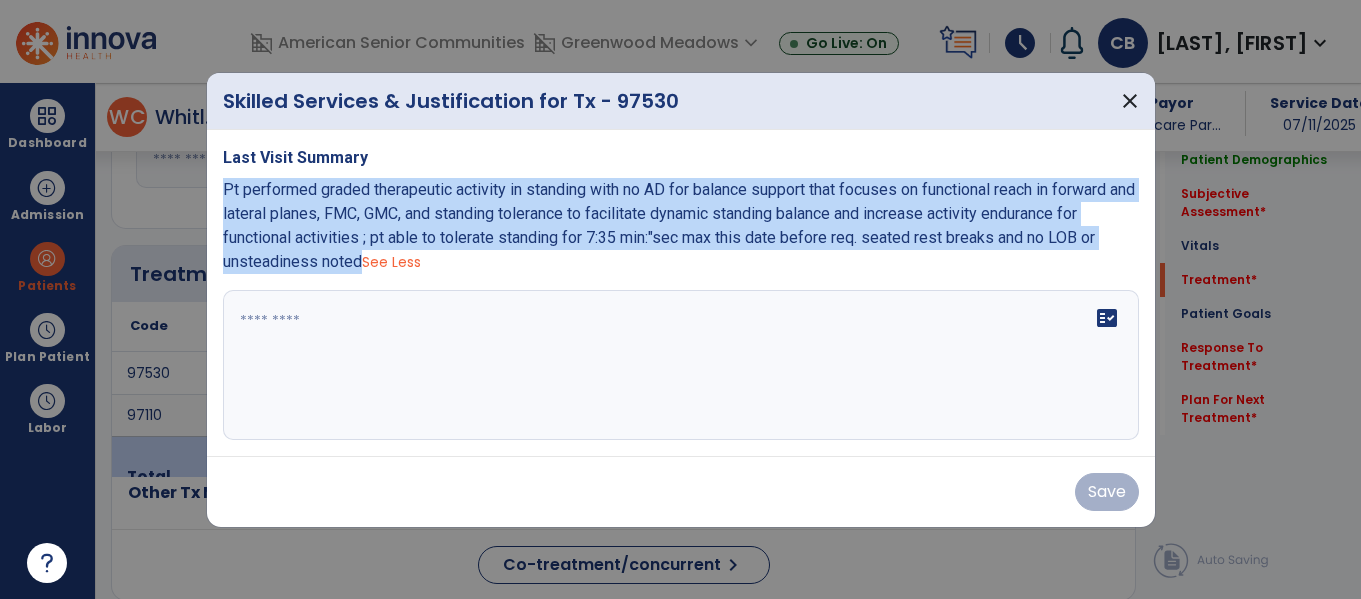drag, startPoint x: 221, startPoint y: 187, endPoint x: 358, endPoint y: 265, distance: 157.64835 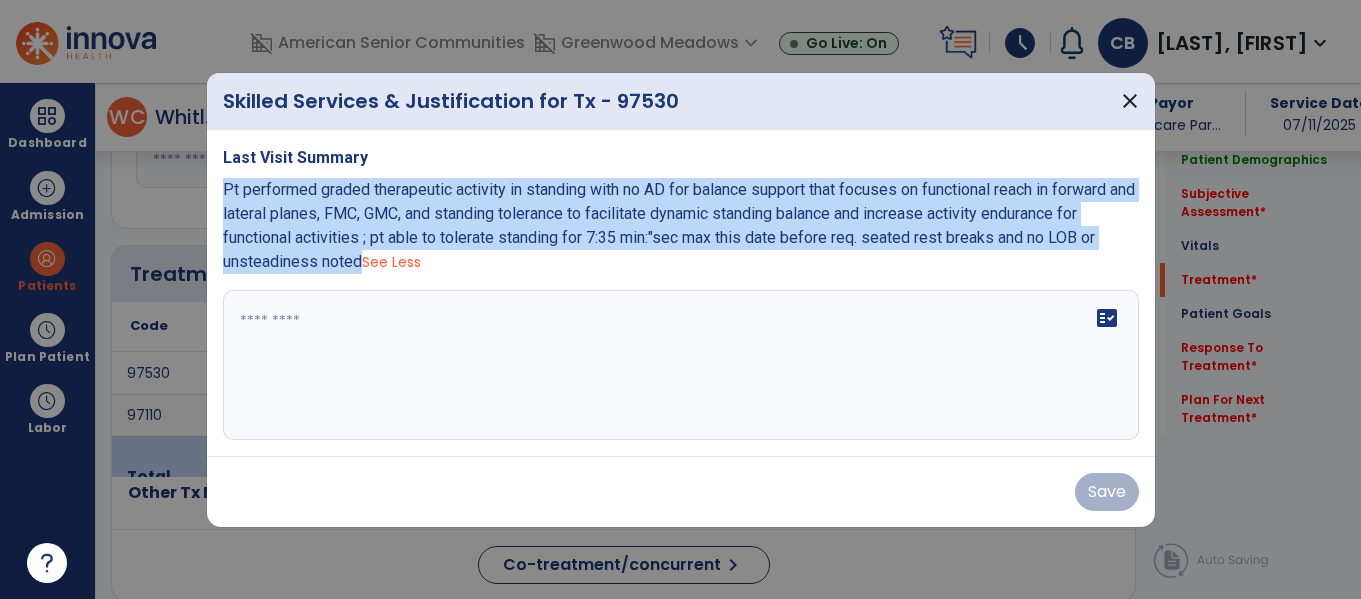 click on "Pt performed graded therapeutic activity in standing with no AD for balance support that focuses on functional reach in forward and lateral planes, FMC, GMC, and standing tolerance to facilitate dynamic standing balance and increase activity endurance for functional activities ; pt able to tolerate standing for 7:35 min:"sec max this date before req. seated rest breaks and no LOB or unsteadiness noted" at bounding box center (679, 225) 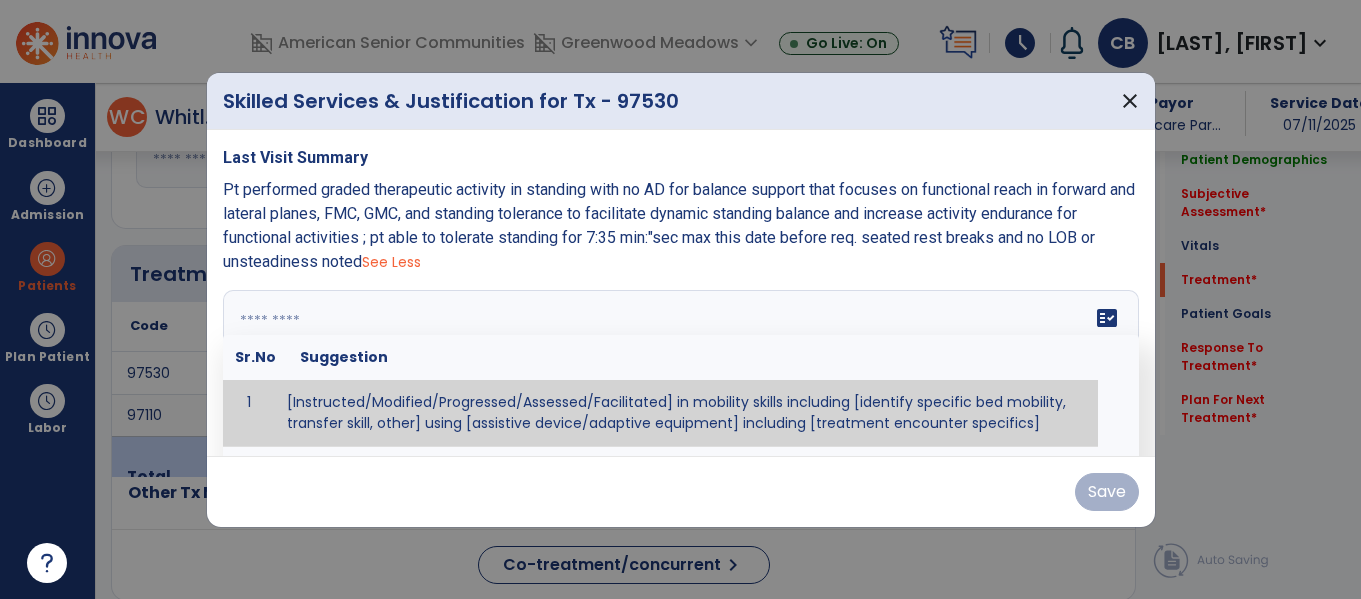 paste on "**********" 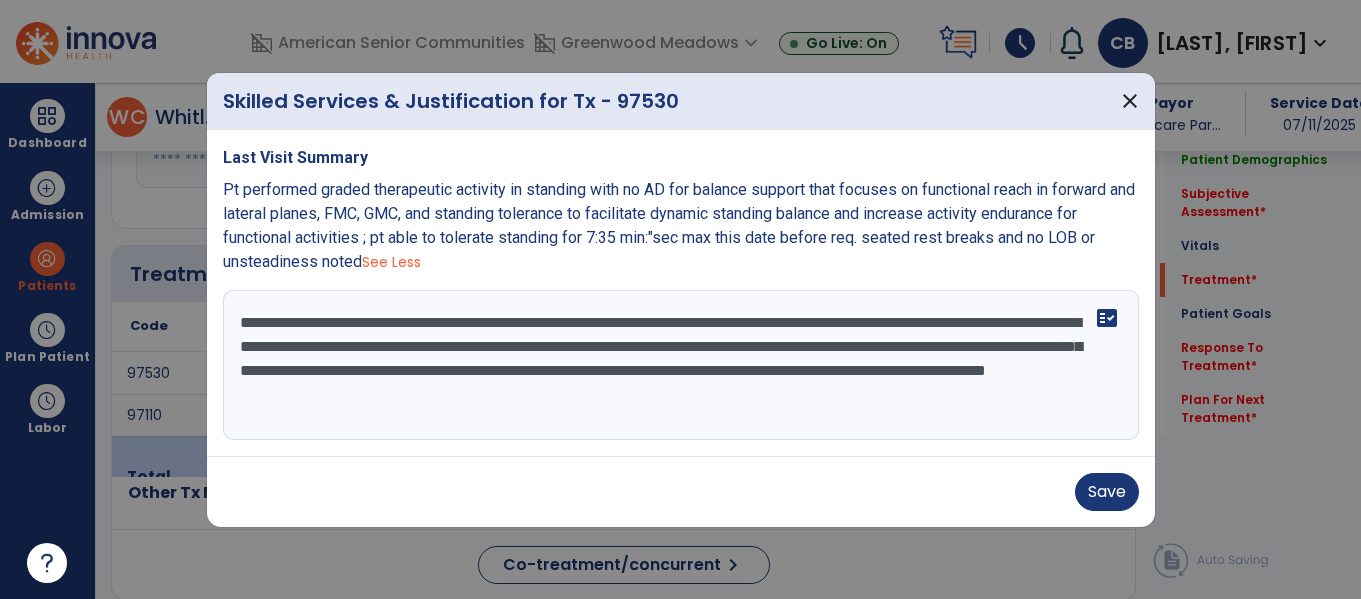 click on "**********" at bounding box center [681, 365] 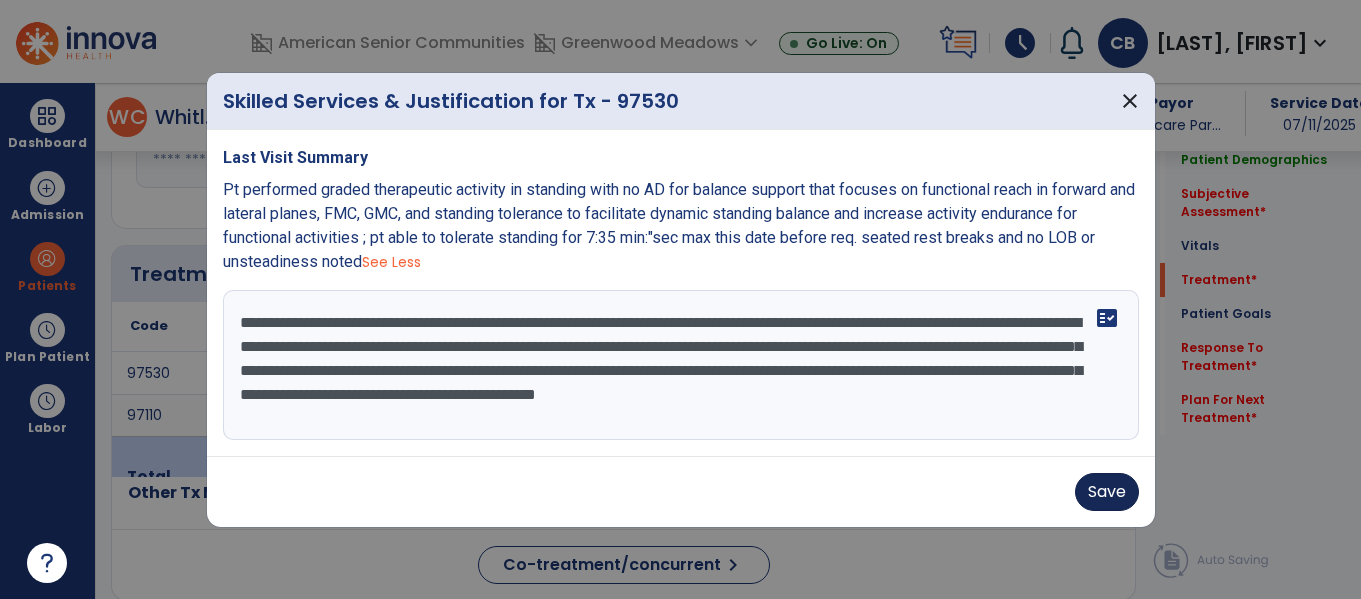 type on "**********" 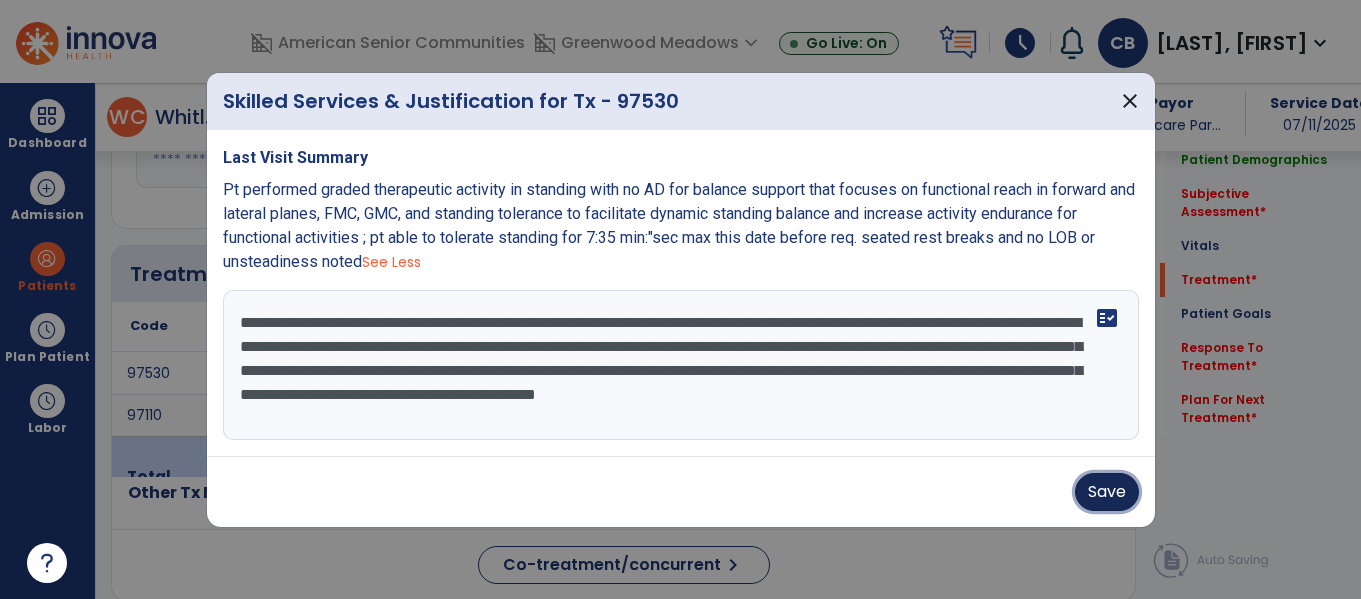 drag, startPoint x: 1102, startPoint y: 486, endPoint x: 612, endPoint y: 282, distance: 530.7692 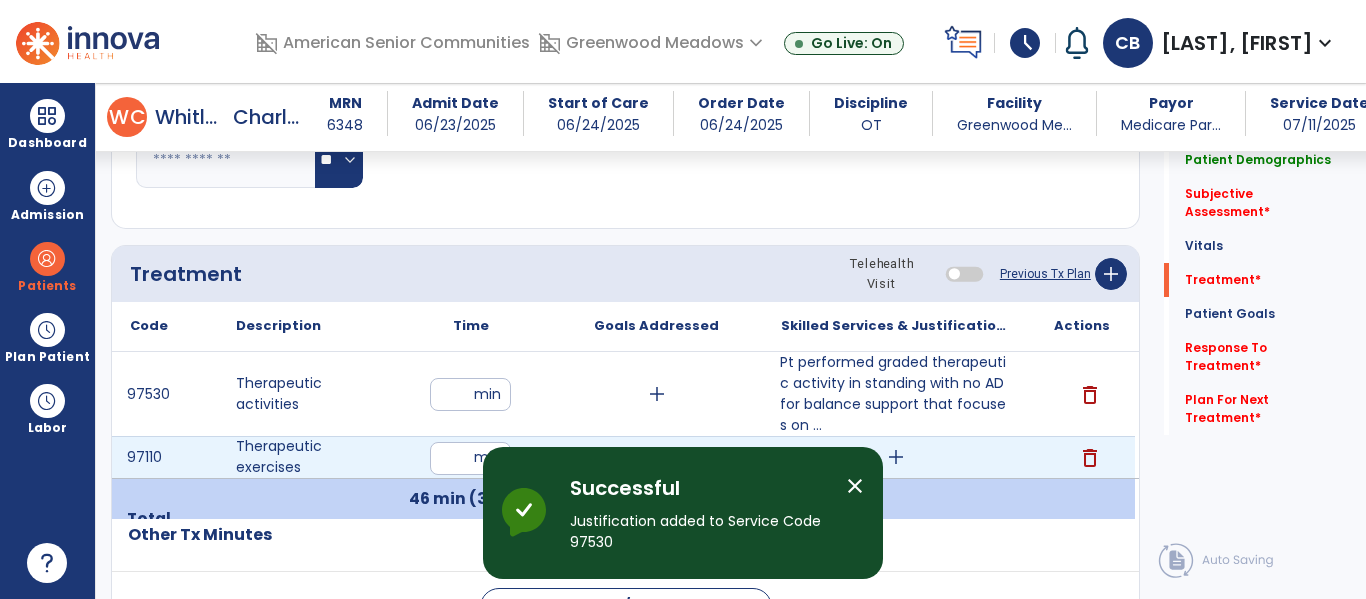 click on "add" at bounding box center [896, 457] 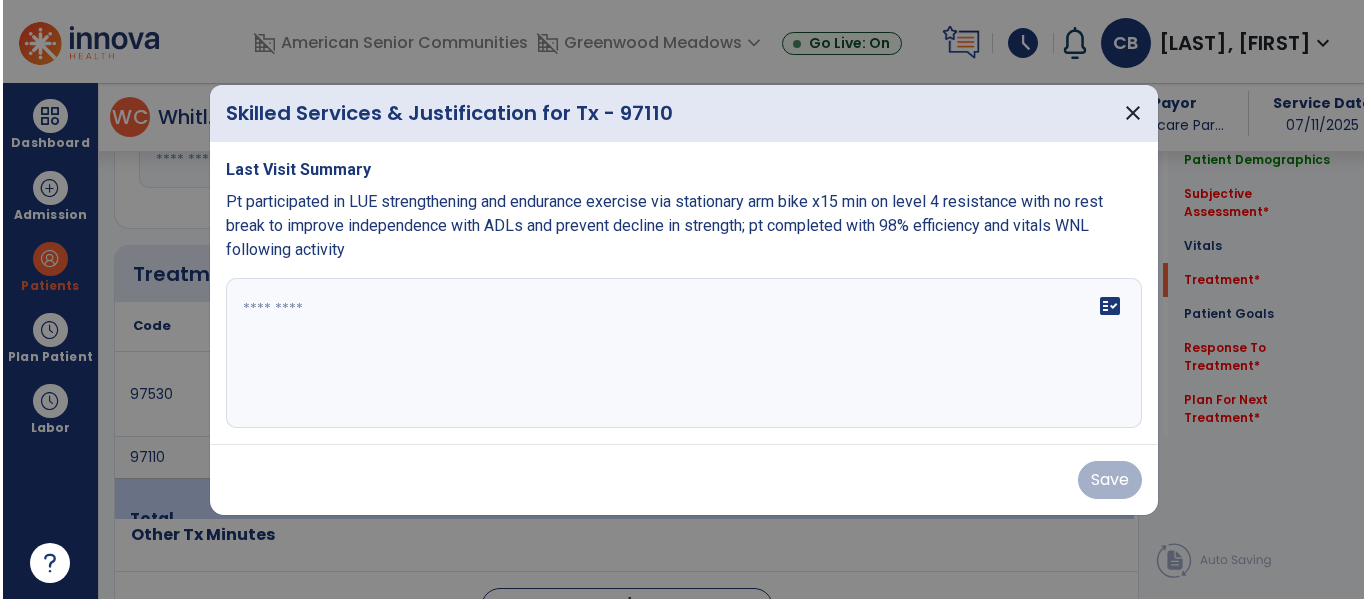 scroll, scrollTop: 1004, scrollLeft: 0, axis: vertical 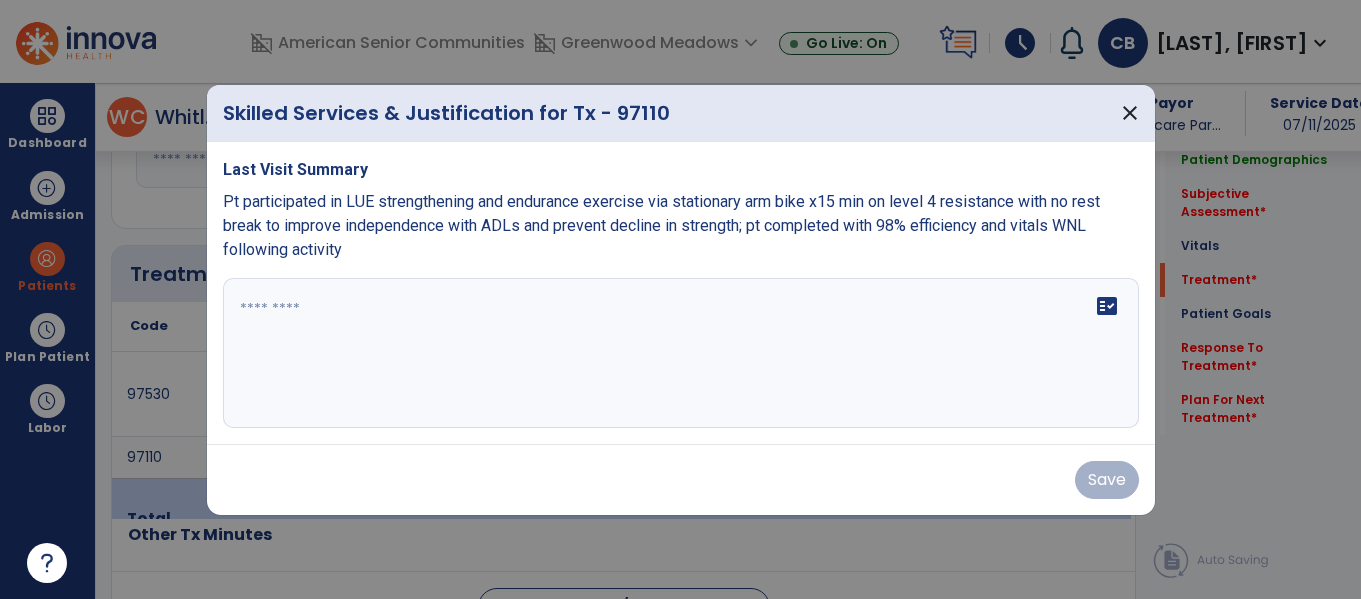 click at bounding box center (681, 353) 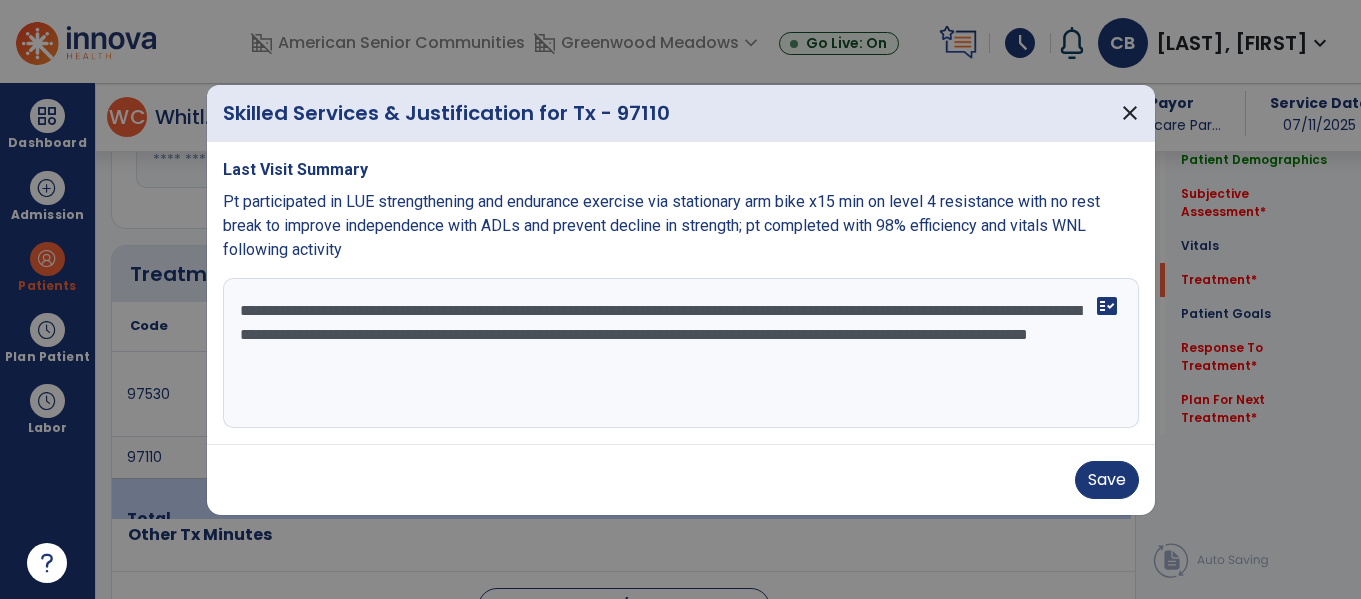 type on "**********" 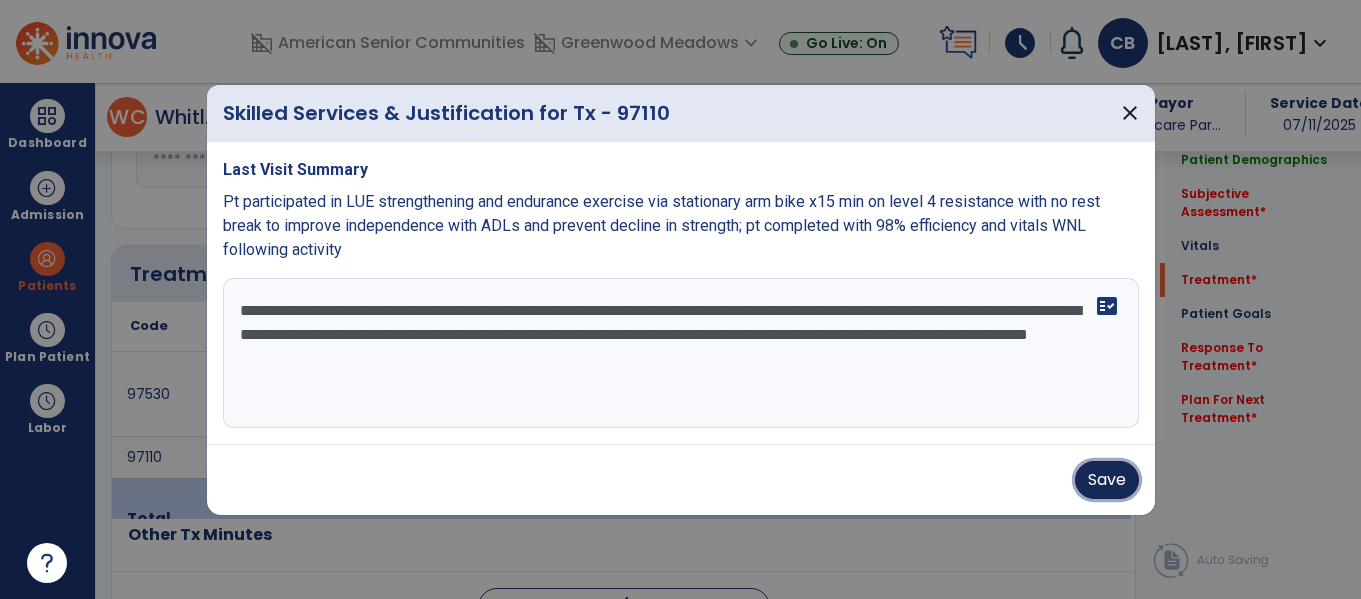 click on "Save" at bounding box center [1107, 480] 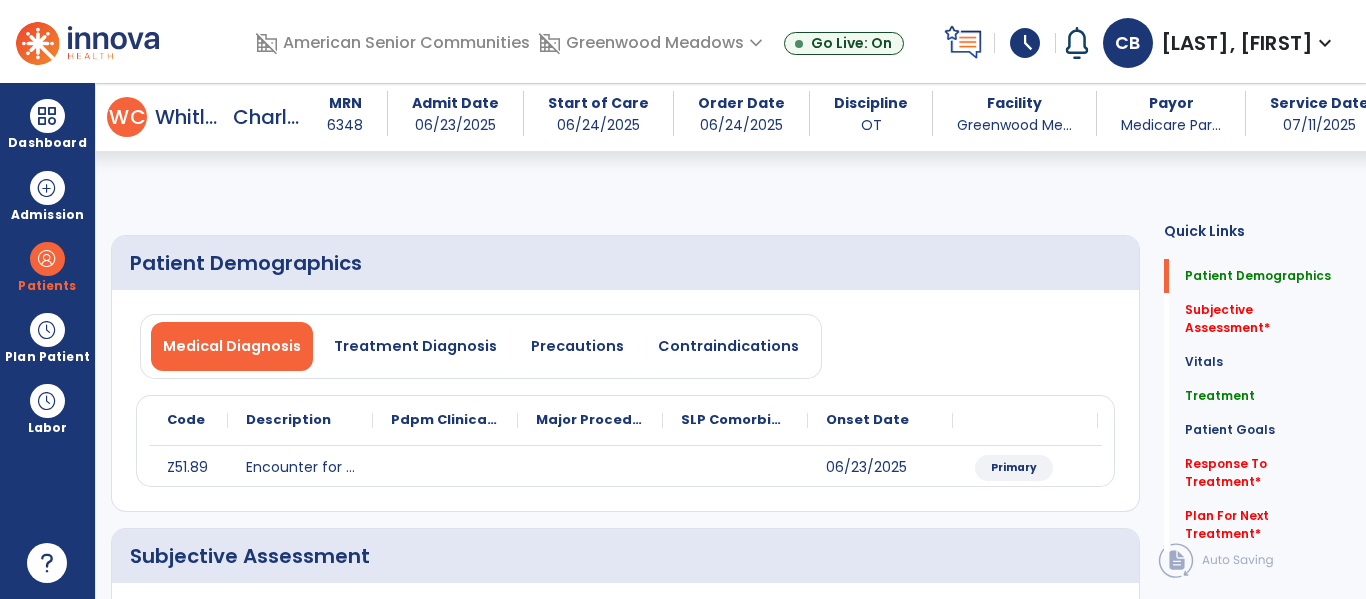 scroll, scrollTop: 386, scrollLeft: 0, axis: vertical 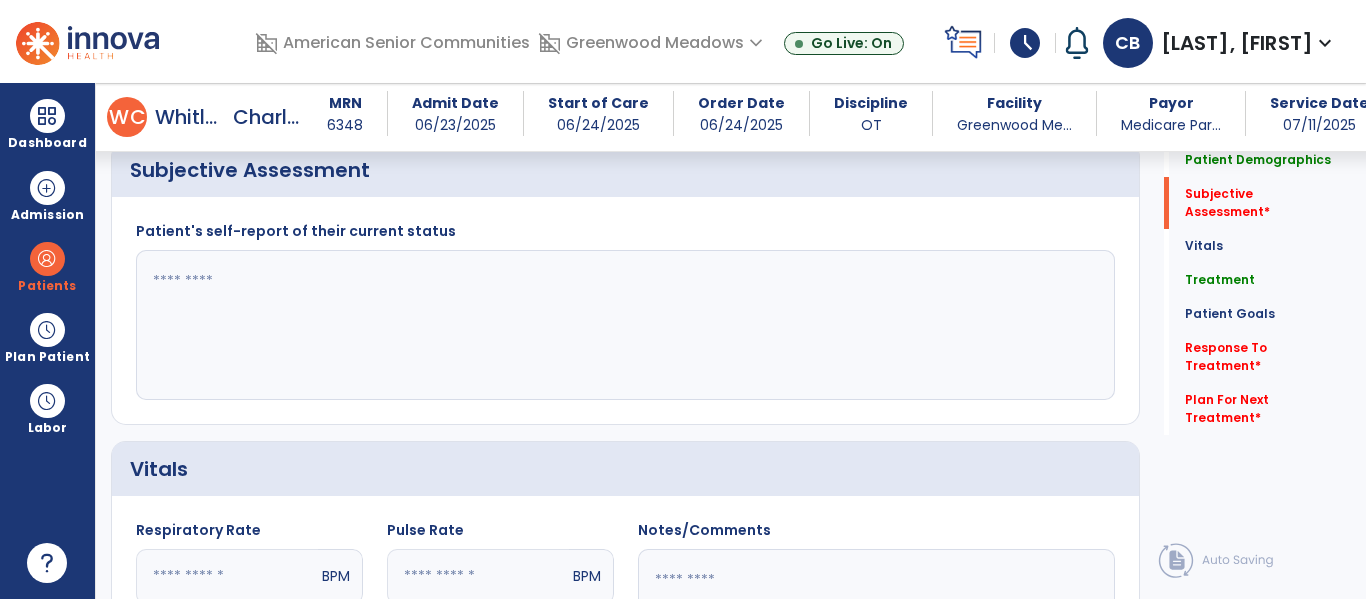click 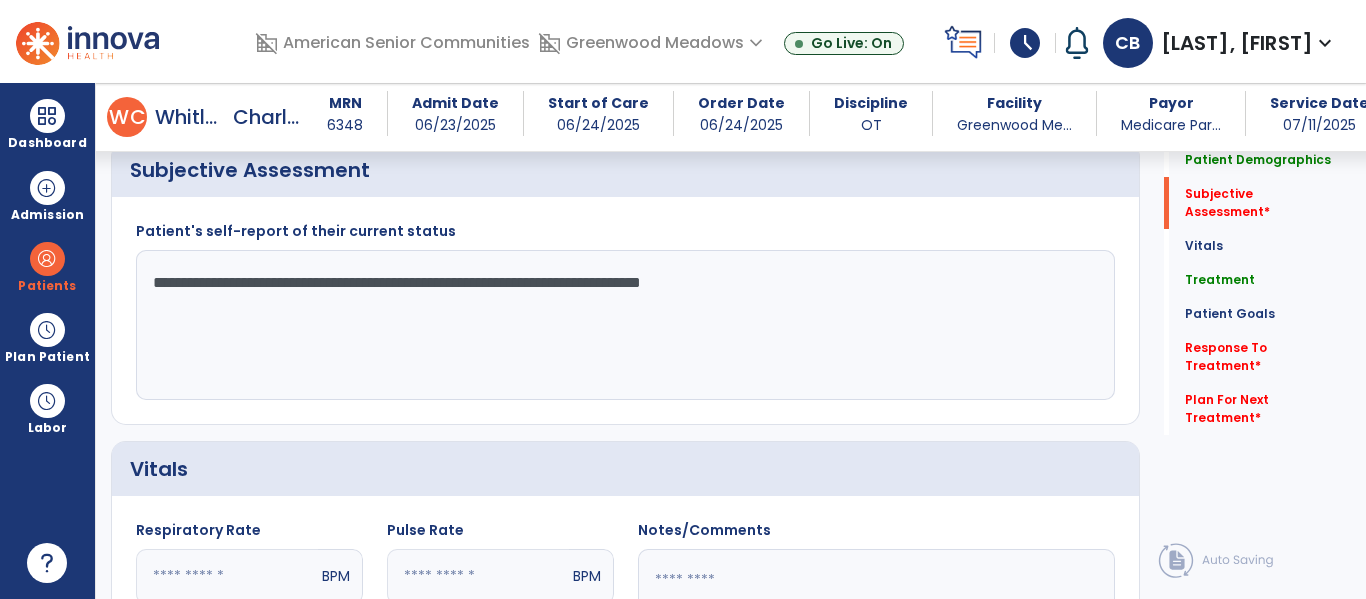 scroll, scrollTop: 0, scrollLeft: 0, axis: both 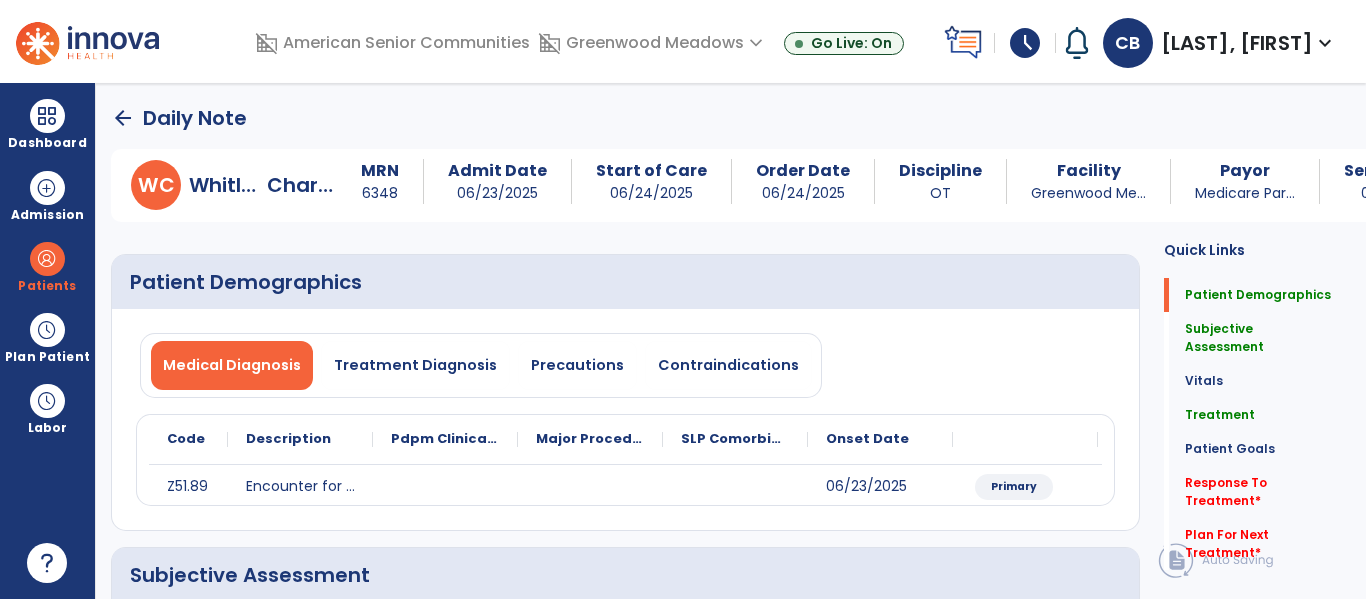 type on "**********" 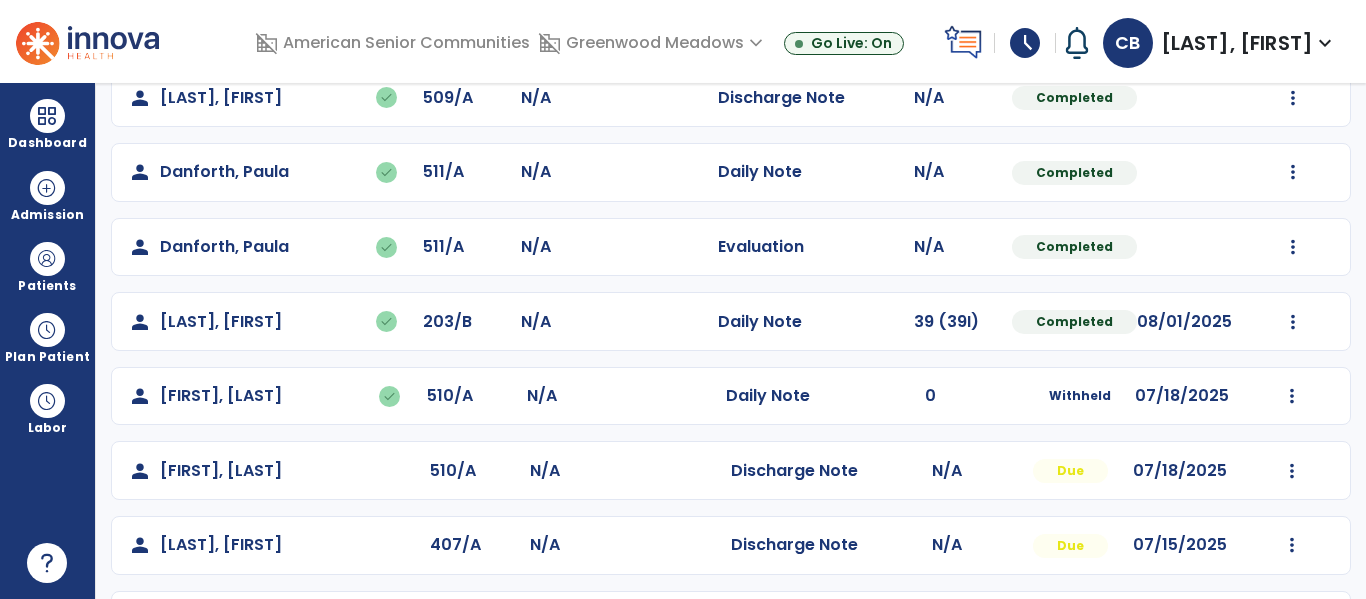 scroll, scrollTop: 783, scrollLeft: 0, axis: vertical 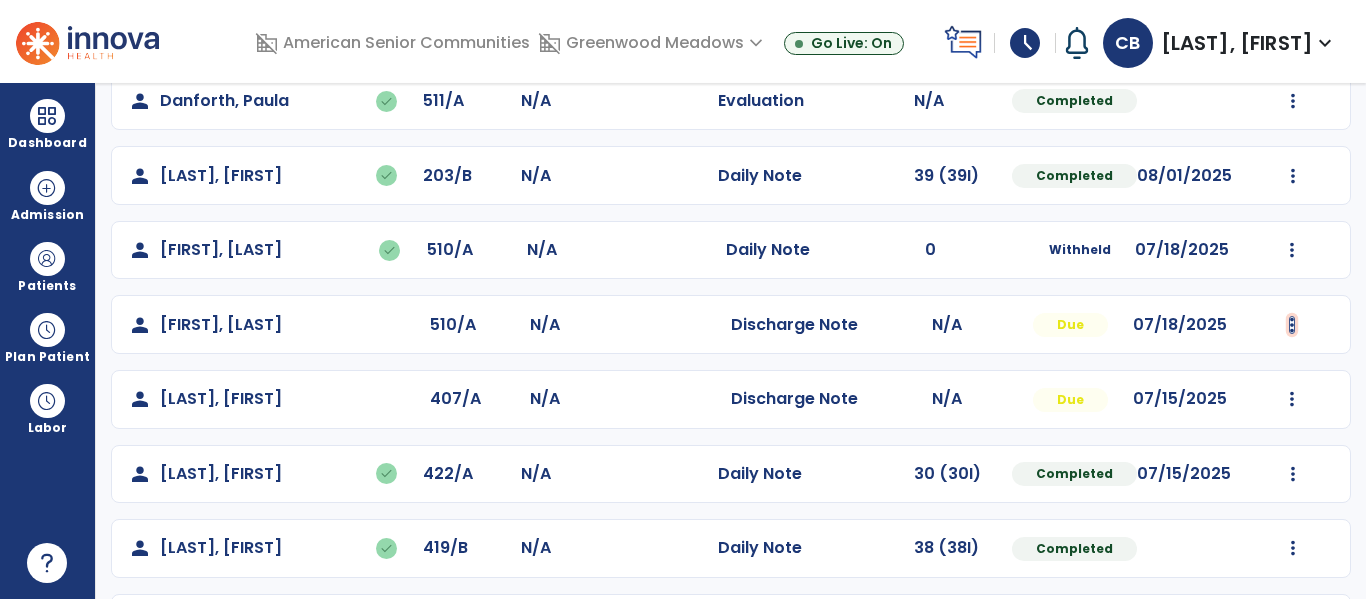 click at bounding box center (1293, -495) 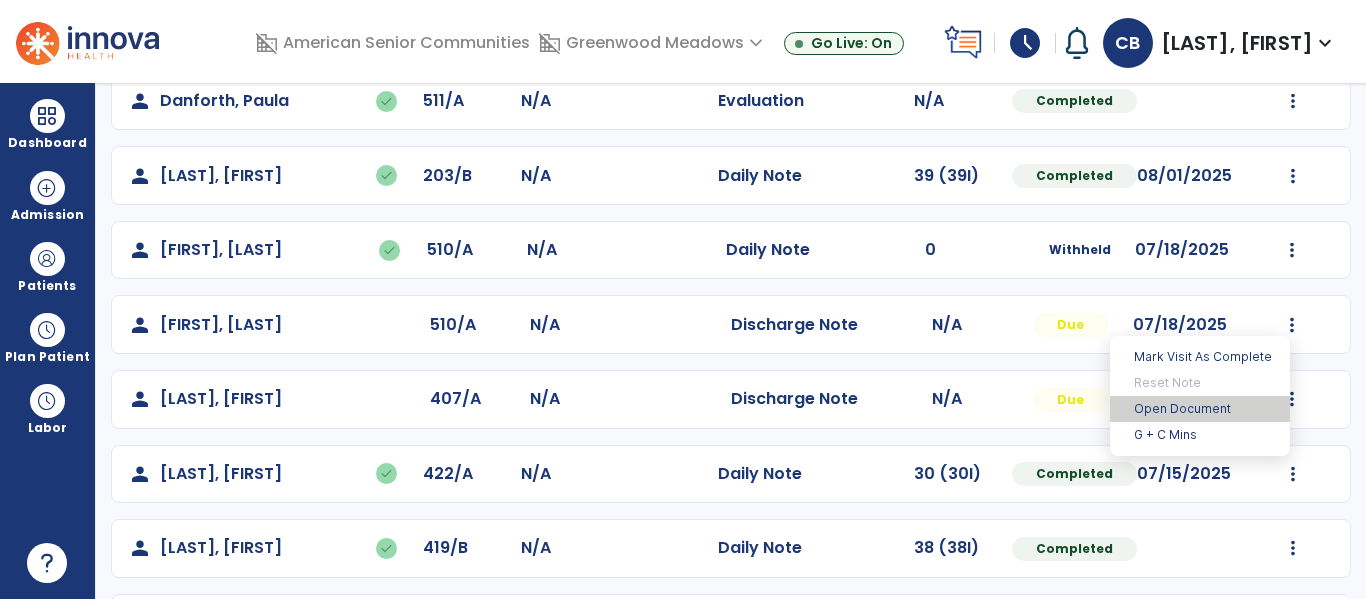 click on "Open Document" at bounding box center [1200, 409] 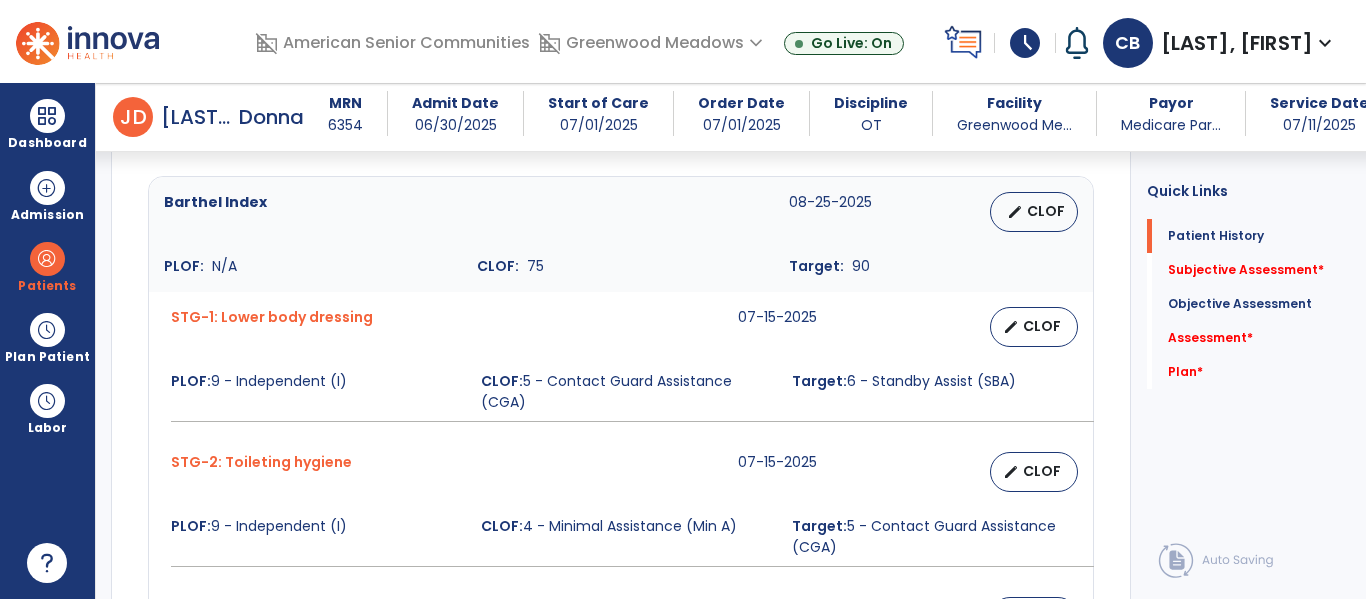 scroll, scrollTop: 428, scrollLeft: 0, axis: vertical 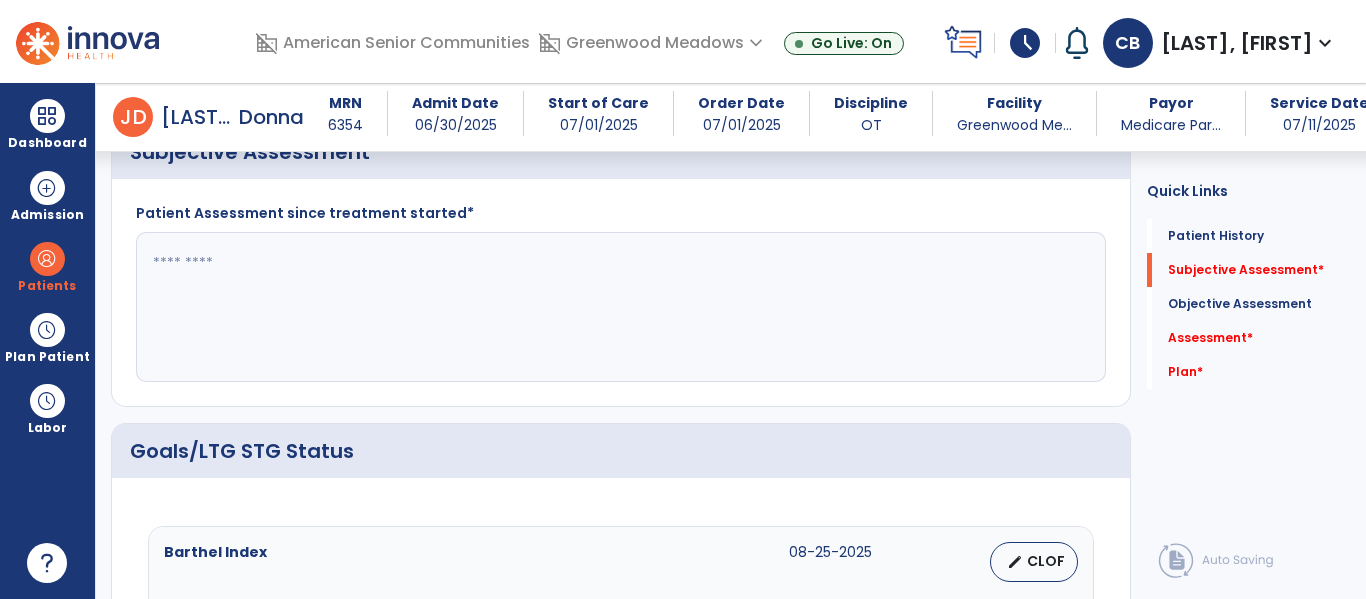 click 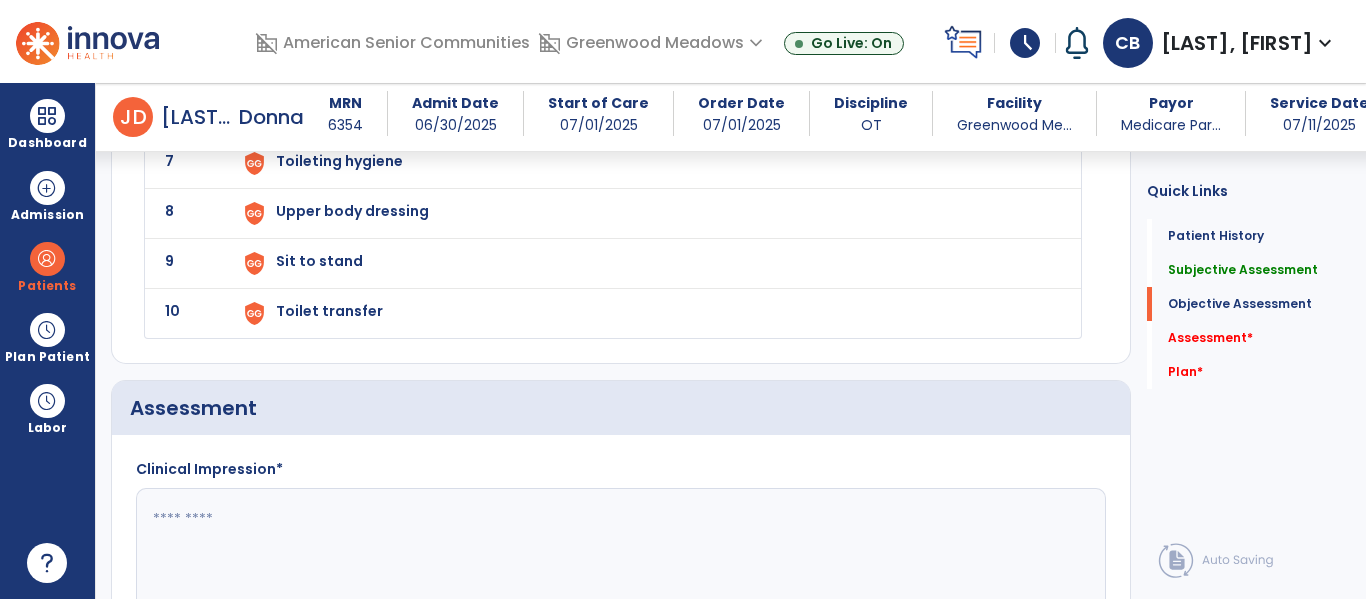 scroll, scrollTop: 2782, scrollLeft: 0, axis: vertical 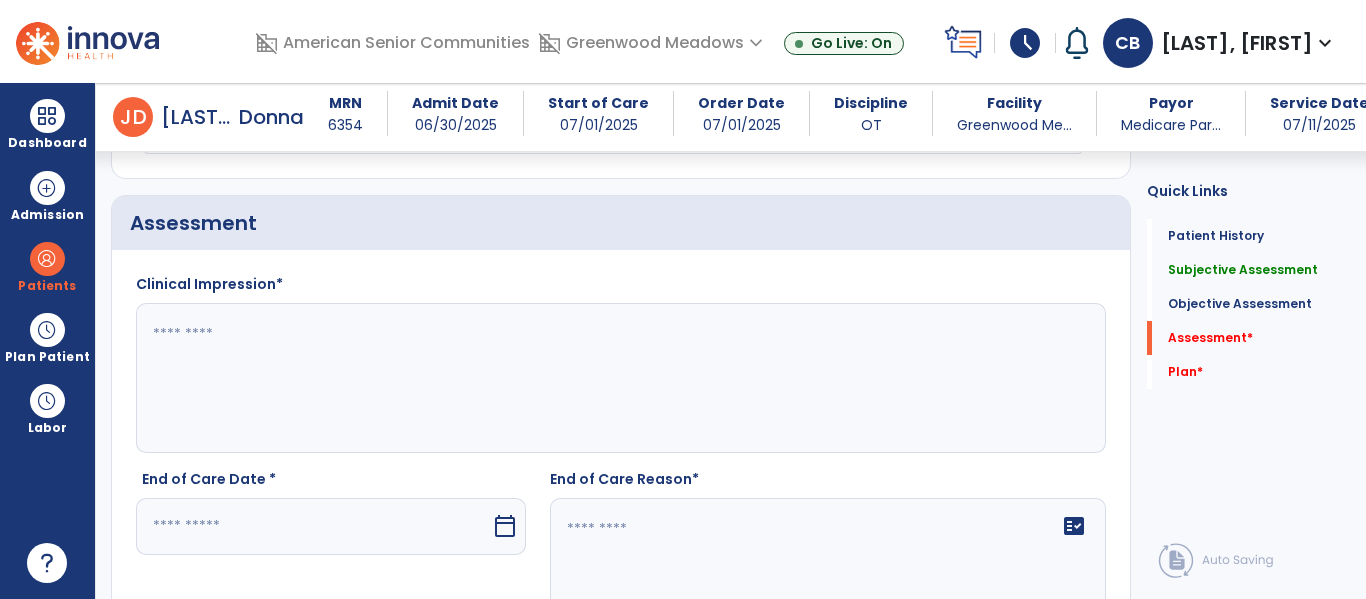 type on "**********" 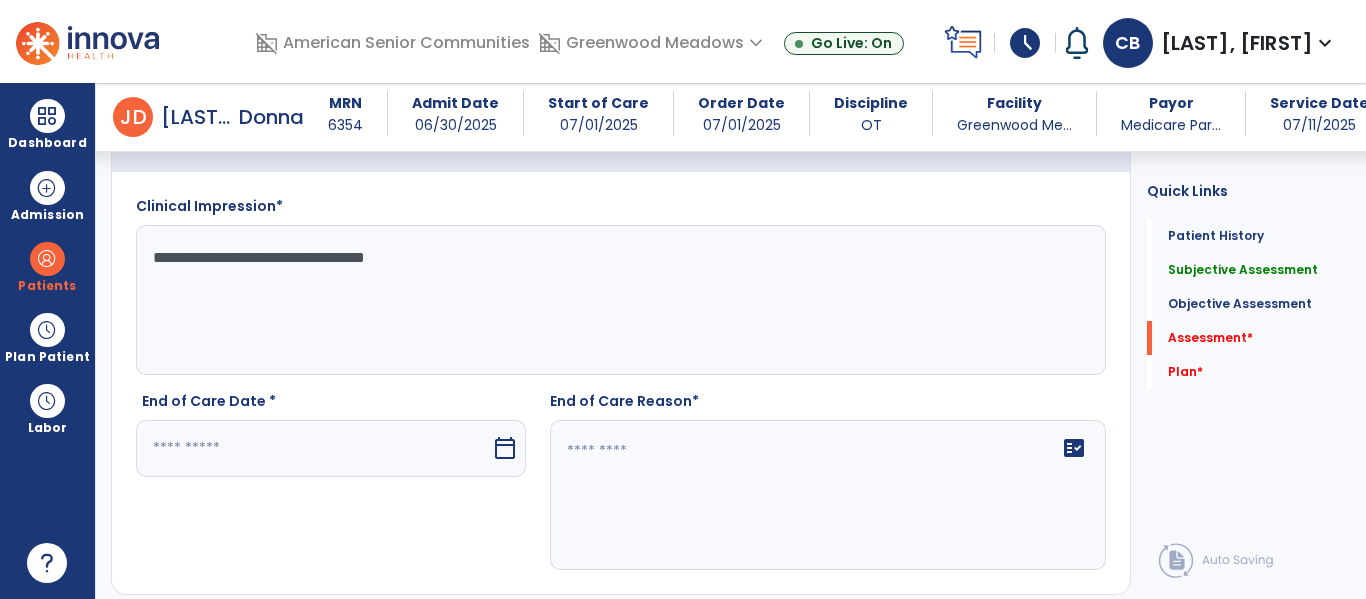 type on "**********" 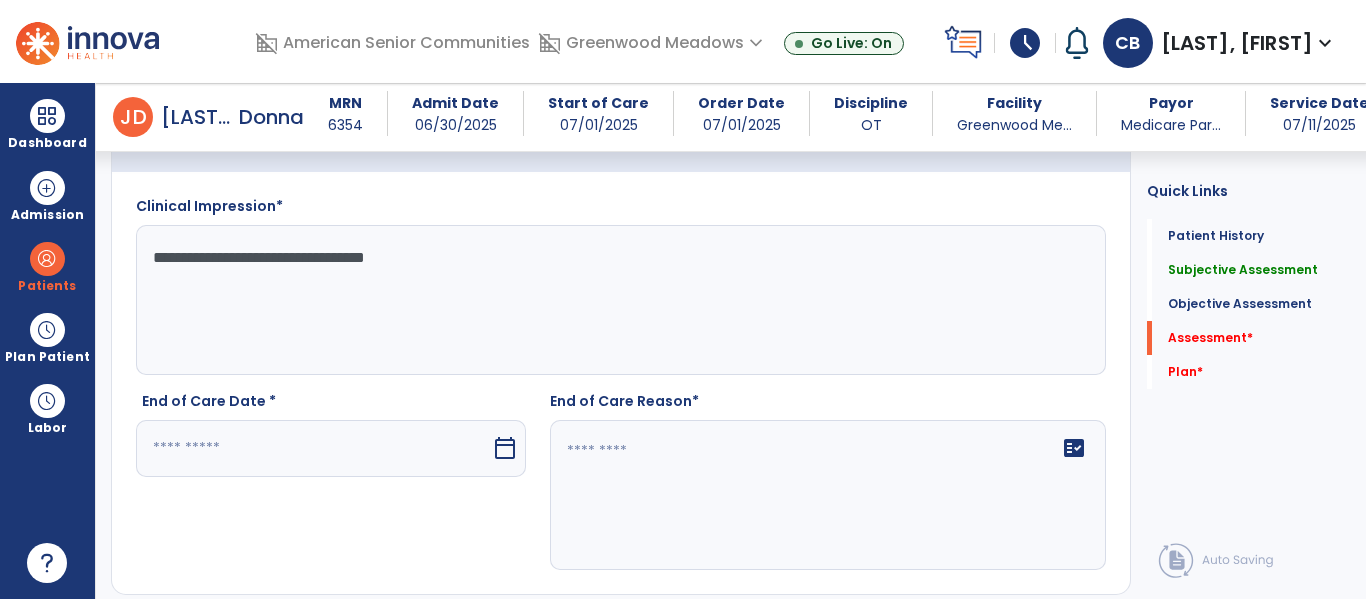 click at bounding box center (313, 448) 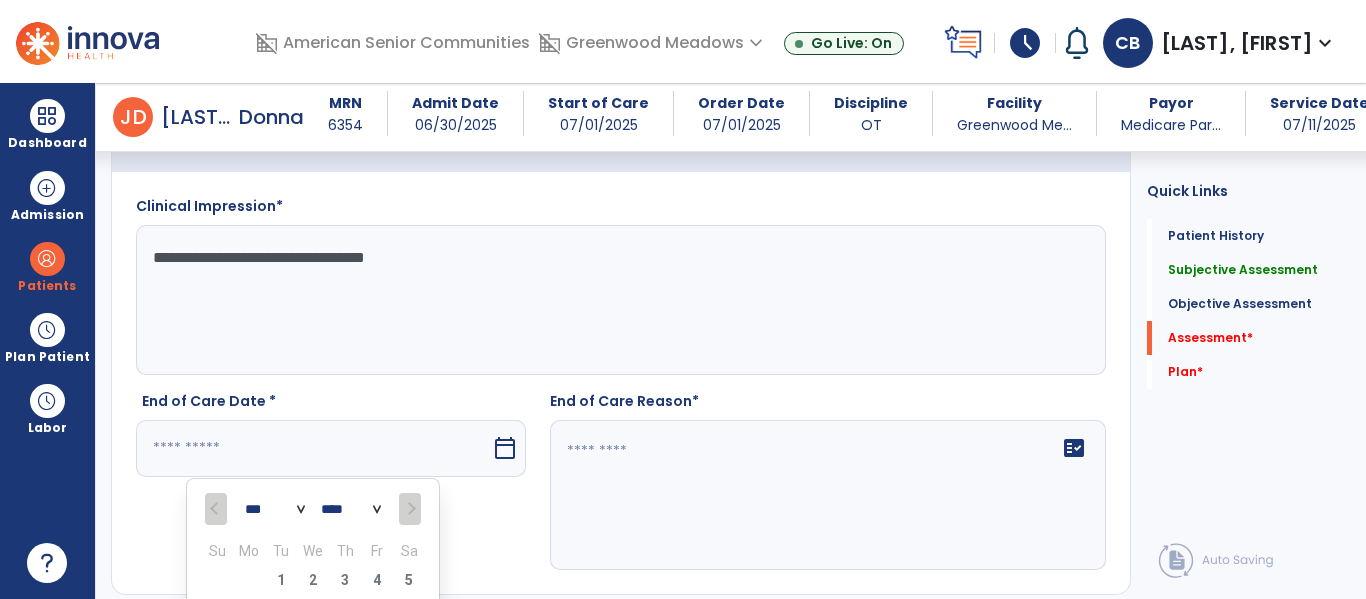 scroll, scrollTop: 2892, scrollLeft: 0, axis: vertical 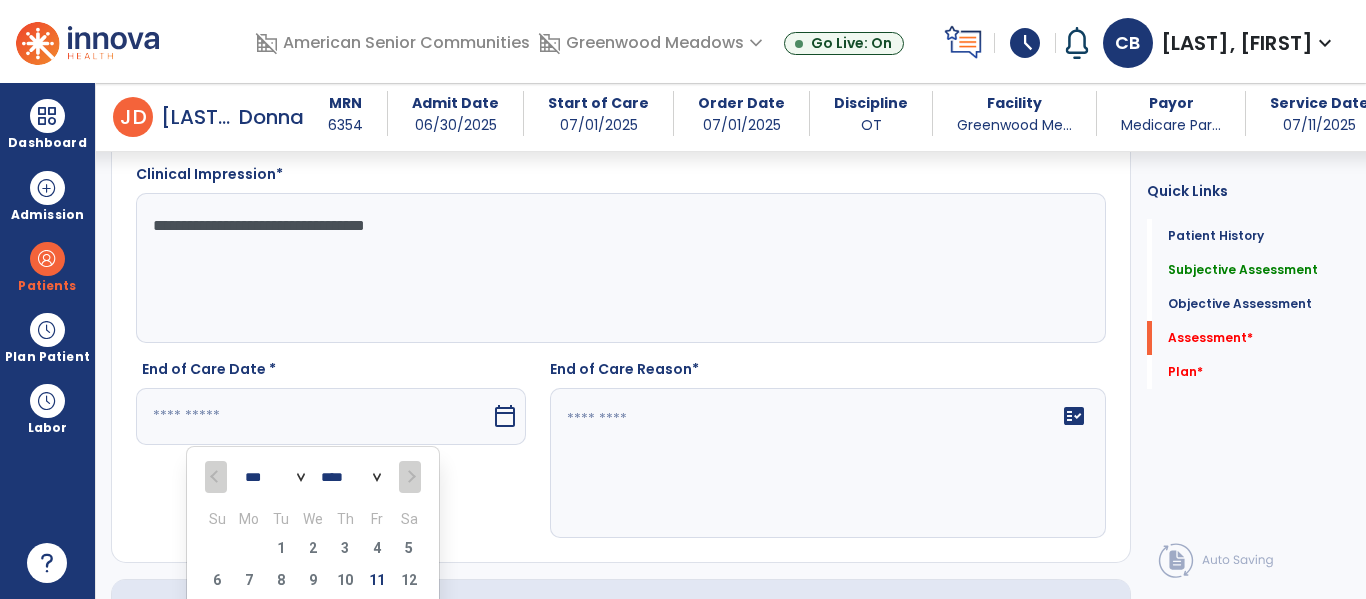 click on "Su Mo Tu We Th Fr Sa  29   30   1   2   3   4   5   6   7   8   9   10   11   12   13   14   15   16   17   18   19   20   21   22   23   24   25   26   27   28   29   30   31   1   2   3   4   5   6   7   8   9" at bounding box center [313, 612] 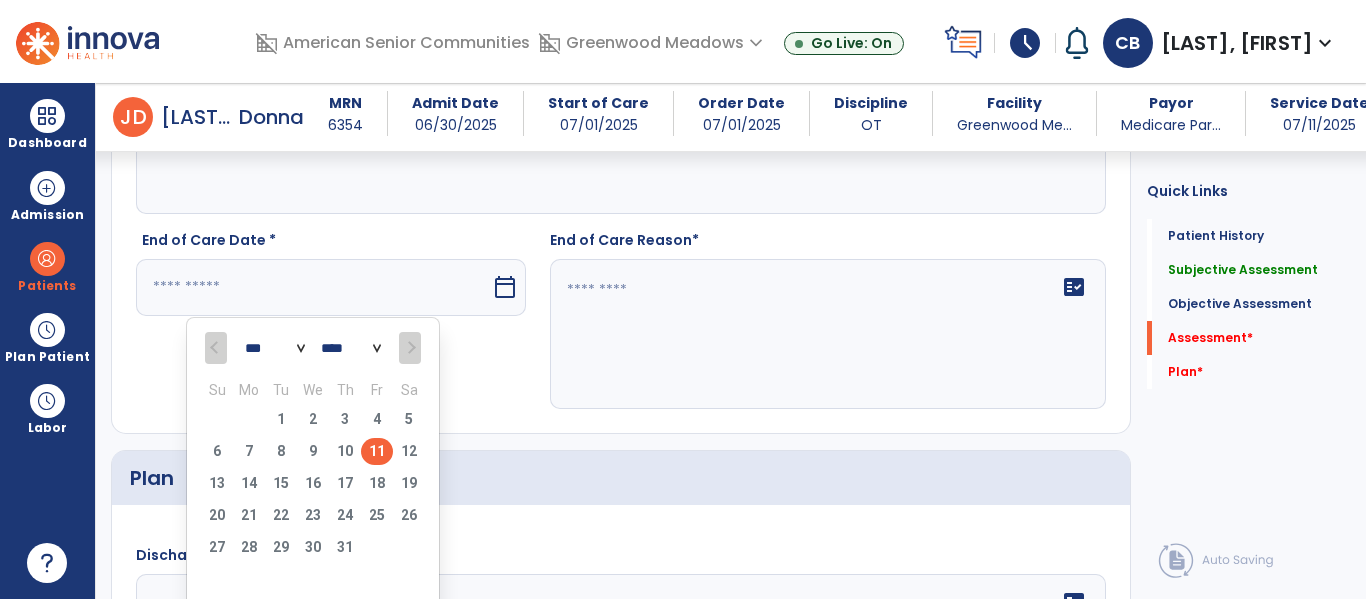 click on "11" at bounding box center (377, 451) 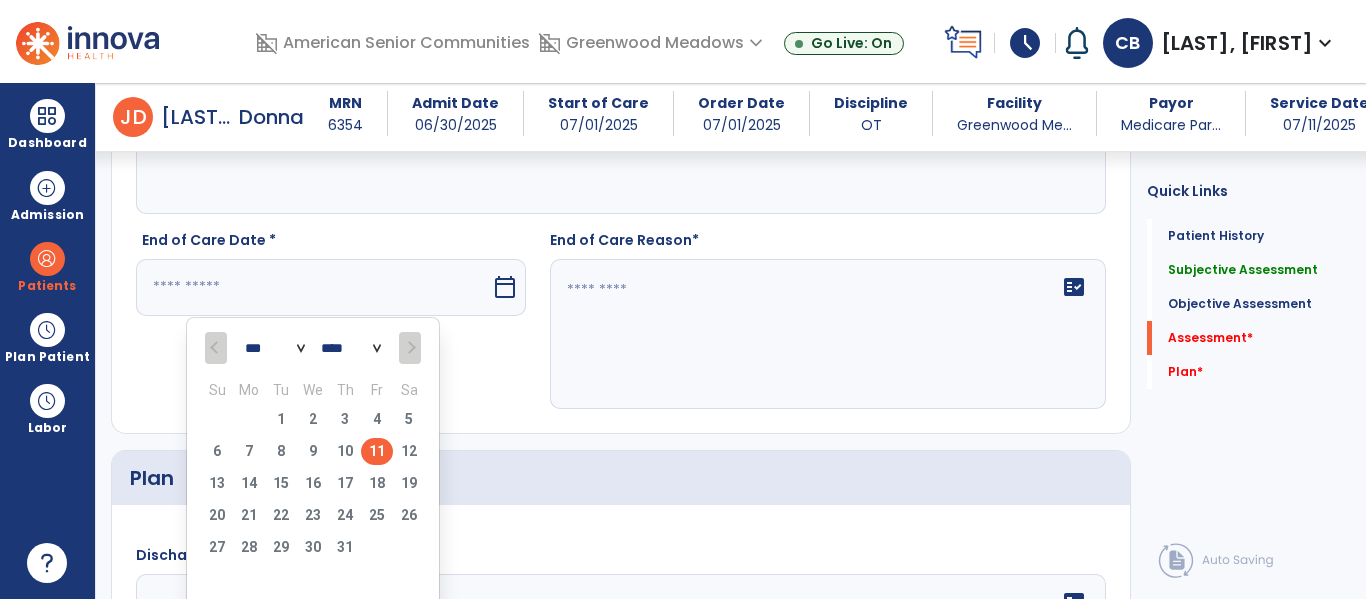 type on "*********" 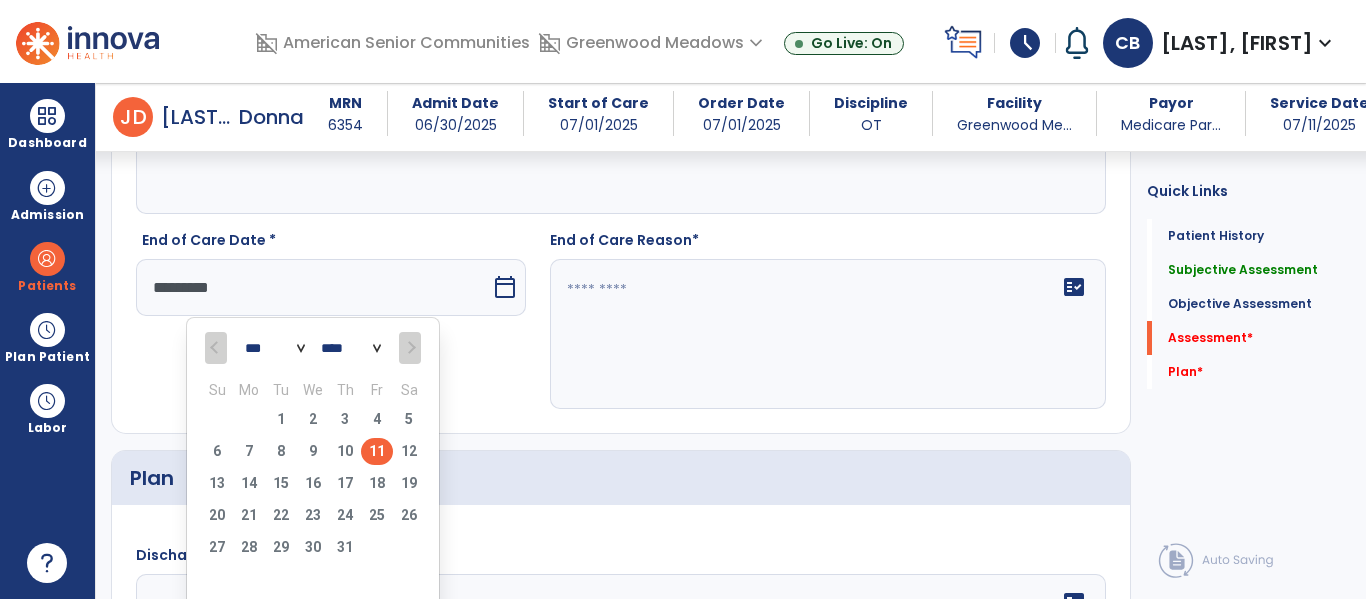 click 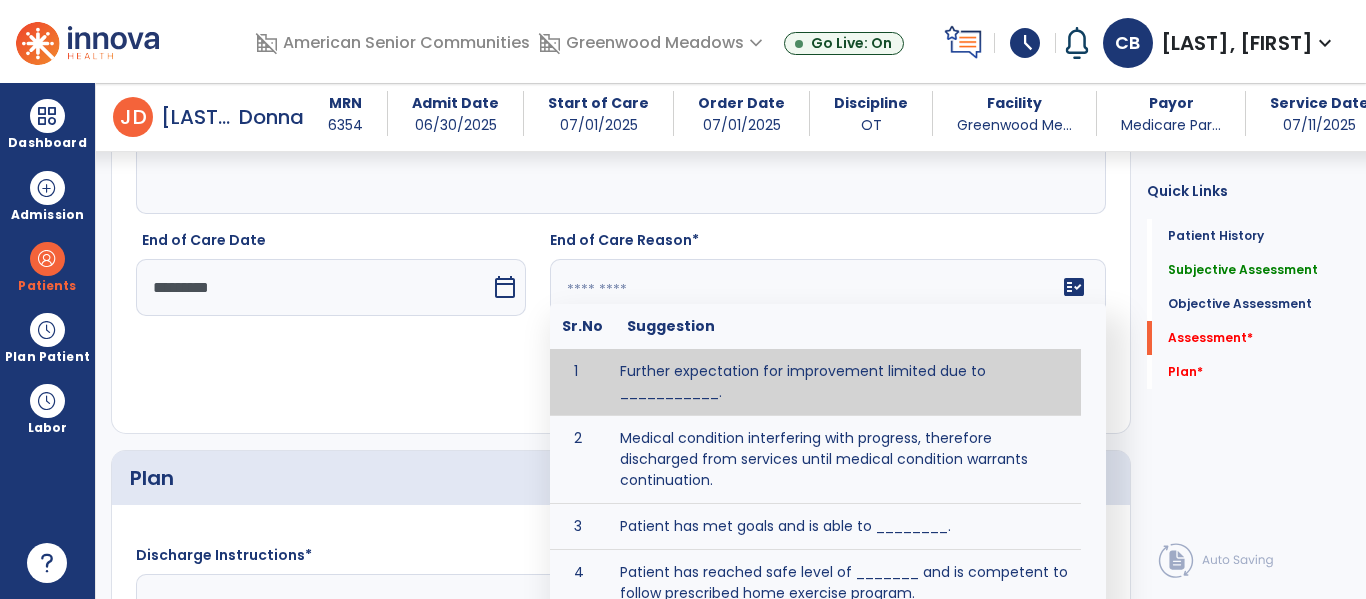 paste on "**********" 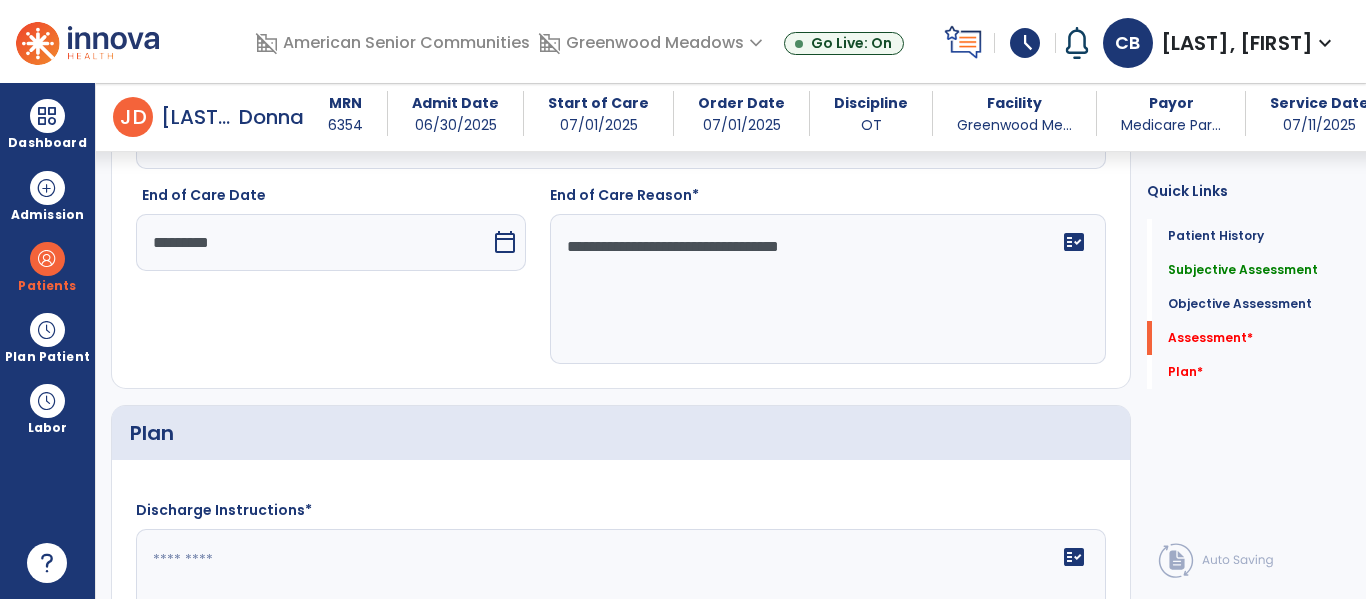 scroll, scrollTop: 3424, scrollLeft: 0, axis: vertical 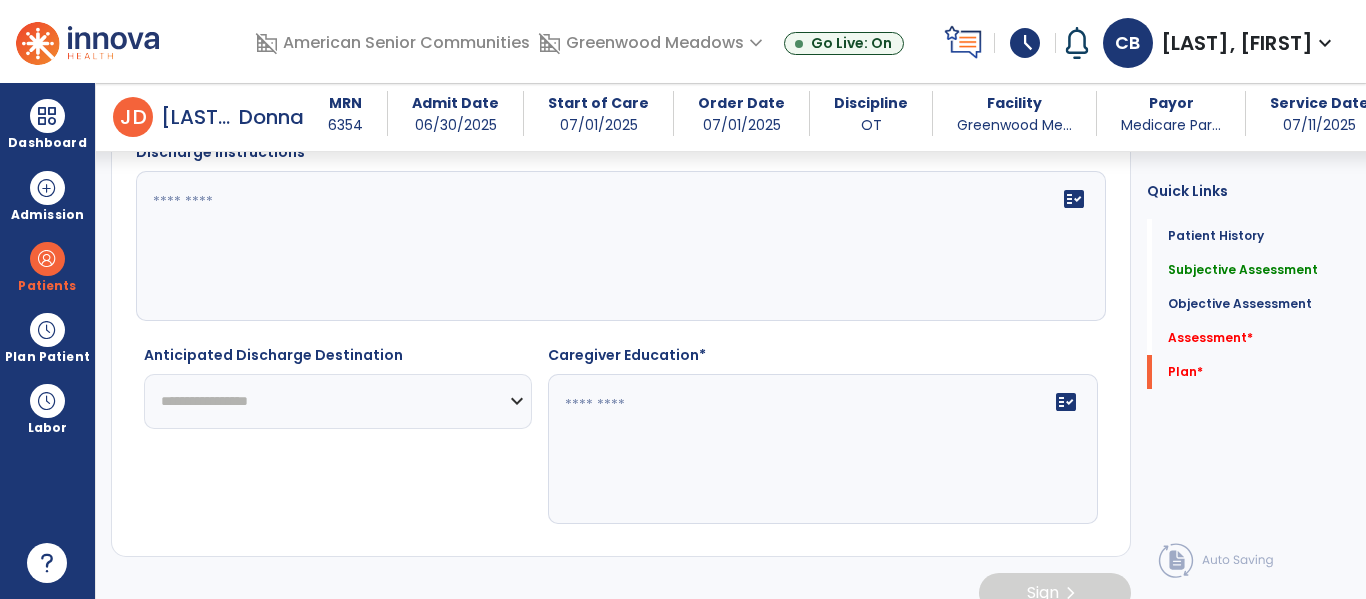type on "**********" 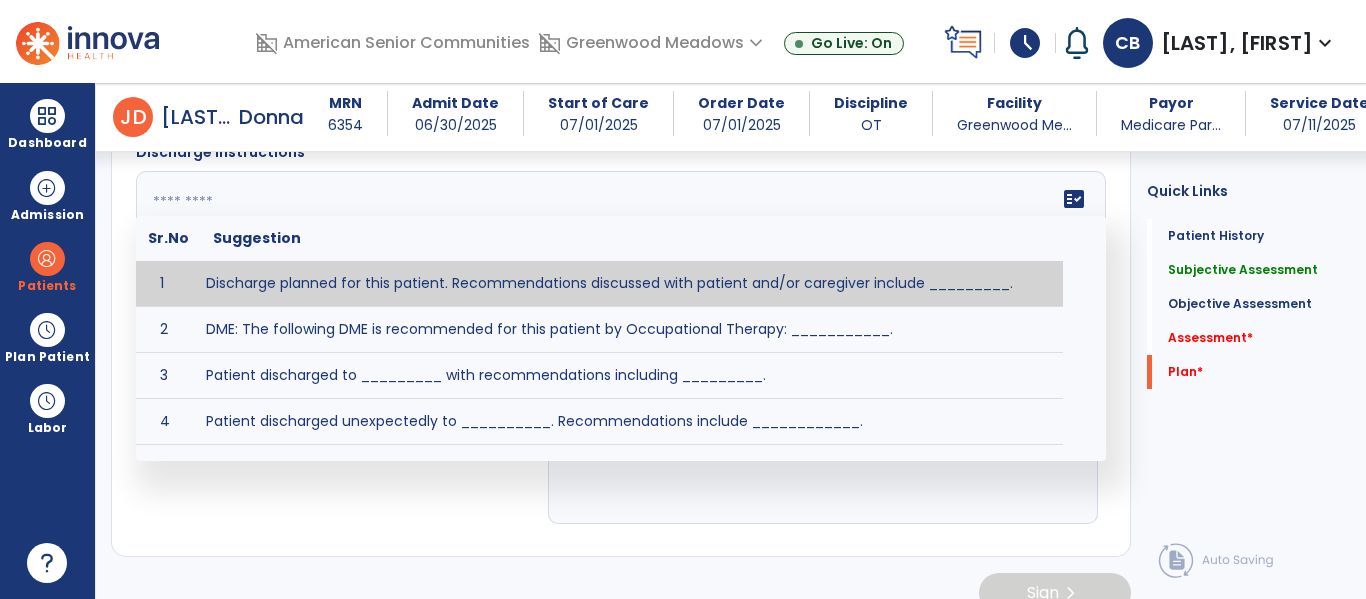 paste on "**********" 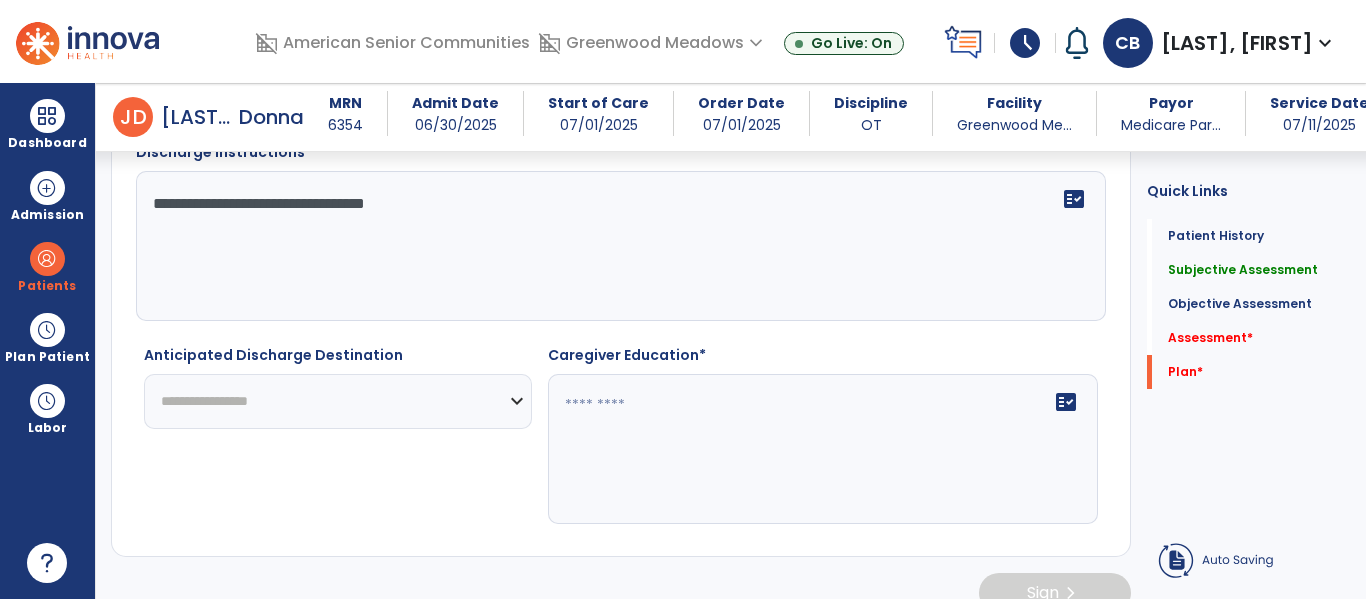 type on "**********" 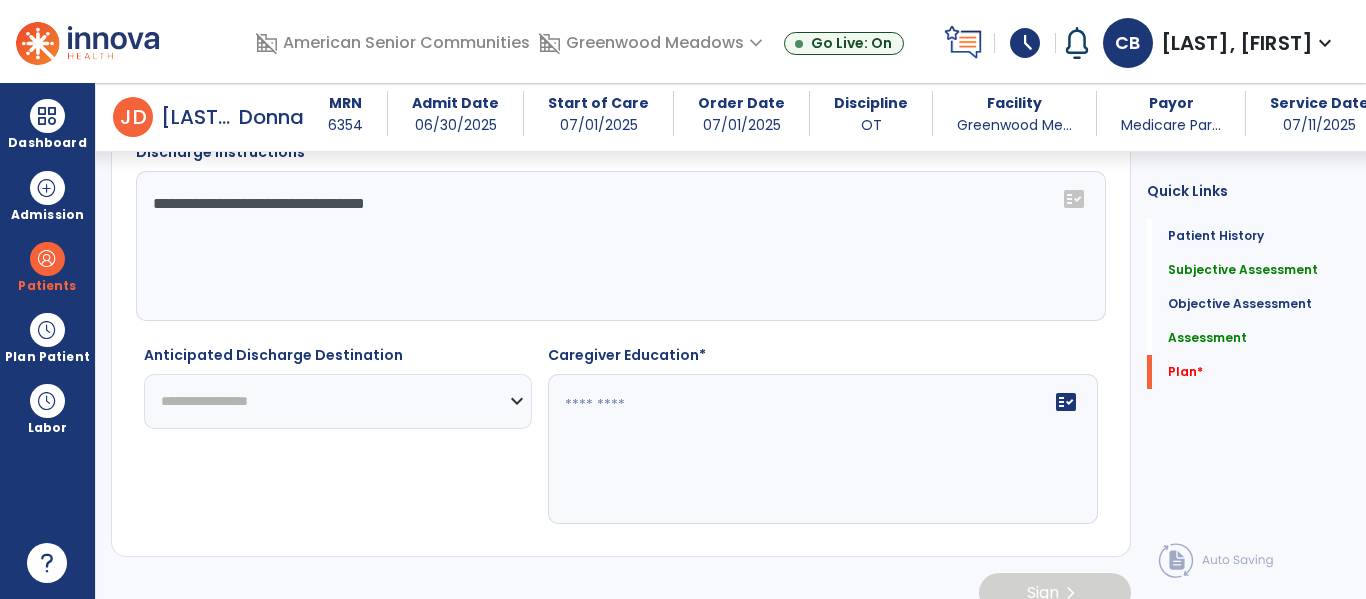 select on "********" 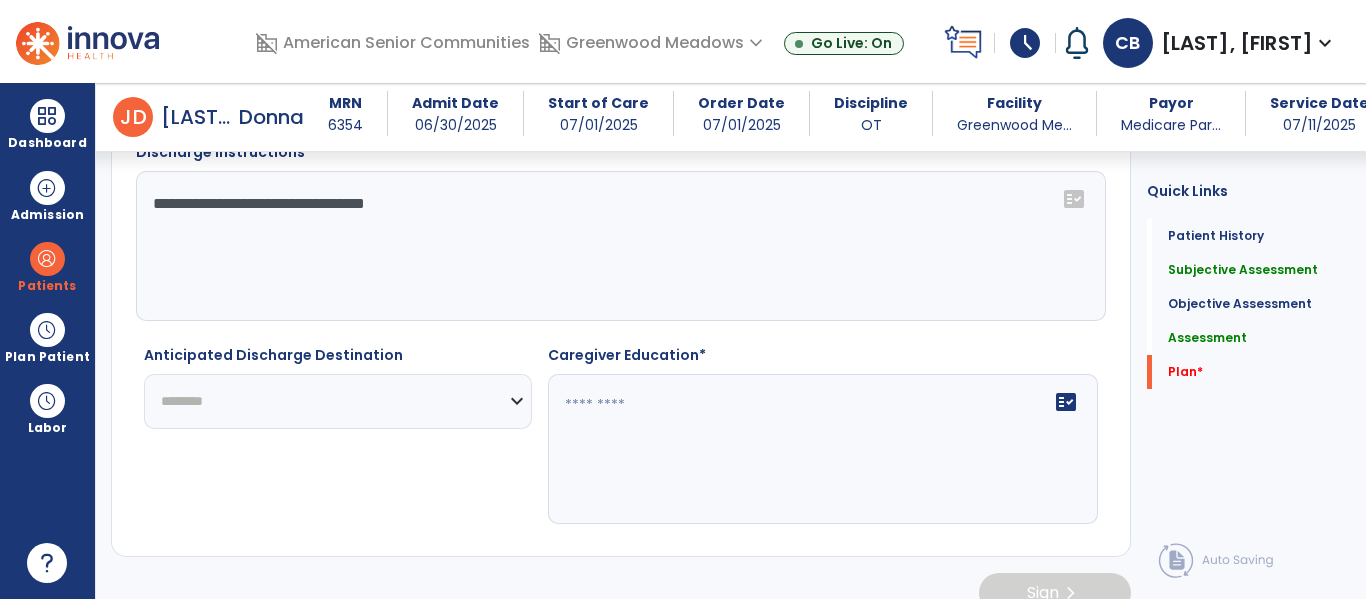 click on "**********" 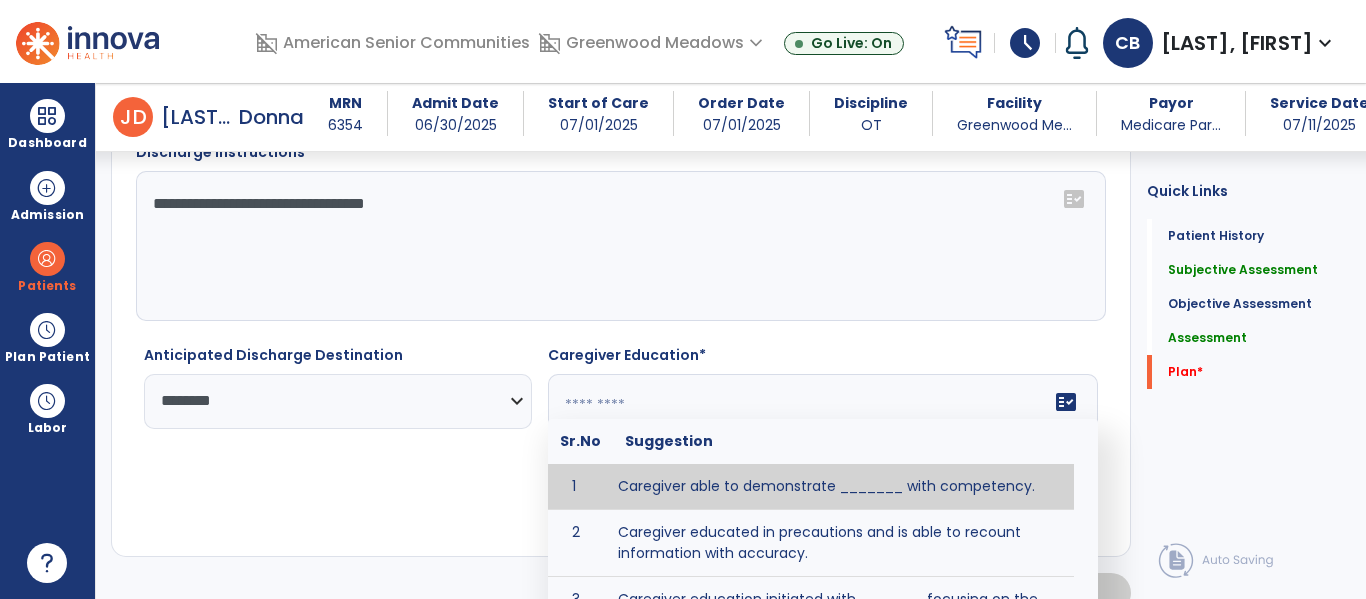 paste on "**********" 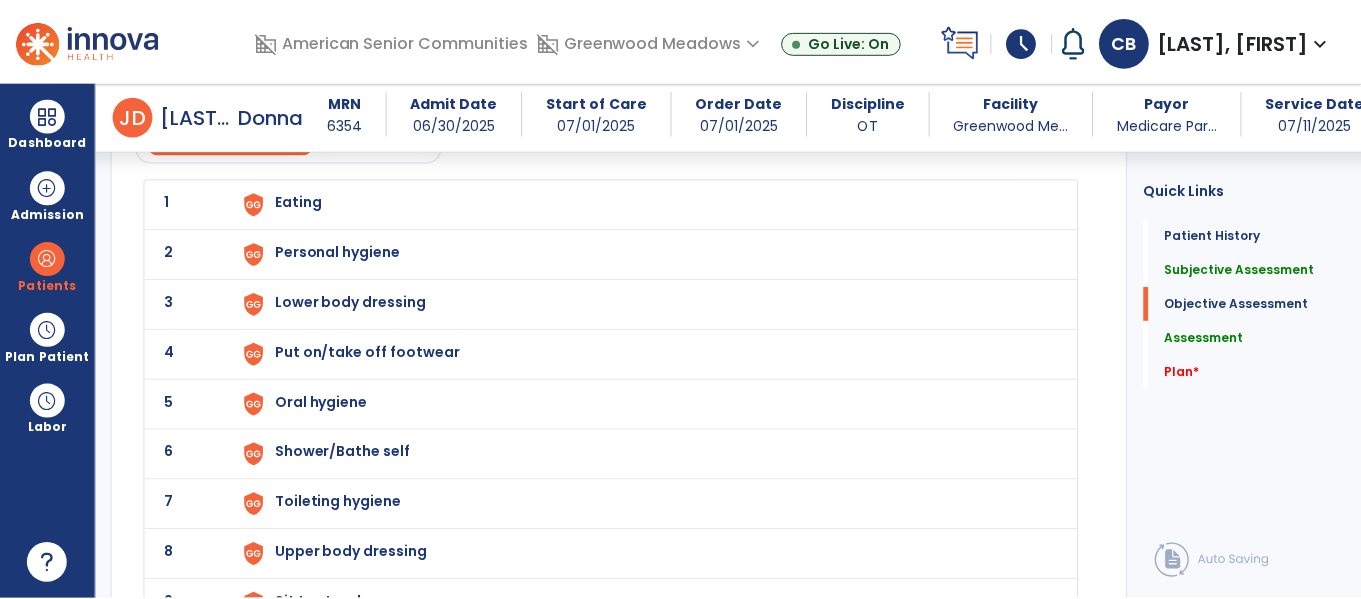 scroll, scrollTop: 2199, scrollLeft: 0, axis: vertical 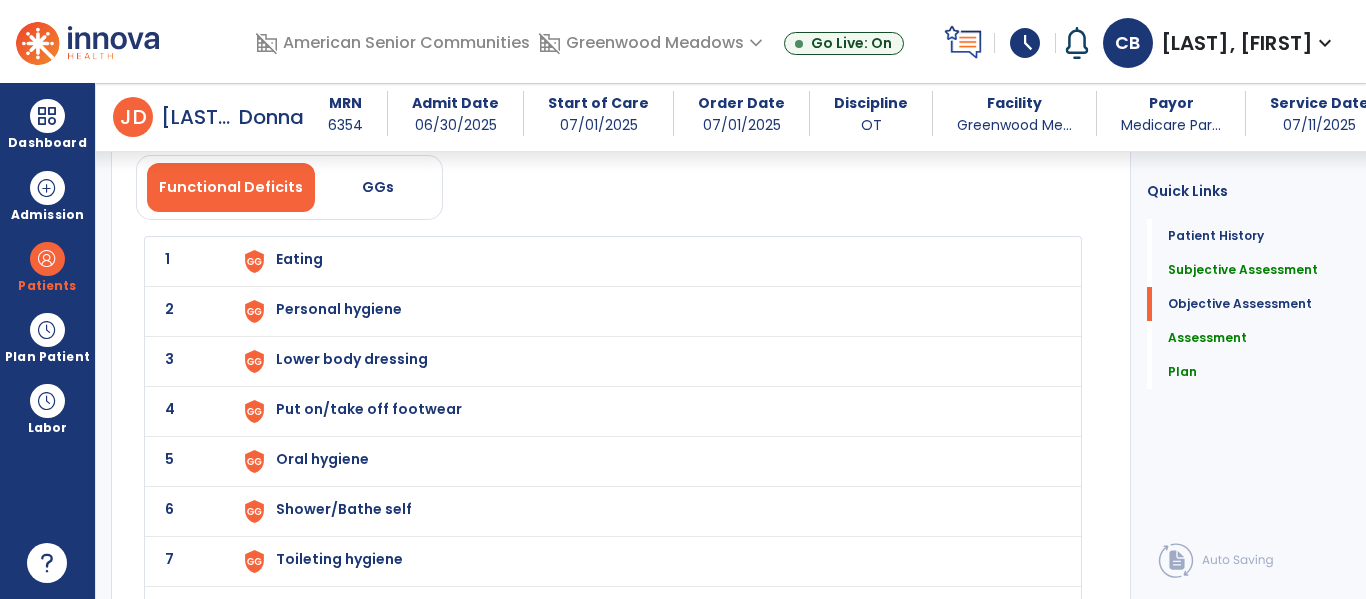 type on "**********" 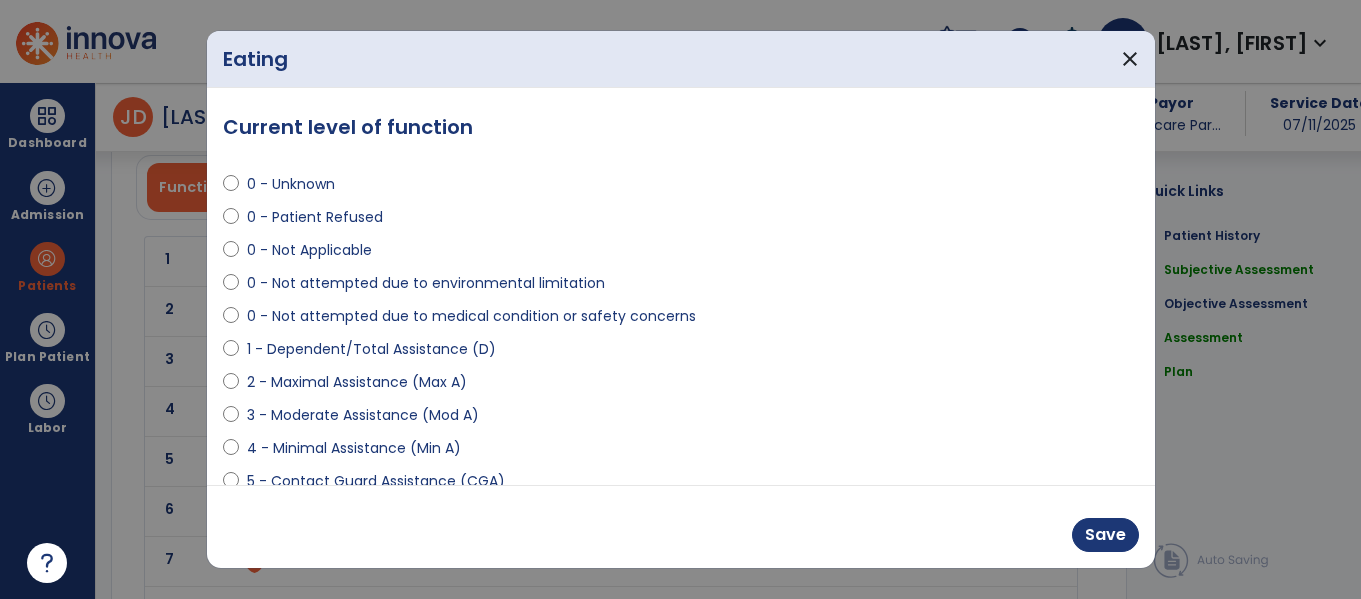 scroll, scrollTop: 2199, scrollLeft: 0, axis: vertical 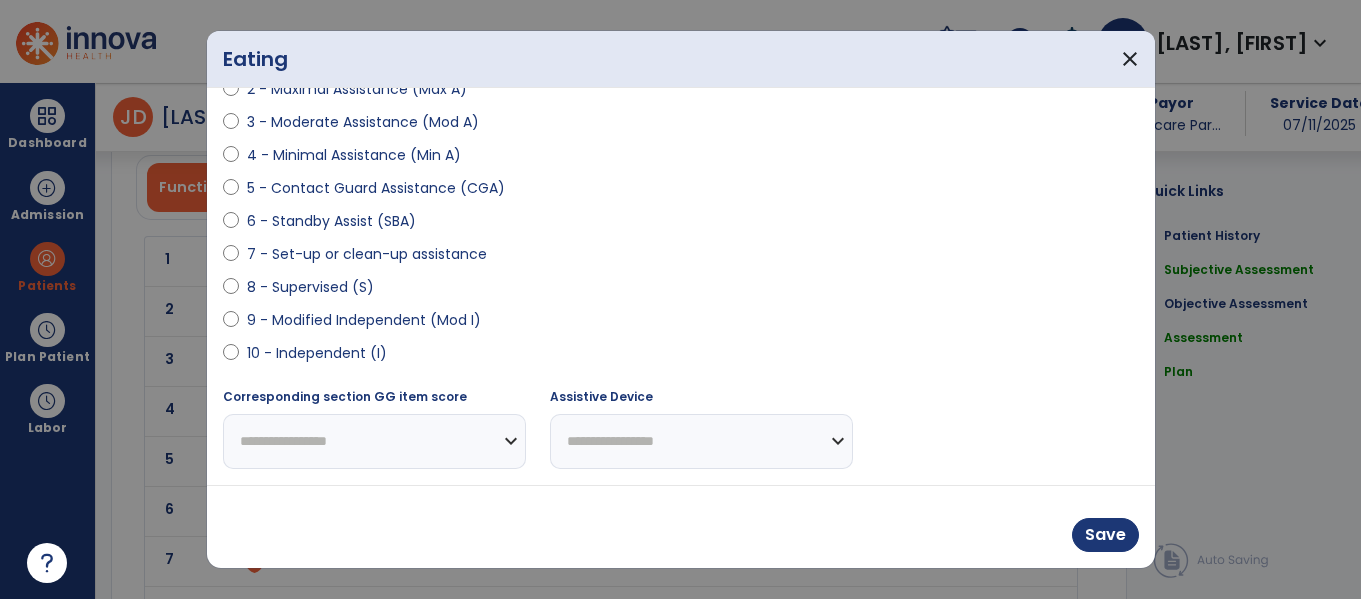 click on "10 - Independent (I)" at bounding box center [317, 353] 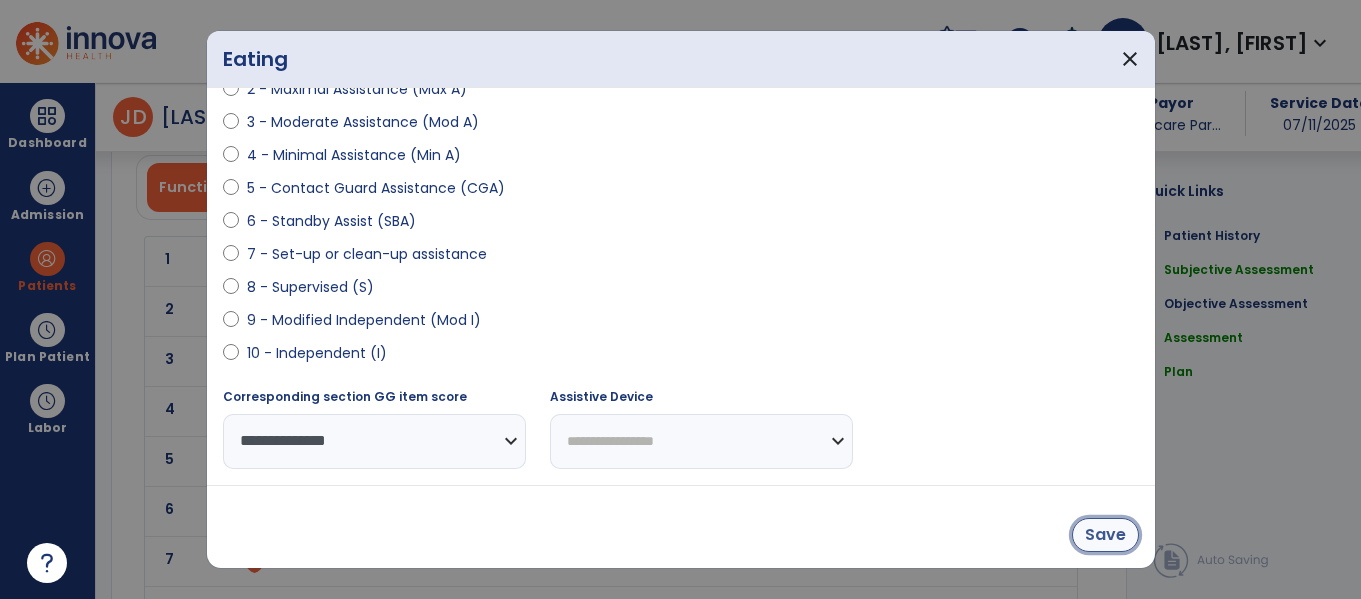 click on "Save" at bounding box center [1105, 535] 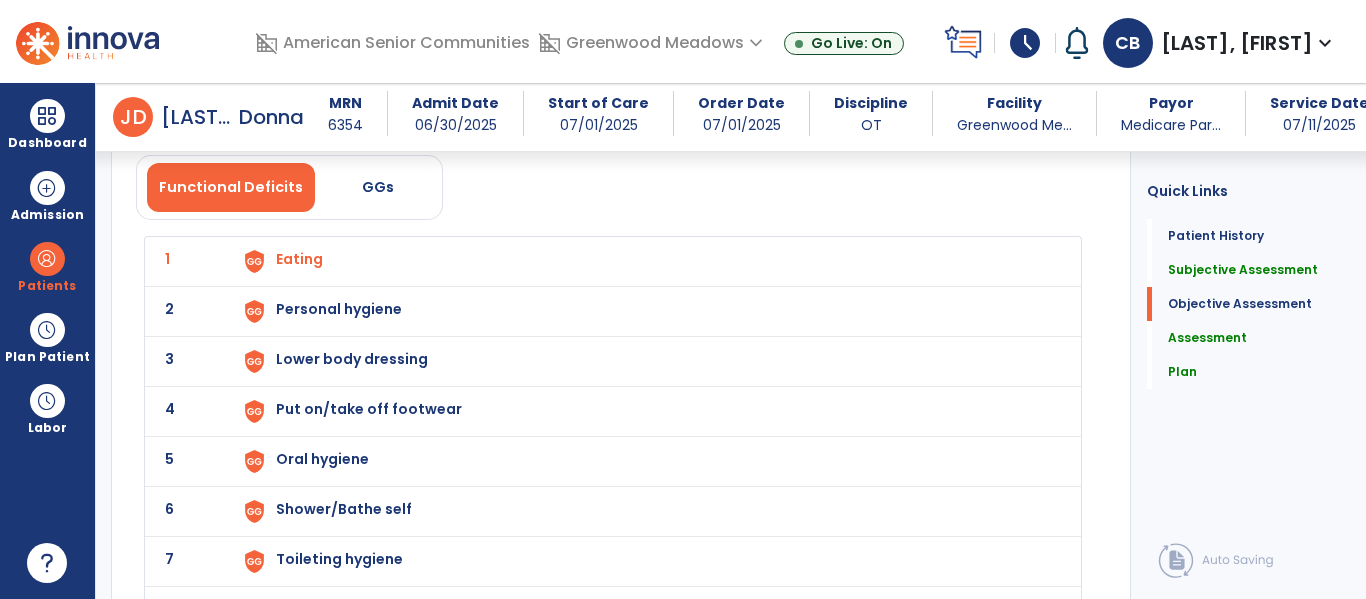 click on "Personal hygiene" at bounding box center (299, 259) 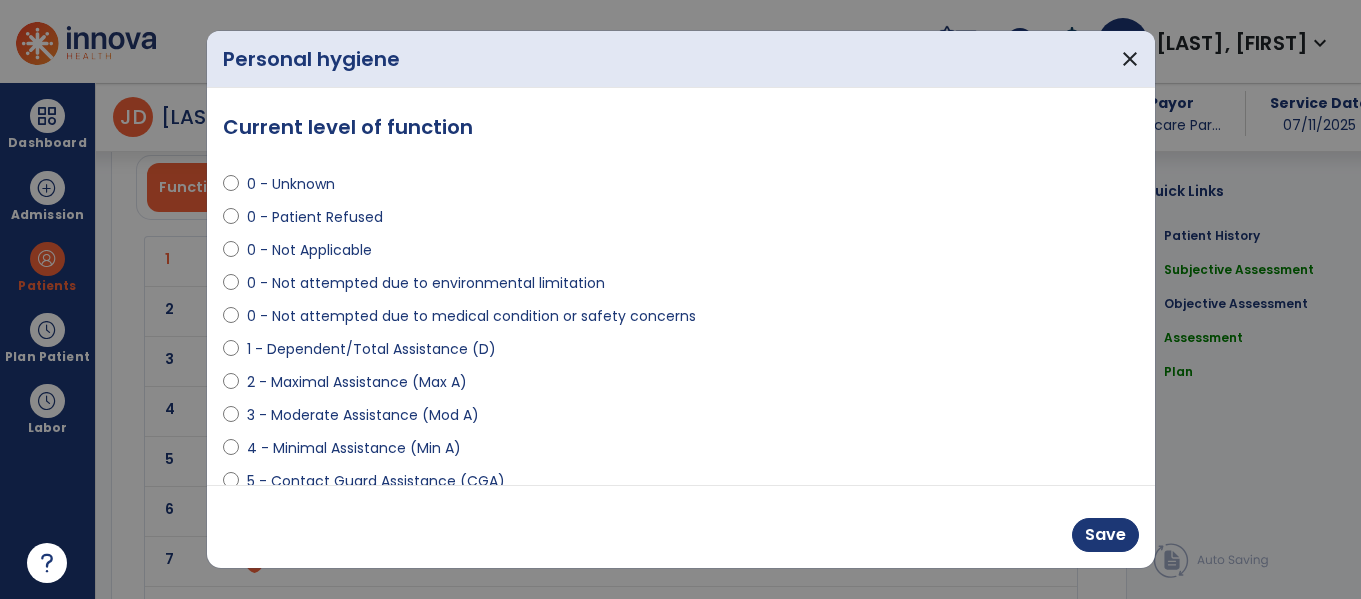 scroll, scrollTop: 2199, scrollLeft: 0, axis: vertical 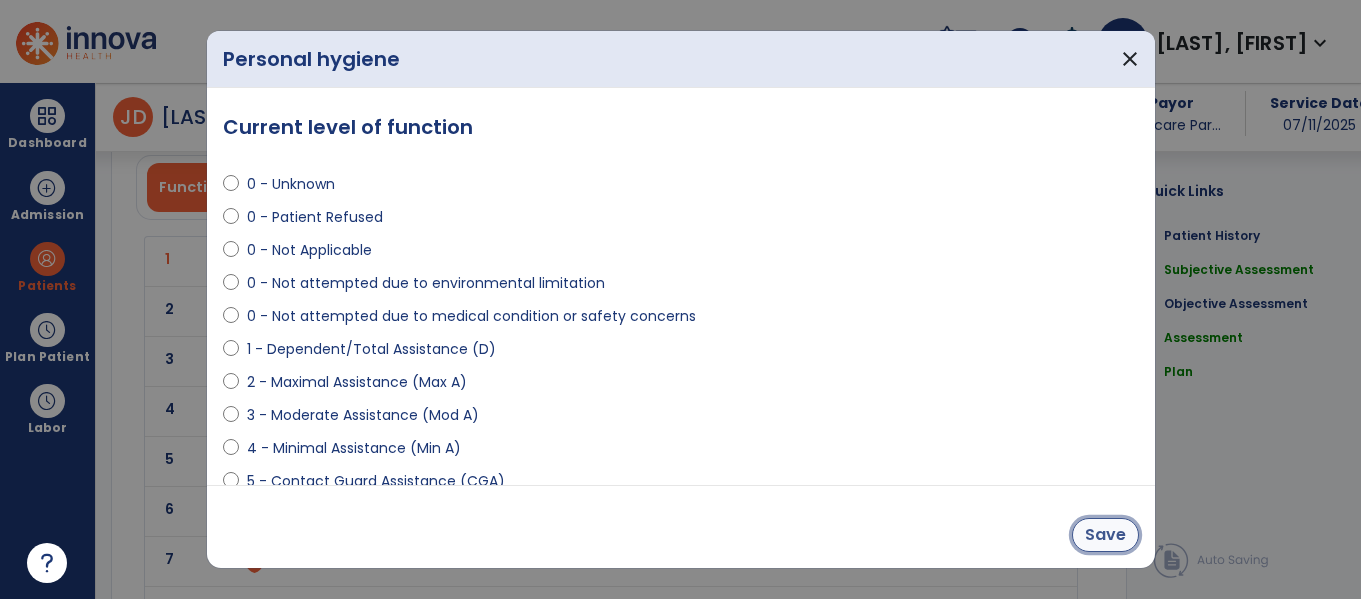 click on "Save" at bounding box center (1105, 535) 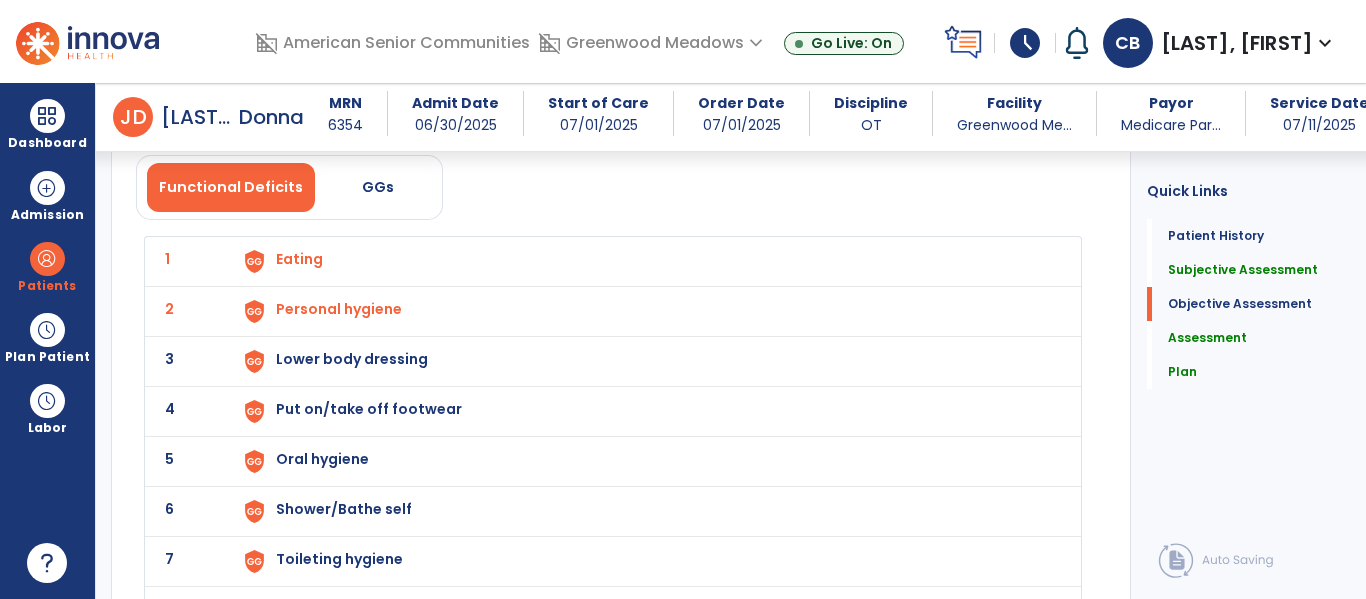 click on "Lower body dressing" at bounding box center (299, 259) 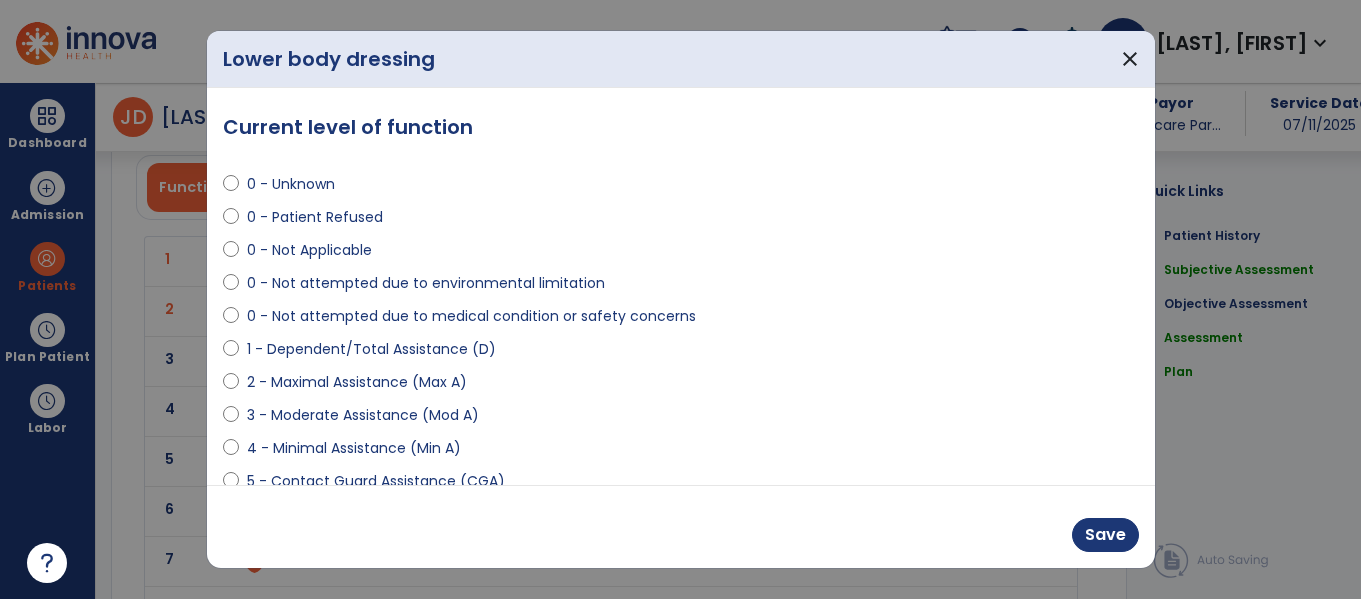 scroll, scrollTop: 2199, scrollLeft: 0, axis: vertical 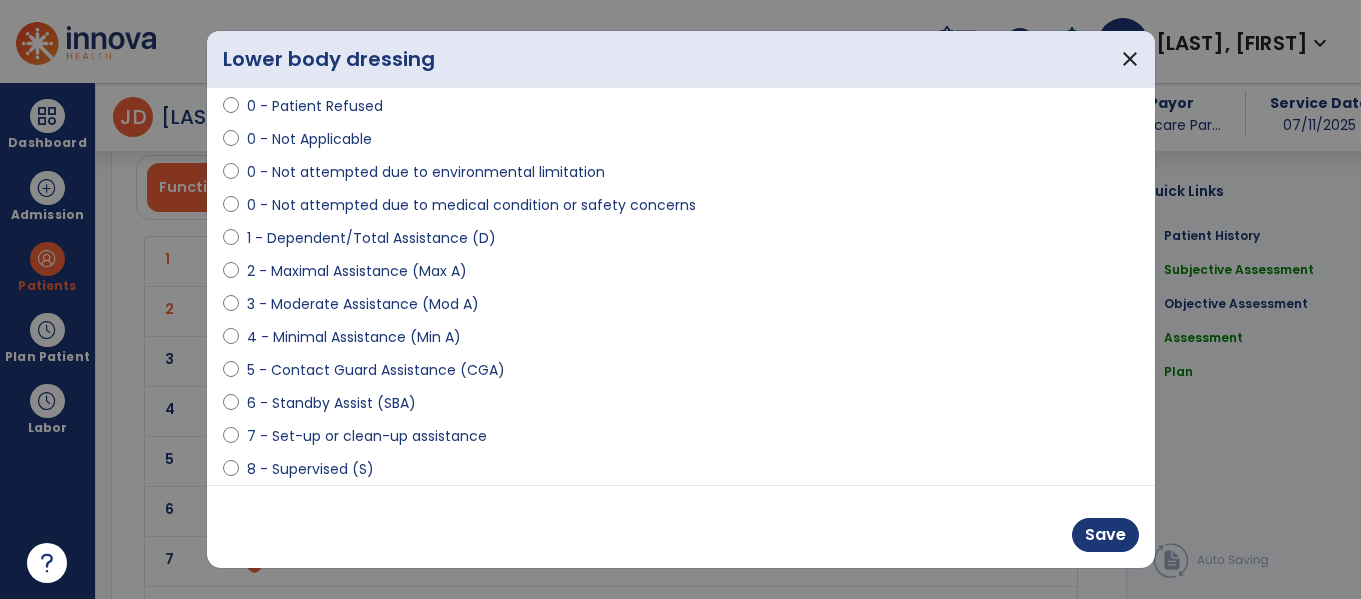 click on "4 - Minimal Assistance (Min A)" at bounding box center (354, 337) 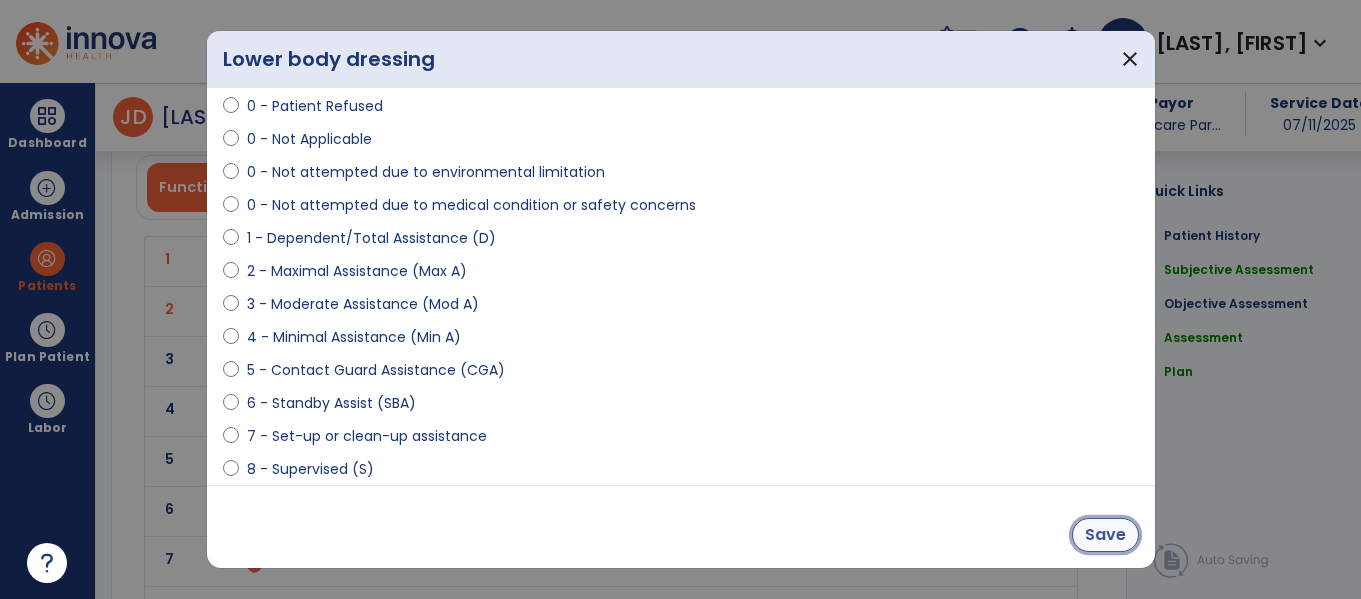 click on "Save" at bounding box center (1105, 535) 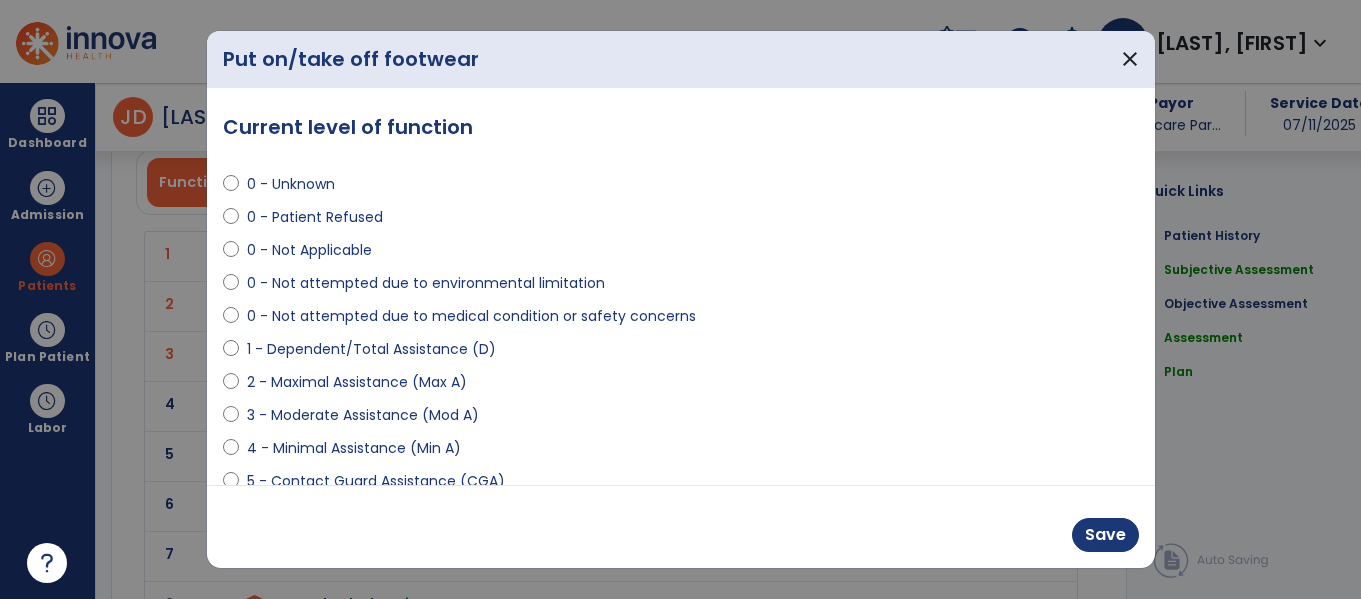 scroll, scrollTop: 2199, scrollLeft: 0, axis: vertical 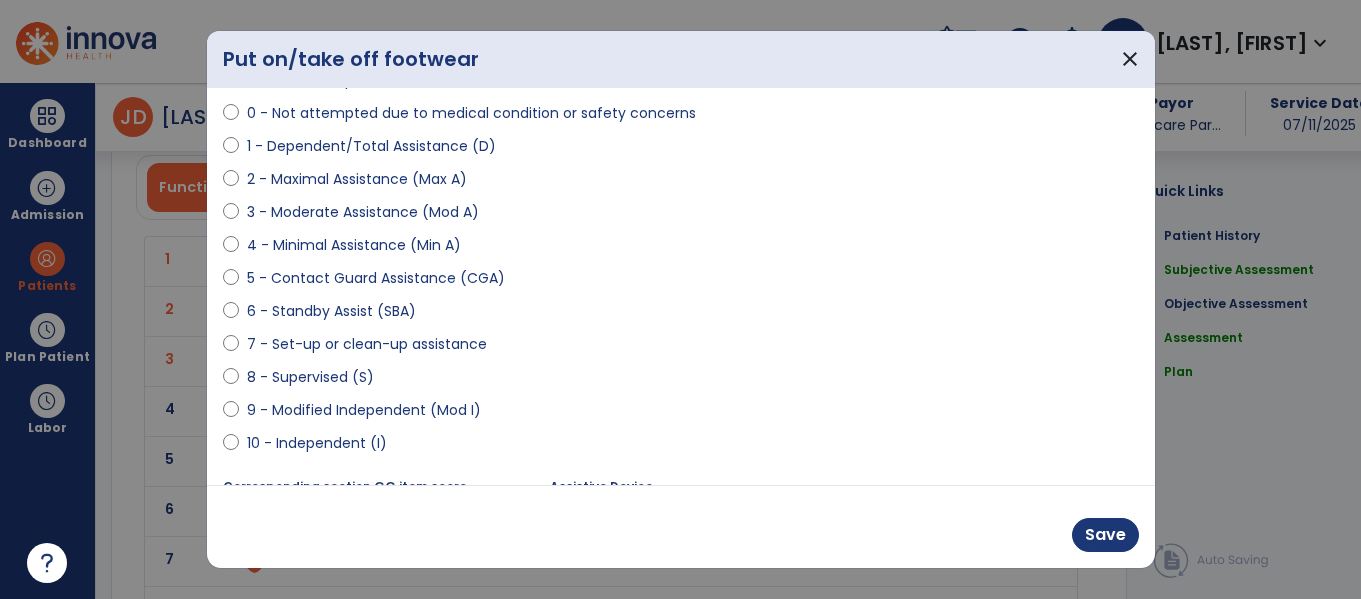 click on "4 - Minimal Assistance (Min A)" at bounding box center (354, 245) 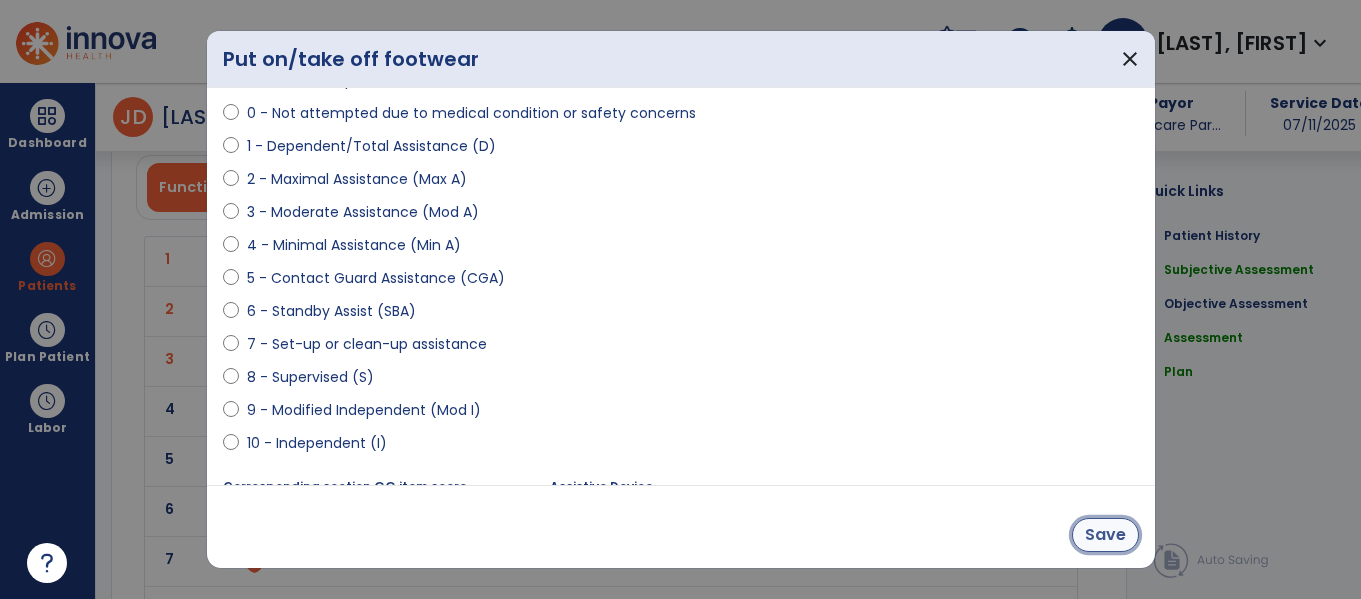 click on "Save" at bounding box center (1105, 535) 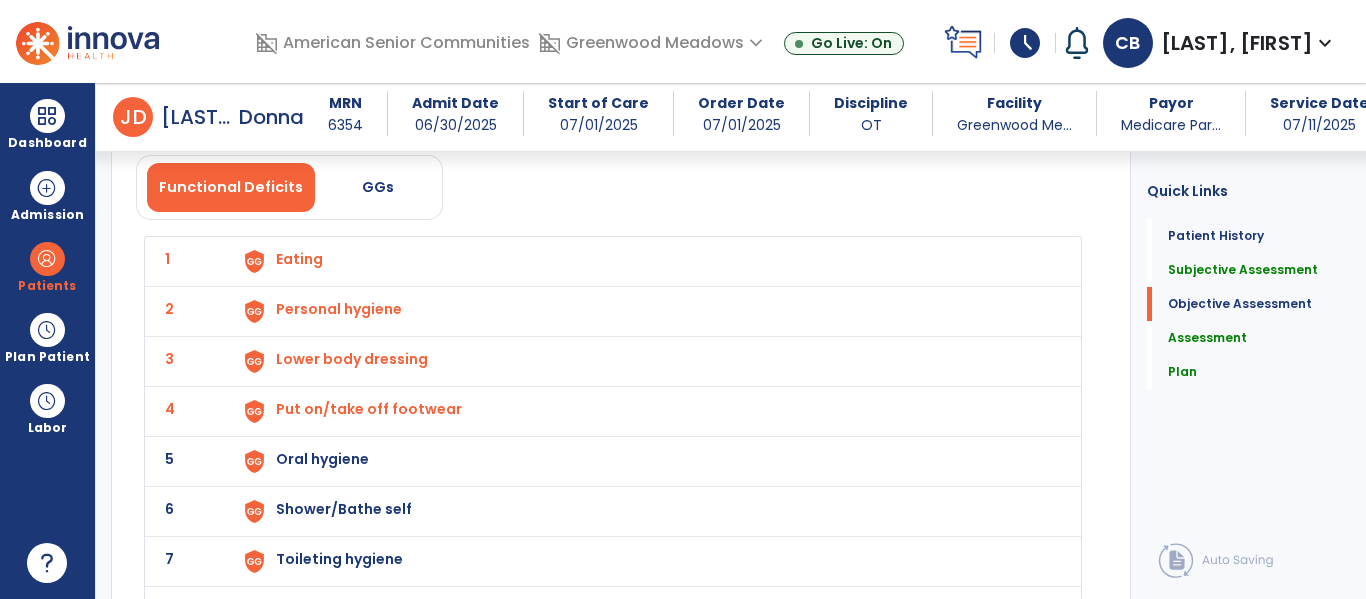 click on "Oral hygiene" at bounding box center [299, 259] 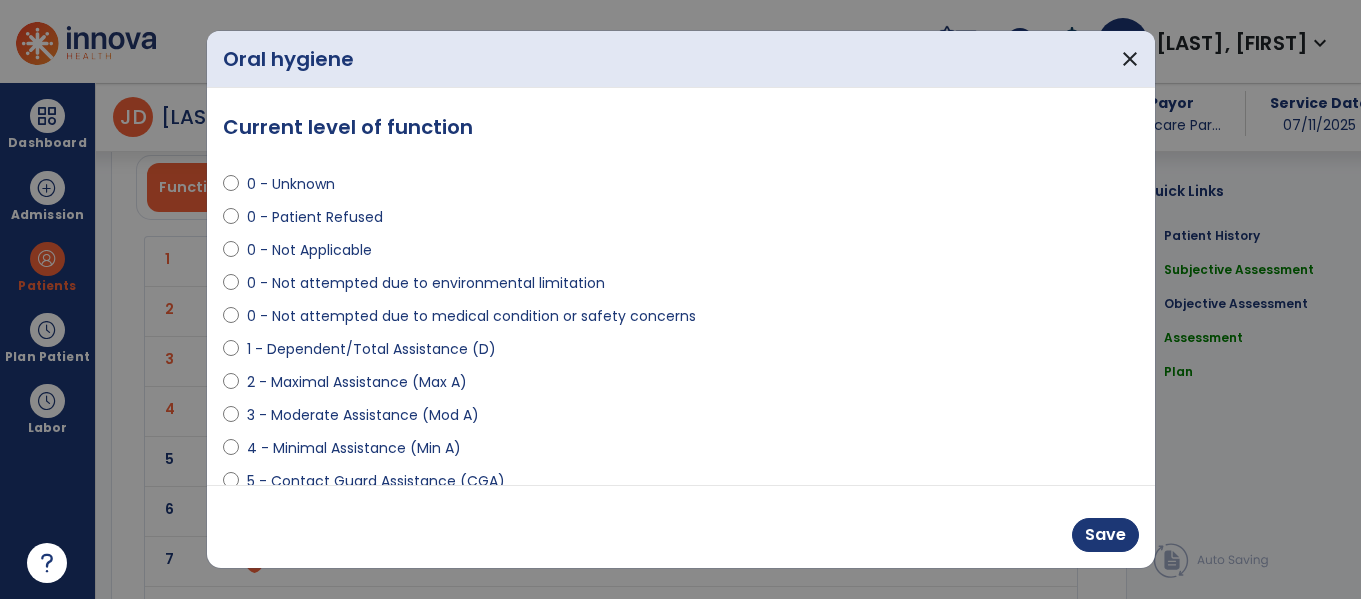 scroll, scrollTop: 2199, scrollLeft: 0, axis: vertical 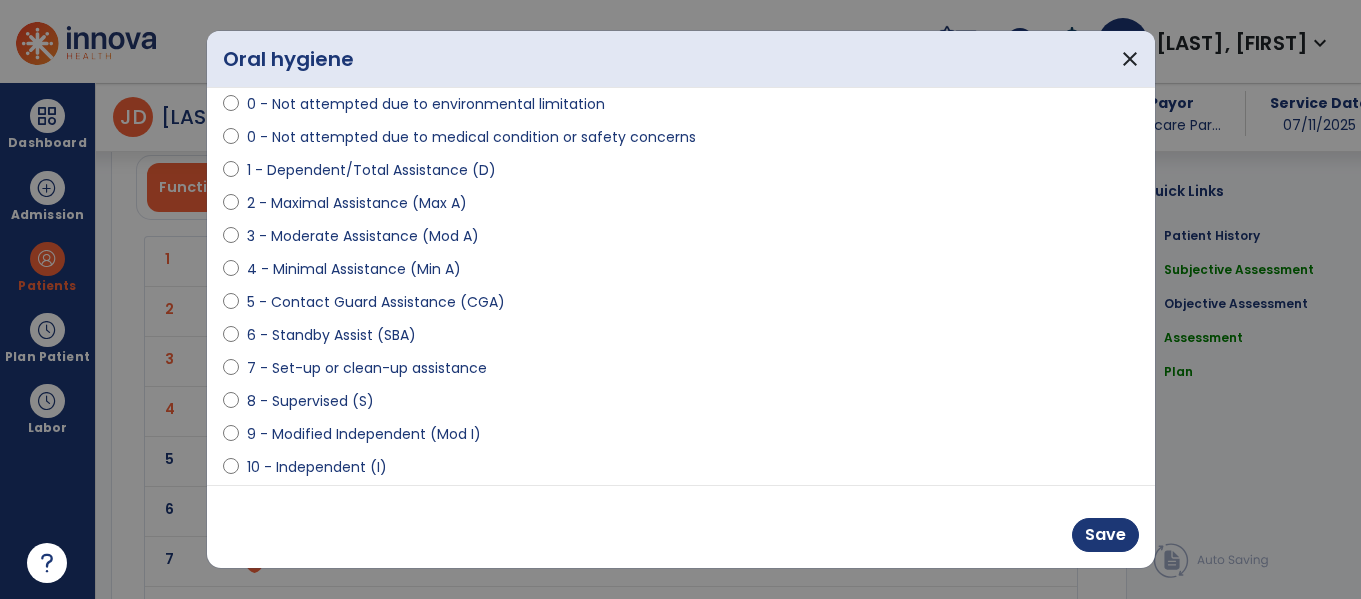 click on "9 - Modified Independent (Mod I)" at bounding box center [364, 434] 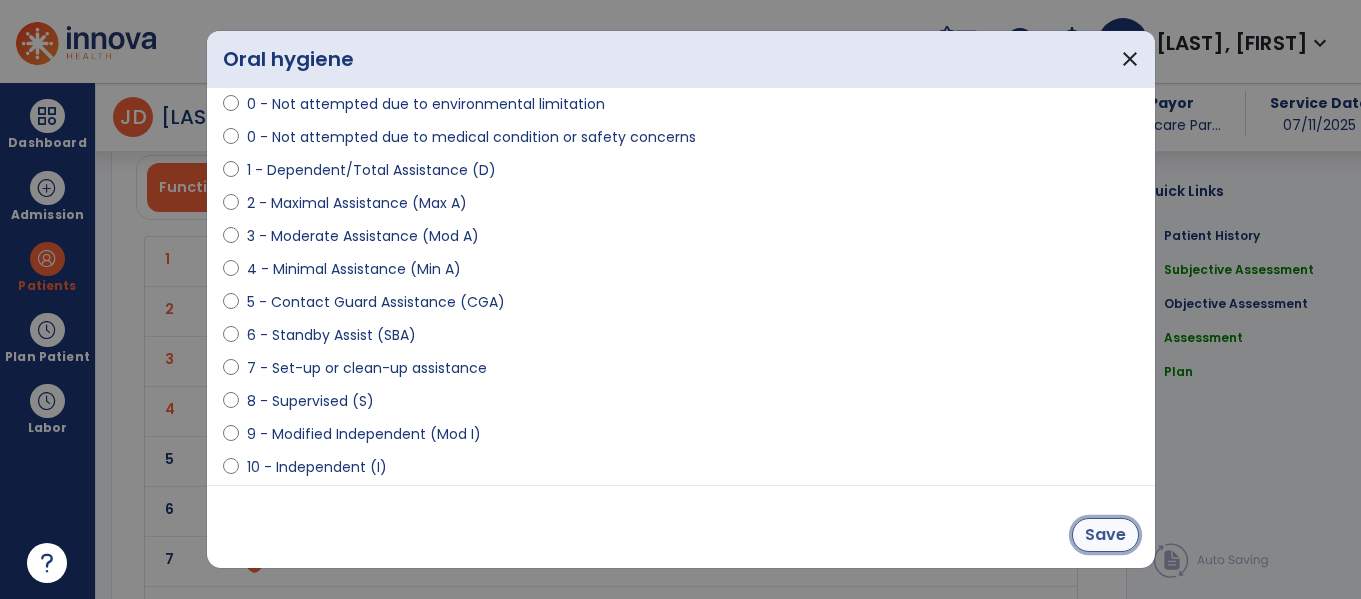 click on "Save" at bounding box center (1105, 535) 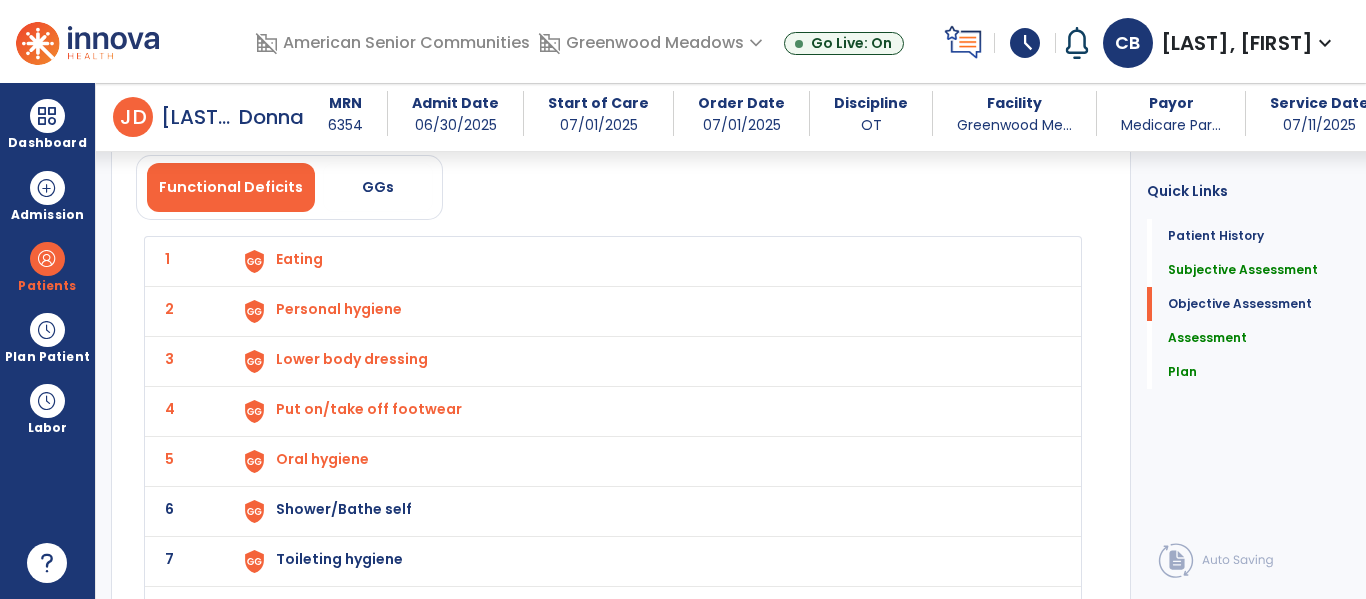 click on "Shower/Bathe self" at bounding box center (299, 259) 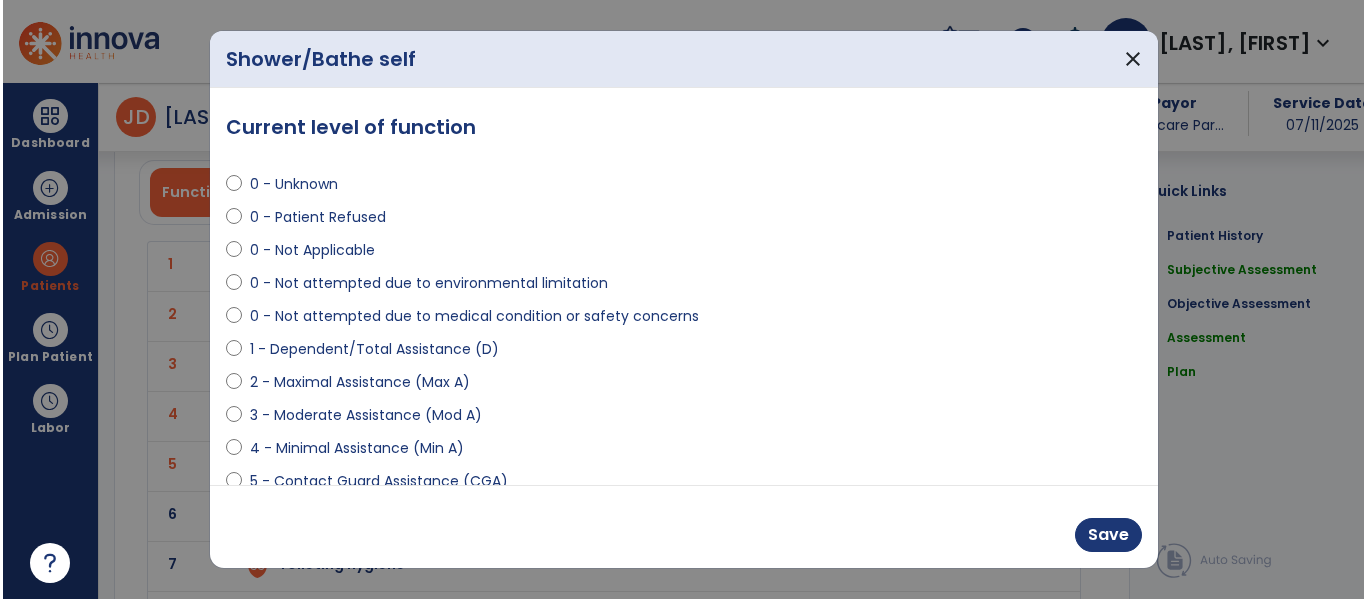scroll, scrollTop: 2199, scrollLeft: 0, axis: vertical 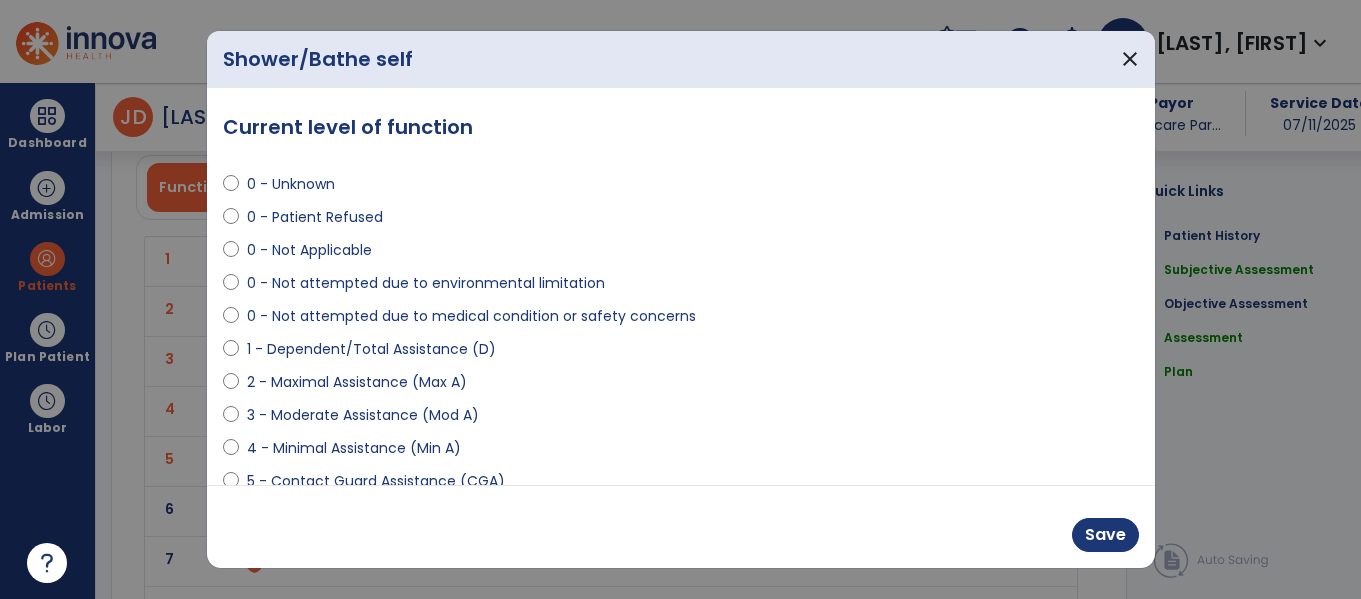 click on "4 - Minimal Assistance (Min A)" at bounding box center [354, 448] 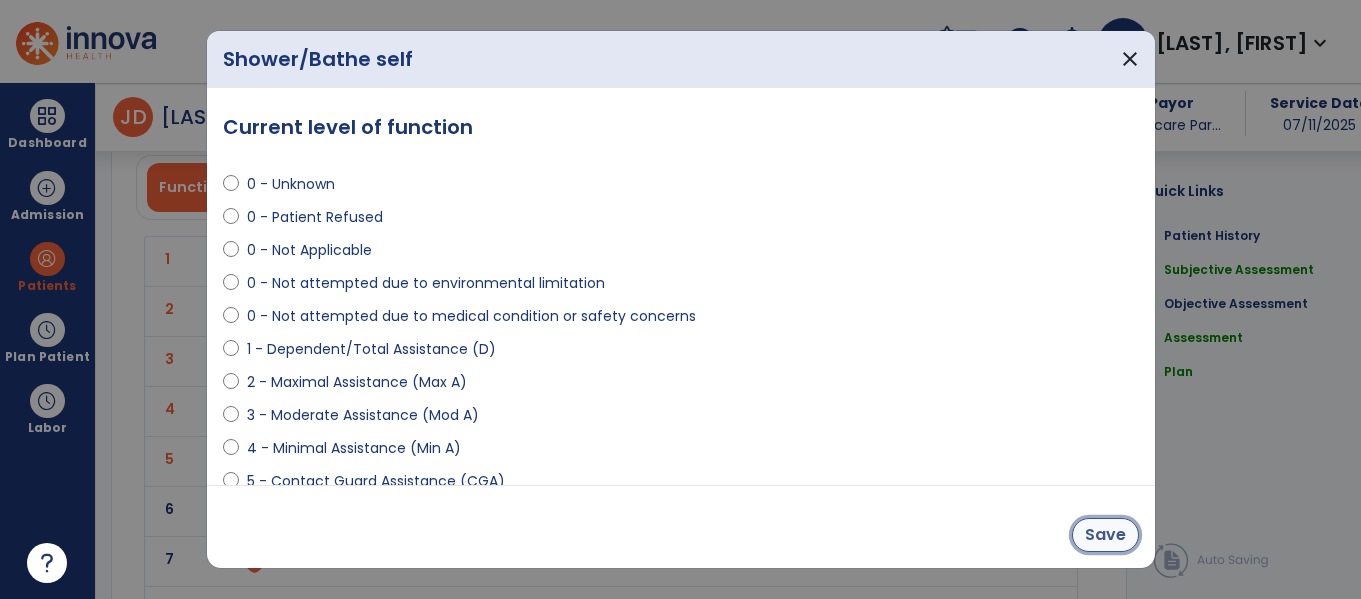 click on "Save" at bounding box center [1105, 535] 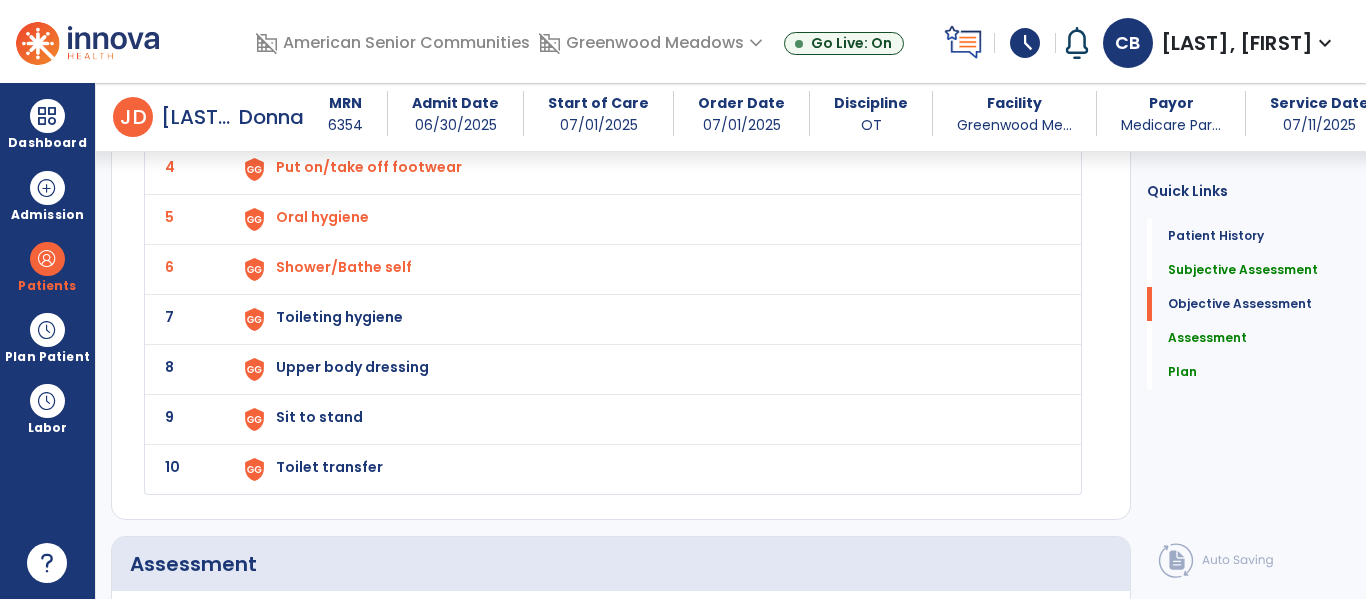click on "Toileting hygiene" at bounding box center (299, 17) 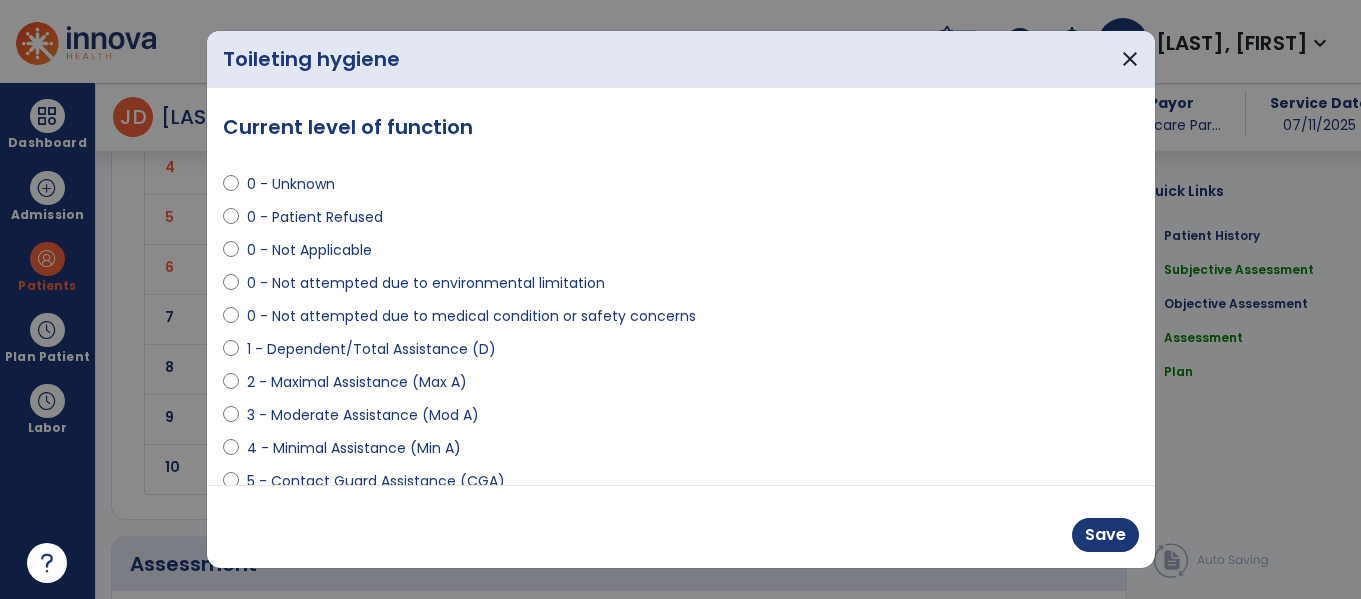scroll, scrollTop: 2441, scrollLeft: 0, axis: vertical 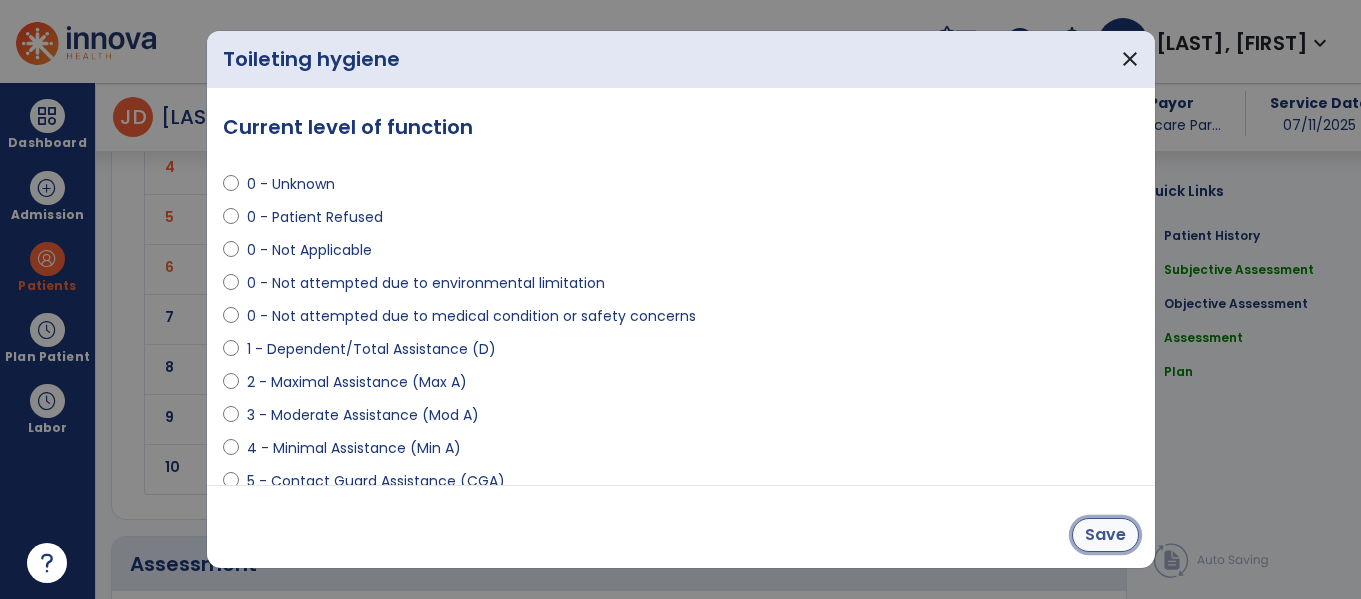 click on "Save" at bounding box center (1105, 535) 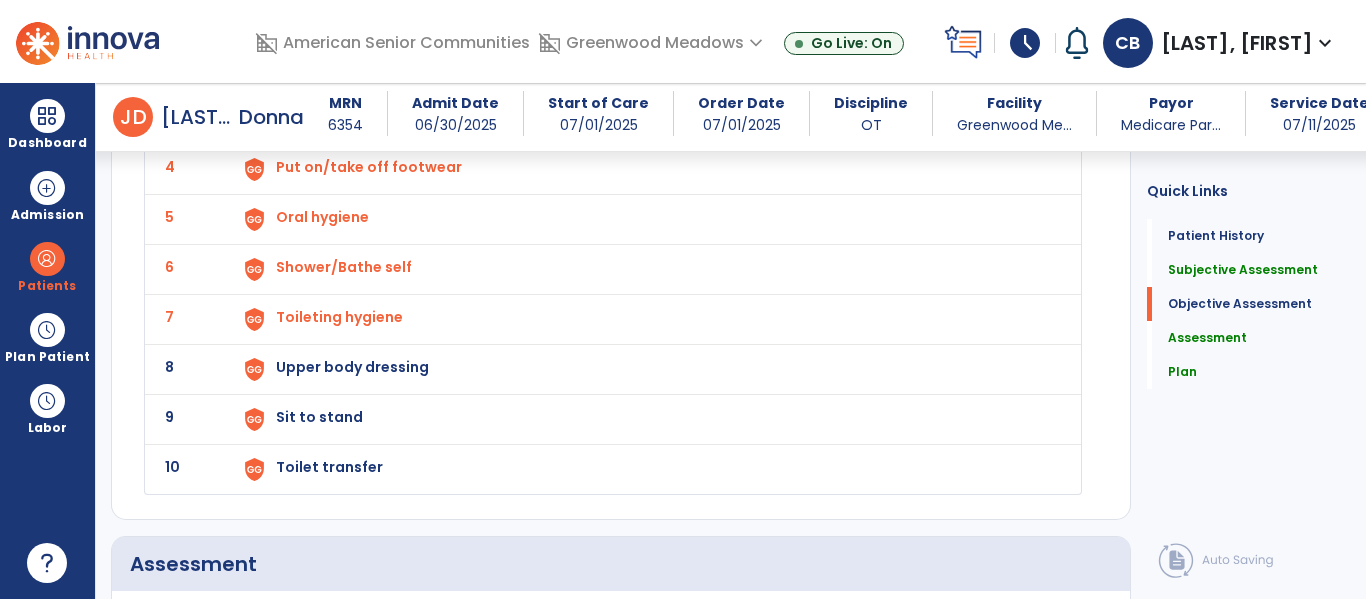 click on "8 Upper body dressing" 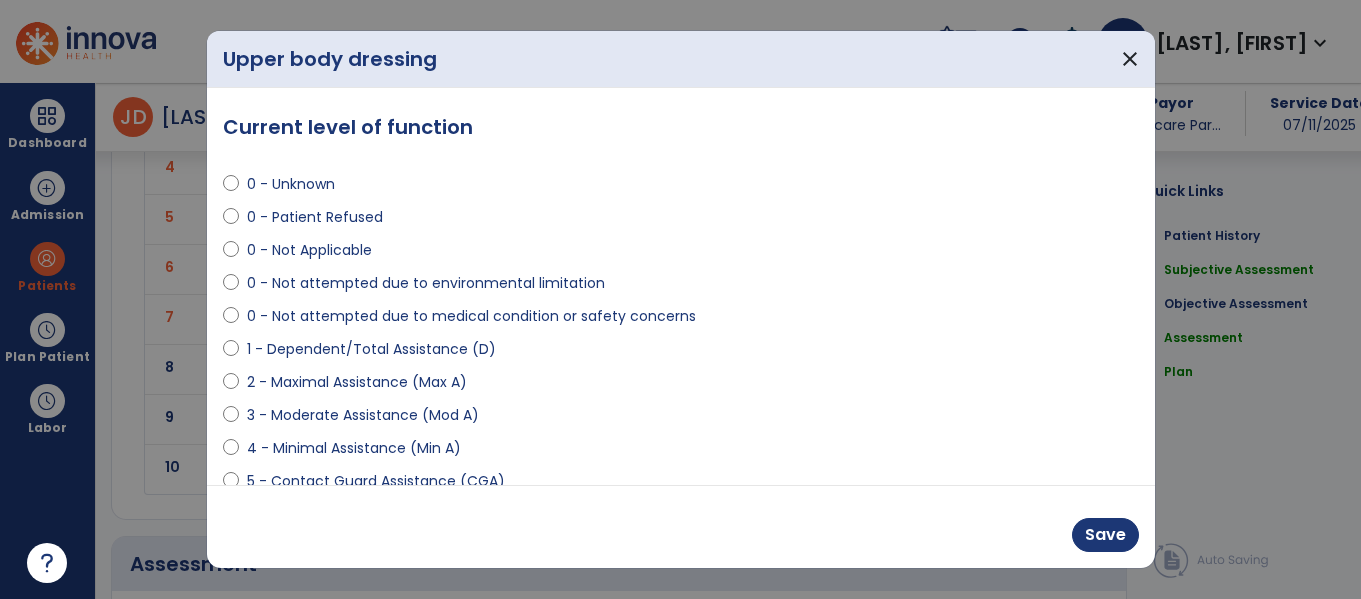 scroll, scrollTop: 2441, scrollLeft: 0, axis: vertical 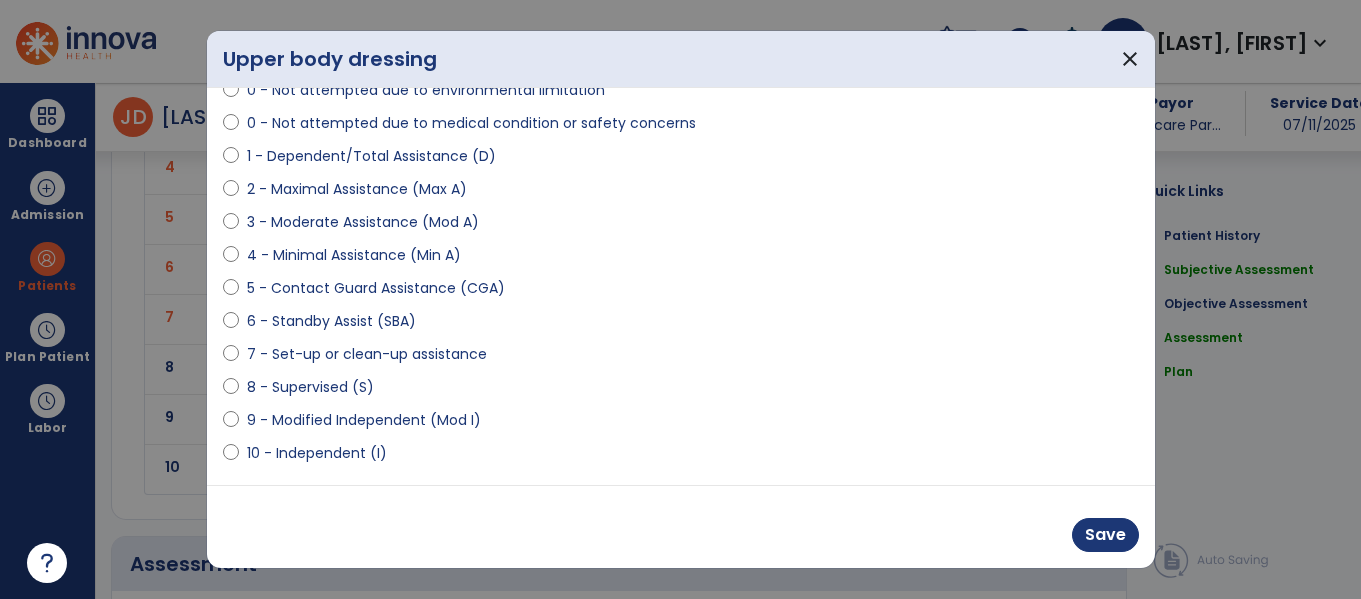 click on "9 - Modified Independent (Mod I)" at bounding box center [364, 420] 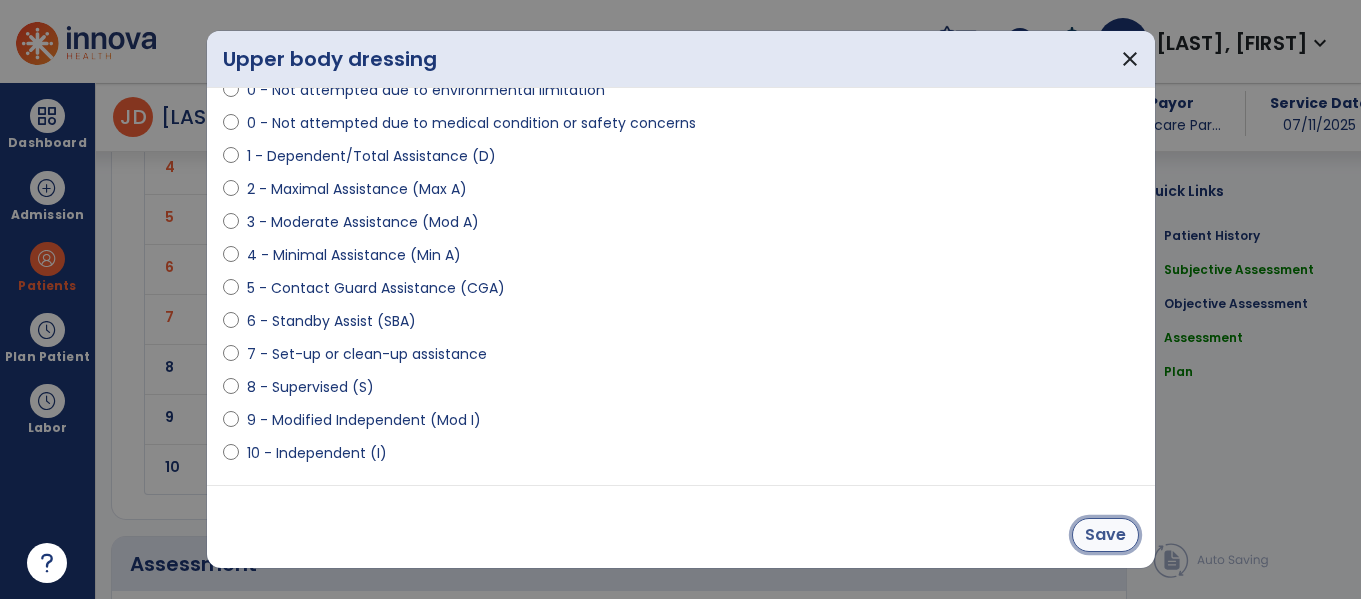 click on "Save" at bounding box center (1105, 535) 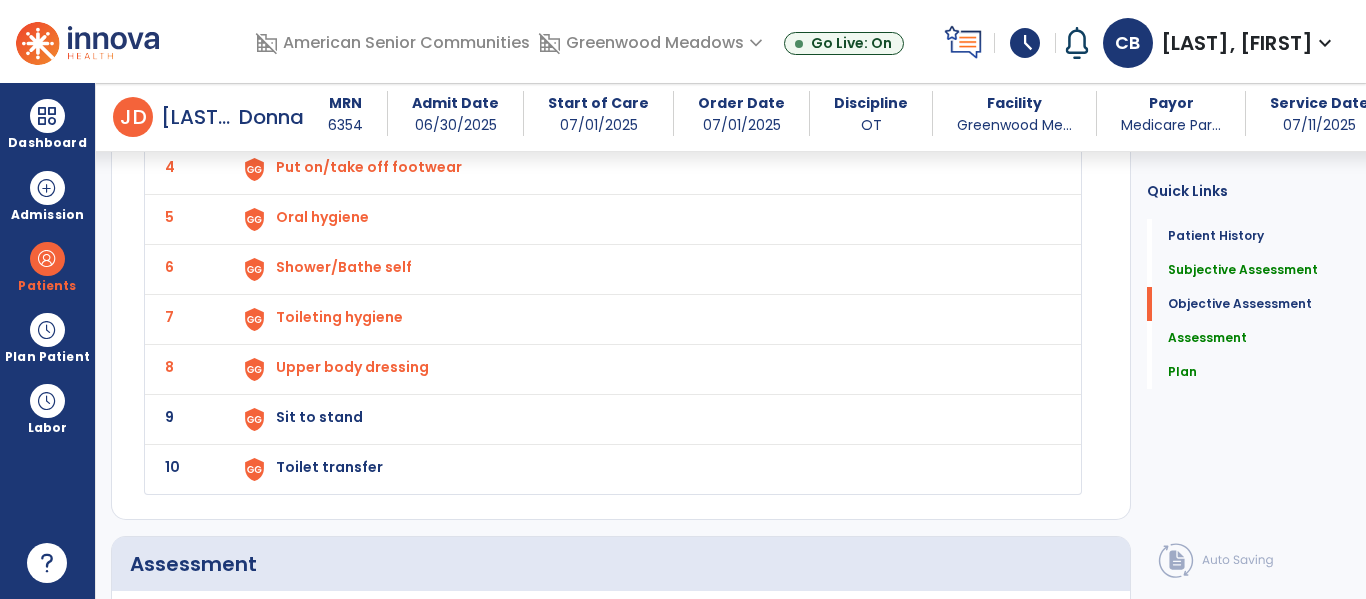 click on "Toilet transfer" at bounding box center [299, 17] 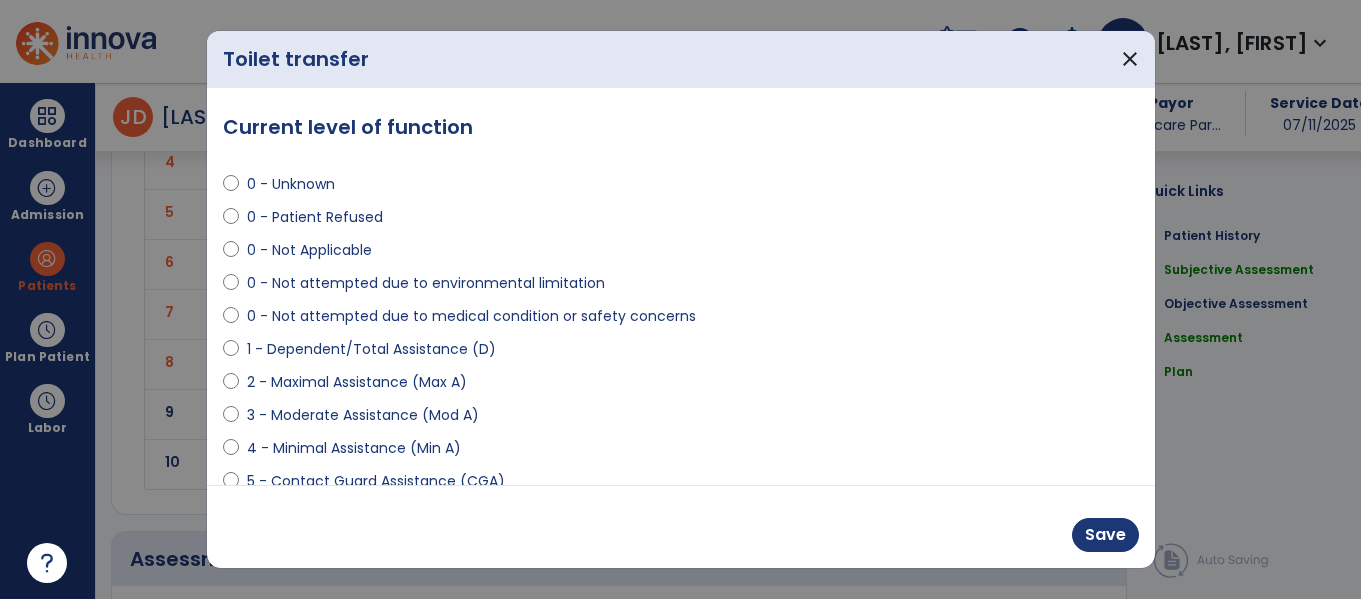 scroll, scrollTop: 2441, scrollLeft: 0, axis: vertical 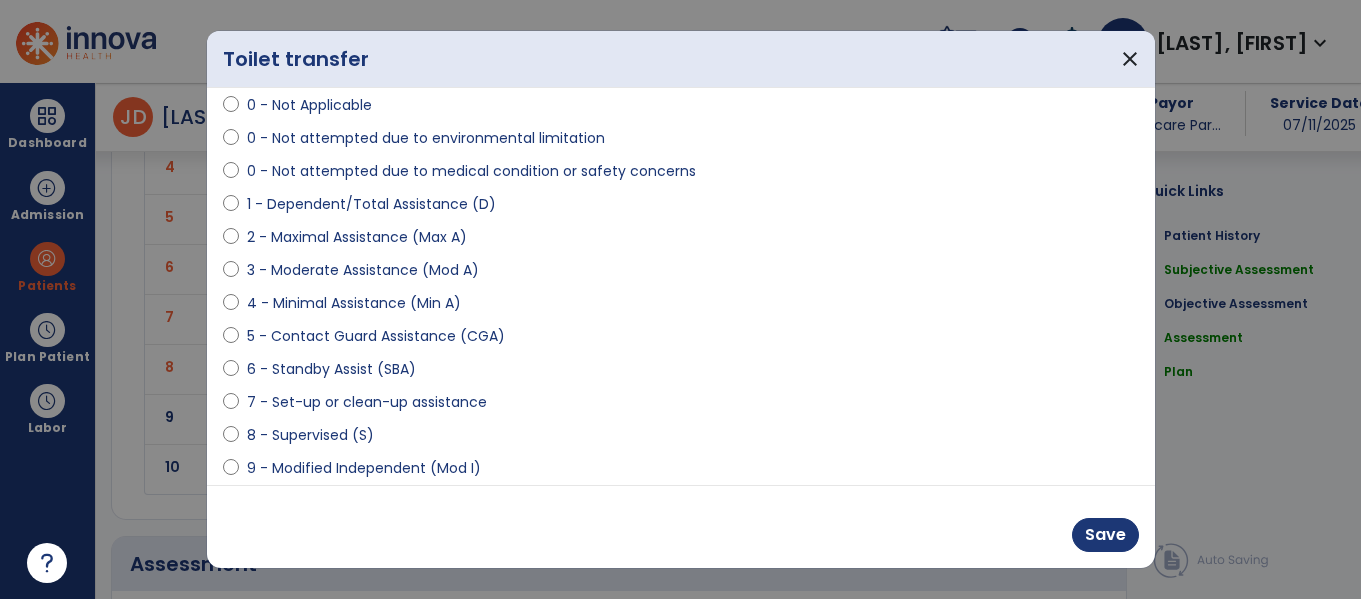 click on "8 - Supervised (S)" at bounding box center [310, 435] 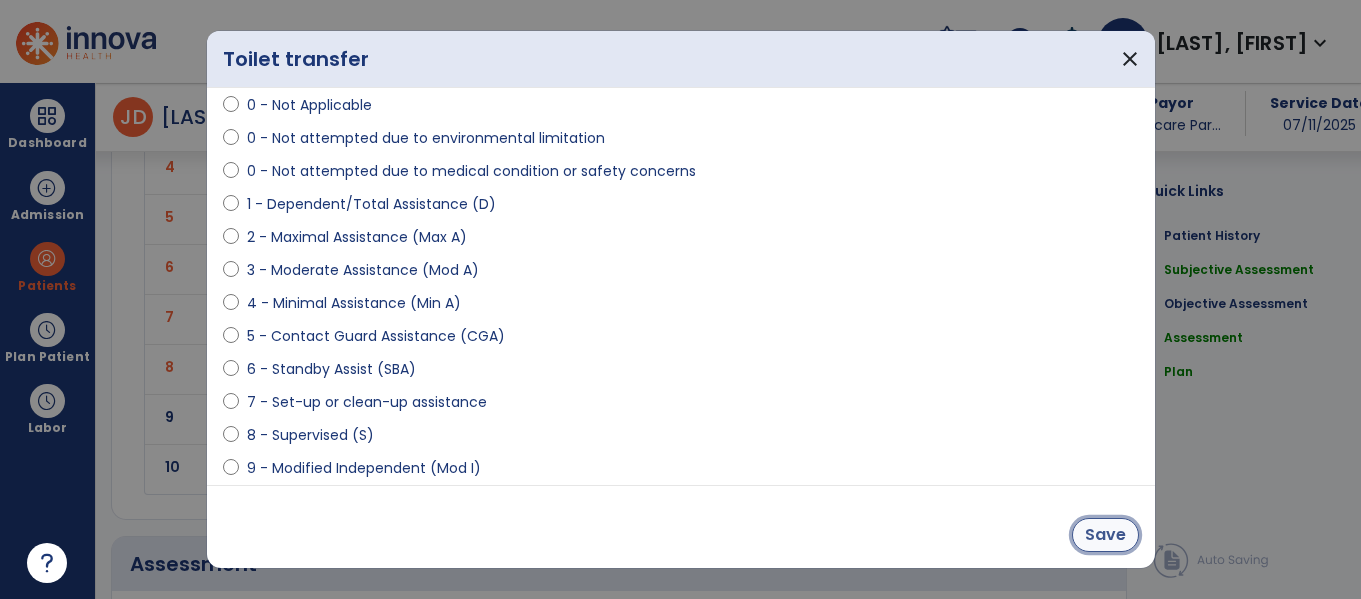 click on "Save" at bounding box center (1105, 535) 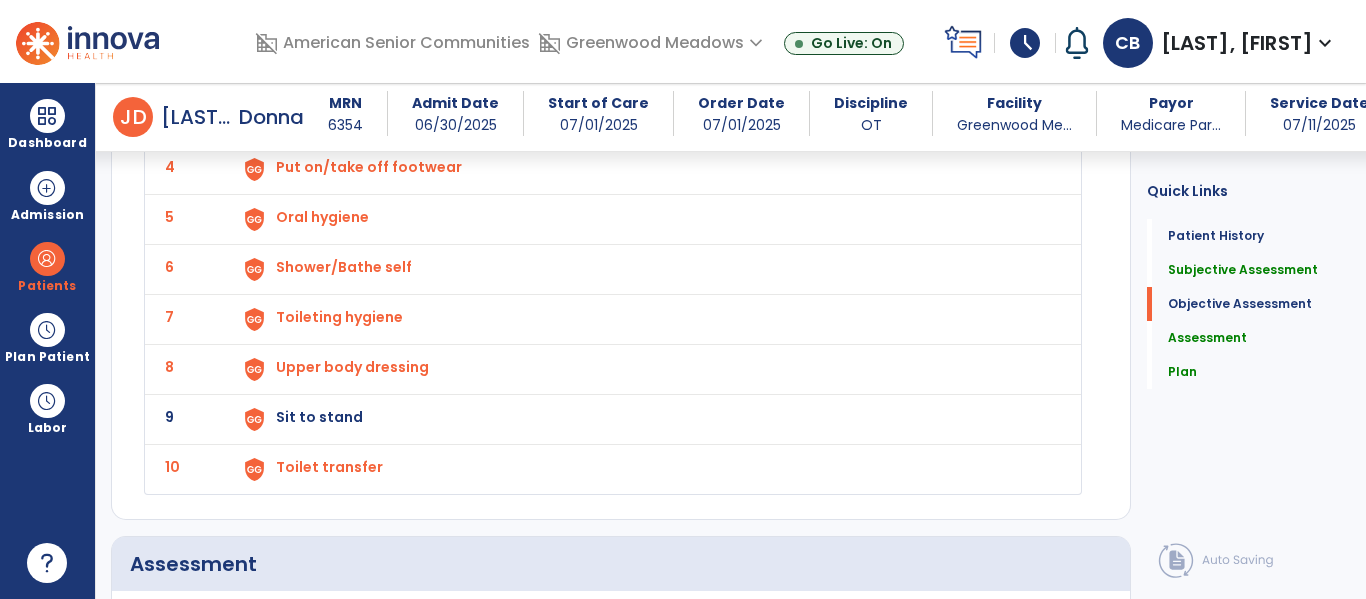 click on "Sit to stand" at bounding box center [299, 17] 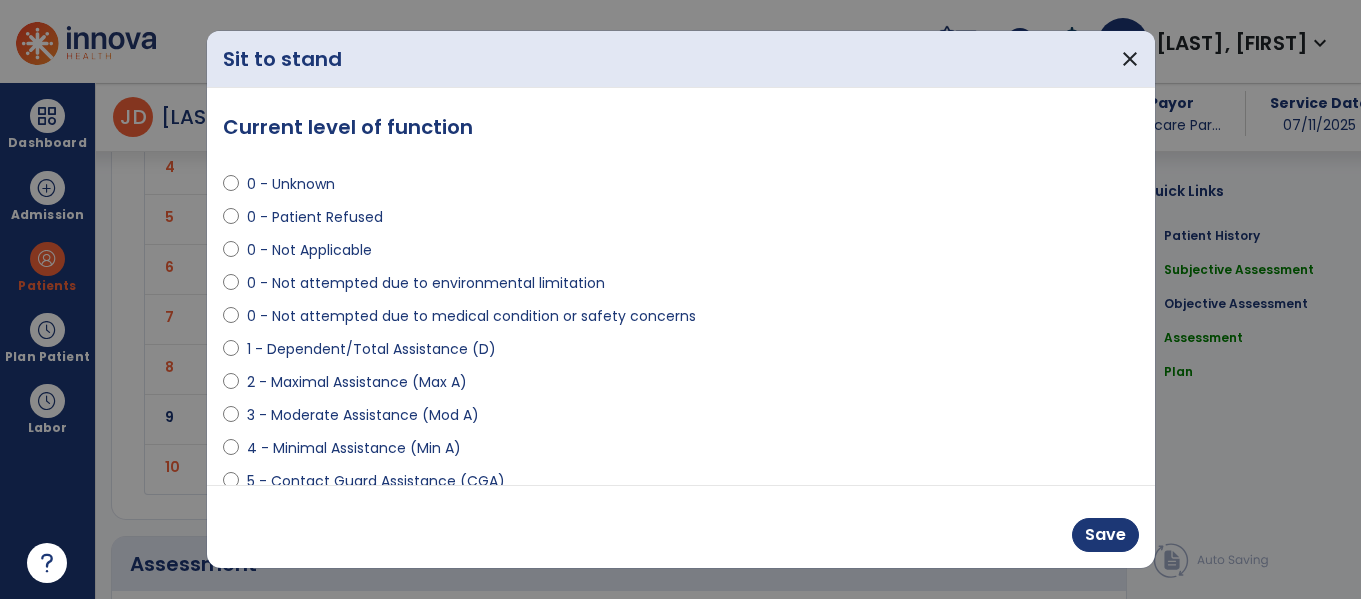 scroll, scrollTop: 2441, scrollLeft: 0, axis: vertical 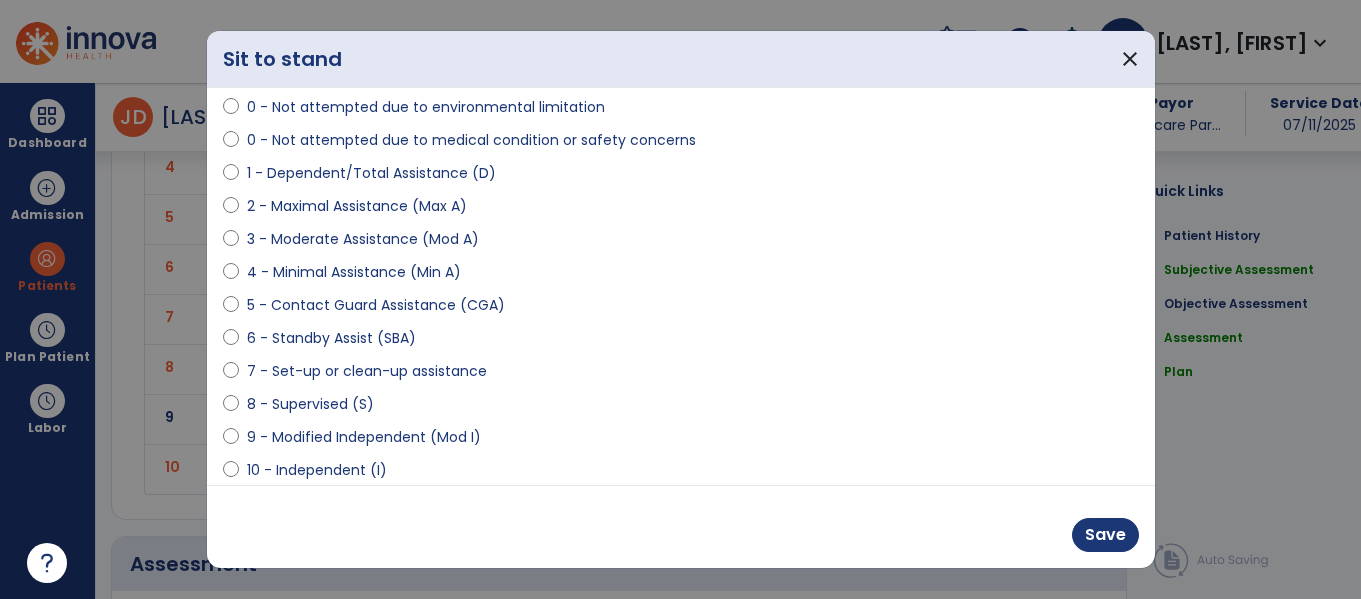 click on "8 - Supervised (S)" at bounding box center [310, 404] 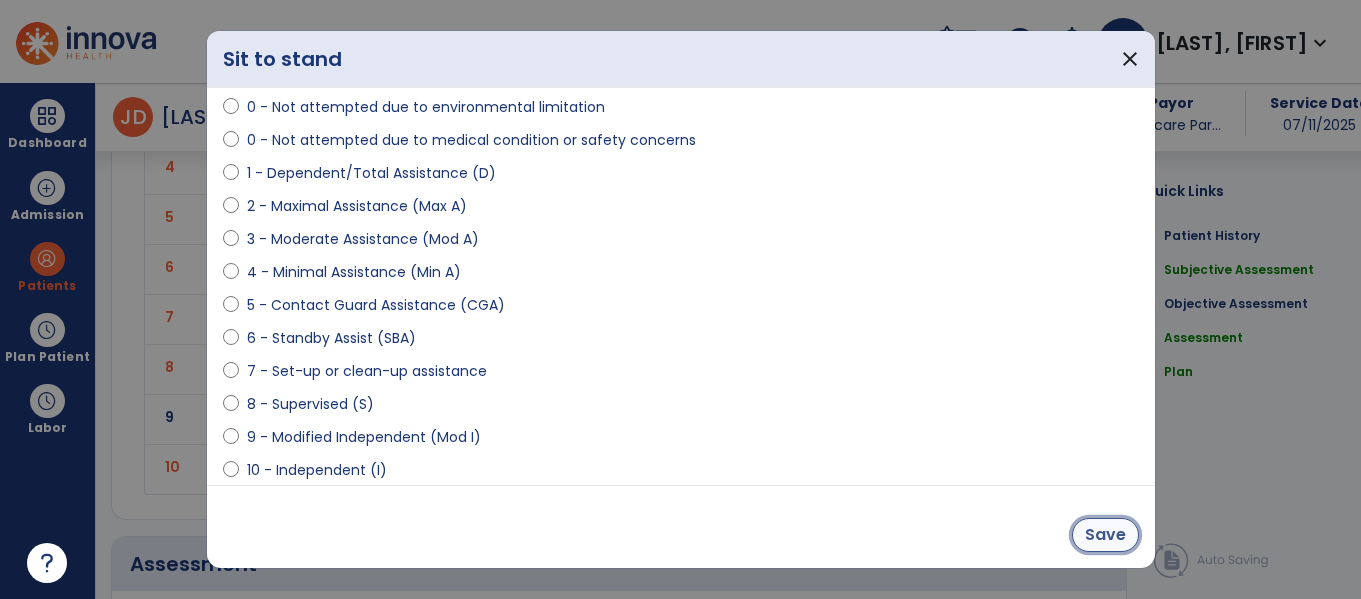 click on "Save" at bounding box center [1105, 535] 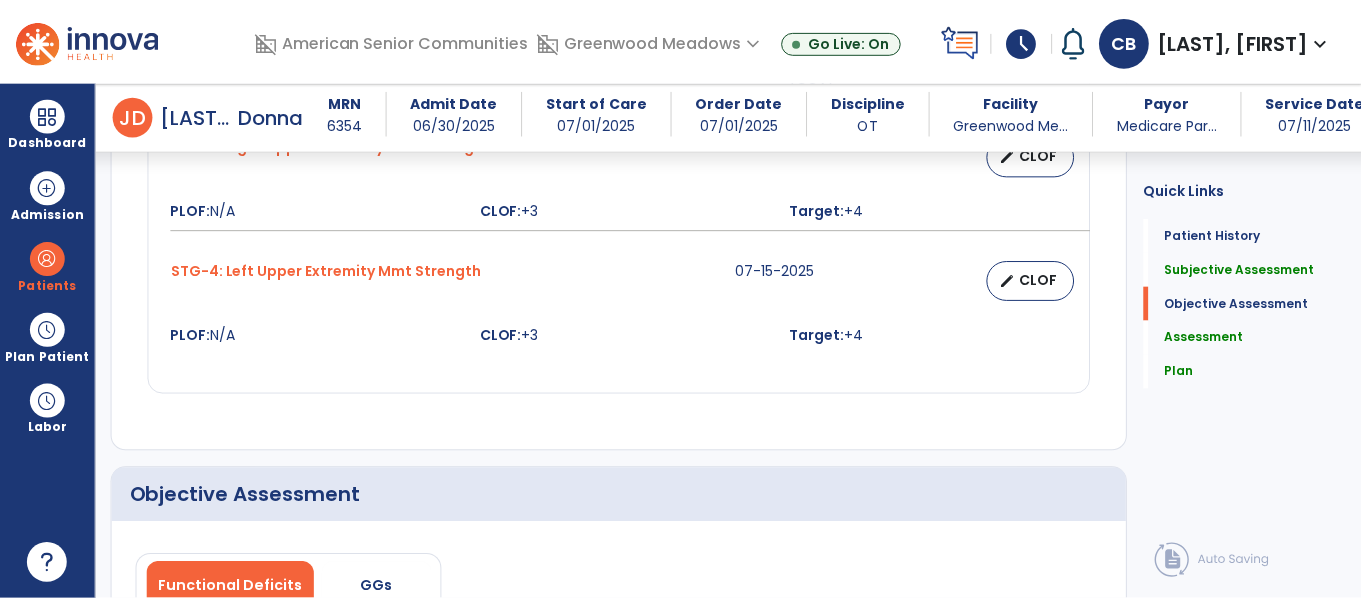 scroll, scrollTop: 1758, scrollLeft: 0, axis: vertical 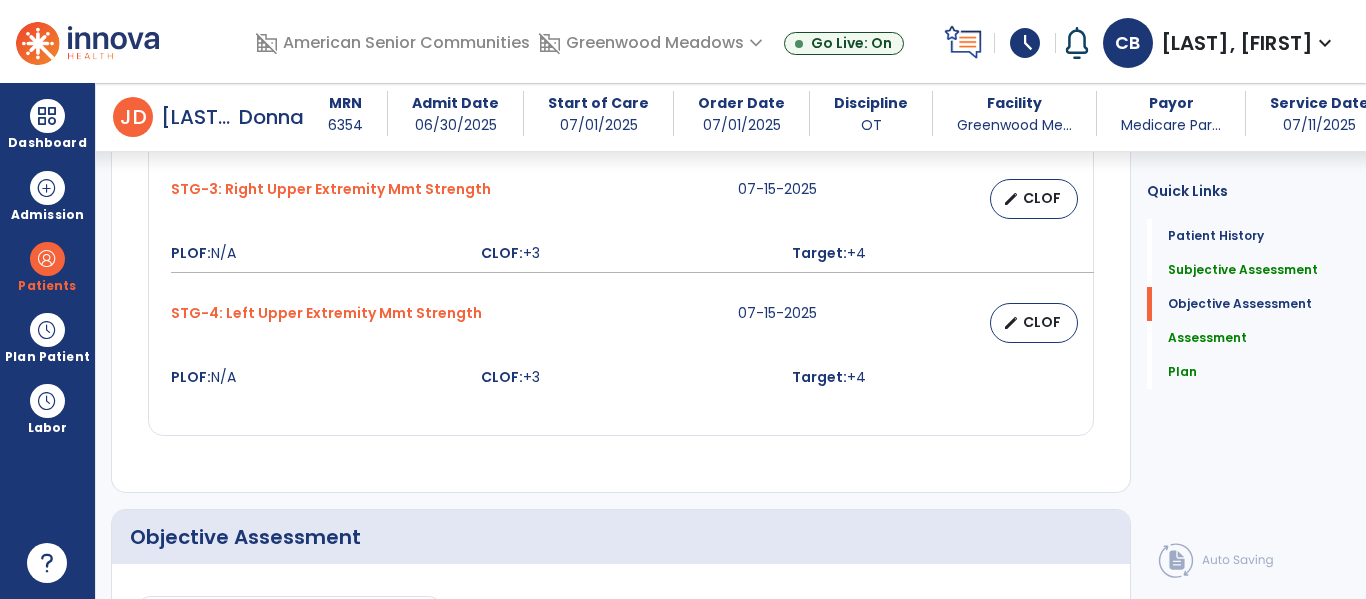 click on "edit   CLOF" at bounding box center [985, 323] 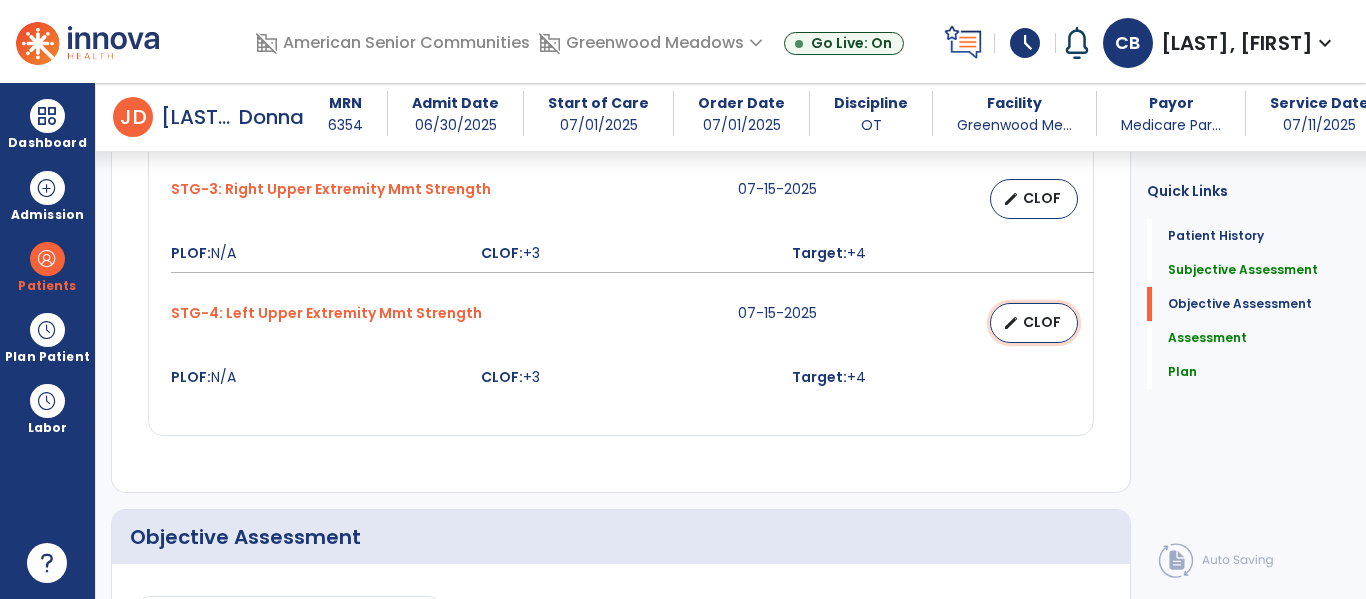 click on "edit" at bounding box center [1011, 323] 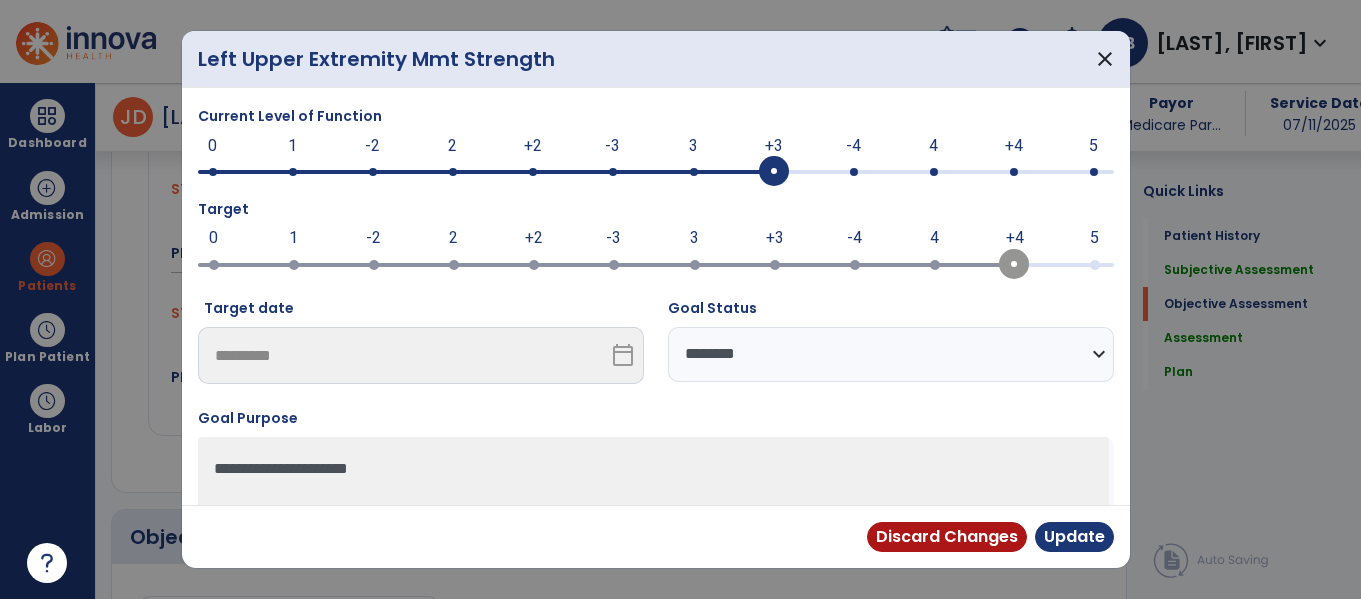 scroll, scrollTop: 1758, scrollLeft: 0, axis: vertical 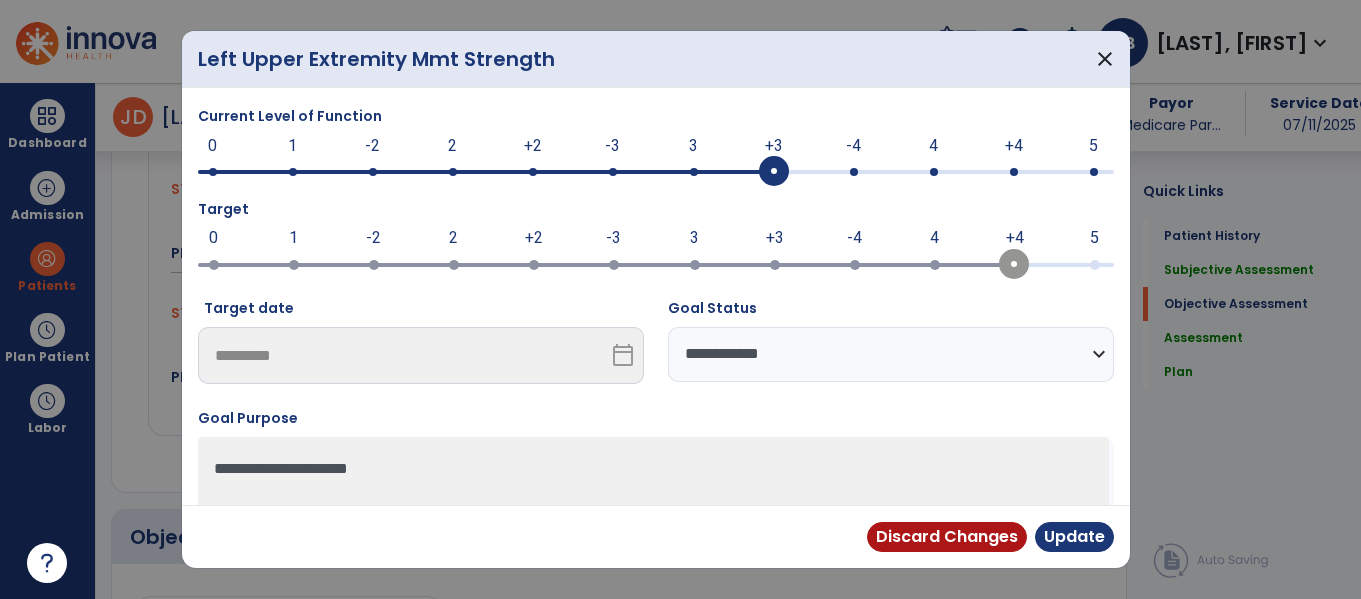 click on "**********" at bounding box center [891, 354] 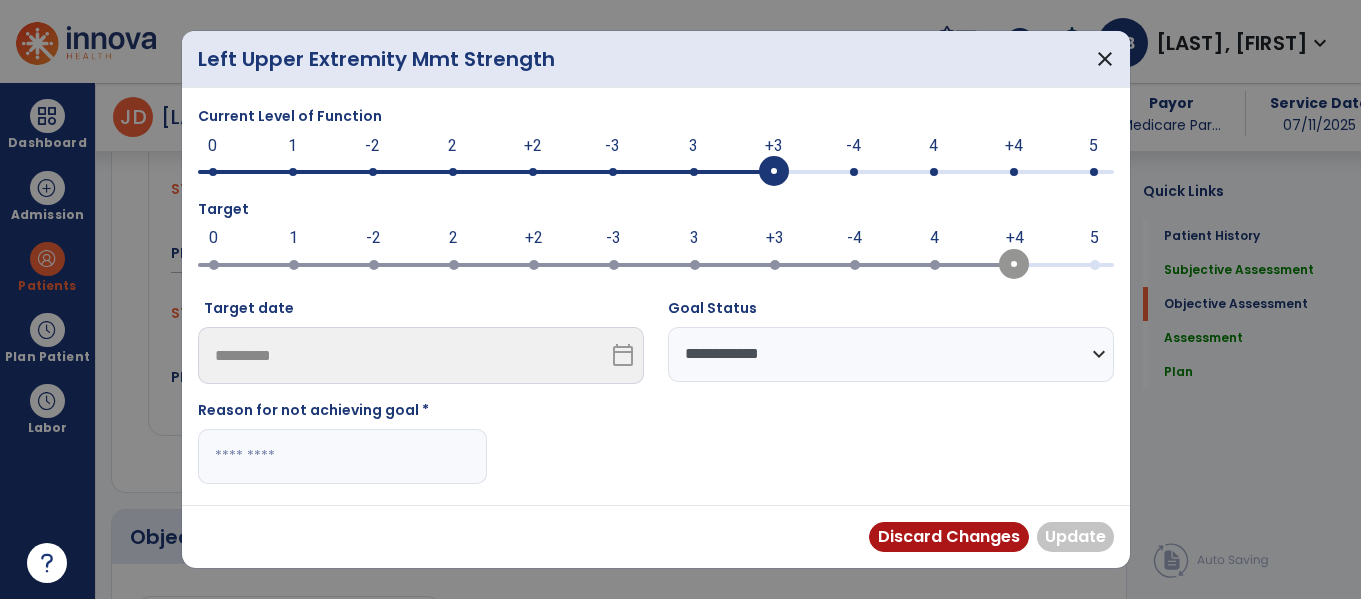 click at bounding box center [342, 456] 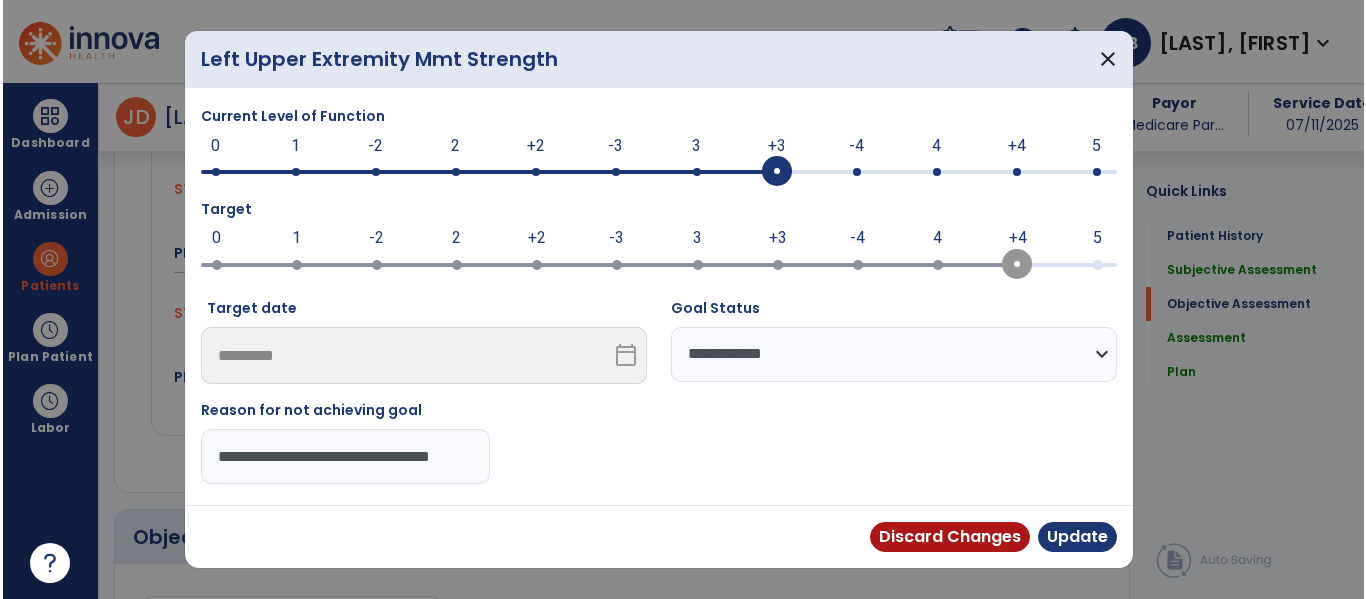 scroll, scrollTop: 0, scrollLeft: 25, axis: horizontal 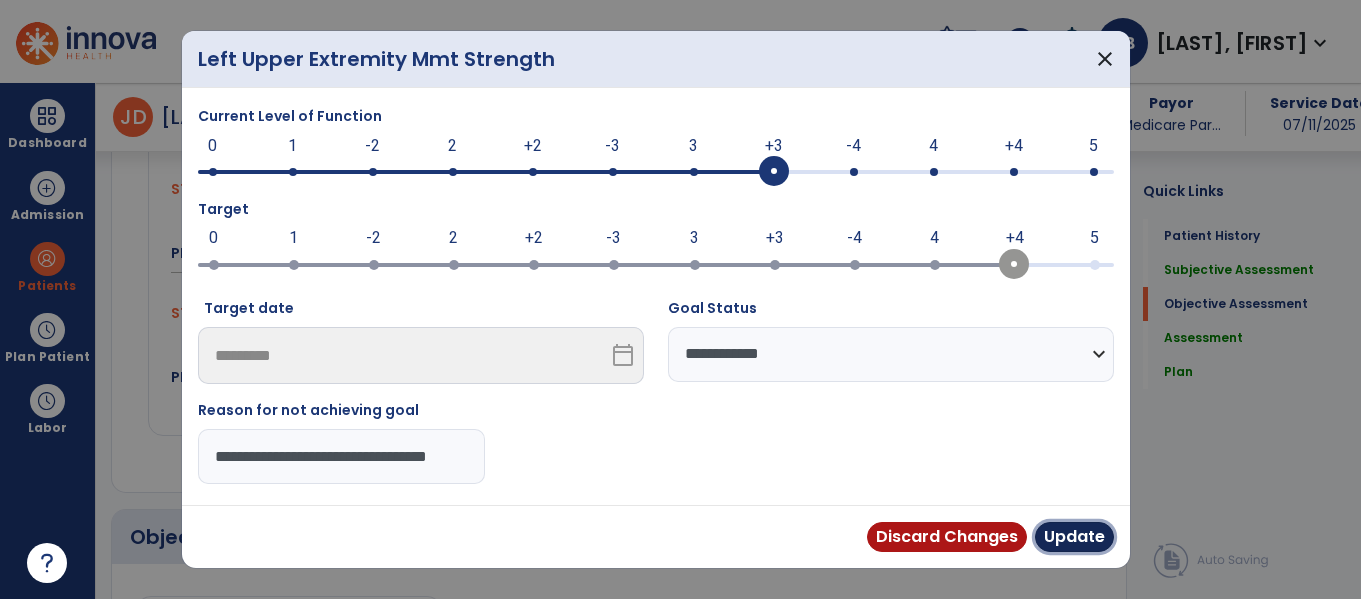 click on "Update" at bounding box center [1074, 537] 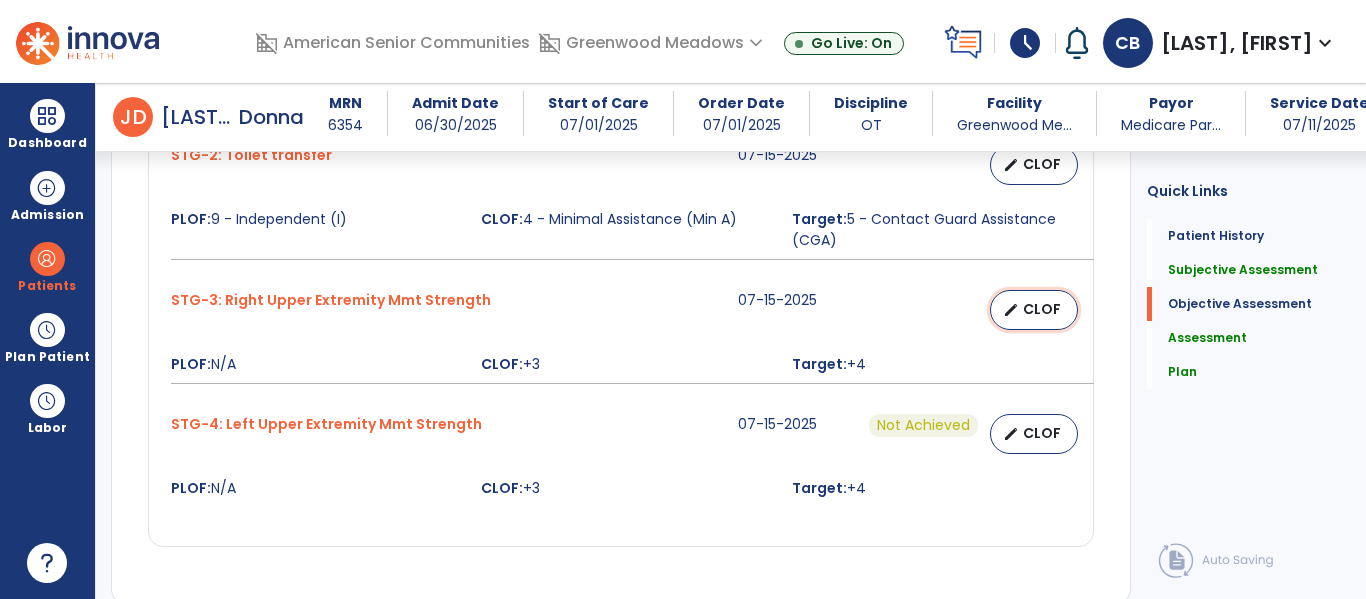click on "edit   CLOF" at bounding box center (1034, 310) 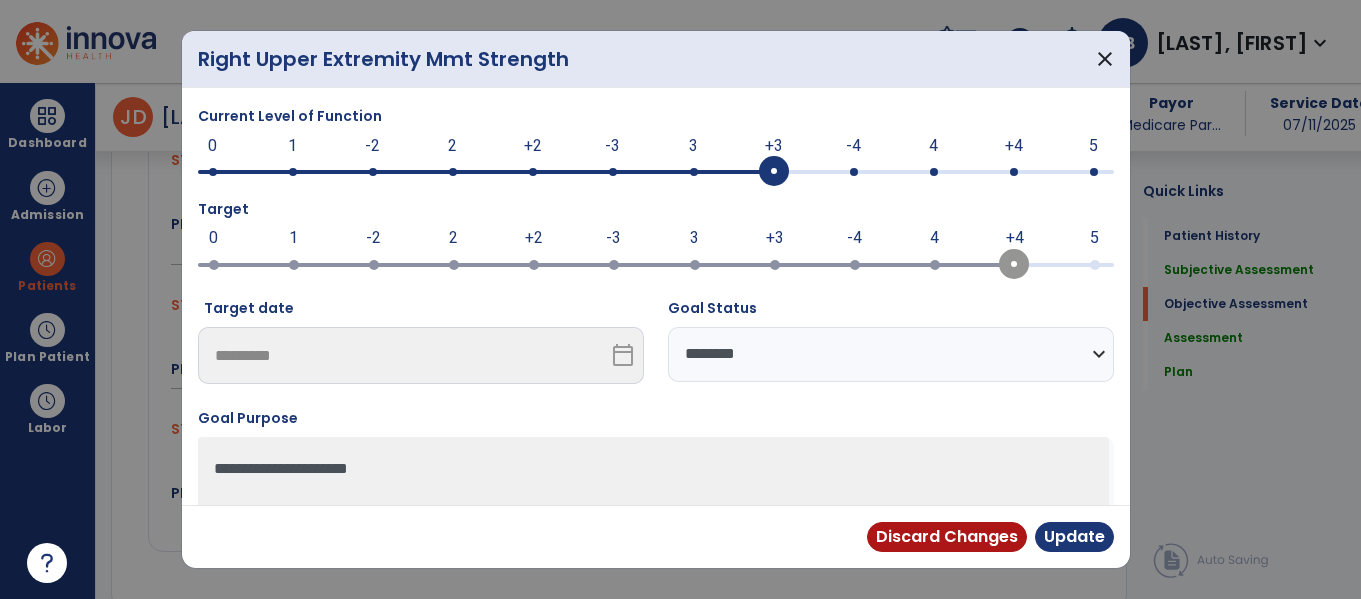 click on "**********" at bounding box center (891, 354) 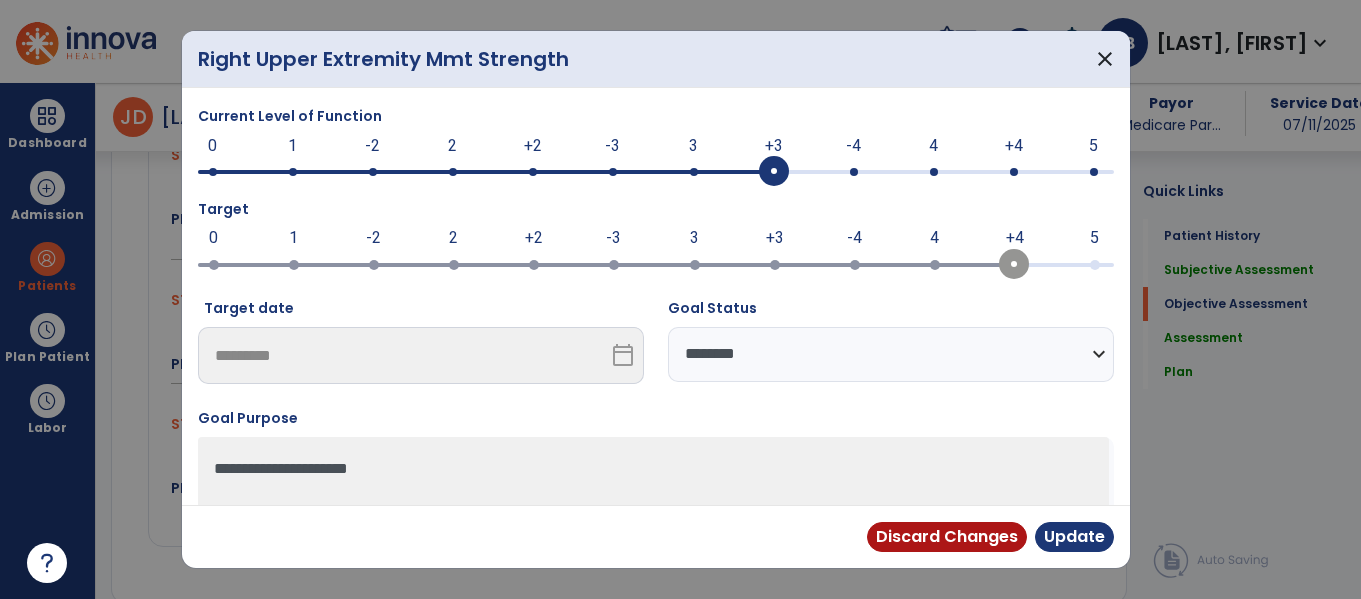 select on "**********" 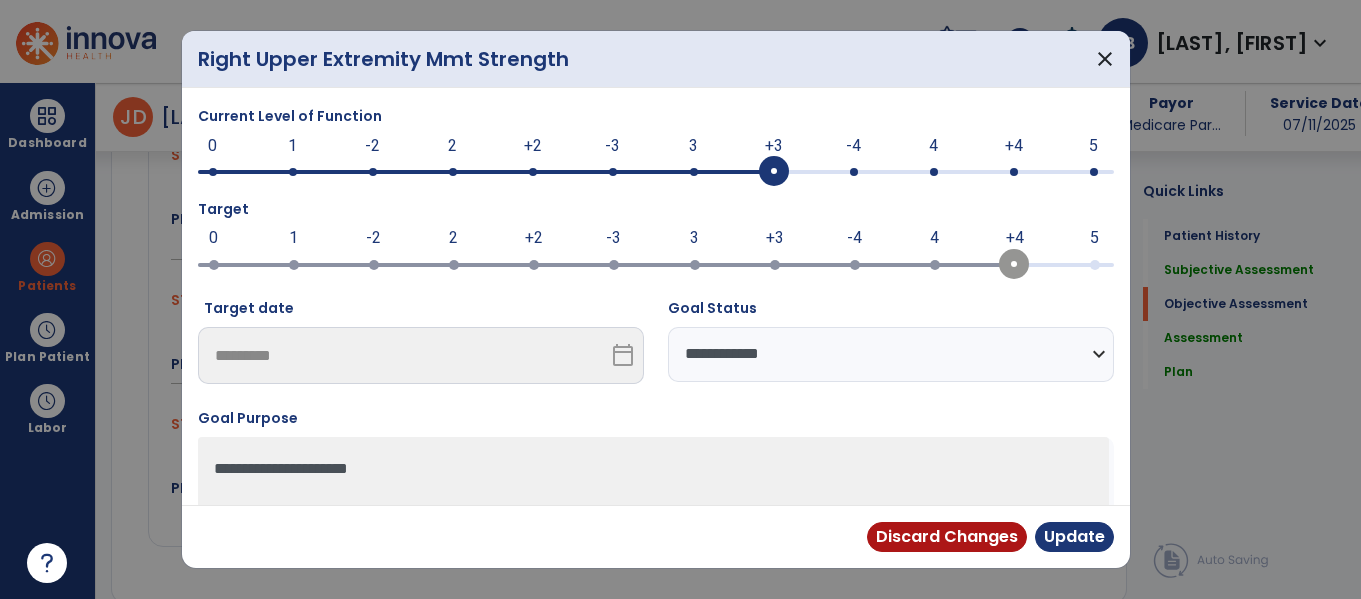 click on "**********" at bounding box center (891, 354) 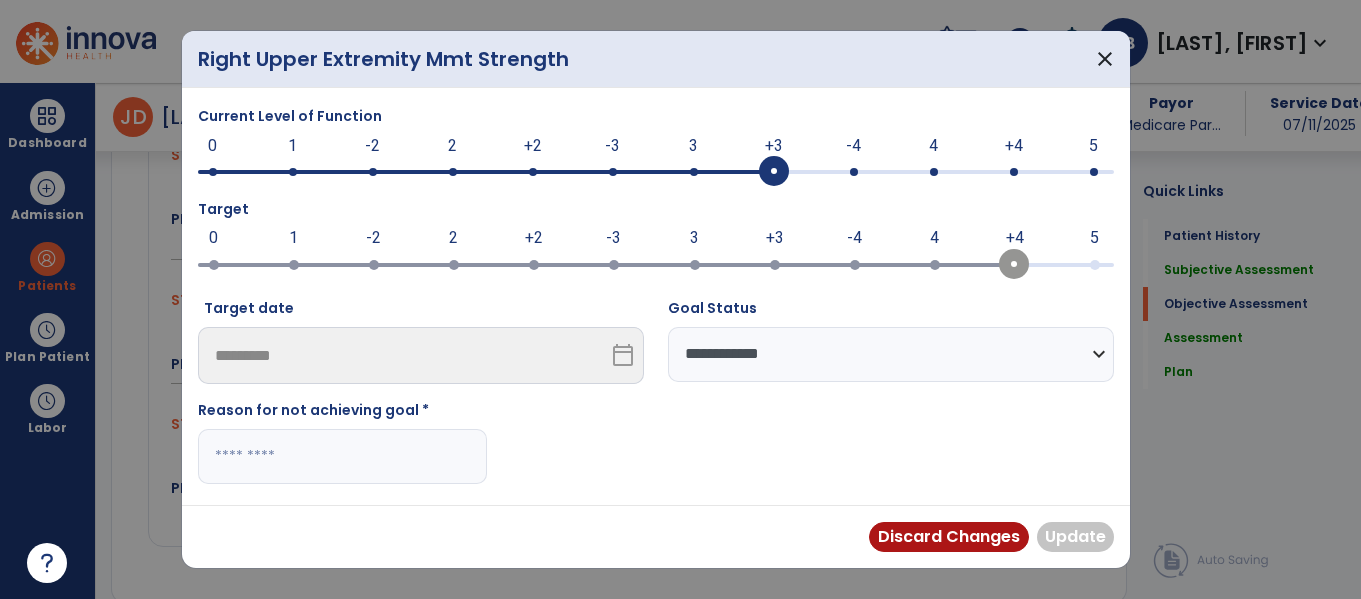 click at bounding box center (342, 456) 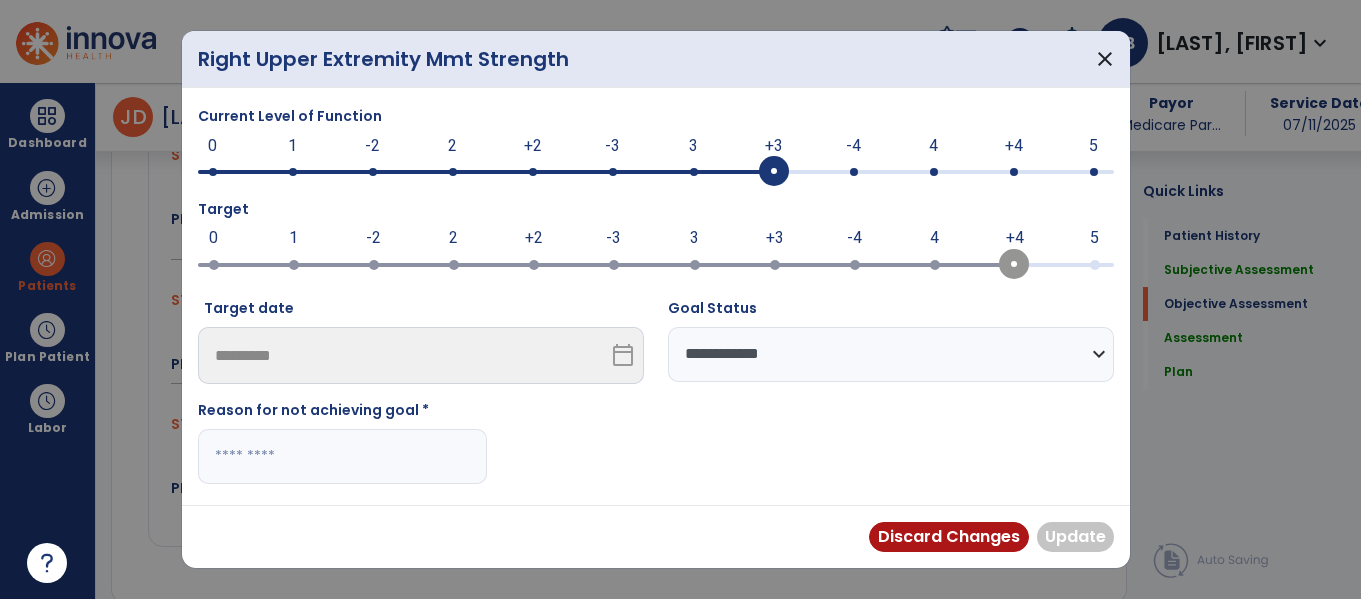 paste on "**********" 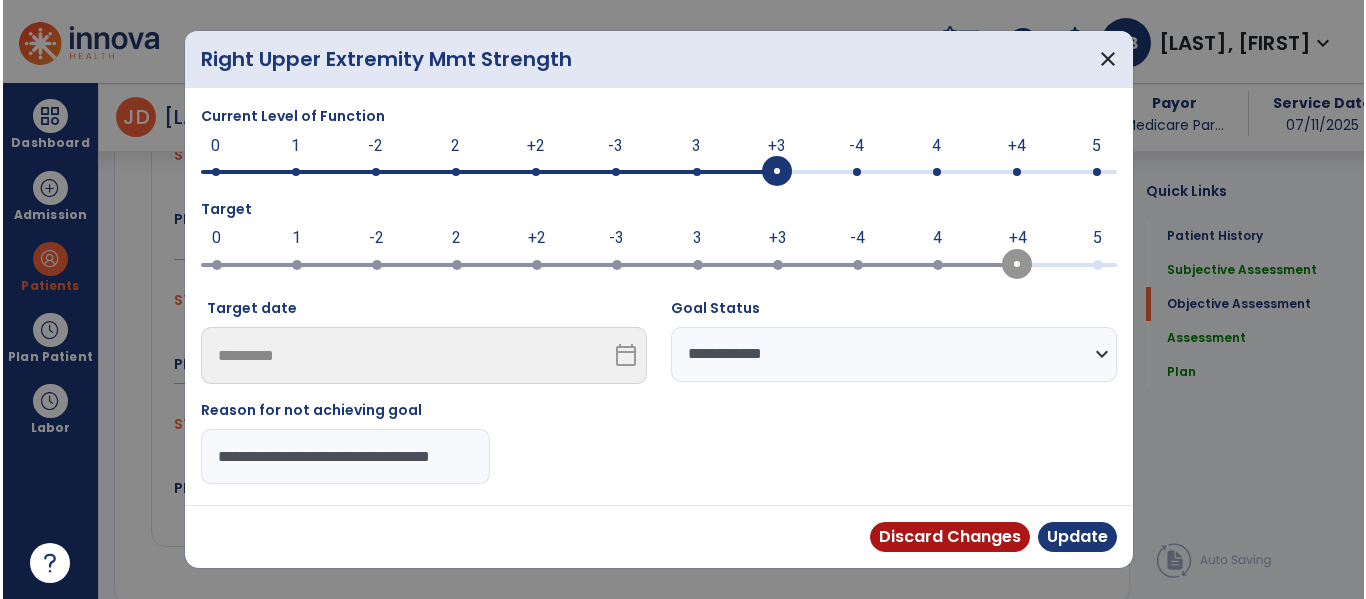 scroll, scrollTop: 0, scrollLeft: 25, axis: horizontal 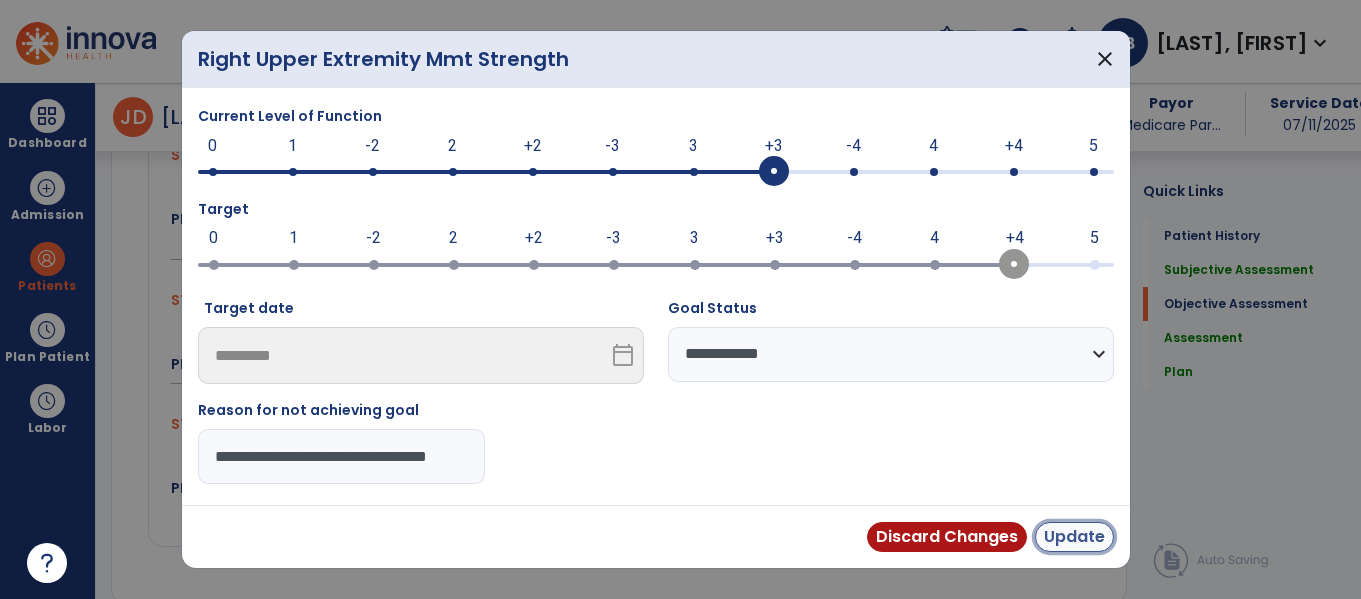 click on "Update" at bounding box center [1074, 537] 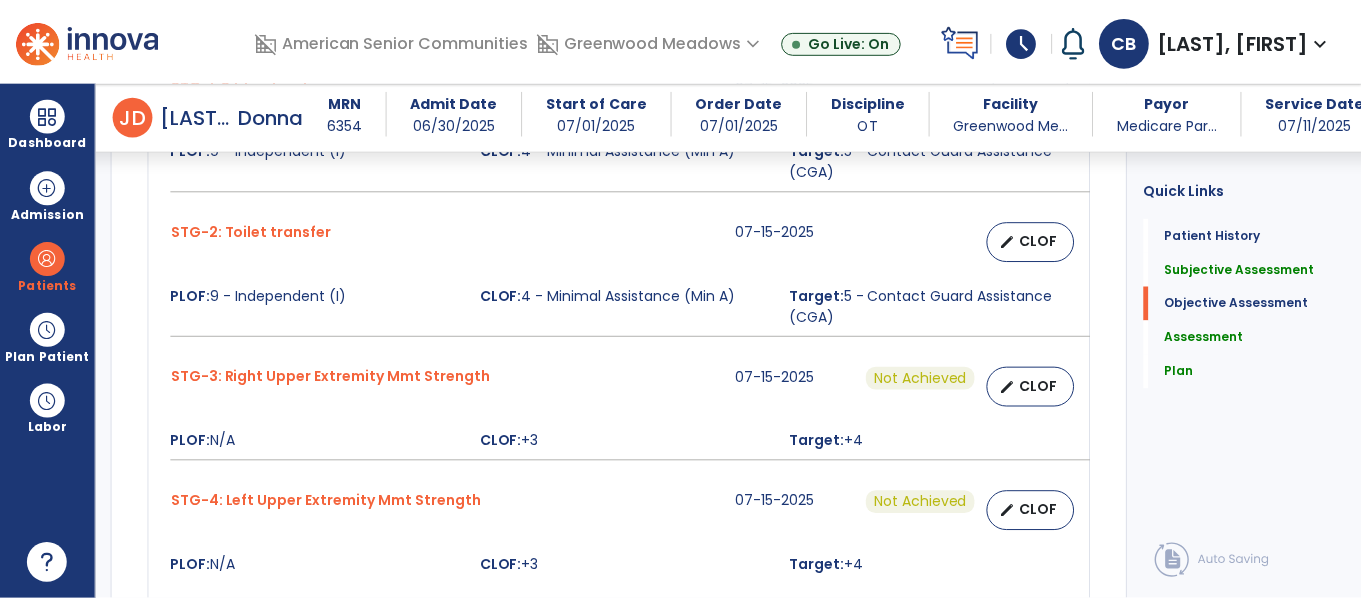 scroll, scrollTop: 1557, scrollLeft: 0, axis: vertical 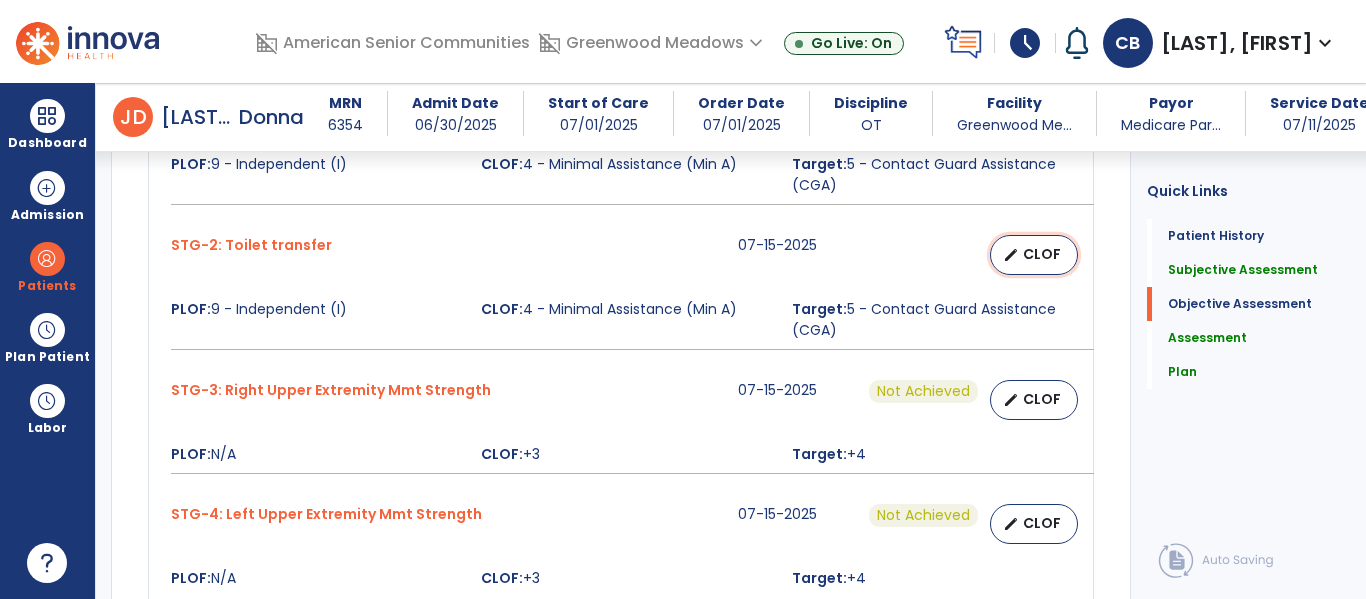 click on "CLOF" at bounding box center (1042, 254) 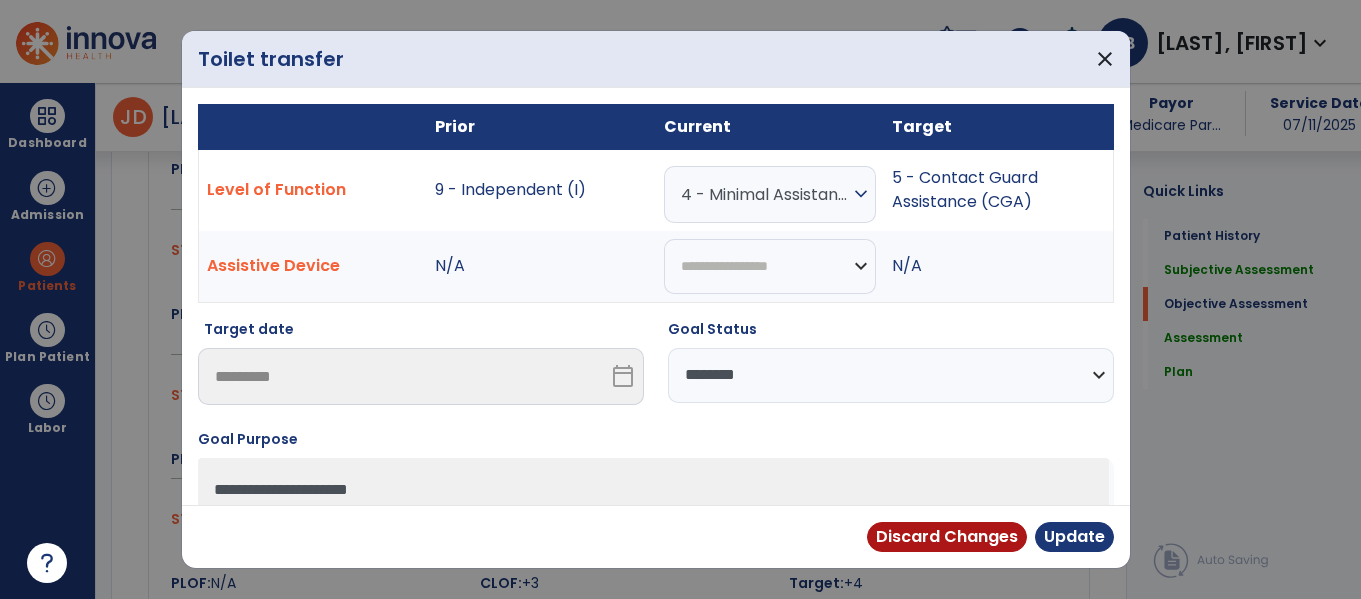scroll, scrollTop: 1557, scrollLeft: 0, axis: vertical 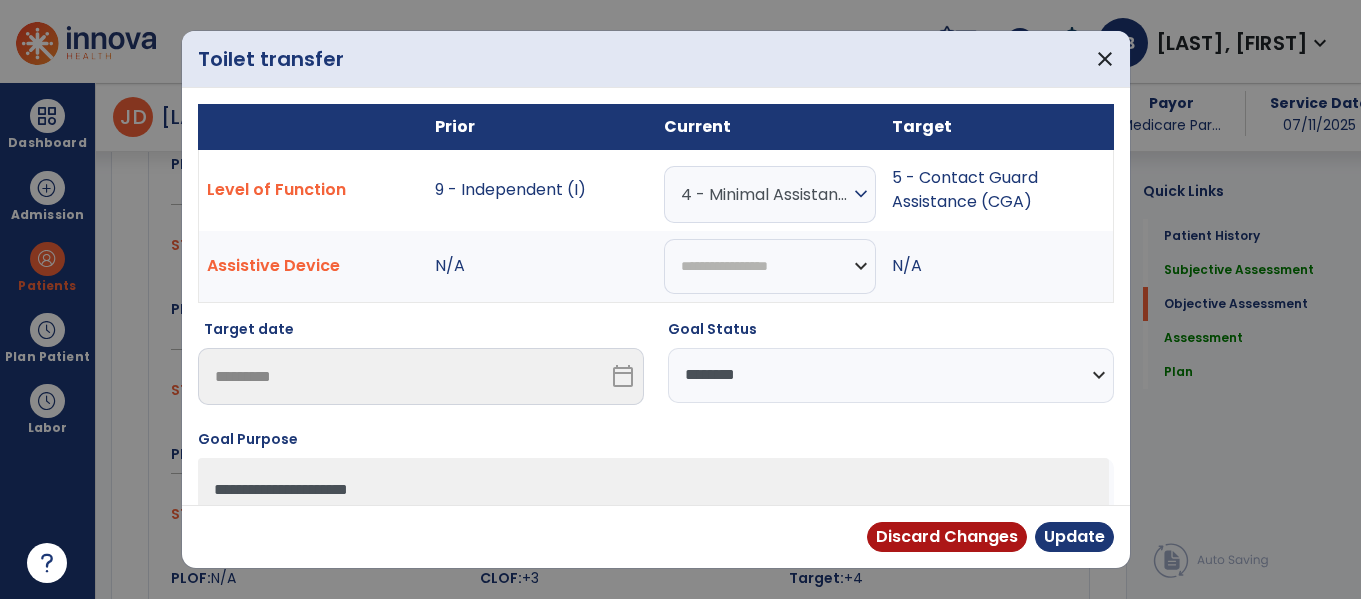 click on "**********" at bounding box center [891, 375] 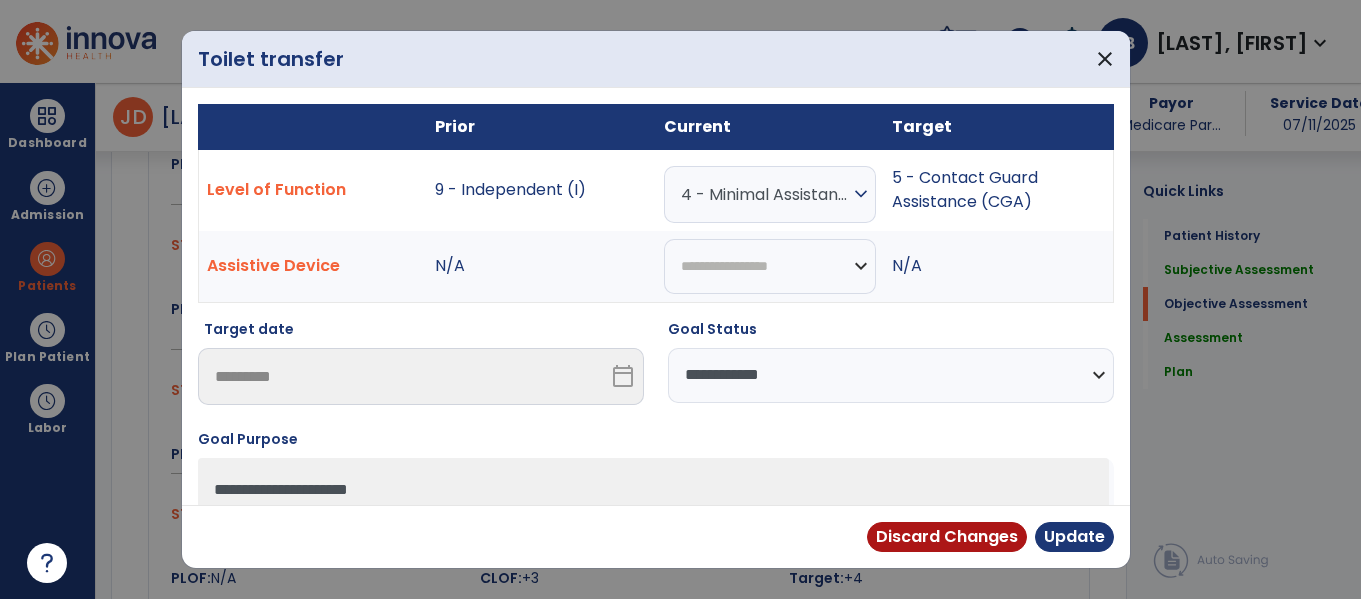click on "**********" at bounding box center (891, 375) 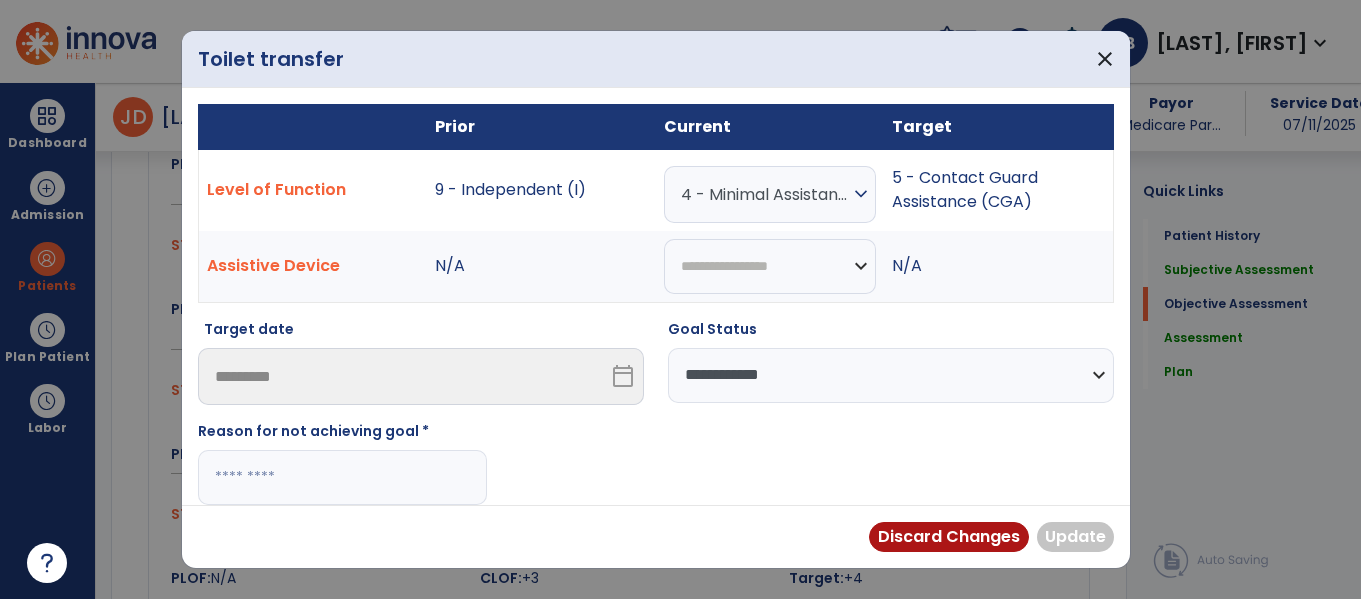 click at bounding box center (342, 477) 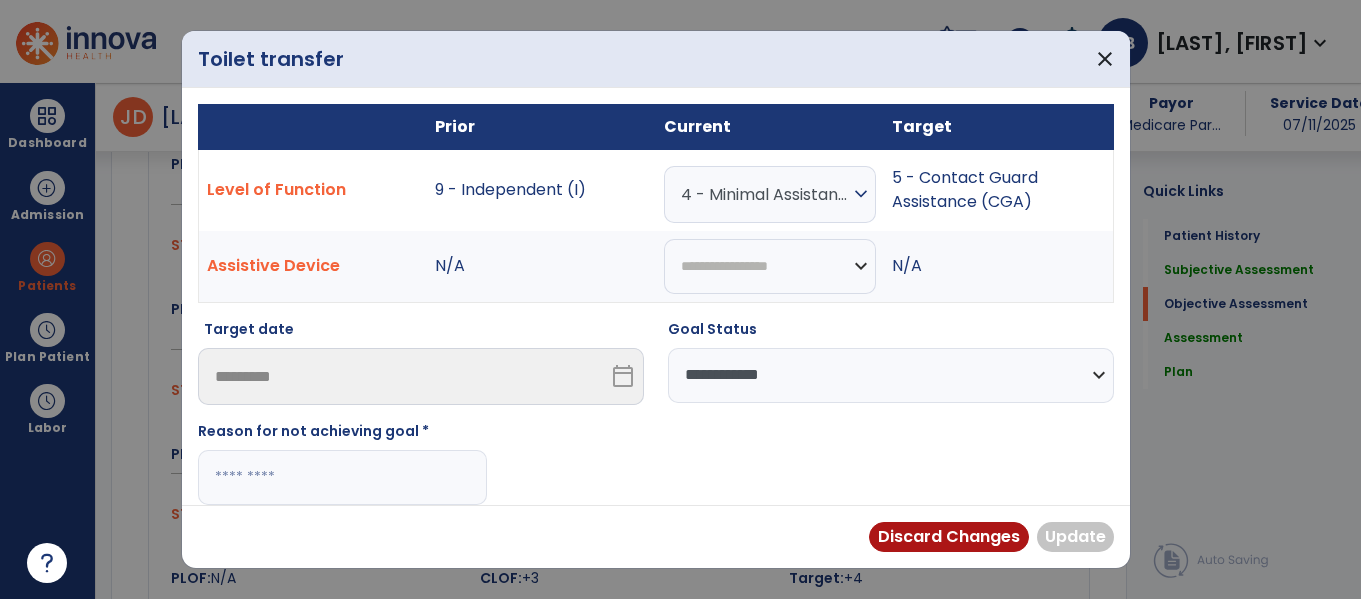 paste on "**********" 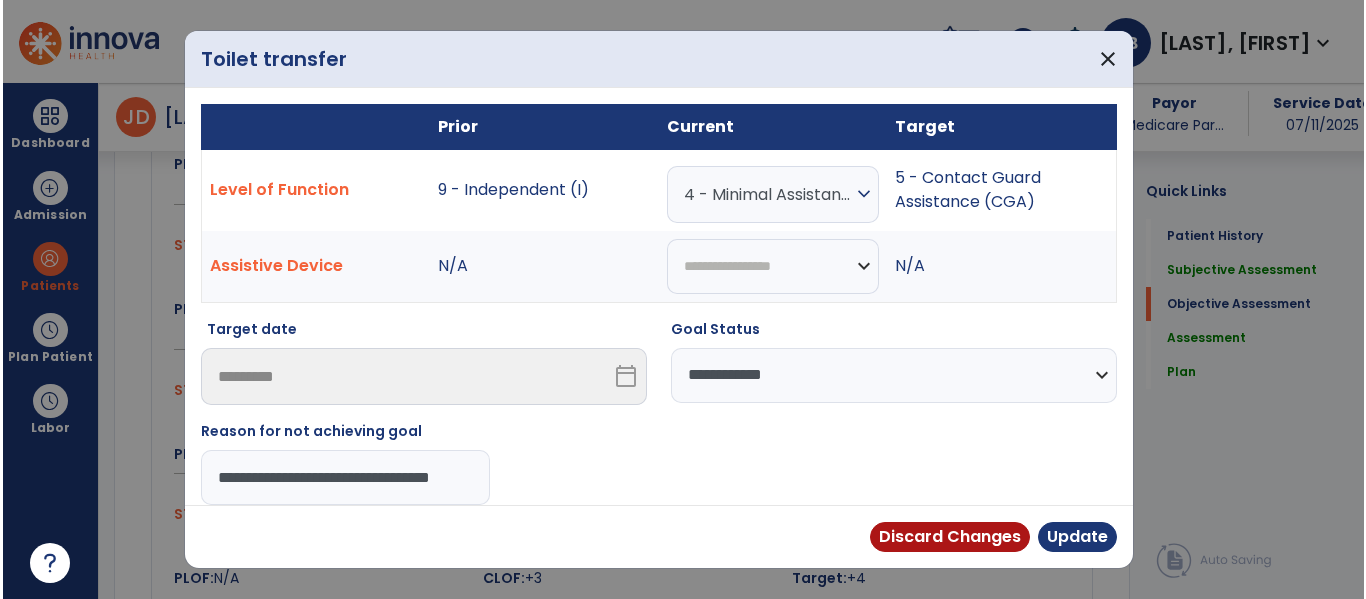 scroll, scrollTop: 0, scrollLeft: 25, axis: horizontal 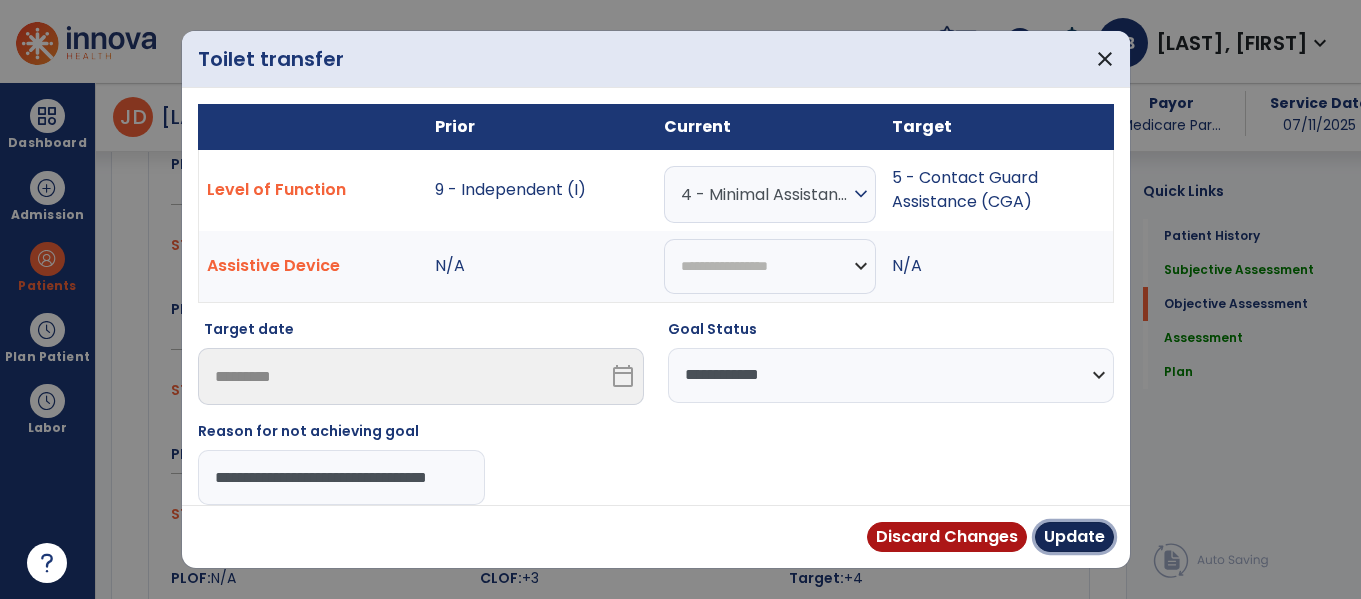 click on "Update" at bounding box center [1074, 537] 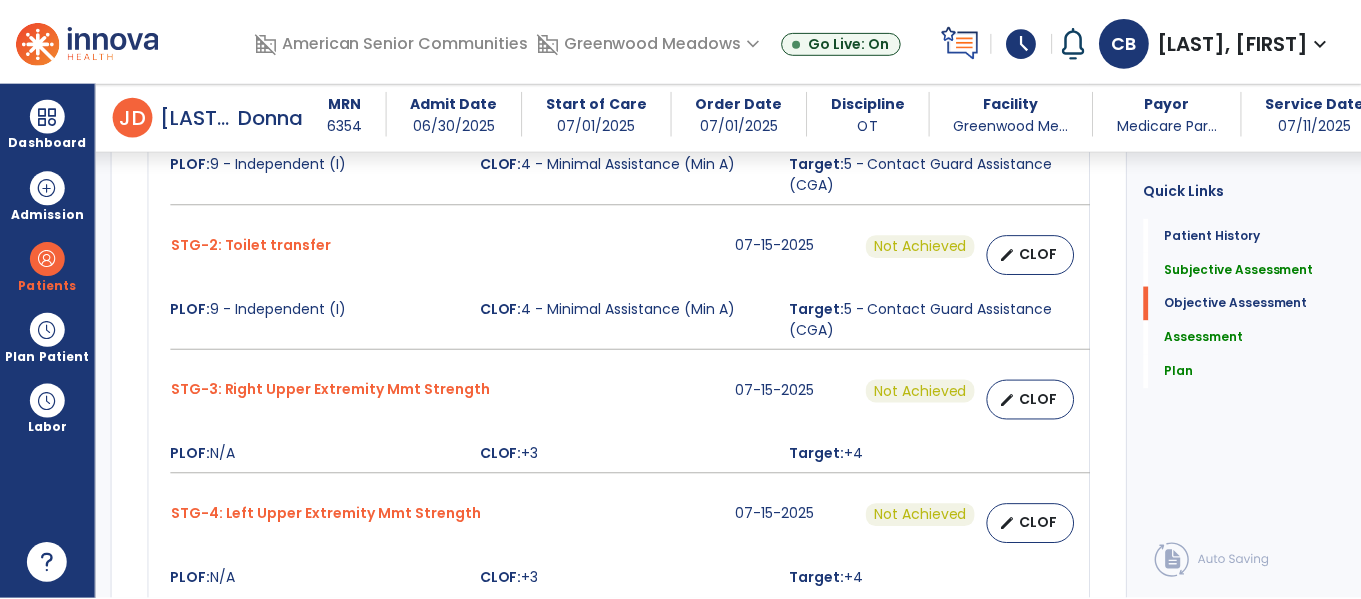 scroll, scrollTop: 1296, scrollLeft: 0, axis: vertical 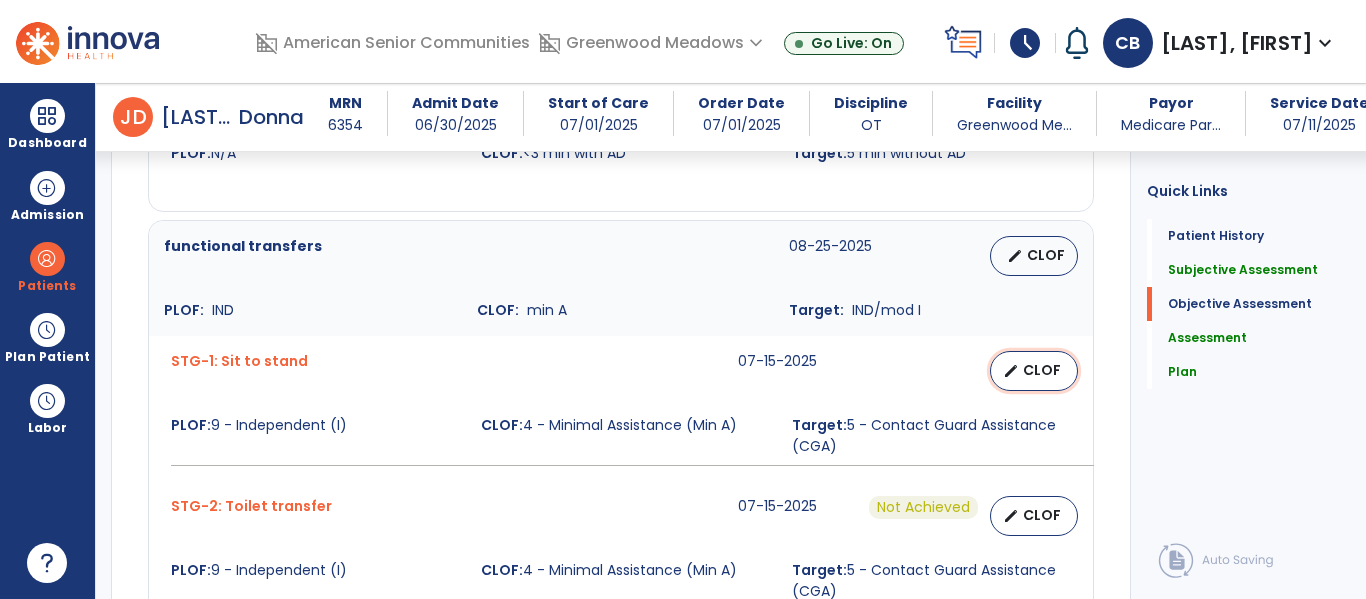 click on "CLOF" at bounding box center (1042, 370) 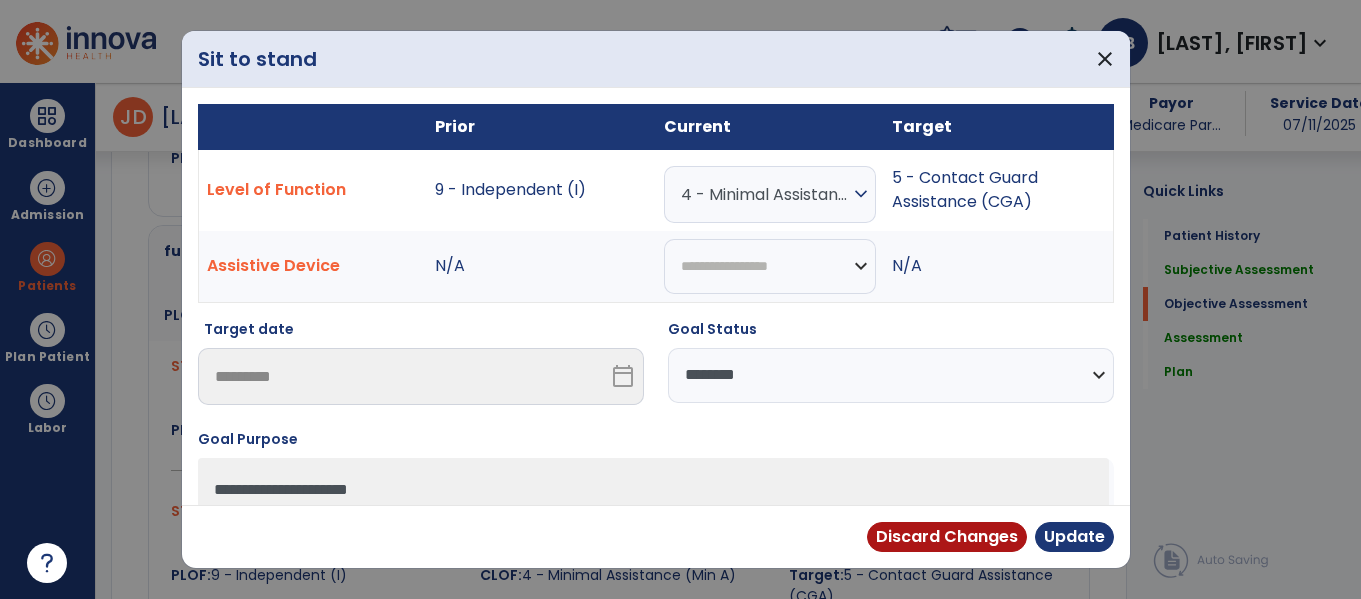scroll, scrollTop: 1296, scrollLeft: 0, axis: vertical 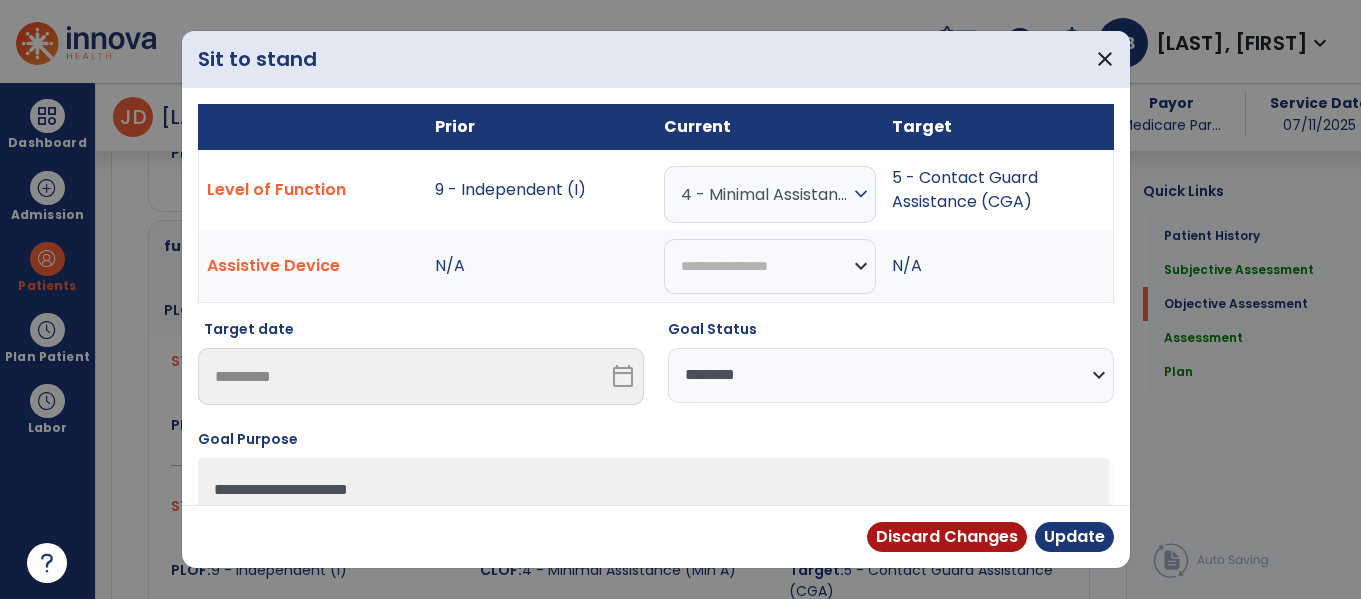 click on "**********" at bounding box center (891, 361) 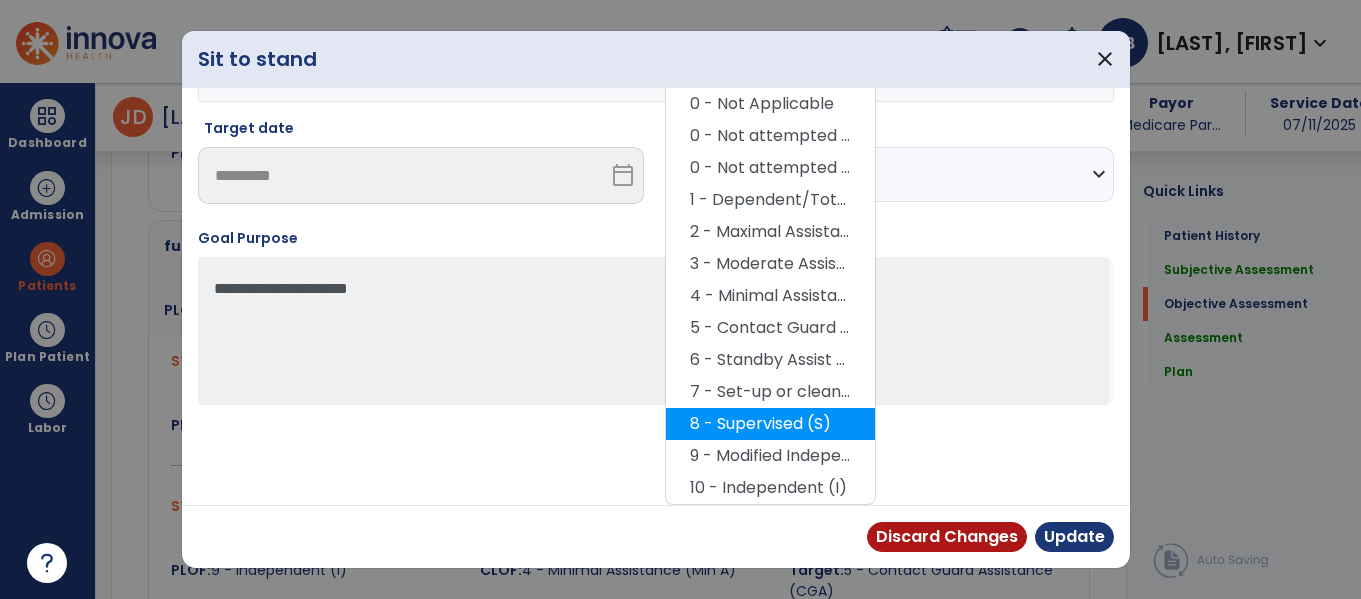 click on "8 - Supervised (S)" at bounding box center (770, 424) 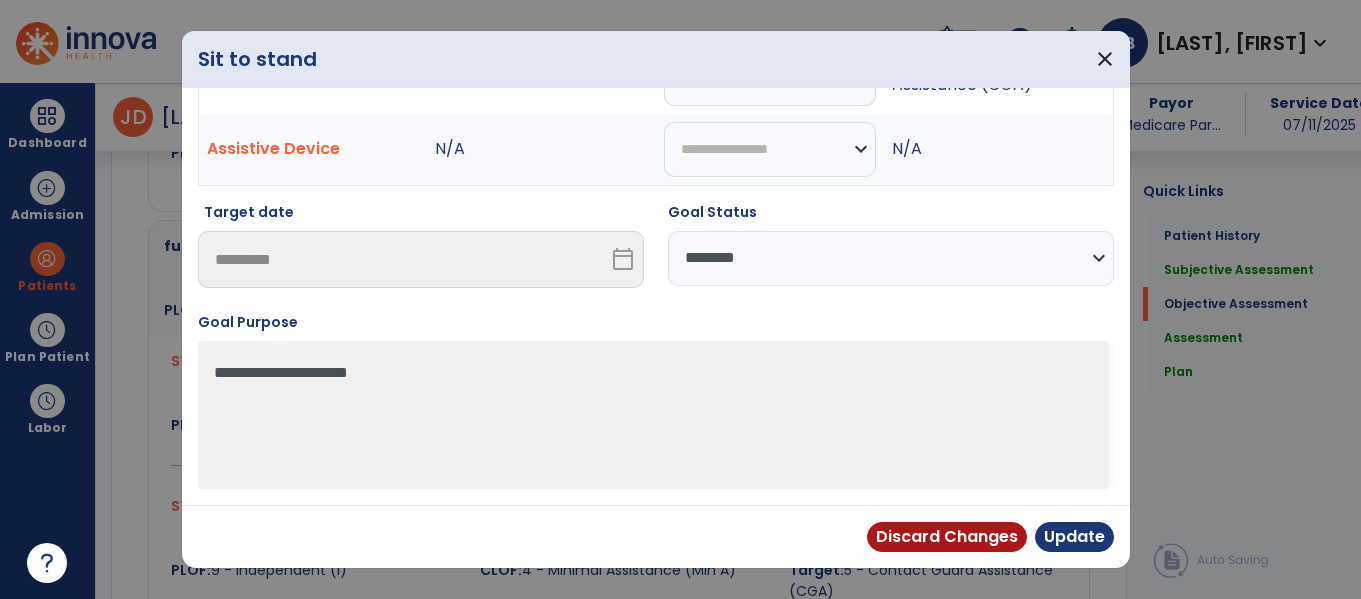scroll, scrollTop: 117, scrollLeft: 0, axis: vertical 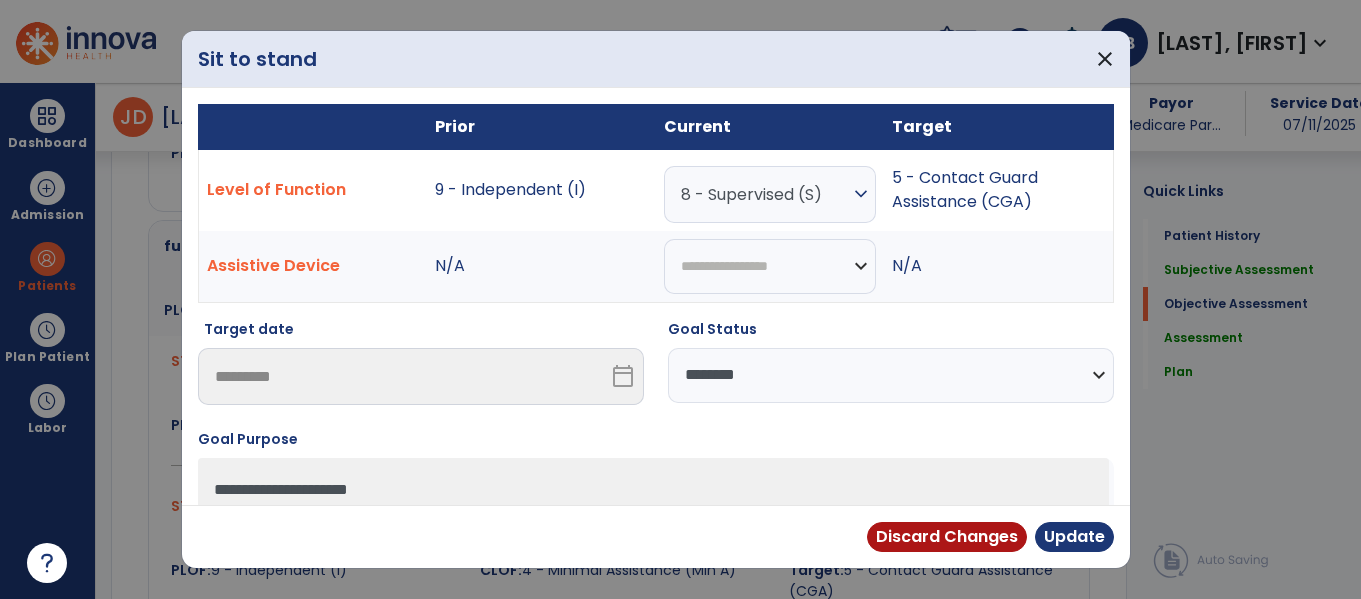 click on "**********" at bounding box center [891, 375] 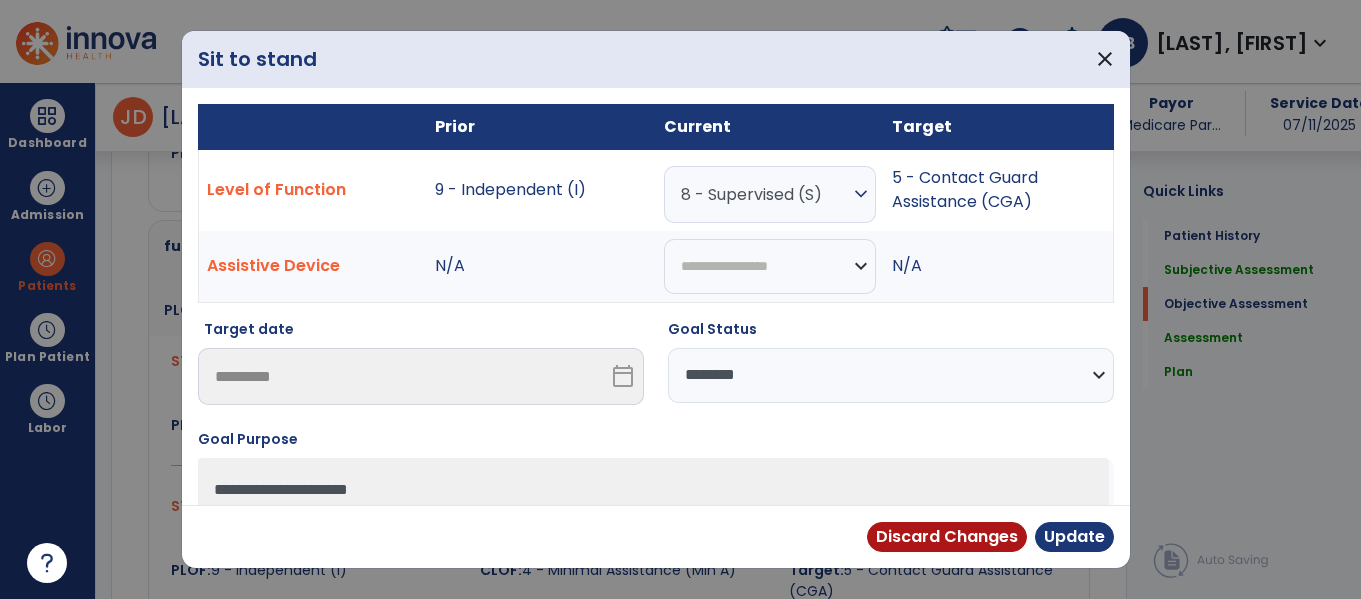 drag, startPoint x: 1026, startPoint y: 328, endPoint x: 1097, endPoint y: 453, distance: 143.75674 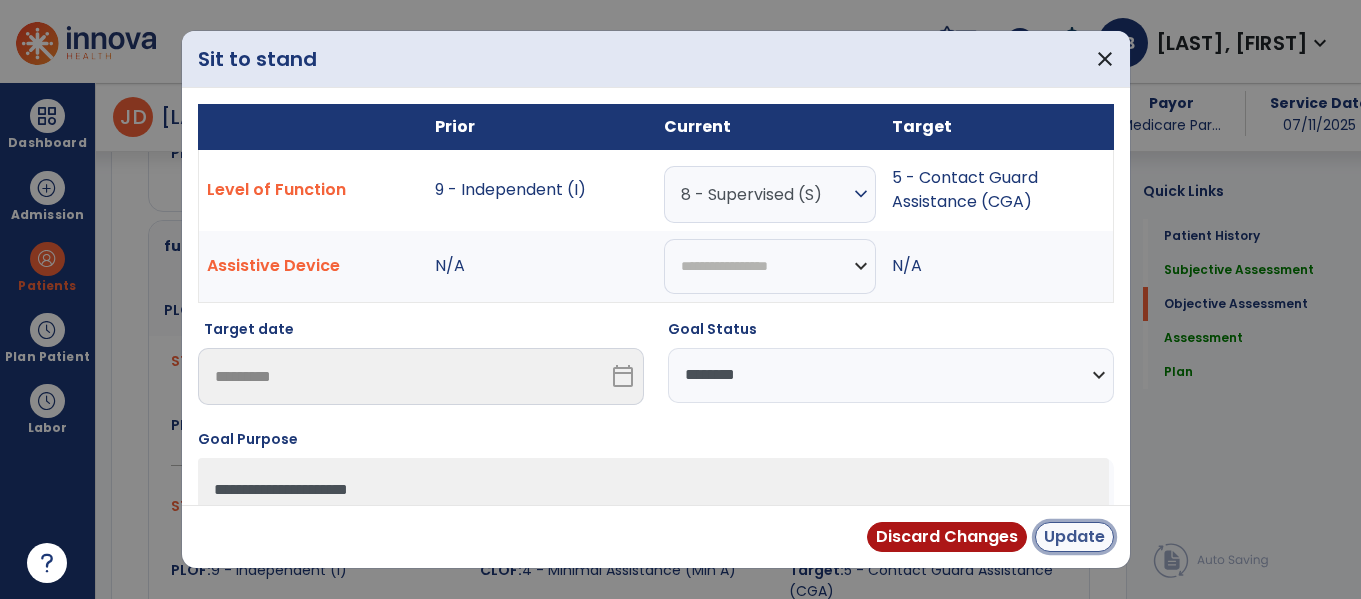 click on "Update" at bounding box center (1074, 537) 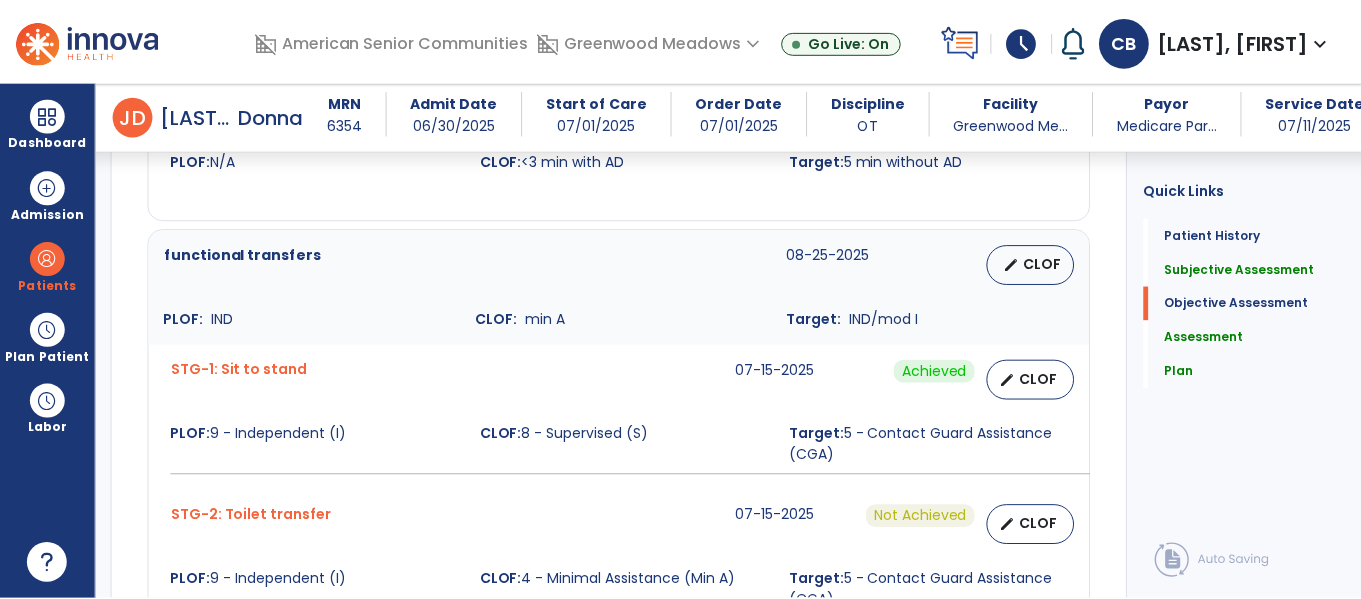 scroll, scrollTop: 1286, scrollLeft: 0, axis: vertical 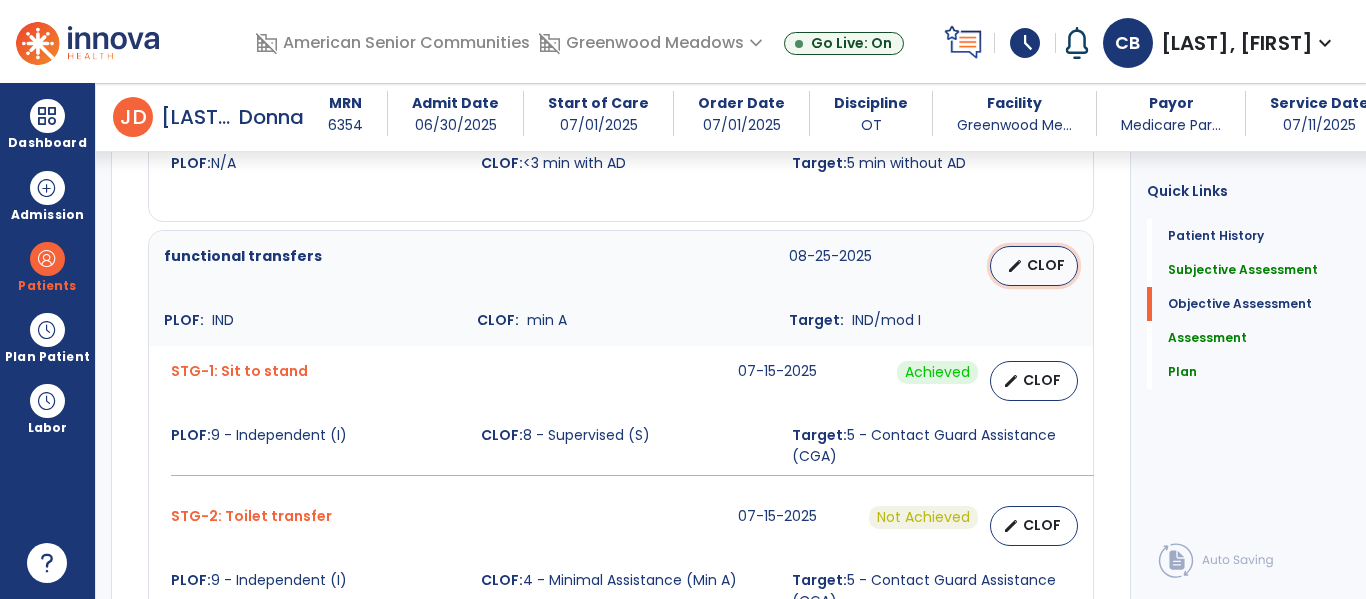 click on "edit   CLOF" at bounding box center [1034, 266] 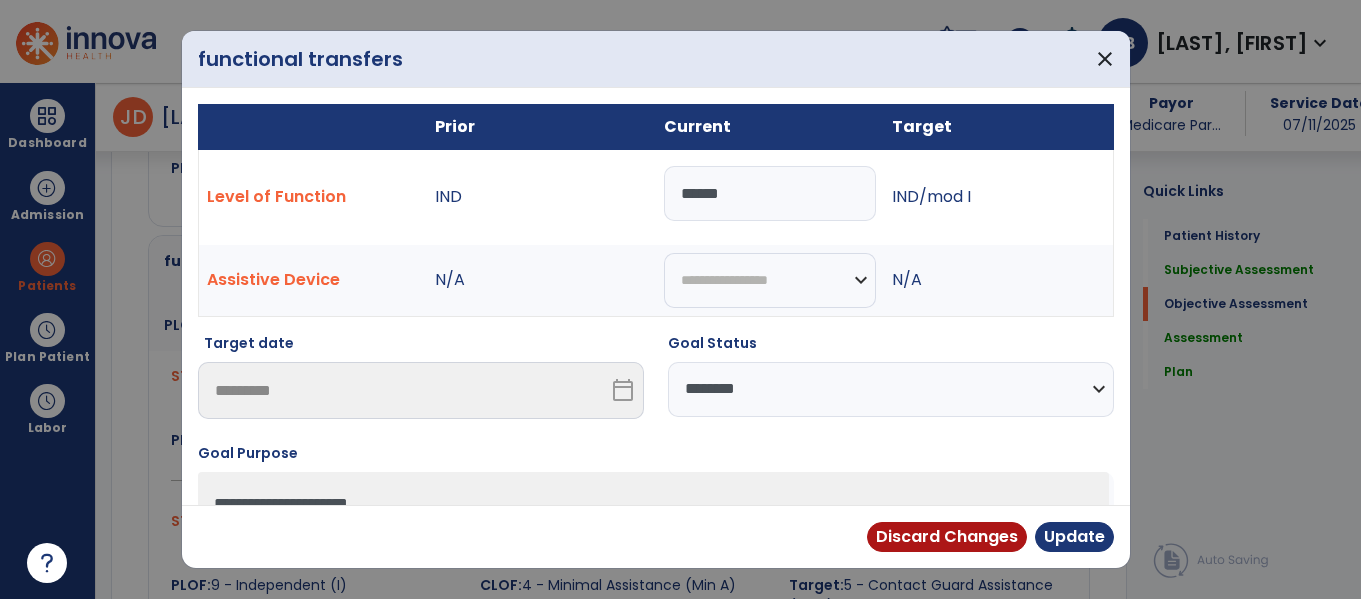 scroll, scrollTop: 1286, scrollLeft: 0, axis: vertical 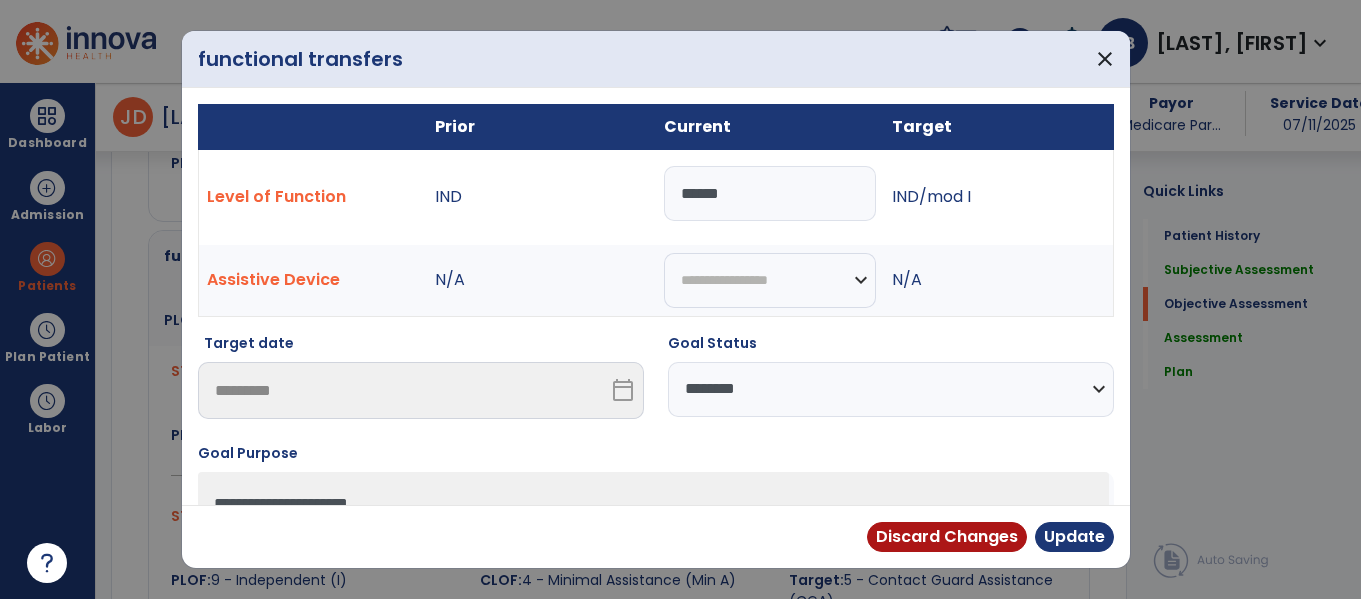 drag, startPoint x: 738, startPoint y: 204, endPoint x: 627, endPoint y: 206, distance: 111.01801 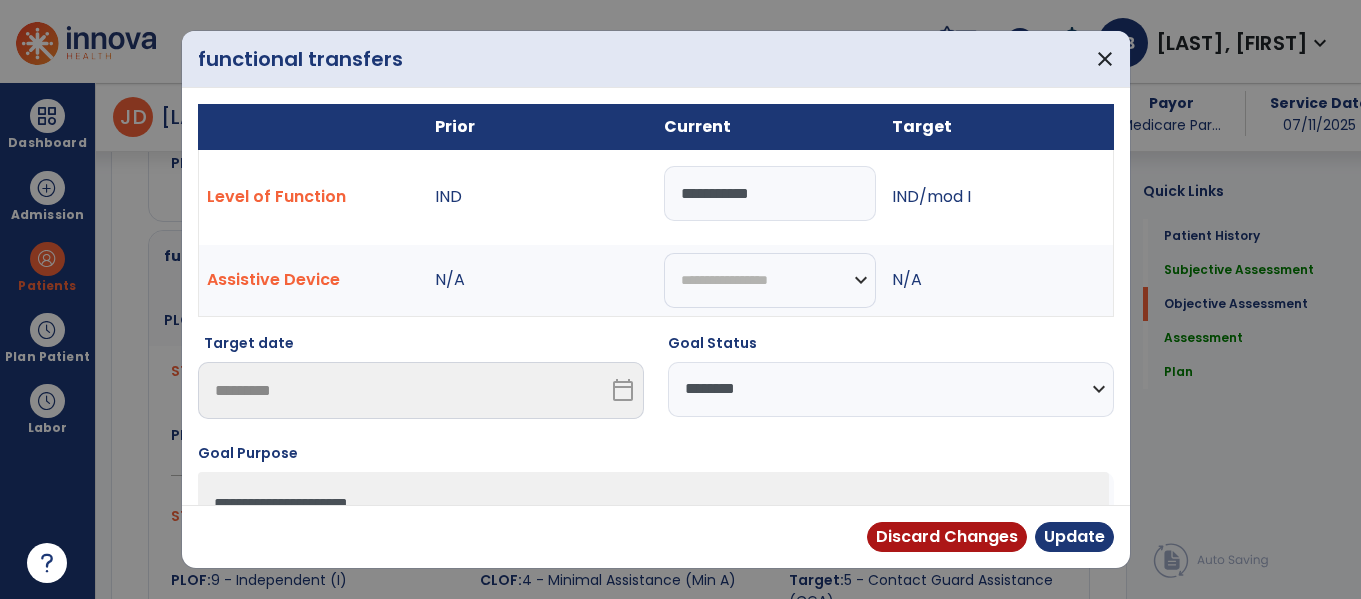 type on "**********" 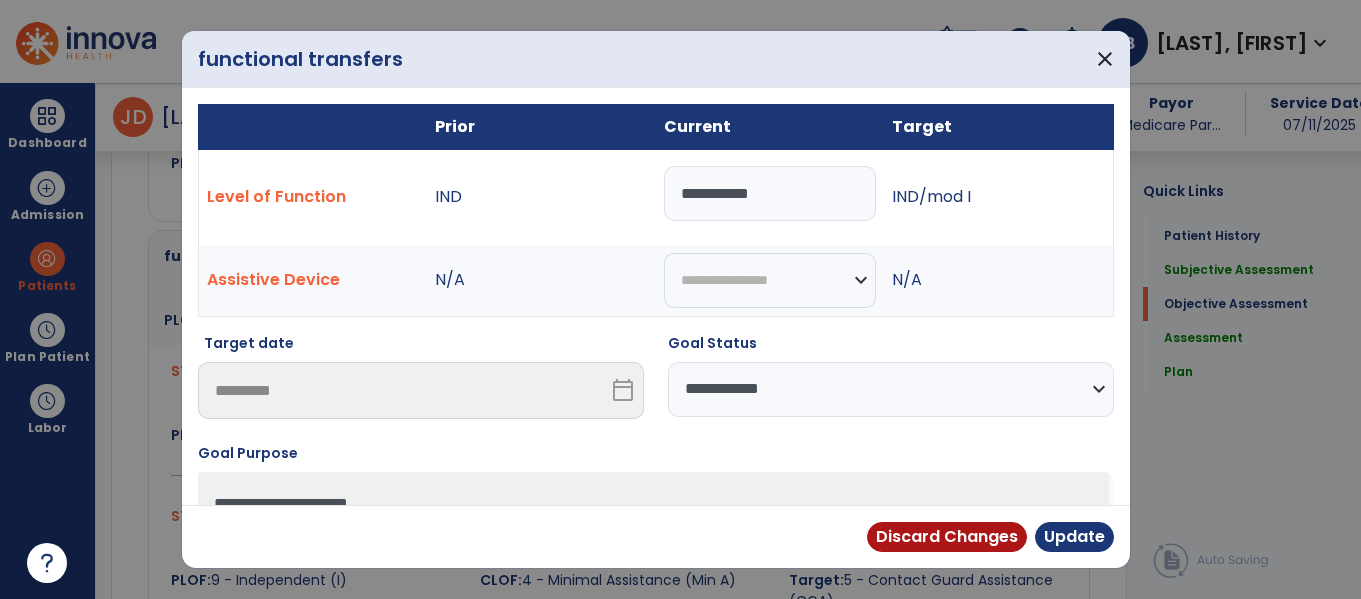 click on "**********" at bounding box center (891, 389) 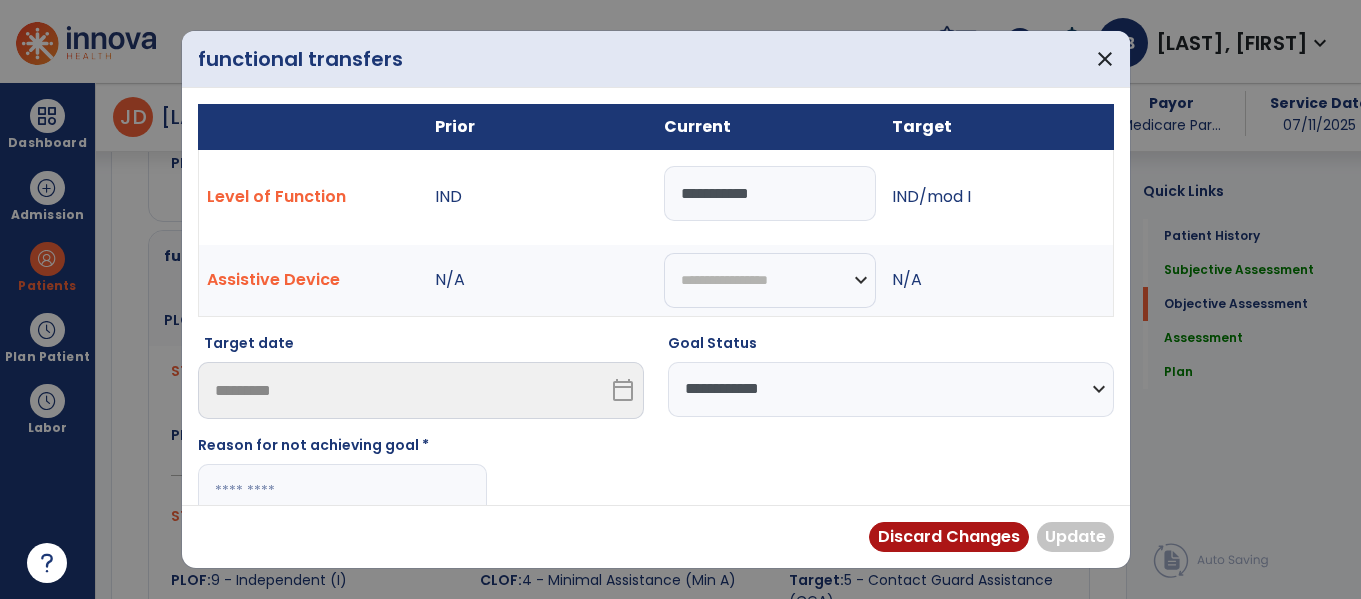 click at bounding box center [342, 491] 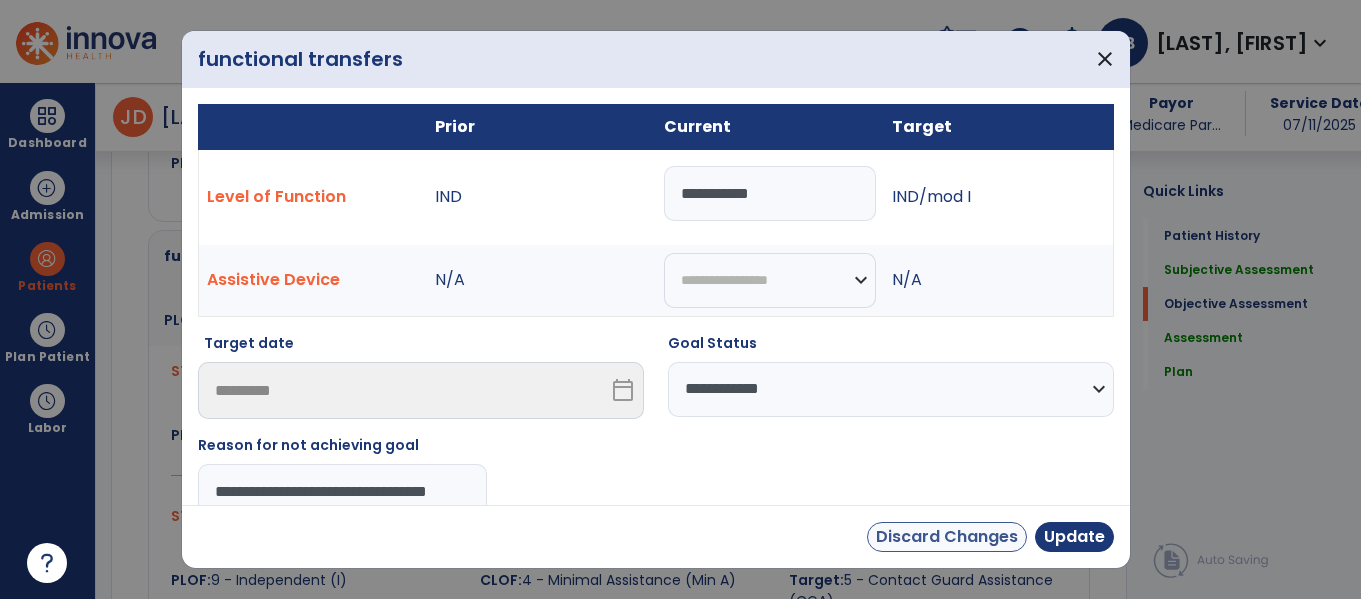 scroll, scrollTop: 0, scrollLeft: 25, axis: horizontal 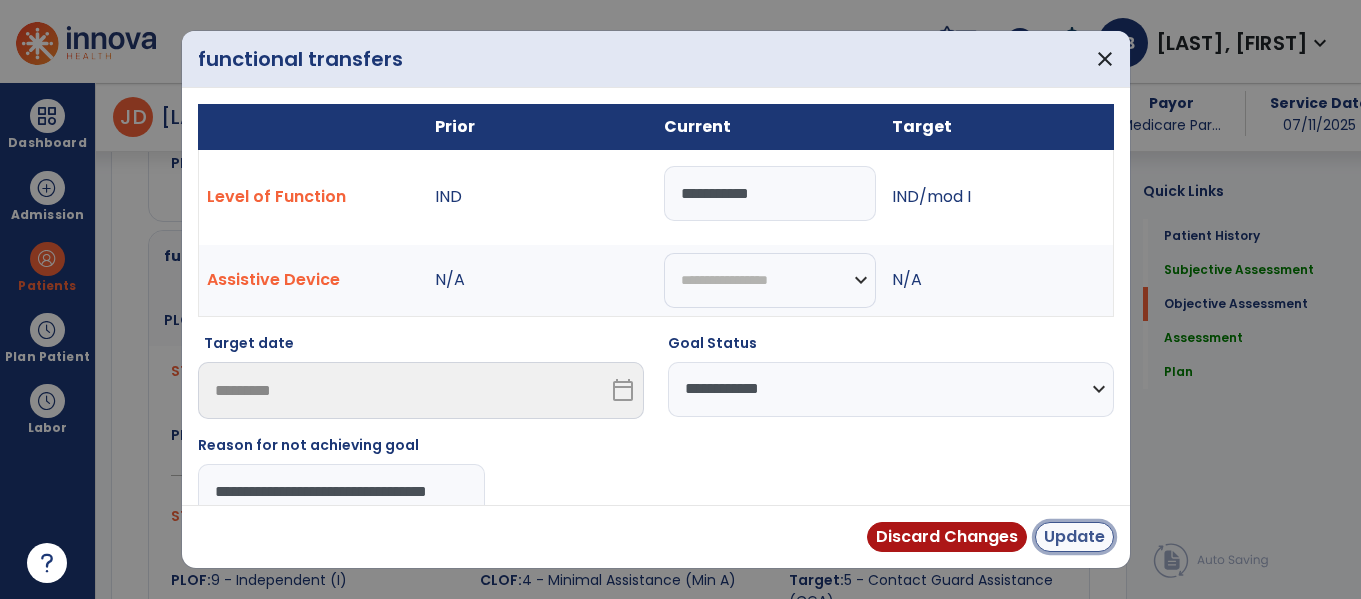 click on "Update" at bounding box center [1074, 537] 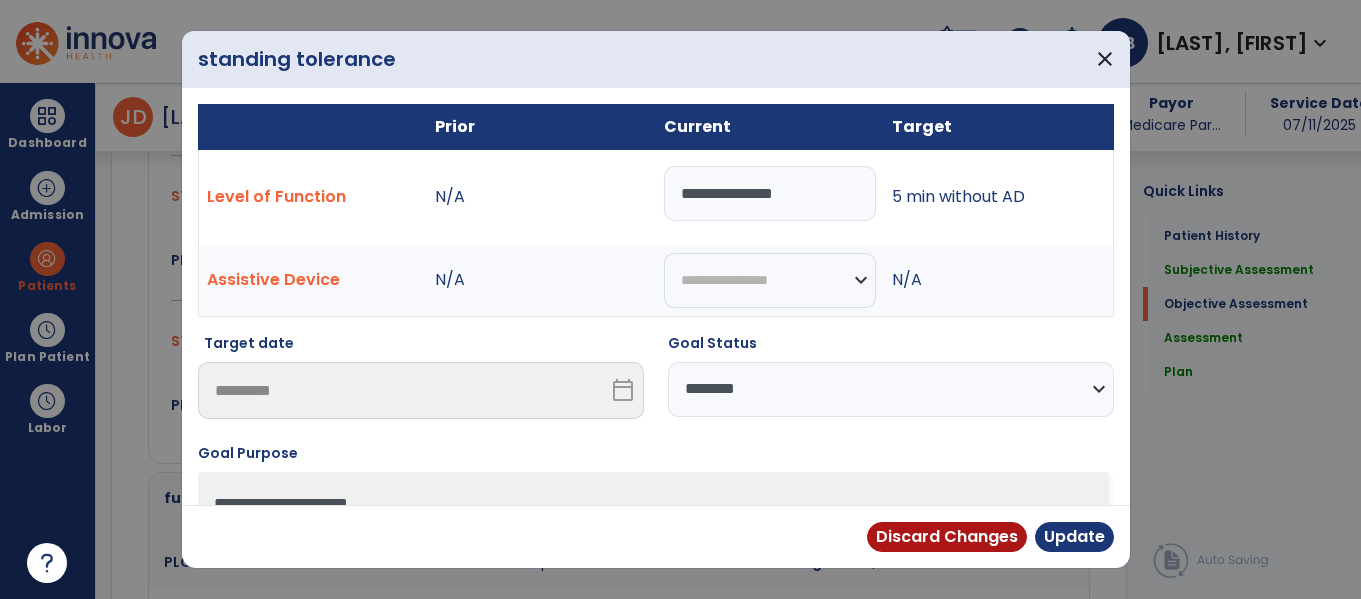 scroll, scrollTop: 1039, scrollLeft: 0, axis: vertical 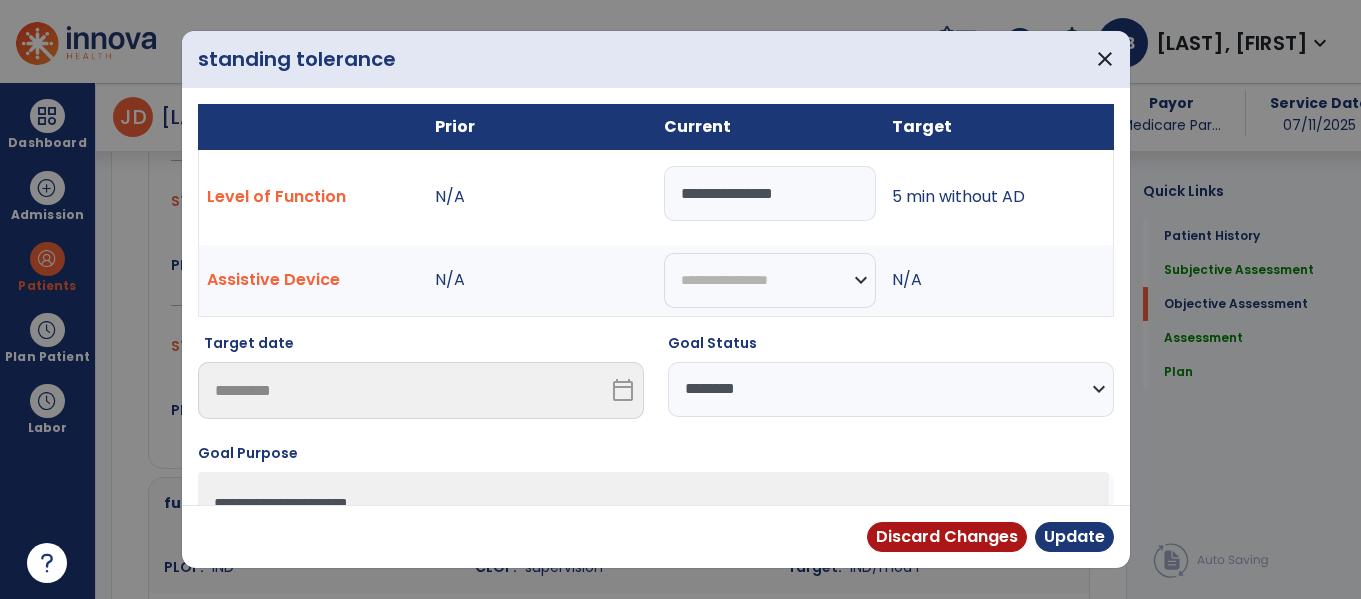 click on "**********" at bounding box center (891, 389) 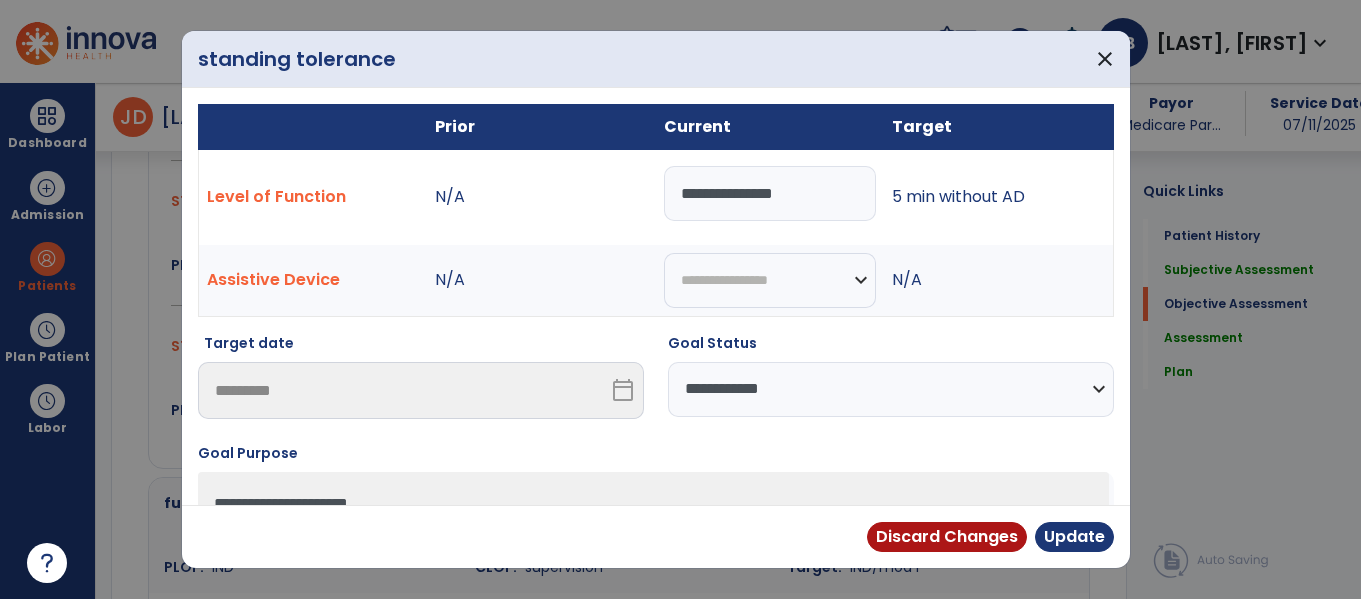 click on "**********" at bounding box center (891, 389) 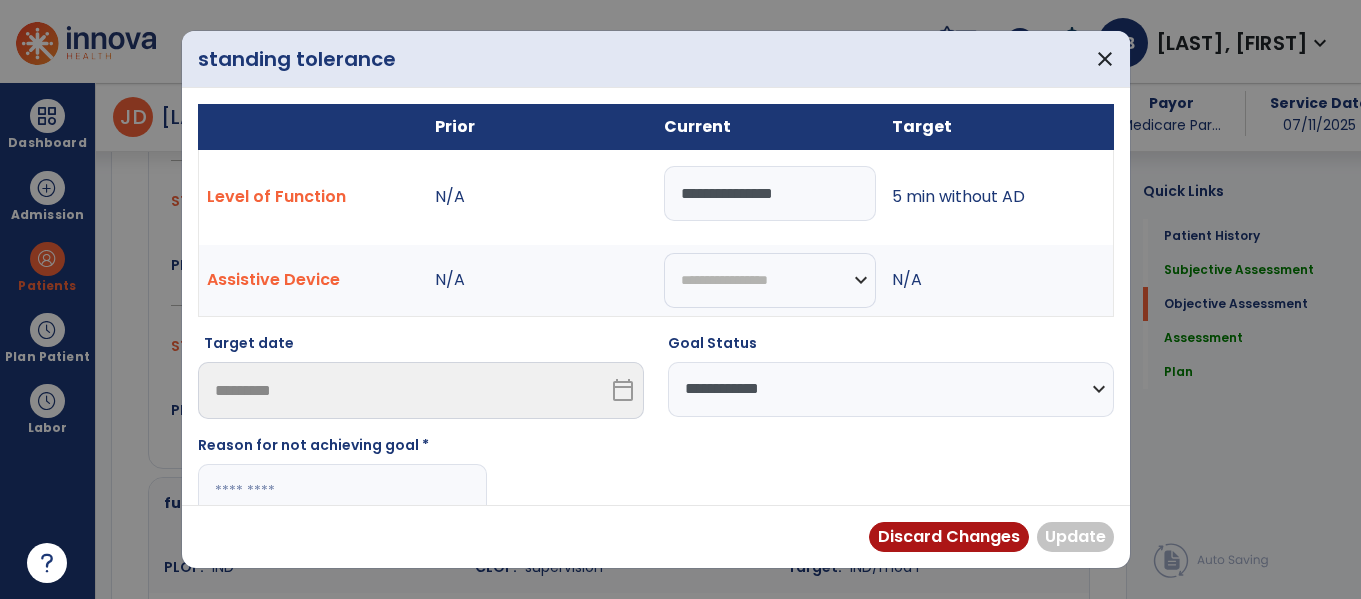 click at bounding box center (342, 491) 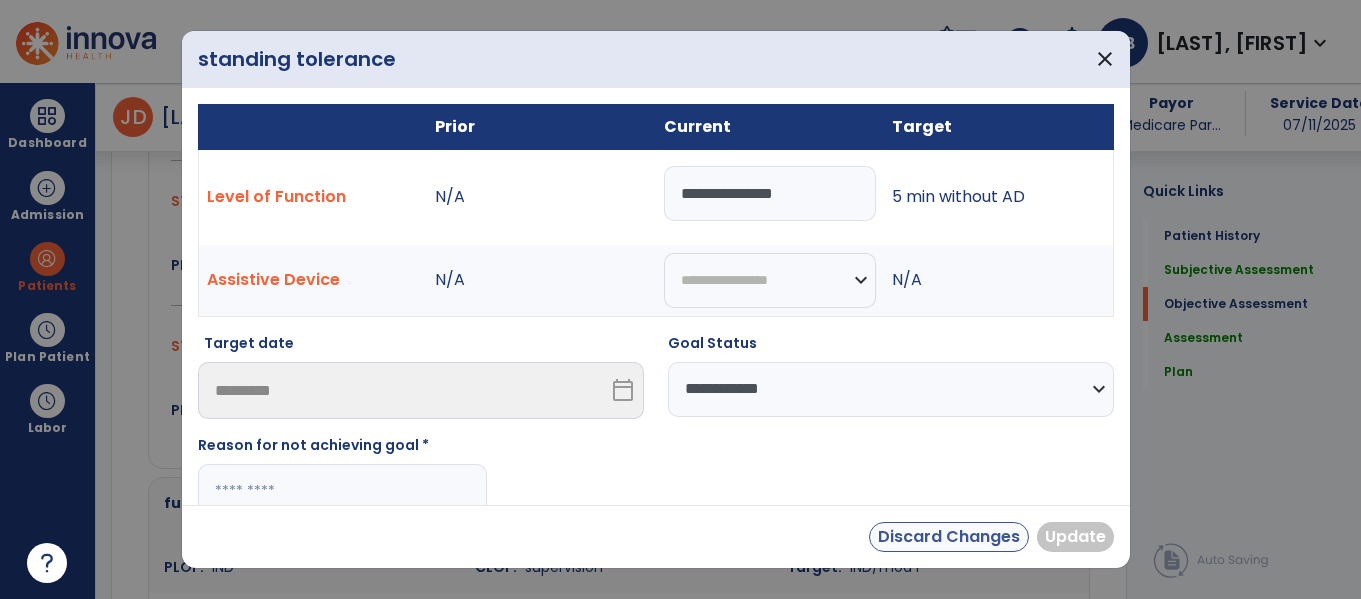 paste on "**********" 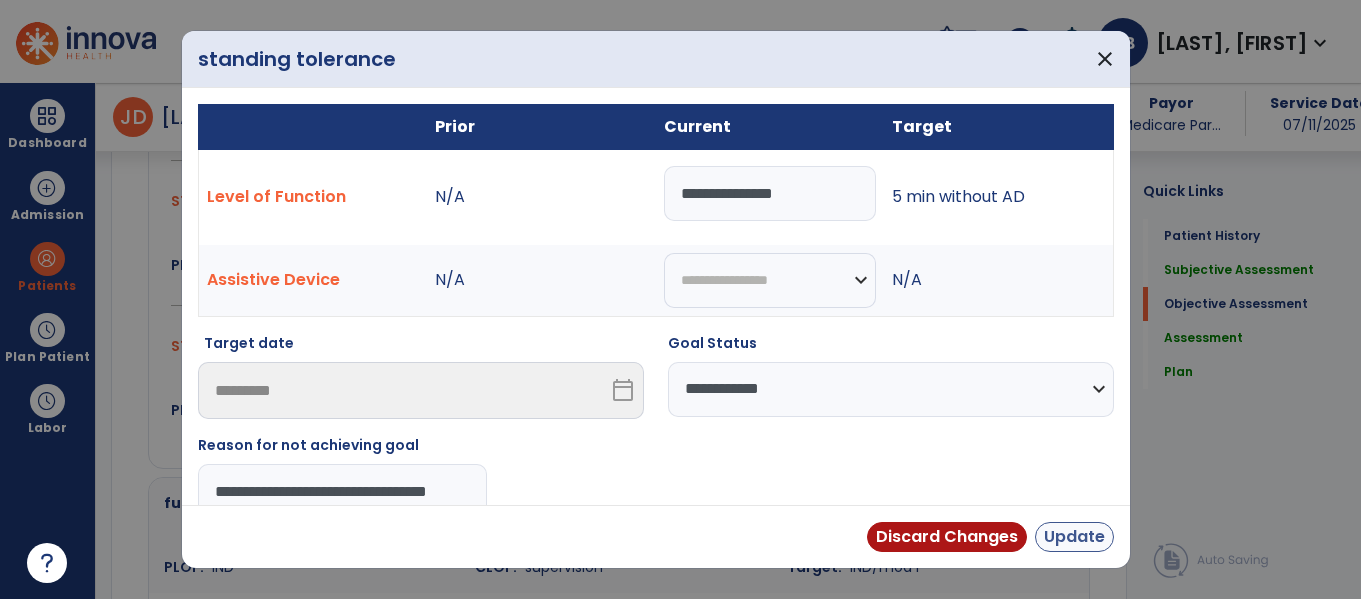 scroll, scrollTop: 0, scrollLeft: 25, axis: horizontal 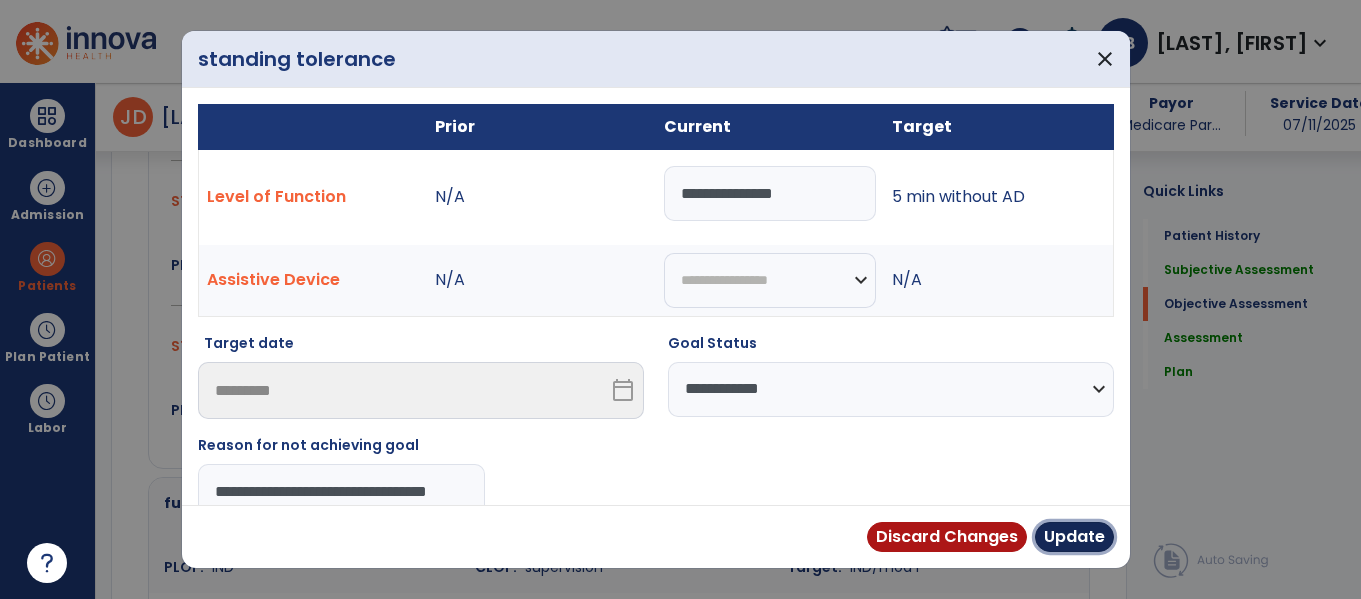drag, startPoint x: 1066, startPoint y: 541, endPoint x: 940, endPoint y: 466, distance: 146.63219 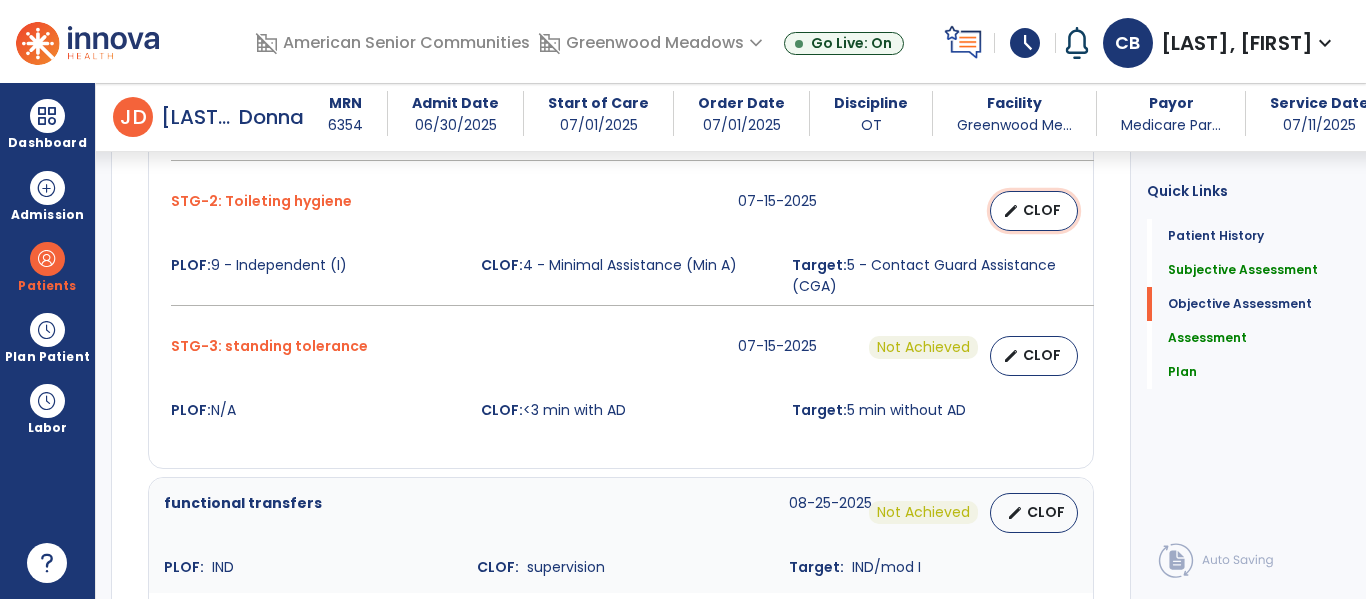 click on "edit" at bounding box center [1011, 211] 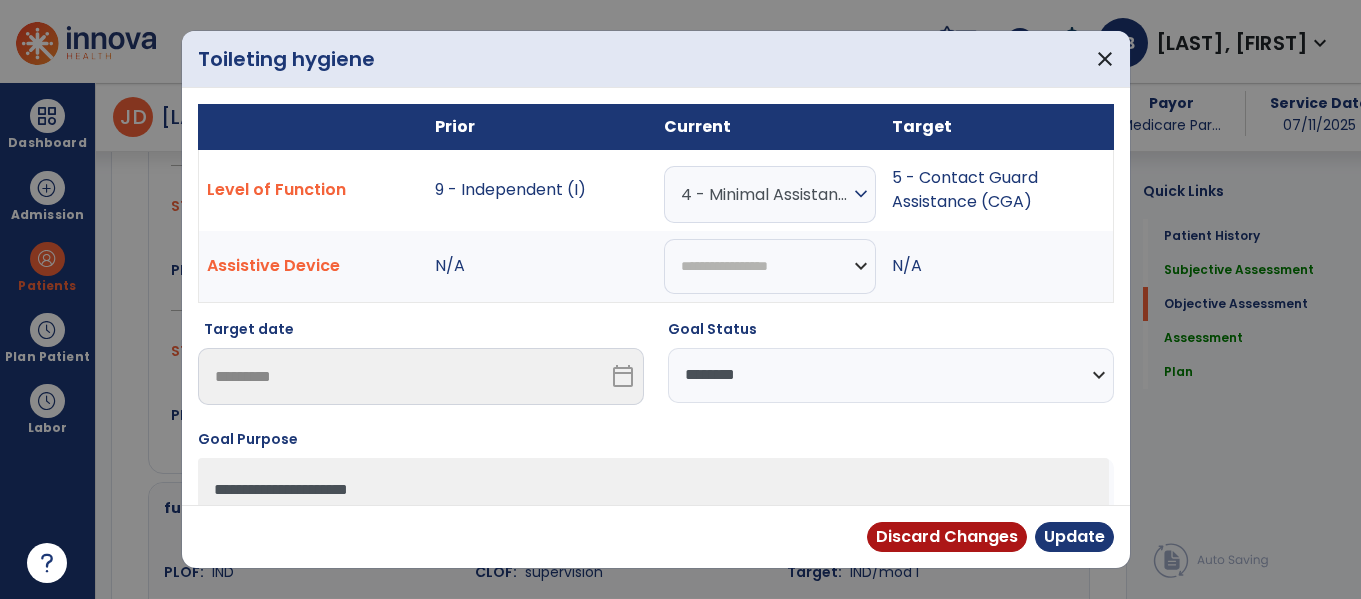 scroll, scrollTop: 1039, scrollLeft: 0, axis: vertical 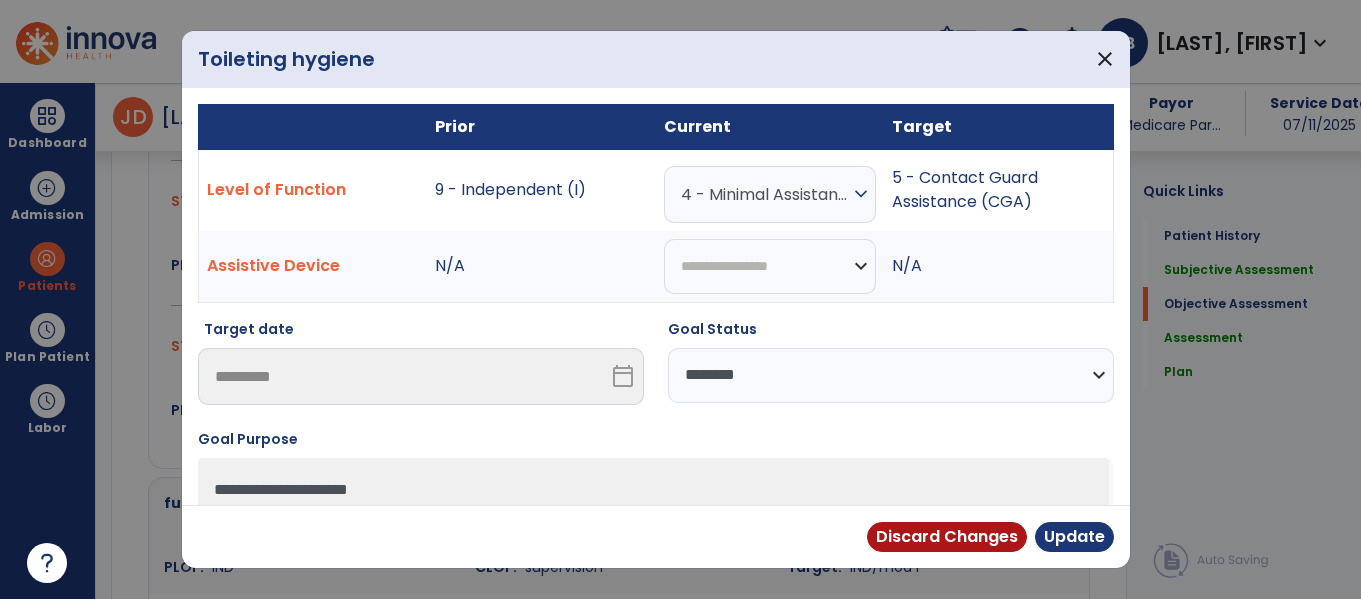 click on "**********" at bounding box center [891, 375] 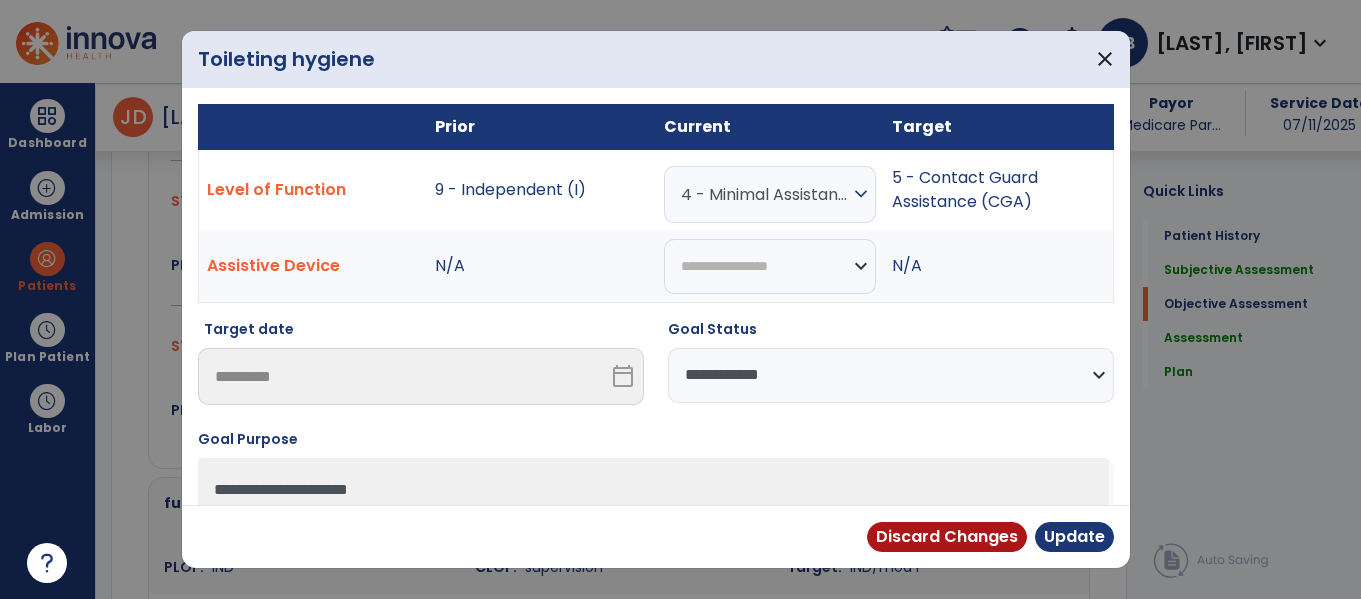 click on "**********" at bounding box center [891, 375] 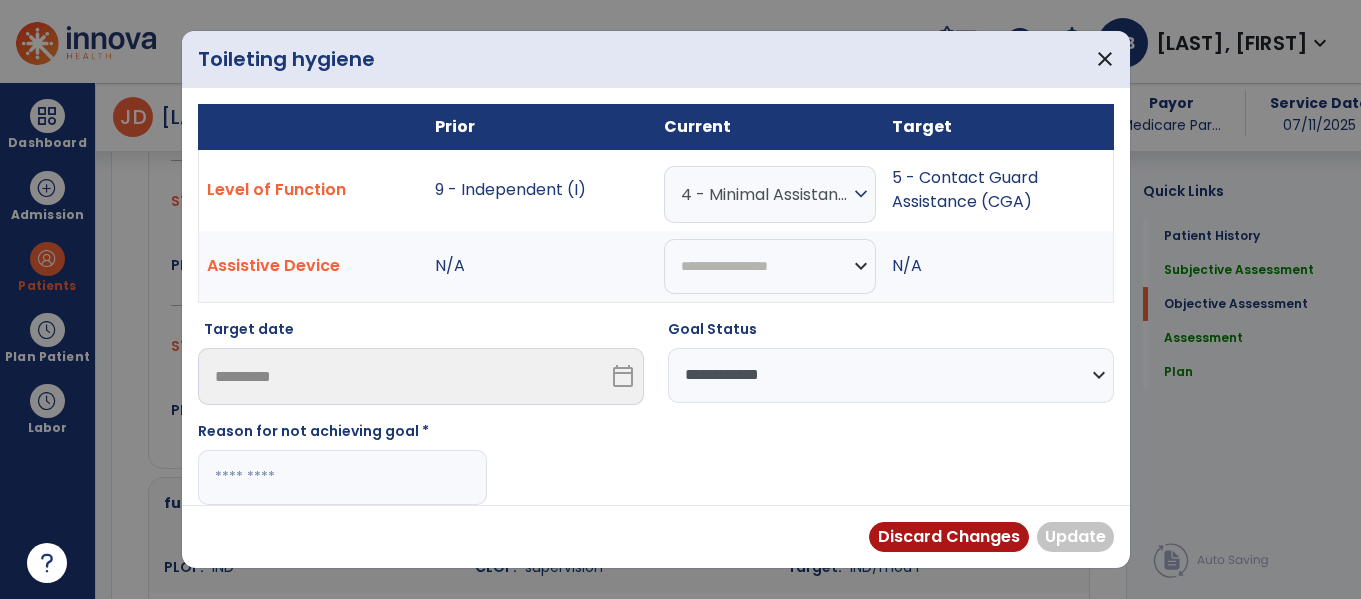 click at bounding box center [342, 477] 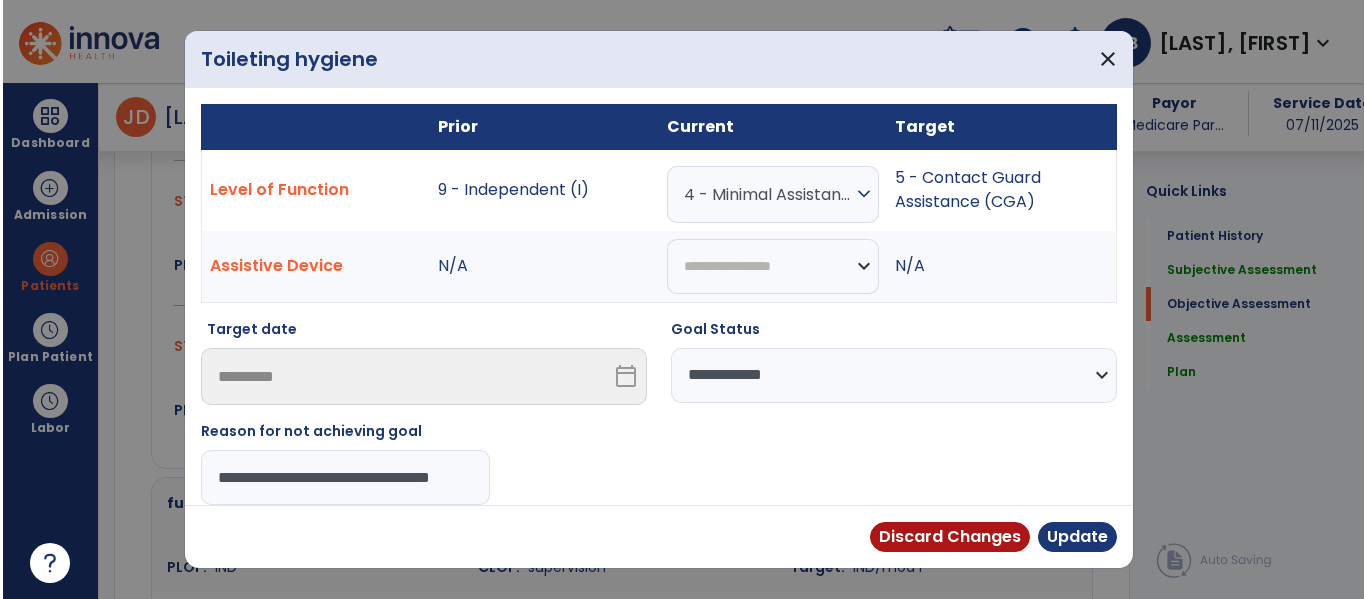 scroll, scrollTop: 0, scrollLeft: 25, axis: horizontal 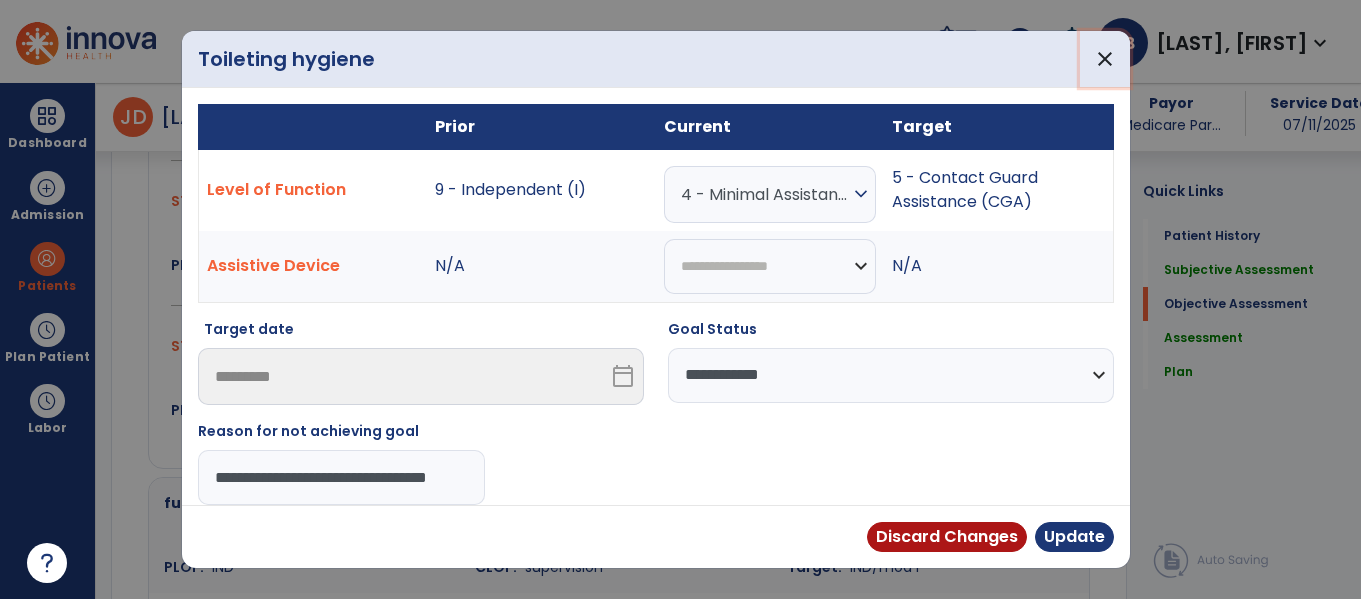 click on "close" at bounding box center [1105, 59] 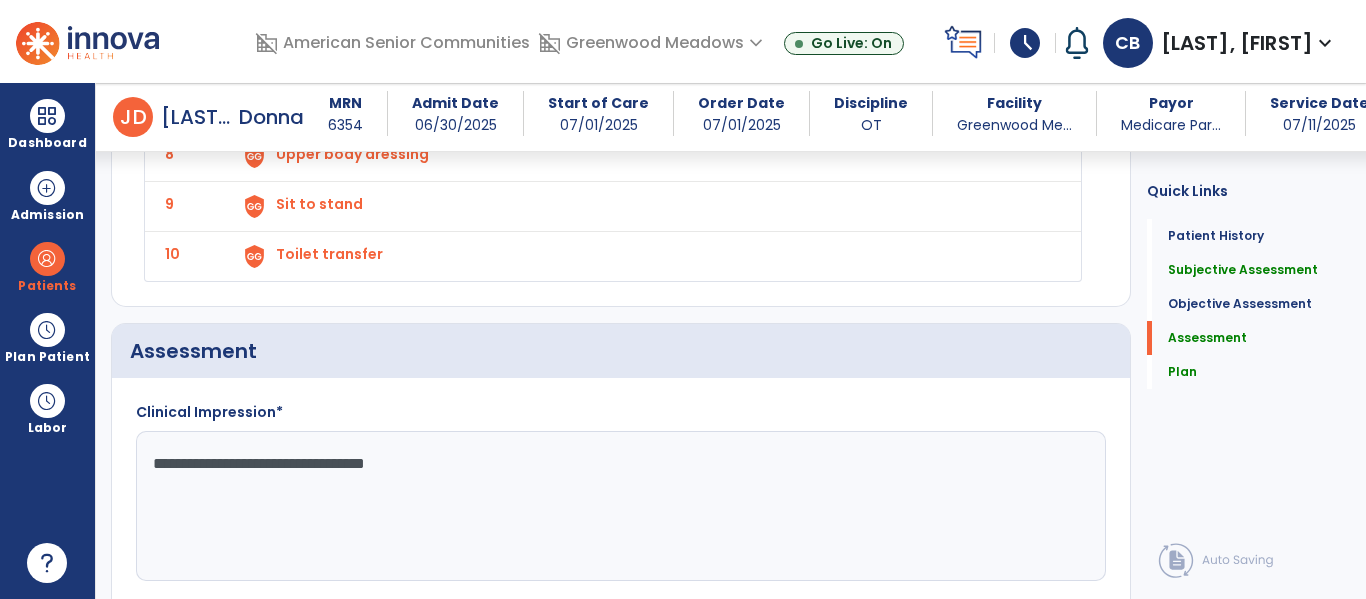 scroll, scrollTop: 2693, scrollLeft: 0, axis: vertical 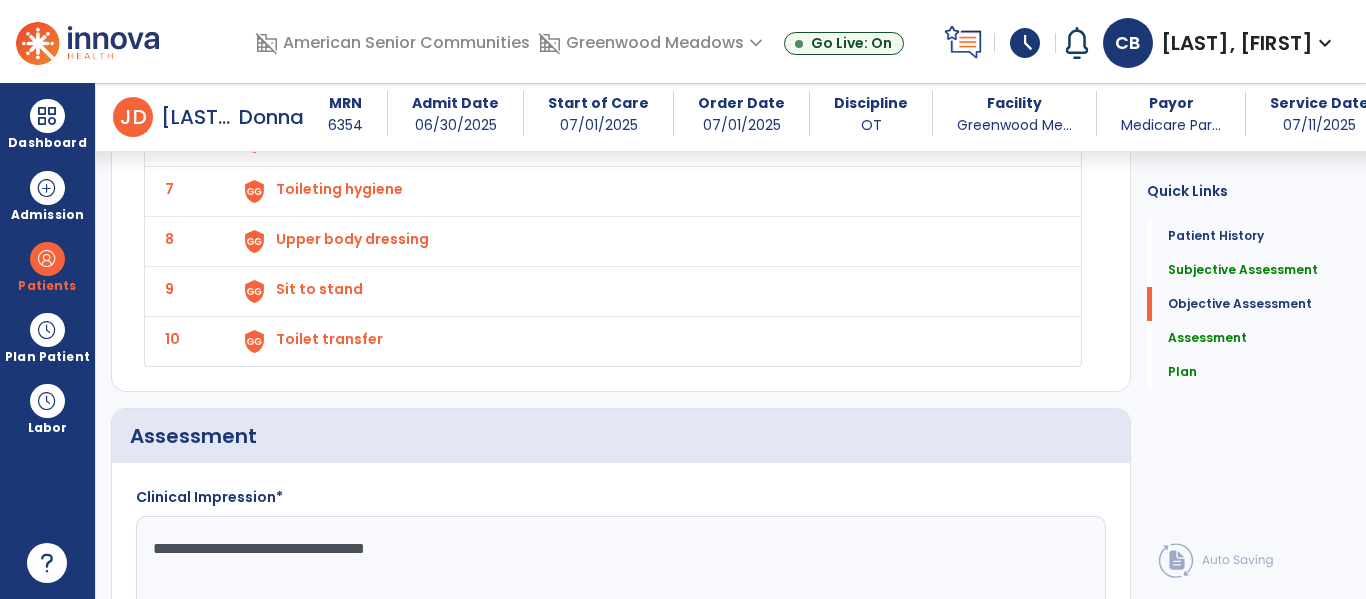 click on "Toileting hygiene" at bounding box center [646, -109] 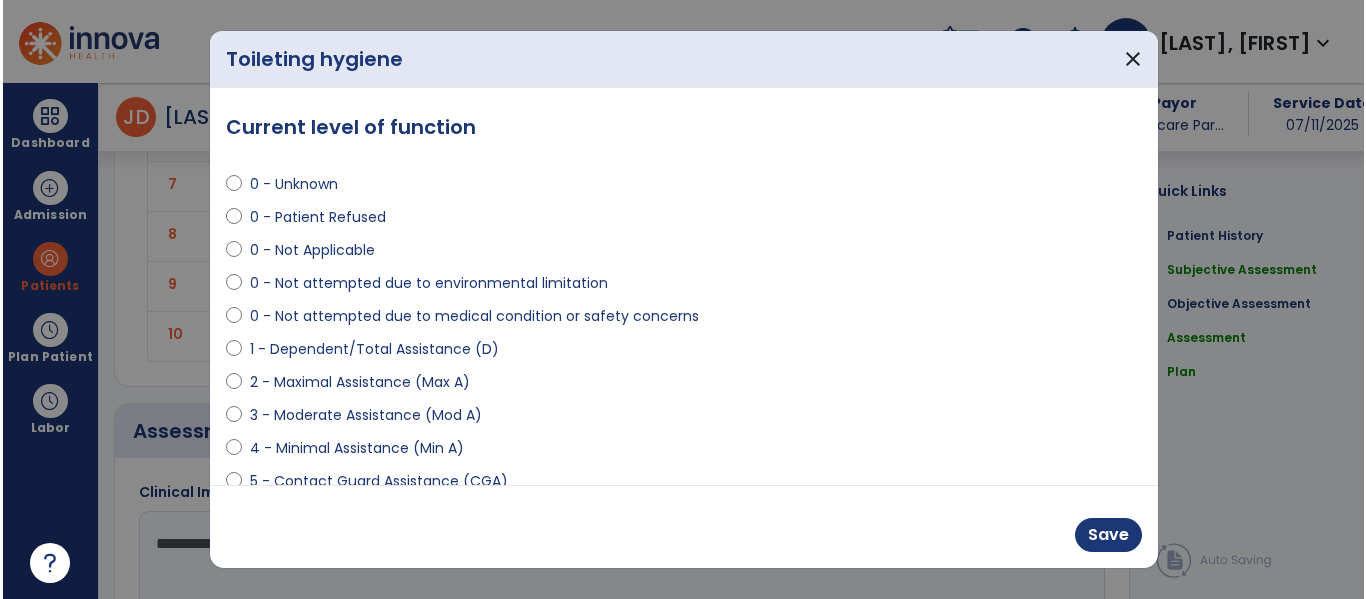 scroll, scrollTop: 2569, scrollLeft: 0, axis: vertical 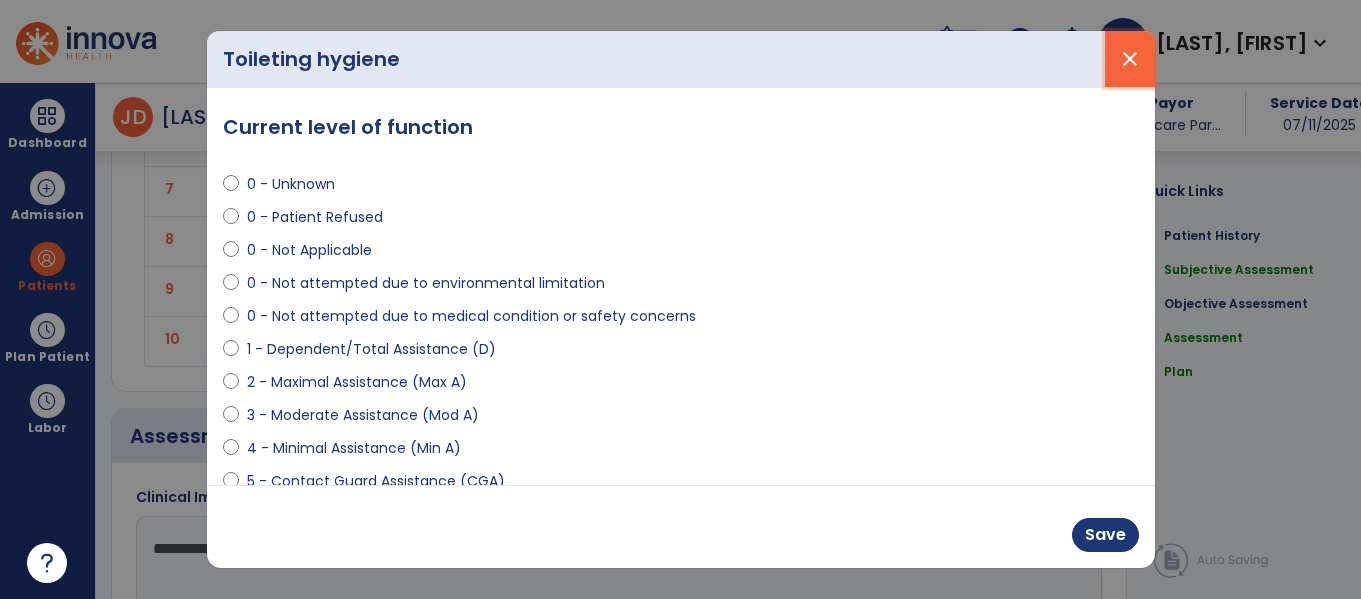 click on "close" at bounding box center [1130, 59] 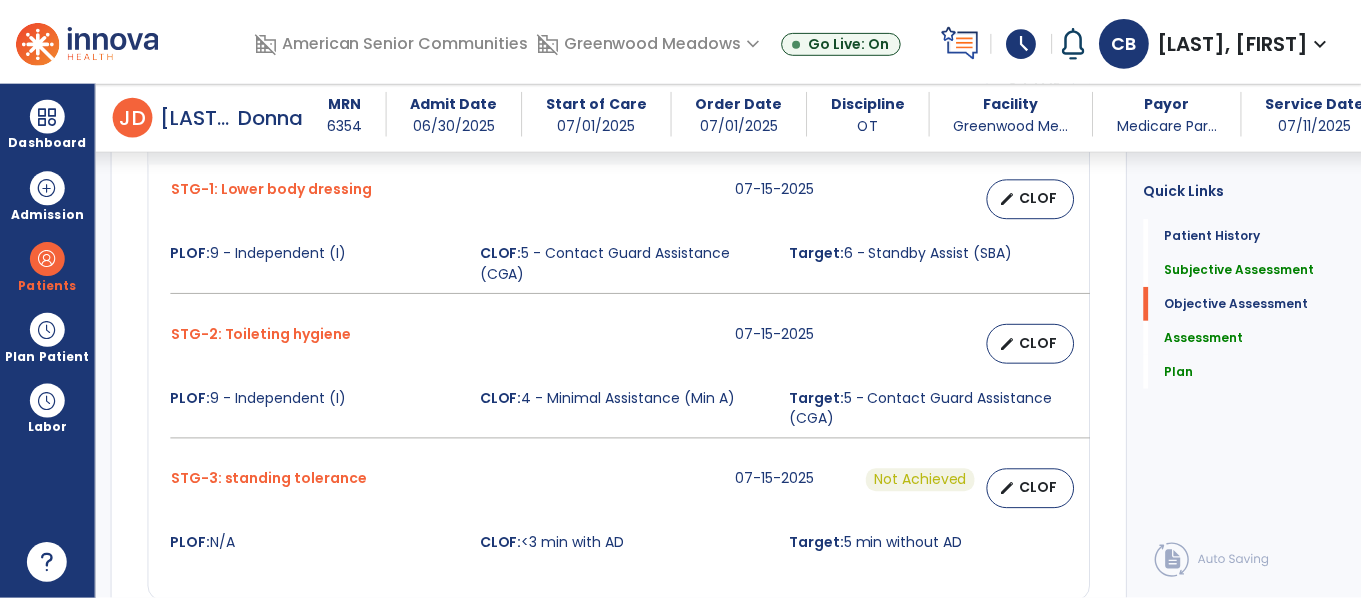 scroll, scrollTop: 896, scrollLeft: 0, axis: vertical 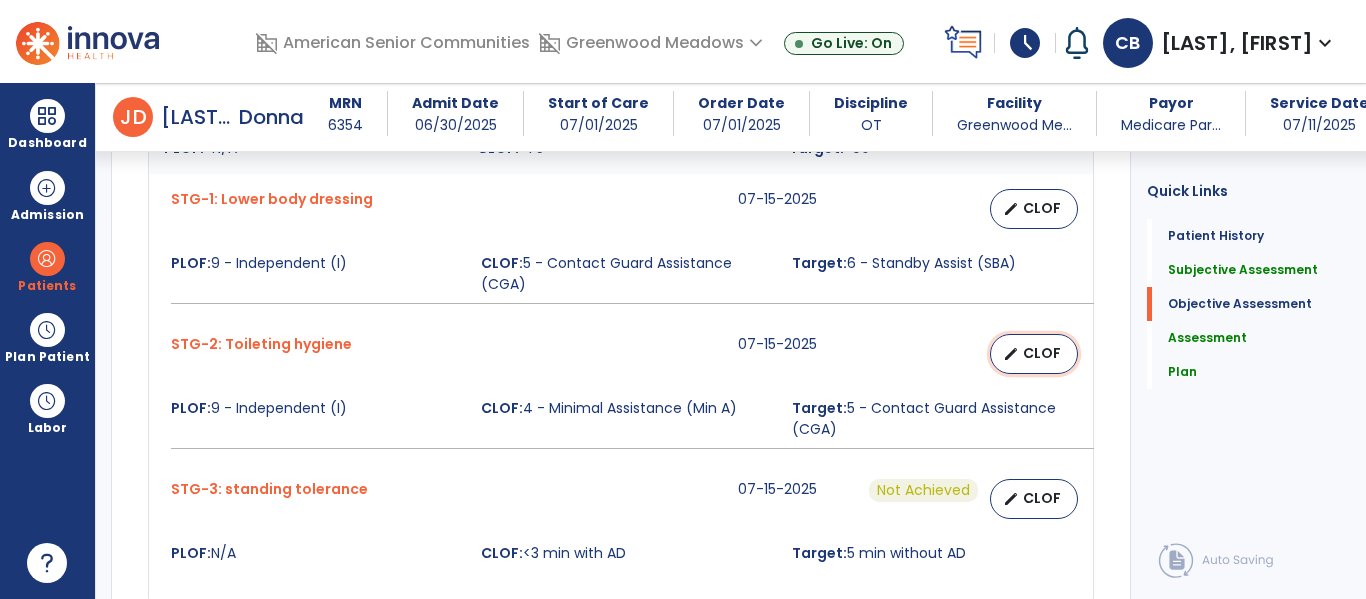 click on "CLOF" at bounding box center (1042, 353) 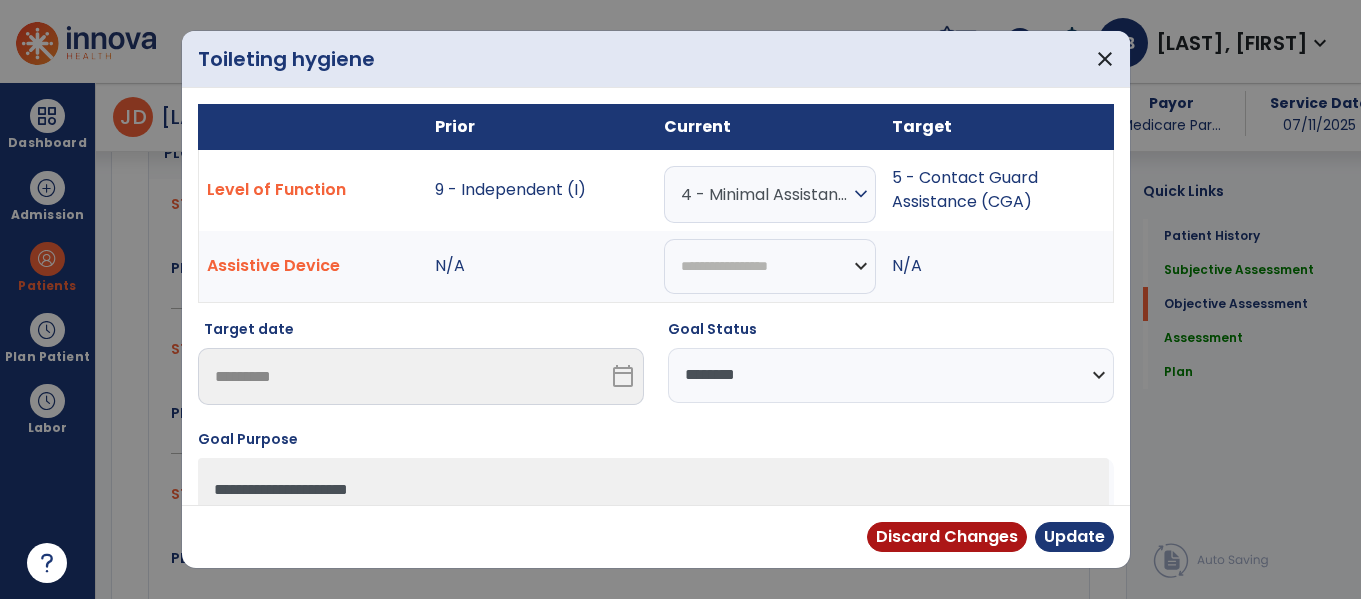 scroll, scrollTop: 896, scrollLeft: 0, axis: vertical 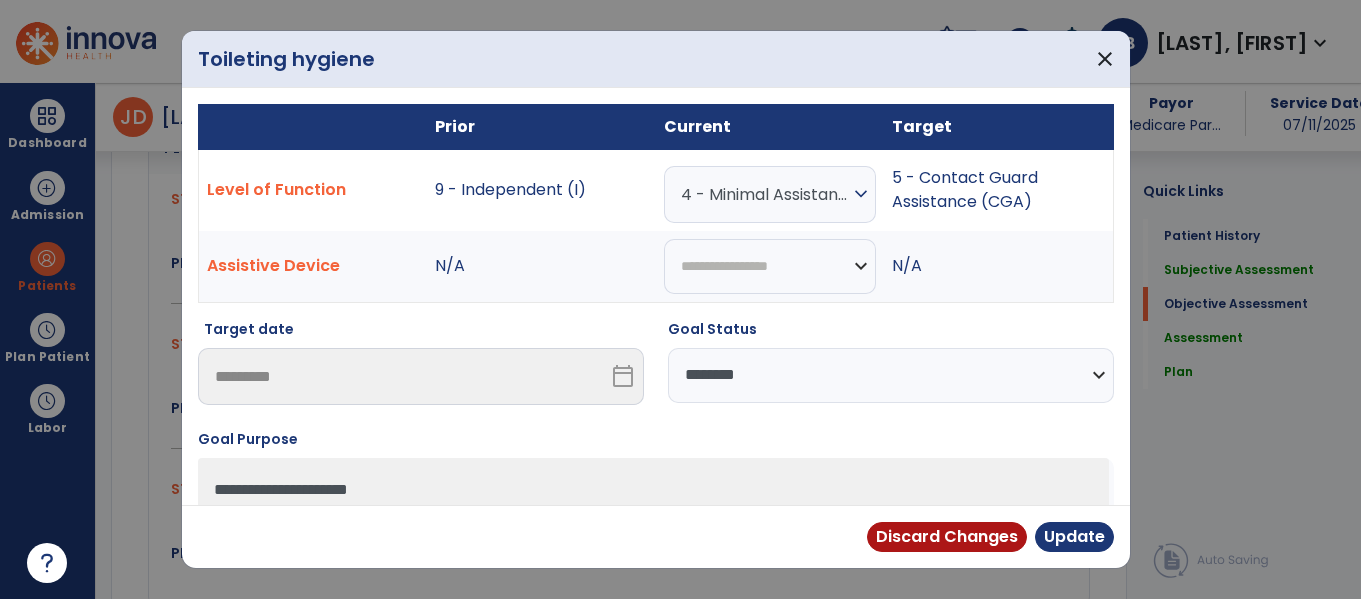 click on "**********" at bounding box center [891, 375] 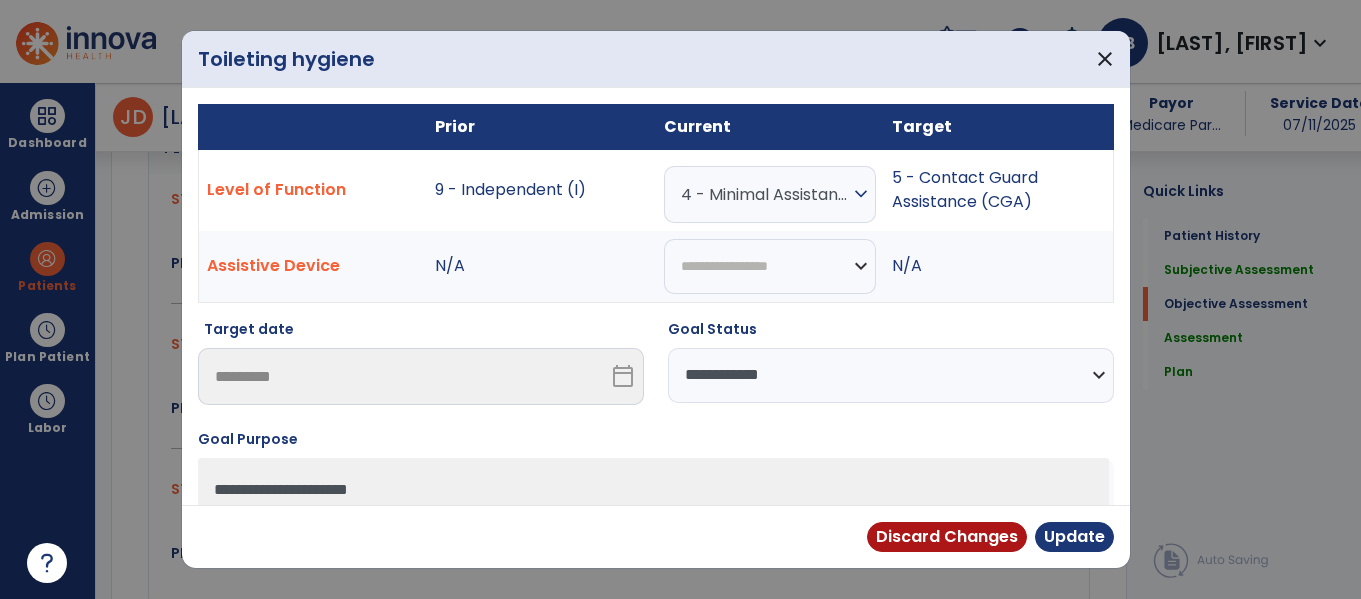 click on "**********" at bounding box center (891, 375) 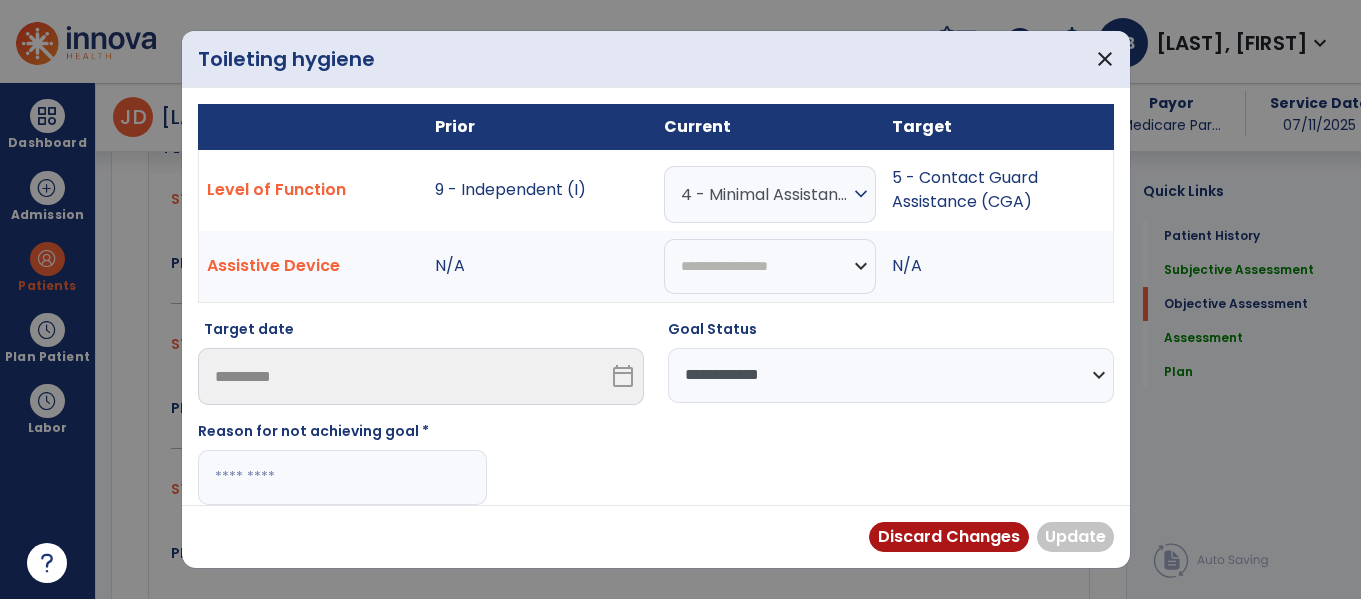 click at bounding box center [342, 477] 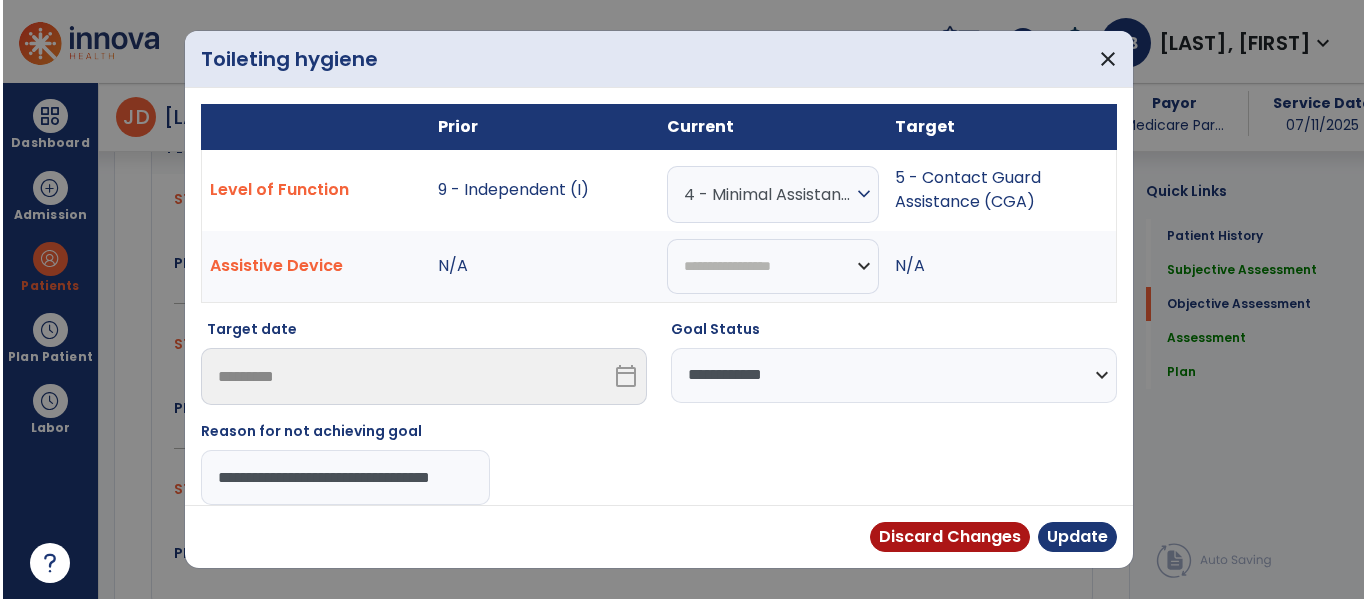 scroll, scrollTop: 0, scrollLeft: 25, axis: horizontal 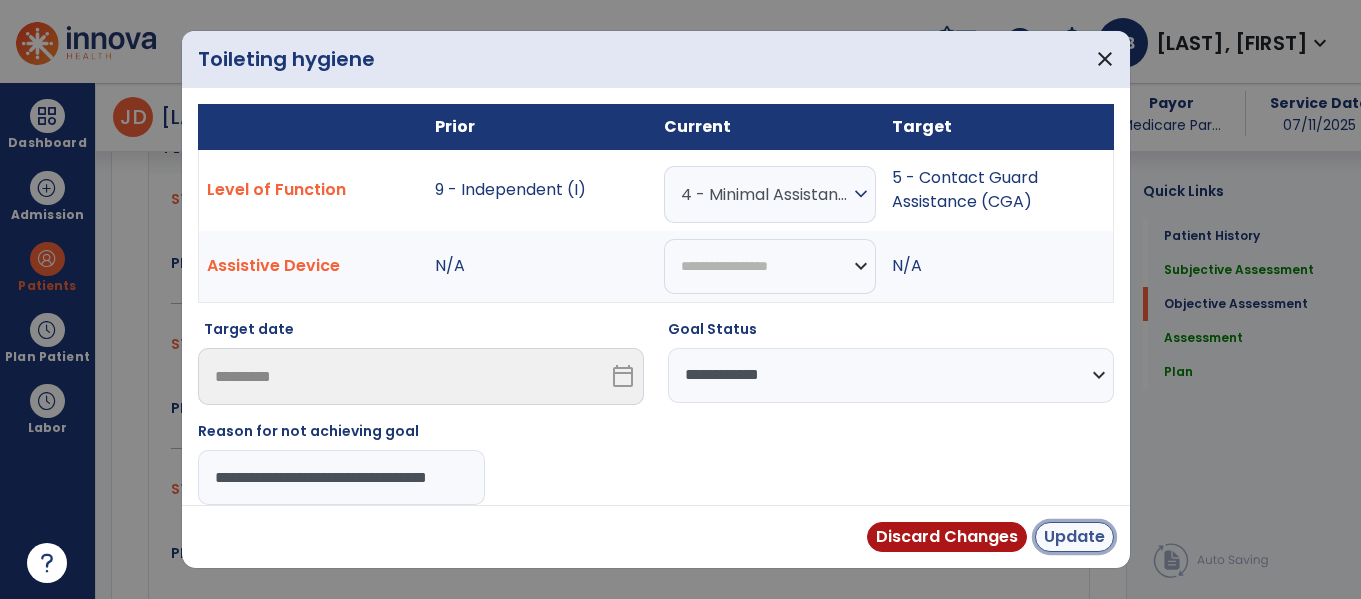 click on "Update" at bounding box center (1074, 537) 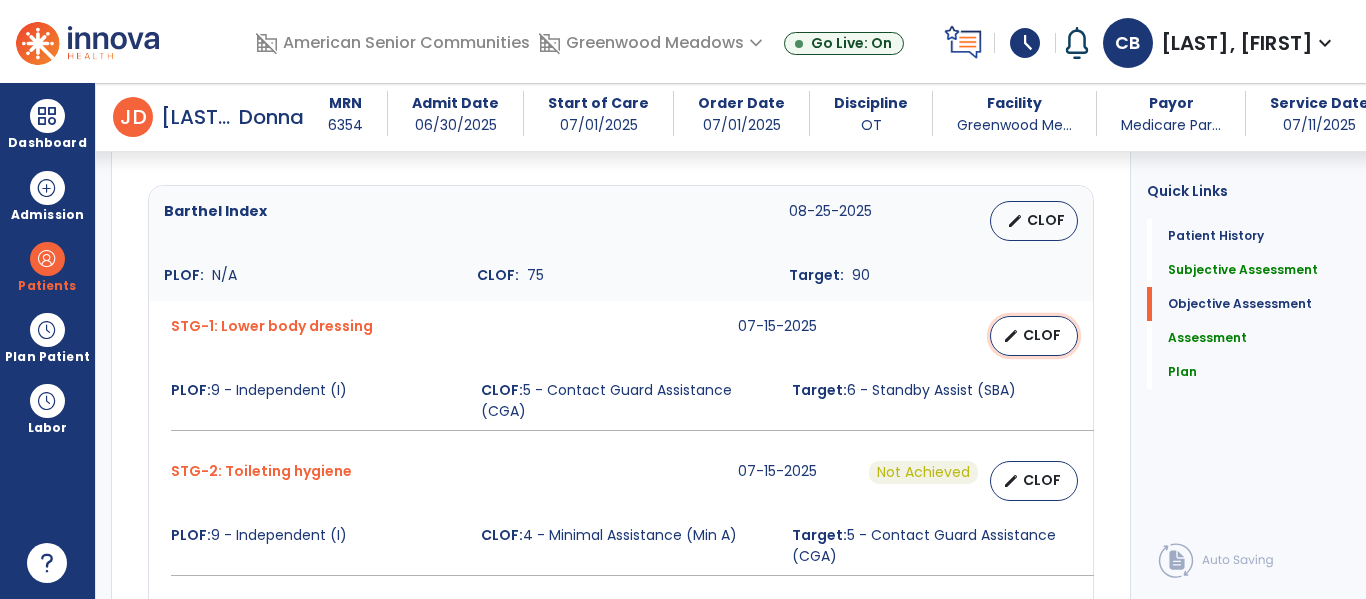 click on "CLOF" at bounding box center (1042, 335) 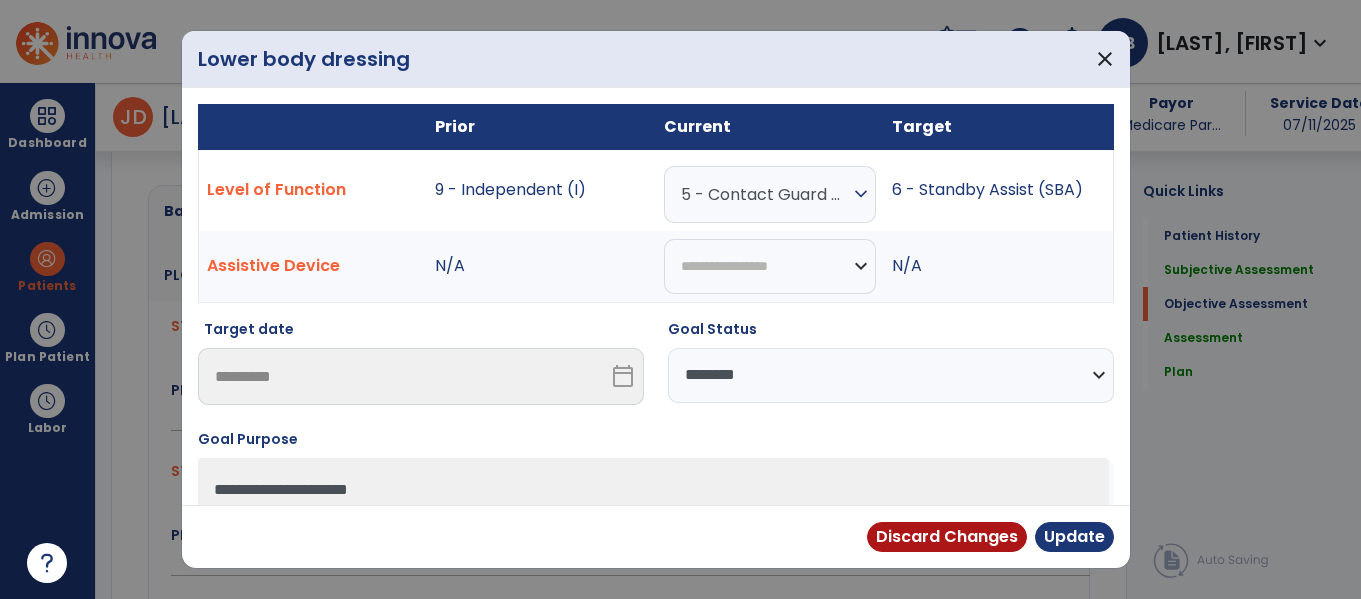 scroll, scrollTop: 769, scrollLeft: 0, axis: vertical 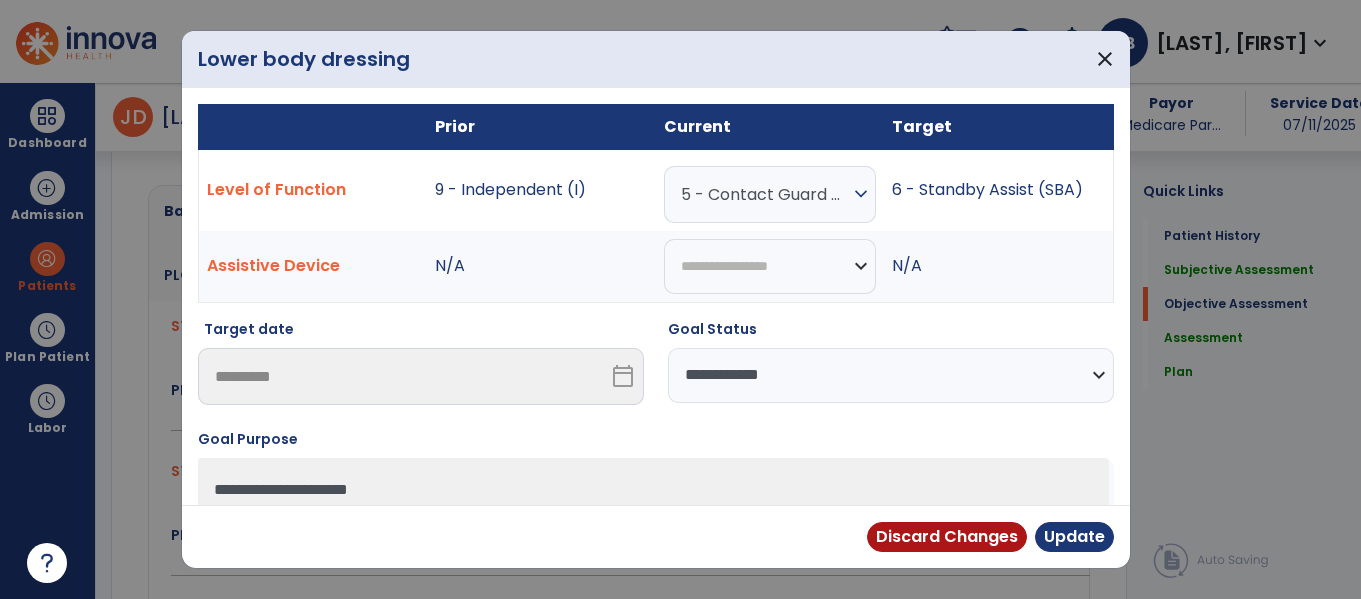 click on "**********" at bounding box center (891, 375) 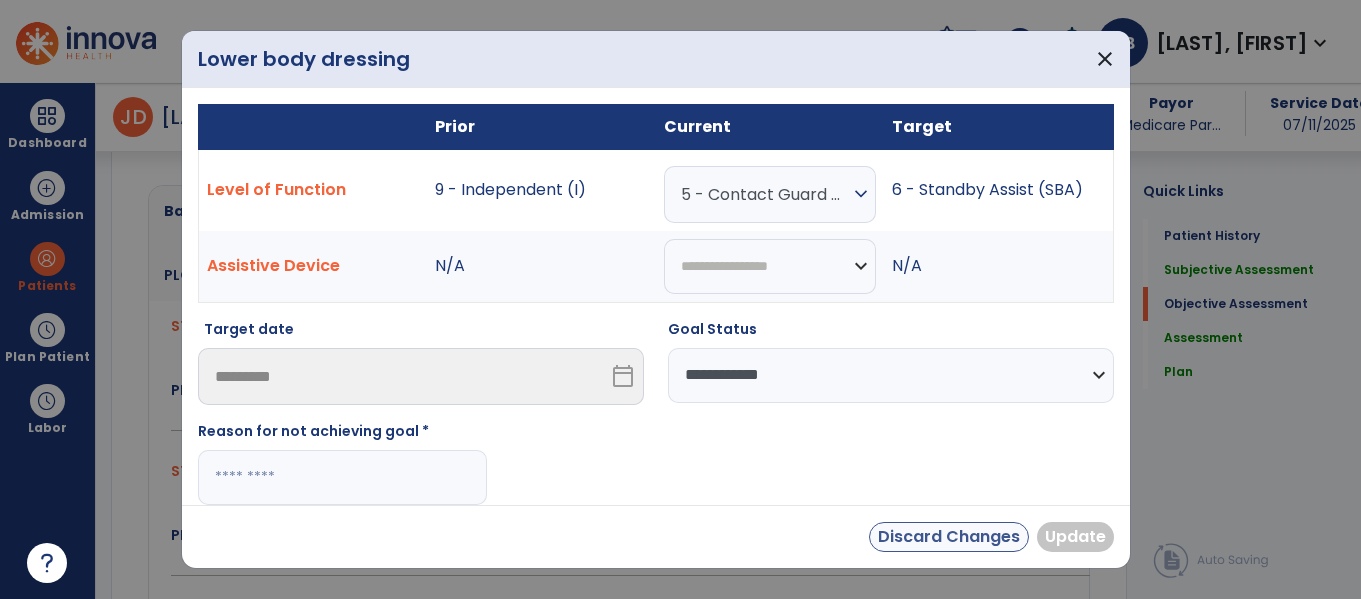 click at bounding box center [342, 477] 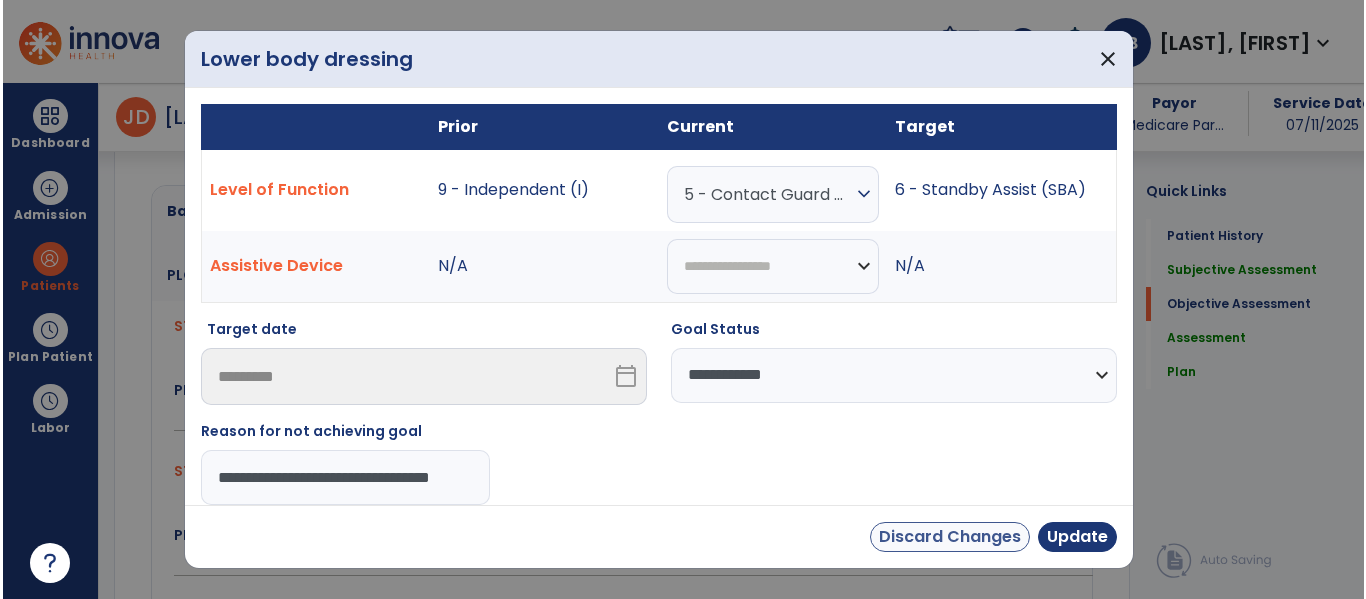 scroll, scrollTop: 0, scrollLeft: 25, axis: horizontal 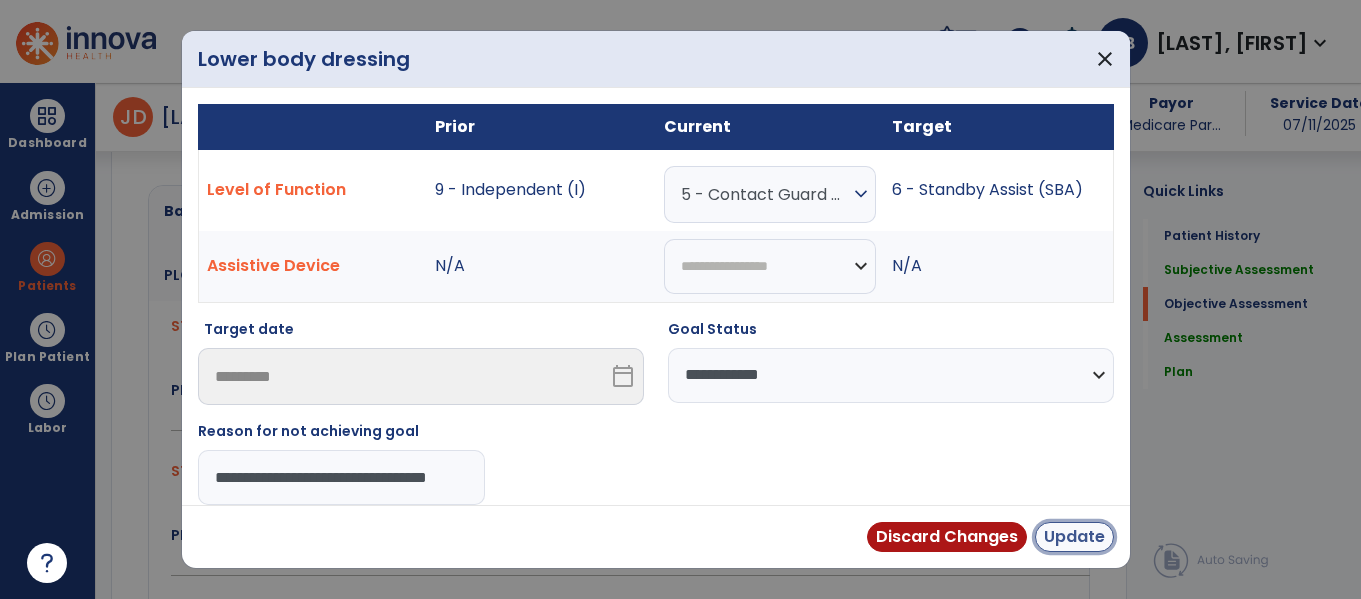 click on "Update" at bounding box center [1074, 537] 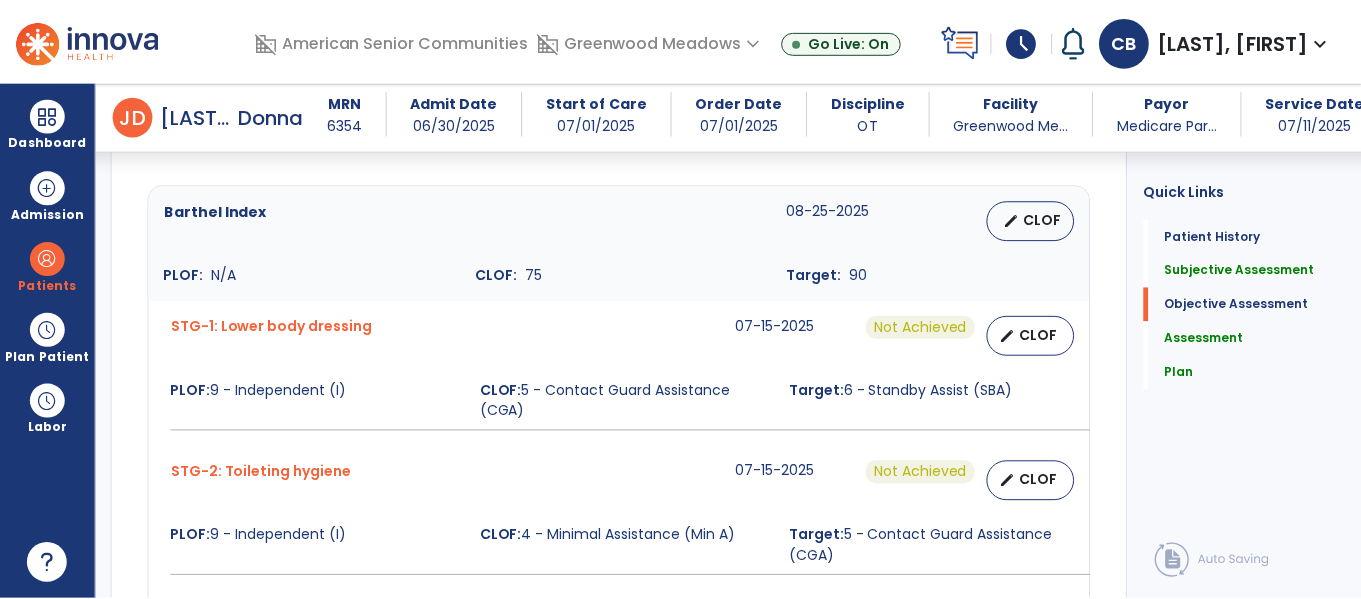 scroll, scrollTop: 649, scrollLeft: 0, axis: vertical 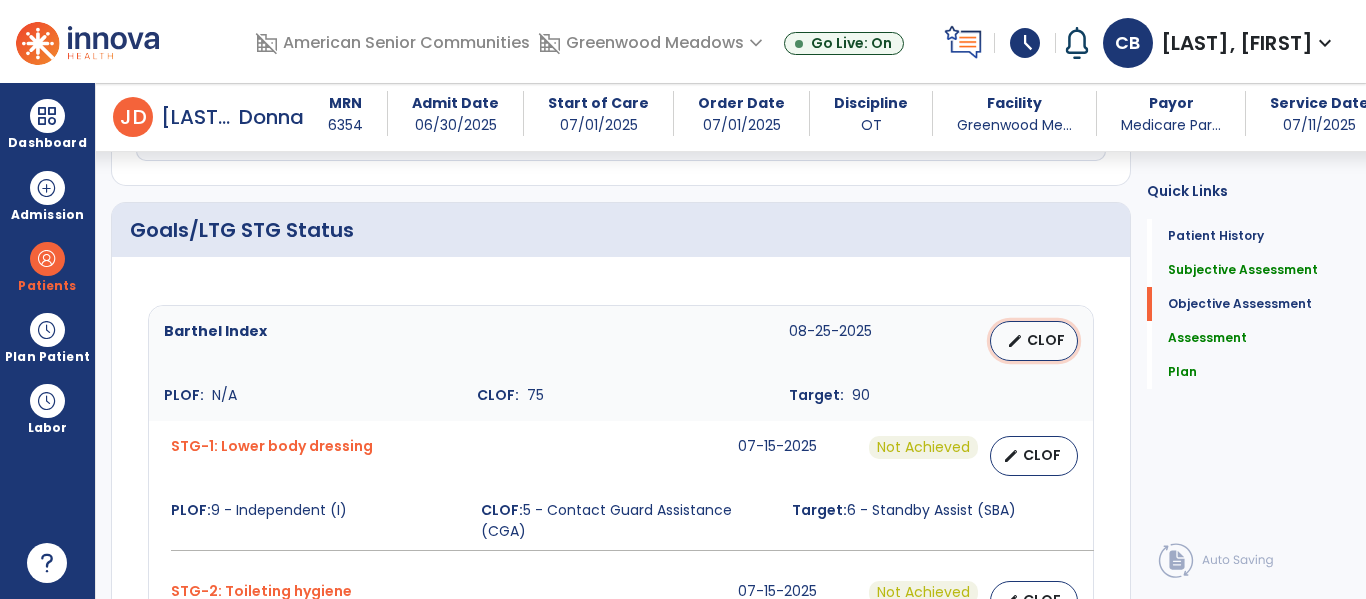 click on "CLOF" at bounding box center [1046, 340] 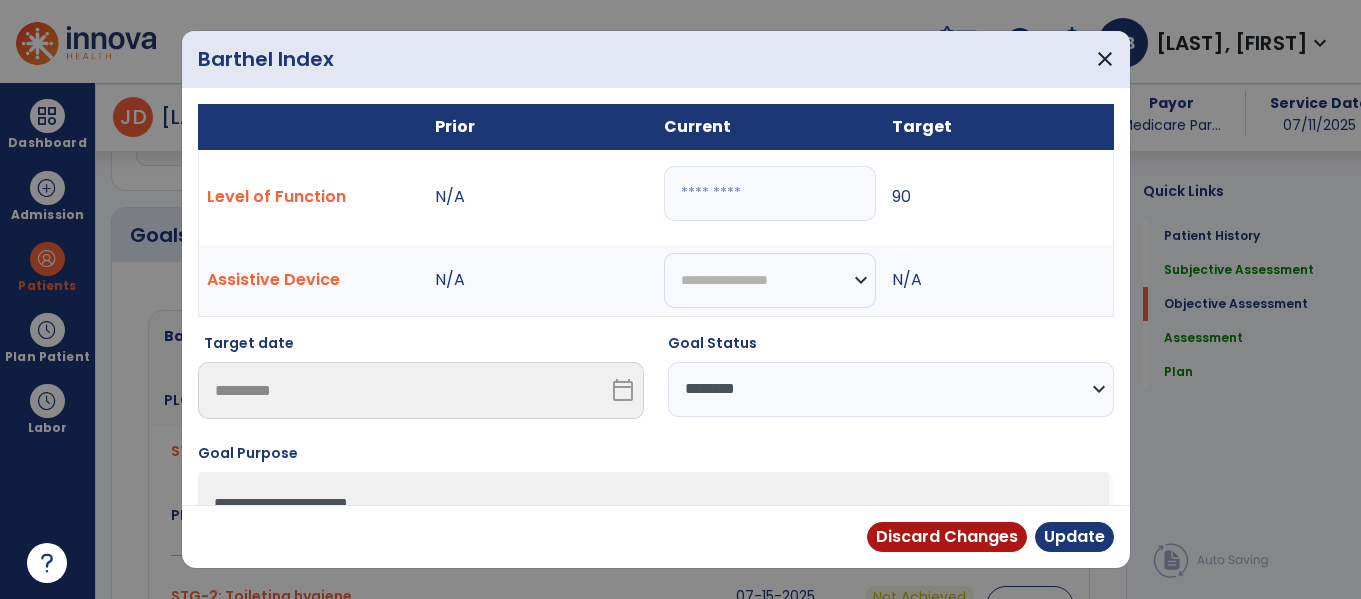 scroll, scrollTop: 649, scrollLeft: 0, axis: vertical 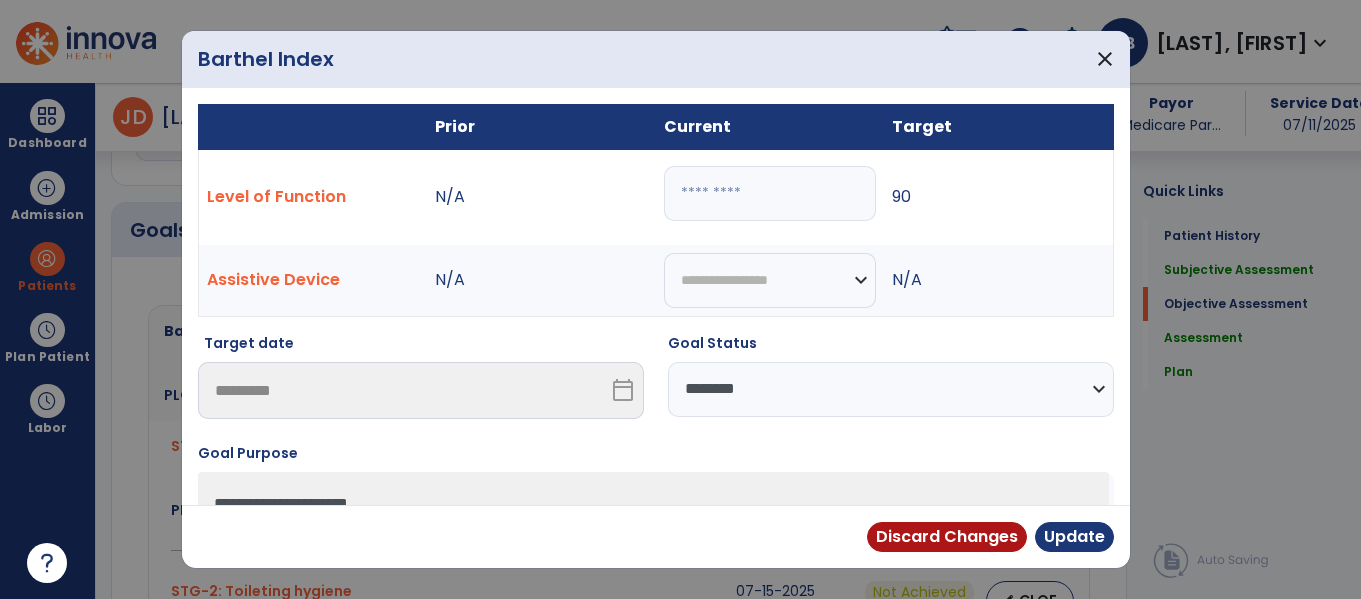 click on "**********" at bounding box center (891, 389) 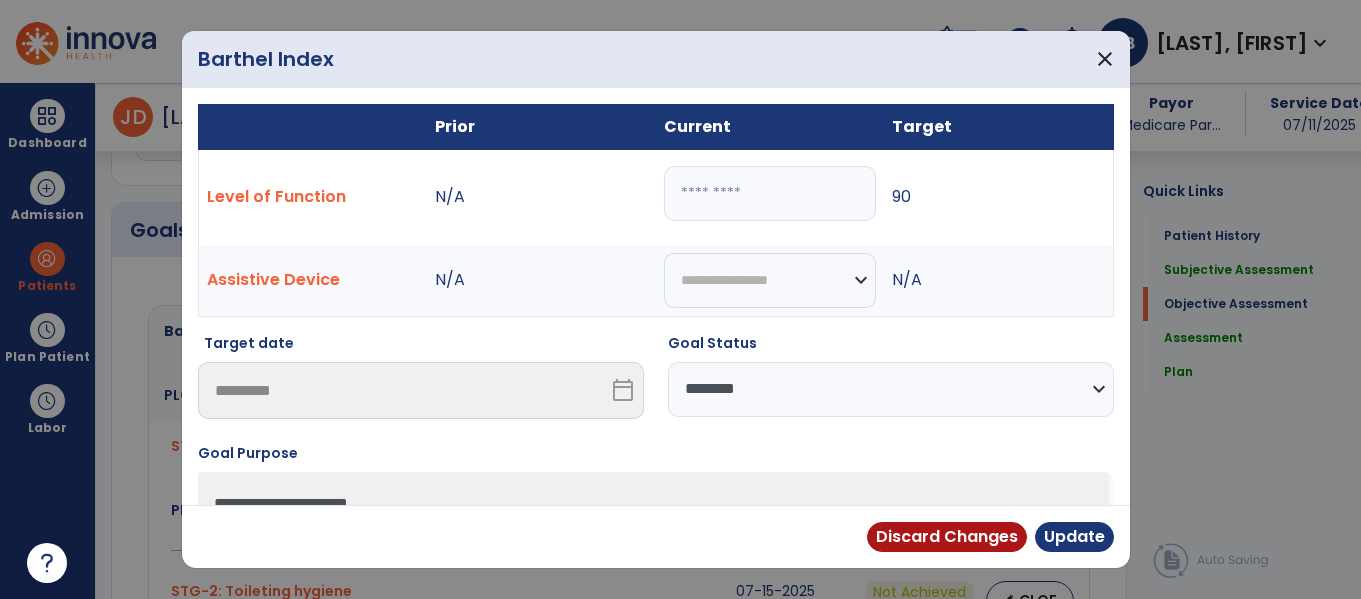 select on "**********" 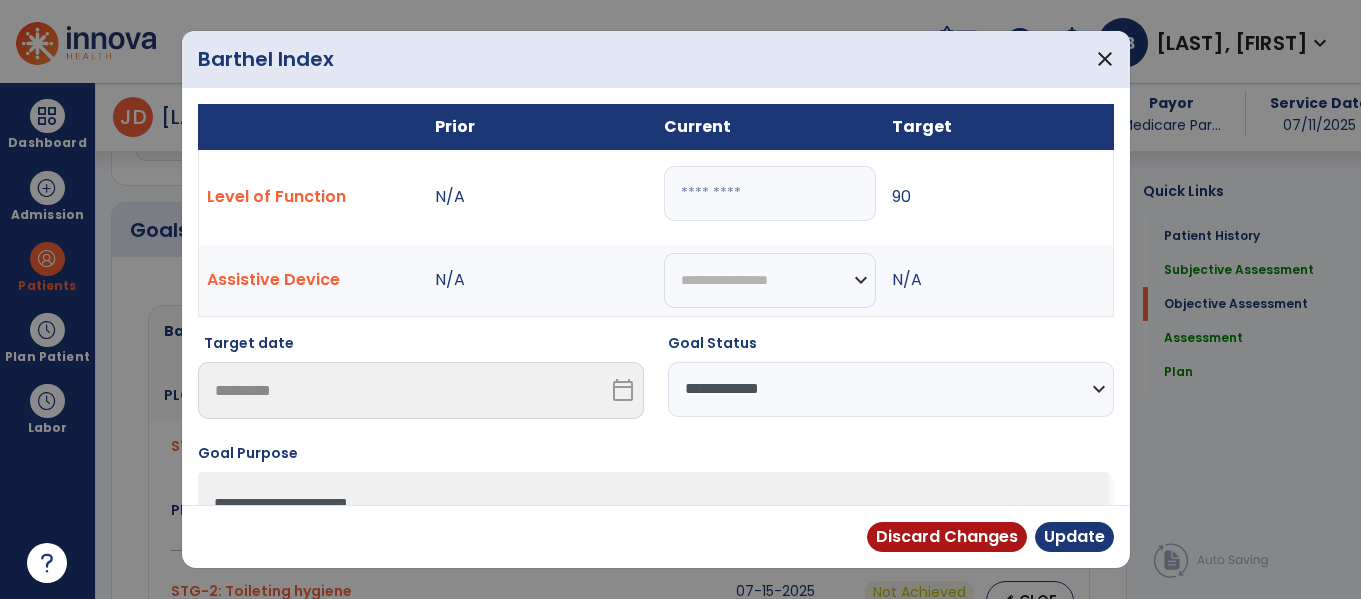 click on "**********" at bounding box center [891, 389] 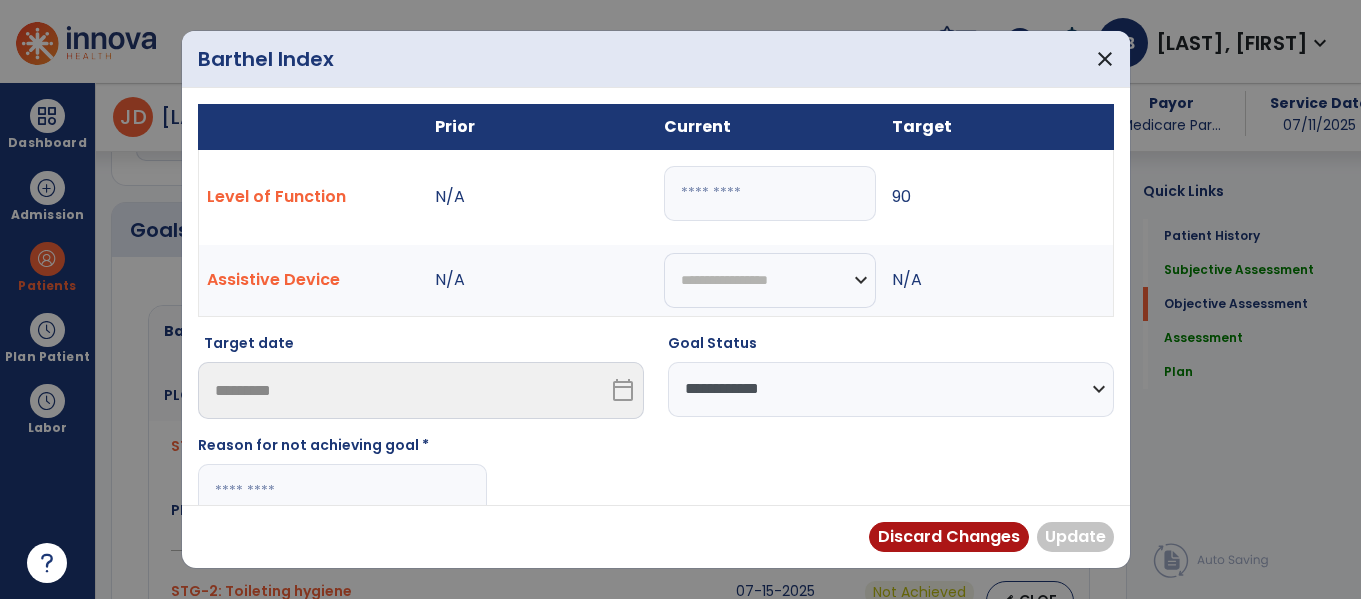 click at bounding box center (342, 491) 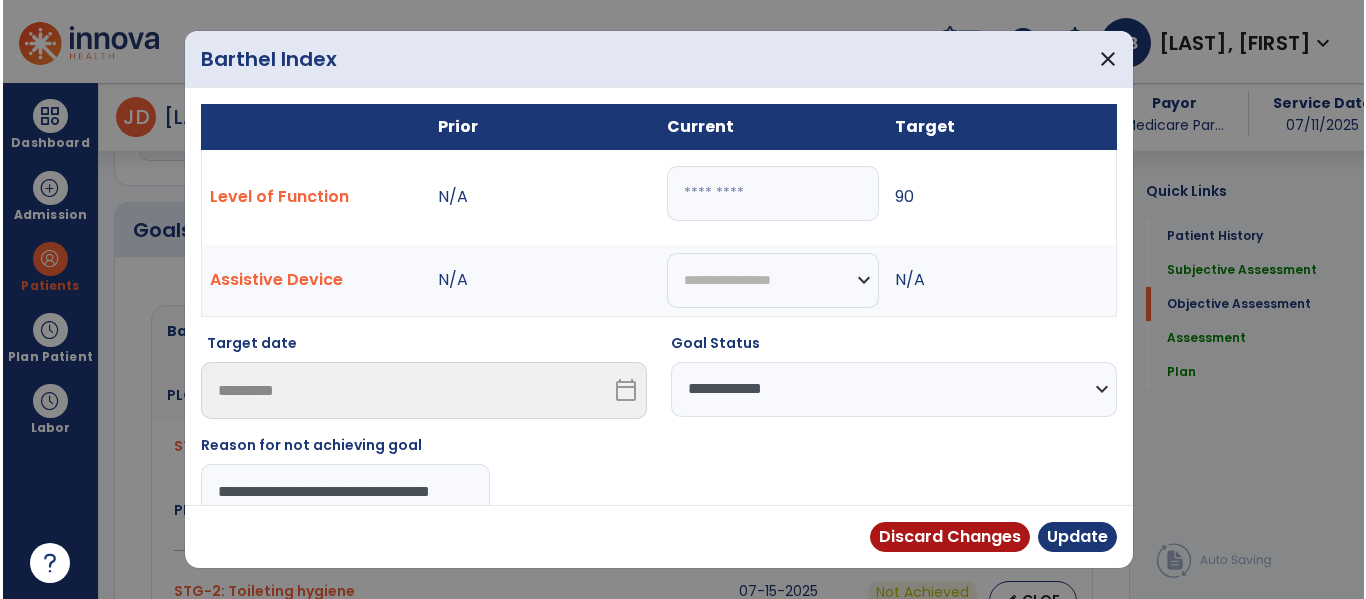 scroll, scrollTop: 0, scrollLeft: 25, axis: horizontal 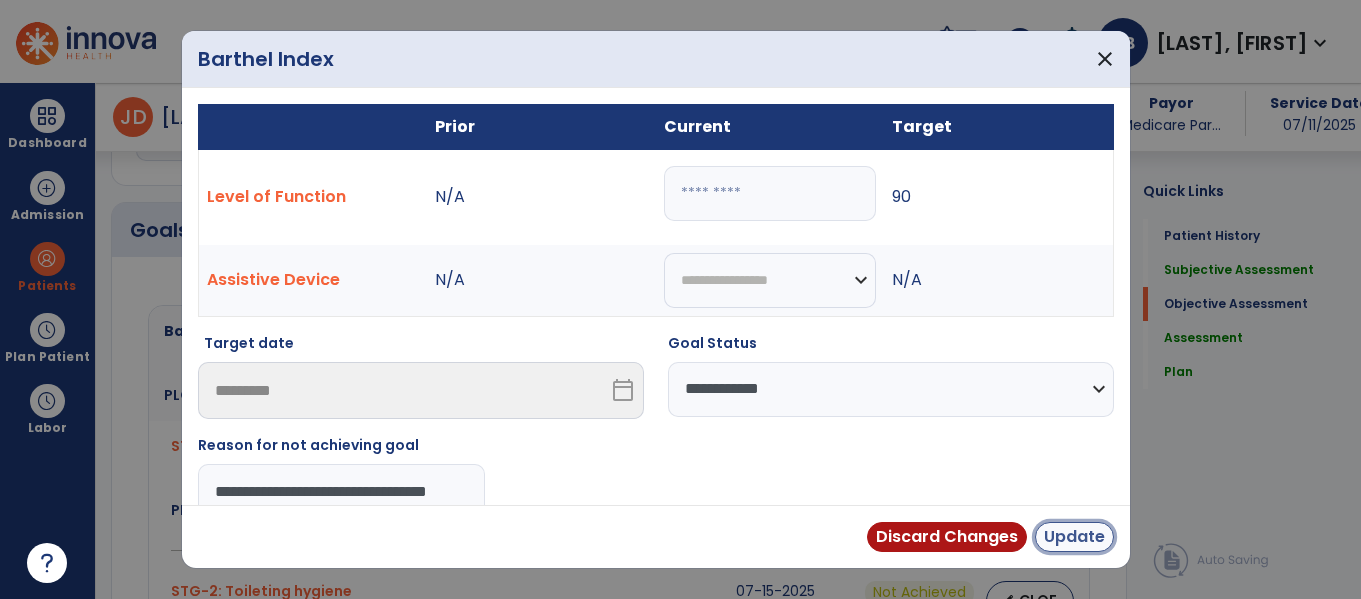 click on "Update" at bounding box center [1074, 537] 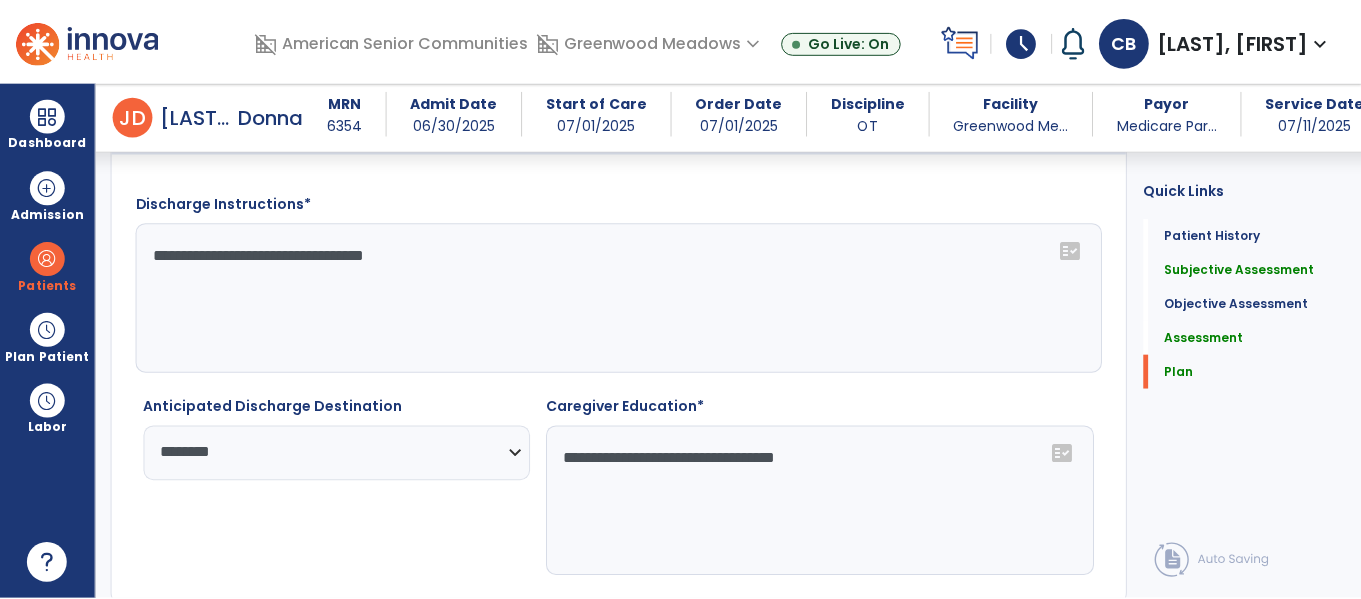 scroll, scrollTop: 3456, scrollLeft: 0, axis: vertical 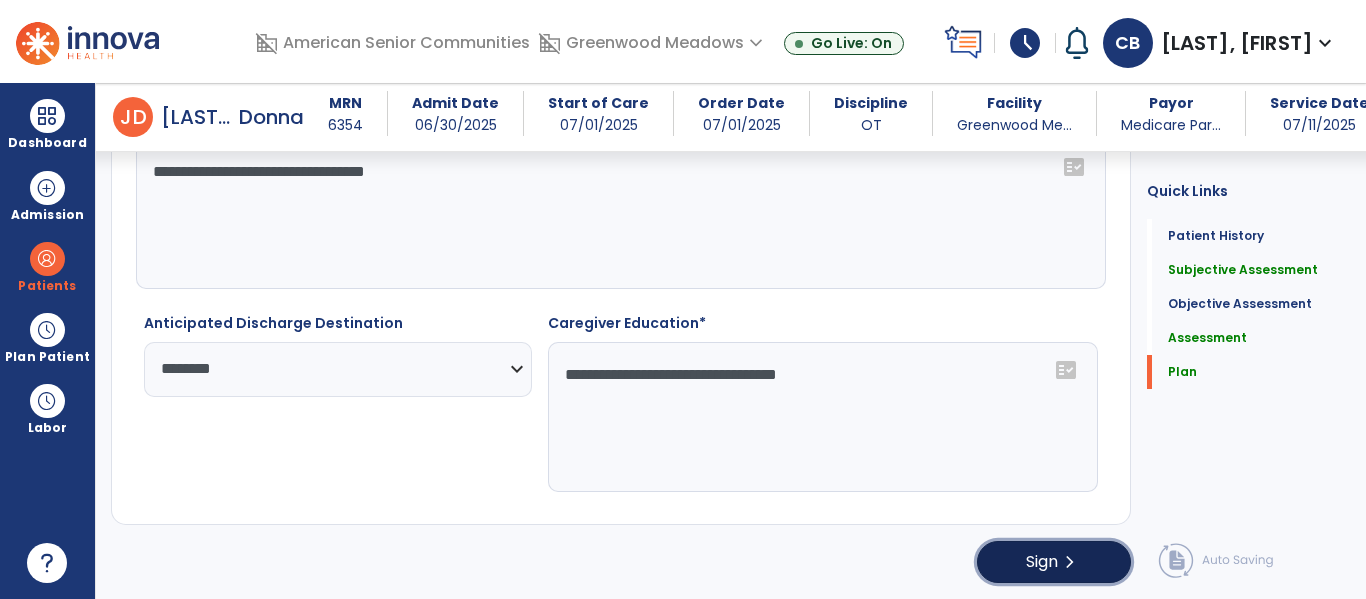 click on "chevron_right" 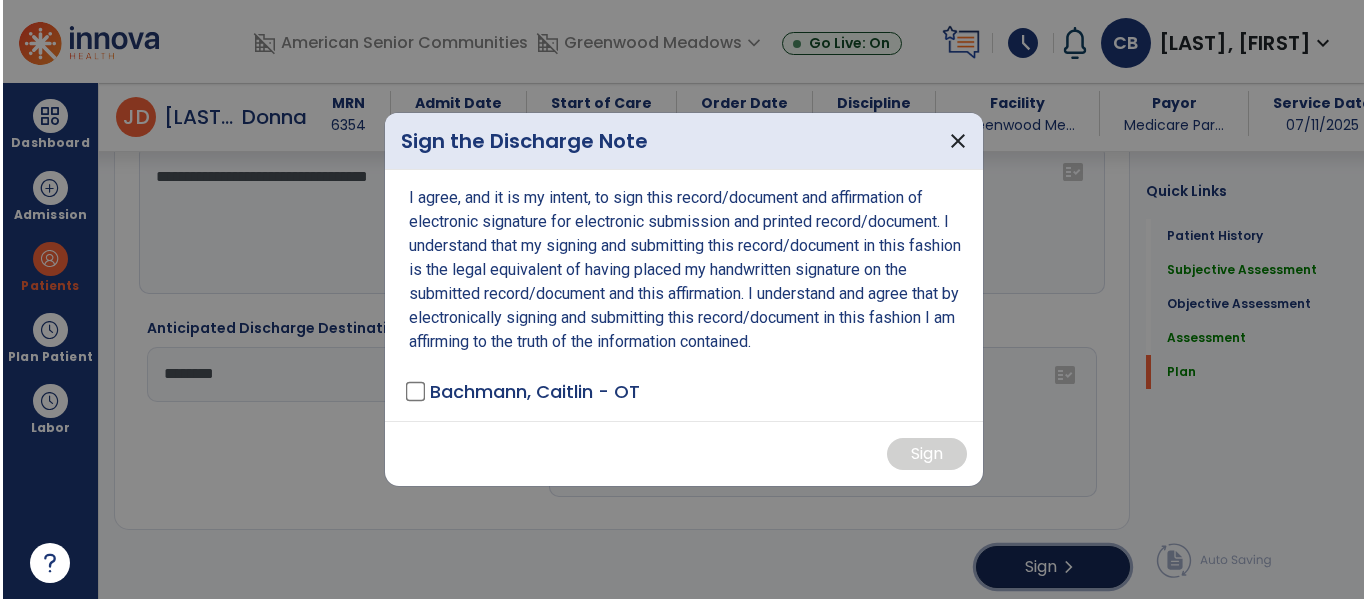 scroll, scrollTop: 3456, scrollLeft: 0, axis: vertical 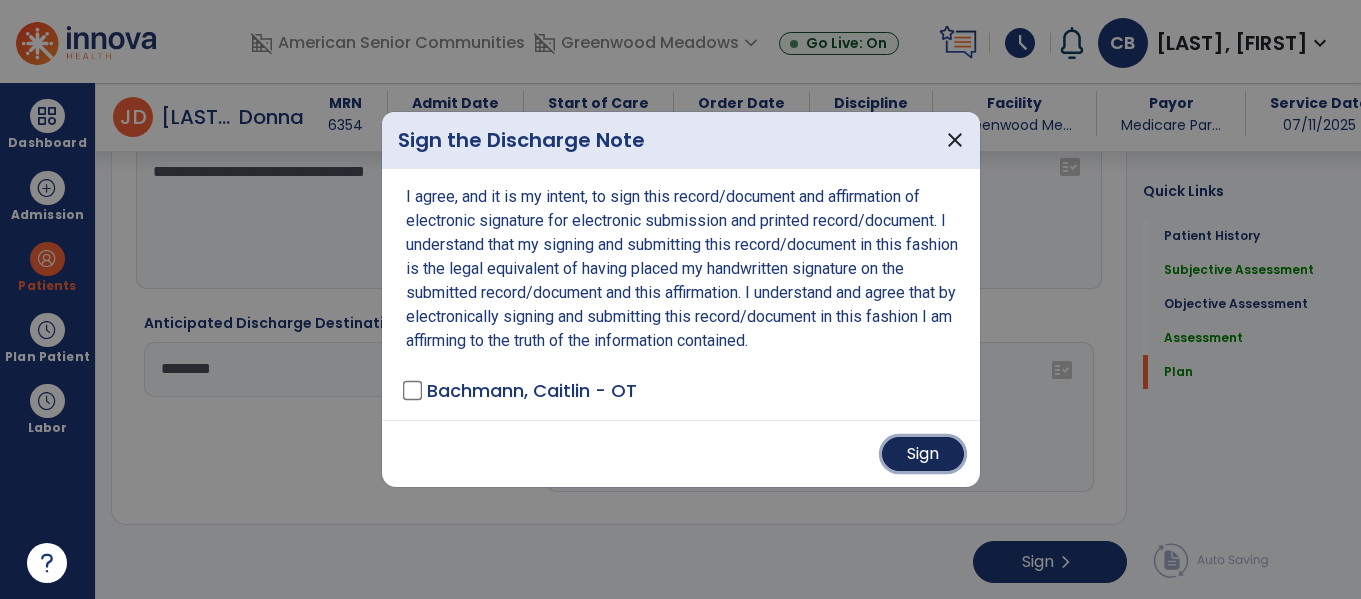 click on "Sign" at bounding box center (923, 454) 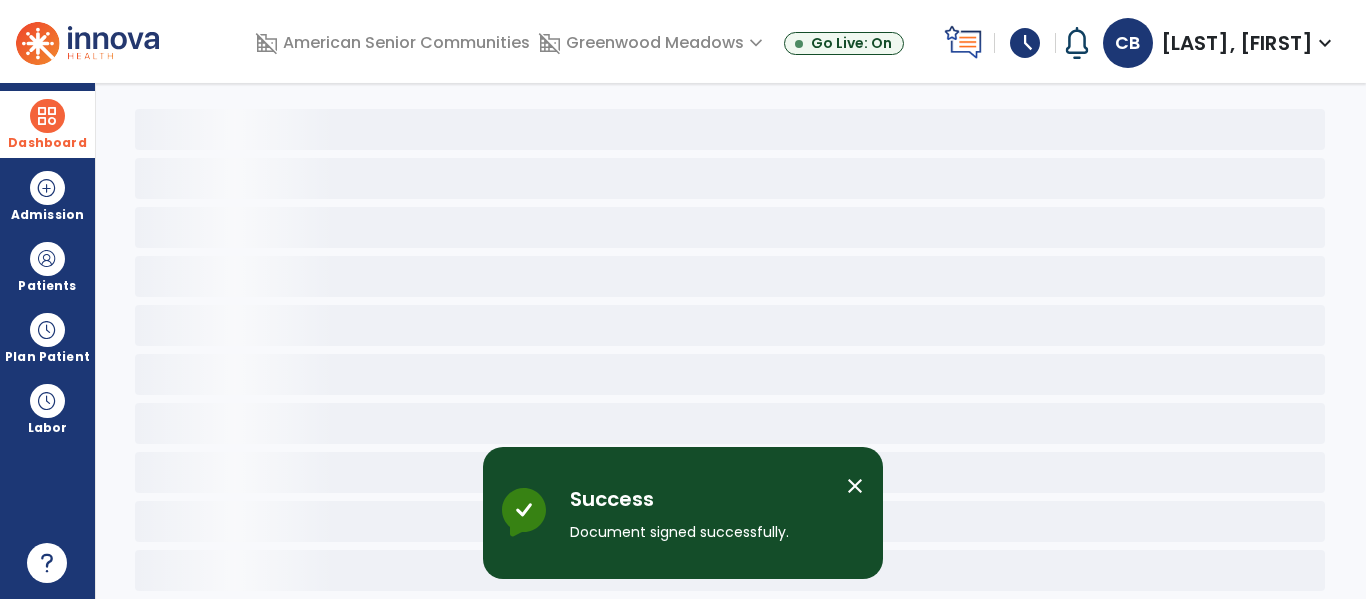 scroll, scrollTop: 78, scrollLeft: 0, axis: vertical 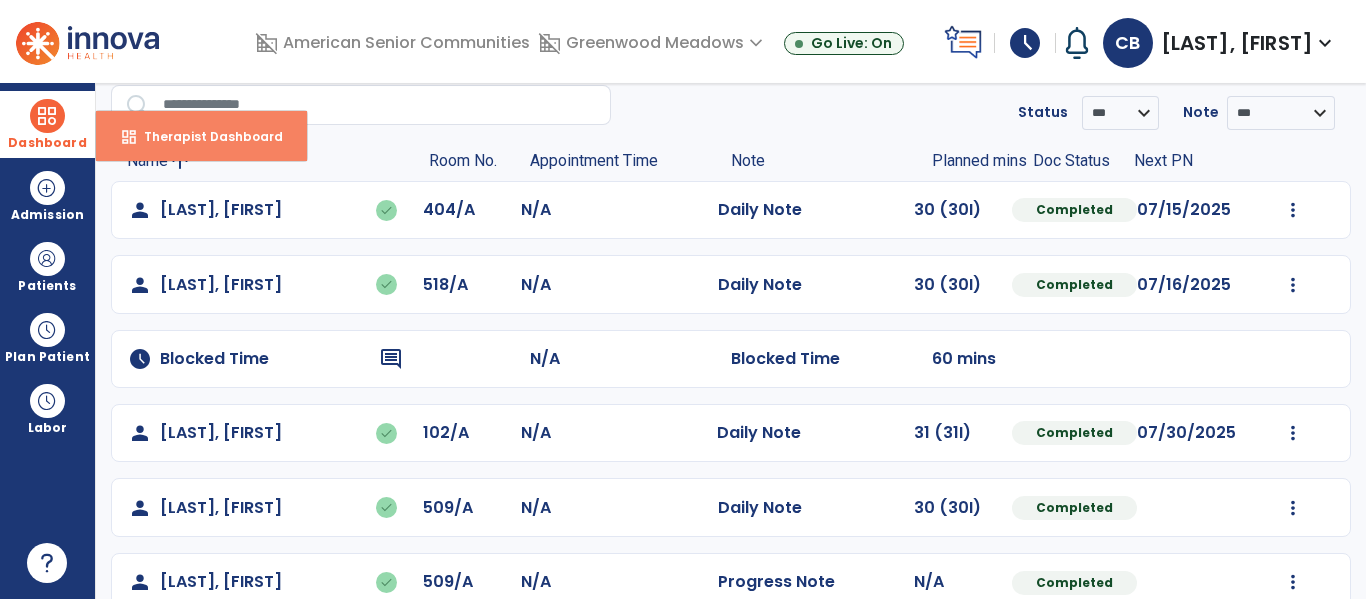 click on "dashboard  Therapist Dashboard" at bounding box center [201, 136] 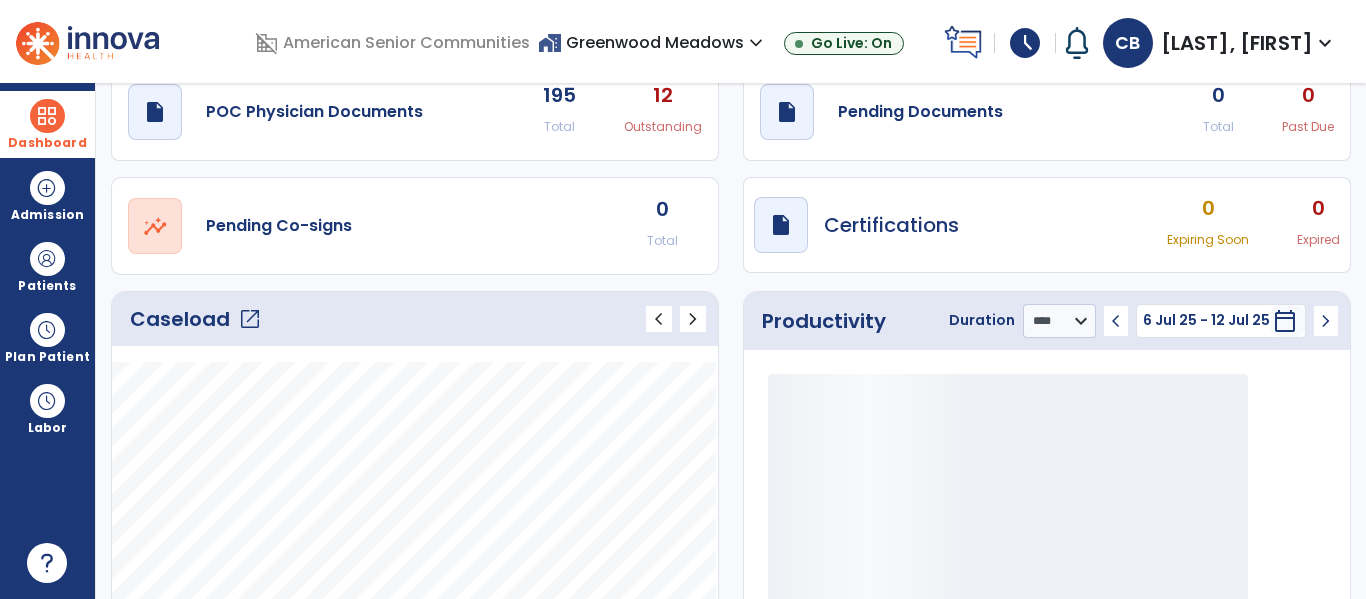 click on "open_in_new" 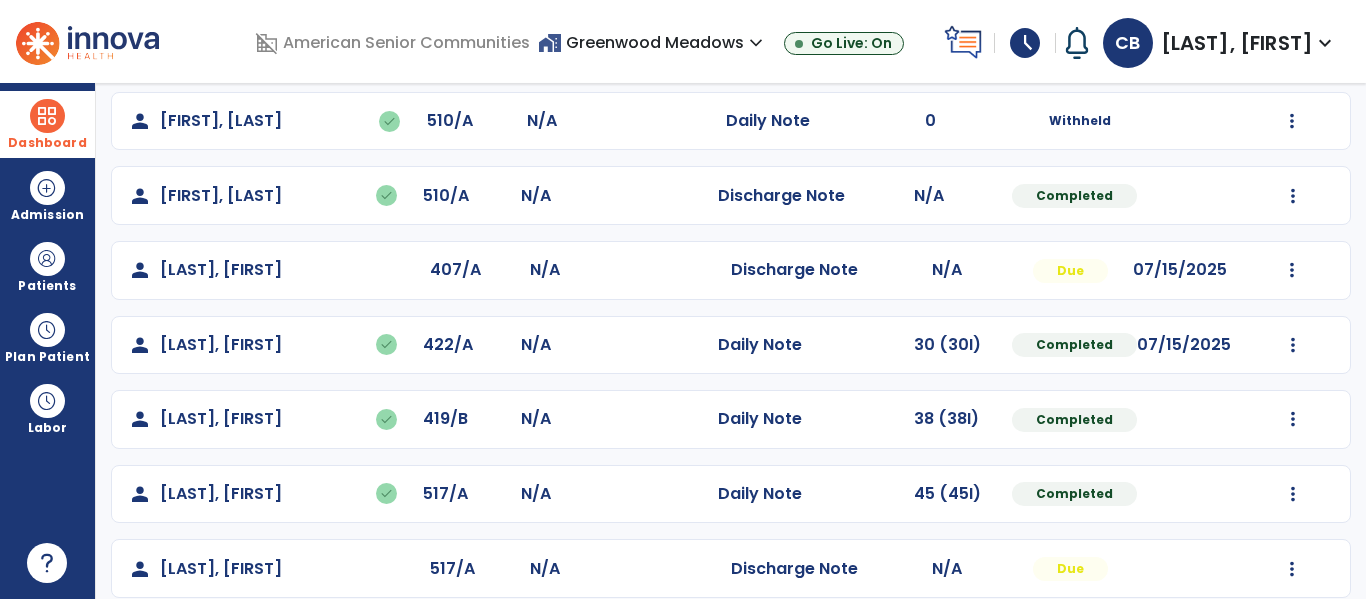 scroll, scrollTop: 921, scrollLeft: 0, axis: vertical 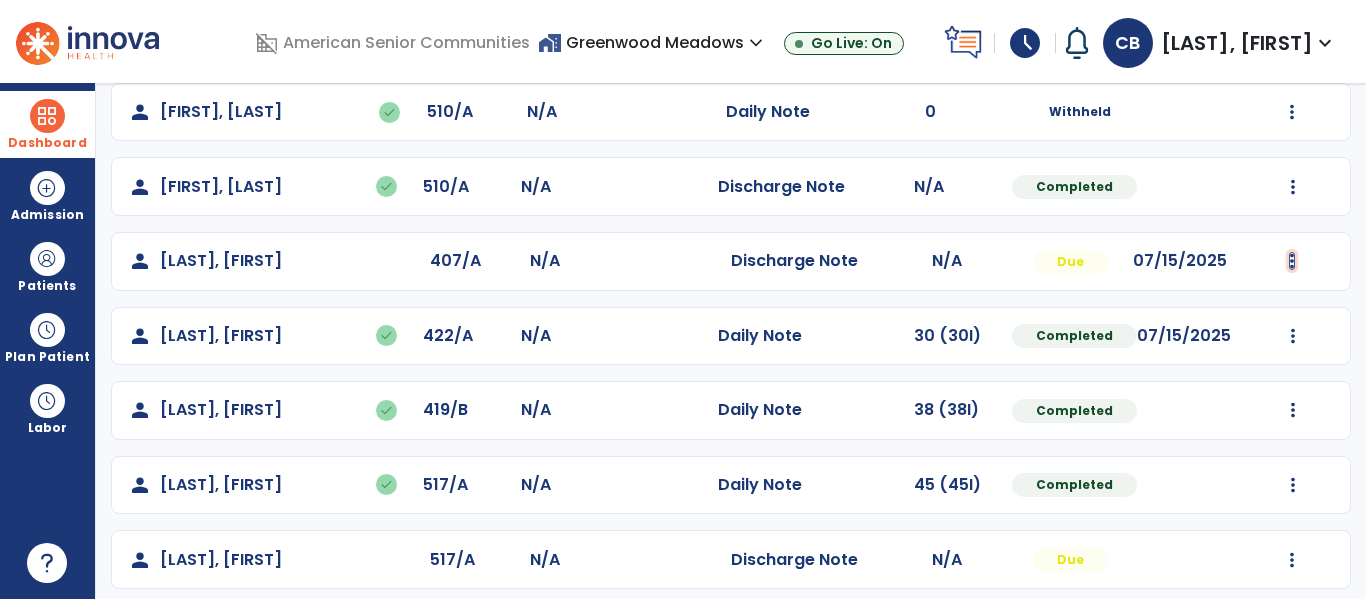 click at bounding box center [1293, -633] 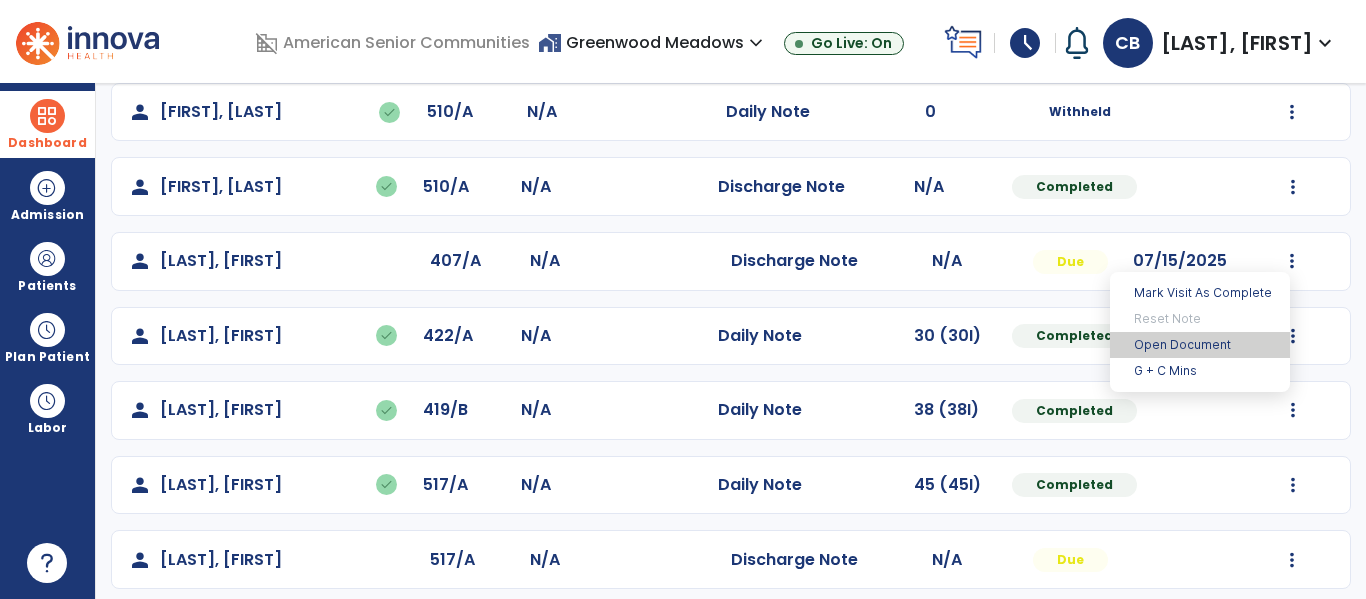 click on "Open Document" at bounding box center (1200, 345) 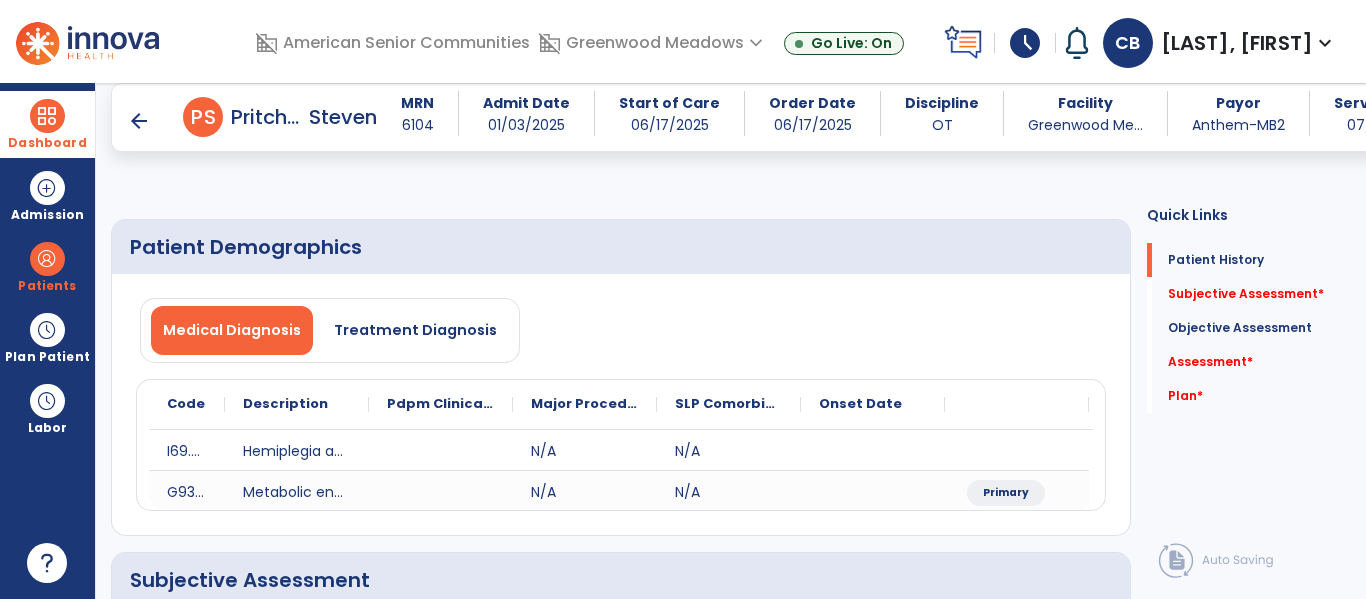 scroll, scrollTop: 375, scrollLeft: 0, axis: vertical 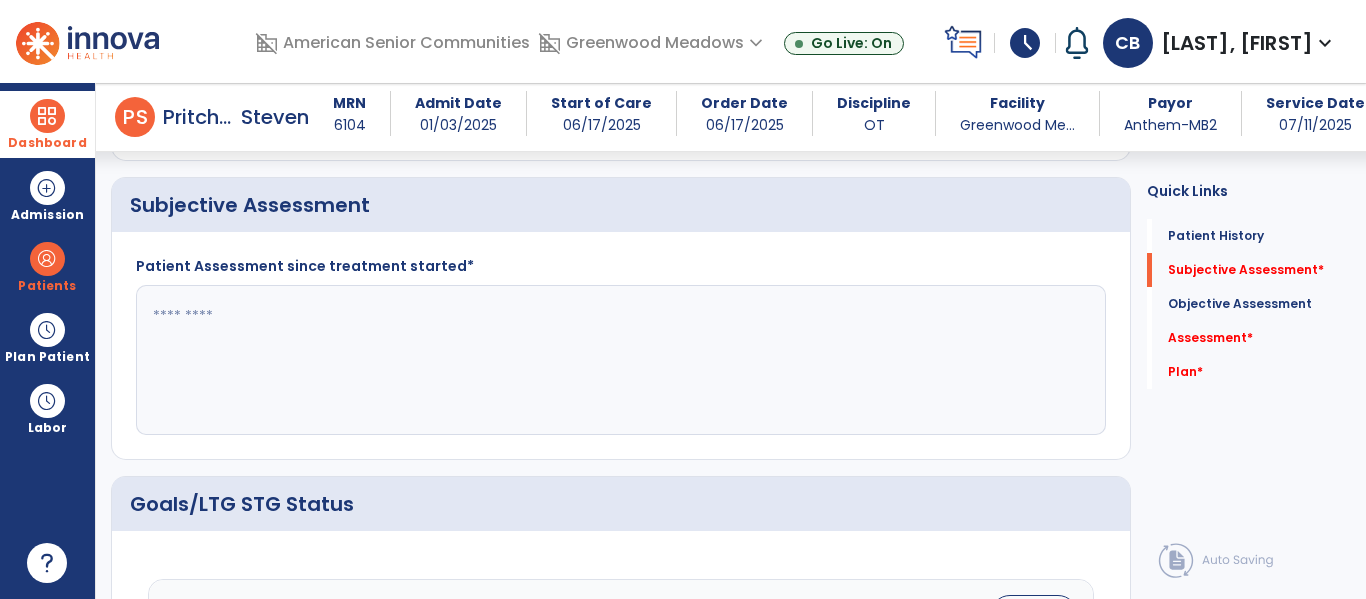 click 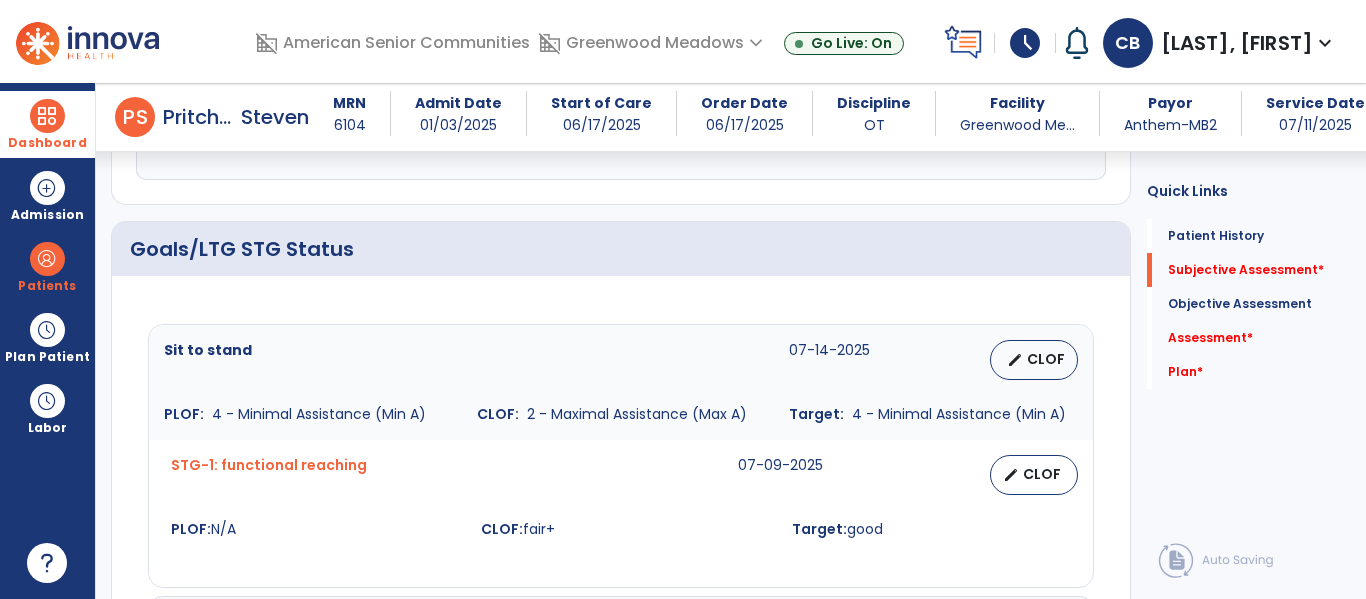 type on "**********" 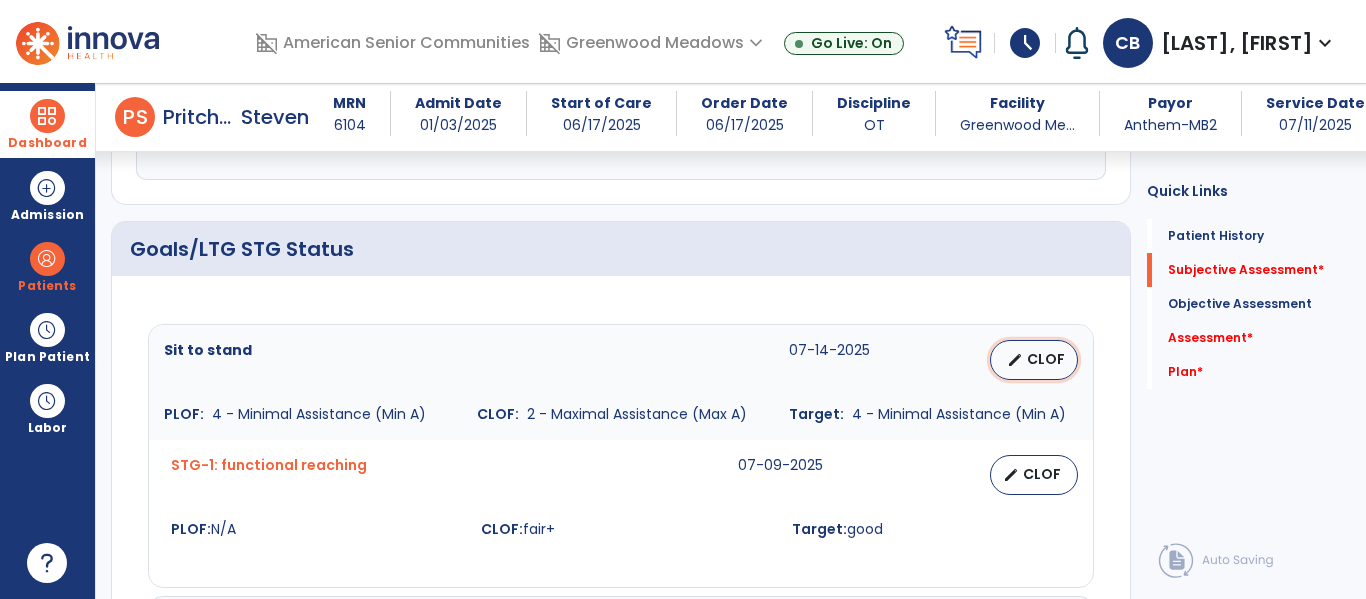 click on "edit   CLOF" at bounding box center [1034, 360] 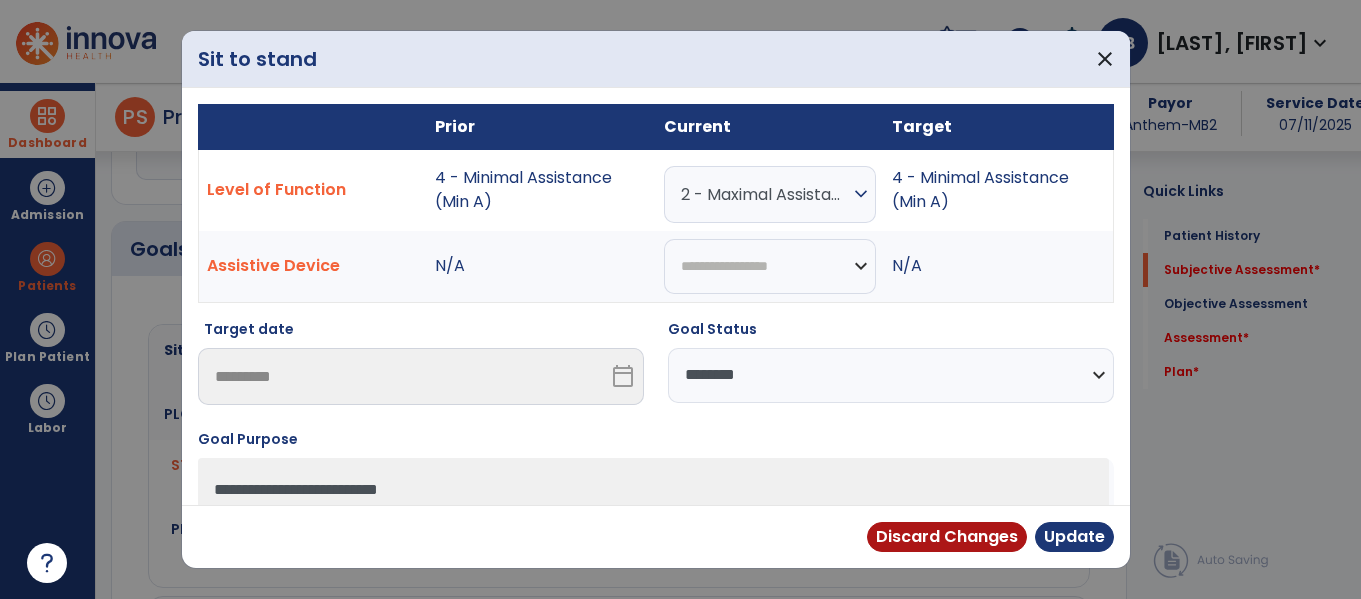 click on "**********" at bounding box center (891, 375) 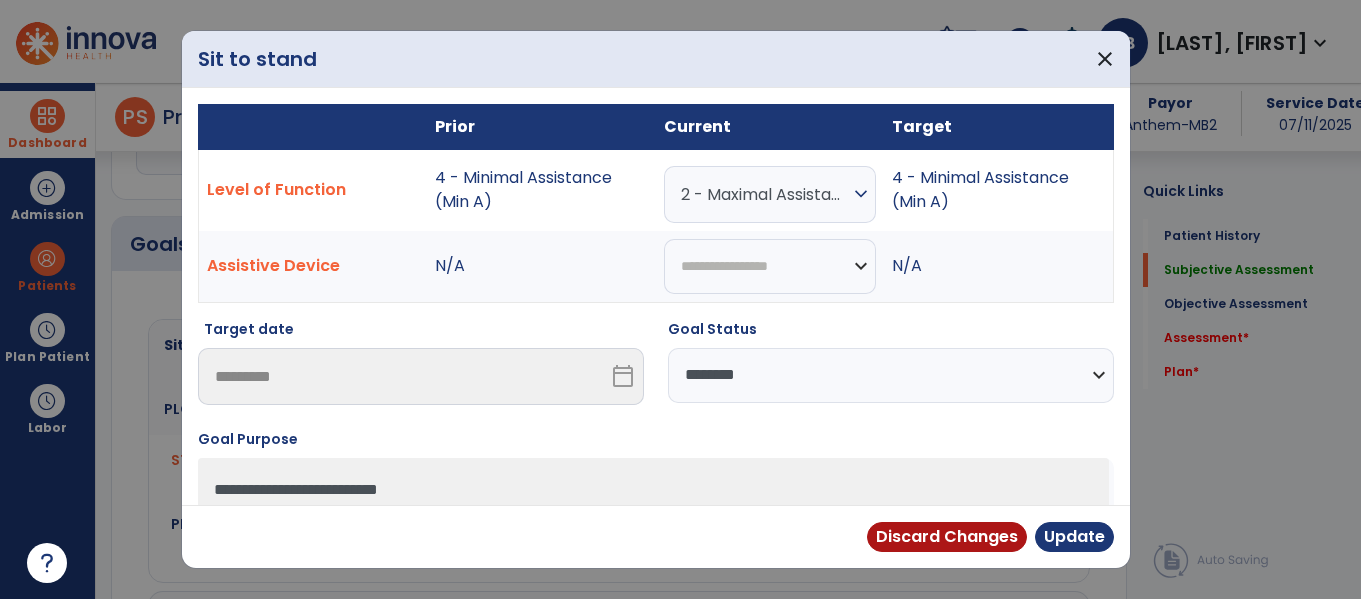 scroll, scrollTop: 630, scrollLeft: 0, axis: vertical 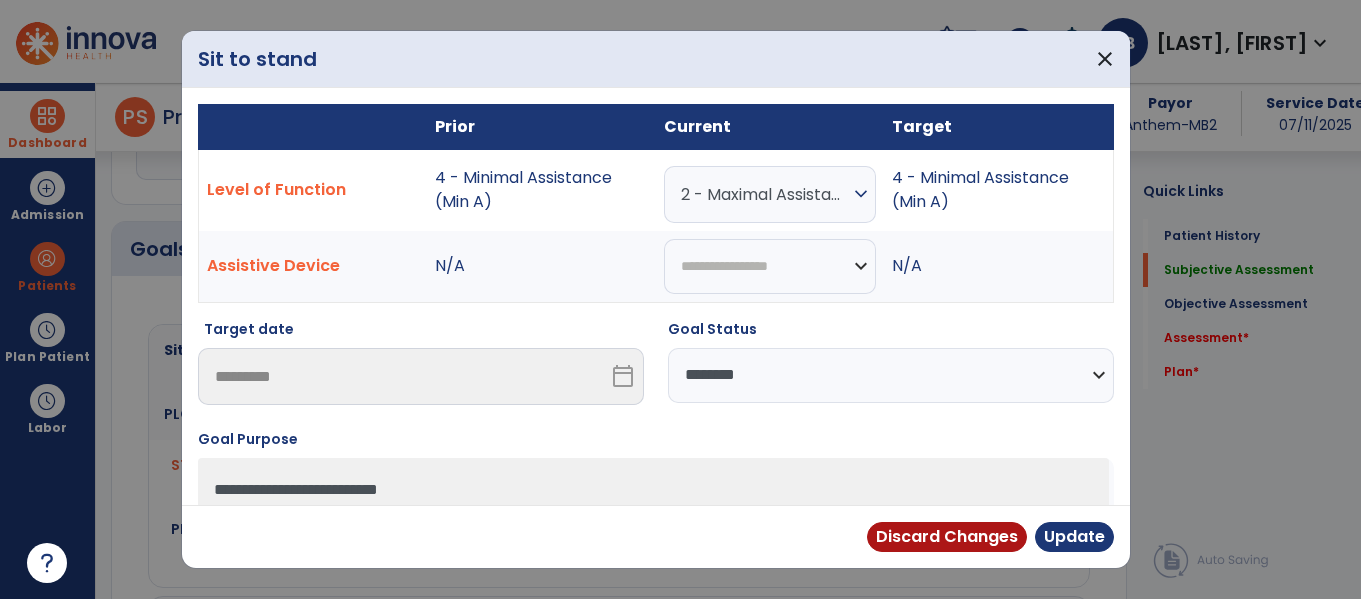 select on "**********" 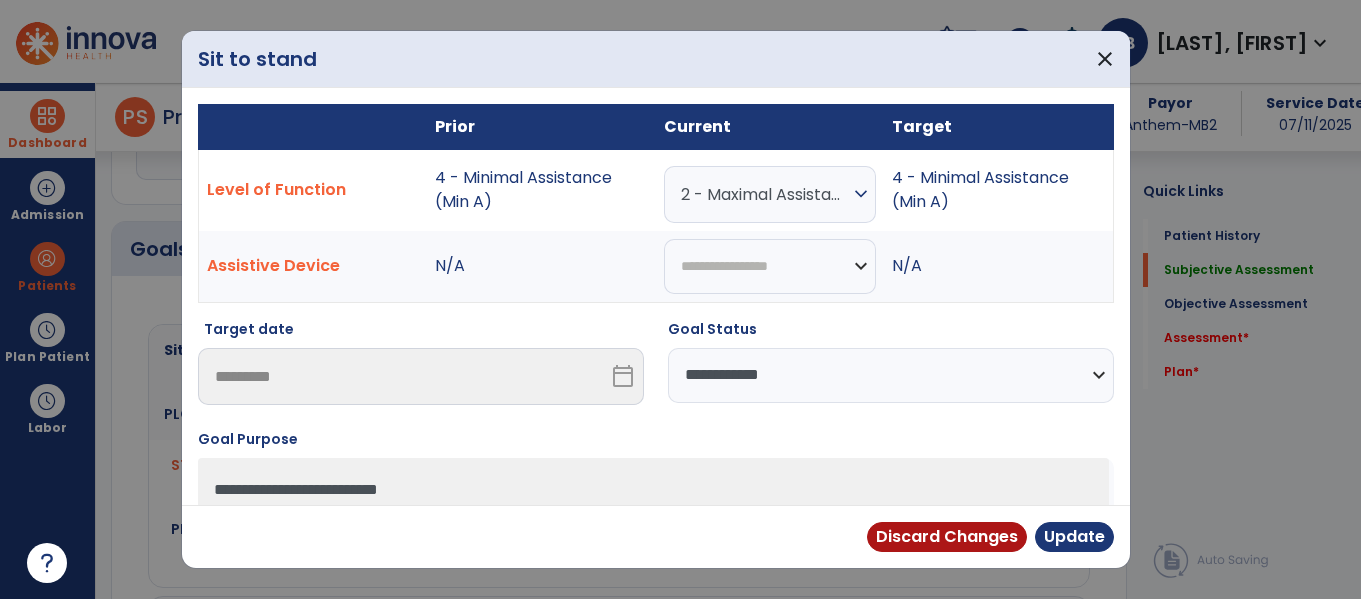 click on "**********" at bounding box center [891, 375] 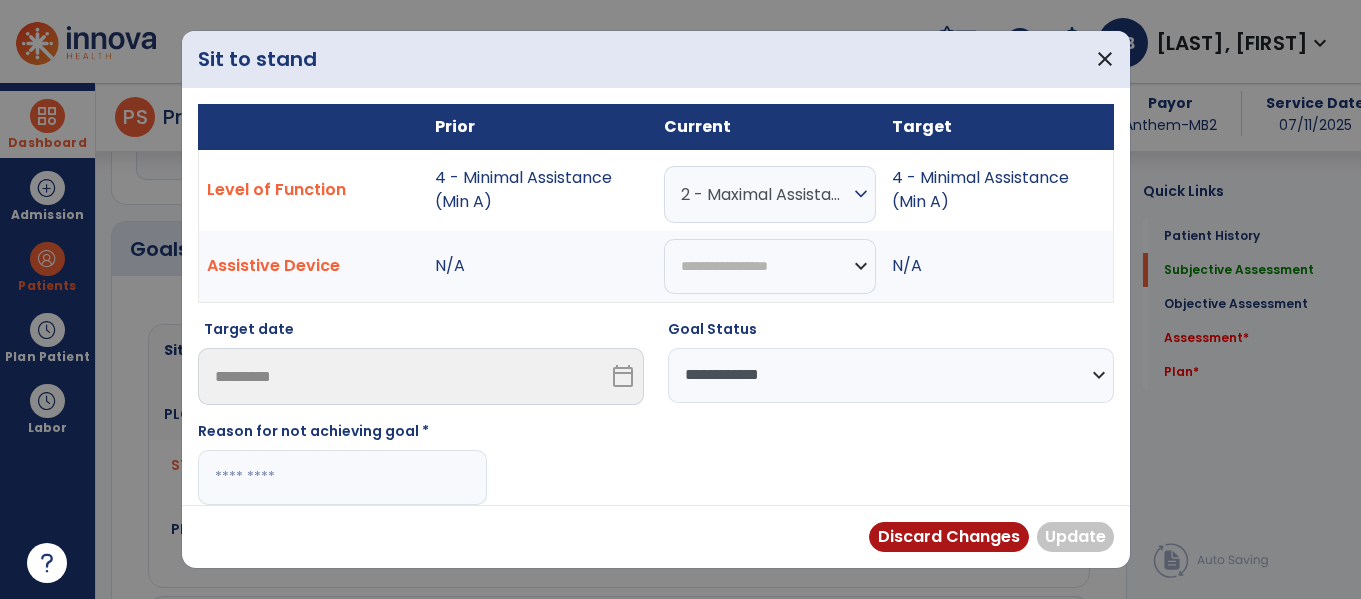 click at bounding box center (342, 477) 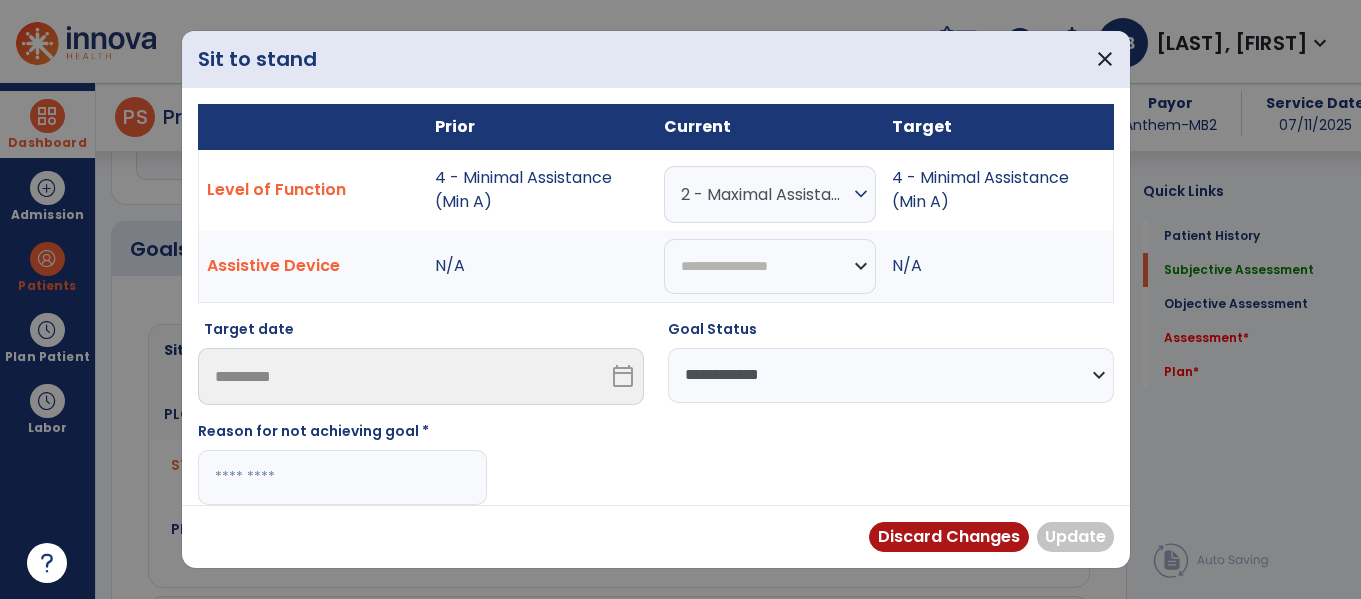 paste on "**********" 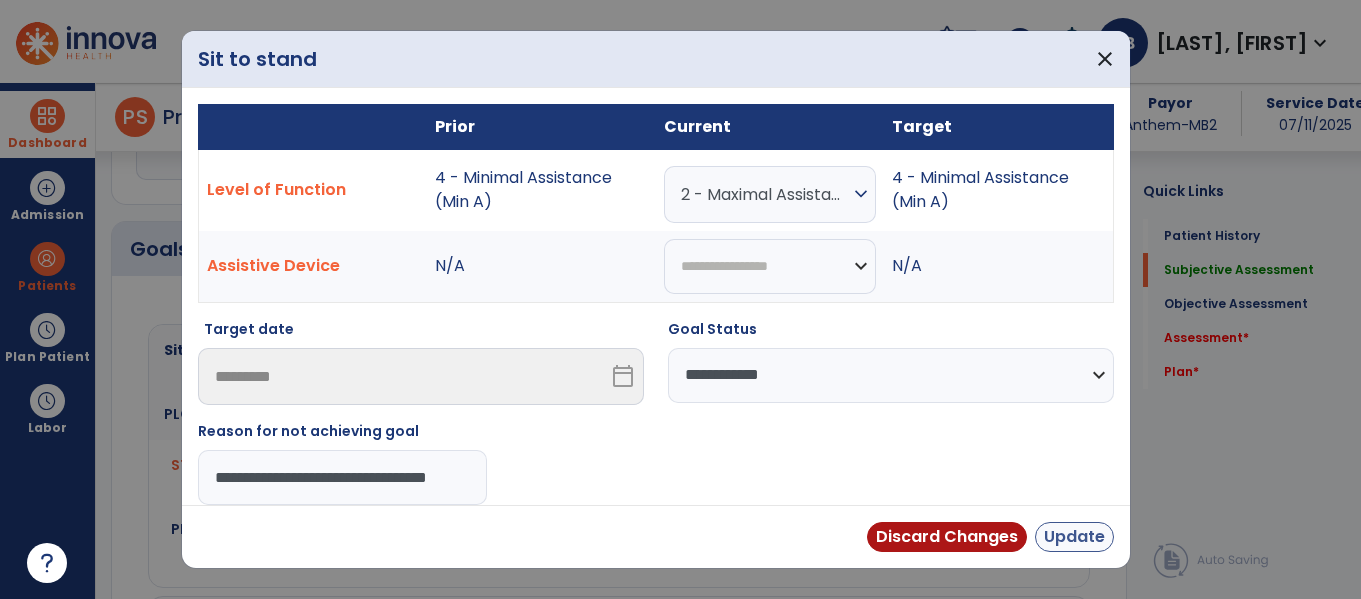 scroll, scrollTop: 0, scrollLeft: 25, axis: horizontal 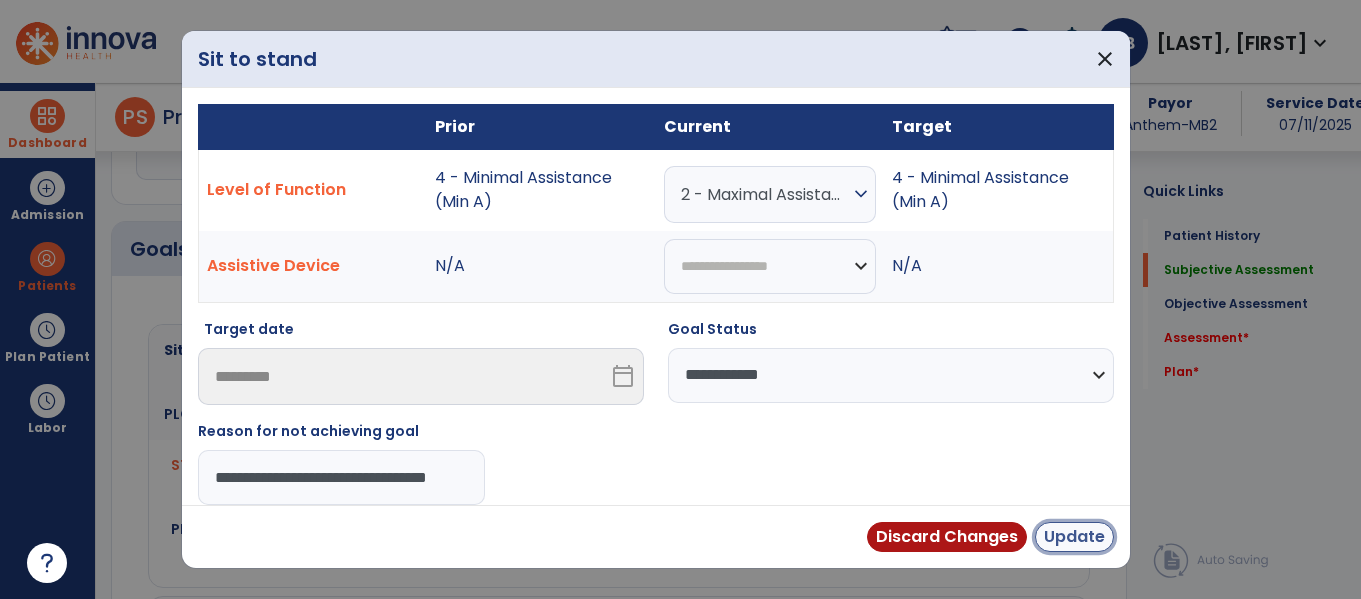 click on "Update" at bounding box center [1074, 537] 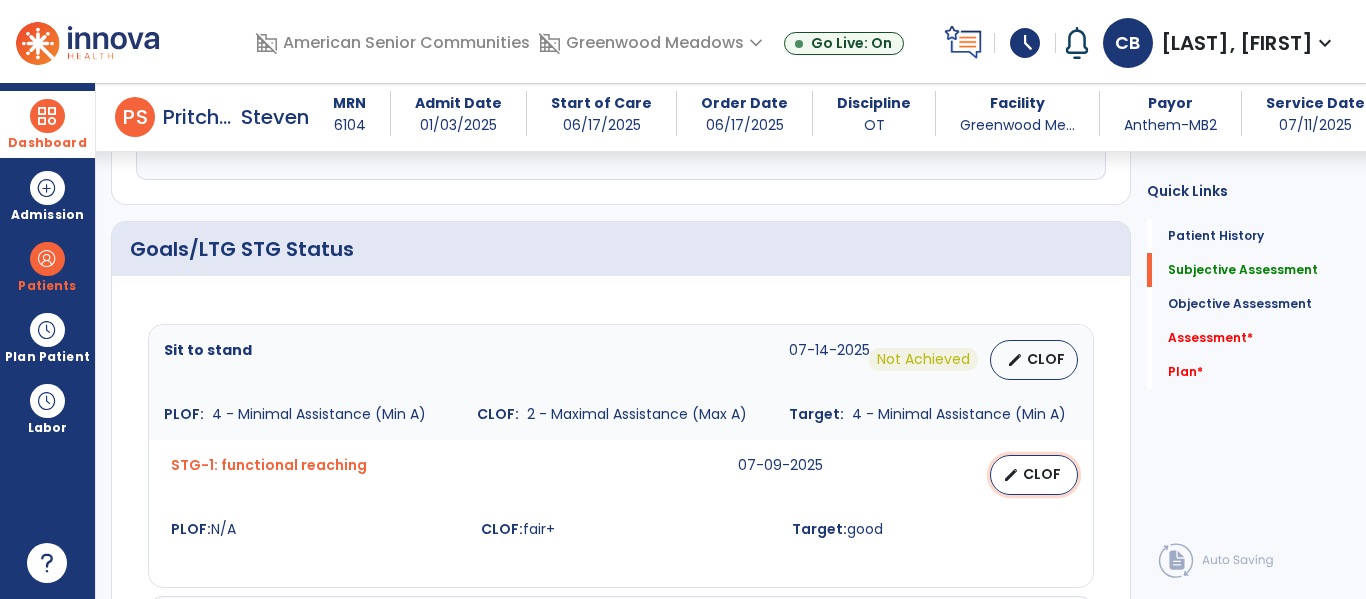 click on "CLOF" at bounding box center [1042, 474] 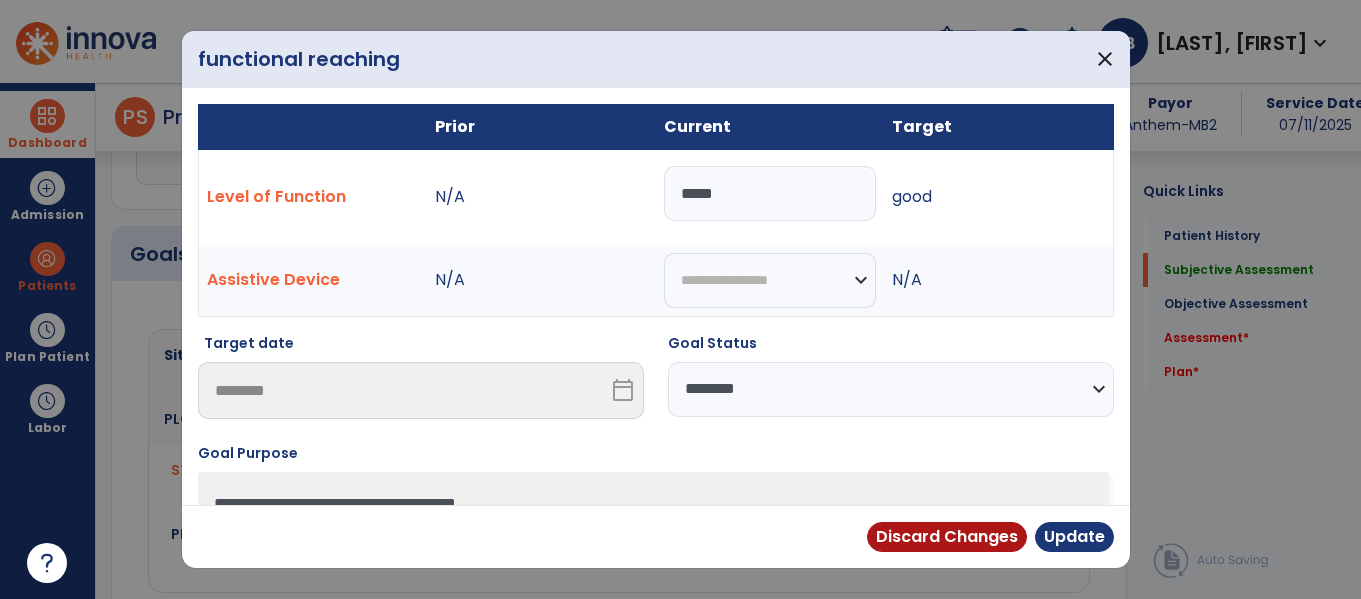 scroll, scrollTop: 630, scrollLeft: 0, axis: vertical 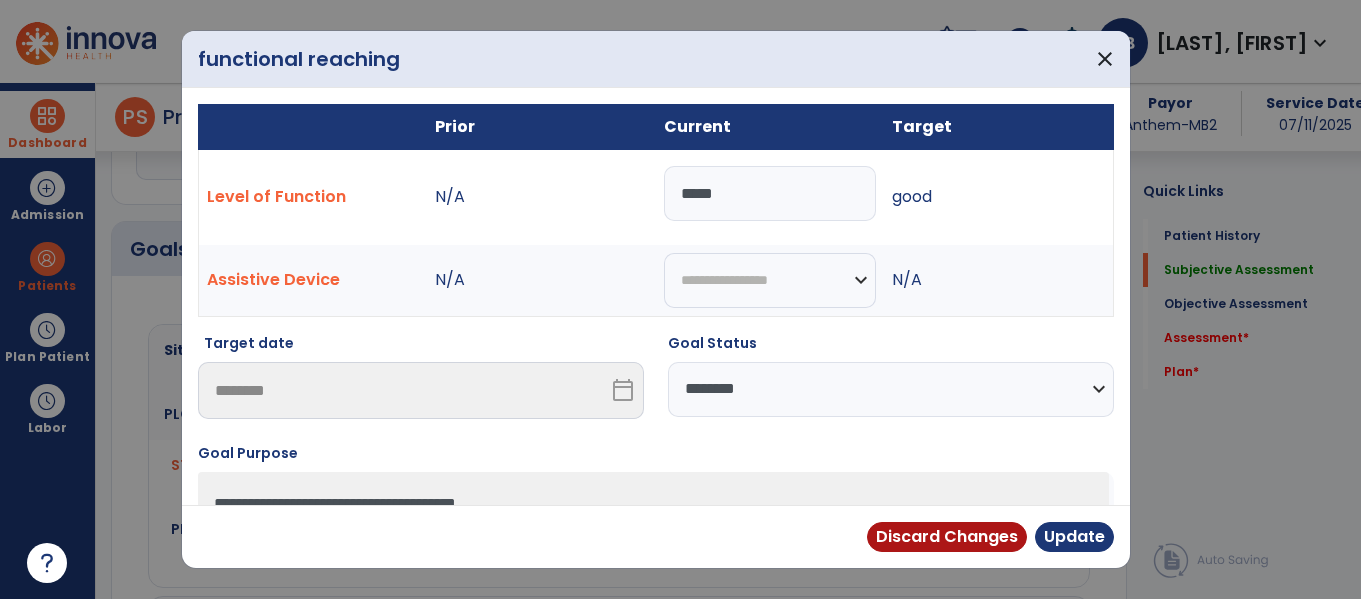 click on "**********" at bounding box center [891, 389] 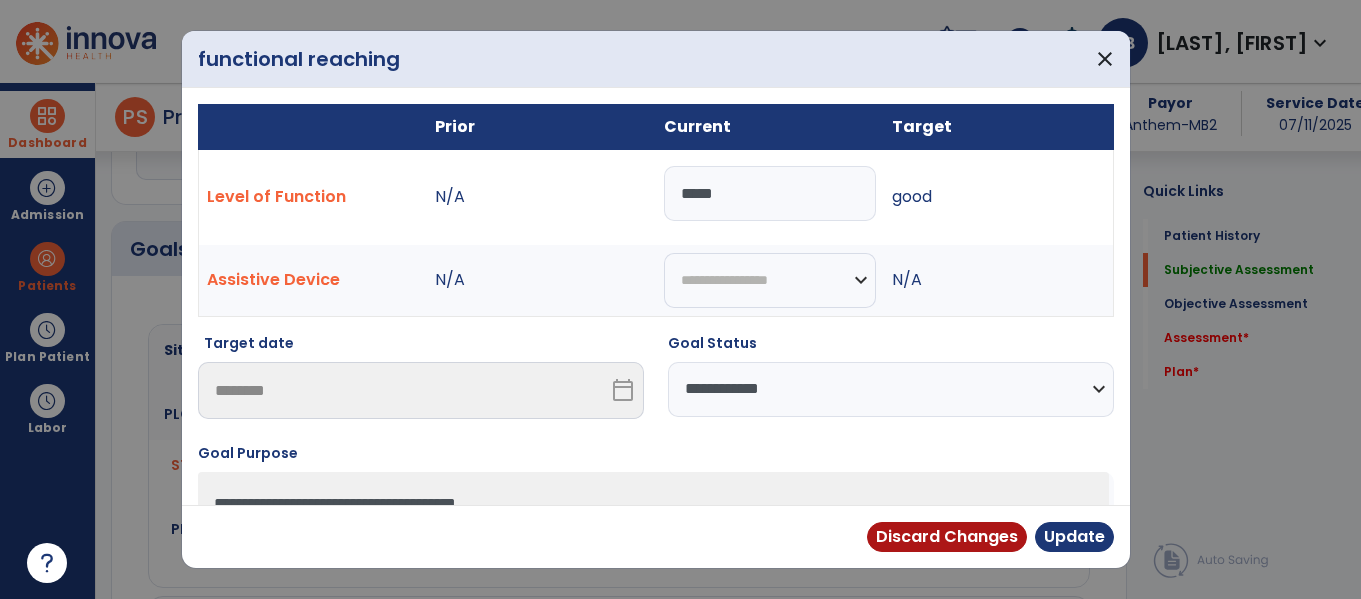click on "**********" at bounding box center [891, 389] 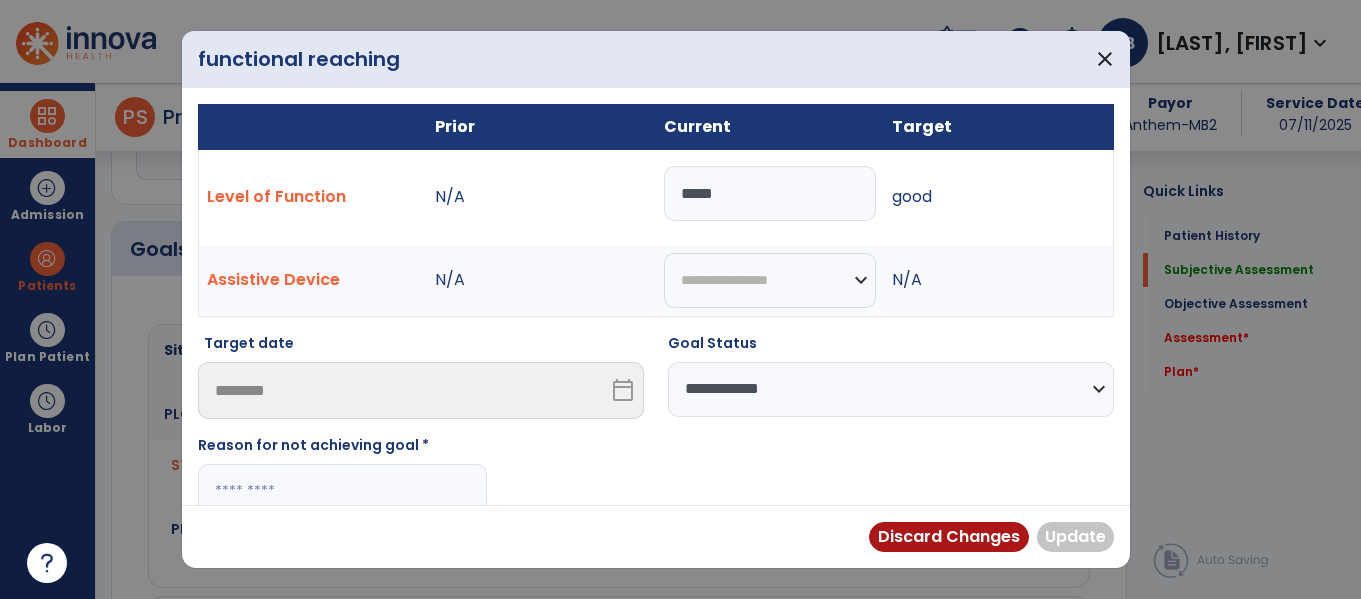 click at bounding box center (342, 491) 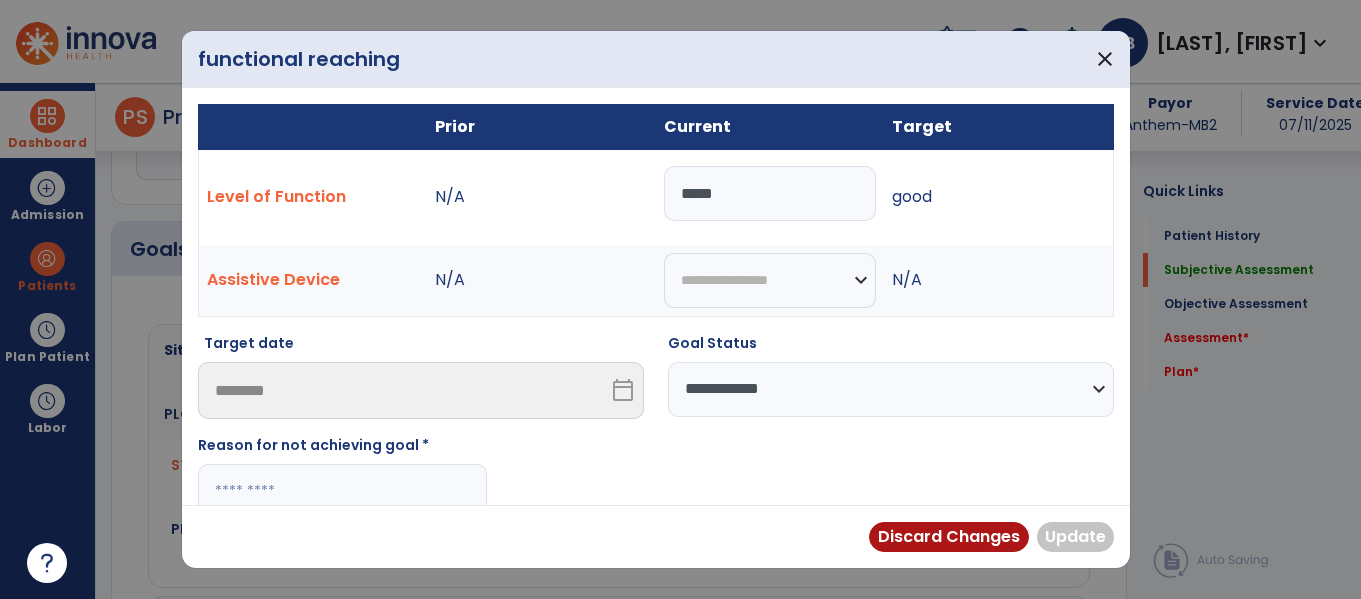 type on "**********" 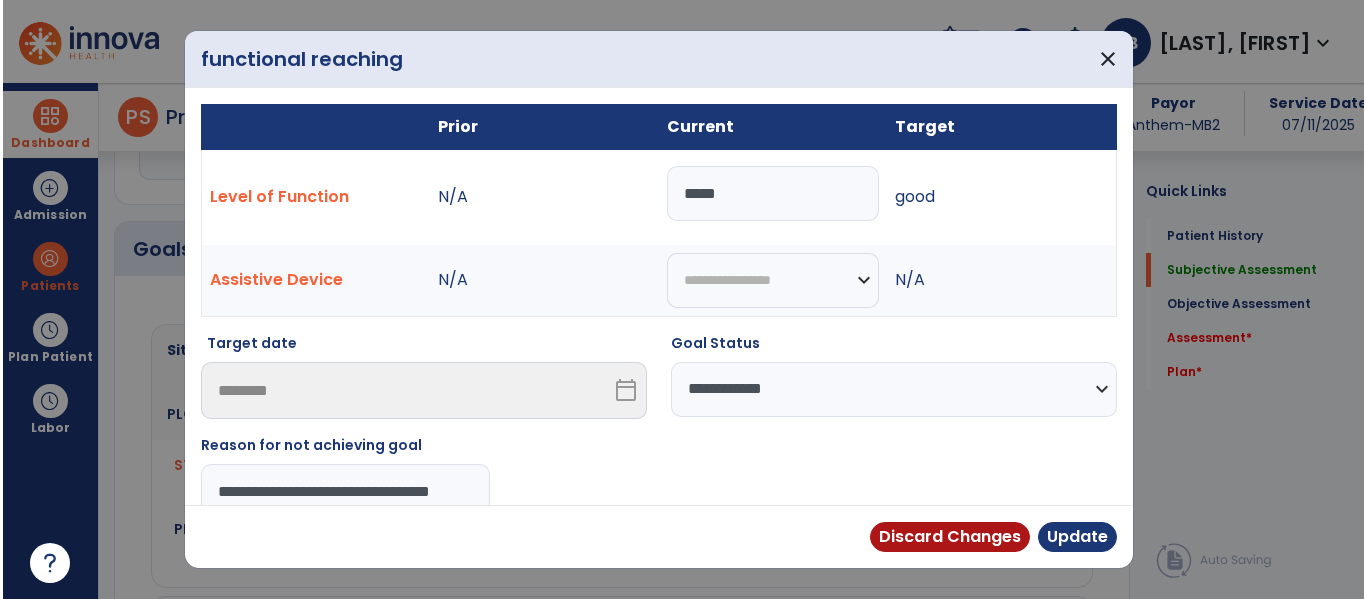 scroll, scrollTop: 0, scrollLeft: 25, axis: horizontal 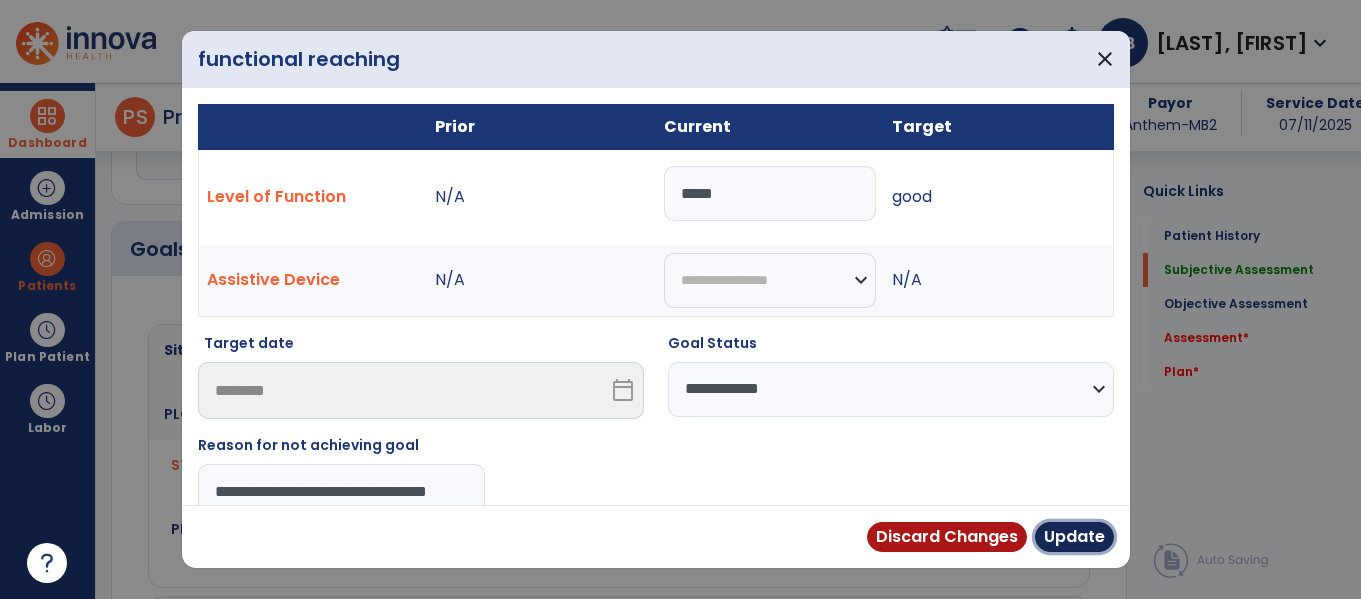 click on "Update" at bounding box center (1074, 537) 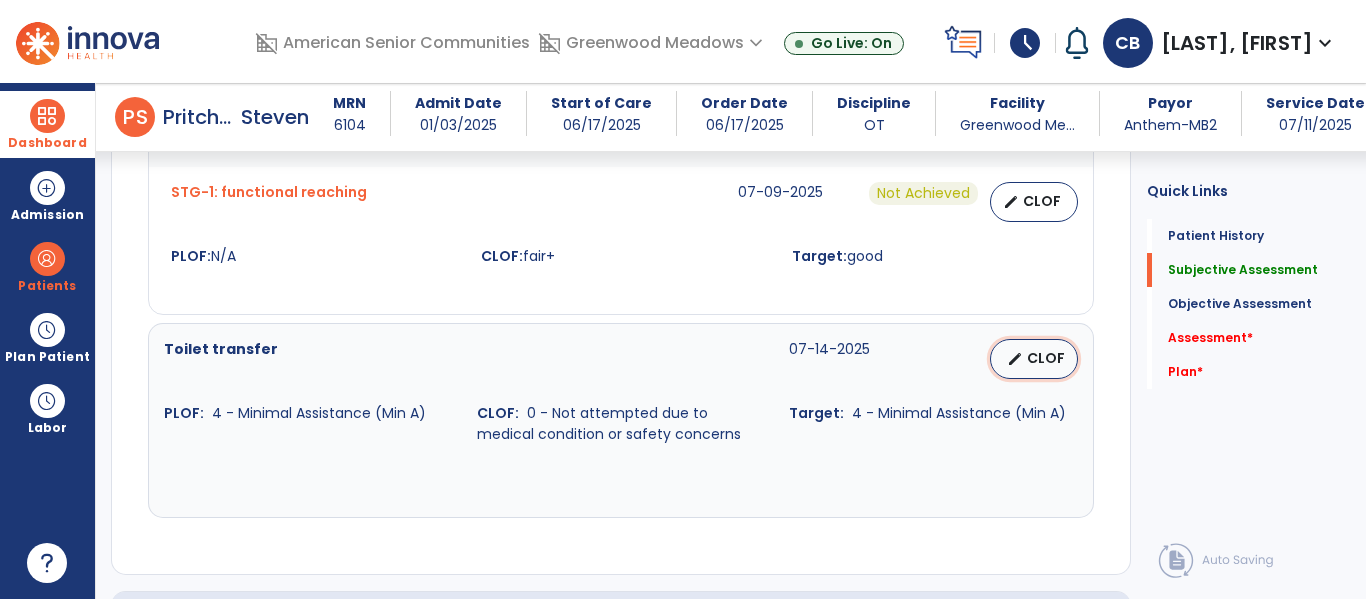 click on "edit   CLOF" at bounding box center [1034, 359] 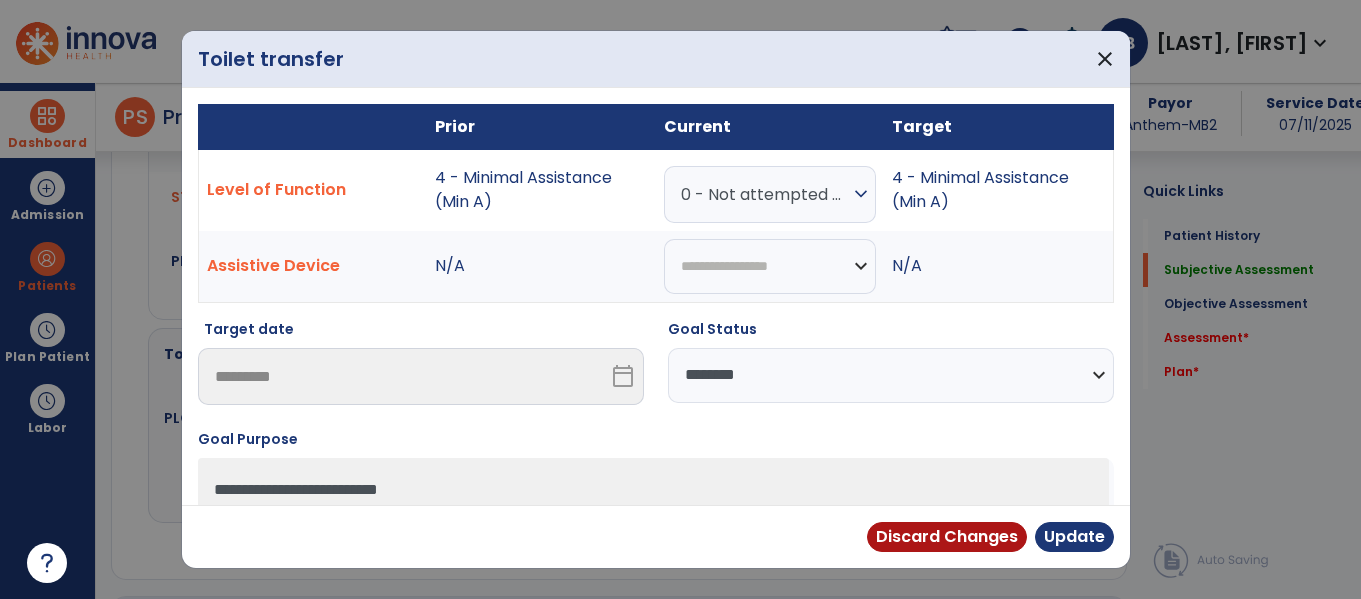 scroll, scrollTop: 903, scrollLeft: 0, axis: vertical 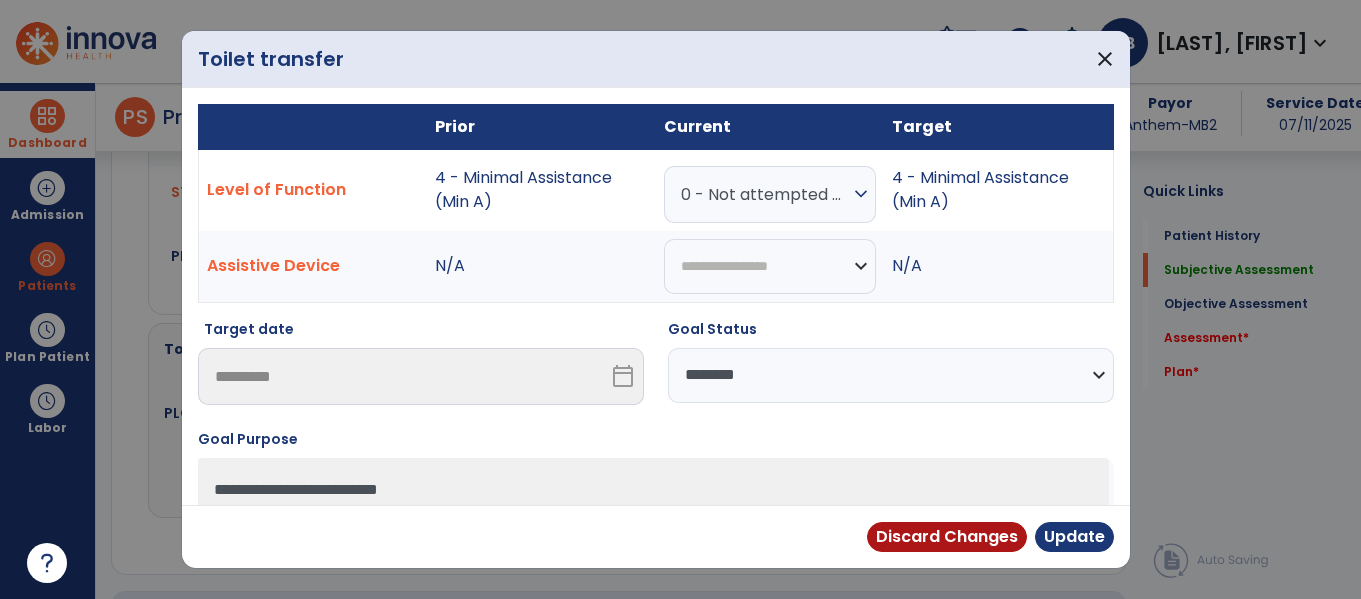 click on "**********" at bounding box center (891, 375) 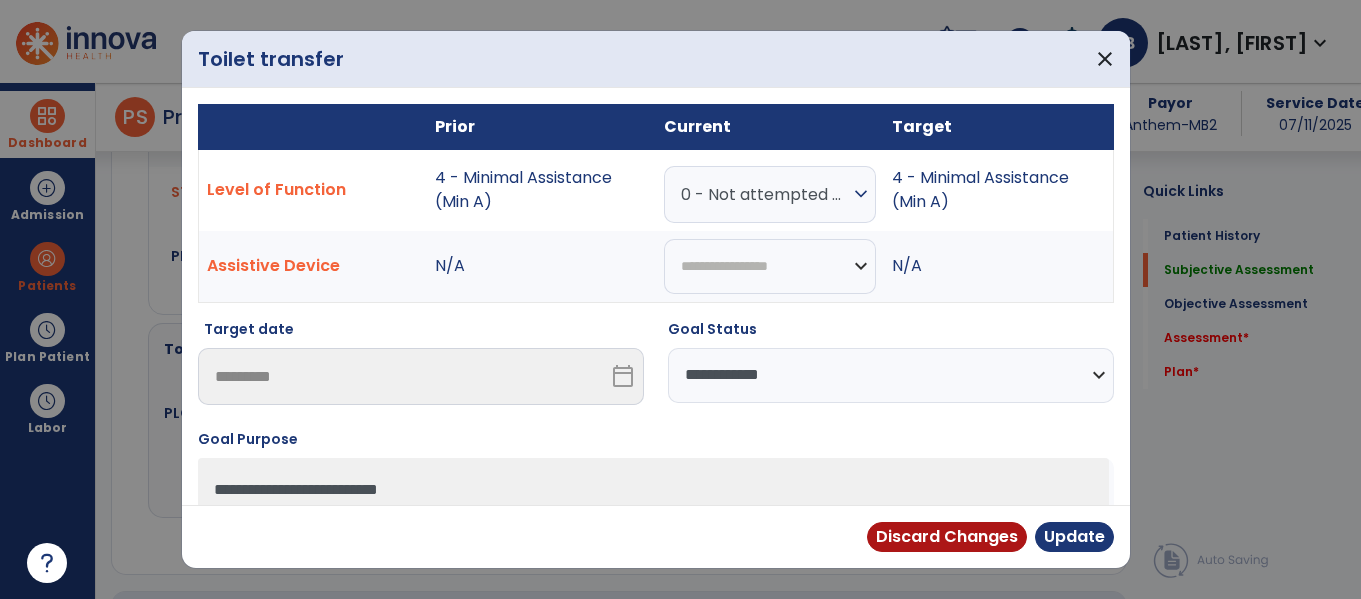 click on "**********" at bounding box center (891, 375) 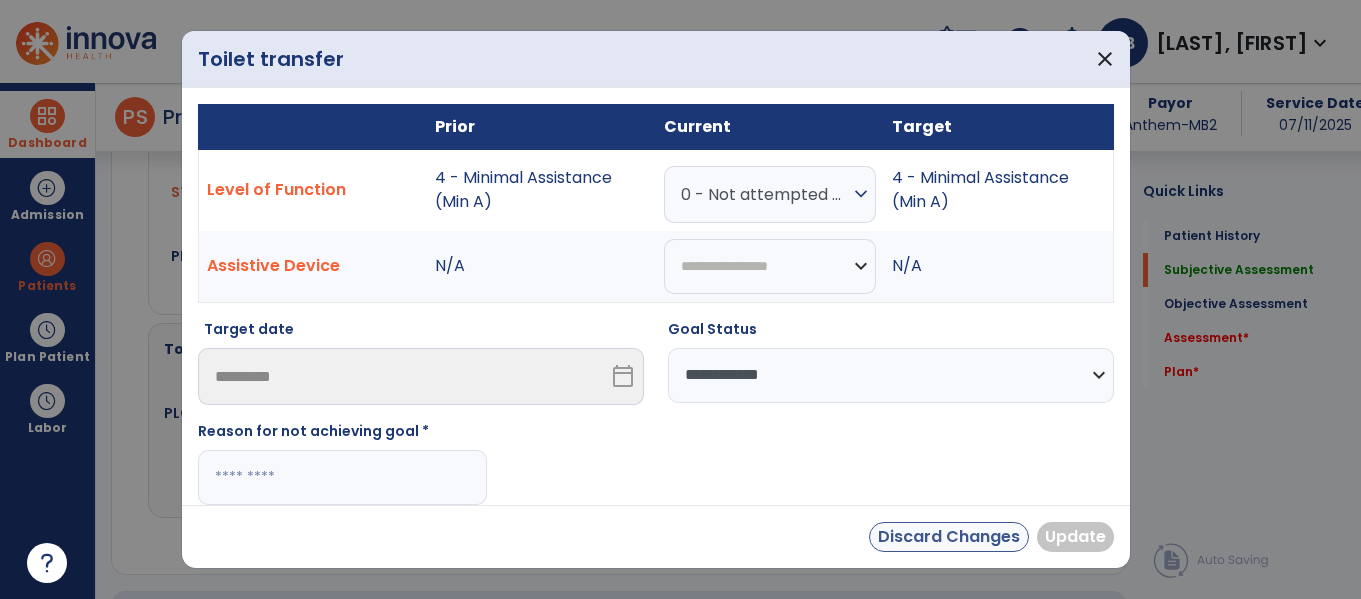 click at bounding box center [342, 477] 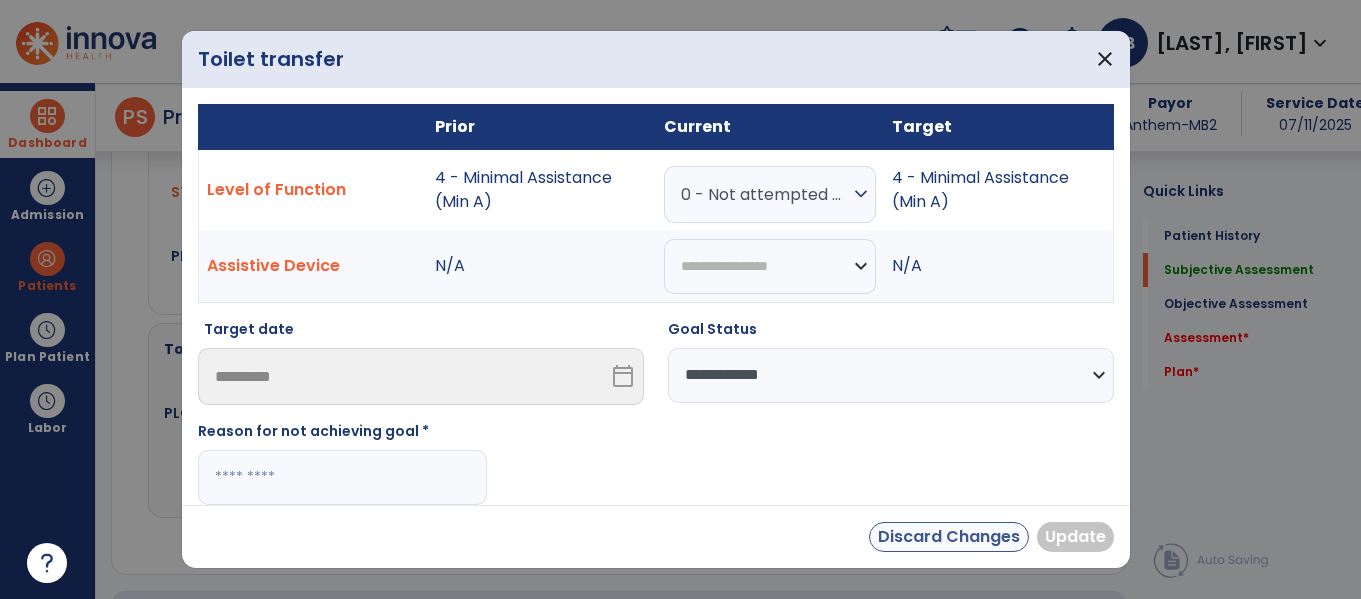 paste on "**********" 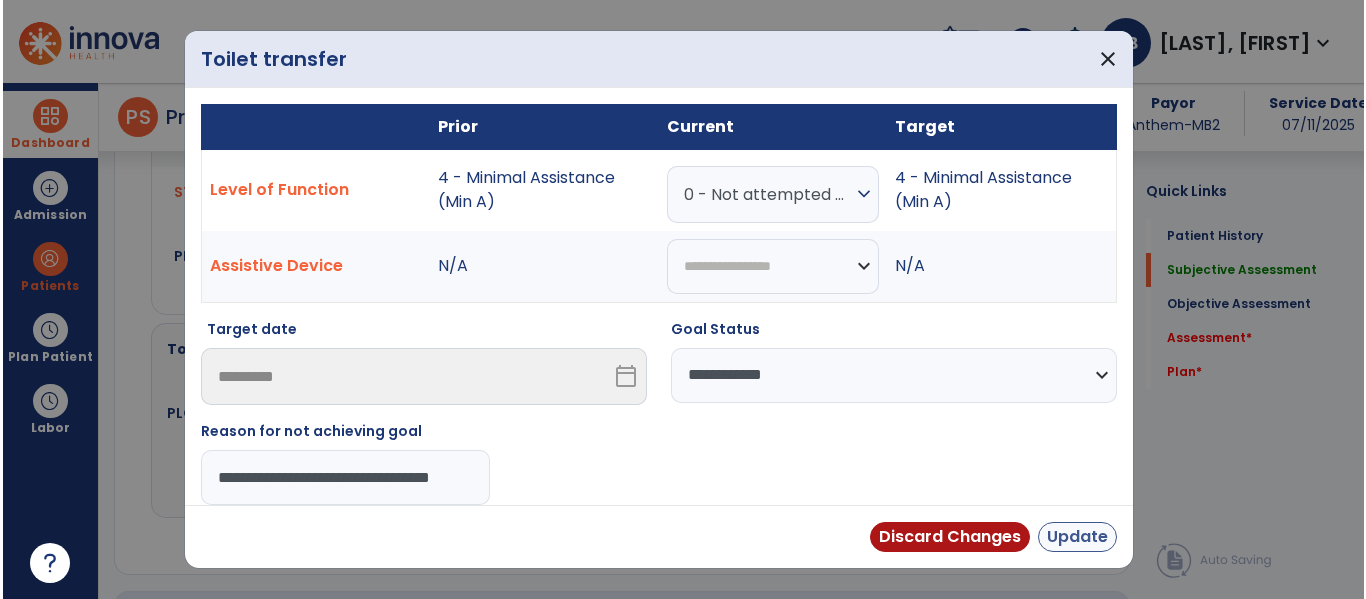 scroll, scrollTop: 0, scrollLeft: 25, axis: horizontal 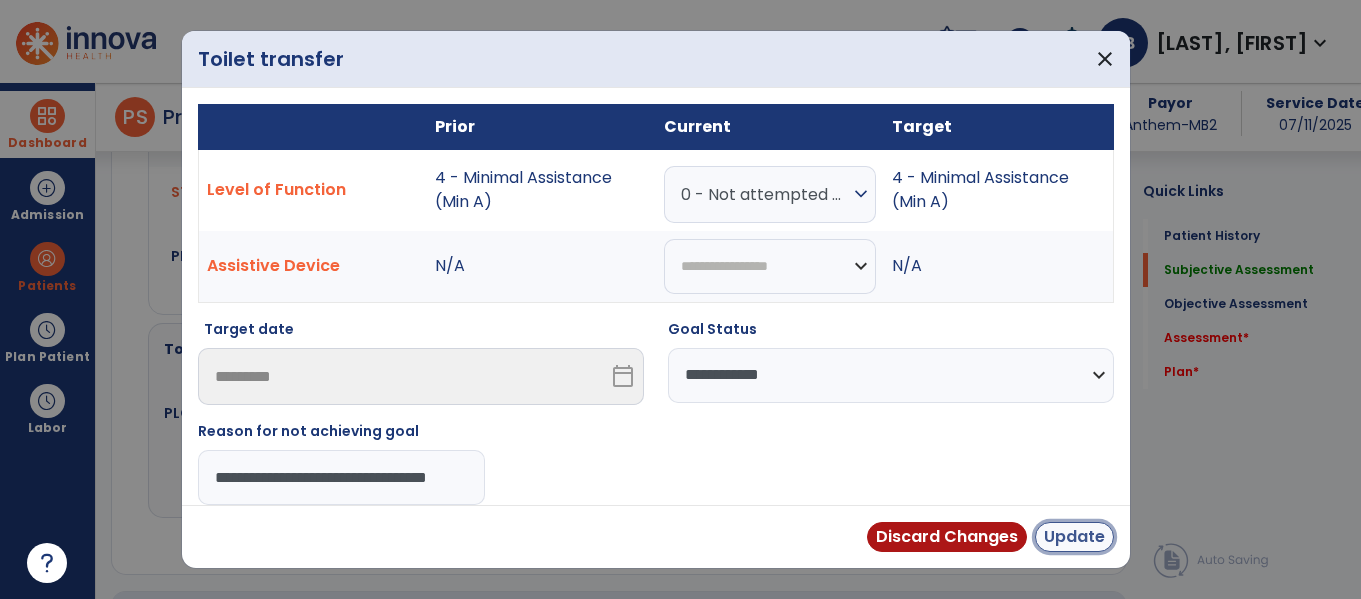 click on "Update" at bounding box center (1074, 537) 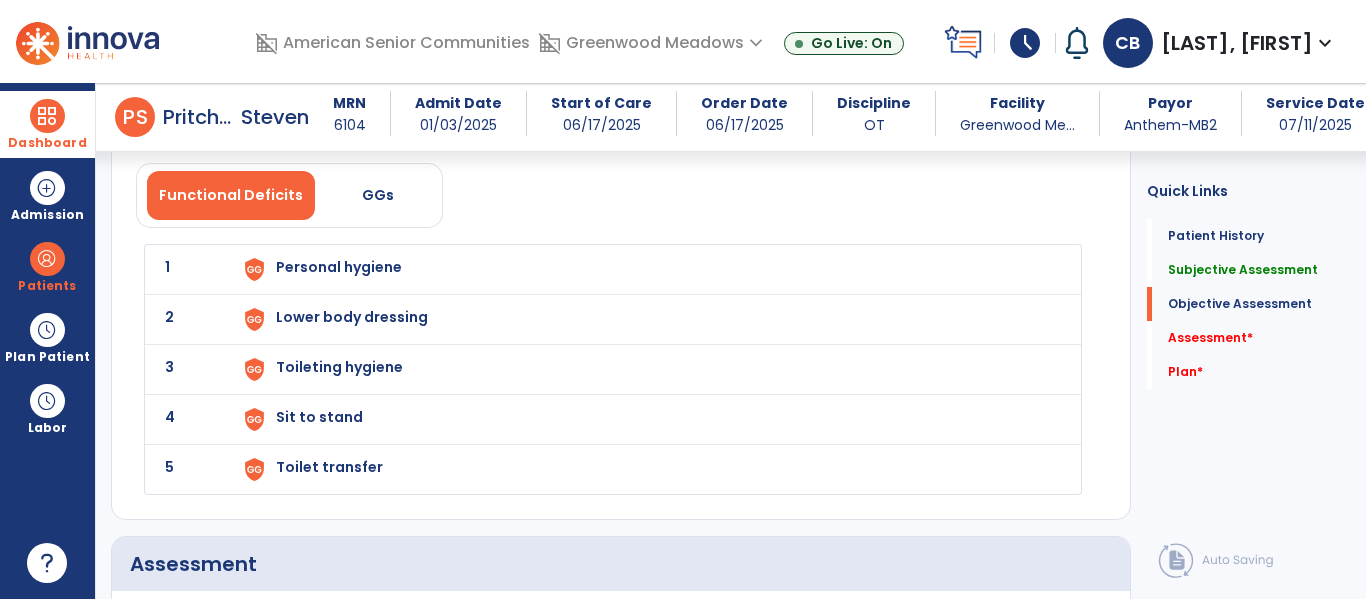 click on "1 Personal hygiene" 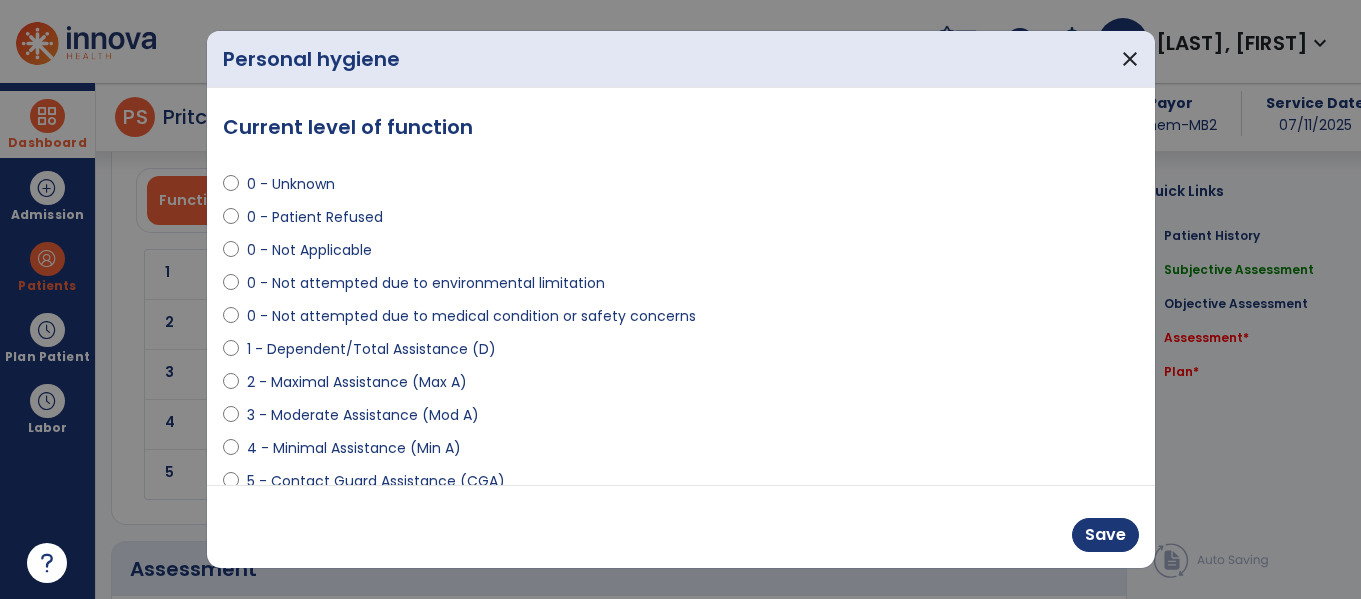 scroll, scrollTop: 1418, scrollLeft: 0, axis: vertical 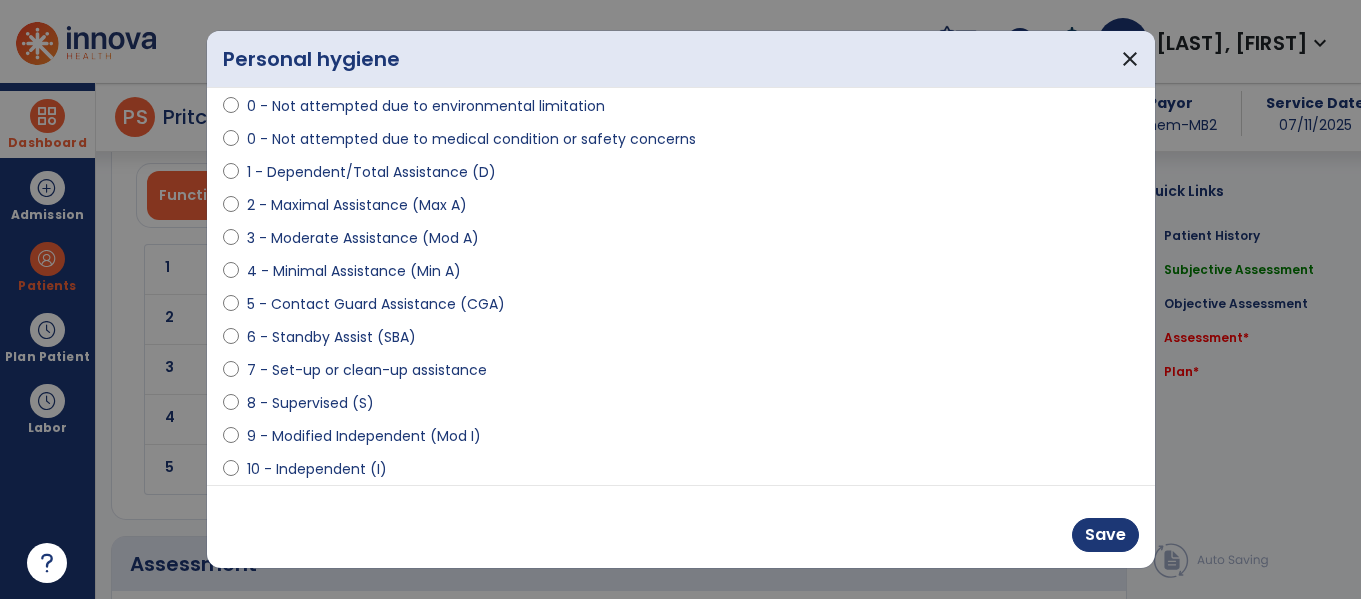 click on "3 - Moderate Assistance (Mod A)" at bounding box center [363, 238] 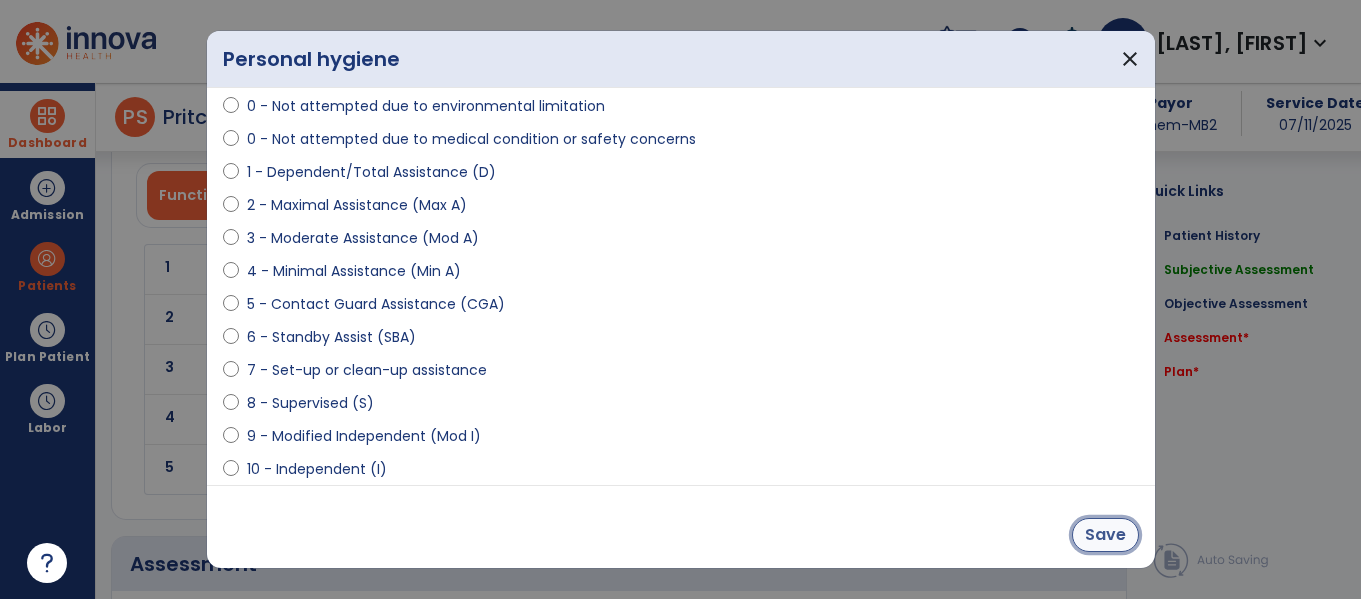 click on "Save" at bounding box center [1105, 535] 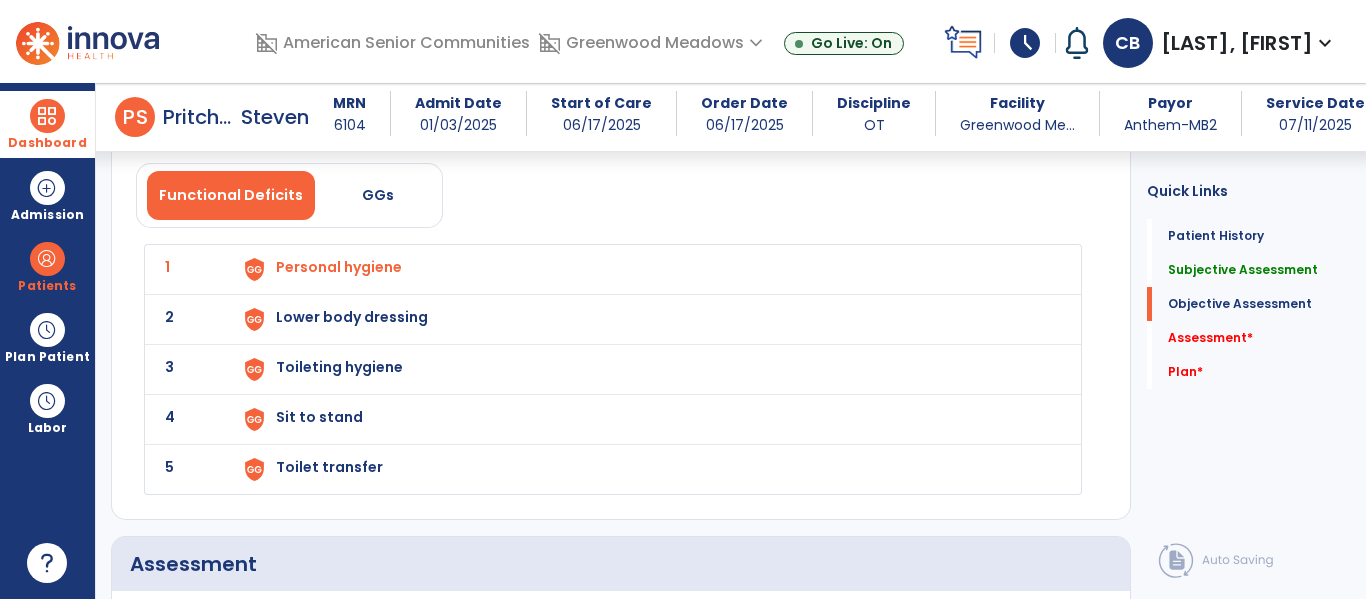 click on "Lower body dressing" at bounding box center (646, 269) 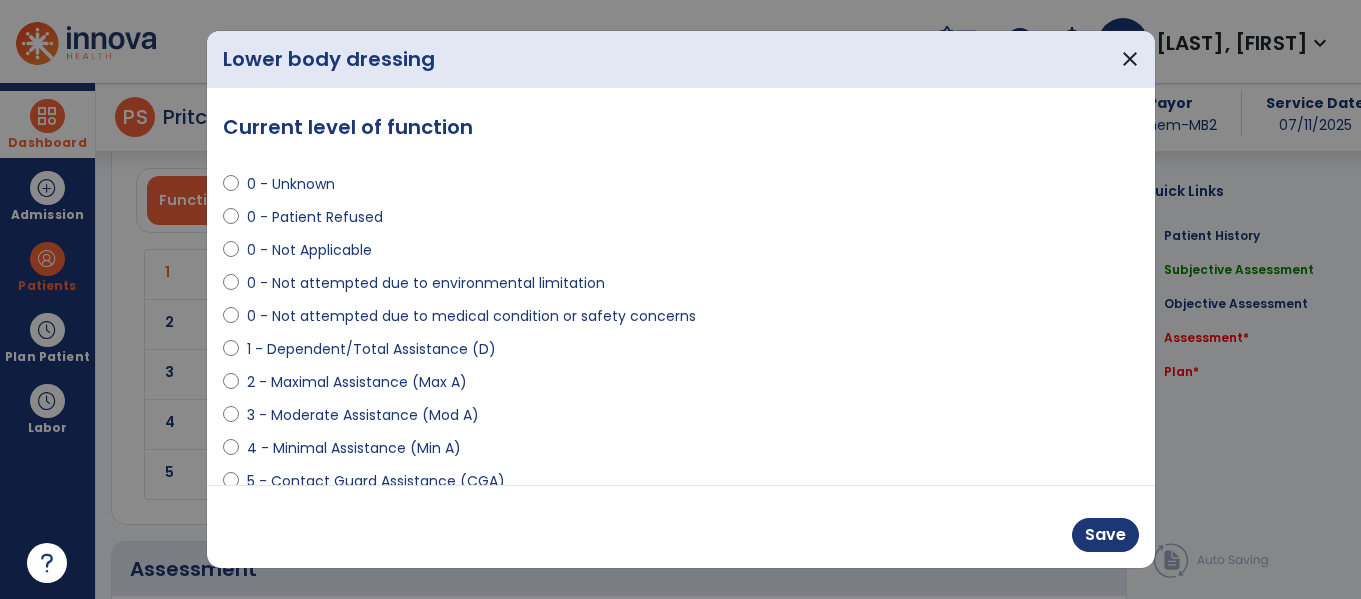 scroll, scrollTop: 1418, scrollLeft: 0, axis: vertical 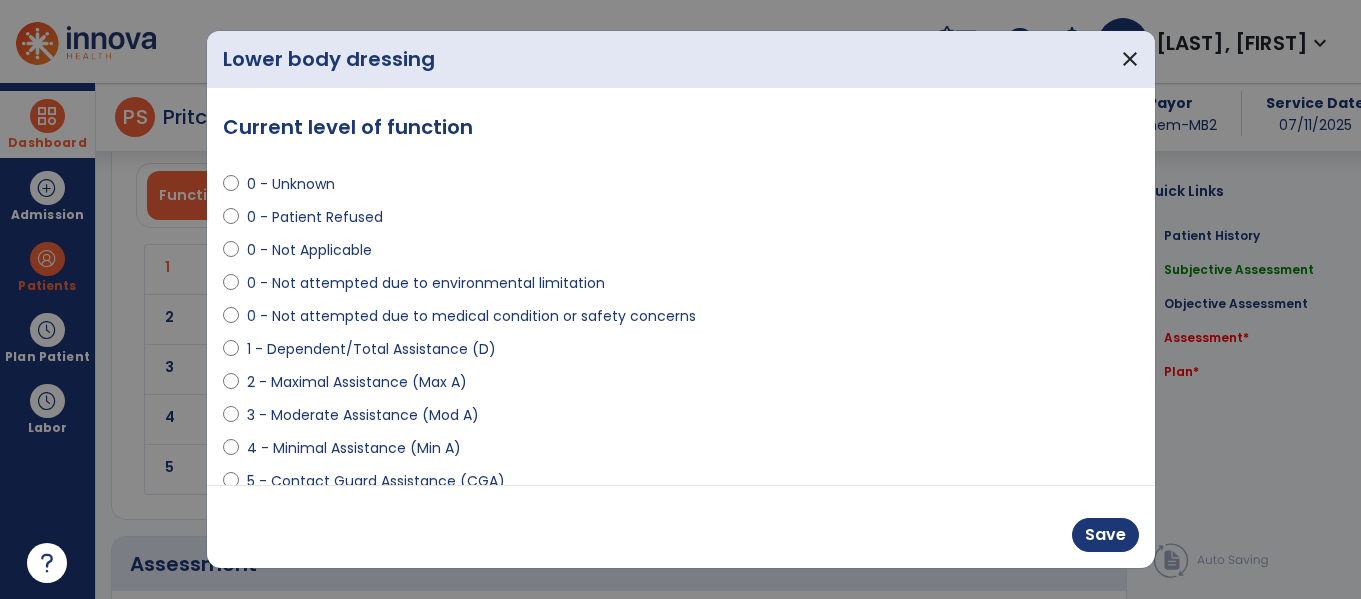 drag, startPoint x: 312, startPoint y: 379, endPoint x: 668, endPoint y: 414, distance: 357.71637 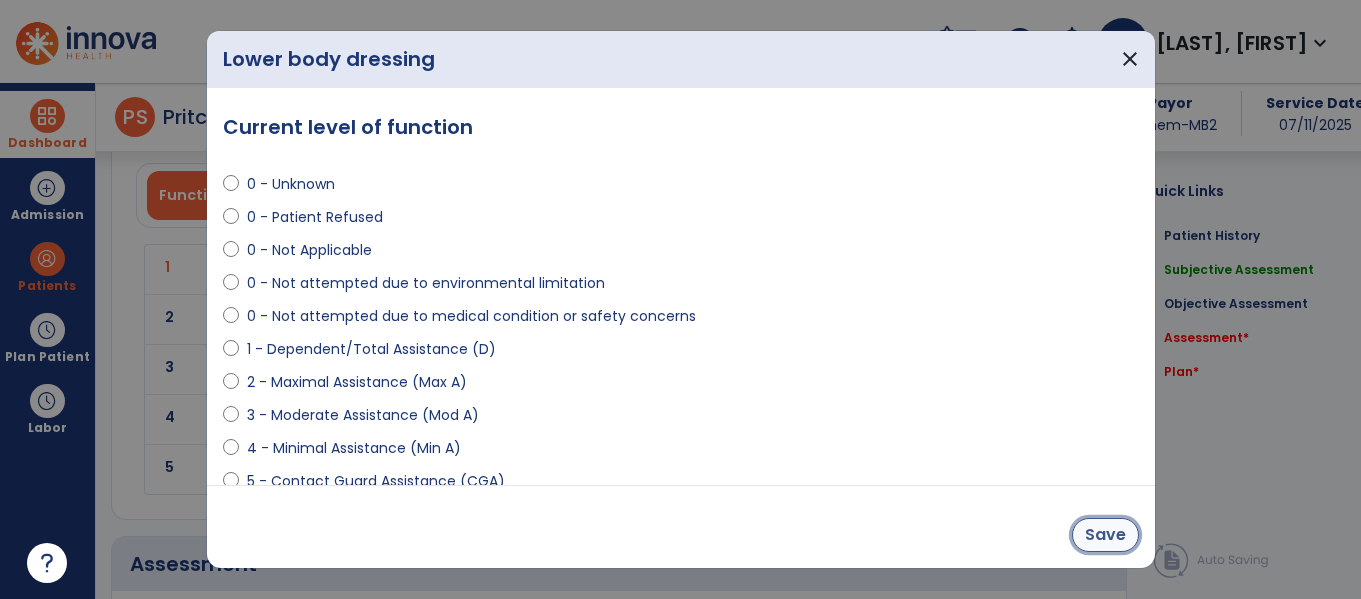click on "Save" at bounding box center [1105, 535] 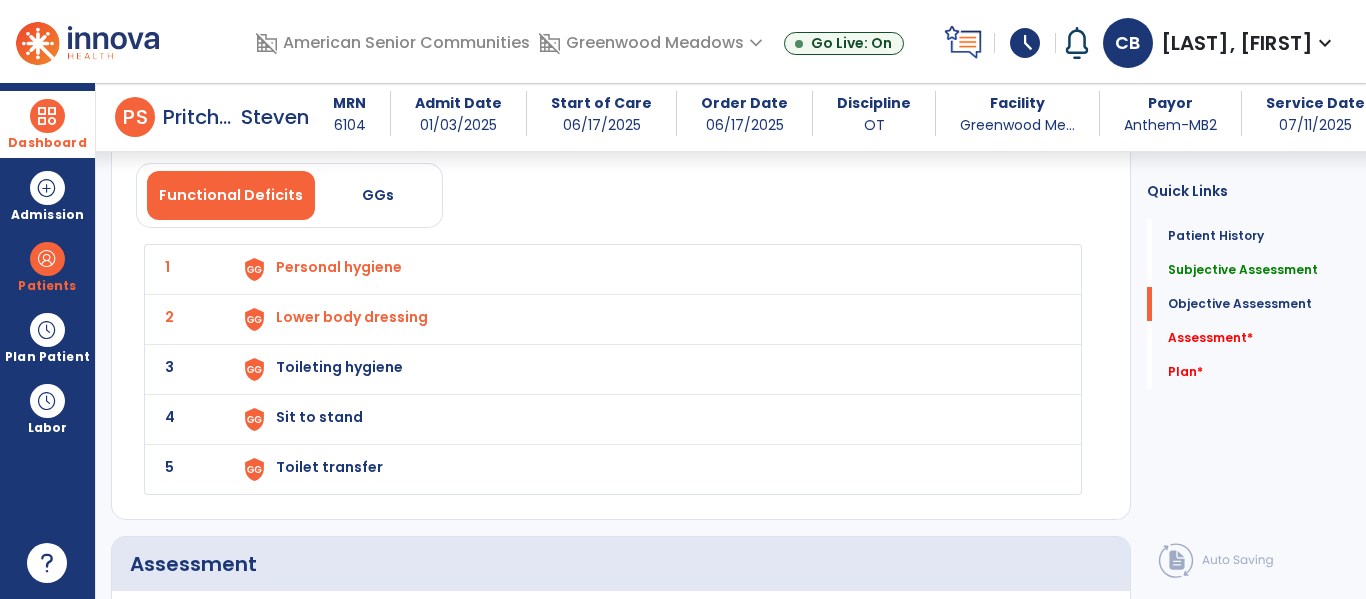 click on "Toileting hygiene" at bounding box center [339, 267] 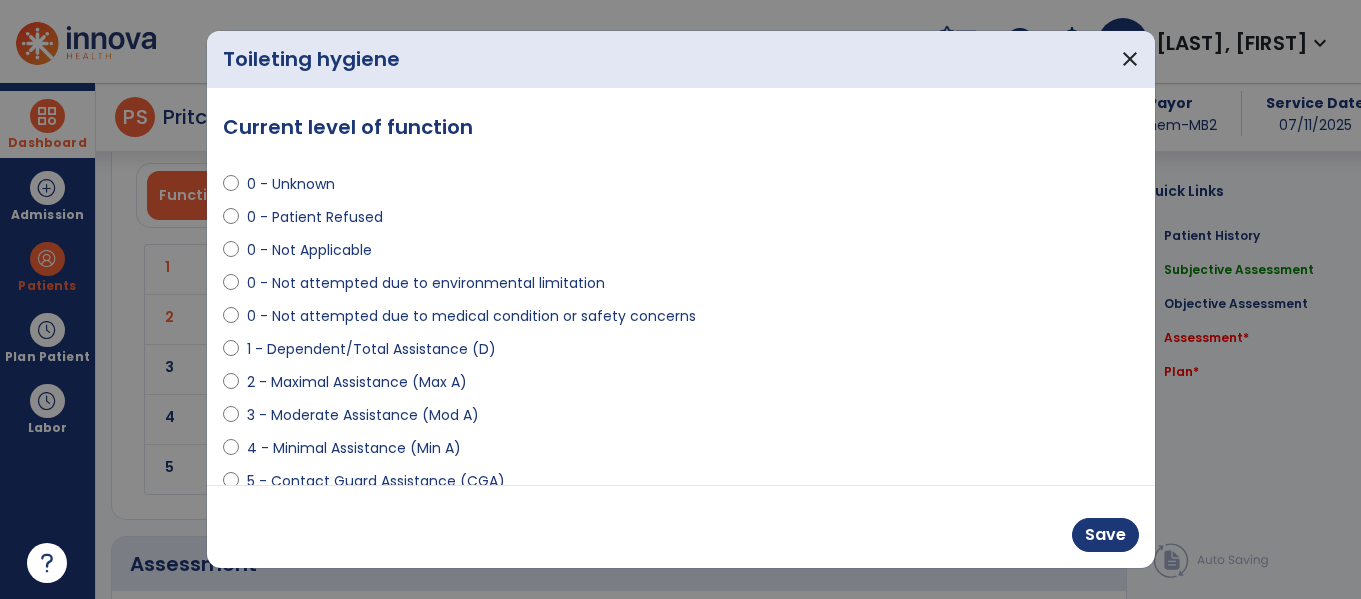 scroll, scrollTop: 1418, scrollLeft: 0, axis: vertical 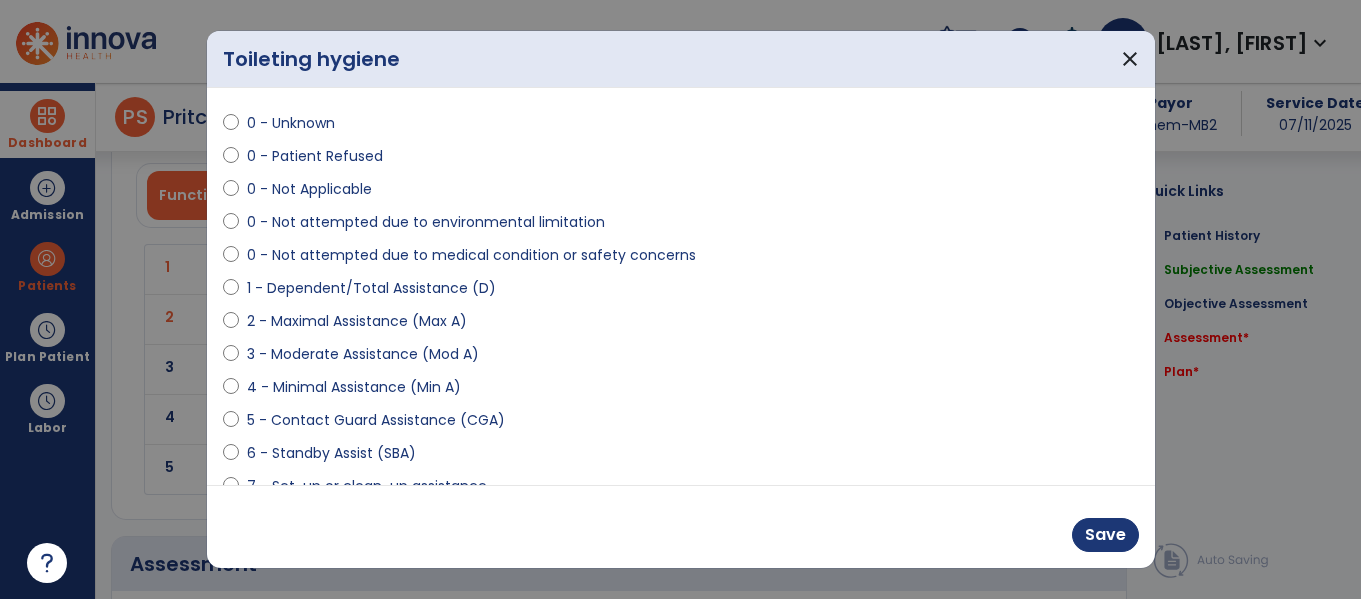 drag, startPoint x: 330, startPoint y: 304, endPoint x: 341, endPoint y: 317, distance: 17.029387 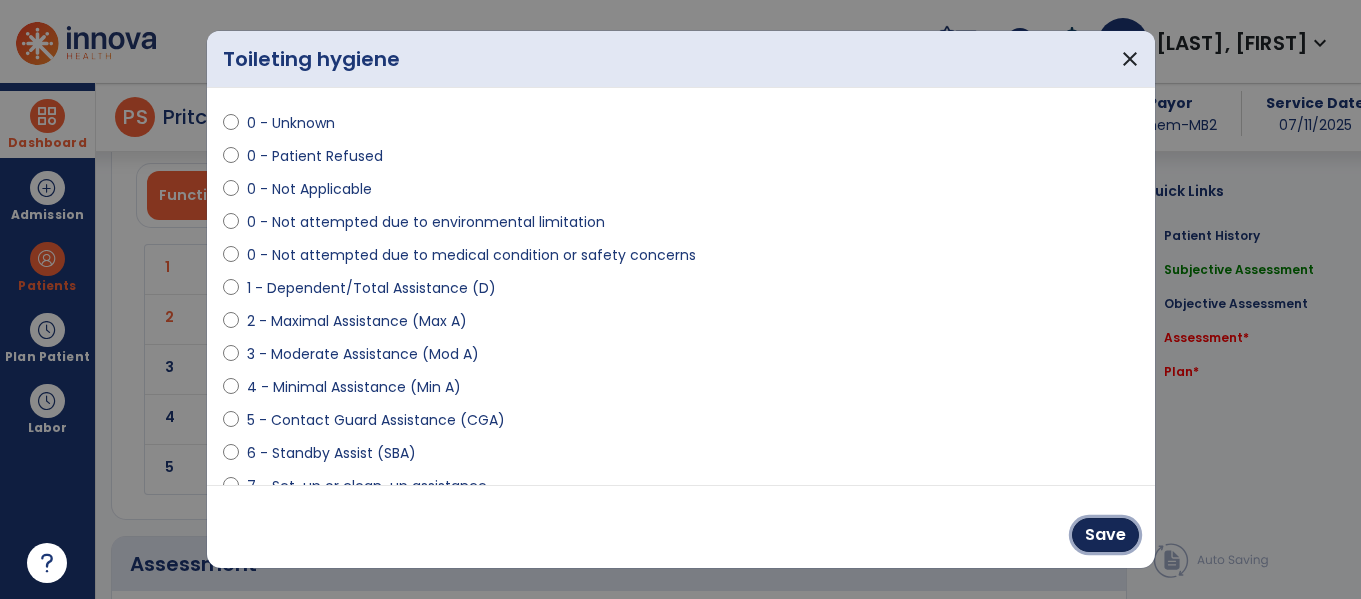 drag, startPoint x: 1102, startPoint y: 521, endPoint x: 954, endPoint y: 508, distance: 148.56985 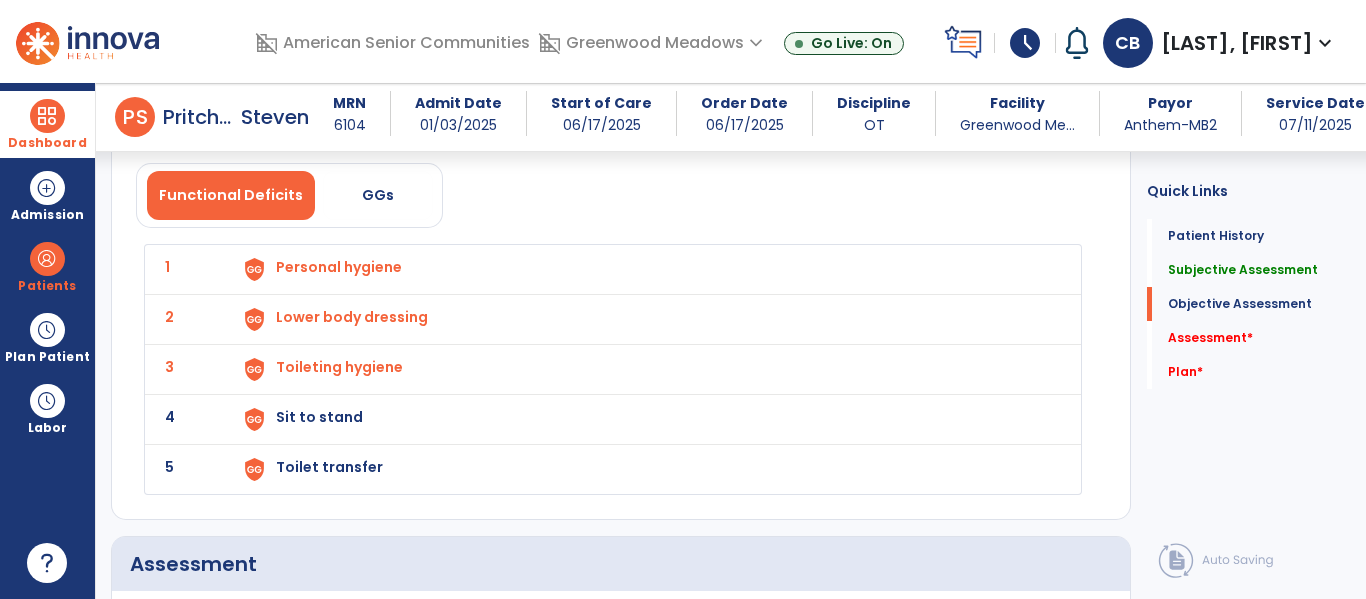 click on "Sit to stand" at bounding box center (339, 267) 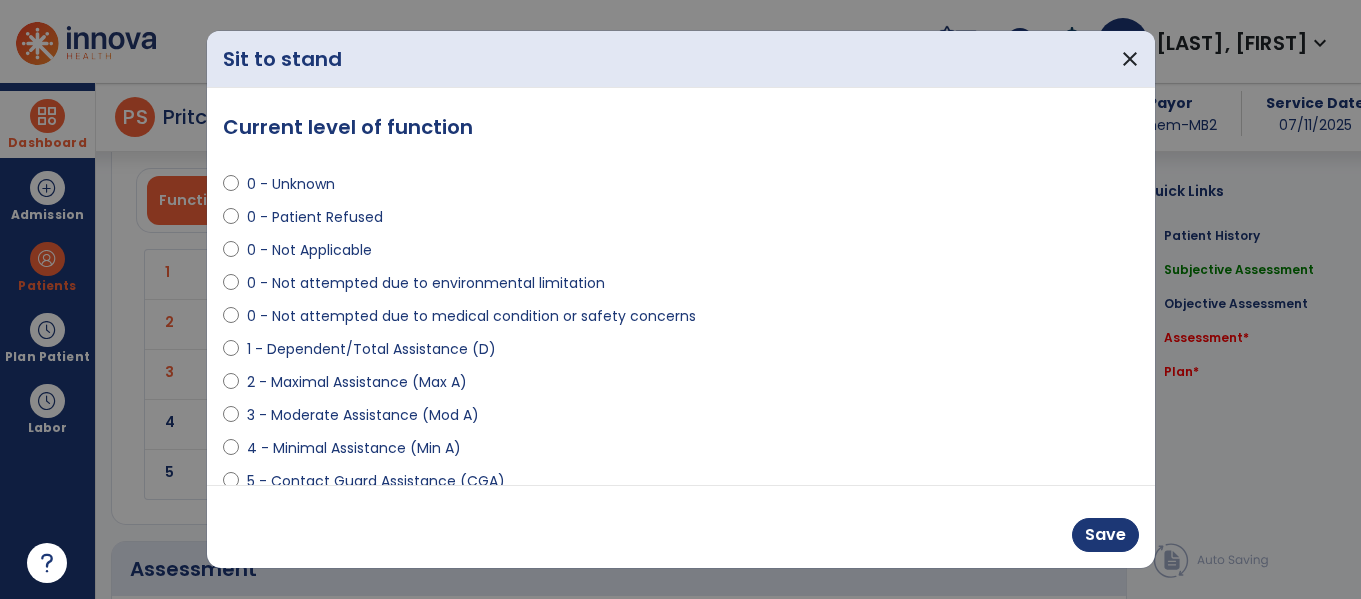 scroll, scrollTop: 1418, scrollLeft: 0, axis: vertical 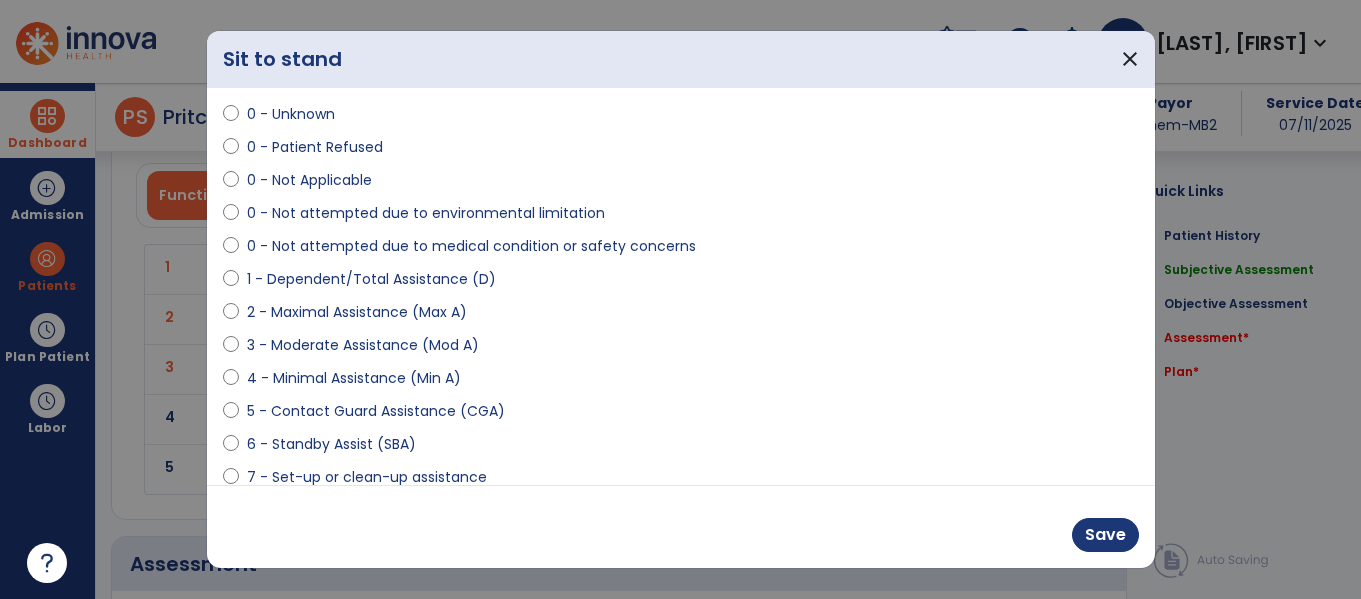 drag, startPoint x: 327, startPoint y: 336, endPoint x: 569, endPoint y: 384, distance: 246.71442 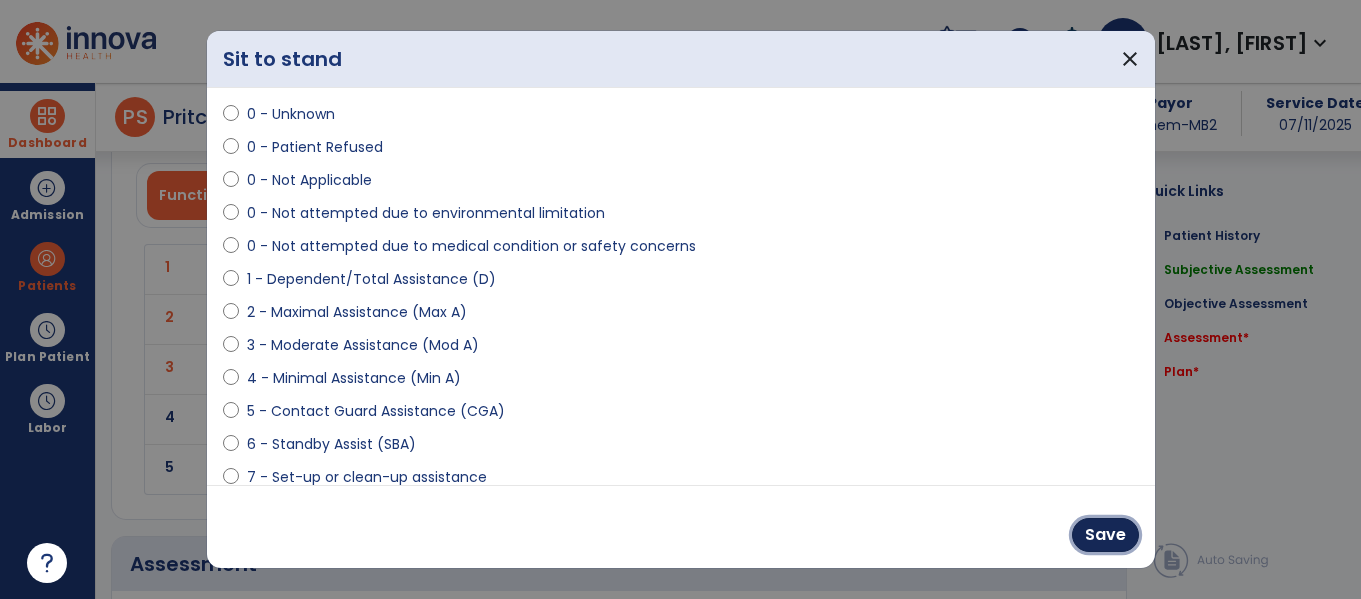 drag, startPoint x: 1105, startPoint y: 544, endPoint x: 344, endPoint y: 491, distance: 762.8434 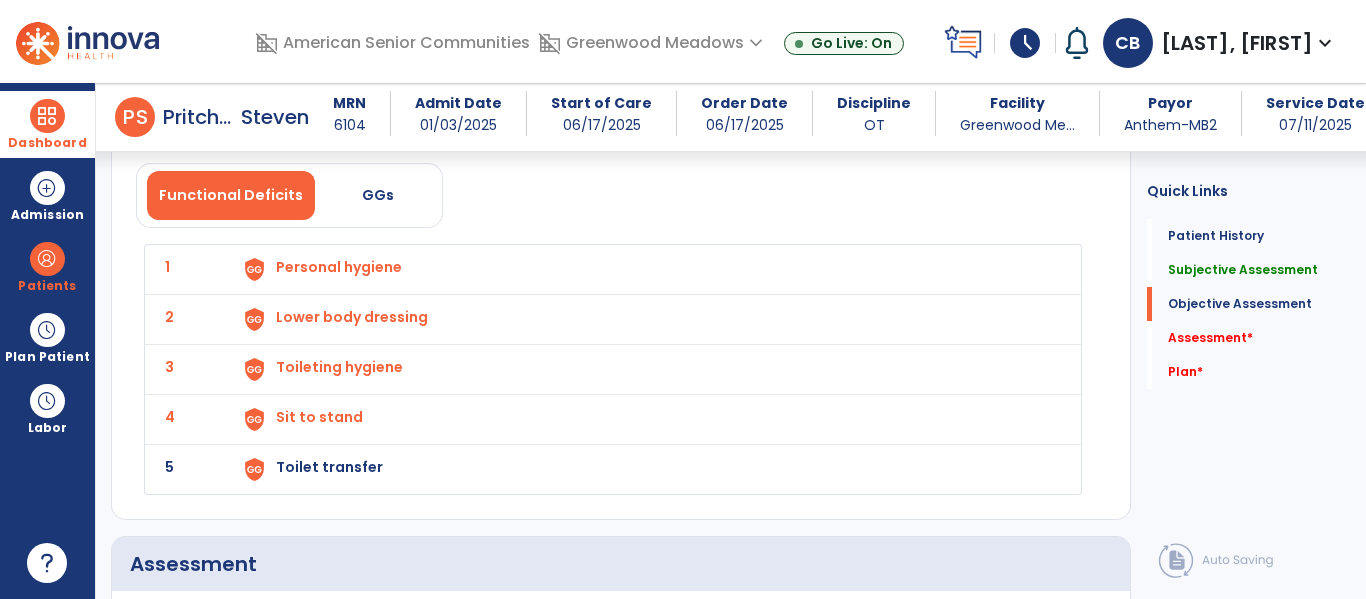 click on "Toilet transfer" at bounding box center [339, 267] 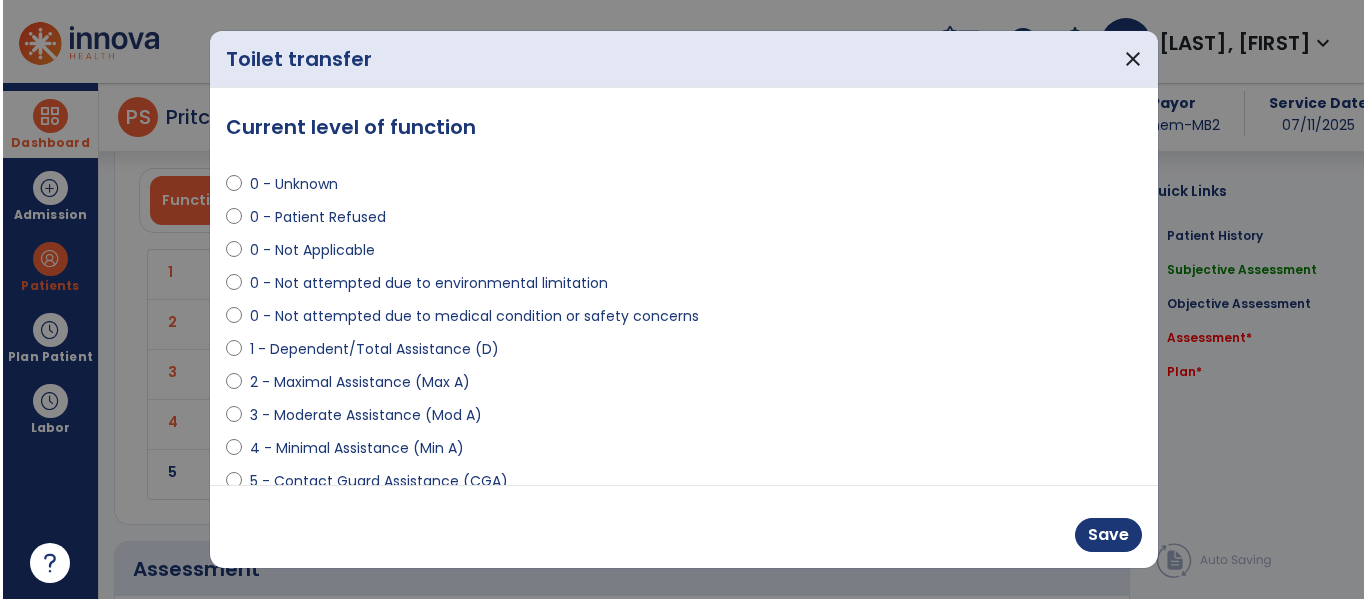 scroll, scrollTop: 1418, scrollLeft: 0, axis: vertical 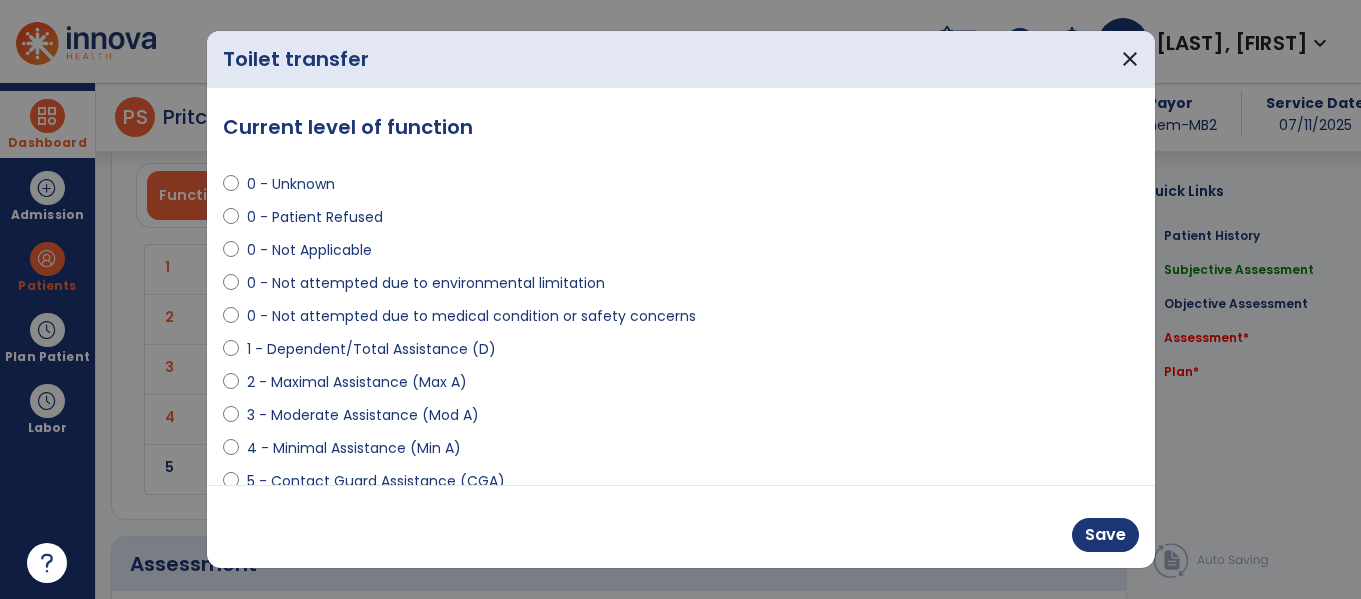click on "0 - Not attempted due to medical condition or safety concerns" at bounding box center [681, 320] 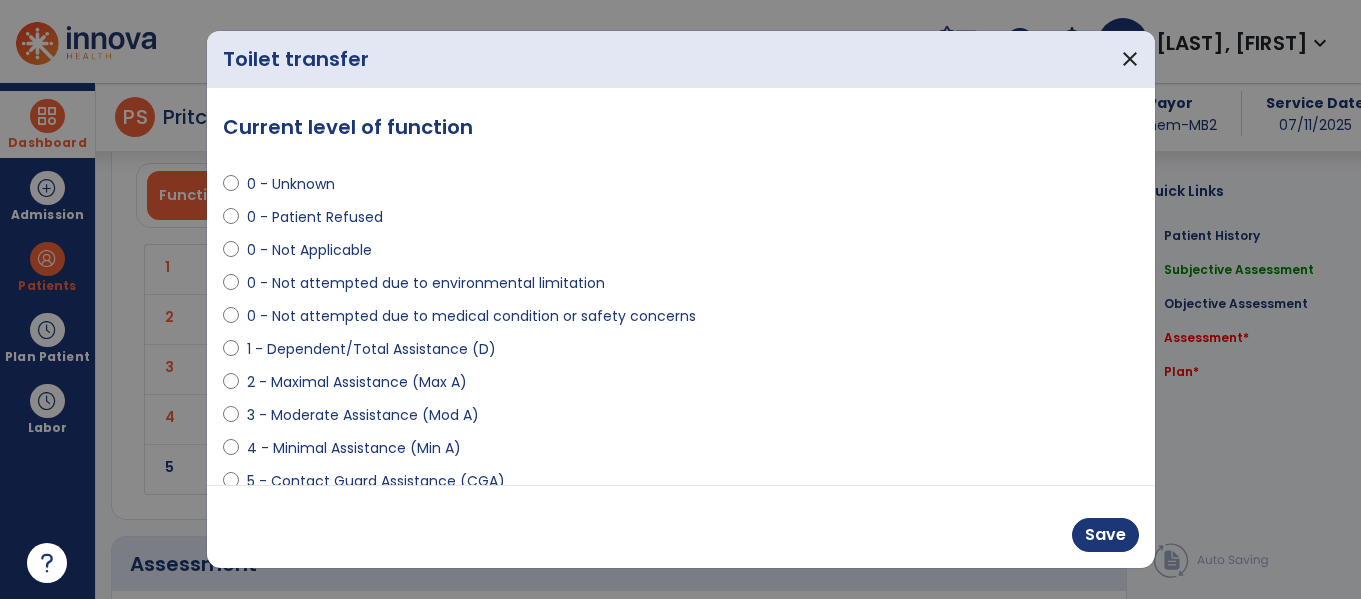 click on "0 - Not attempted due to medical condition or safety concerns" at bounding box center (471, 316) 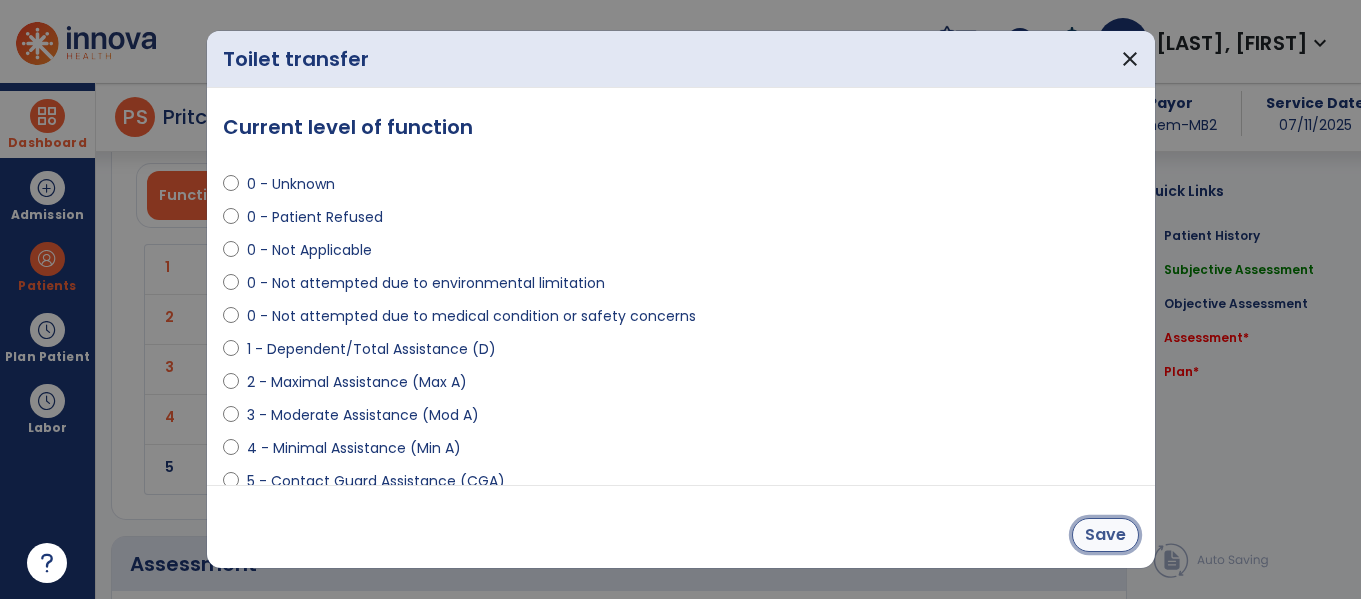 click on "Save" at bounding box center [1105, 535] 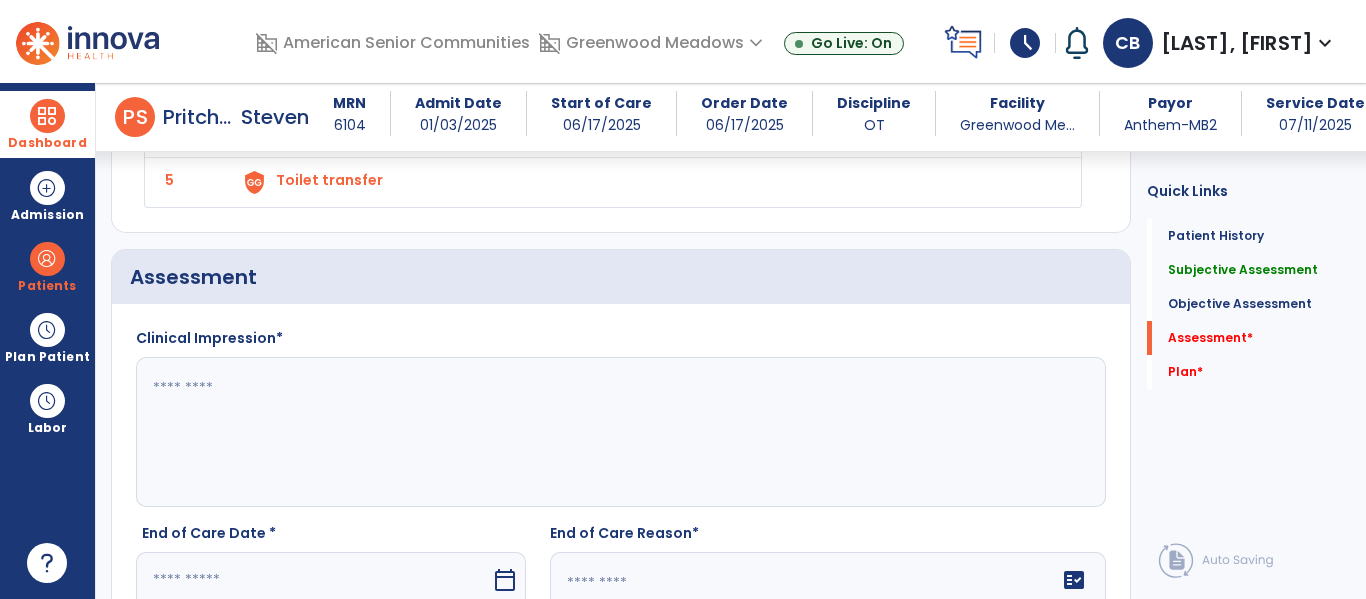 click 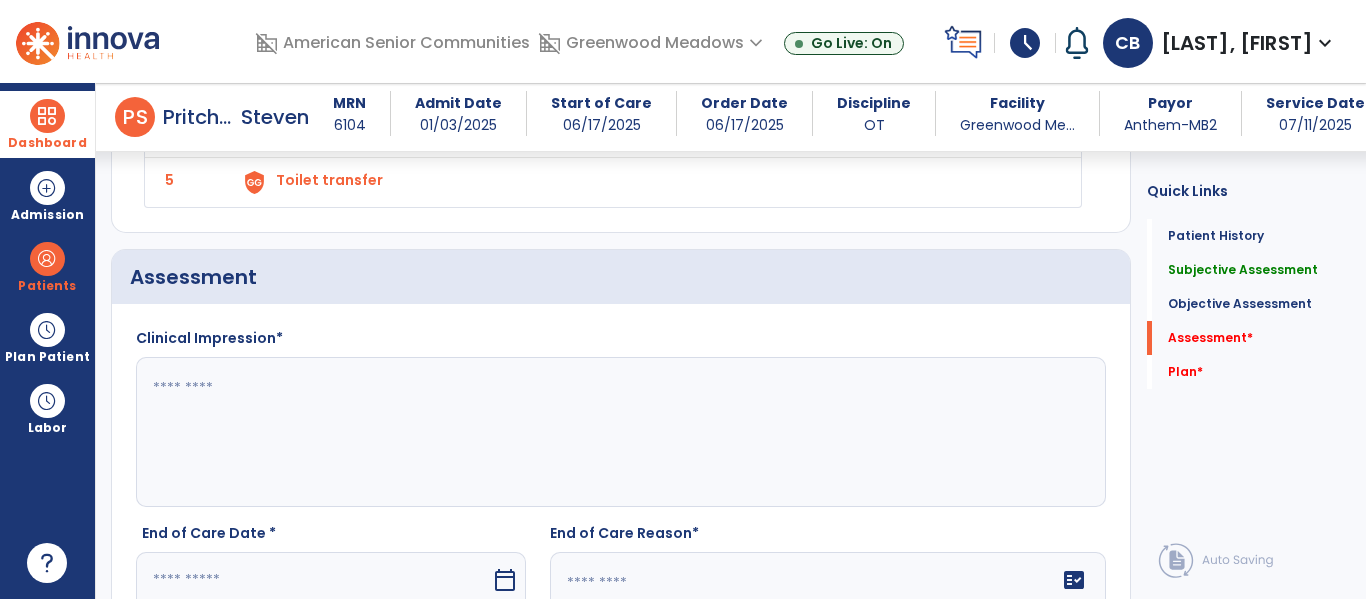 paste on "**********" 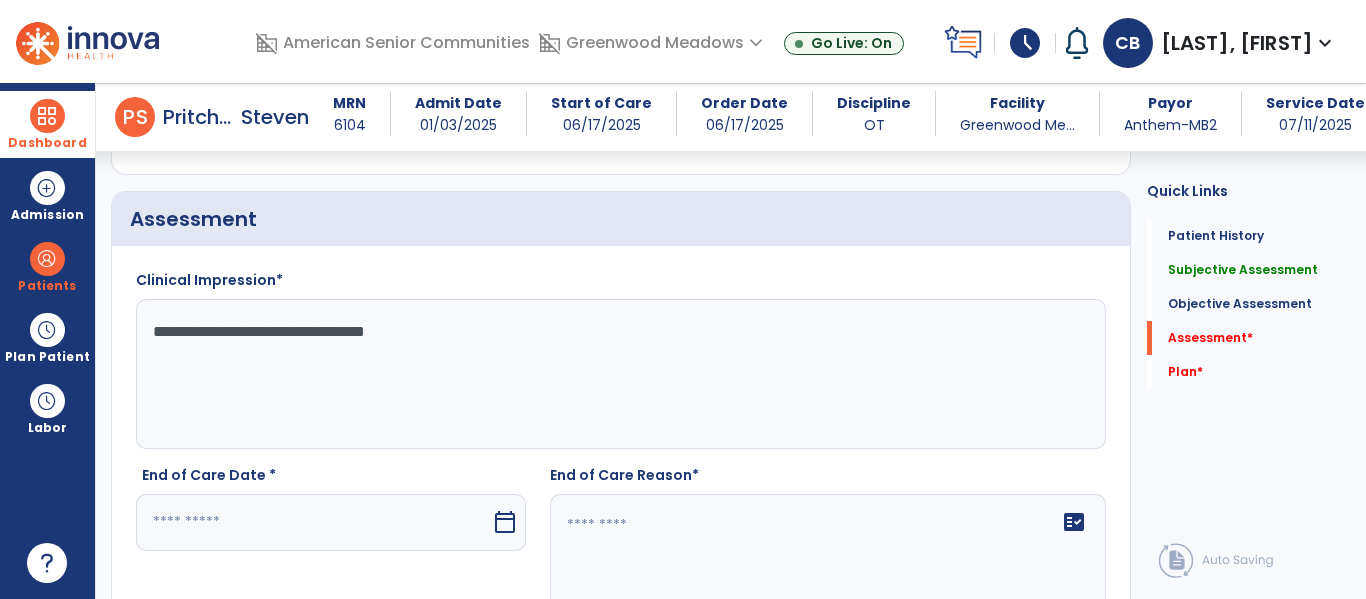 scroll, scrollTop: 1918, scrollLeft: 0, axis: vertical 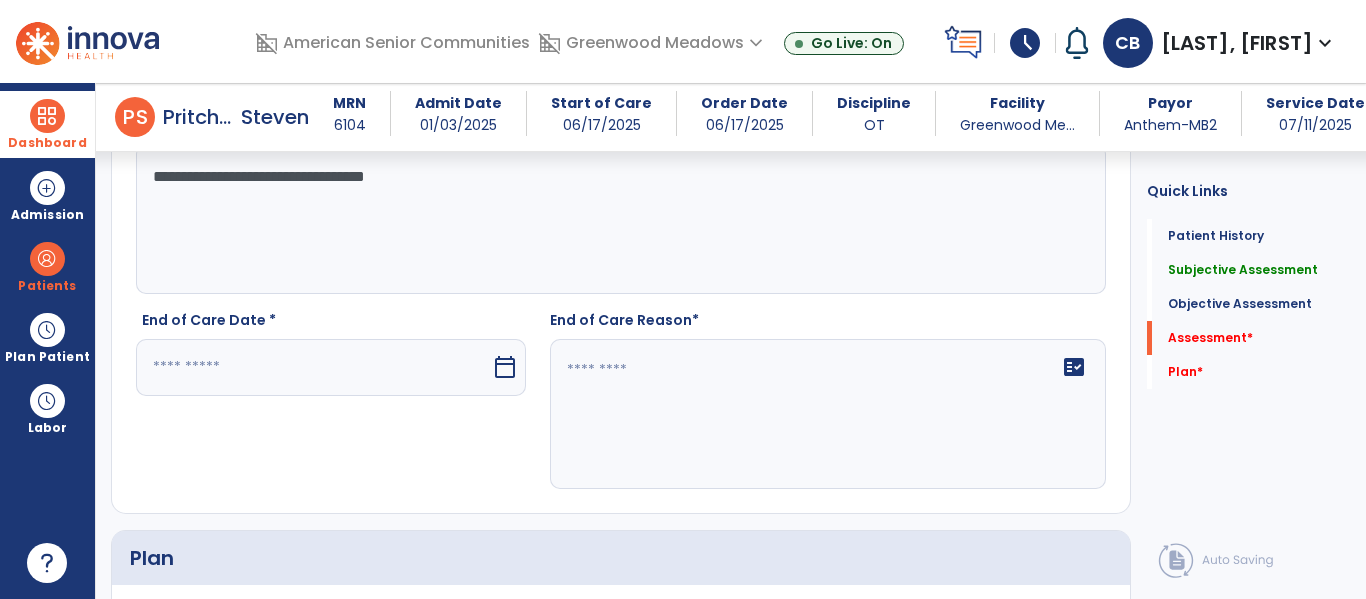 type on "**********" 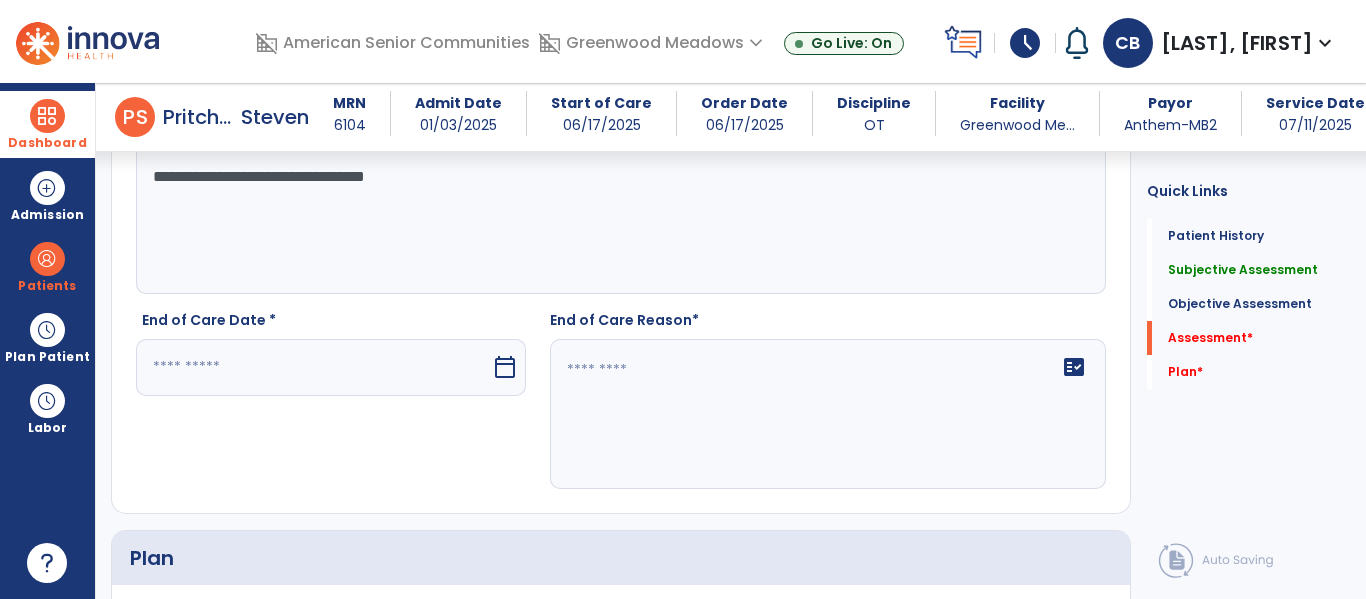 click at bounding box center [313, 367] 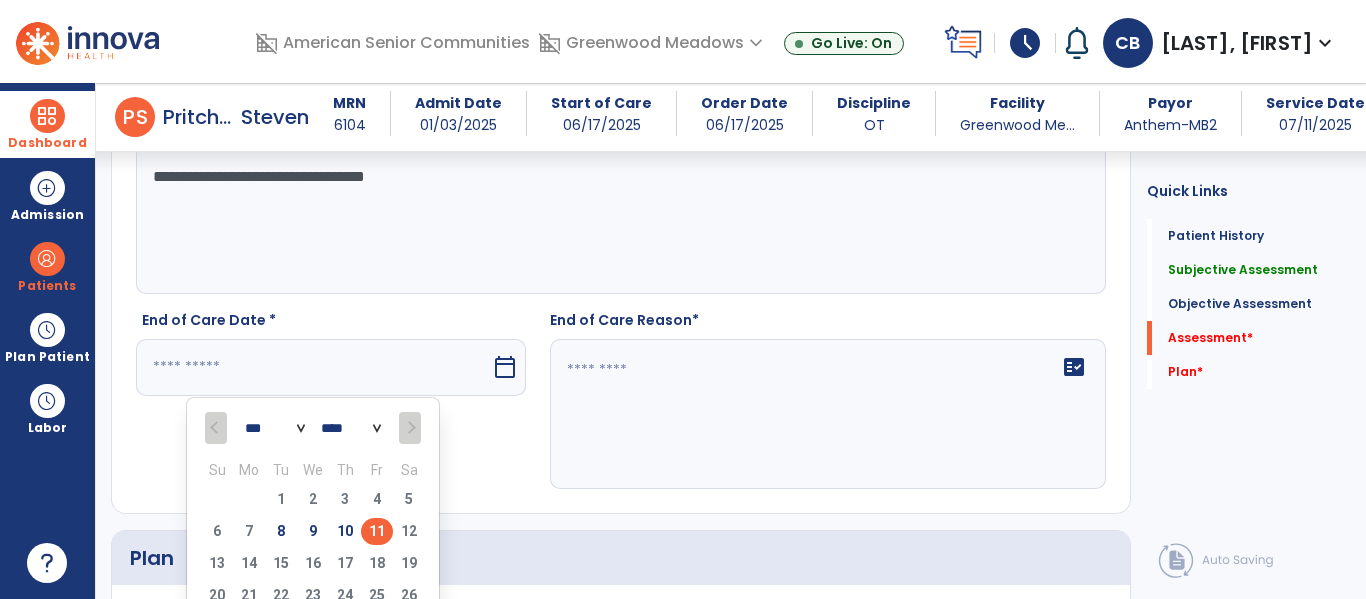click on "11" at bounding box center (377, 531) 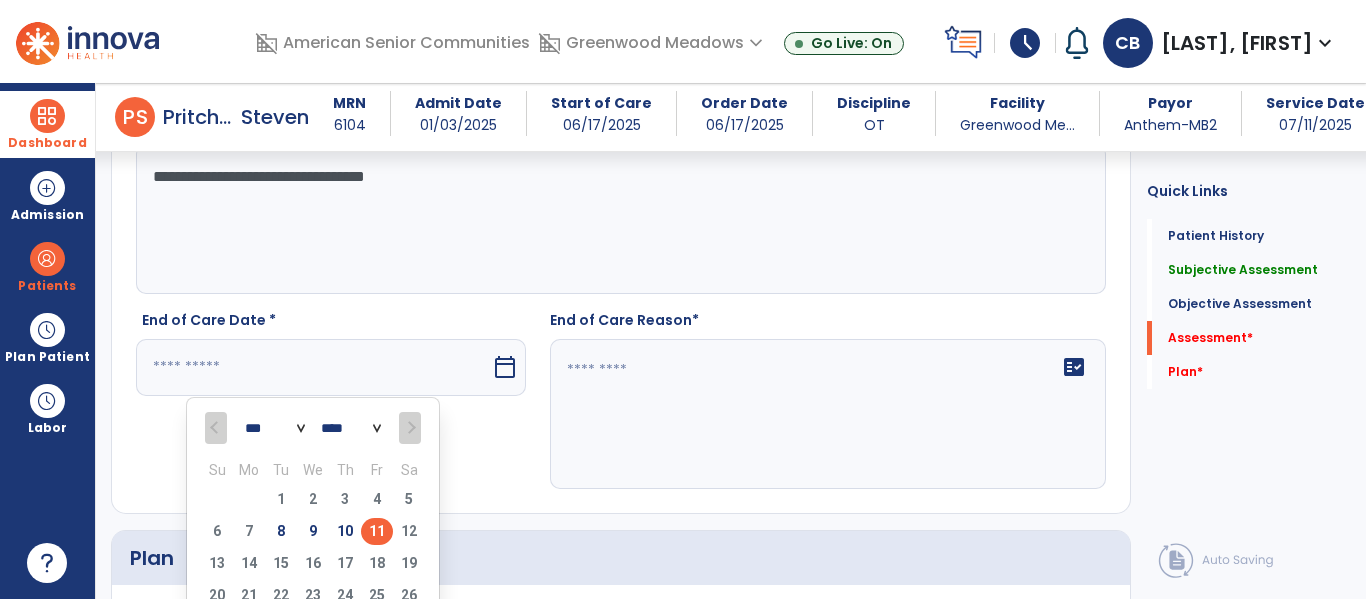 type on "*********" 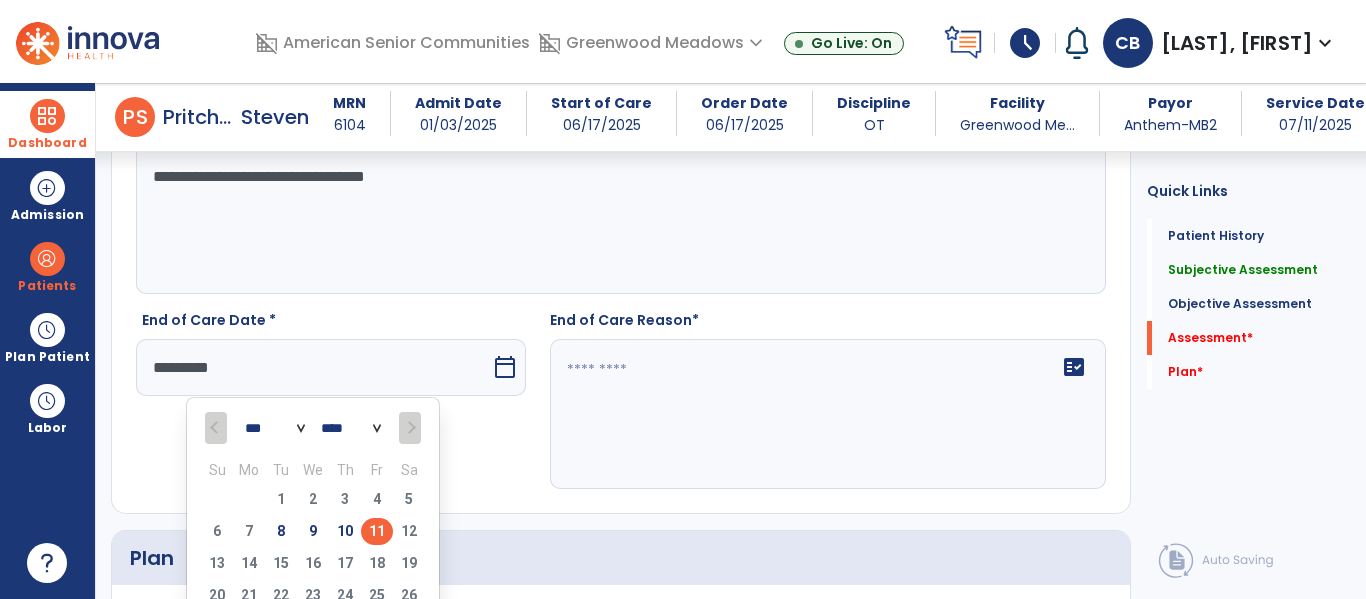 click on "fact_check" 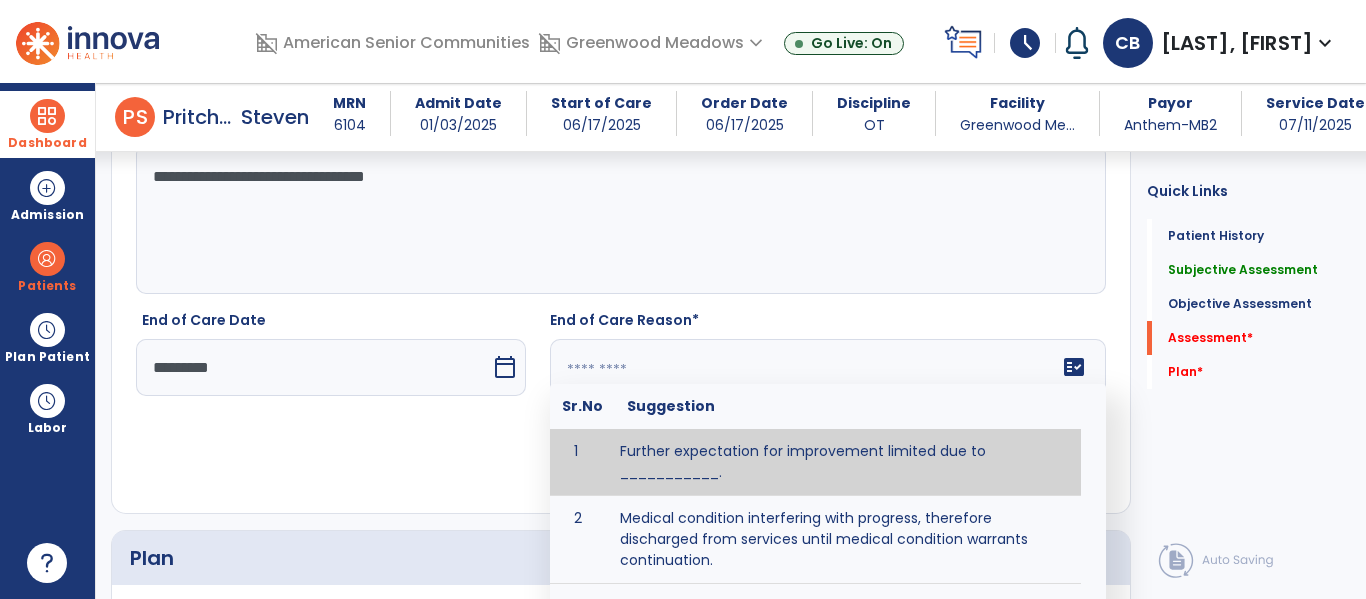 paste on "**********" 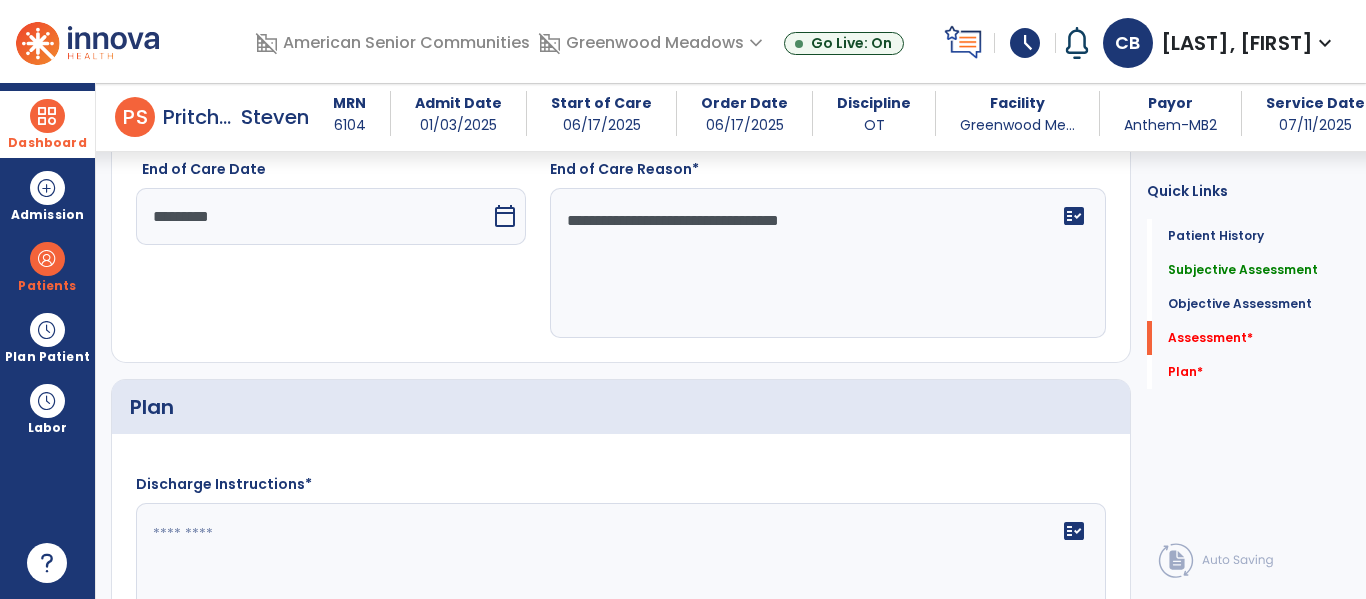 scroll, scrollTop: 2230, scrollLeft: 0, axis: vertical 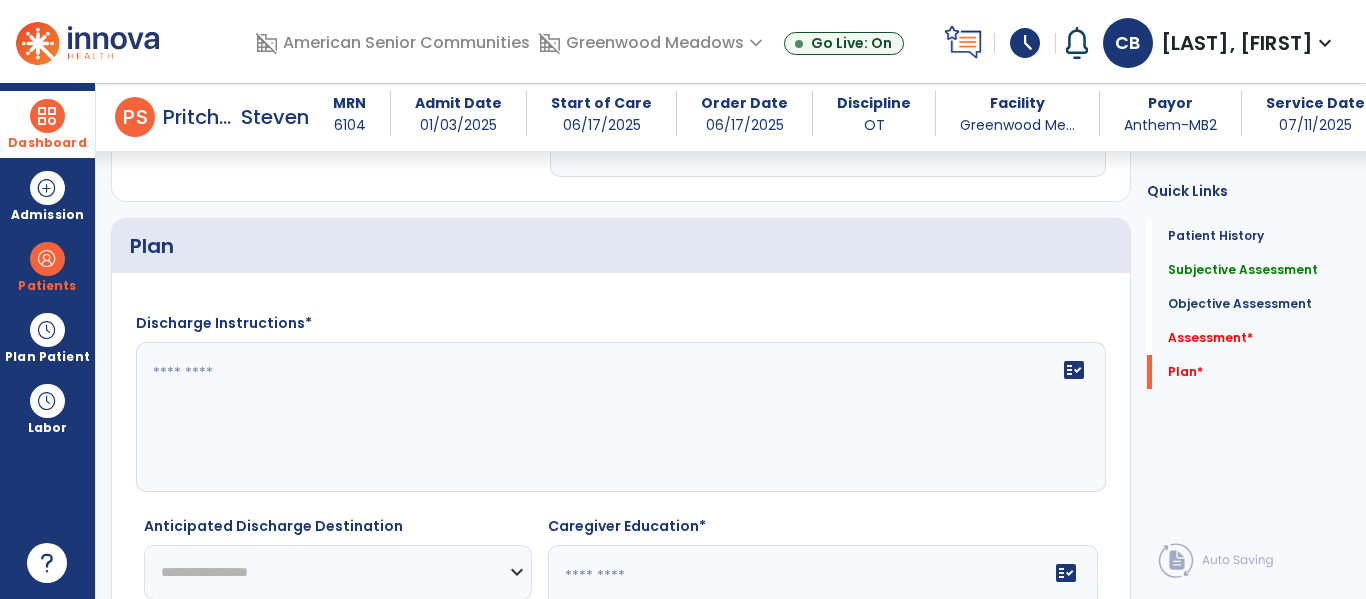 type on "**********" 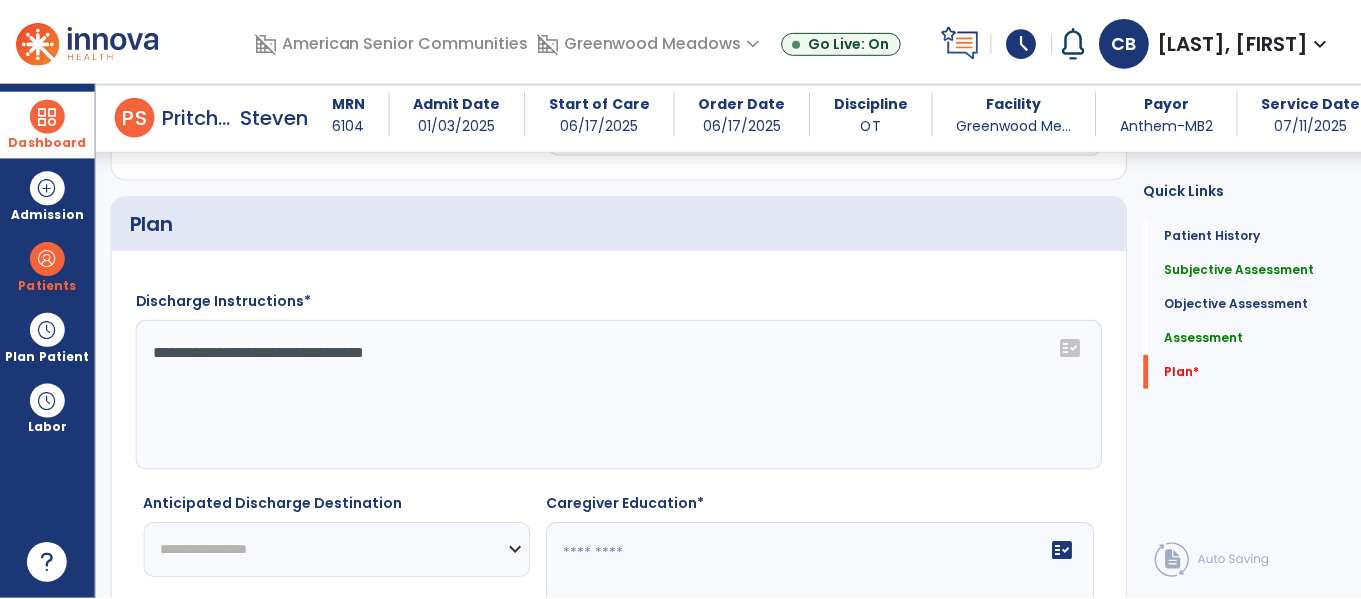 scroll, scrollTop: 2431, scrollLeft: 0, axis: vertical 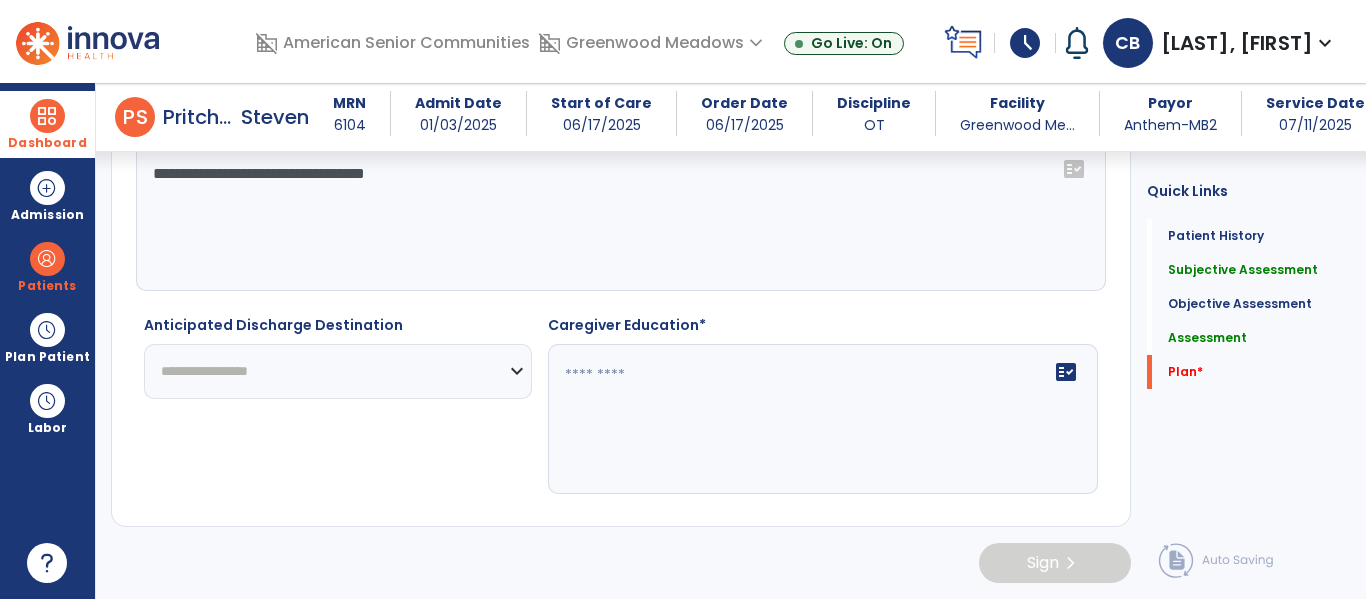 click on "**********" 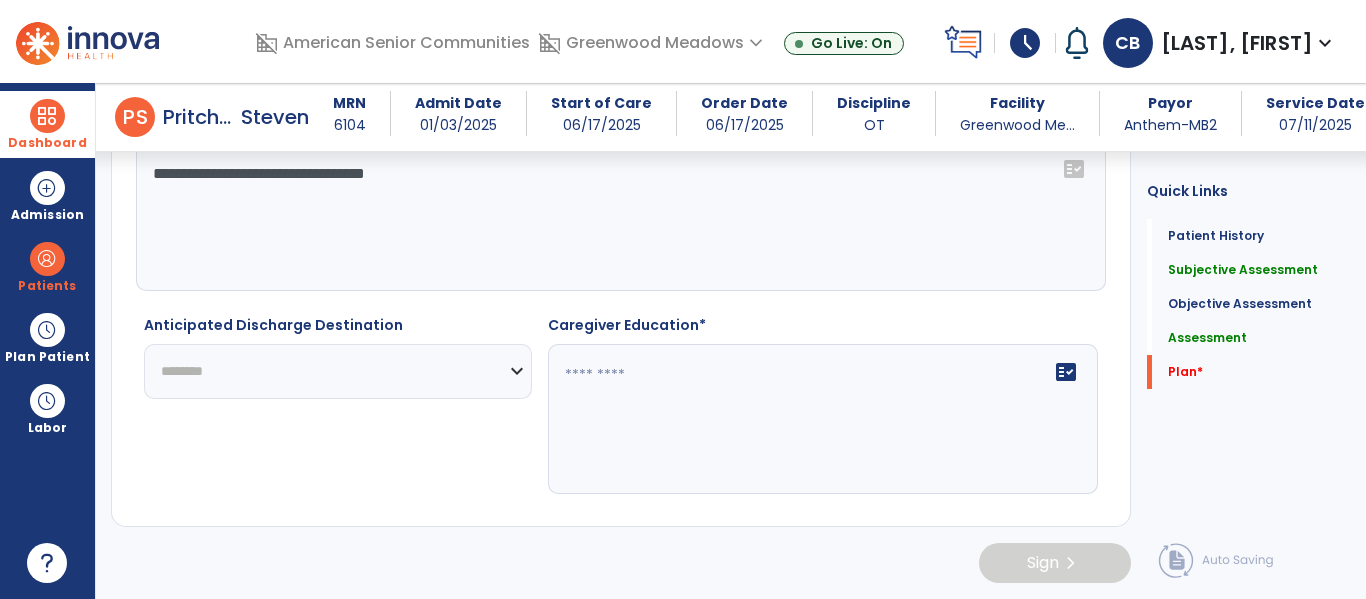 click on "**********" 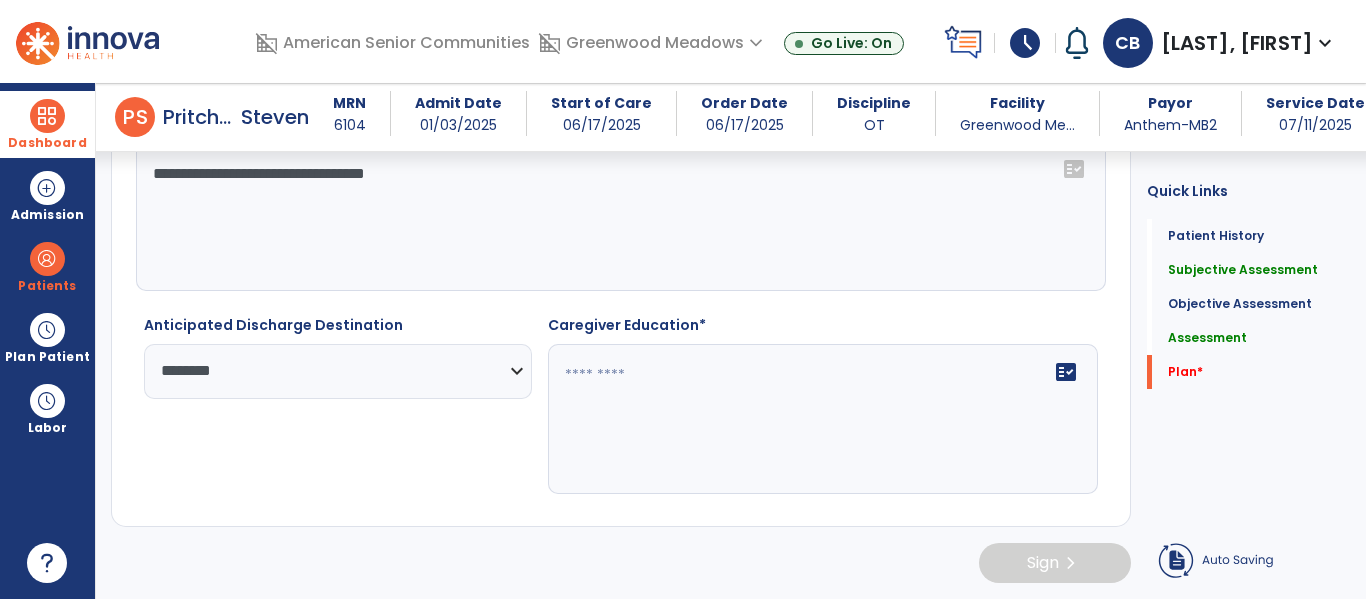 click on "fact_check" 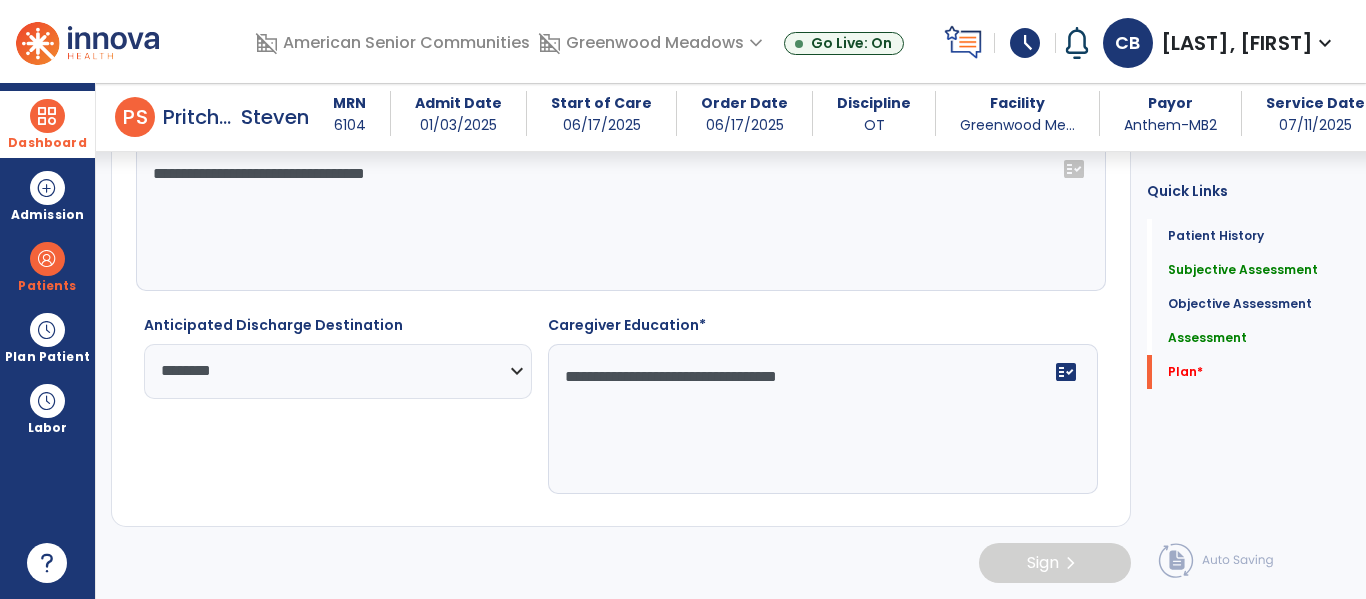 type on "**********" 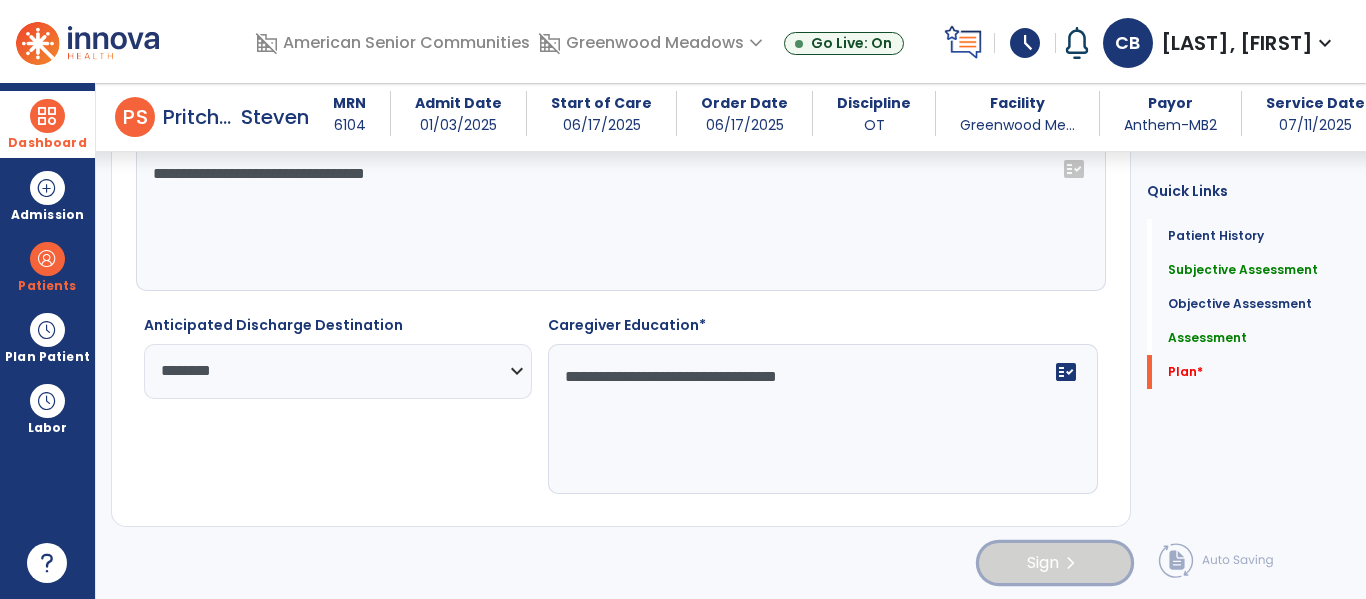 click on "chevron_right" 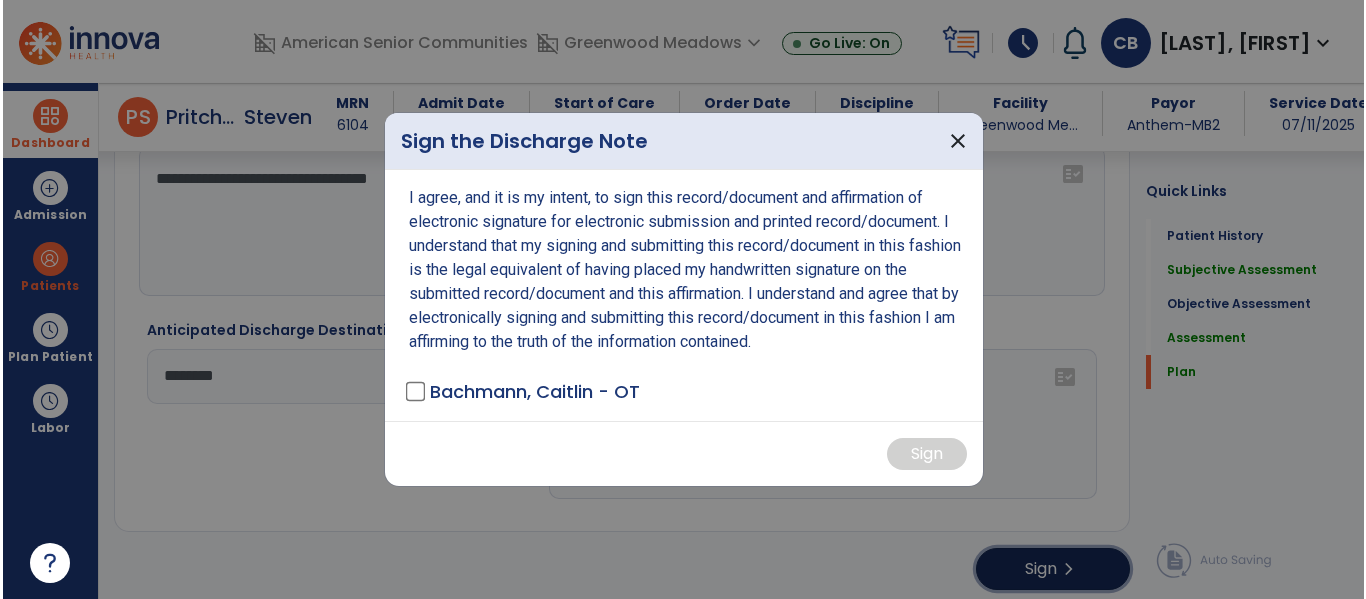 scroll, scrollTop: 2431, scrollLeft: 0, axis: vertical 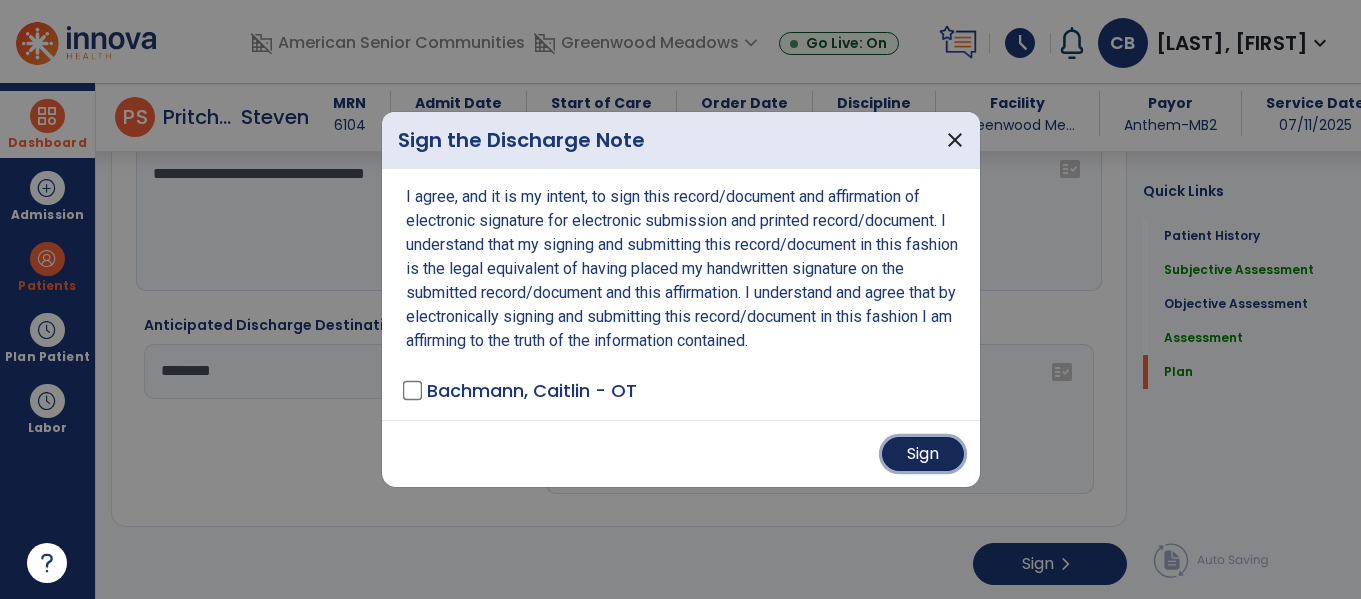 click on "Sign" at bounding box center (923, 454) 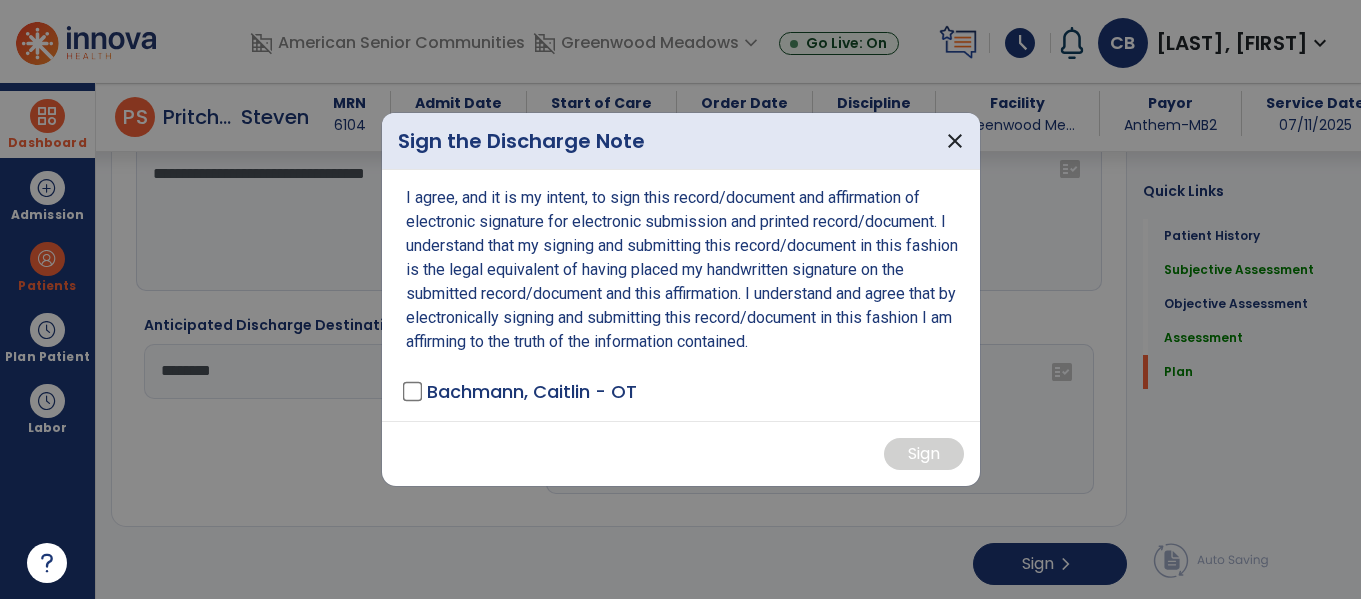 click on "Dashboard" at bounding box center (47, 124) 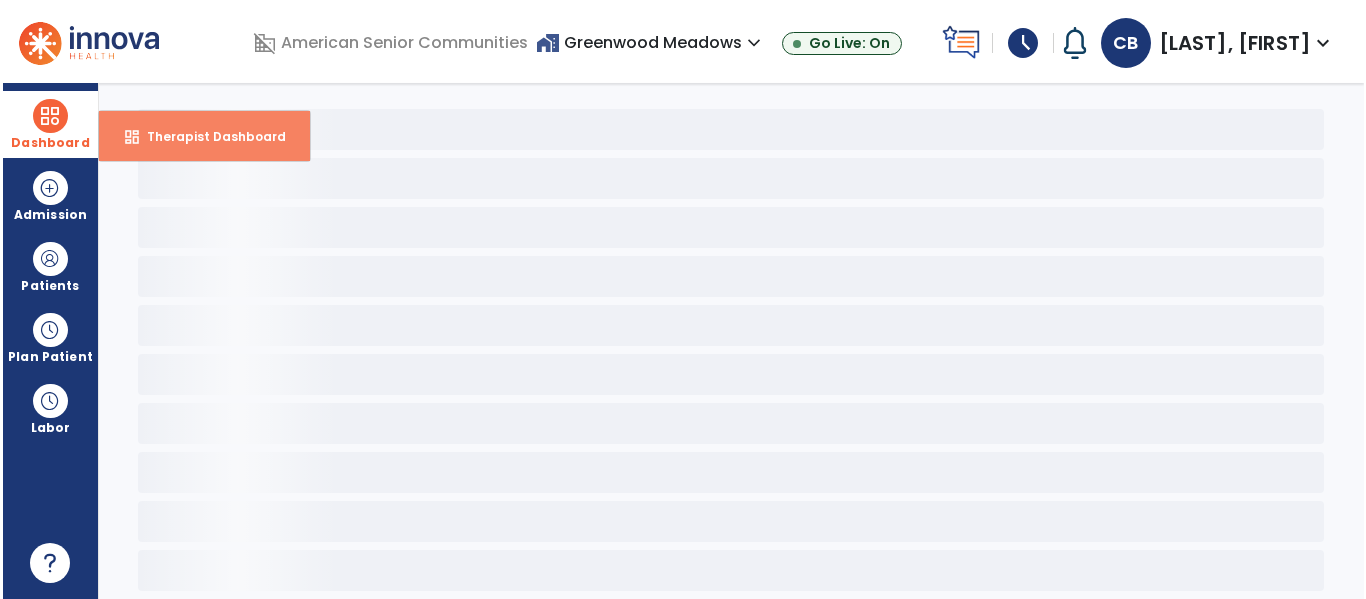 scroll, scrollTop: 78, scrollLeft: 0, axis: vertical 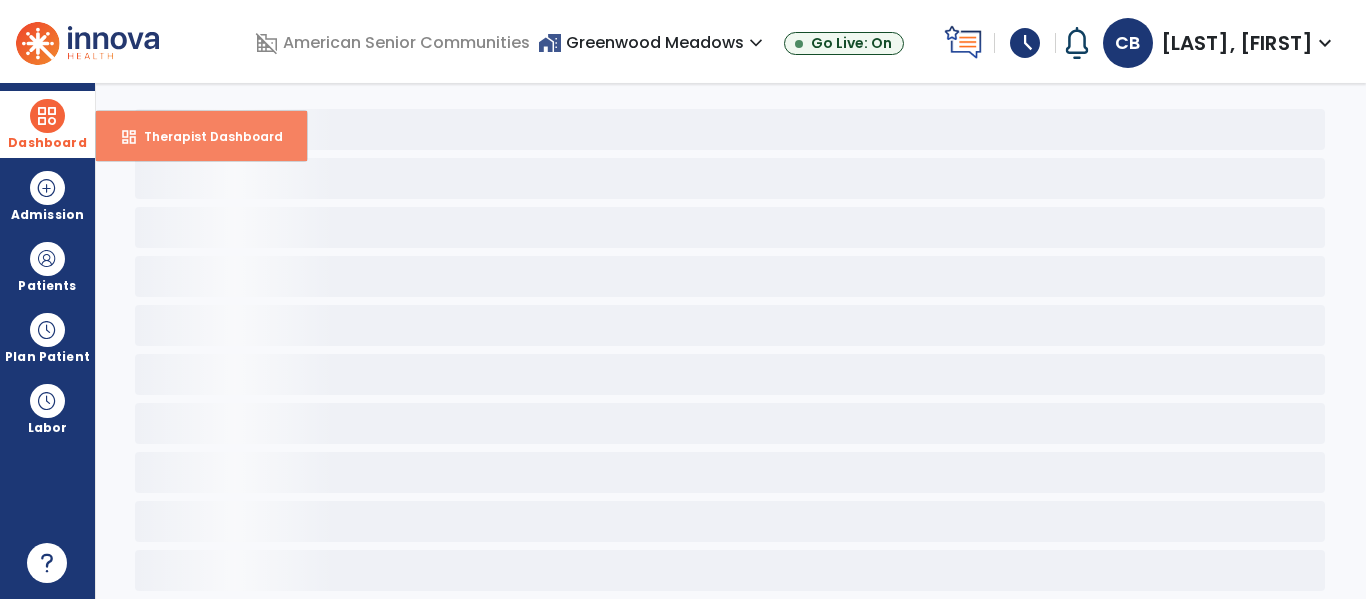 click on "dashboard  Therapist Dashboard" at bounding box center (201, 136) 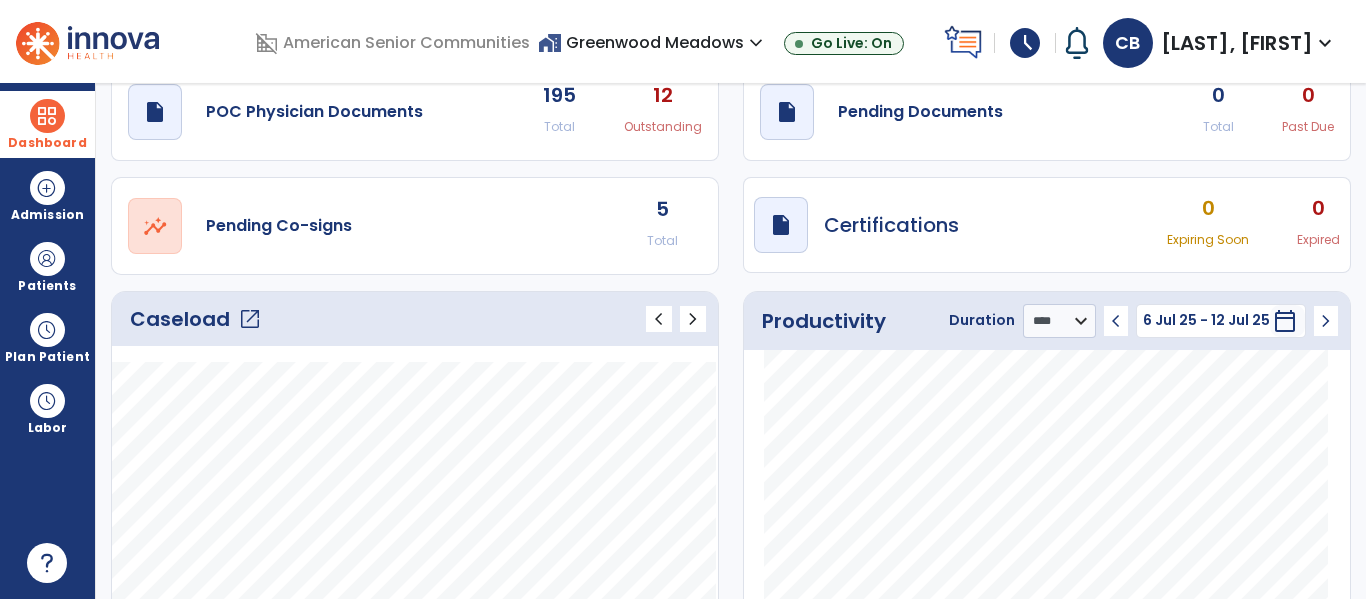 click on "Caseload   open_in_new" 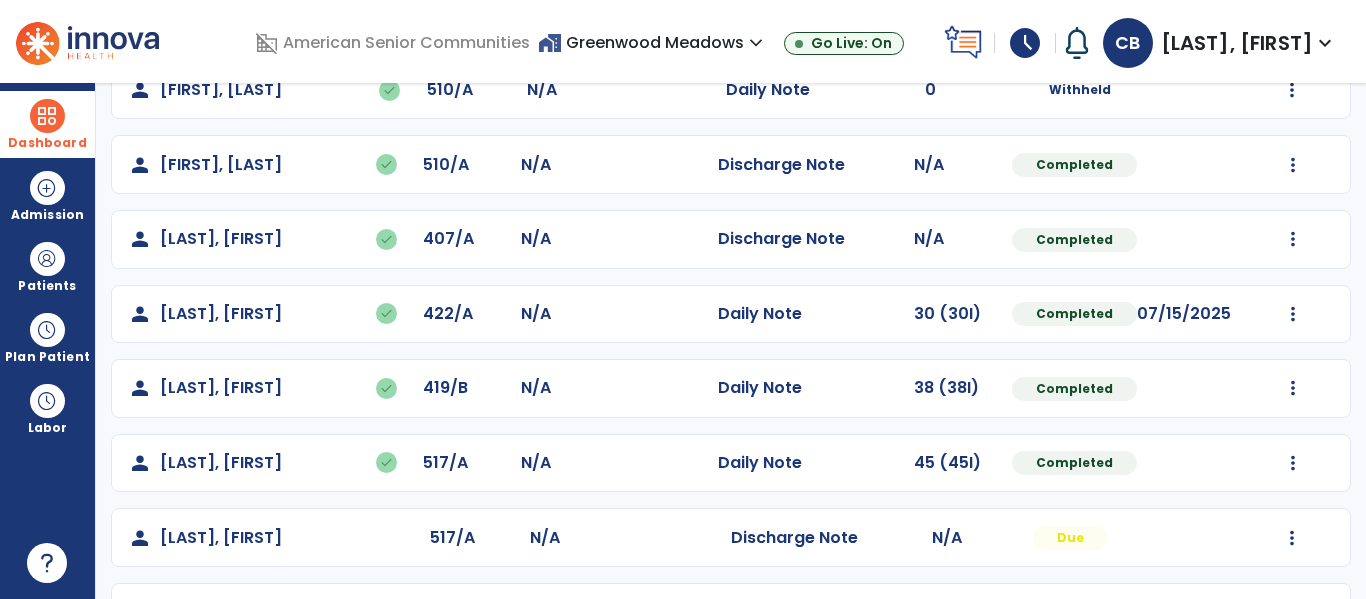 scroll, scrollTop: 1009, scrollLeft: 0, axis: vertical 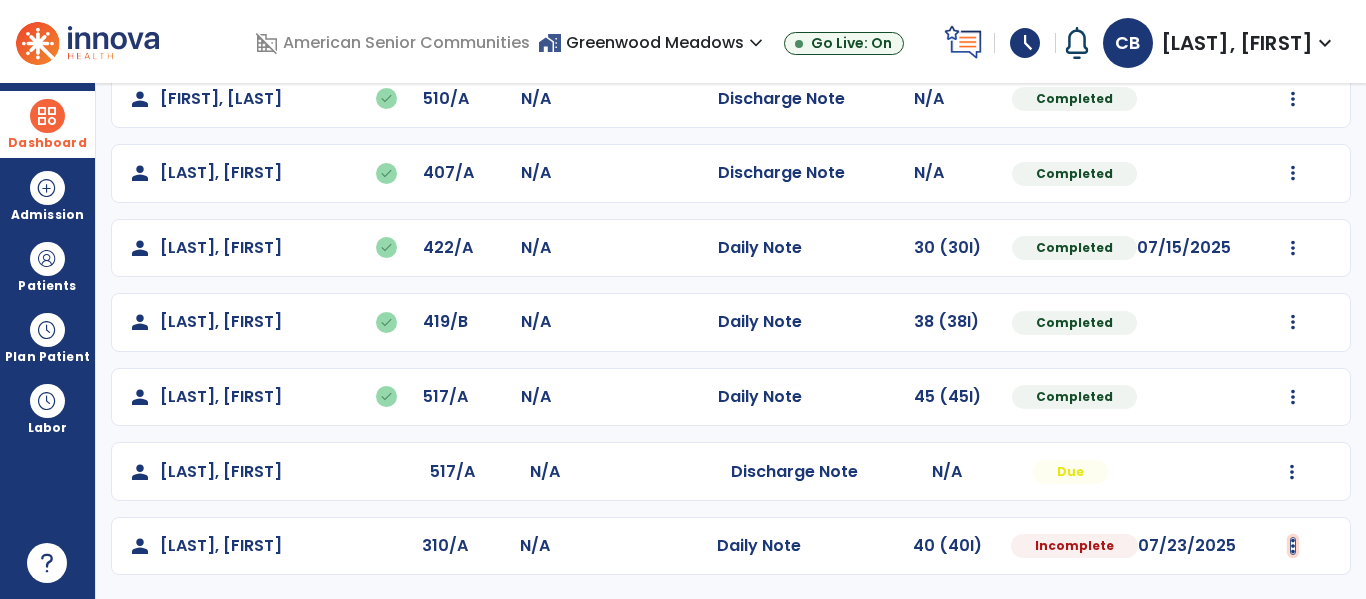 click at bounding box center [1293, -721] 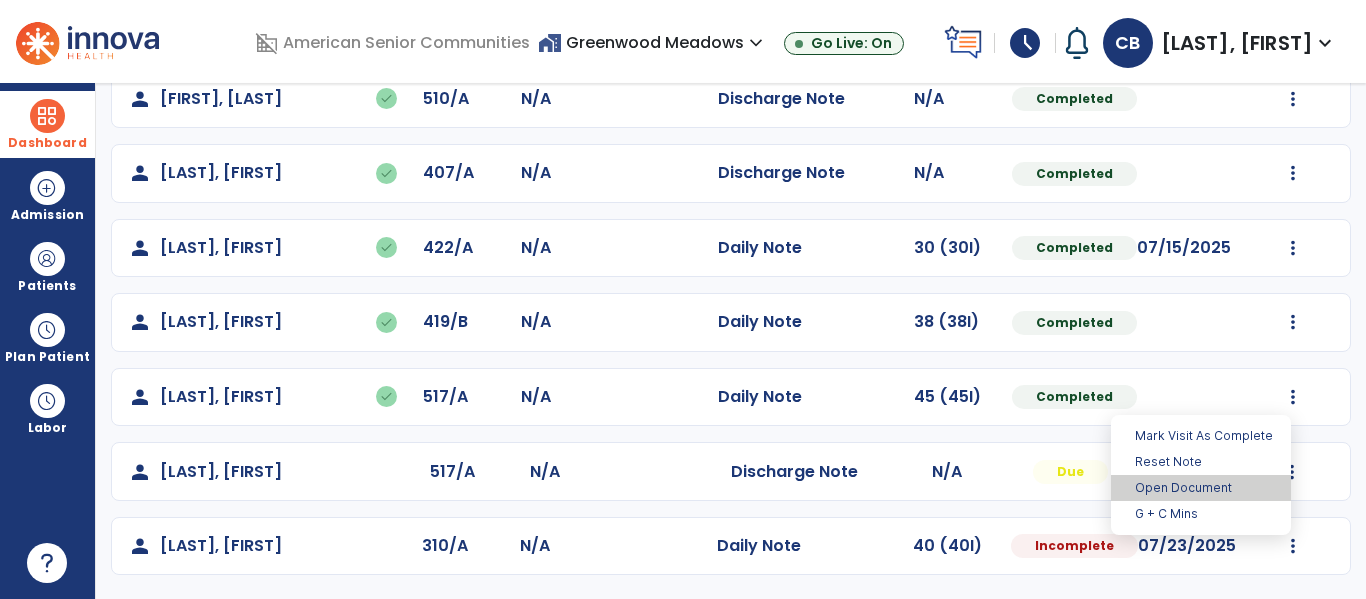 click on "Open Document" at bounding box center [1201, 488] 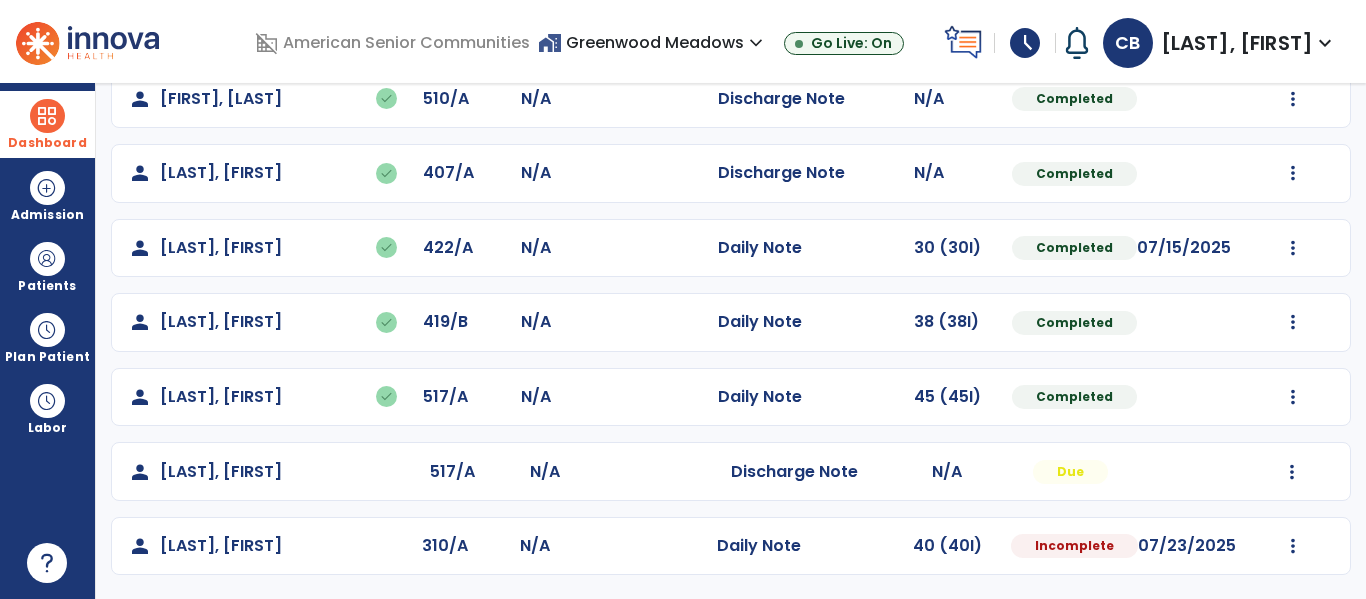 select on "*" 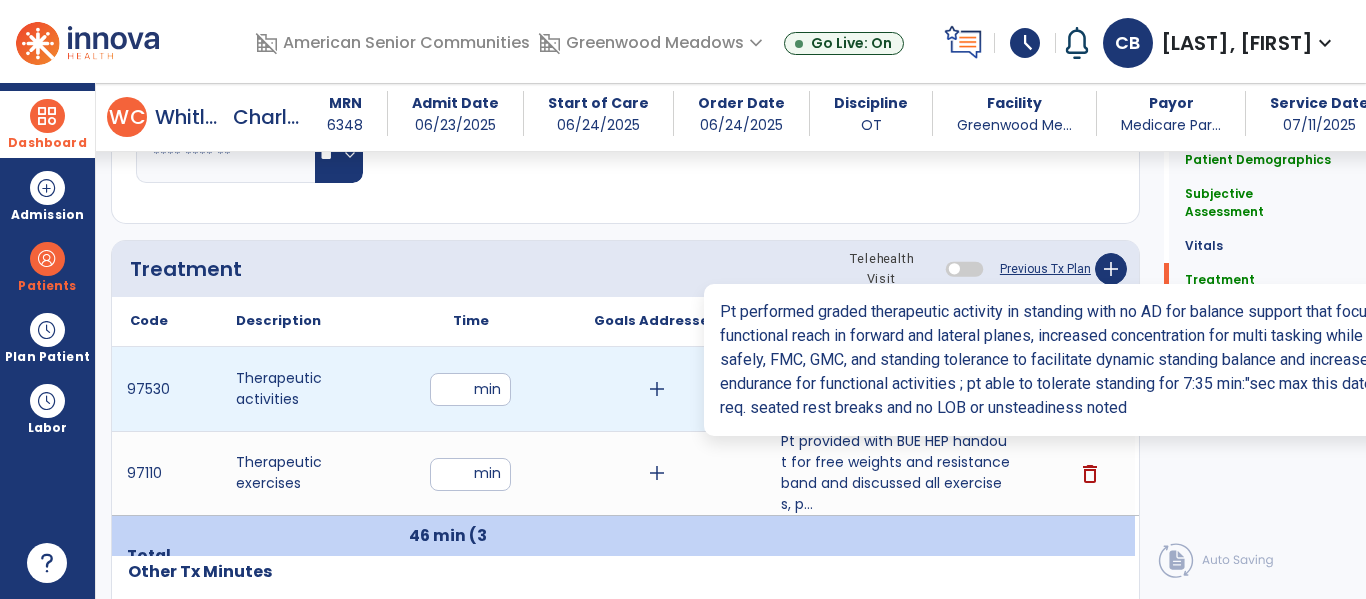 click on "Pt performed graded therapeutic activity in standing with no AD for balance support that focuses on ..." at bounding box center (896, 389) 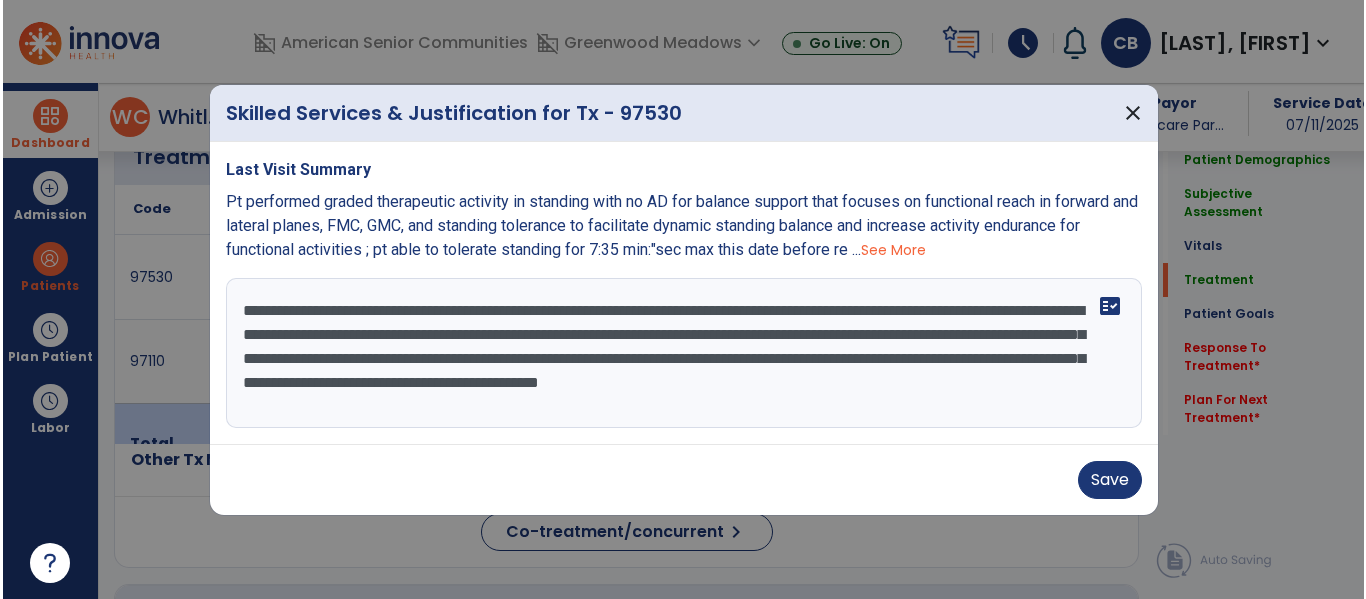 scroll, scrollTop: 1116, scrollLeft: 0, axis: vertical 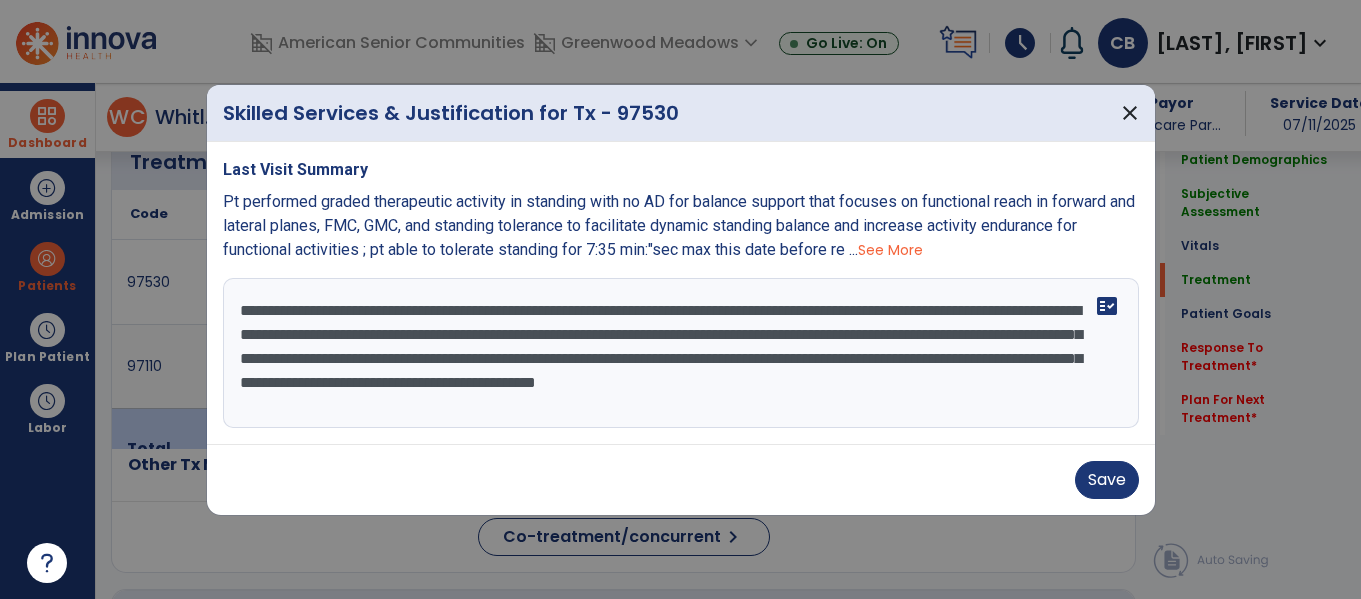 click on "**********" at bounding box center [681, 353] 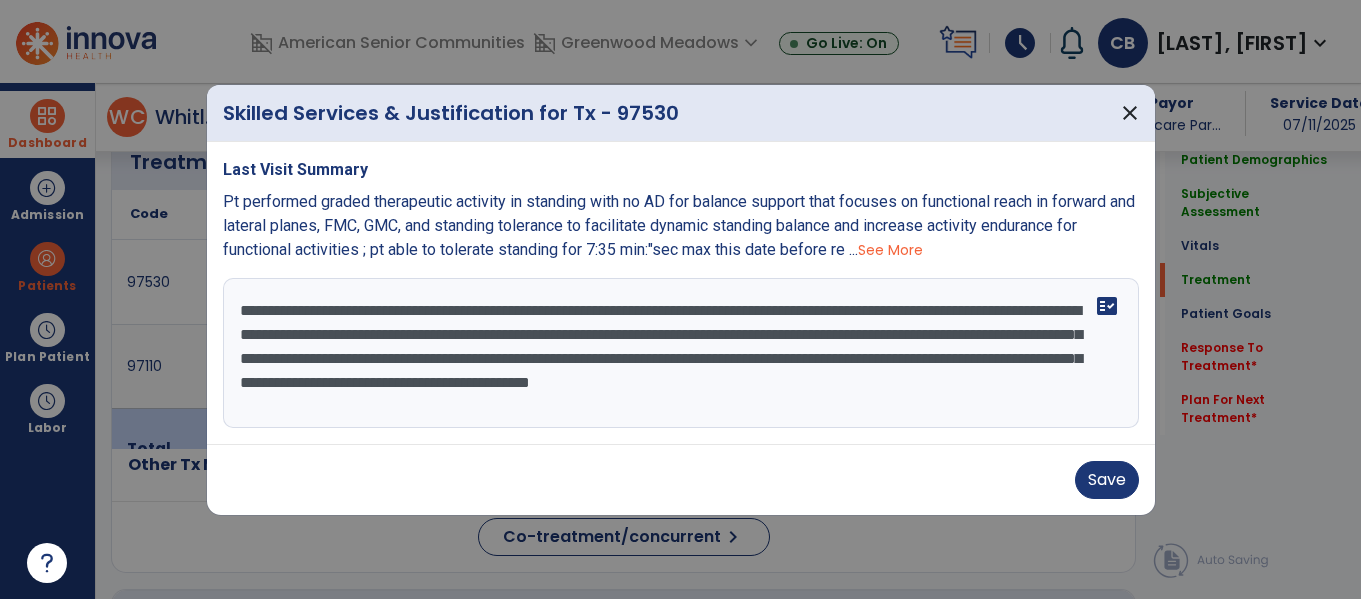 type on "**********" 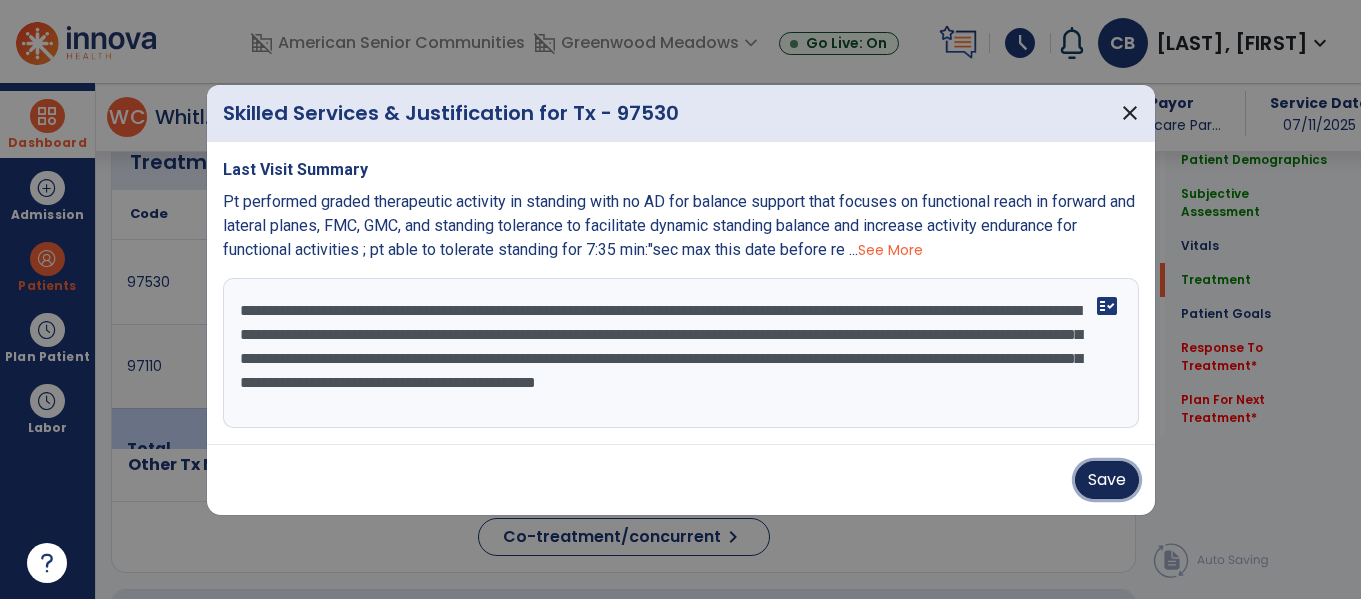 click on "Save" at bounding box center (1107, 480) 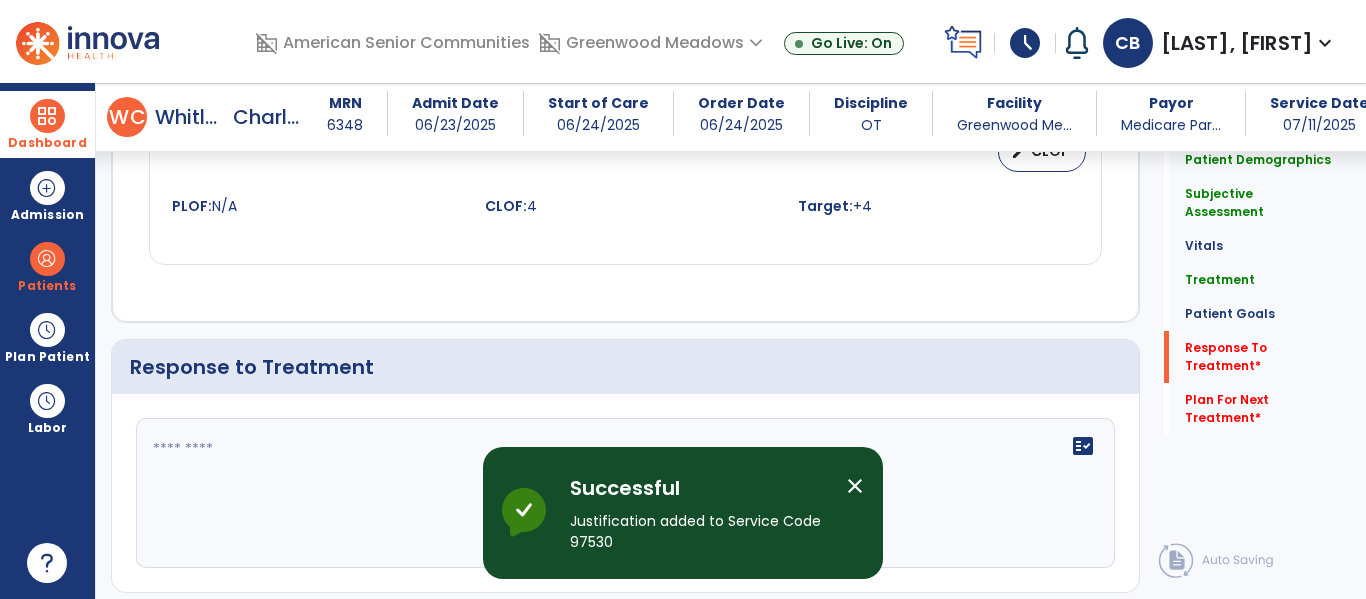 scroll, scrollTop: 2804, scrollLeft: 0, axis: vertical 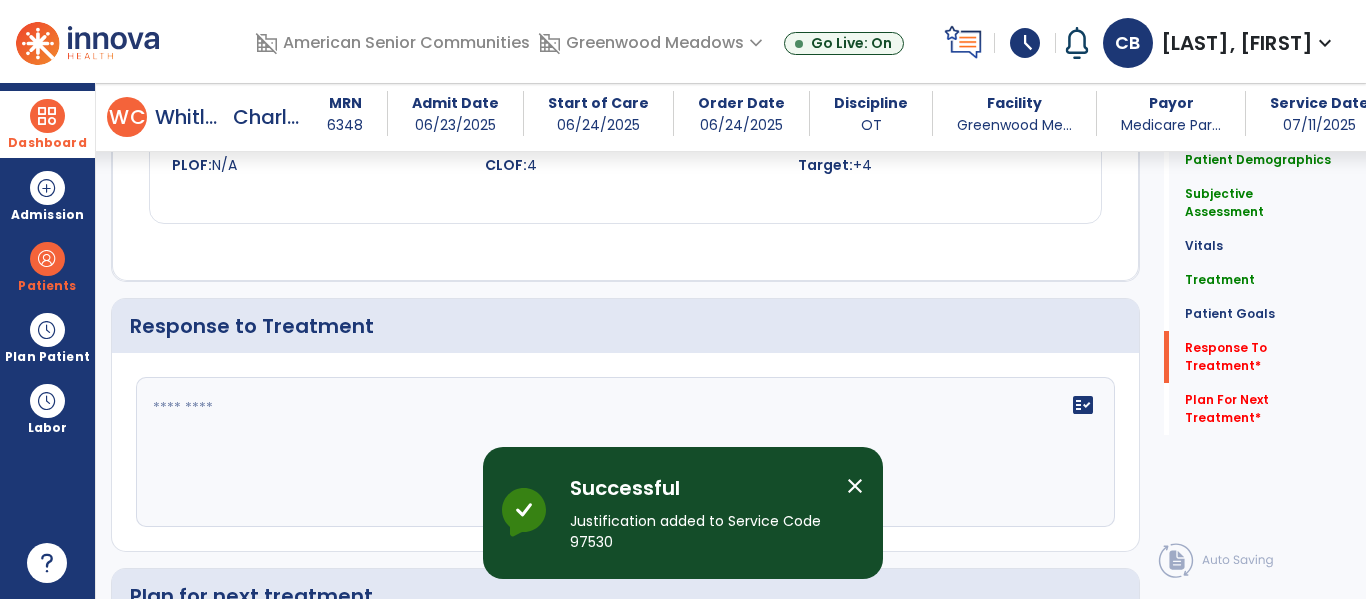 click on "fact_check" 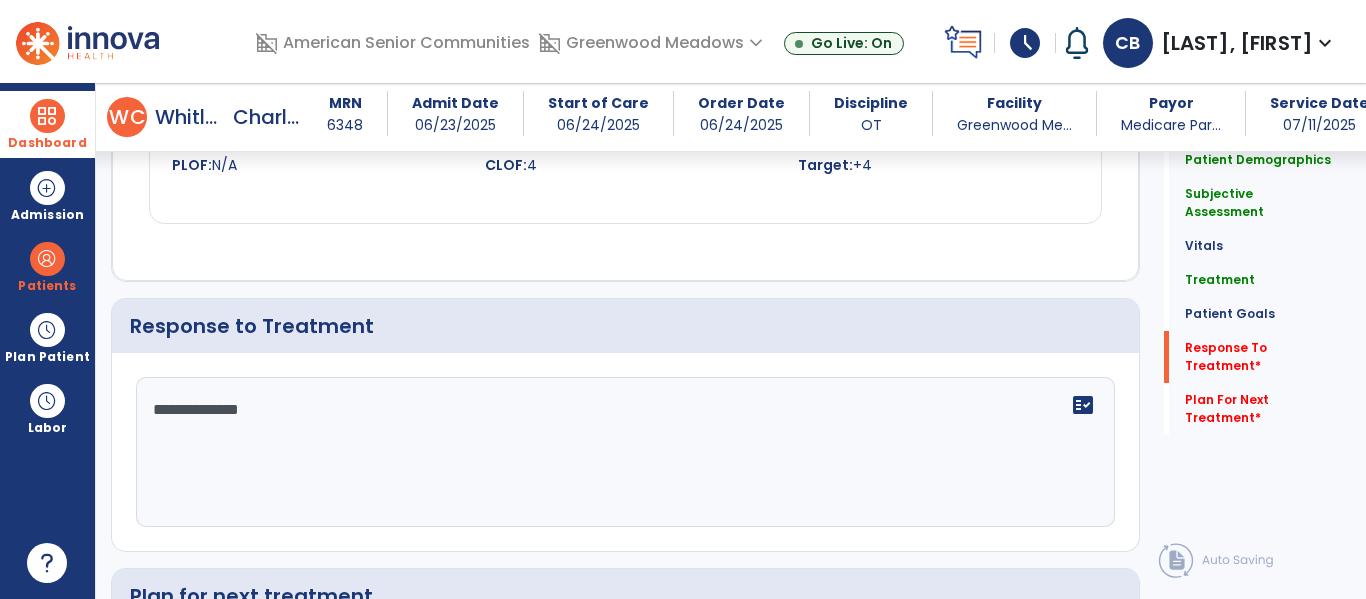 type on "**********" 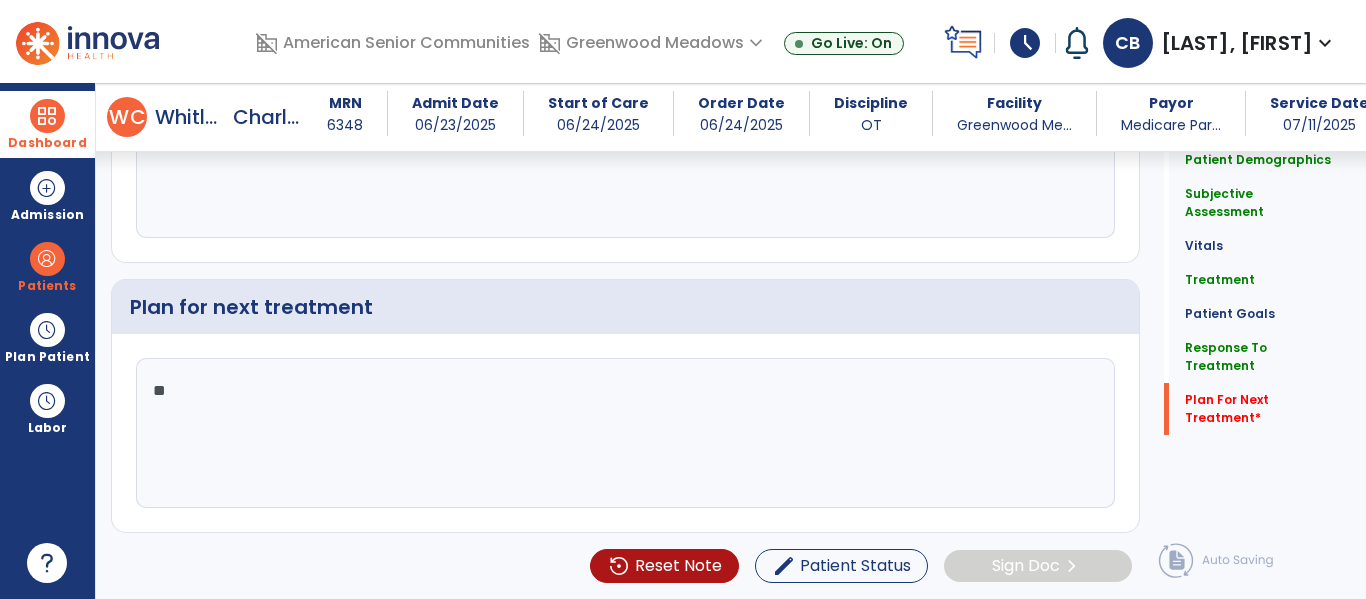 type on "*" 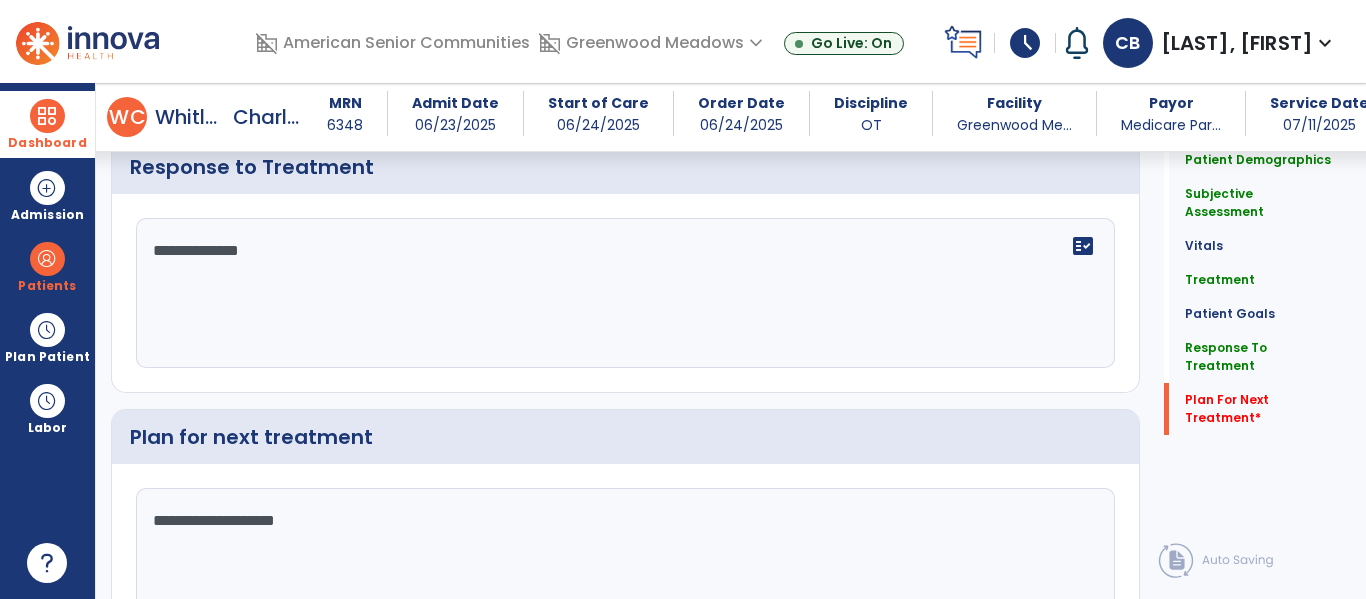scroll, scrollTop: 3051, scrollLeft: 0, axis: vertical 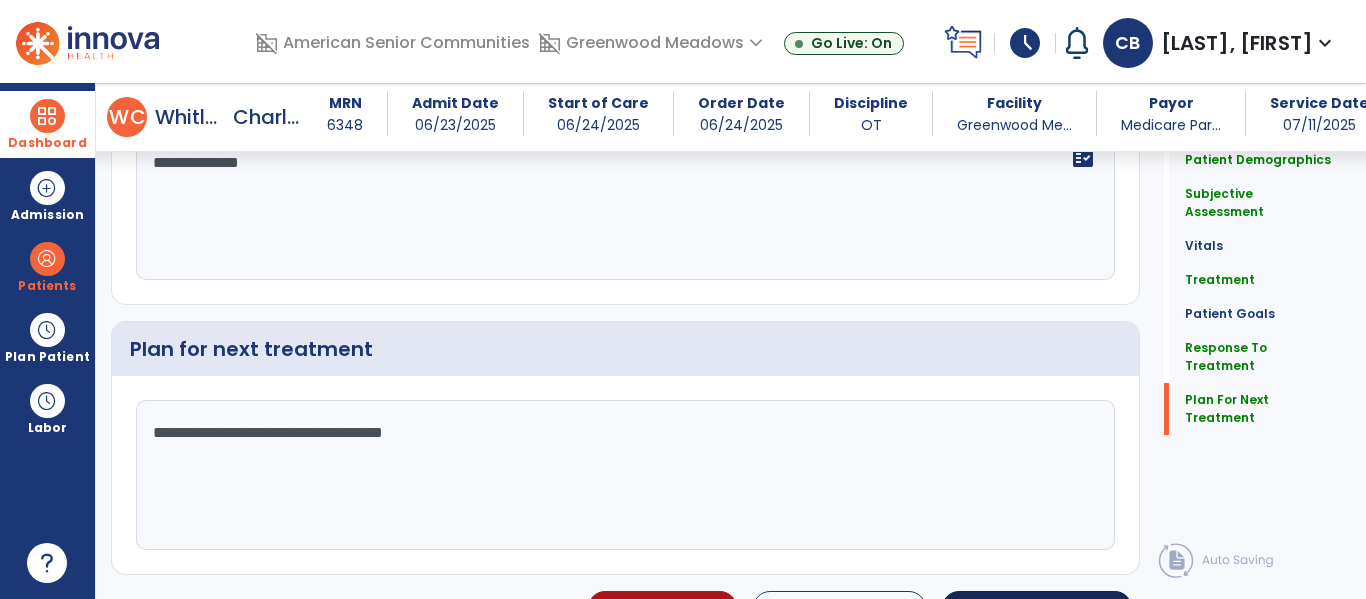 type on "**********" 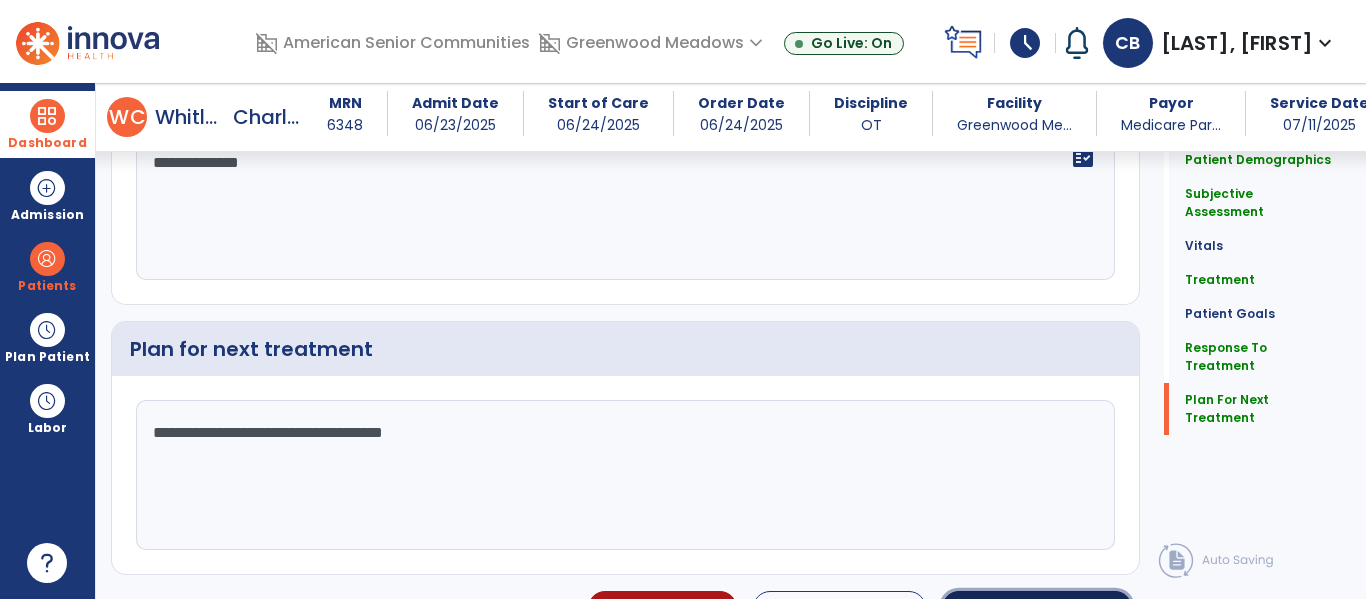click on "Sign Doc" 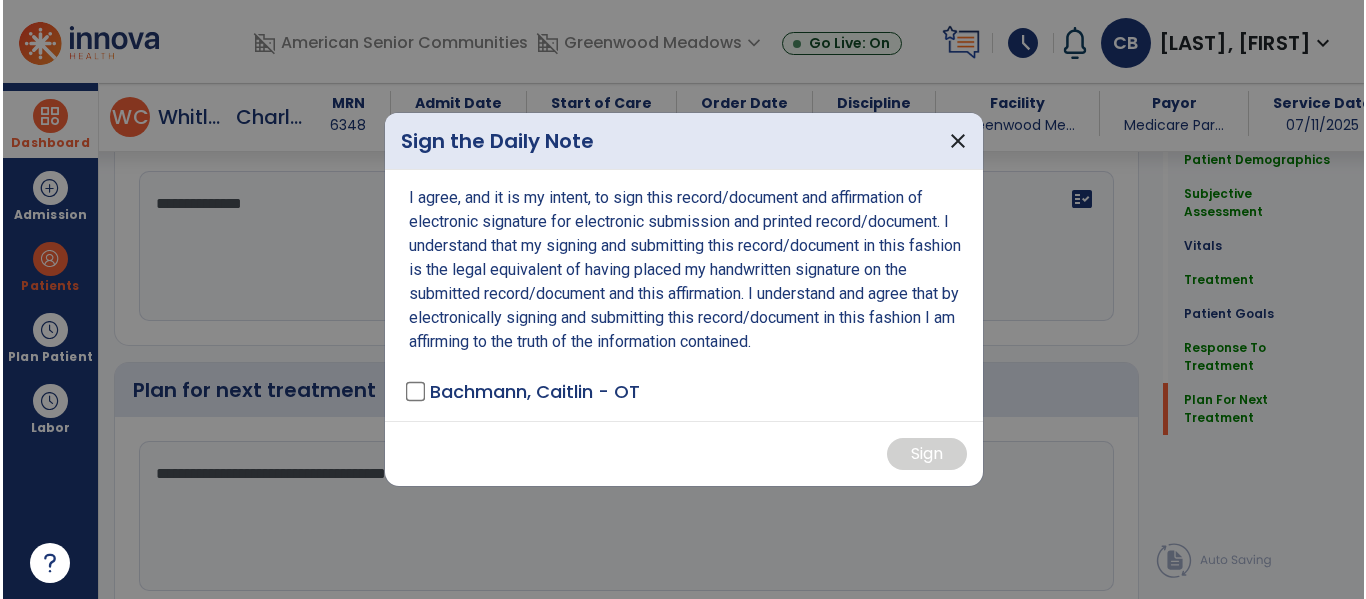 scroll, scrollTop: 3093, scrollLeft: 0, axis: vertical 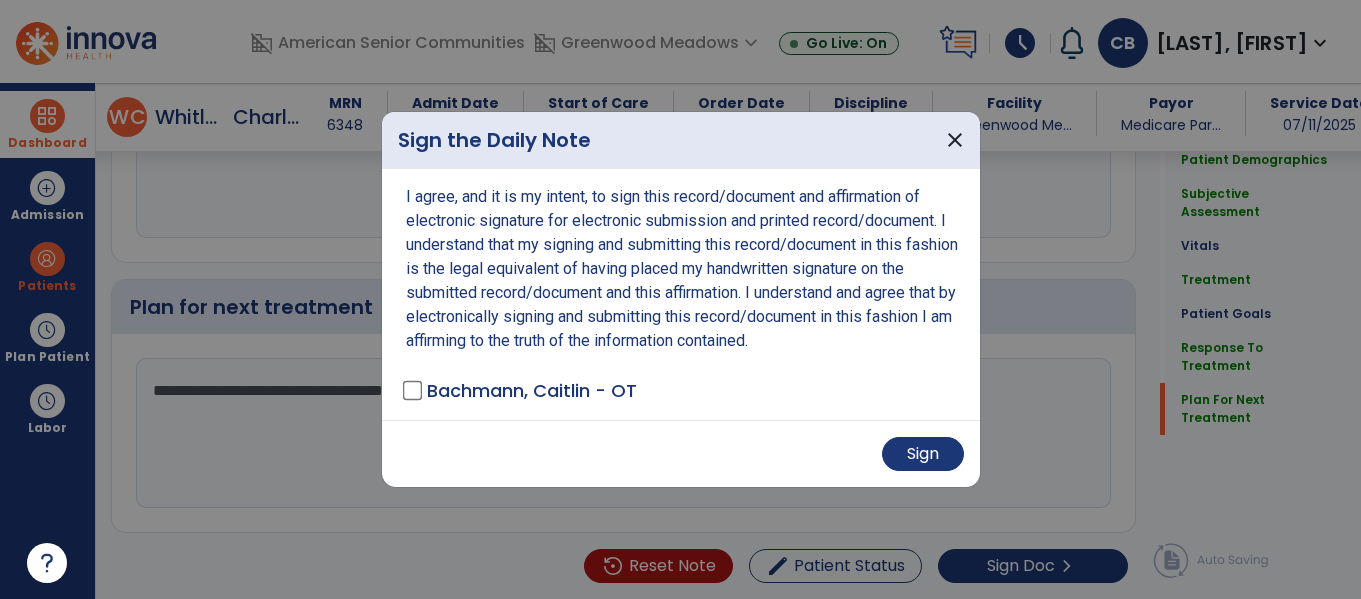 click on "Sign" at bounding box center [681, 453] 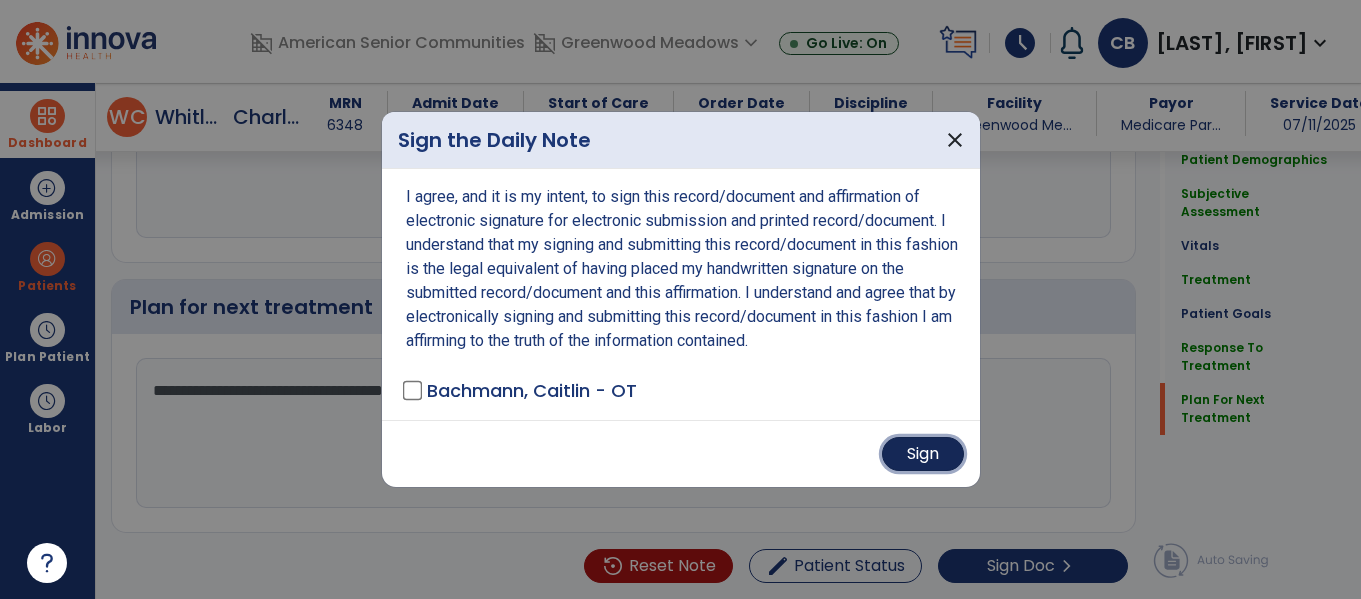 click on "Sign" at bounding box center [923, 454] 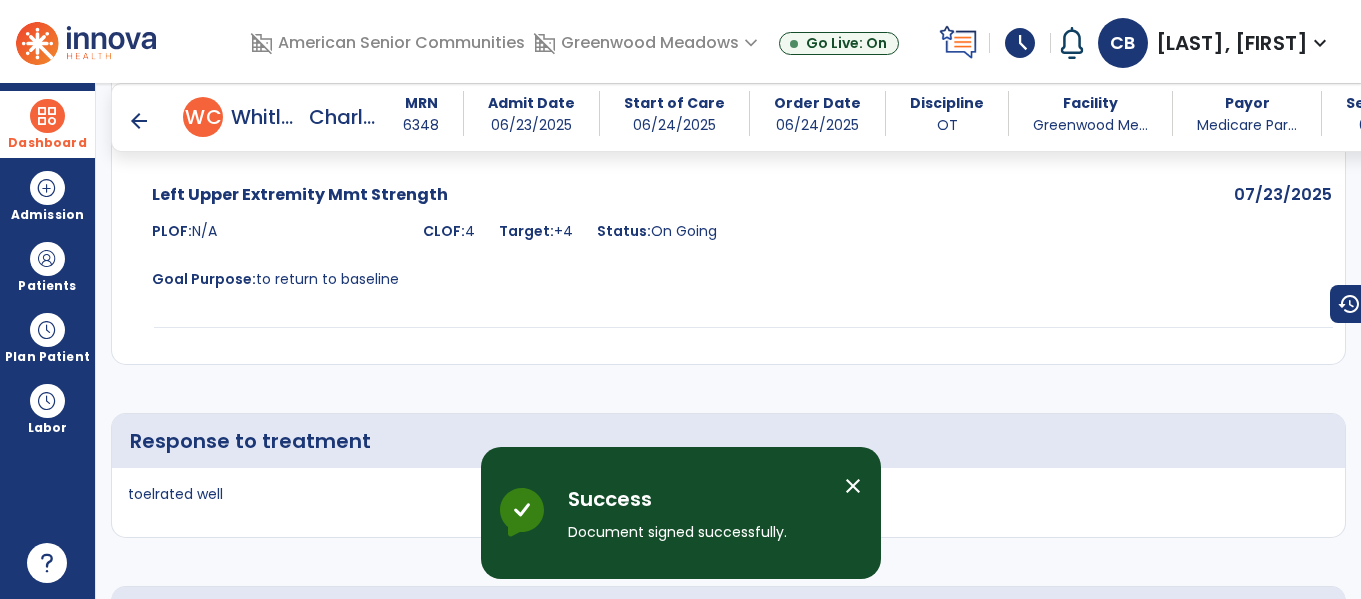 click at bounding box center [47, 116] 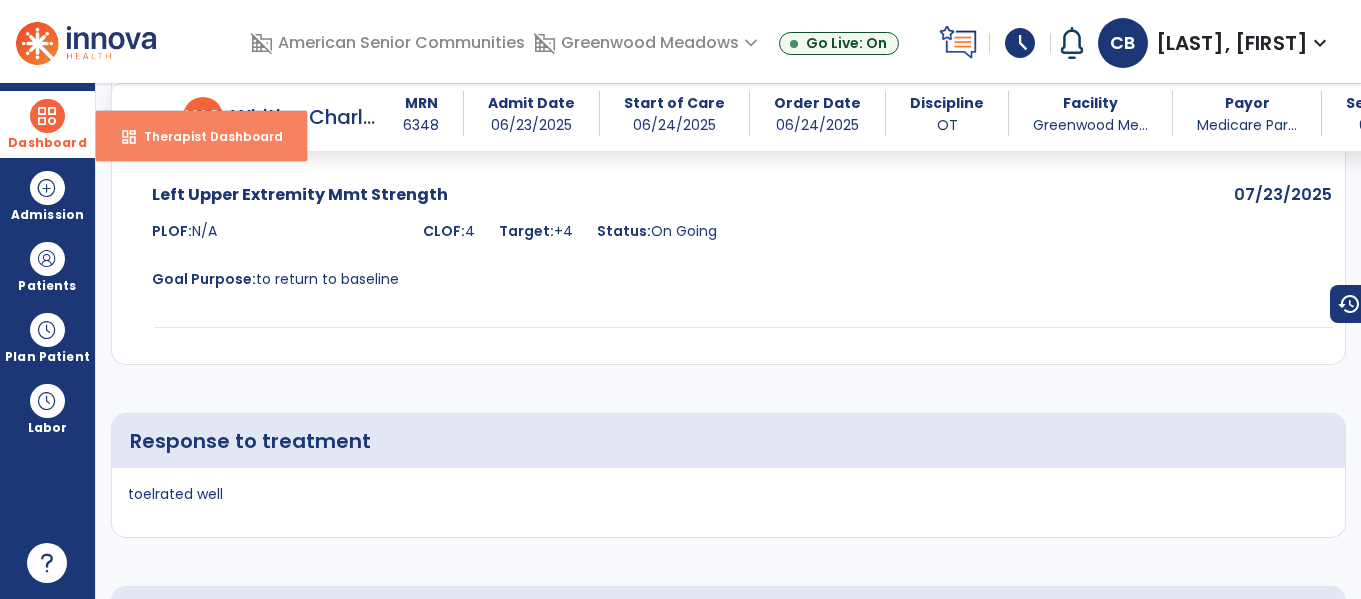 click on "Therapist Dashboard" at bounding box center (205, 136) 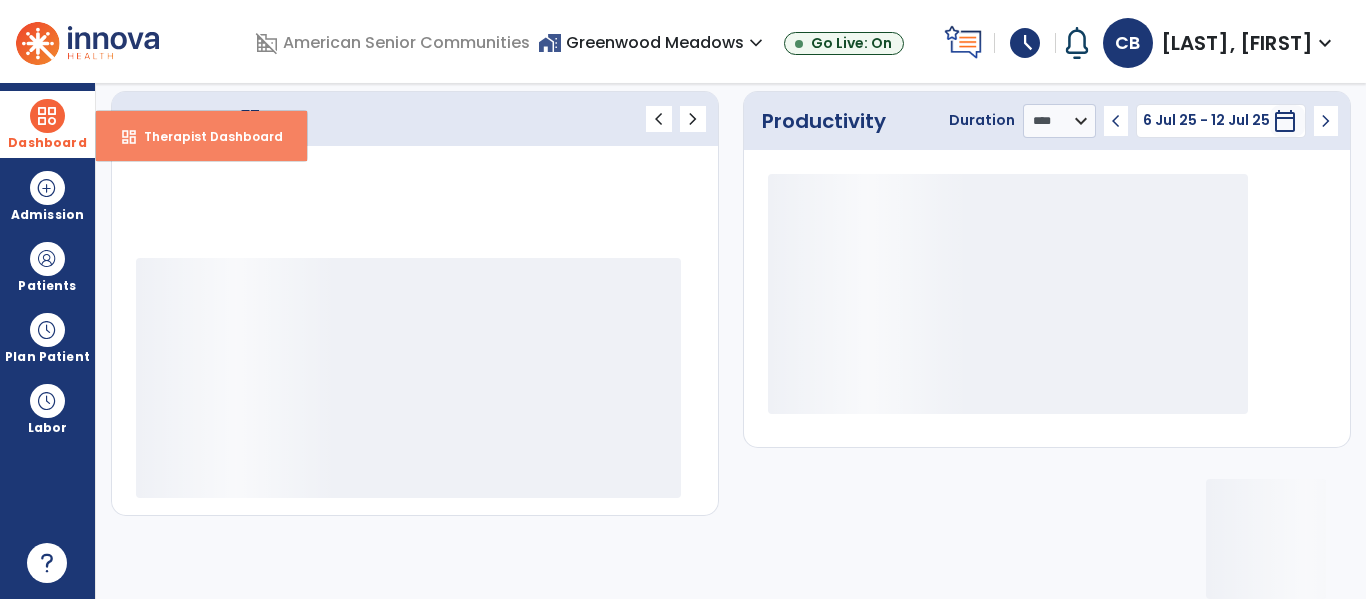 scroll, scrollTop: 278, scrollLeft: 0, axis: vertical 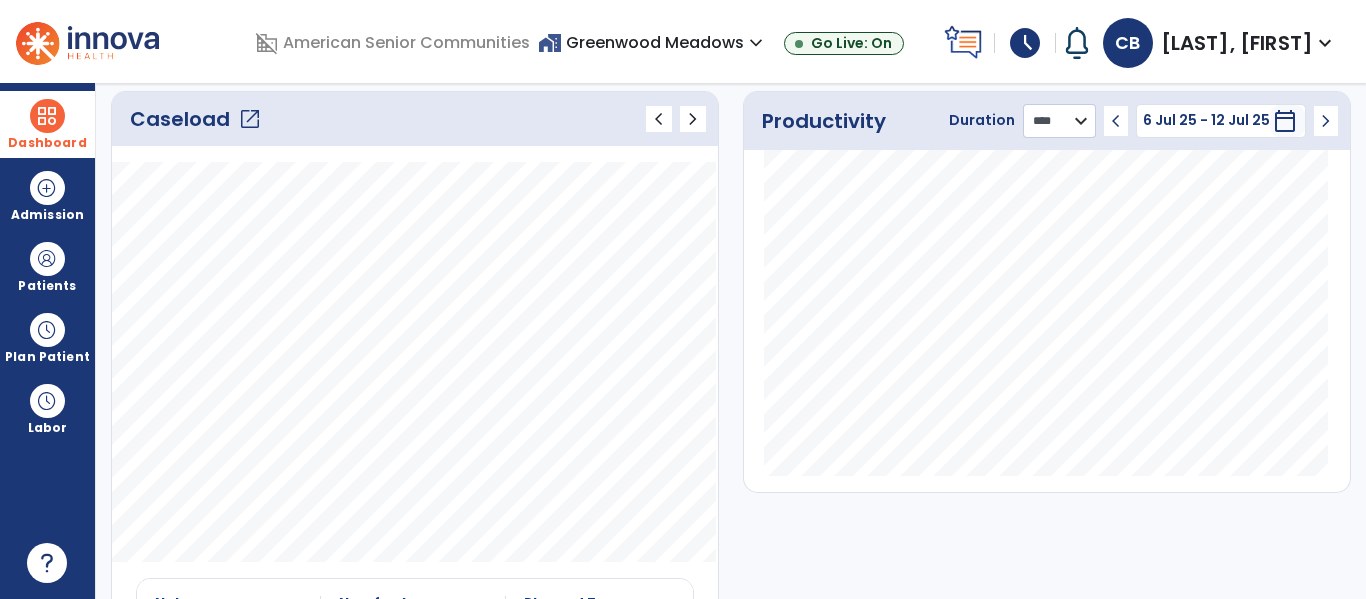 click on "******** **** ***" 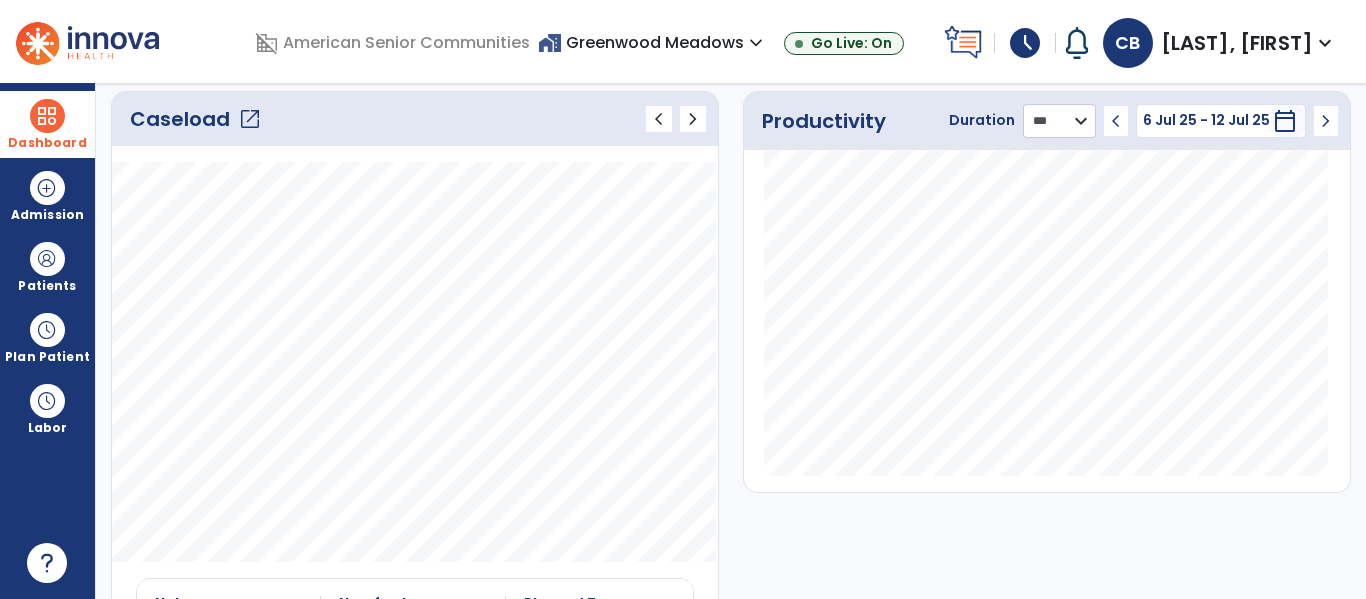 click on "******** **** ***" 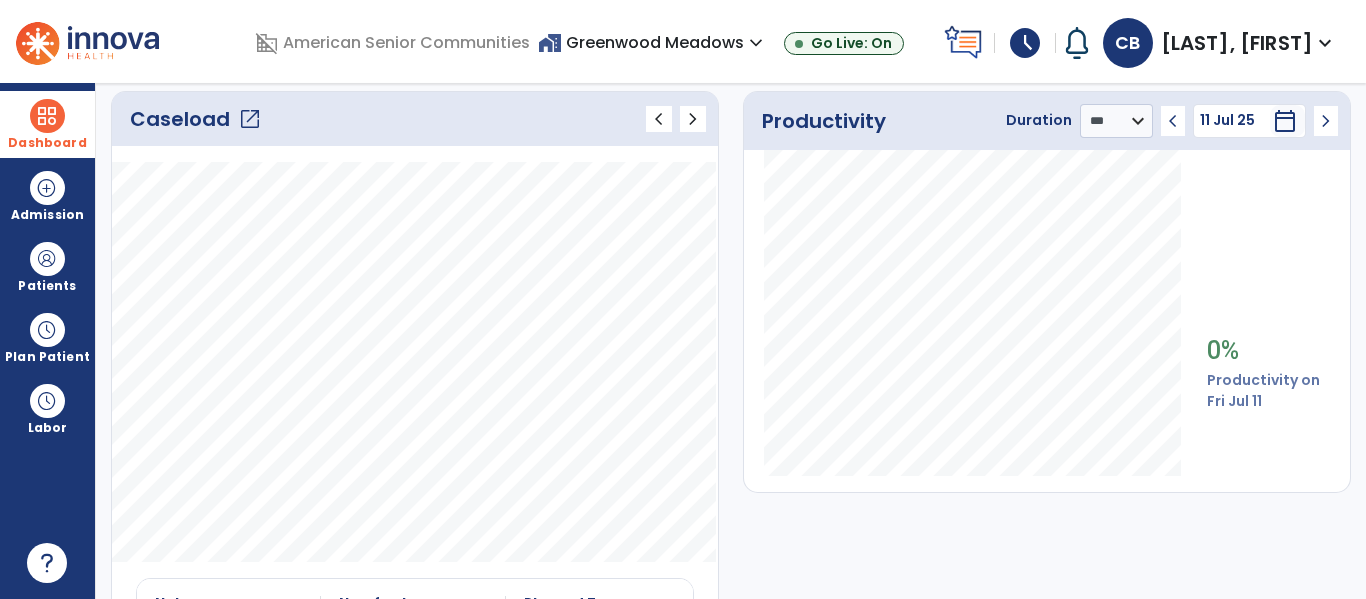 click on "open_in_new" 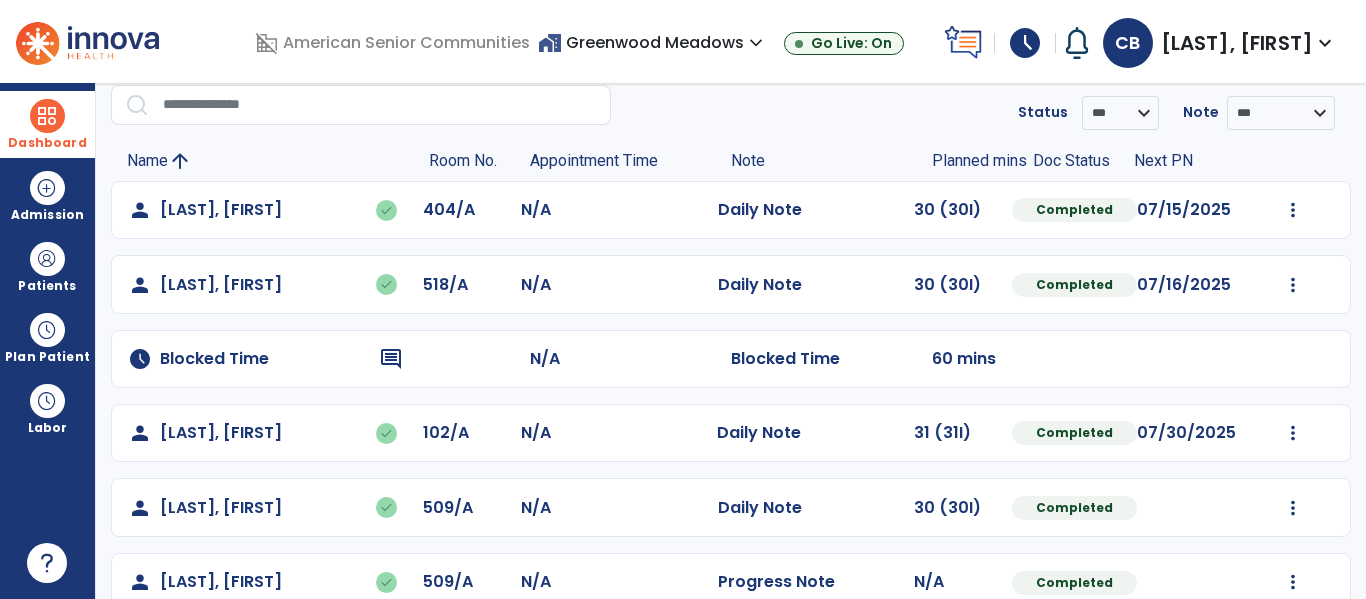 scroll, scrollTop: 1009, scrollLeft: 0, axis: vertical 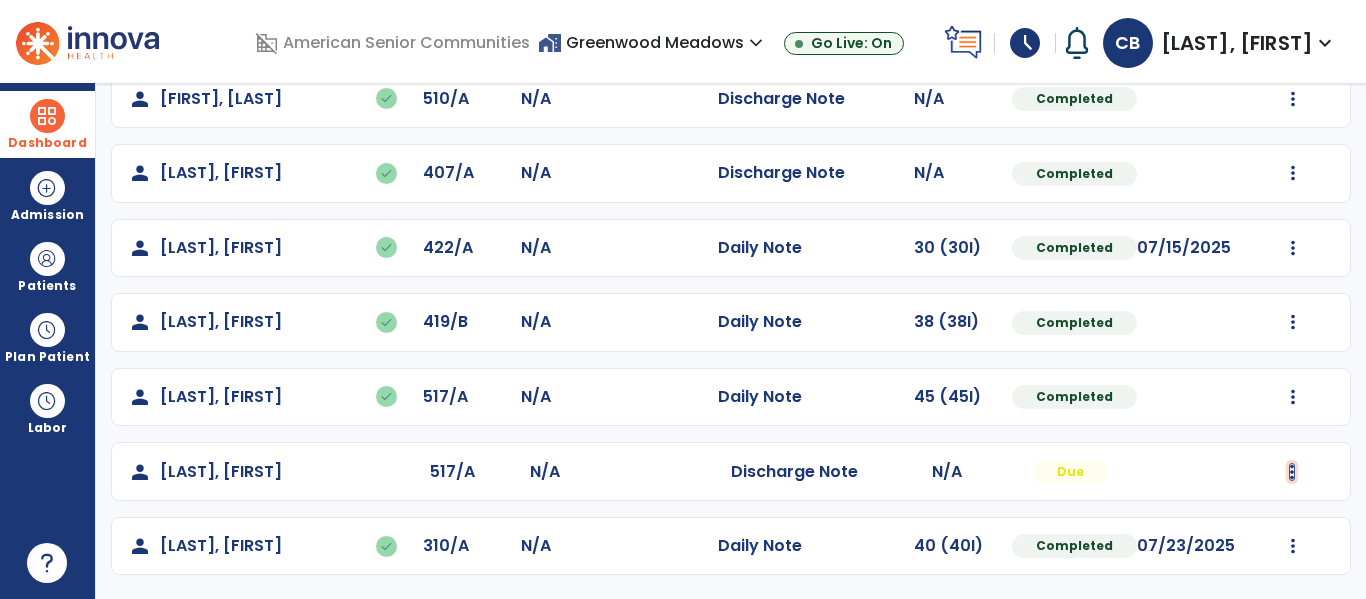 click at bounding box center [1293, -721] 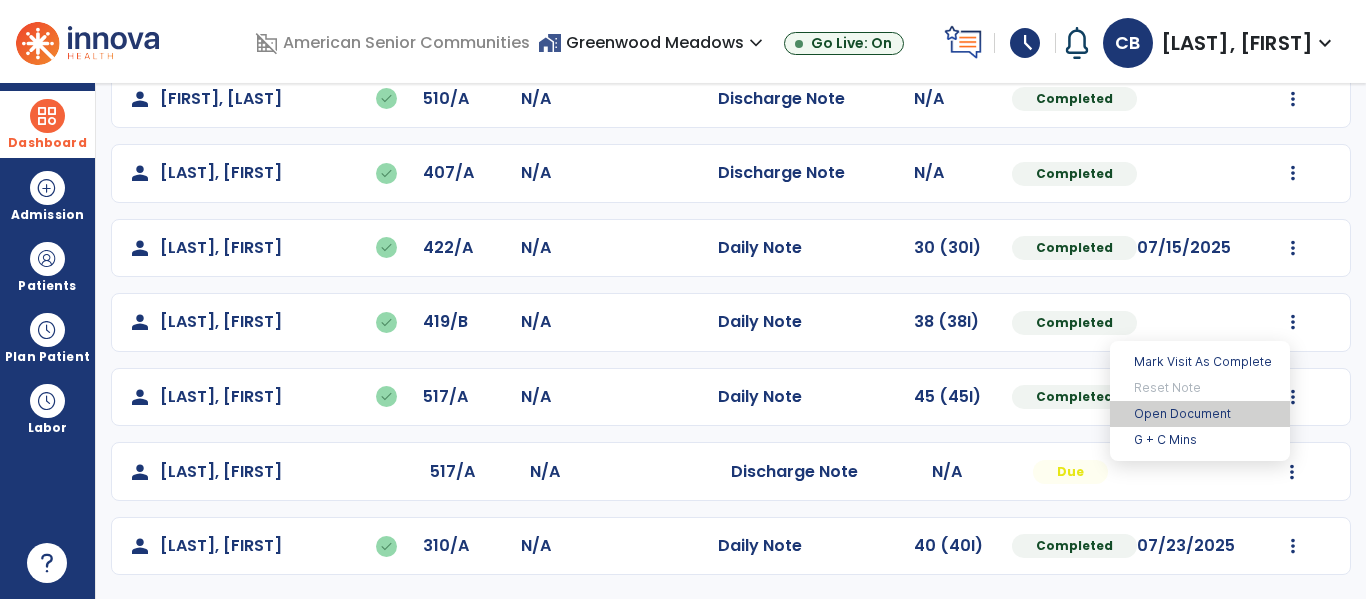 click on "Open Document" at bounding box center [1200, 414] 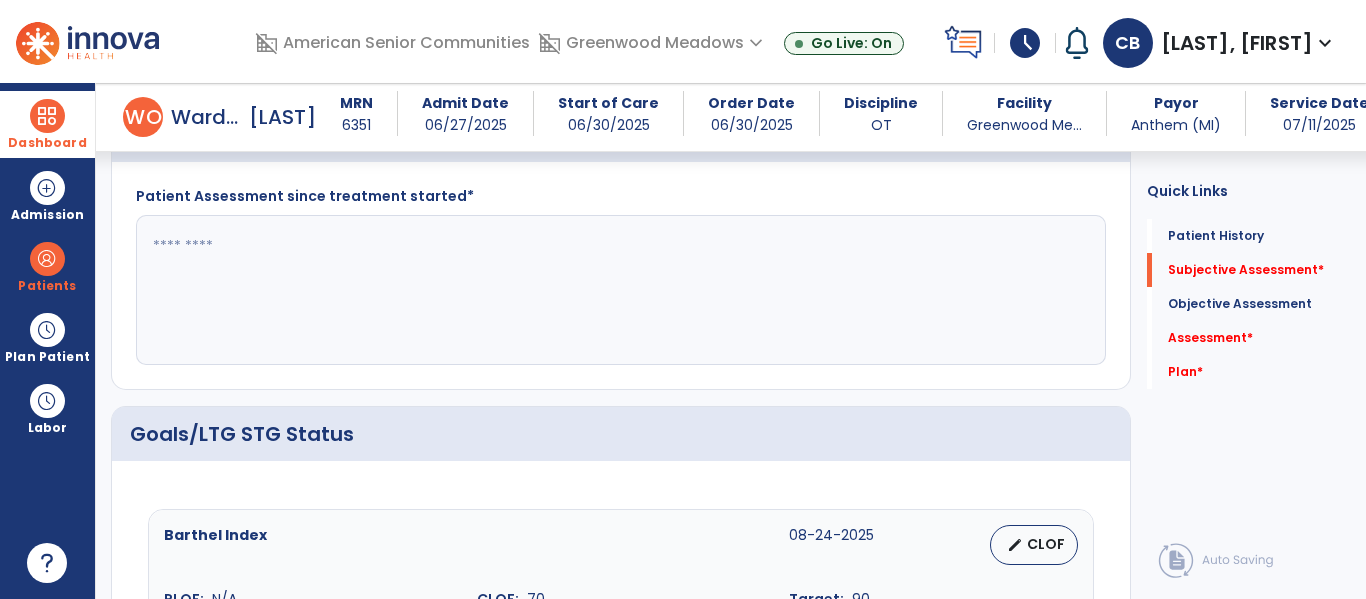 scroll, scrollTop: 403, scrollLeft: 0, axis: vertical 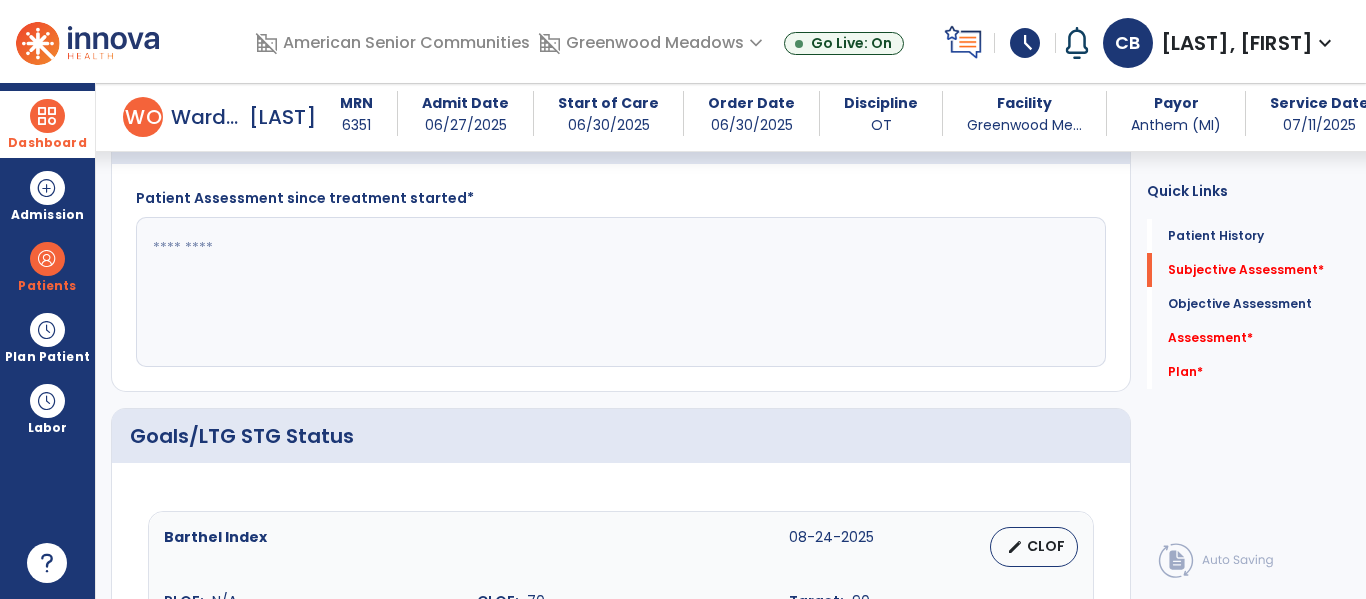 click 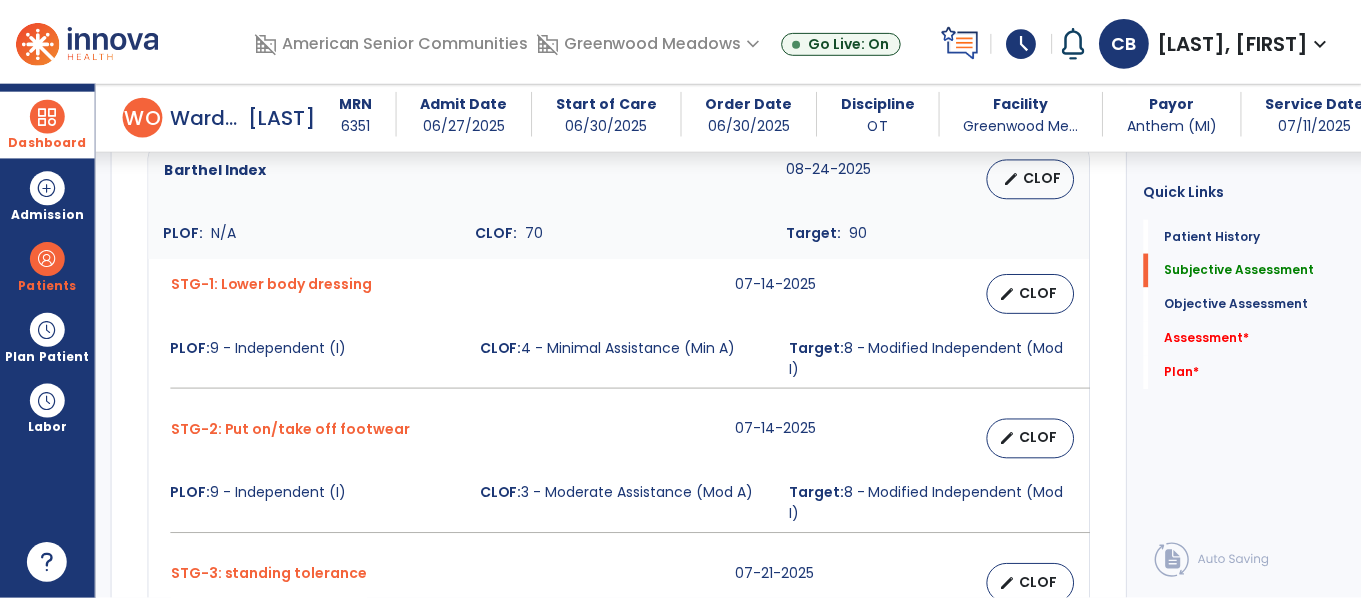 scroll, scrollTop: 767, scrollLeft: 0, axis: vertical 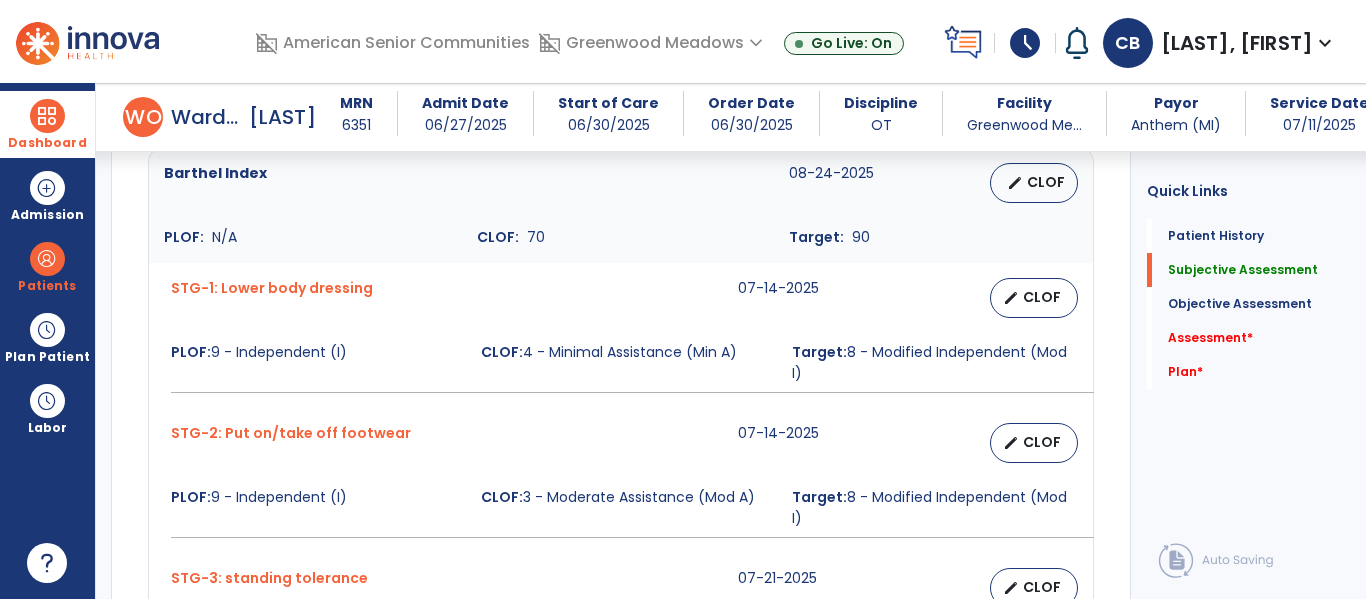 type on "**********" 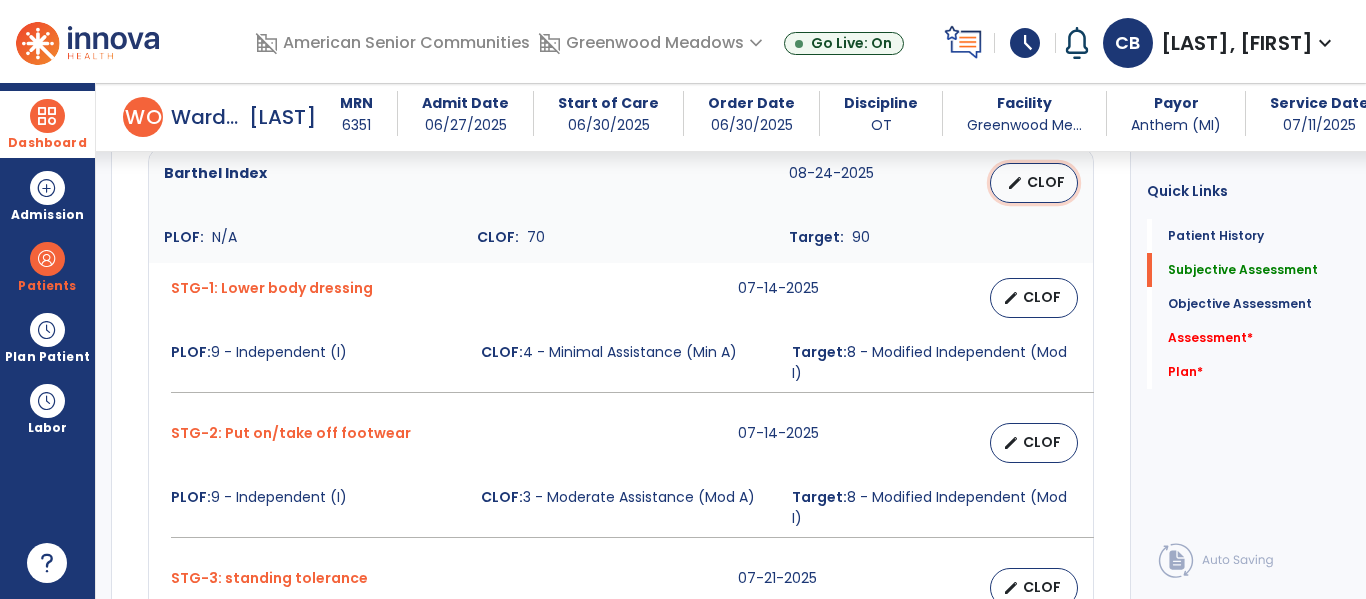 click on "CLOF" at bounding box center (1046, 182) 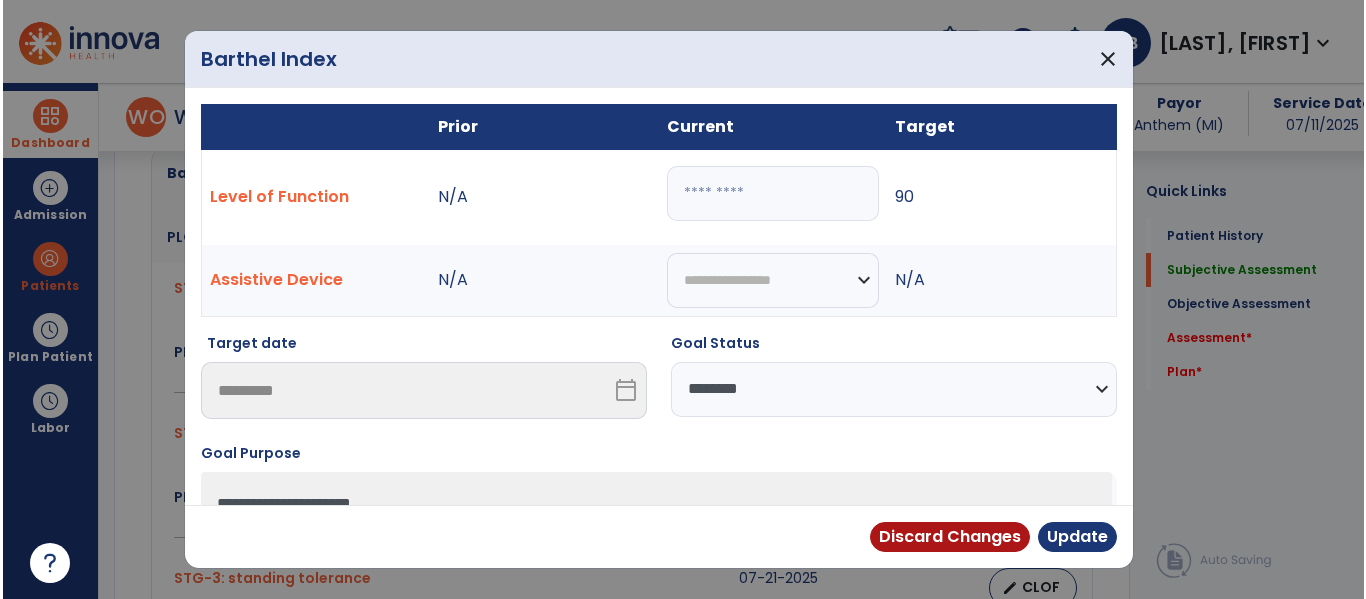 scroll, scrollTop: 767, scrollLeft: 0, axis: vertical 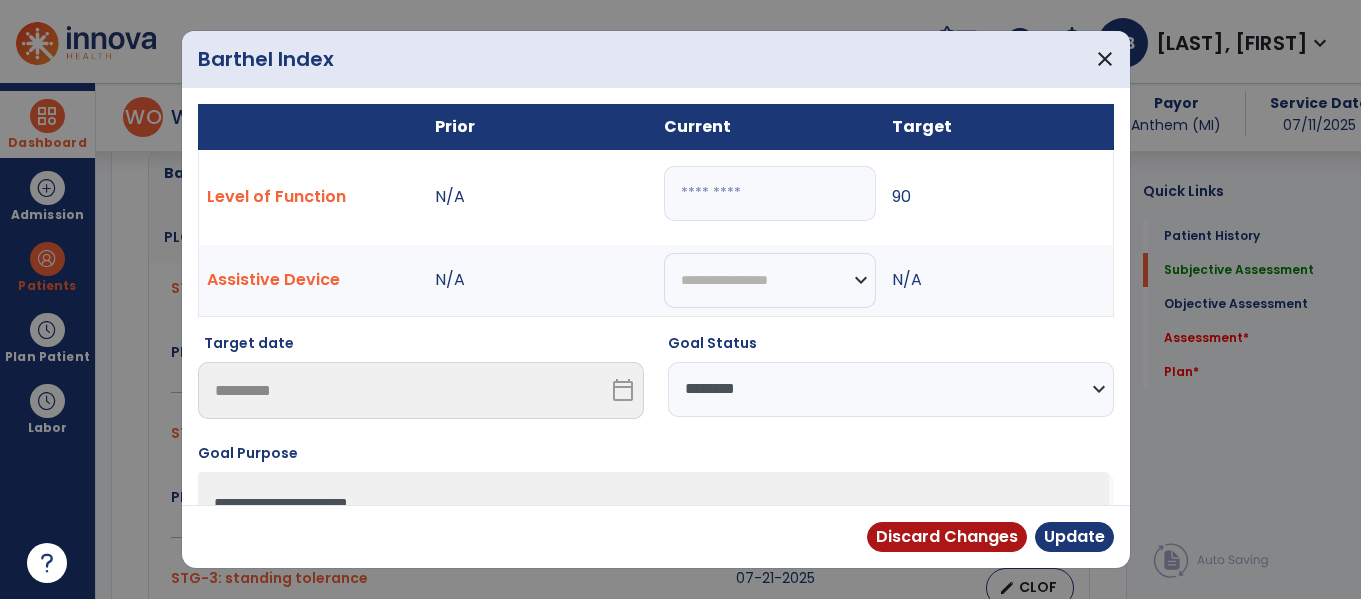 drag, startPoint x: 775, startPoint y: 185, endPoint x: 555, endPoint y: 197, distance: 220.32703 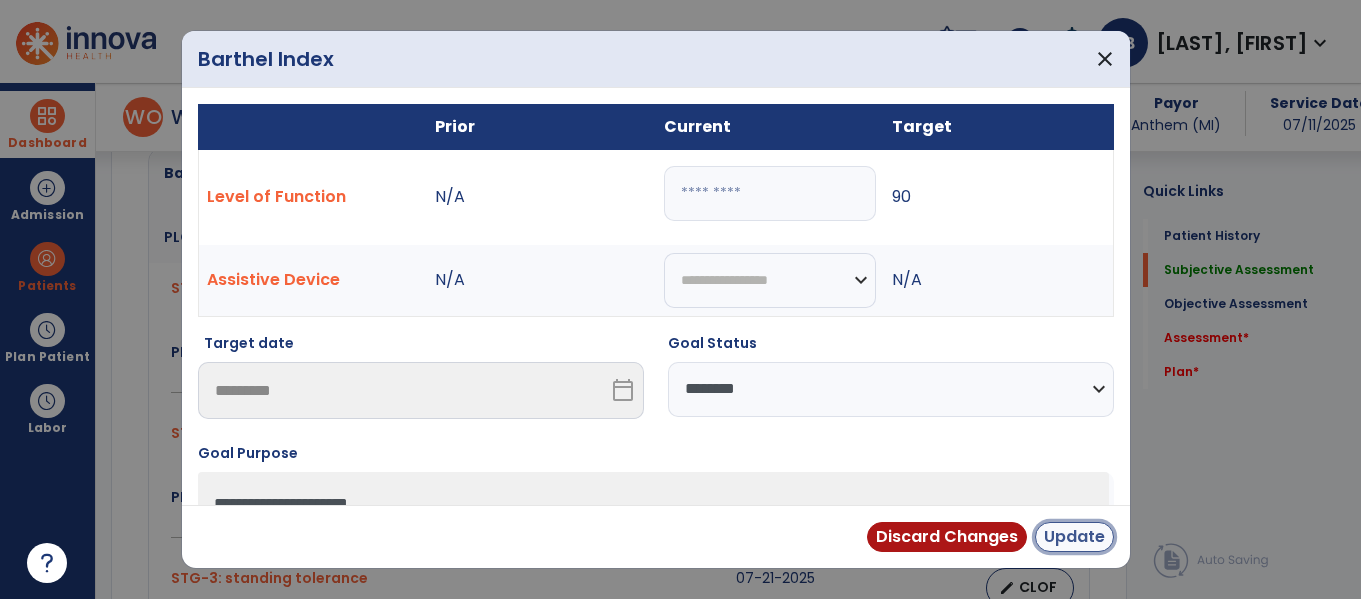click on "Update" at bounding box center [1074, 537] 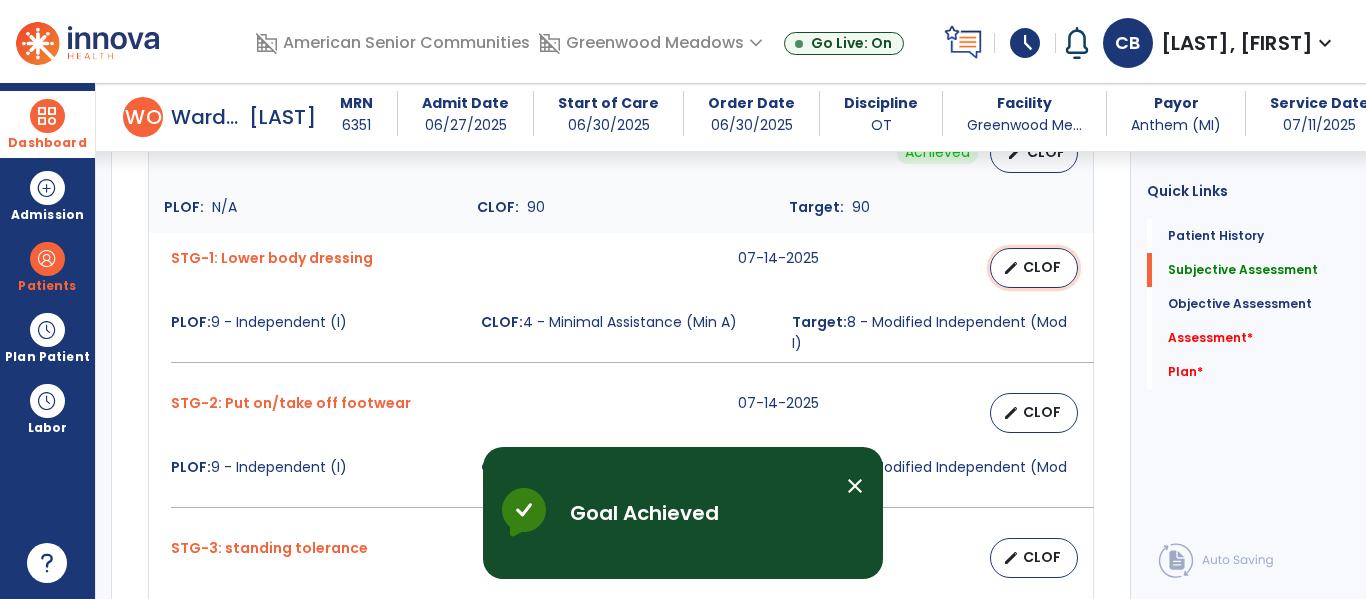 click on "CLOF" at bounding box center (1042, 267) 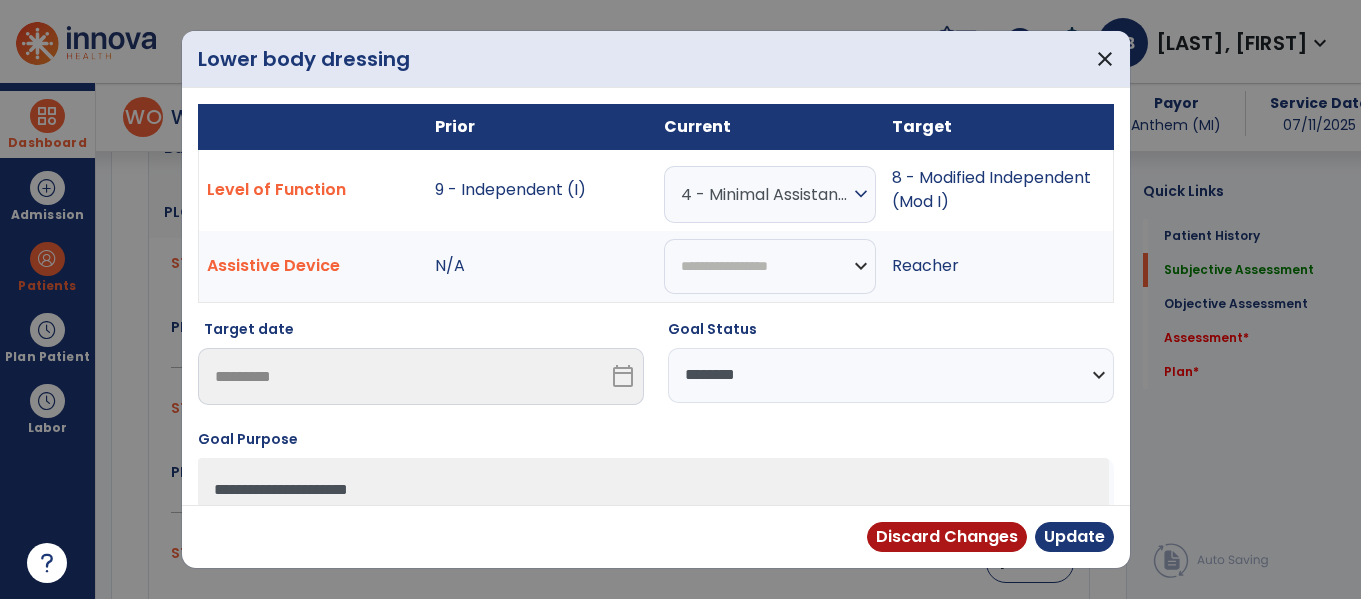 scroll, scrollTop: 797, scrollLeft: 0, axis: vertical 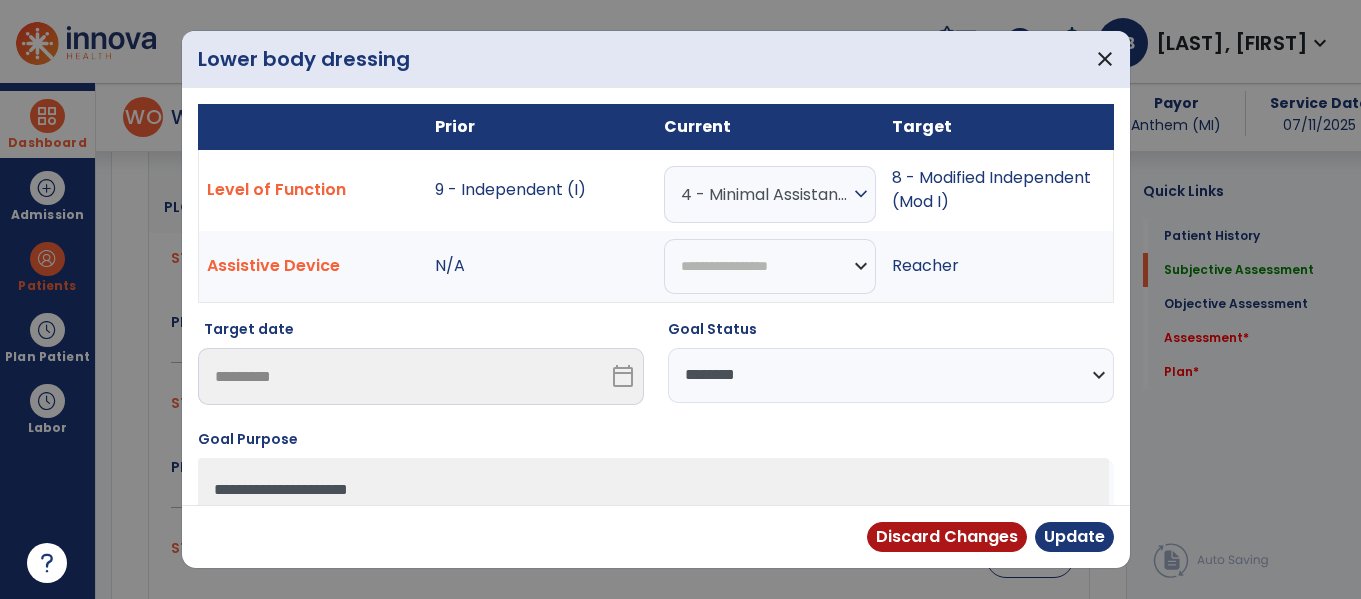 click on "4 - Minimal Assistance (Min A)" at bounding box center [765, 194] 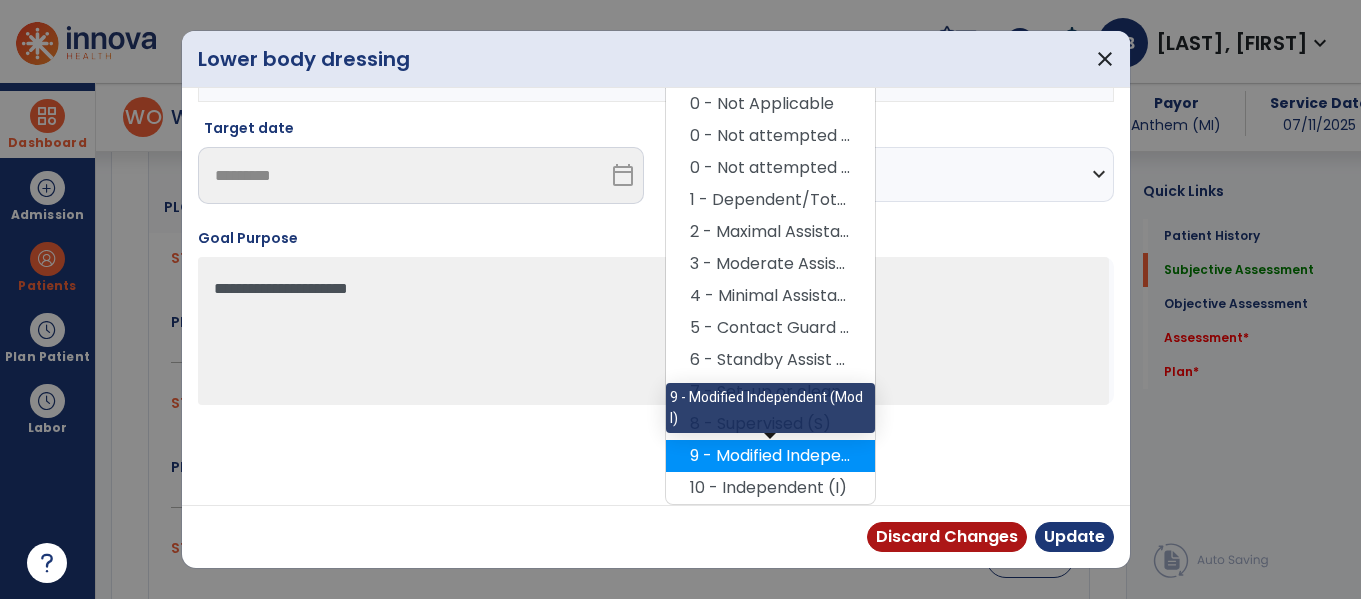 click on "9 - Modified Independent (Mod I)" at bounding box center (770, 456) 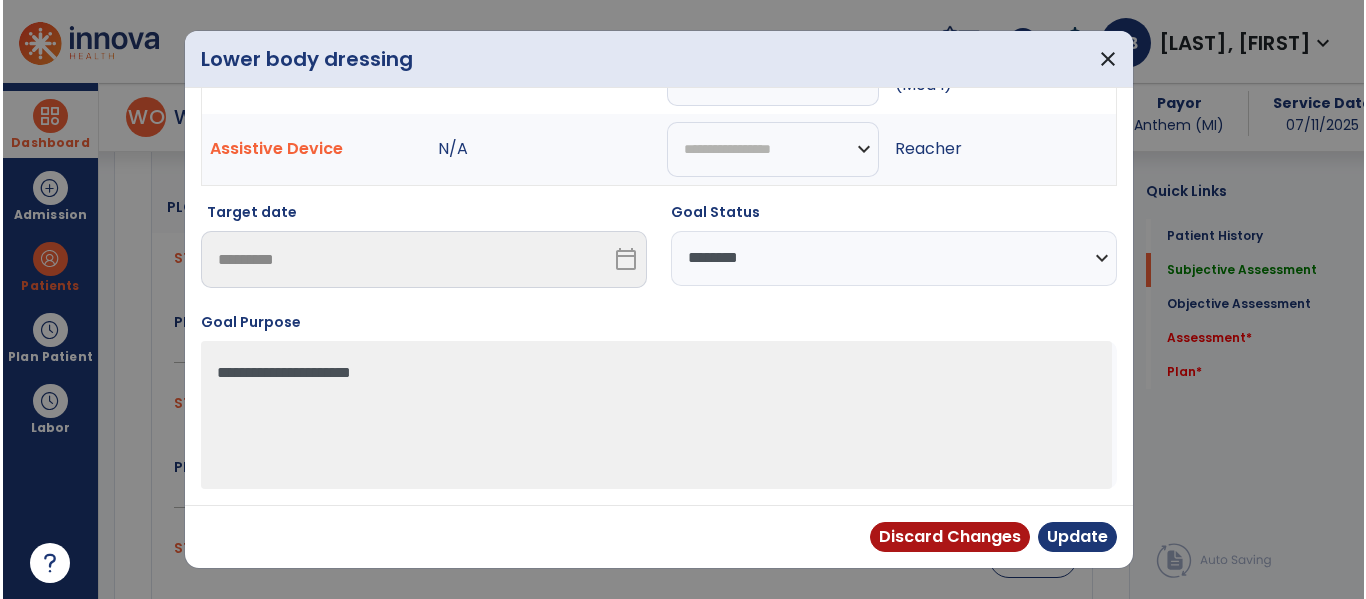 scroll, scrollTop: 117, scrollLeft: 0, axis: vertical 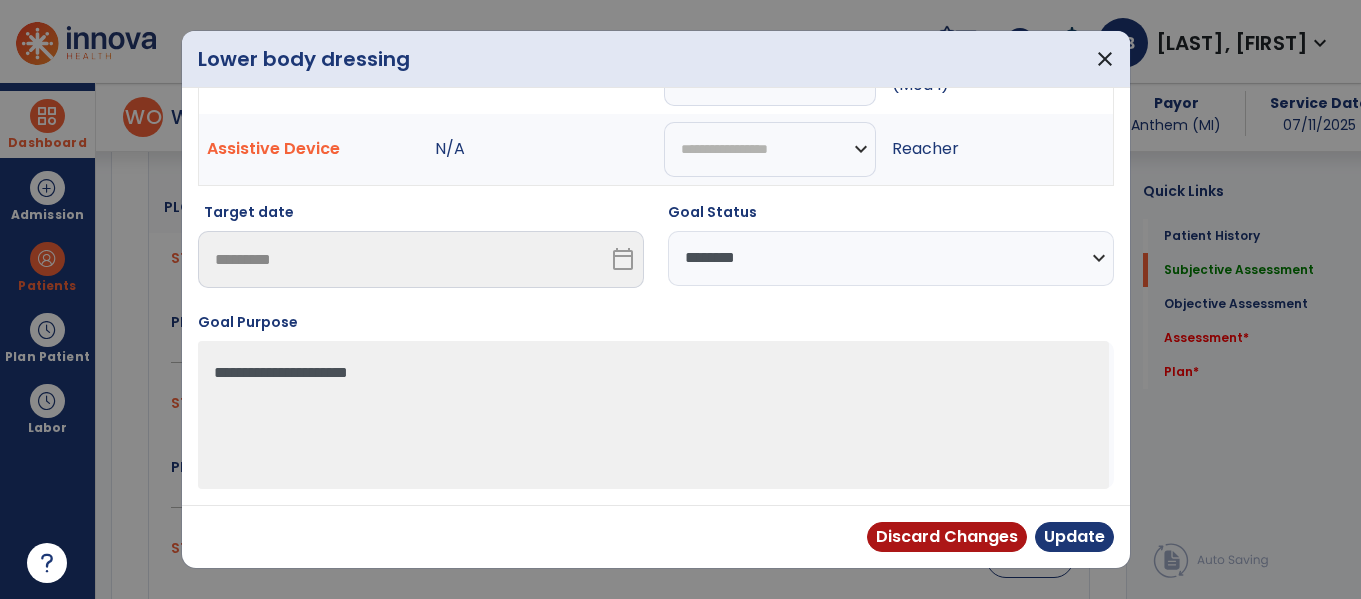 click on "**********" at bounding box center (891, 258) 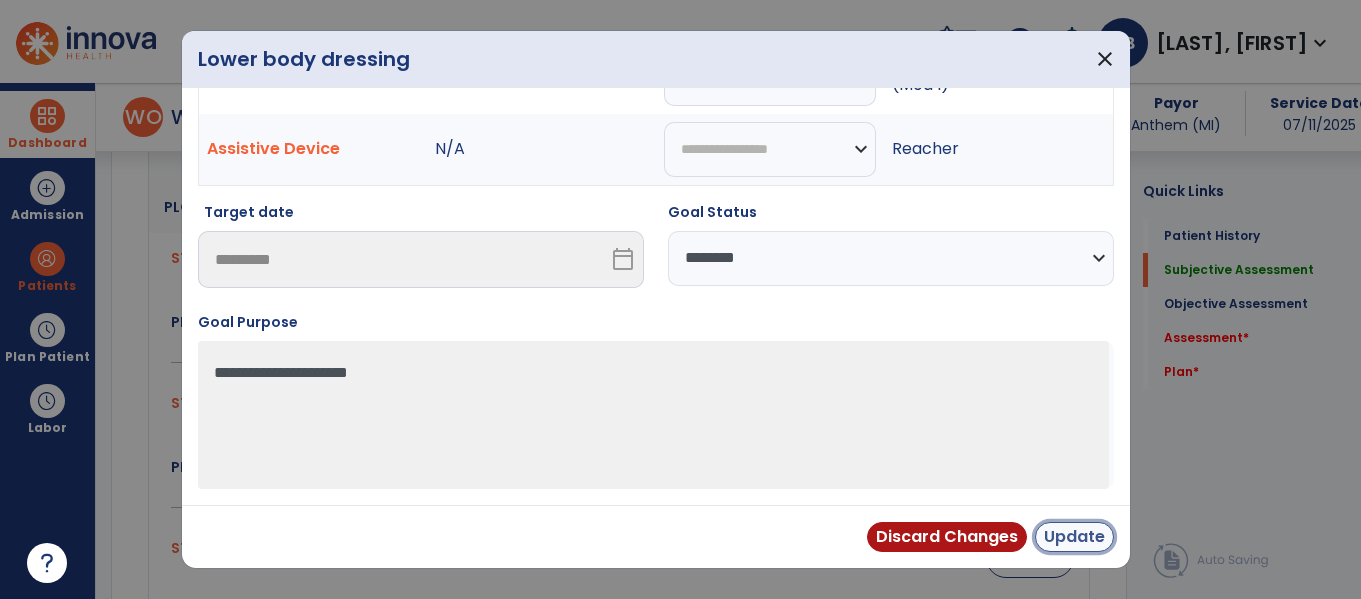 click on "Update" at bounding box center [1074, 537] 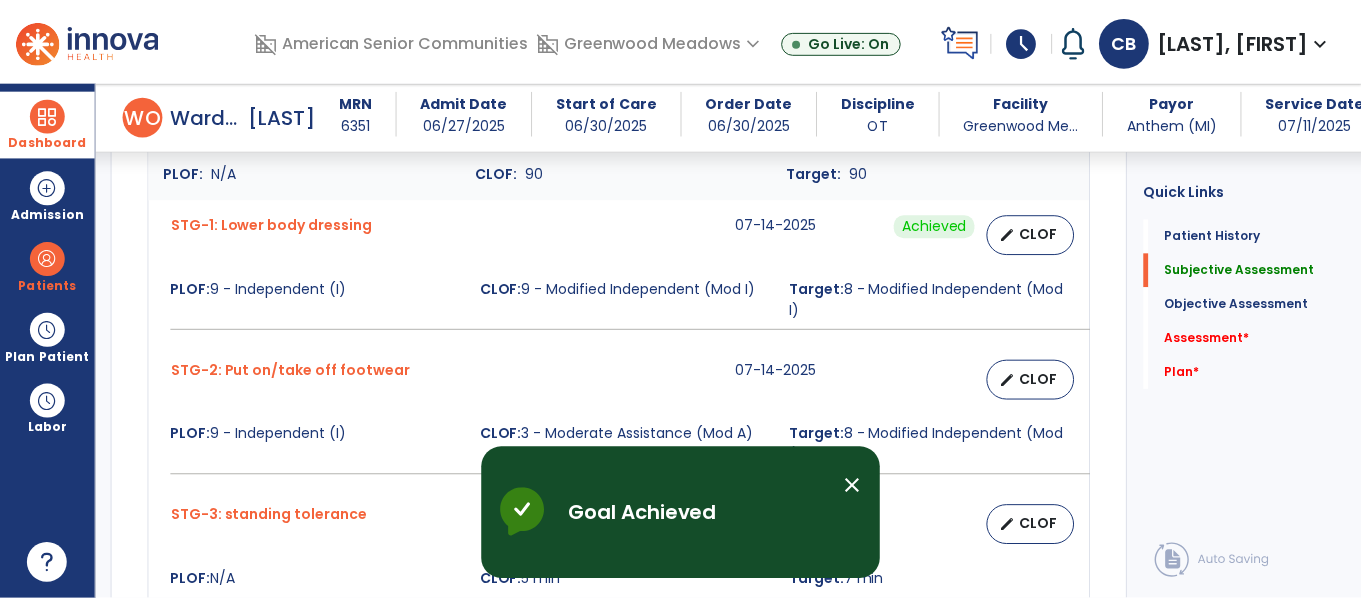 scroll, scrollTop: 881, scrollLeft: 0, axis: vertical 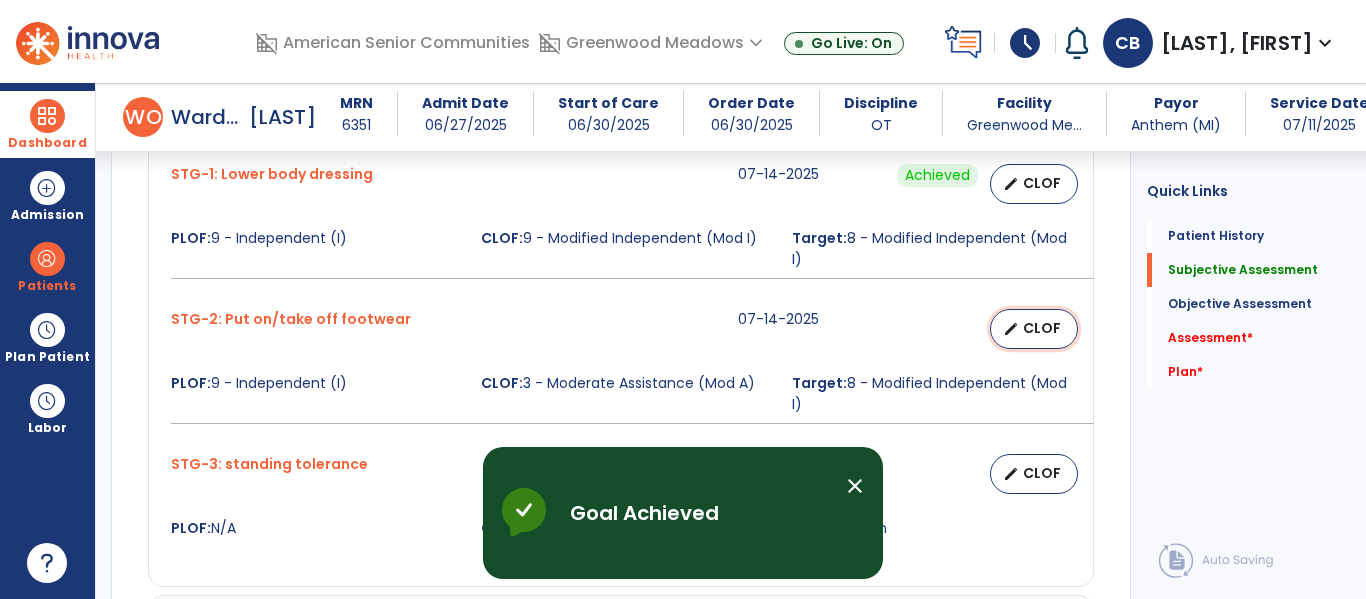 click on "CLOF" at bounding box center (1042, 328) 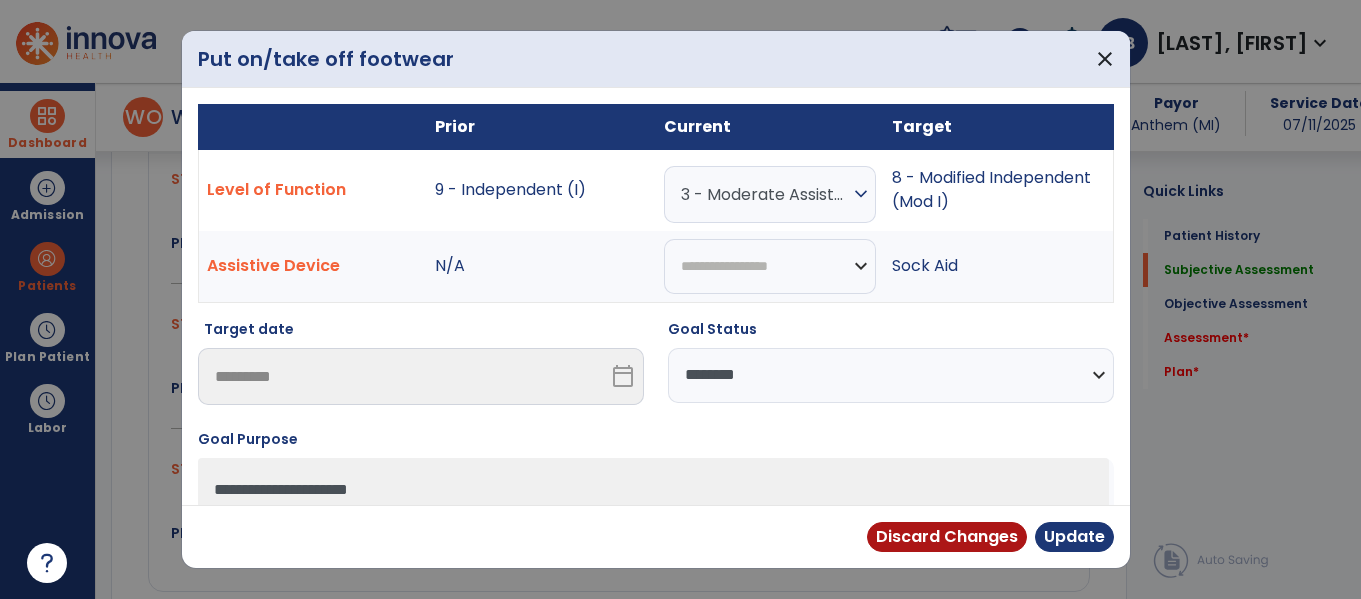 scroll, scrollTop: 881, scrollLeft: 0, axis: vertical 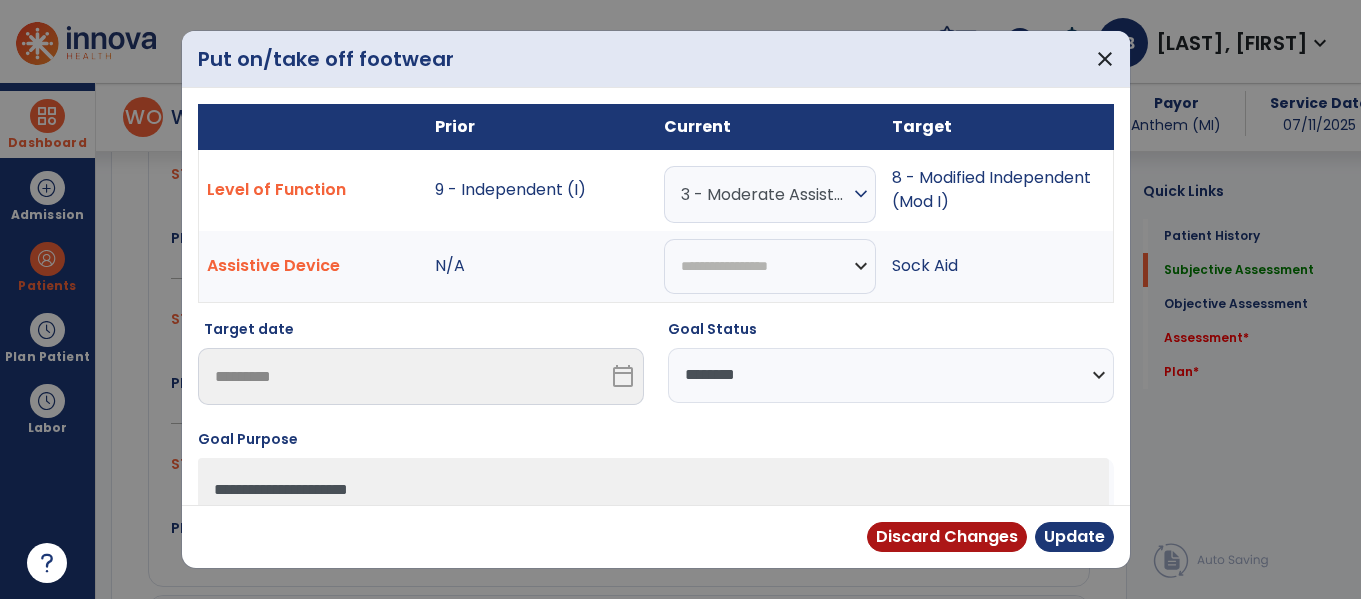 click on "3 - Moderate Assistance (Mod A)" at bounding box center (765, 194) 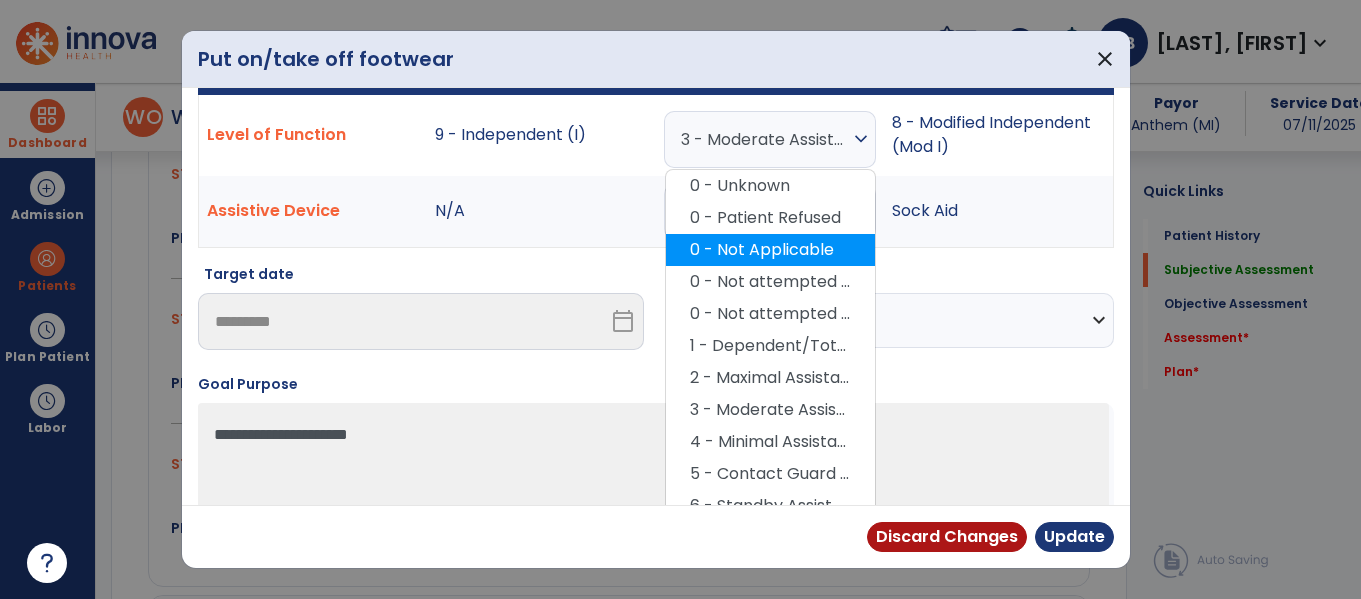 scroll, scrollTop: 68, scrollLeft: 0, axis: vertical 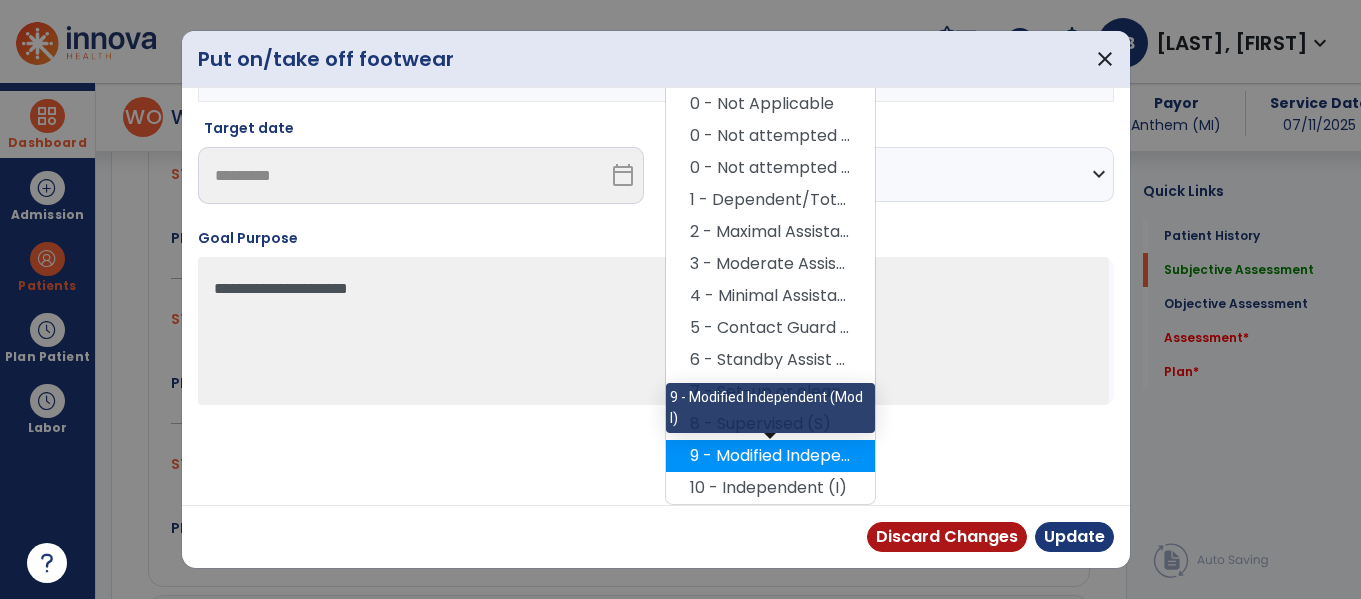 click on "9 - Modified Independent (Mod I)" at bounding box center (770, 456) 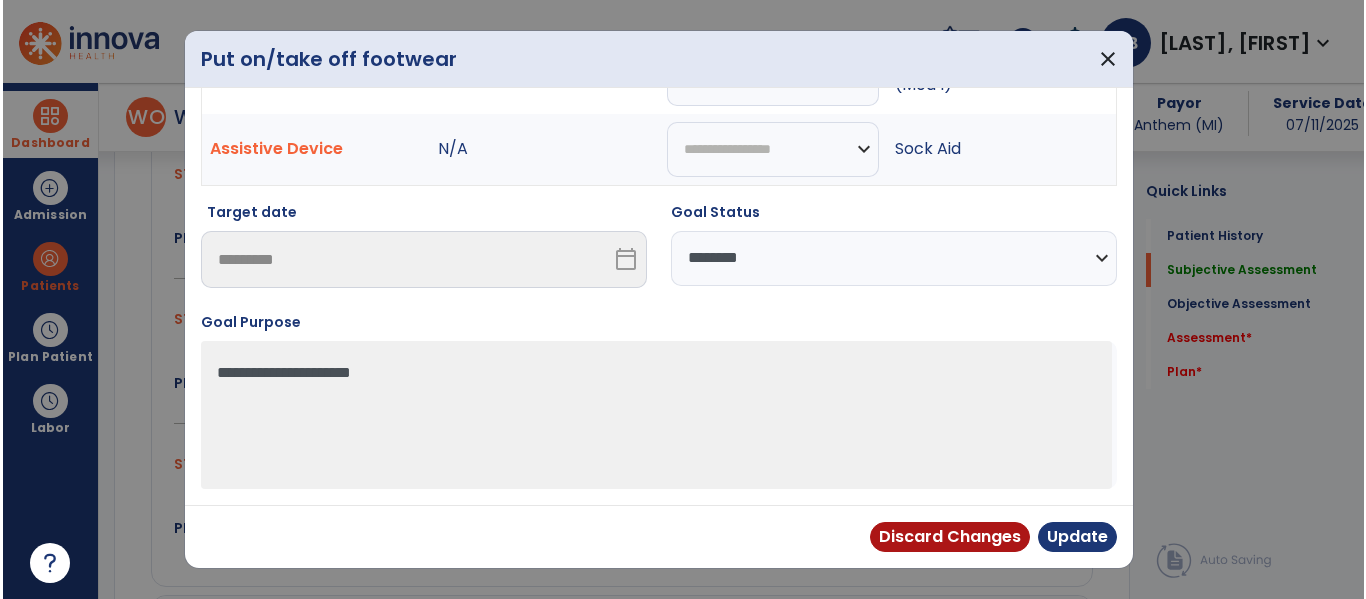 scroll, scrollTop: 117, scrollLeft: 0, axis: vertical 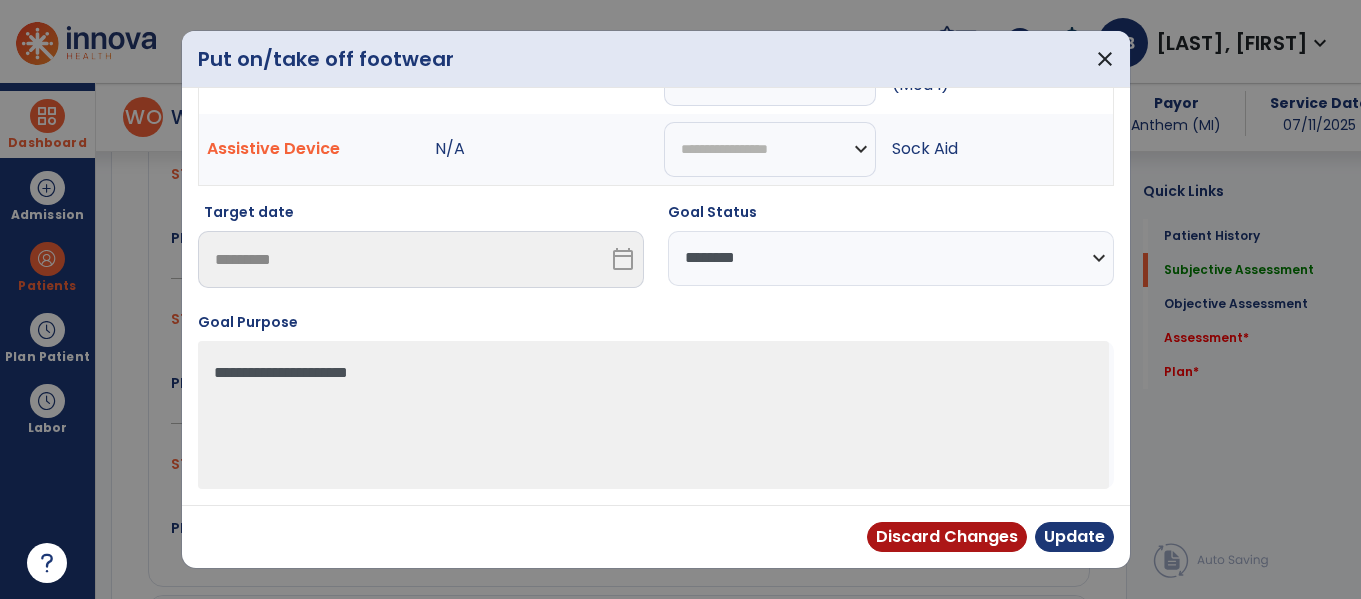 click on "**********" at bounding box center (891, 258) 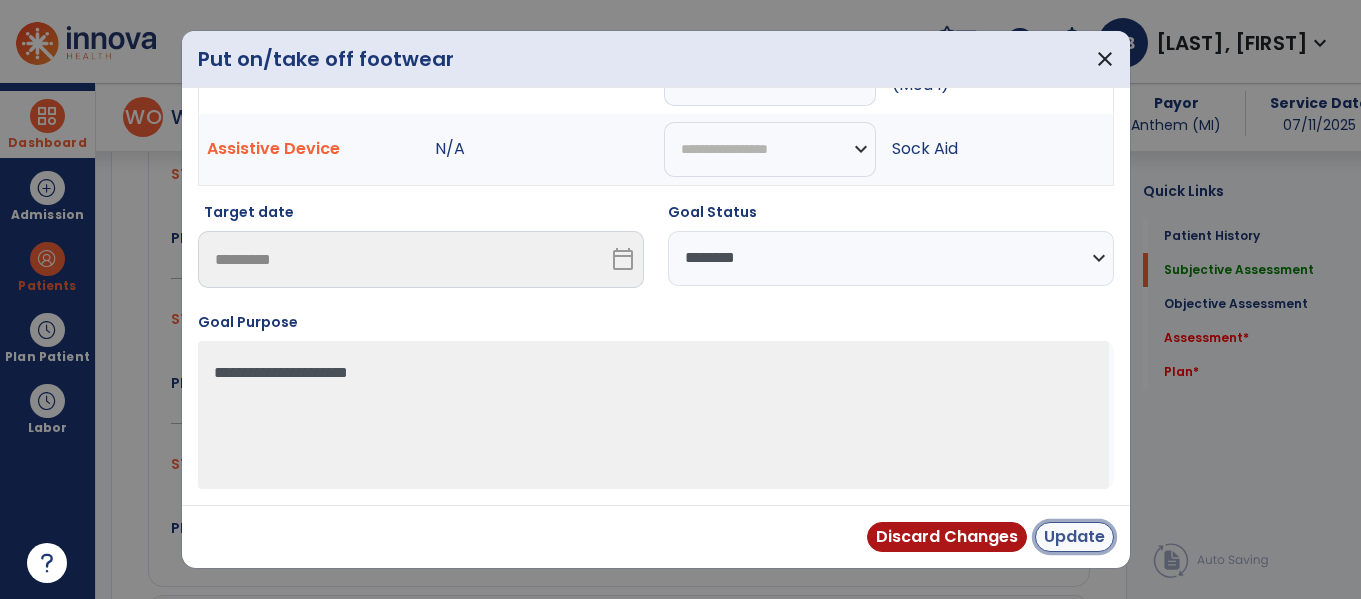 click on "Update" at bounding box center [1074, 537] 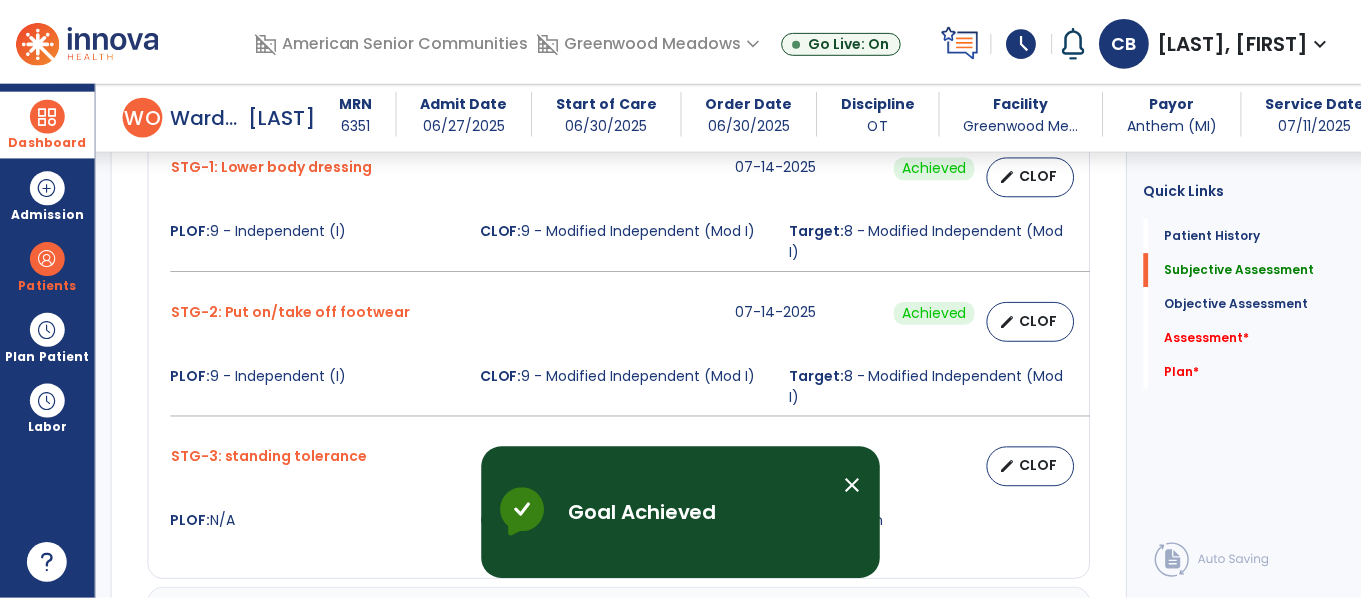 scroll, scrollTop: 1031, scrollLeft: 0, axis: vertical 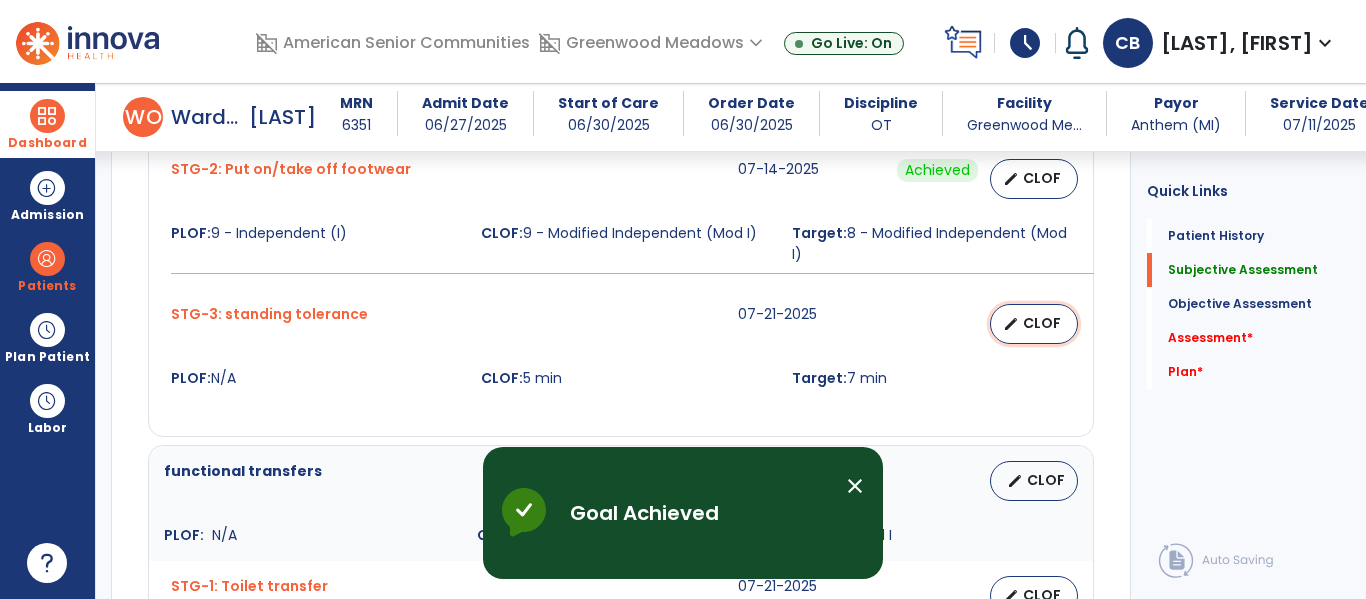 click on "CLOF" at bounding box center (1042, 323) 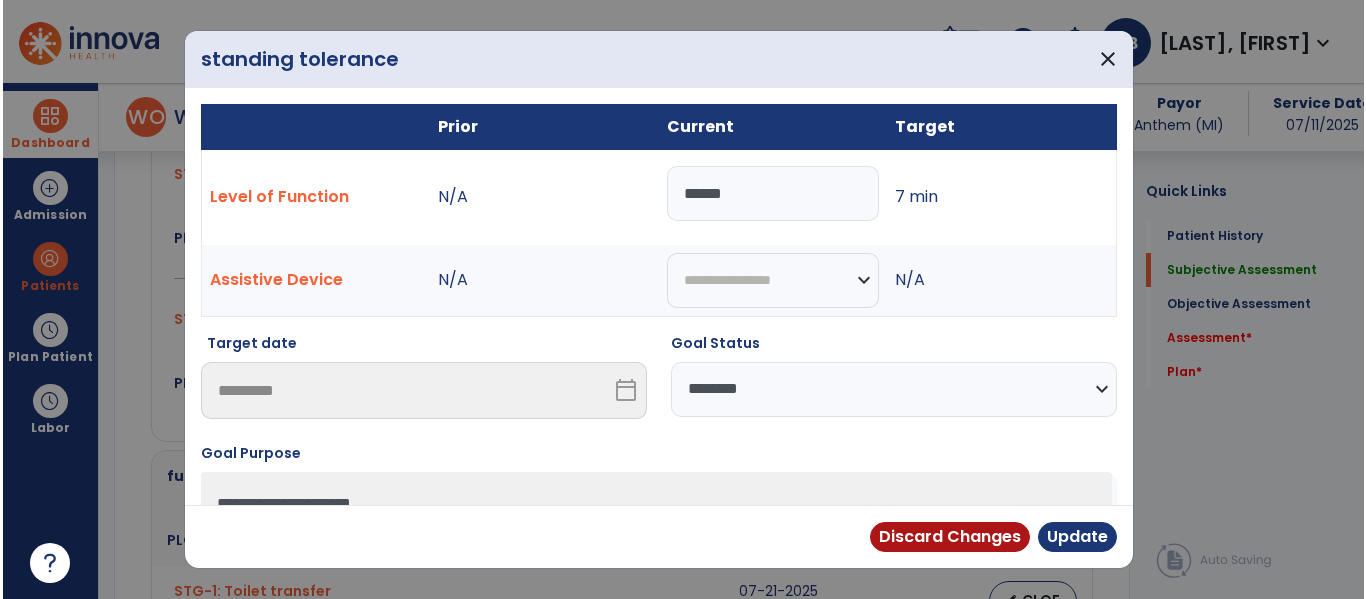 scroll, scrollTop: 1031, scrollLeft: 0, axis: vertical 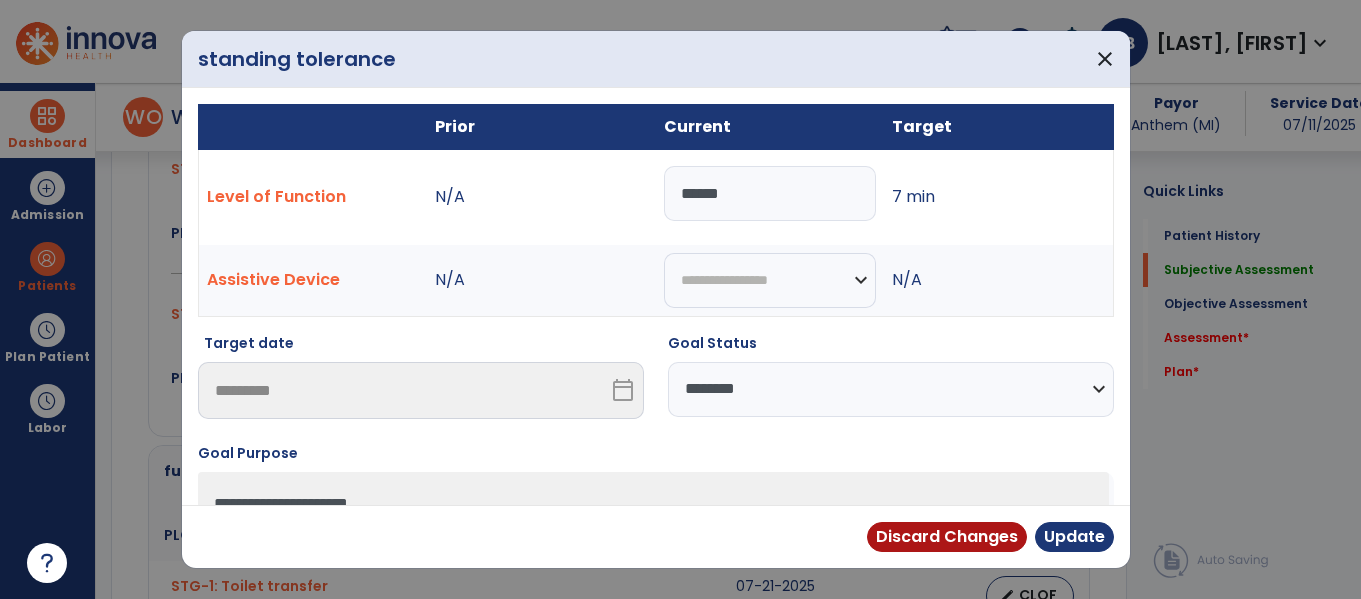 click on "*****" at bounding box center (770, 193) 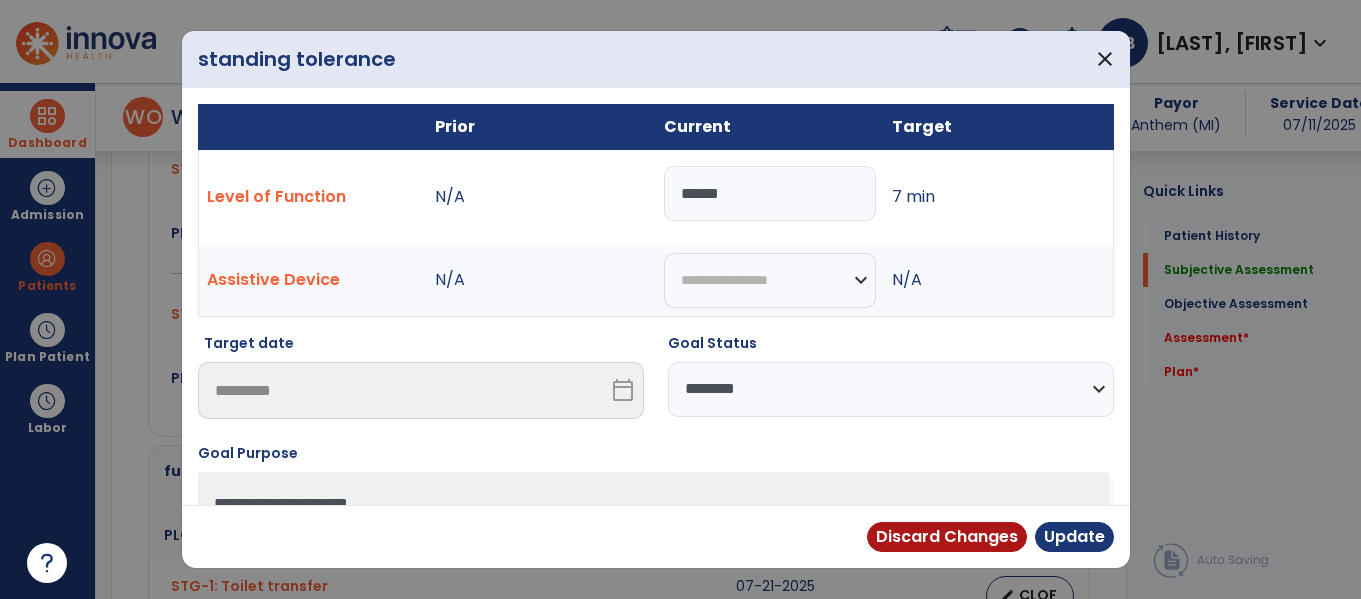 drag, startPoint x: 755, startPoint y: 187, endPoint x: 618, endPoint y: 227, distance: 142.72 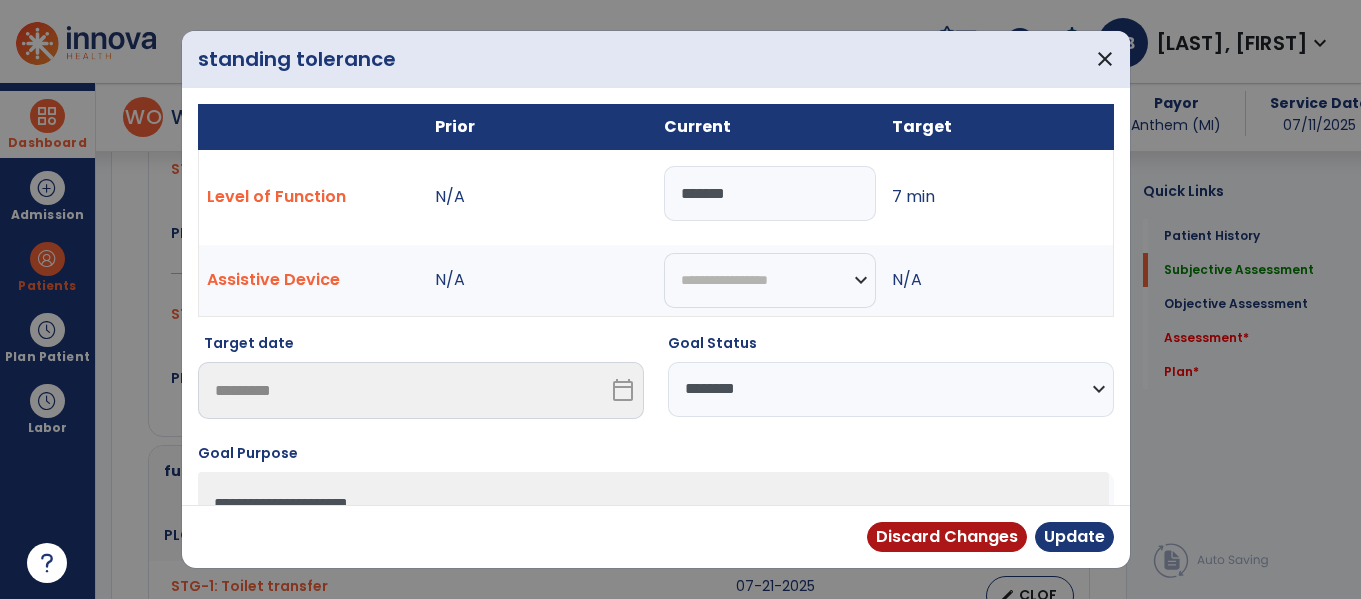 type on "*******" 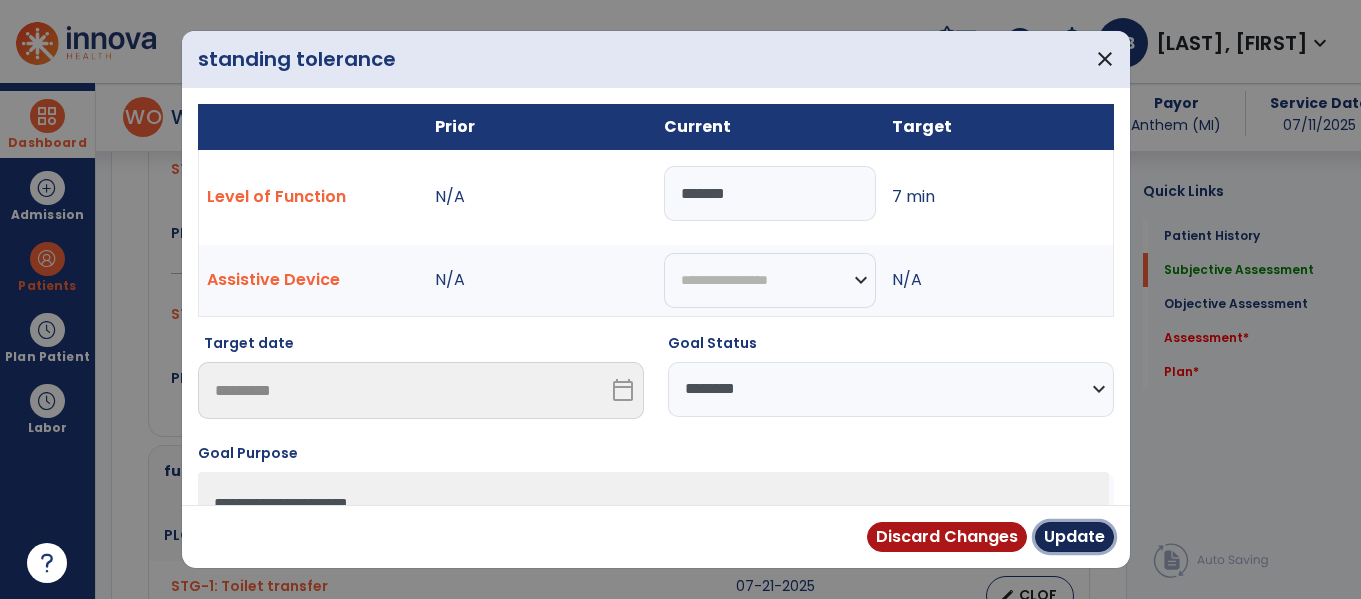 click on "Update" at bounding box center (1074, 537) 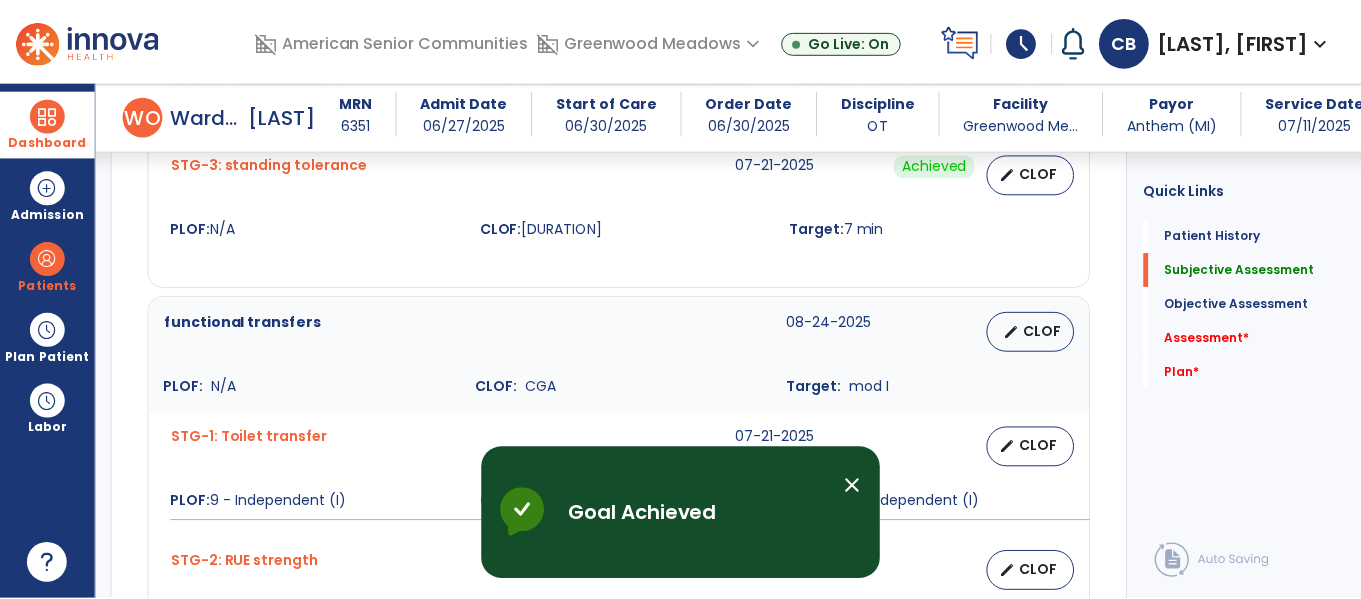 scroll, scrollTop: 1186, scrollLeft: 0, axis: vertical 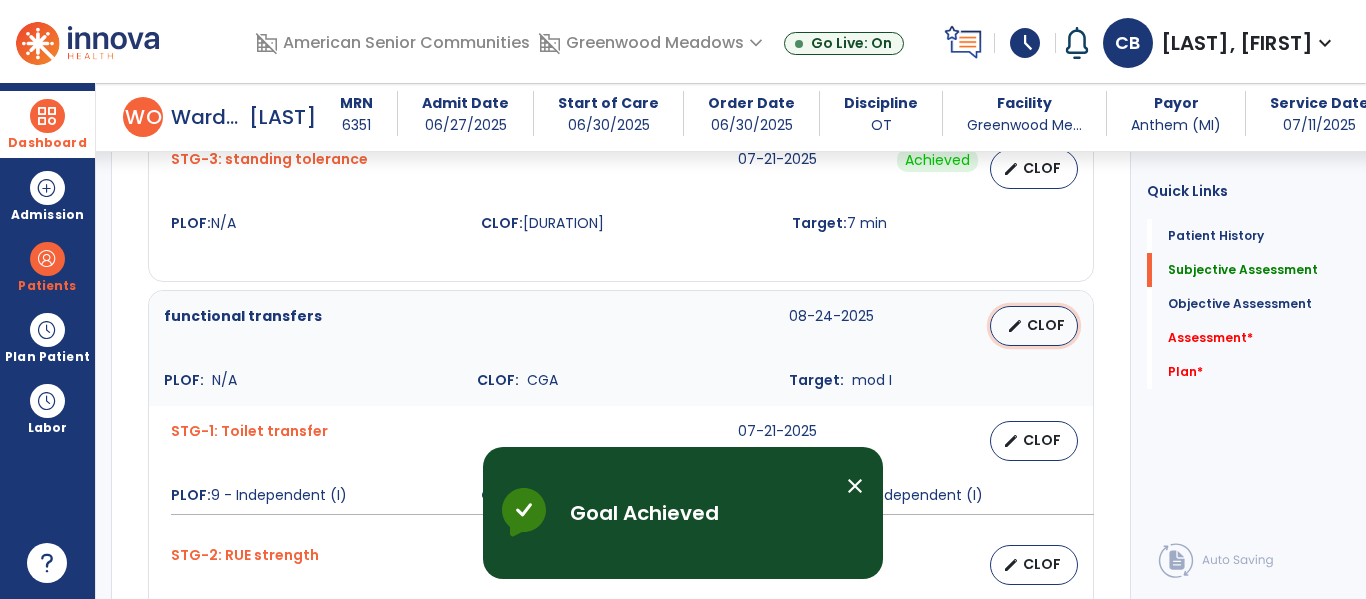 click on "CLOF" at bounding box center [1046, 325] 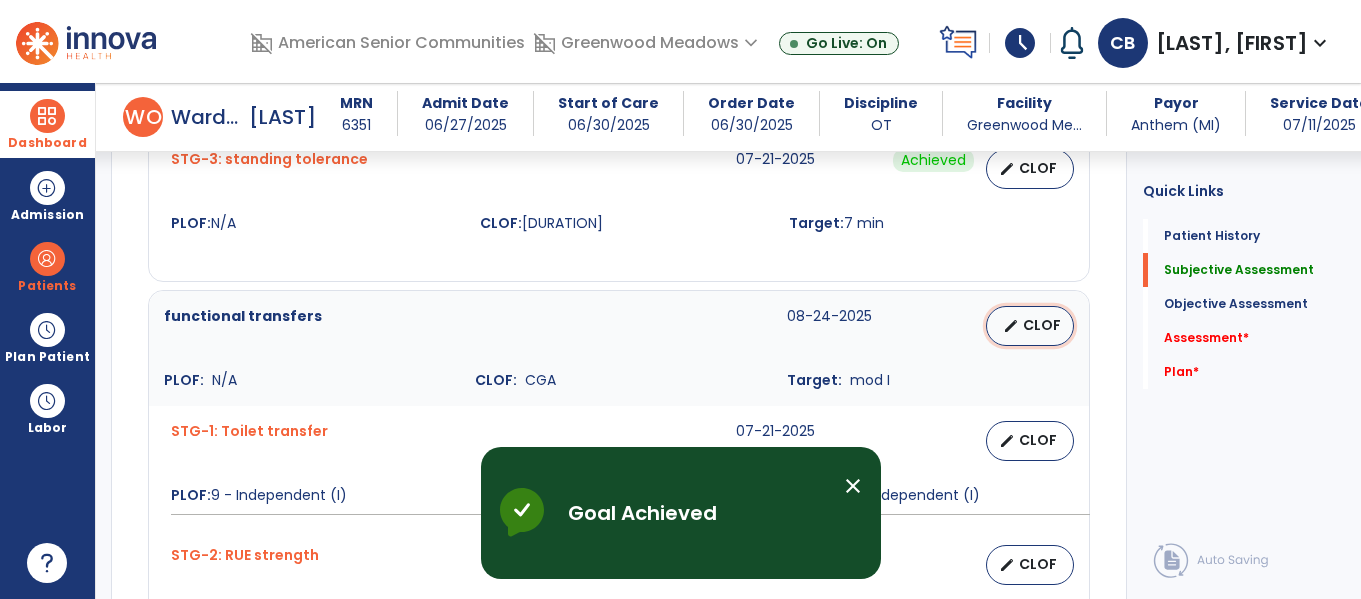 select on "********" 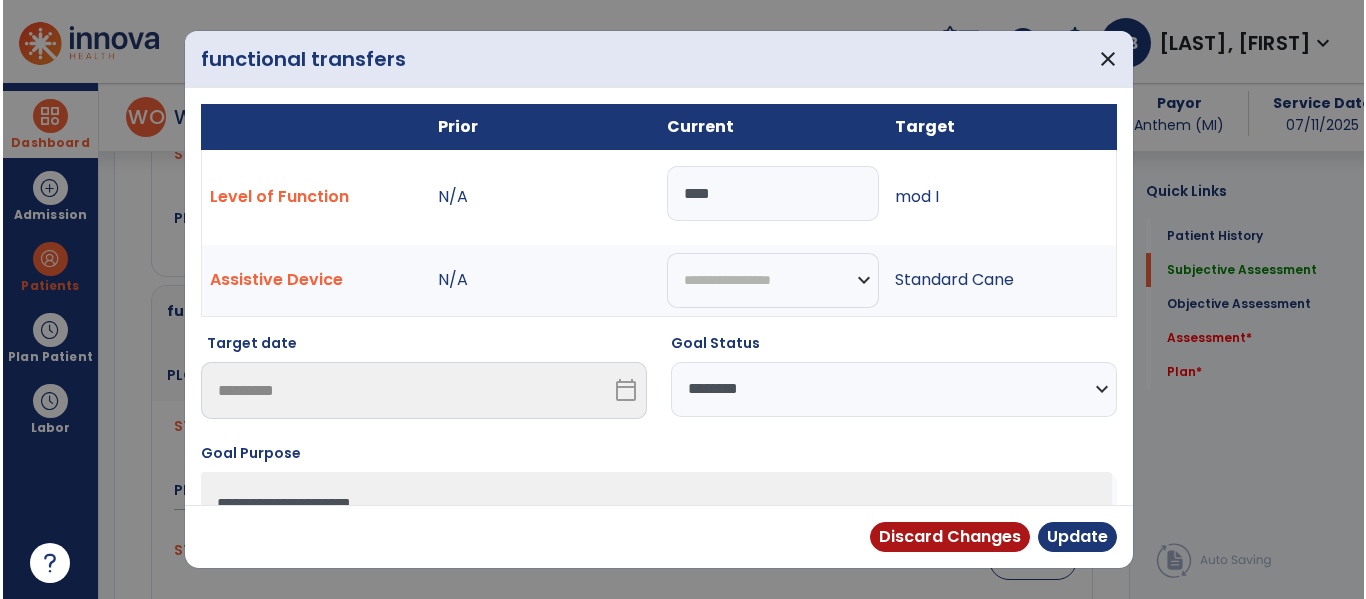 scroll, scrollTop: 1186, scrollLeft: 0, axis: vertical 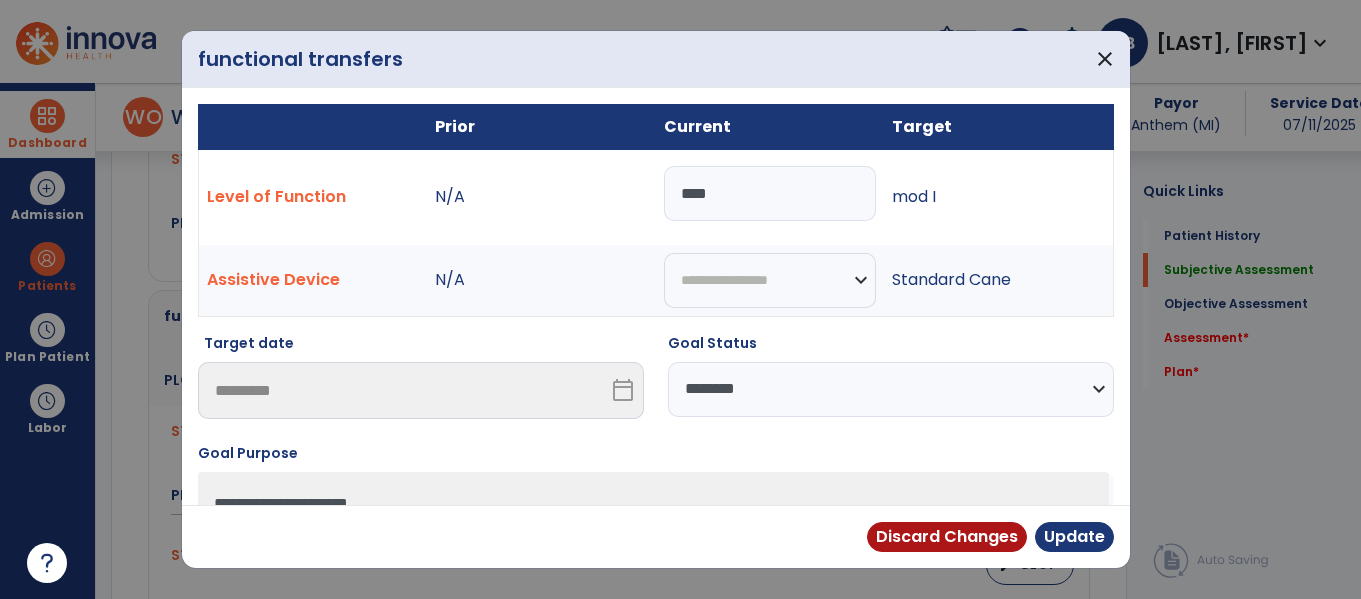 drag, startPoint x: 758, startPoint y: 191, endPoint x: 548, endPoint y: 163, distance: 211.85844 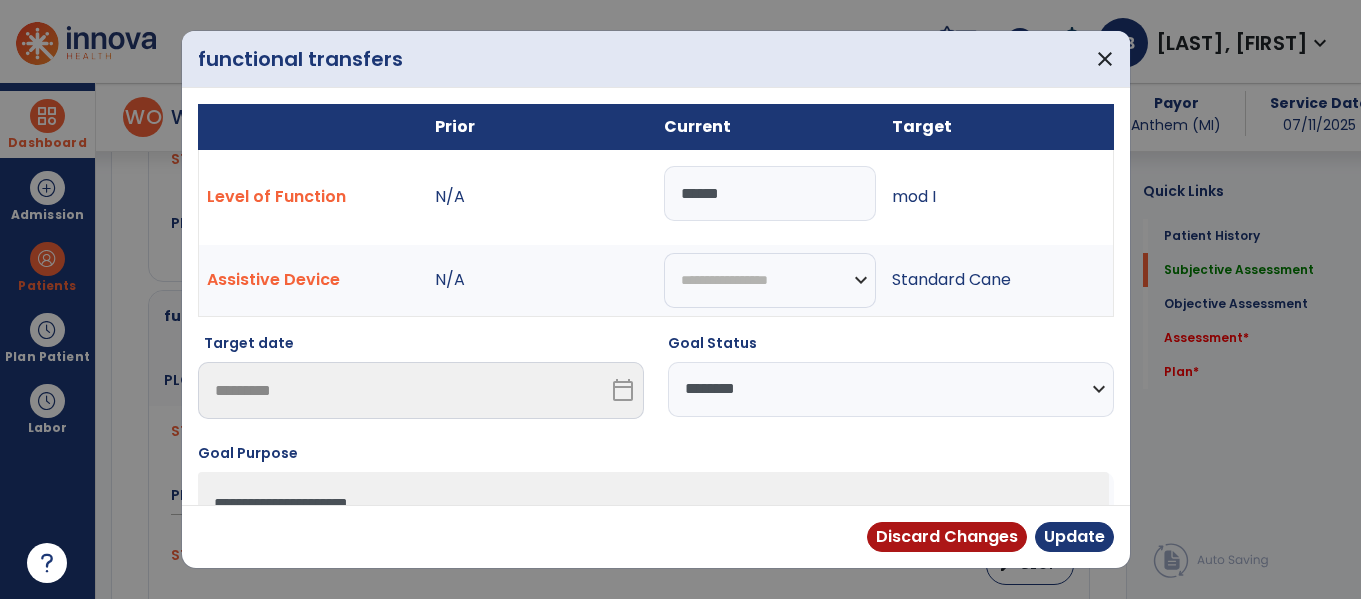 type on "*****" 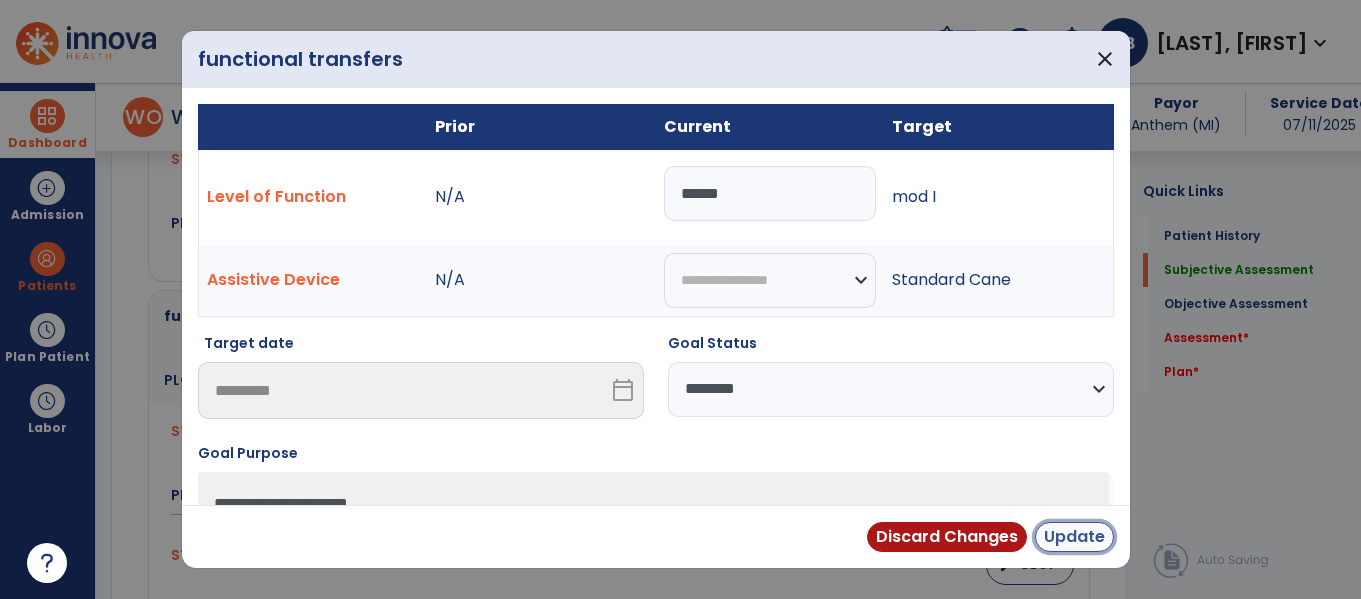 click on "Update" at bounding box center [1074, 537] 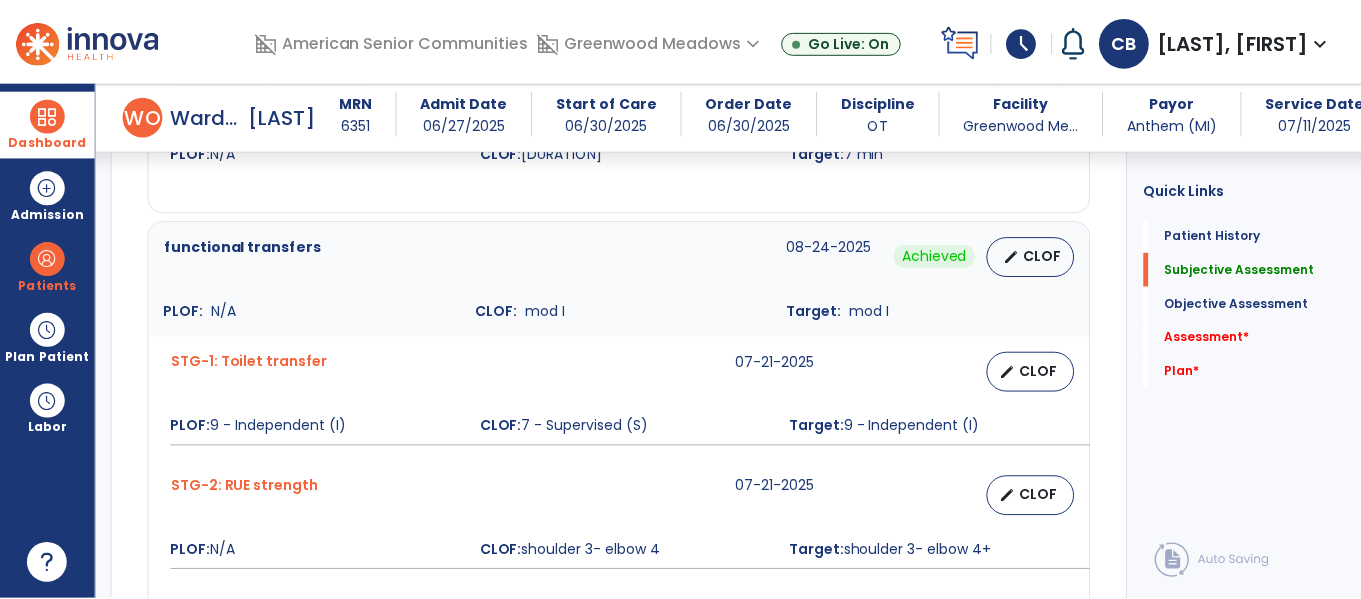 scroll, scrollTop: 1290, scrollLeft: 0, axis: vertical 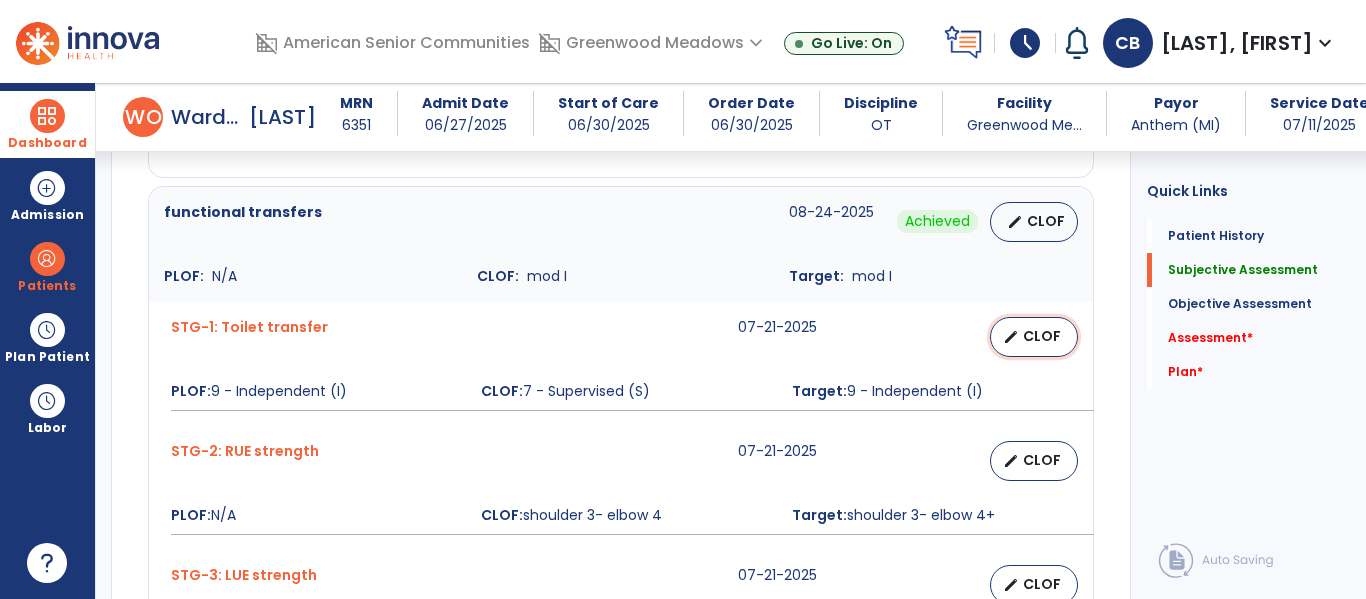 click on "CLOF" at bounding box center [1042, 336] 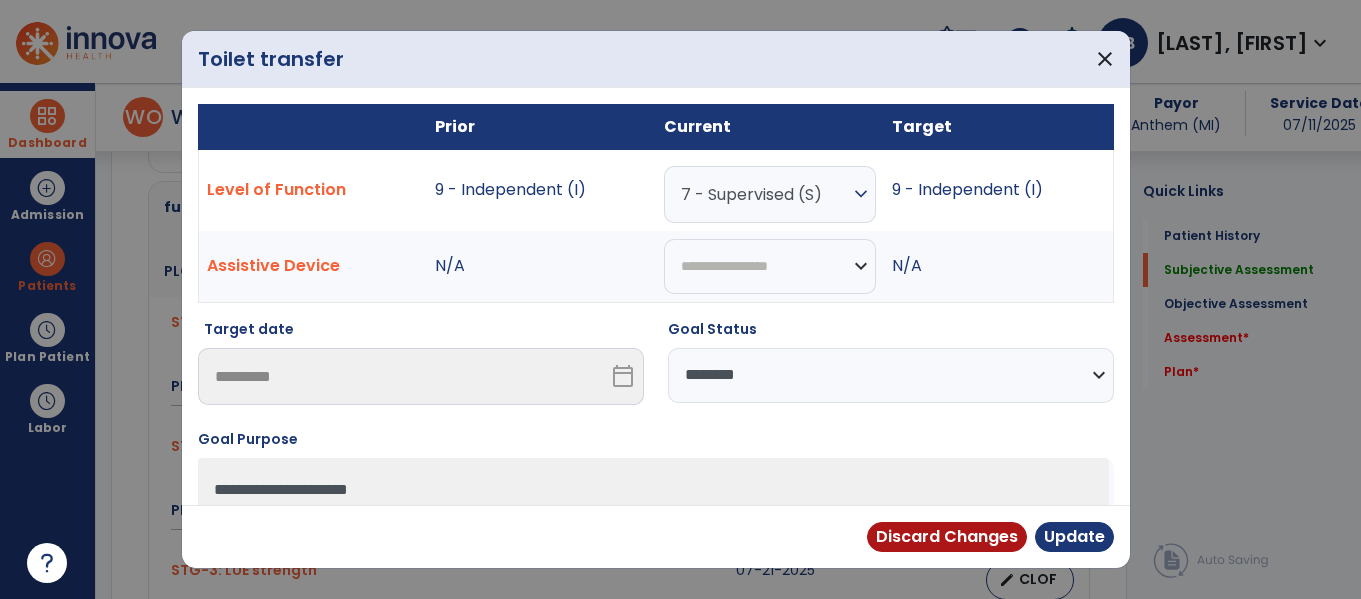 scroll, scrollTop: 1290, scrollLeft: 0, axis: vertical 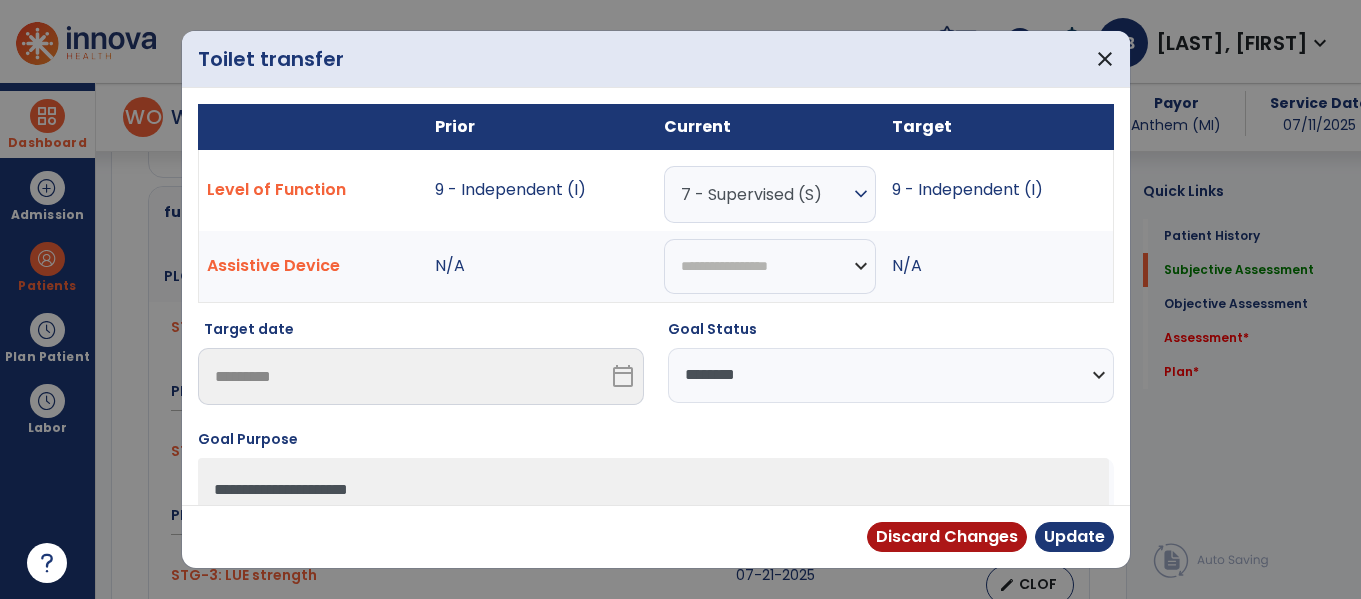 click on "7 - Supervised (S)   expand_more" at bounding box center (770, 194) 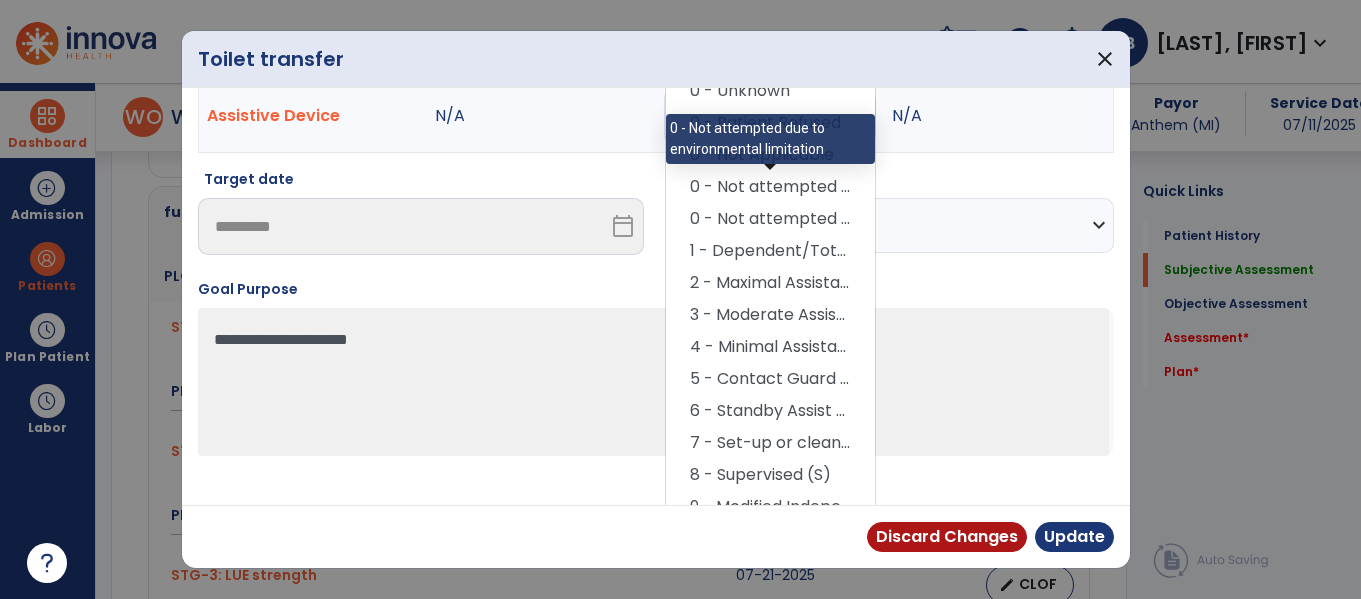 scroll, scrollTop: 0, scrollLeft: 0, axis: both 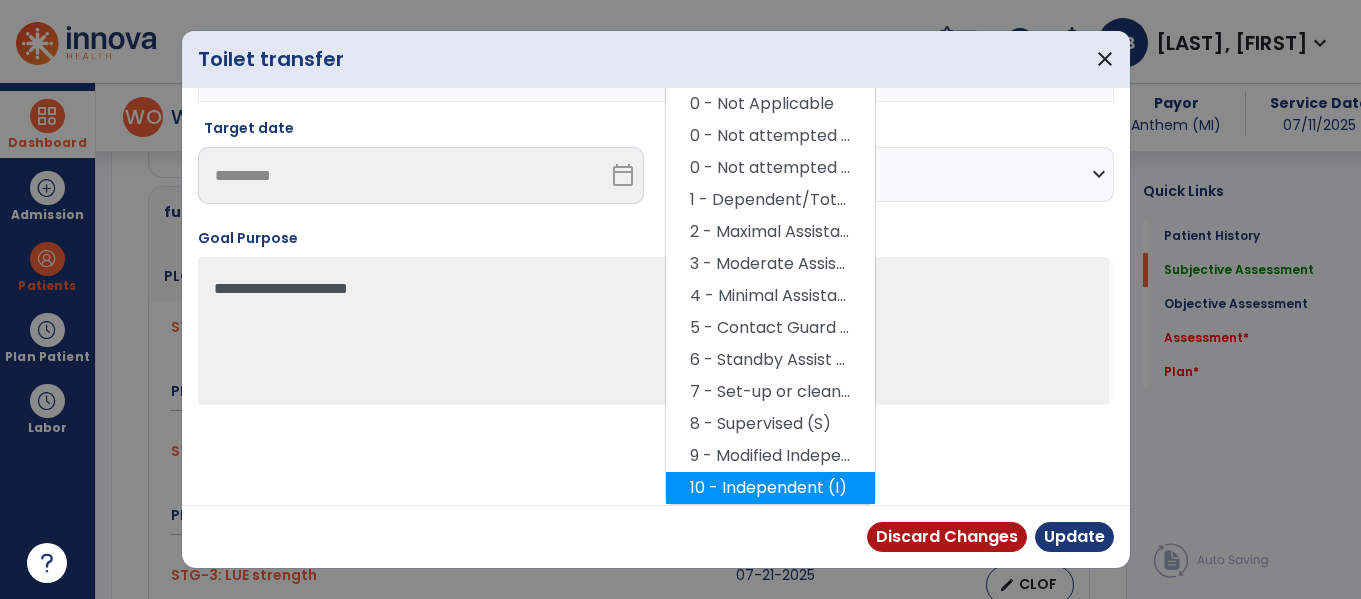 click on "10 - Independent (I)" at bounding box center (770, 488) 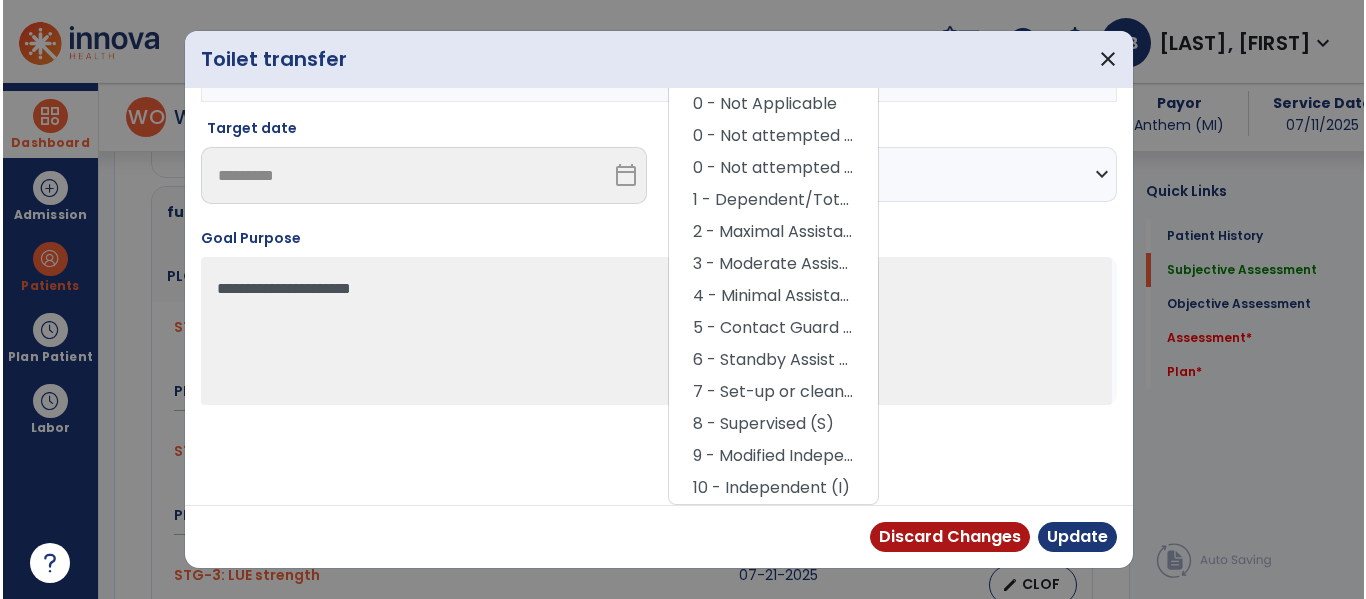 scroll, scrollTop: 117, scrollLeft: 0, axis: vertical 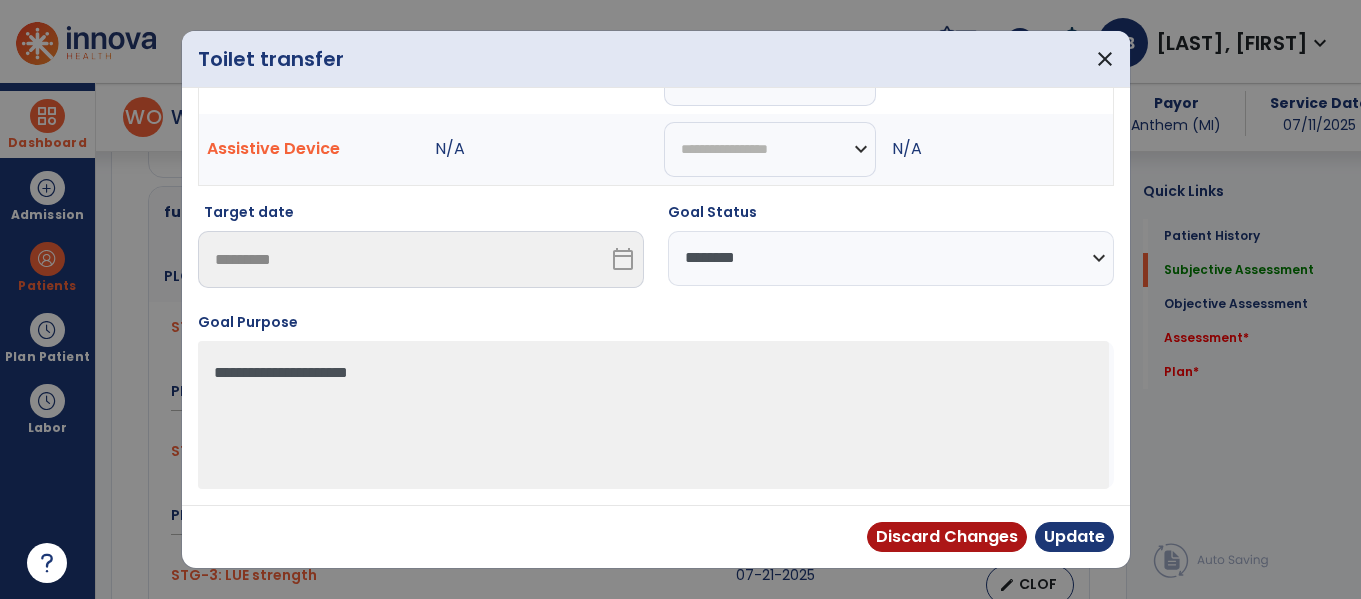 click on "**********" at bounding box center (891, 258) 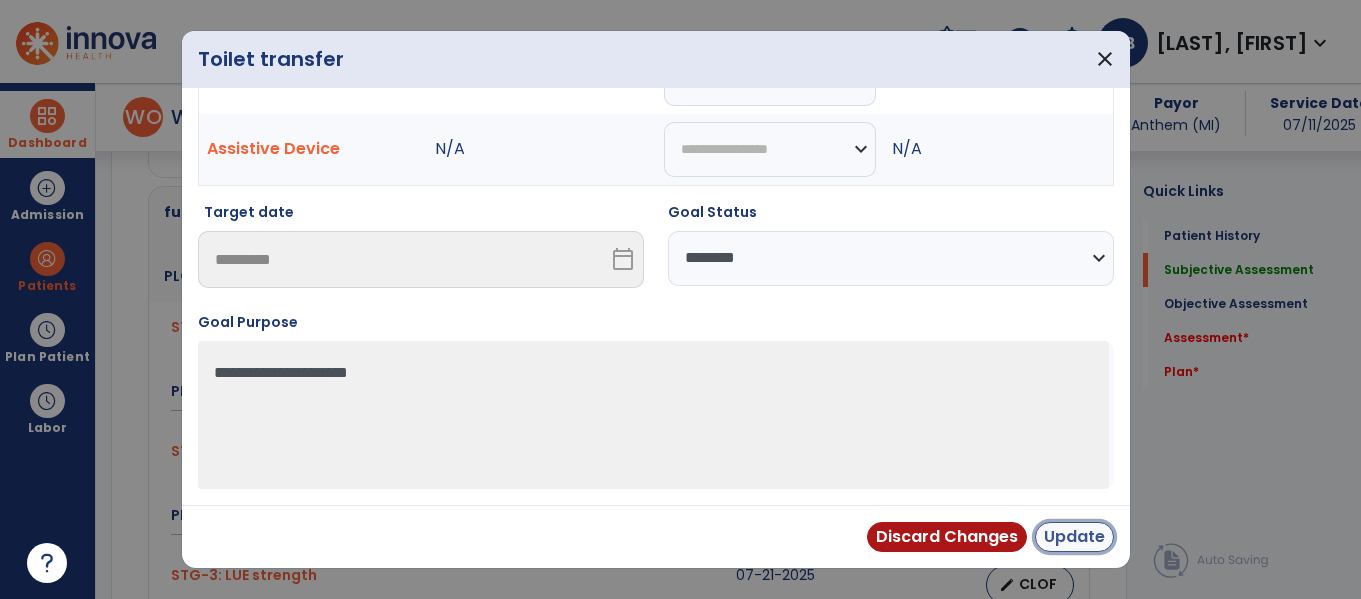 click on "Update" at bounding box center [1074, 537] 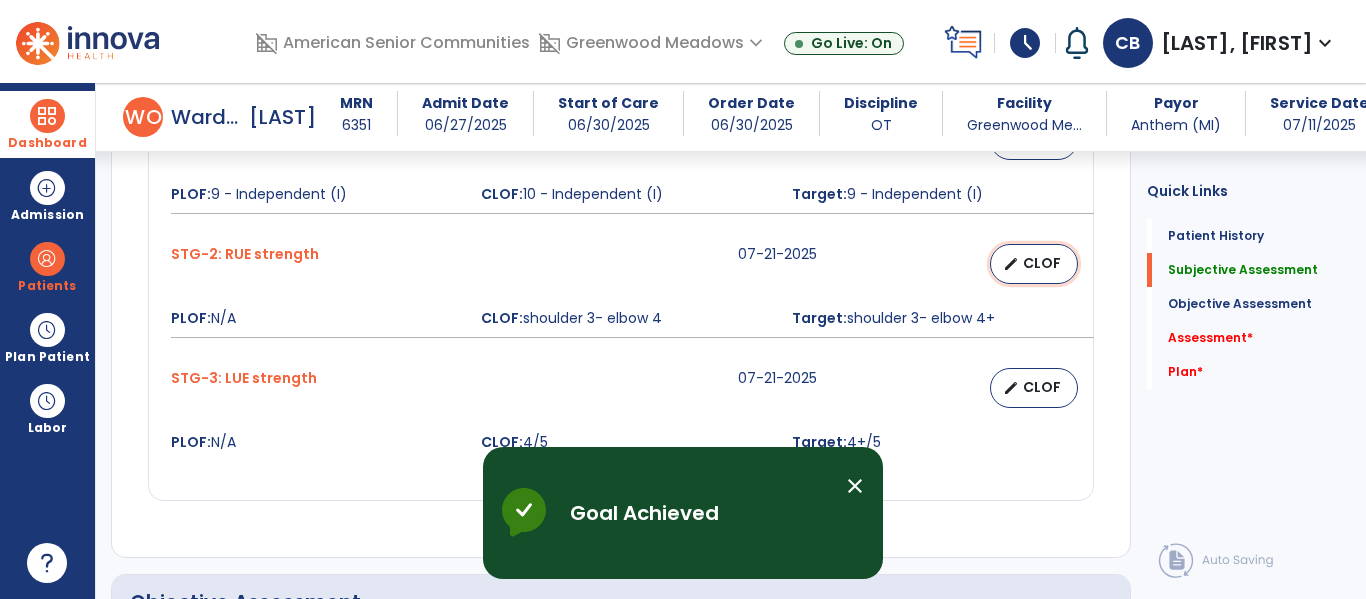 click on "edit   CLOF" at bounding box center (1034, 264) 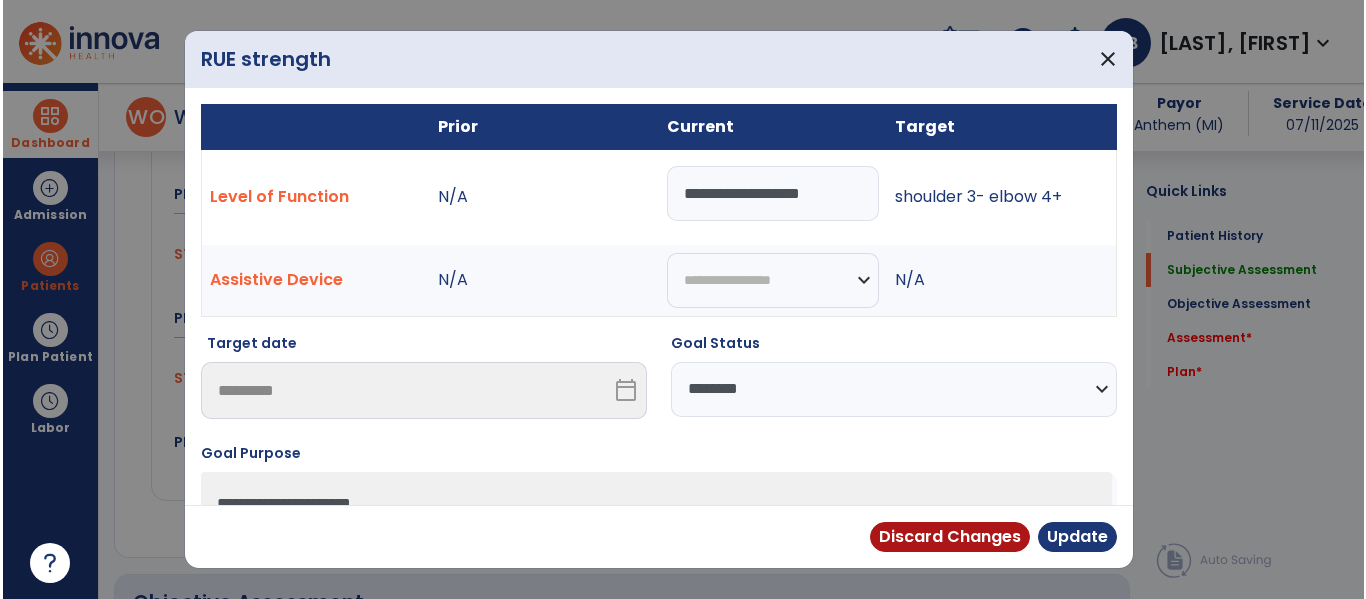 scroll, scrollTop: 1487, scrollLeft: 0, axis: vertical 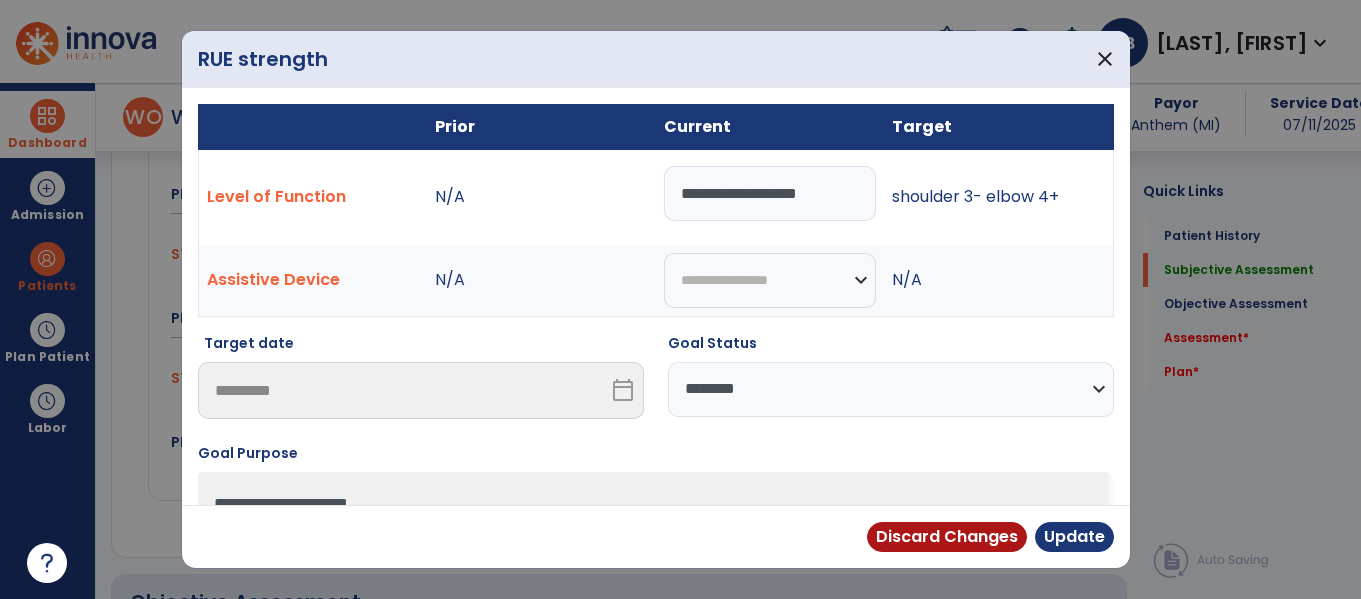 click on "**********" at bounding box center (770, 193) 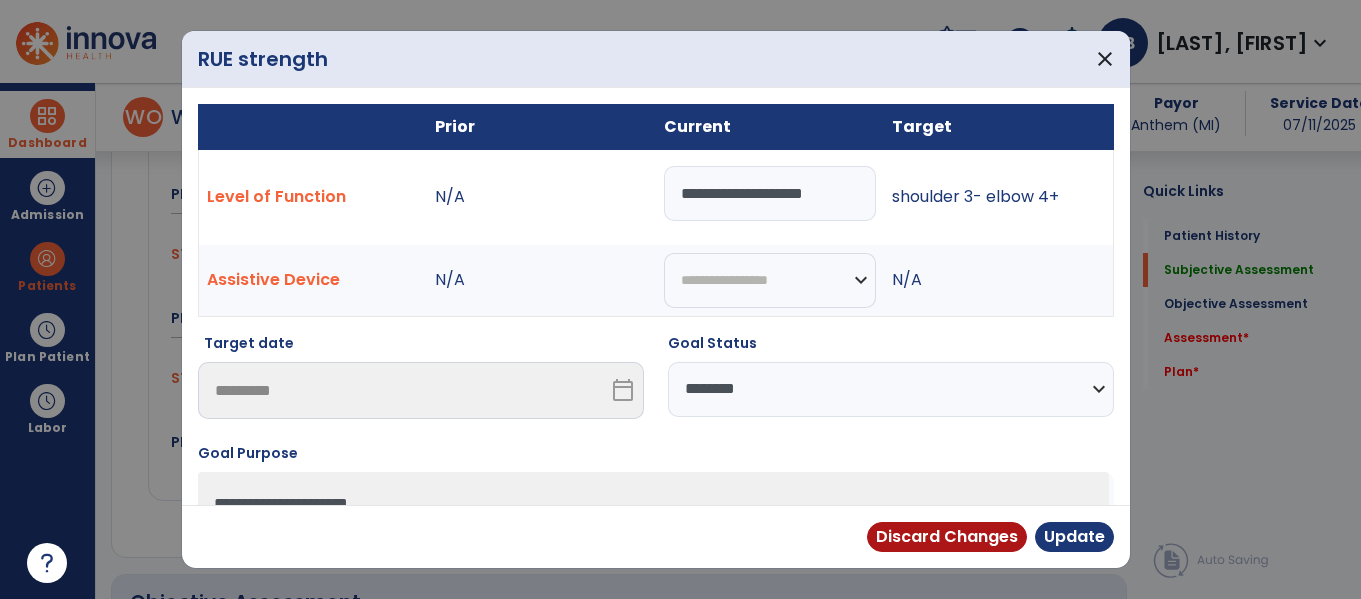type on "**********" 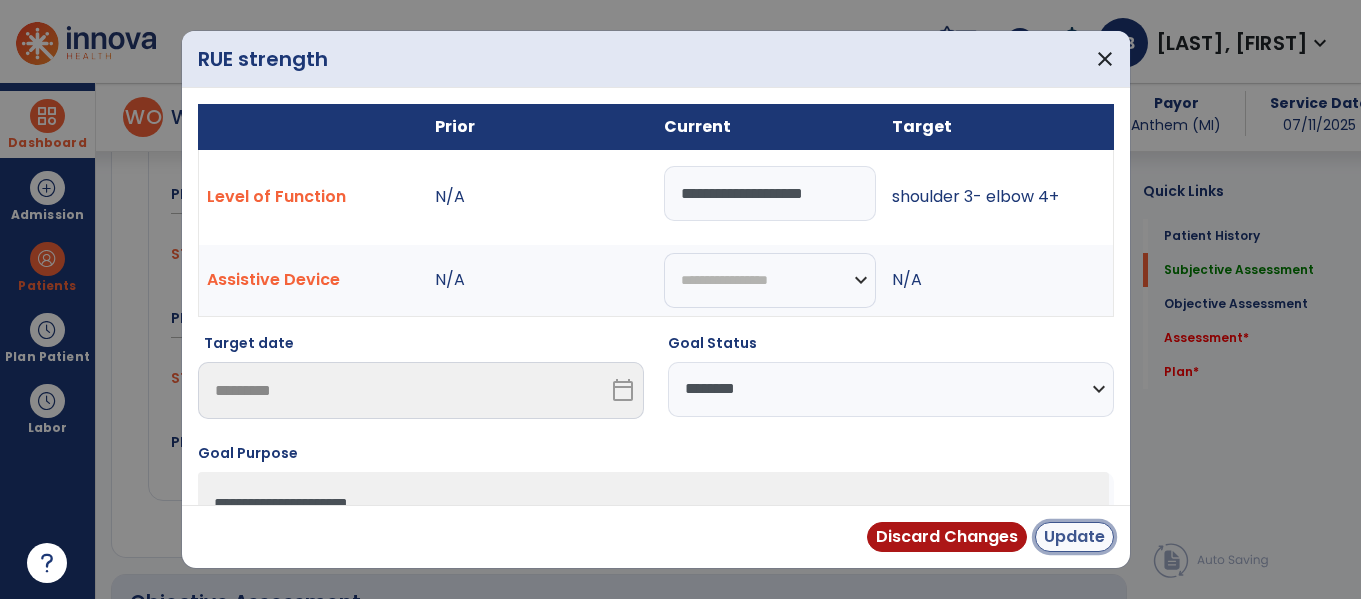 click on "Update" at bounding box center (1074, 537) 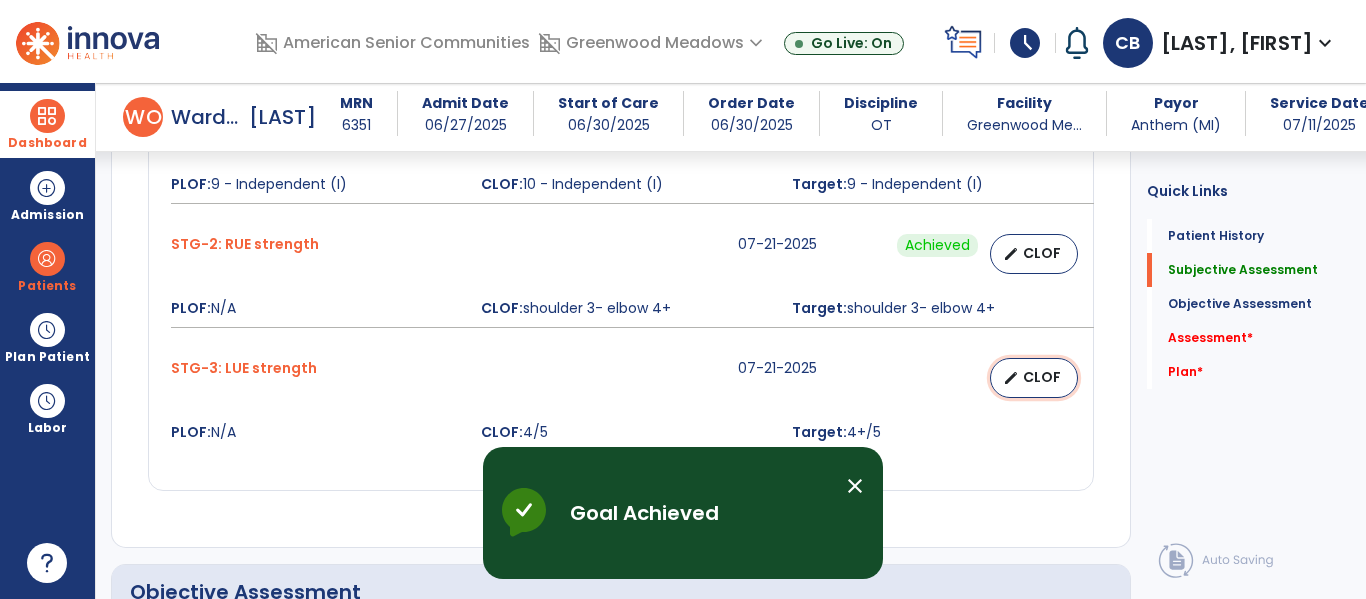 click on "CLOF" at bounding box center [1042, 377] 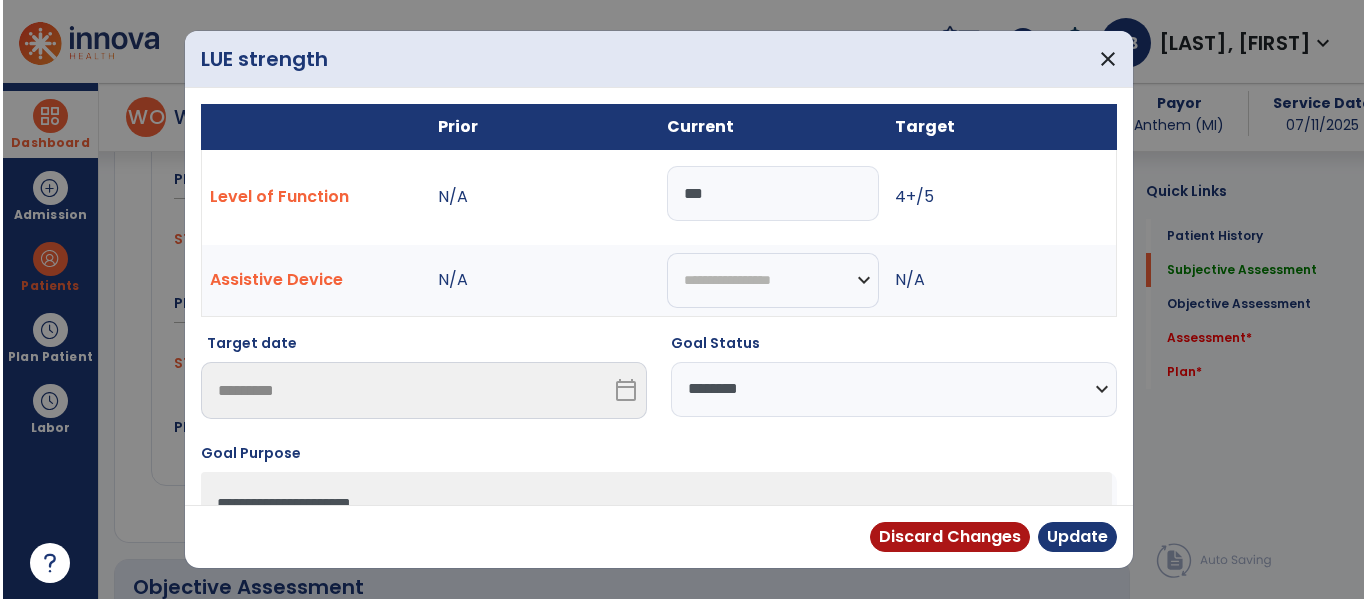 scroll, scrollTop: 1497, scrollLeft: 0, axis: vertical 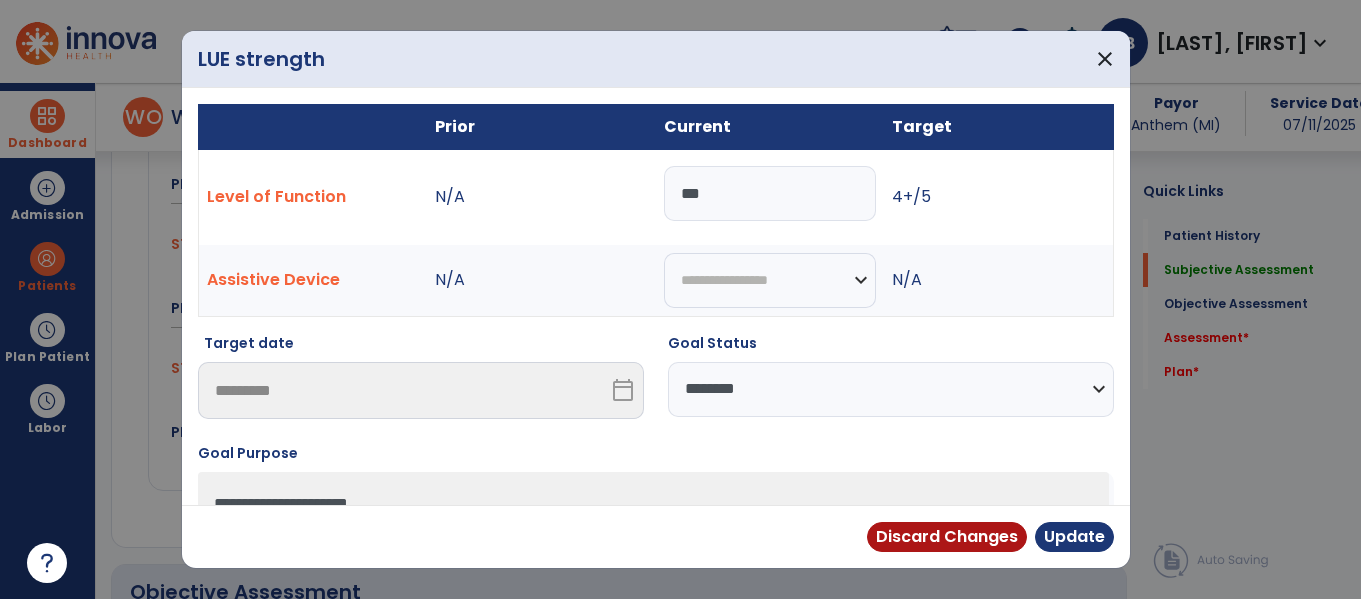 click on "***" at bounding box center (770, 193) 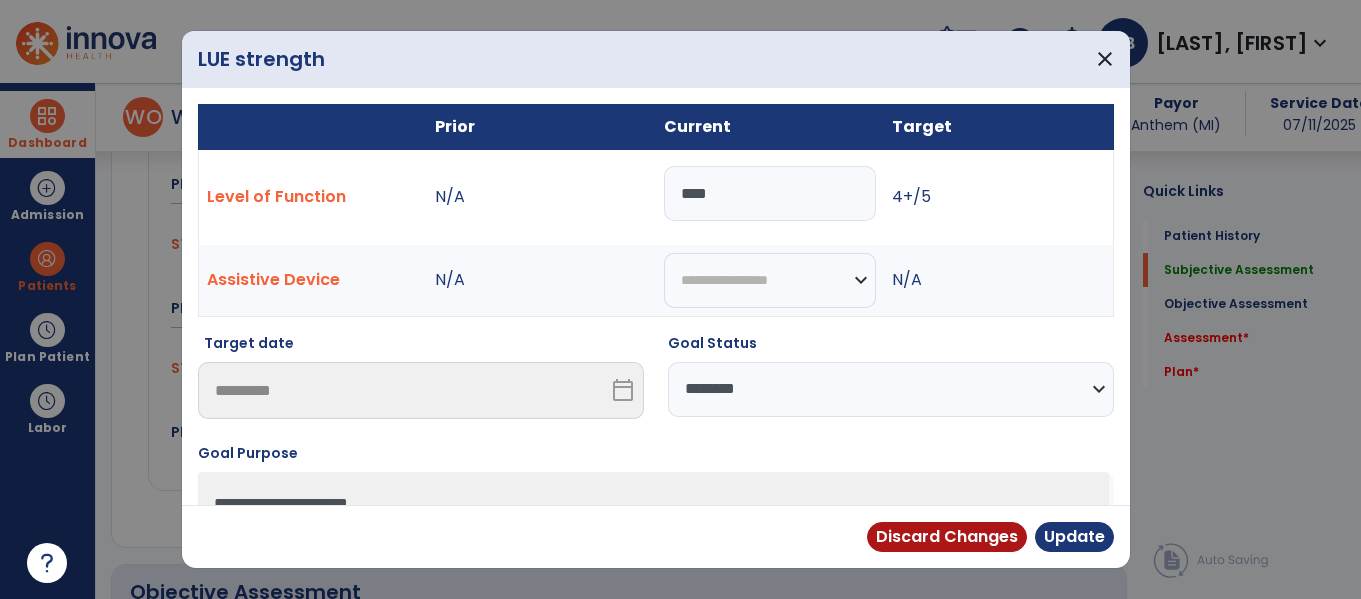 type on "****" 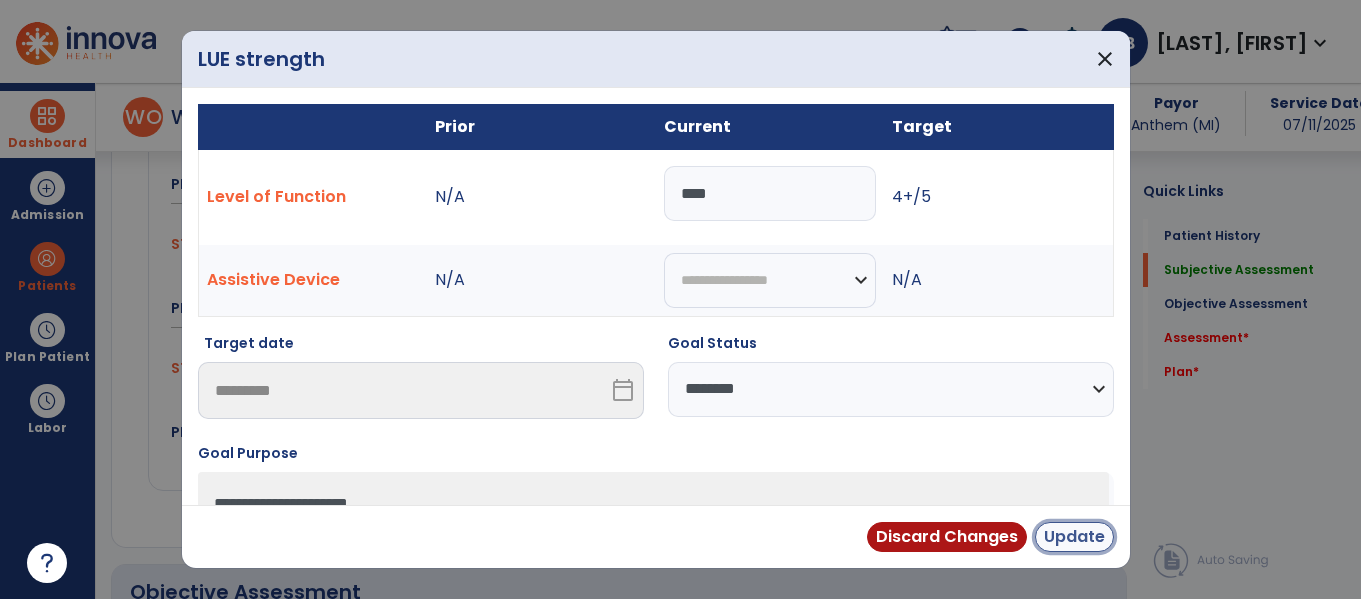 click on "Update" at bounding box center [1074, 537] 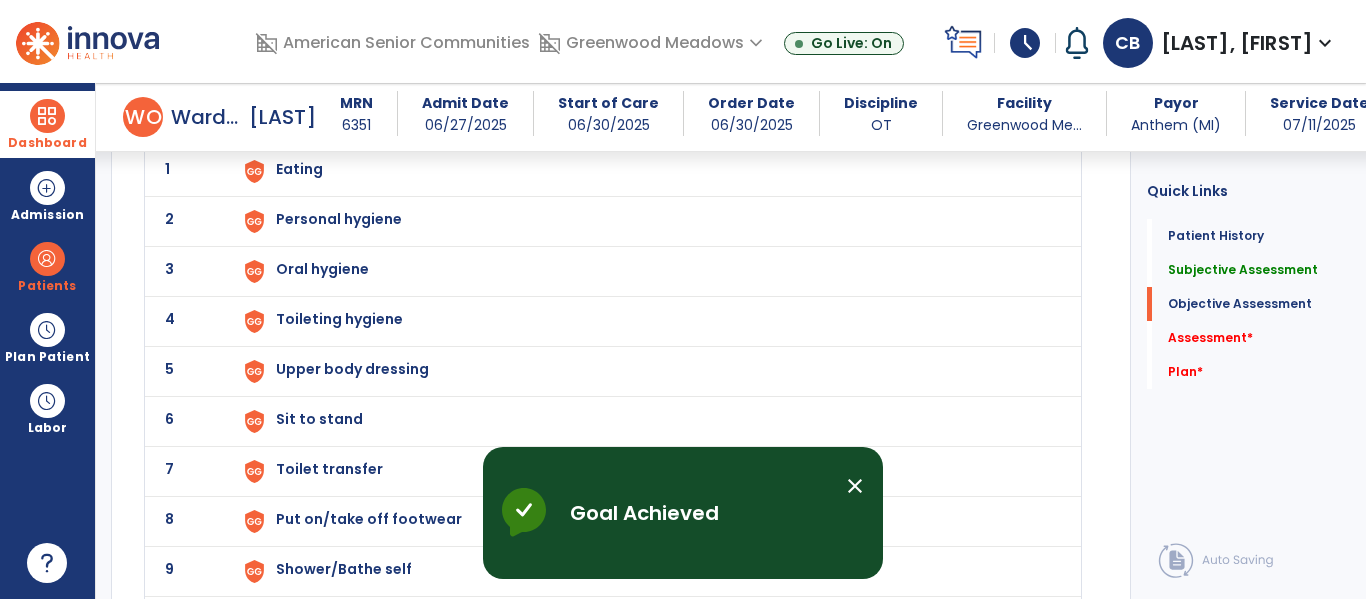 click on "1 Eating" 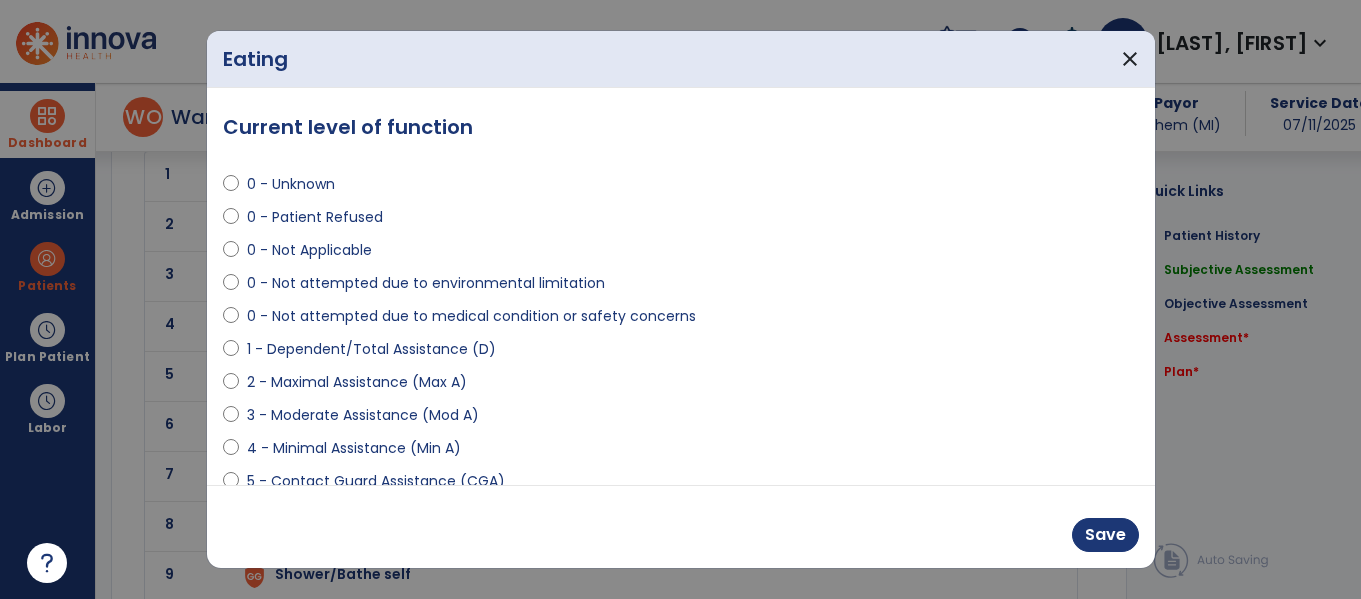 scroll, scrollTop: 2083, scrollLeft: 0, axis: vertical 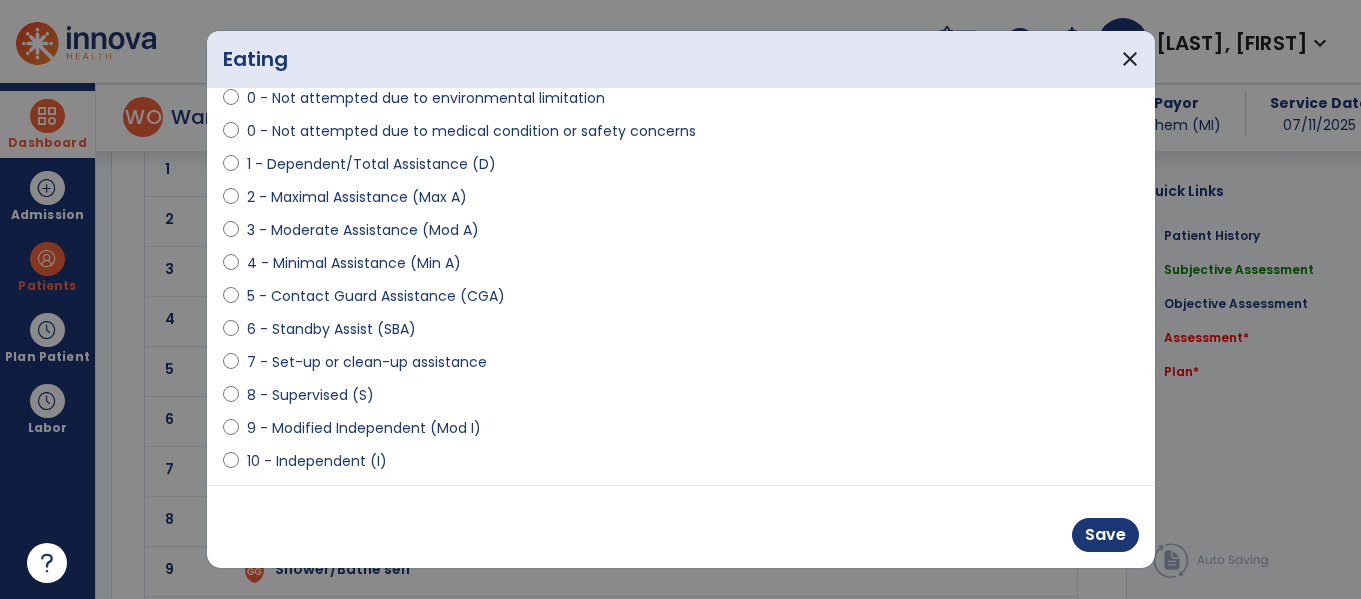 click on "10 - Independent (I)" at bounding box center [317, 461] 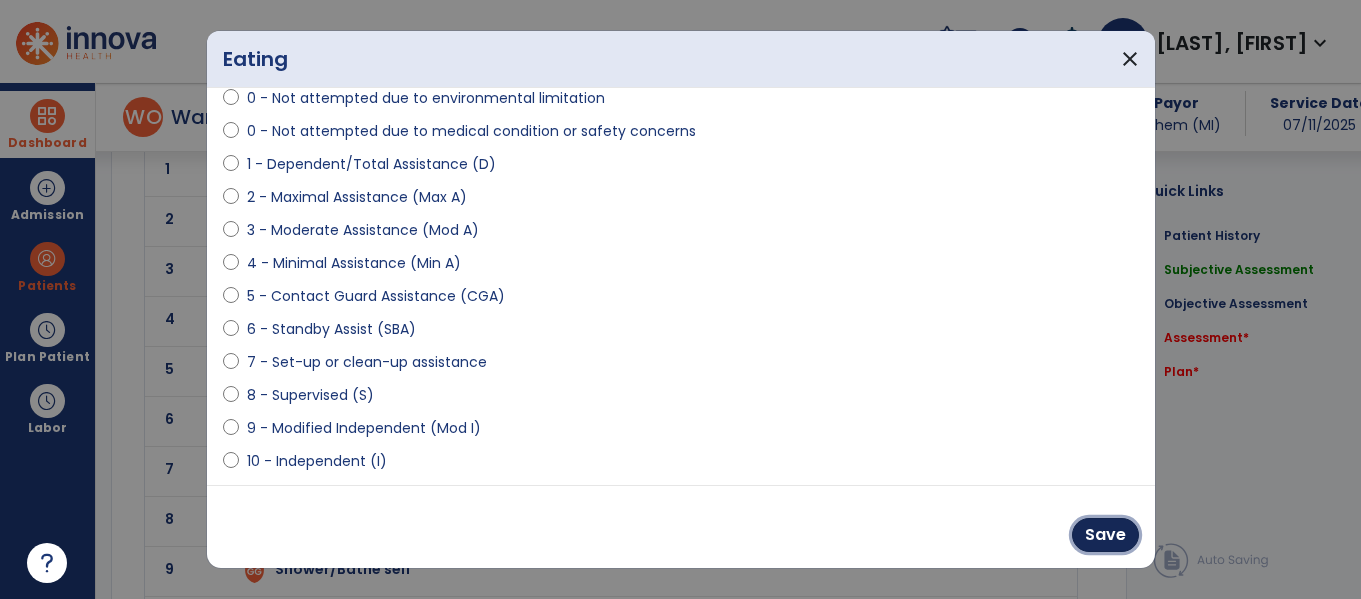 drag, startPoint x: 1111, startPoint y: 541, endPoint x: 718, endPoint y: 463, distance: 400.6657 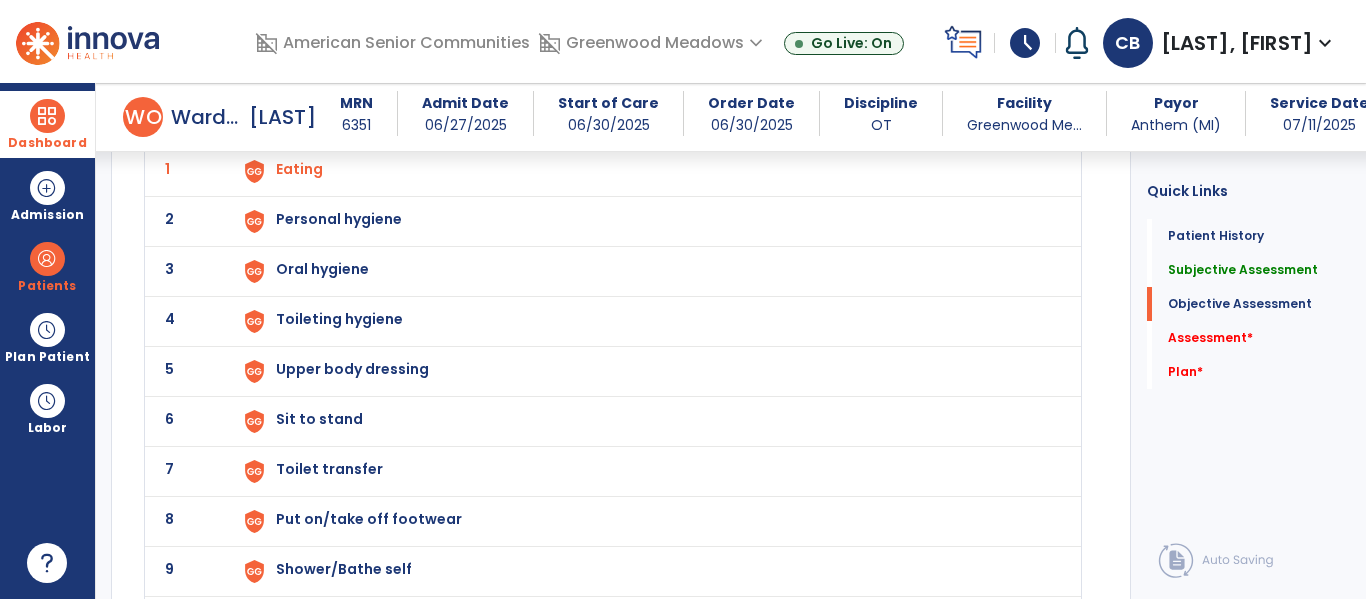 click on "Personal hygiene" at bounding box center (299, 169) 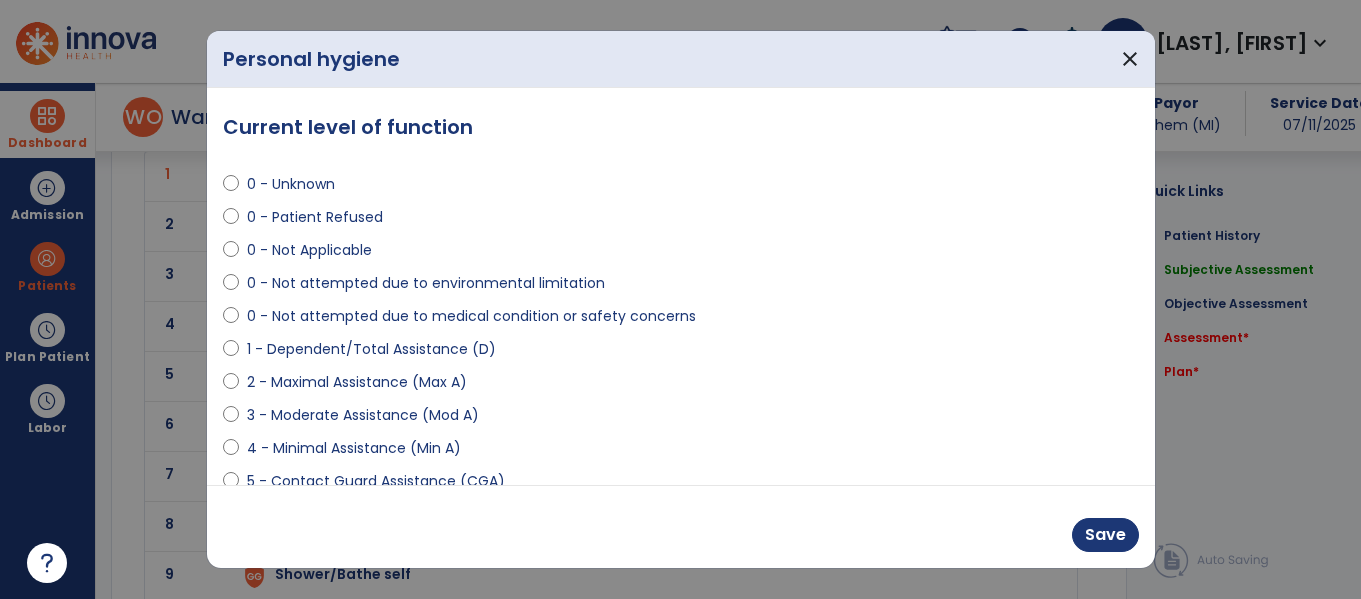 scroll, scrollTop: 2088, scrollLeft: 0, axis: vertical 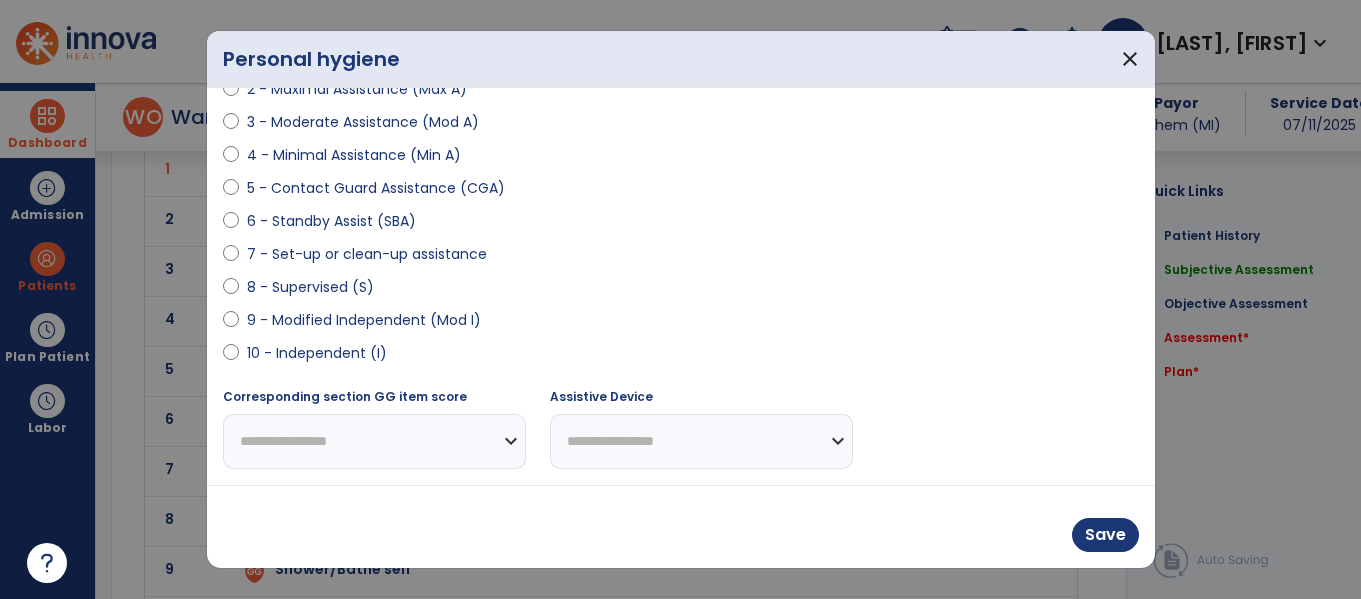 click on "10 - Independent (I)" at bounding box center (317, 353) 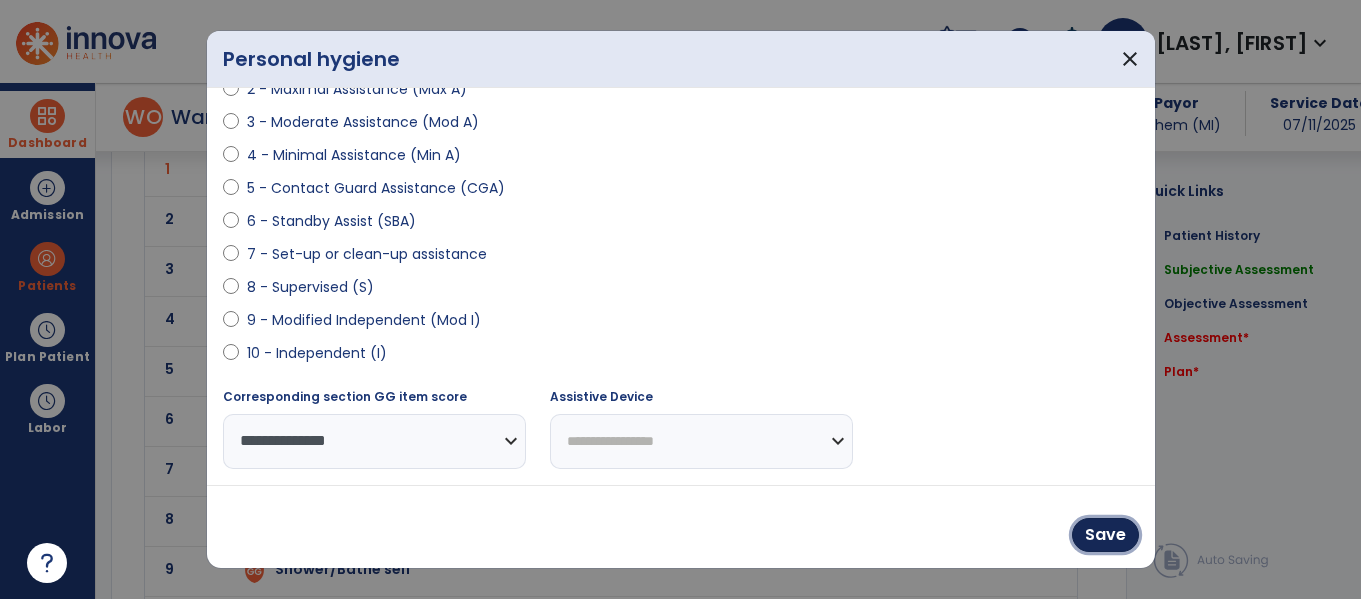 click on "Save" at bounding box center (1105, 535) 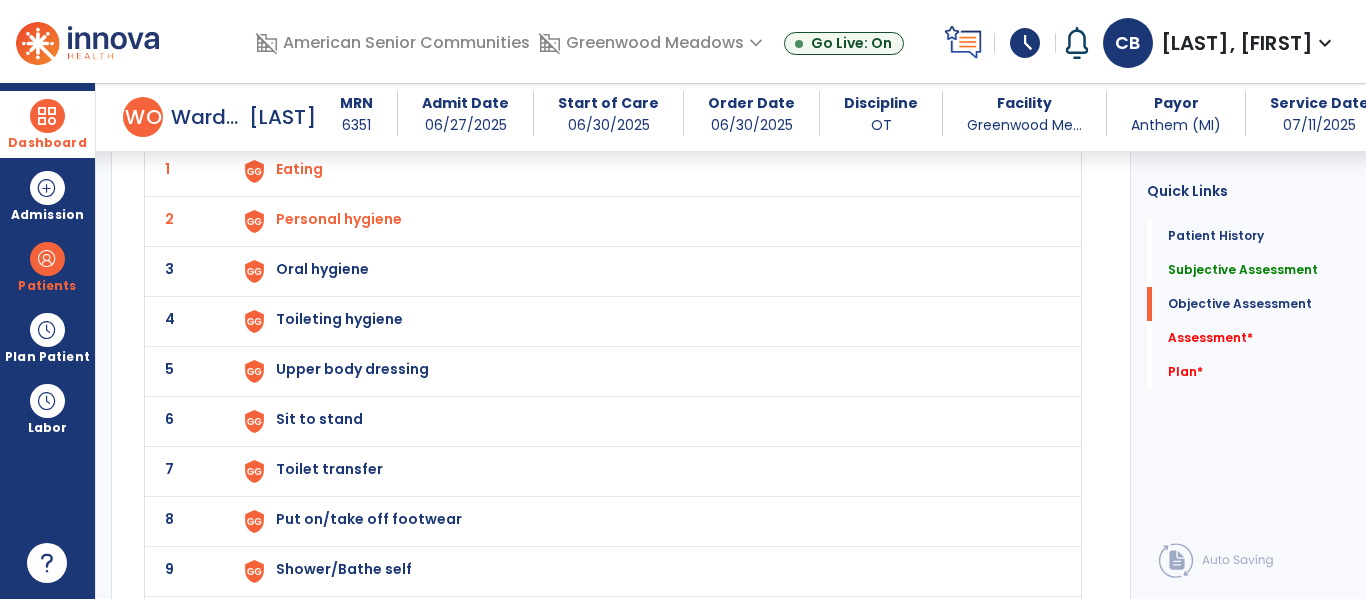 click on "Oral hygiene" at bounding box center (299, 169) 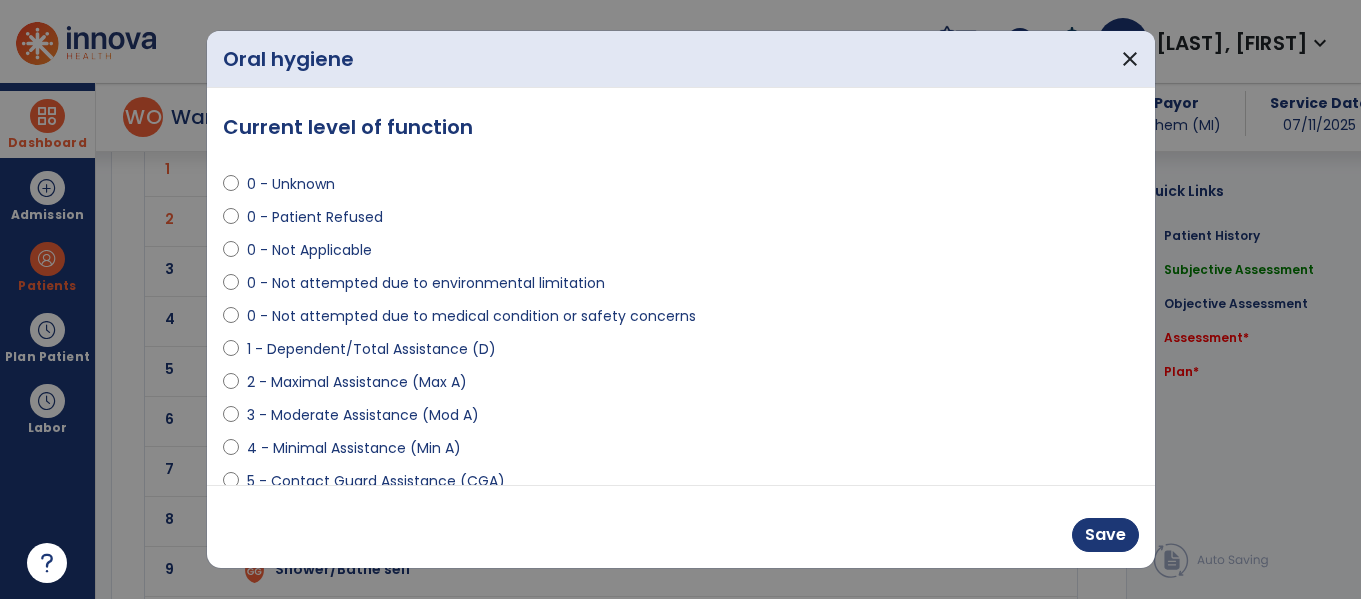 scroll, scrollTop: 2083, scrollLeft: 0, axis: vertical 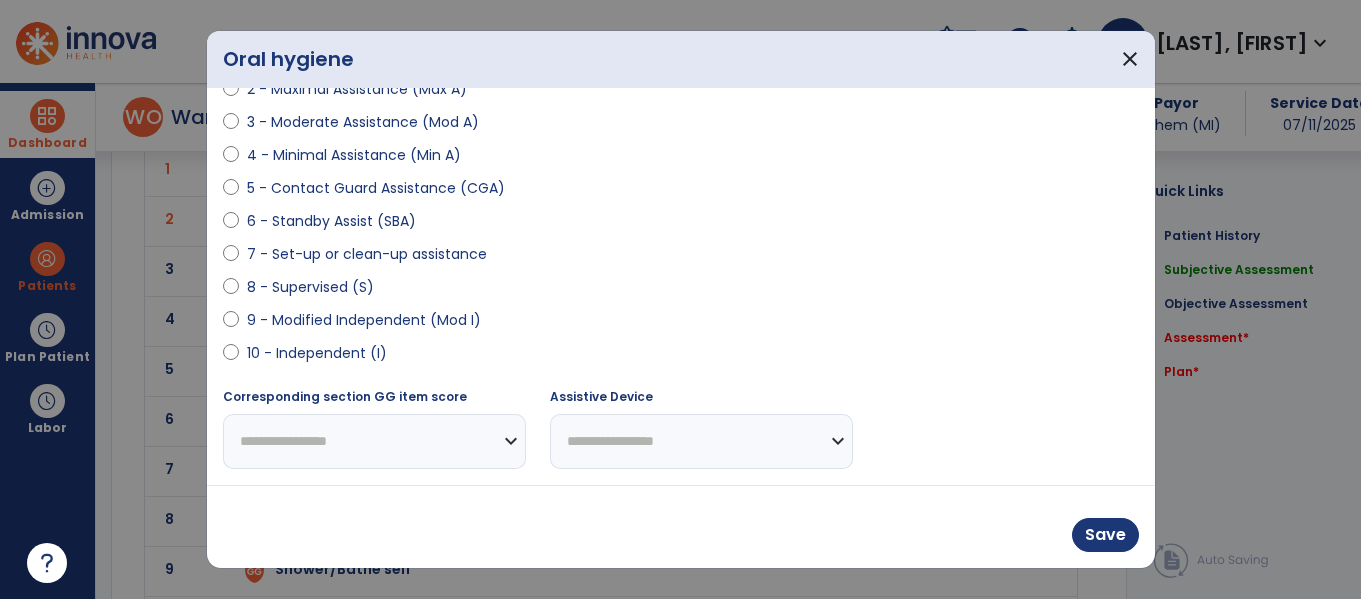 drag, startPoint x: 306, startPoint y: 351, endPoint x: 731, endPoint y: 468, distance: 440.8106 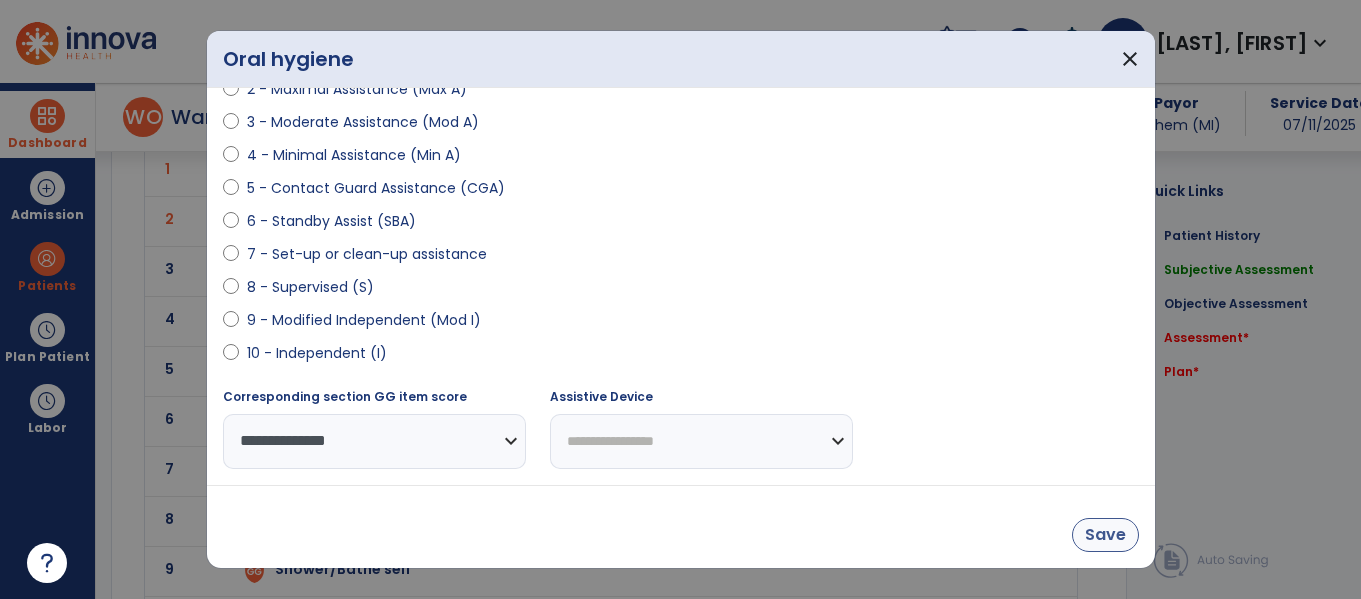 drag, startPoint x: 1140, startPoint y: 546, endPoint x: 1117, endPoint y: 544, distance: 23.086792 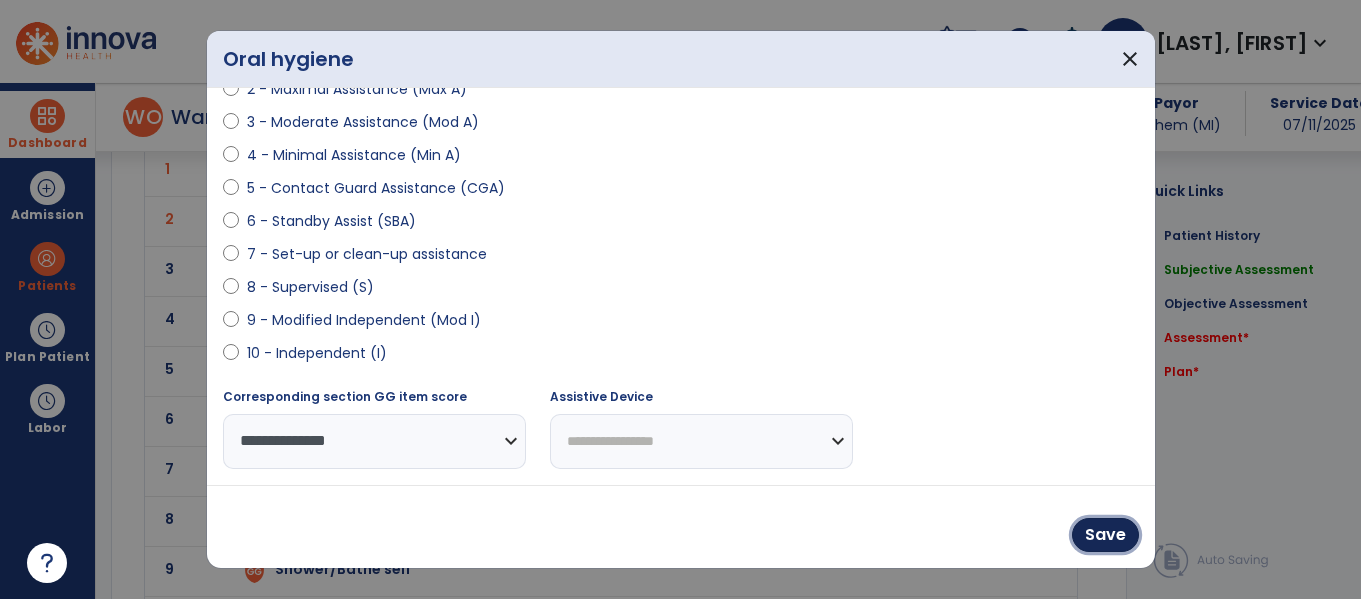 drag, startPoint x: 1117, startPoint y: 544, endPoint x: 753, endPoint y: 488, distance: 368.2825 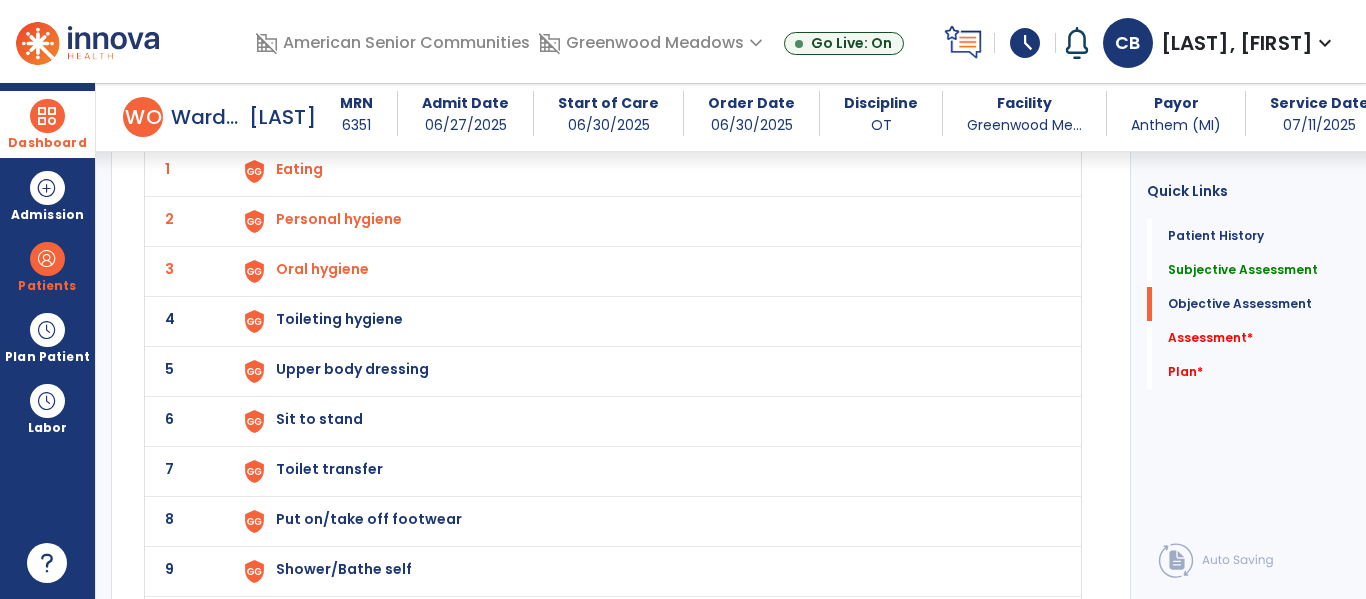 click on "Toileting hygiene" at bounding box center [299, 169] 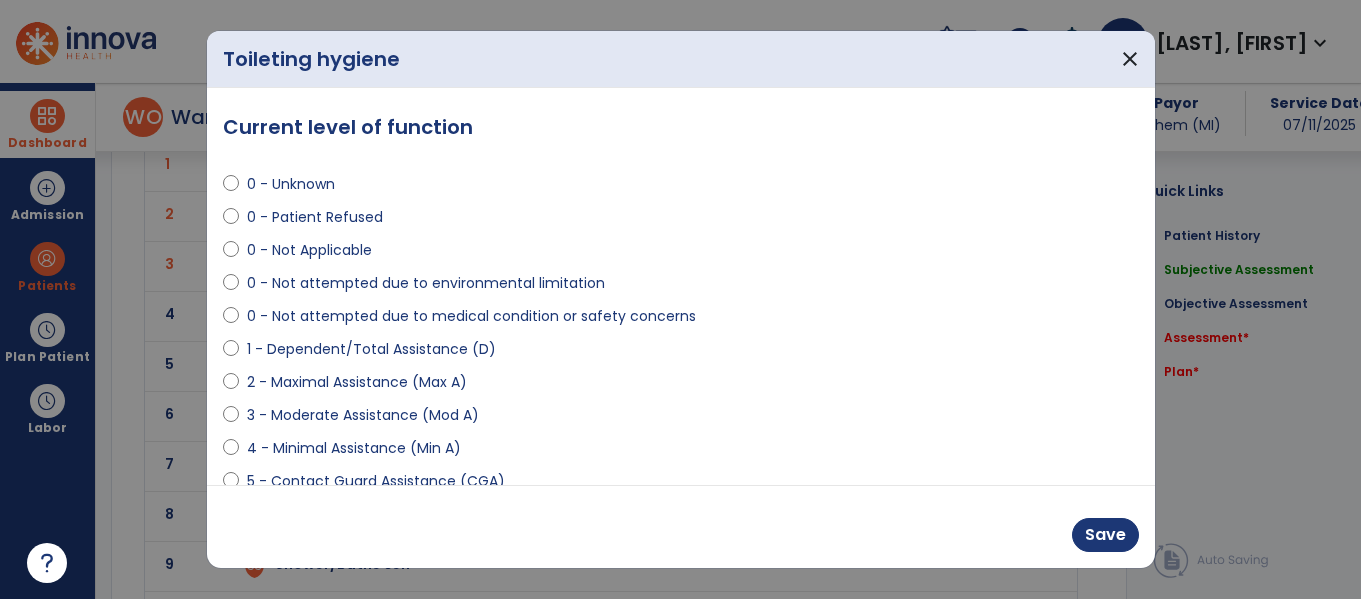 scroll, scrollTop: 2083, scrollLeft: 0, axis: vertical 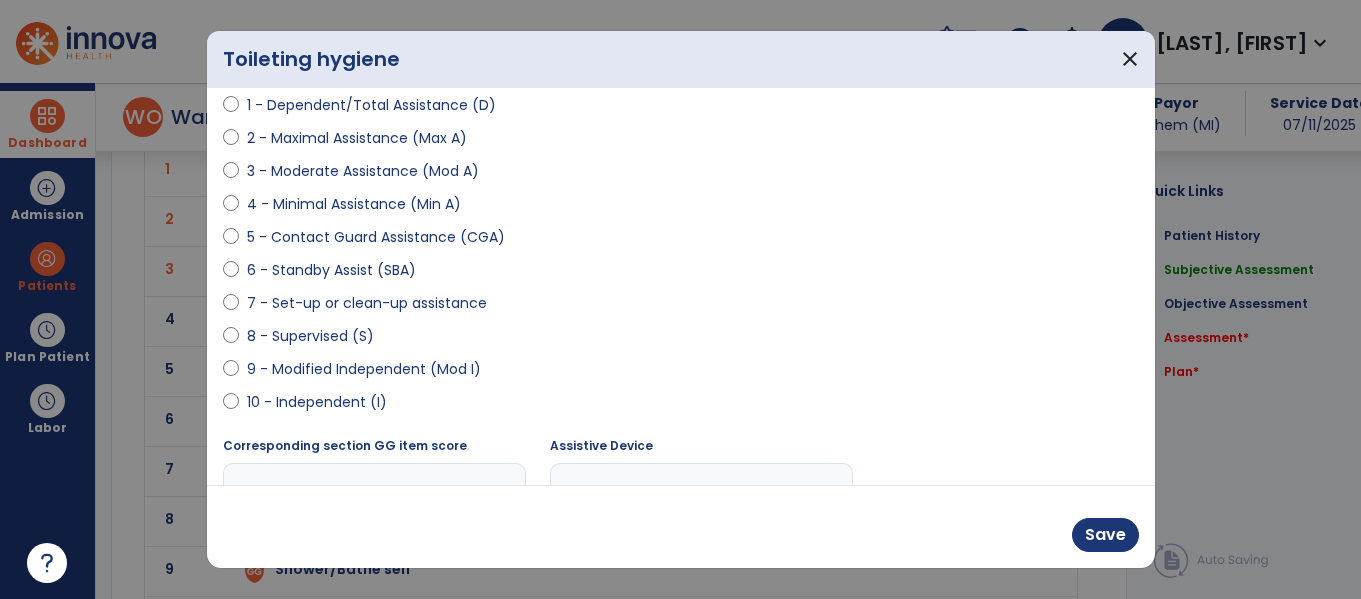 click on "4 - Minimal Assistance (Min A)" at bounding box center (354, 204) 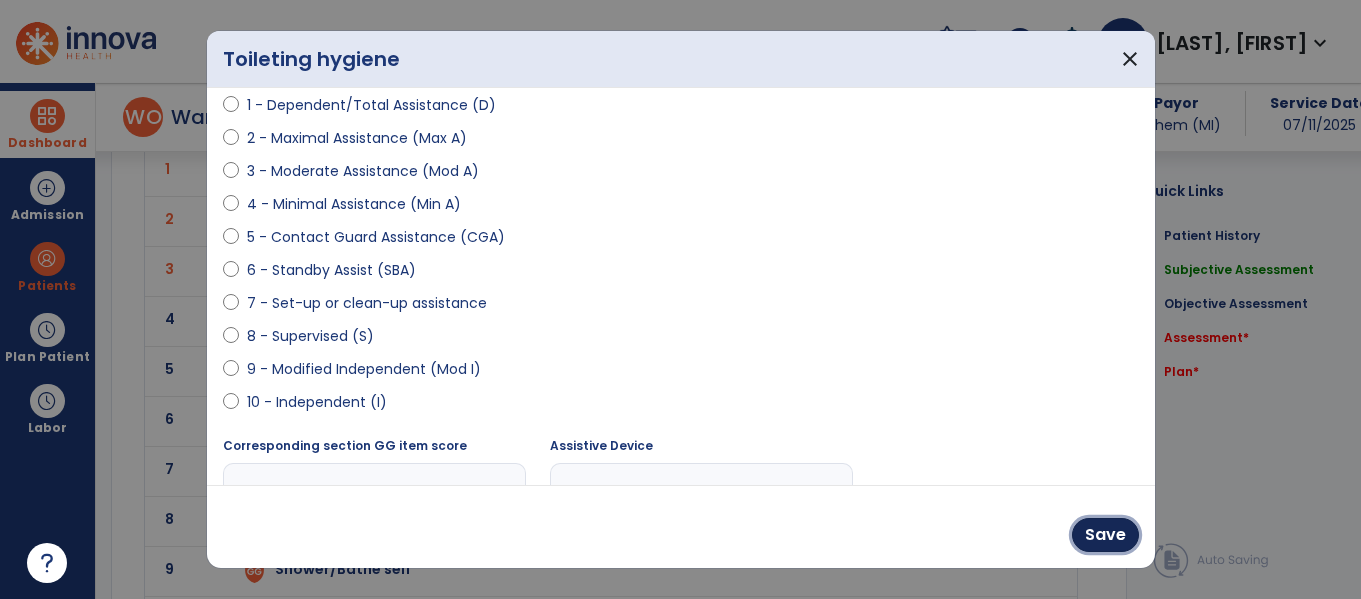 drag, startPoint x: 1103, startPoint y: 530, endPoint x: 919, endPoint y: 311, distance: 286.0367 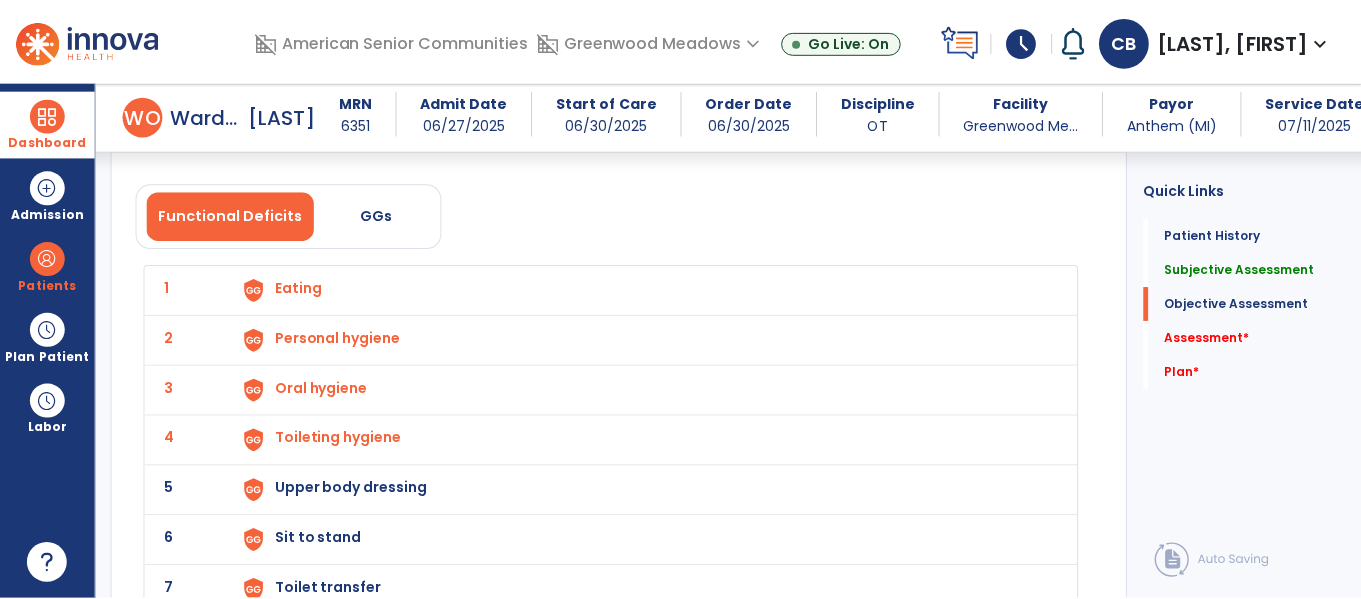 scroll, scrollTop: 2098, scrollLeft: 0, axis: vertical 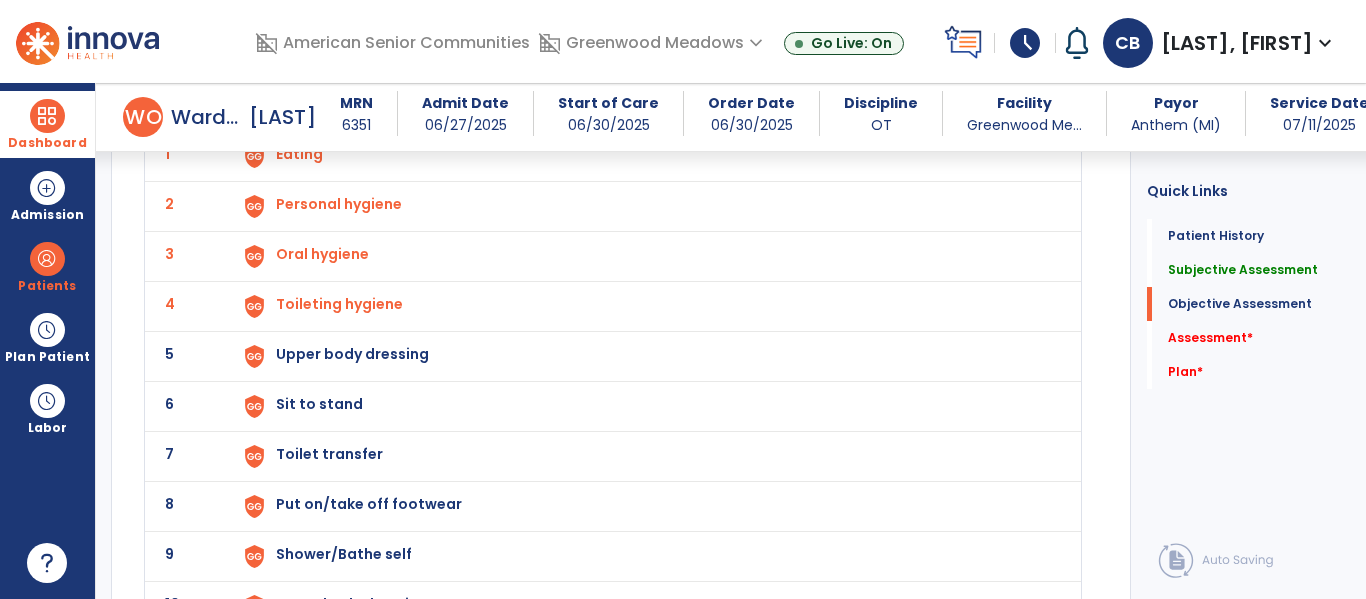 click on "5 Upper body dressing" 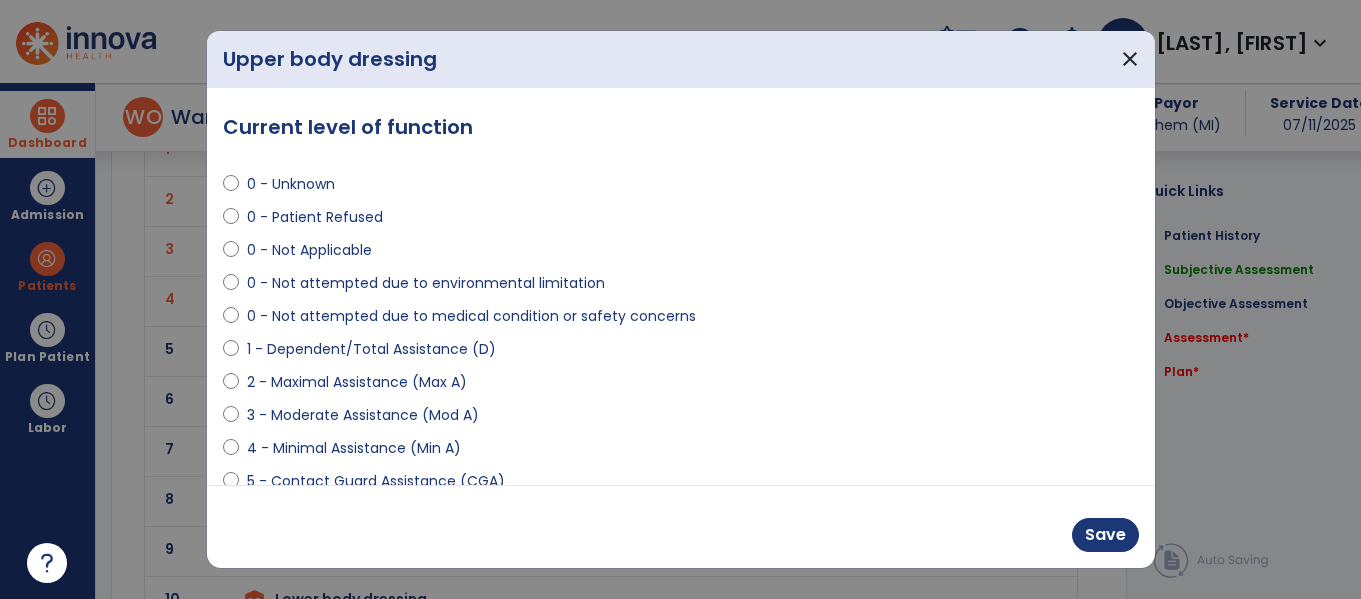 scroll, scrollTop: 2098, scrollLeft: 0, axis: vertical 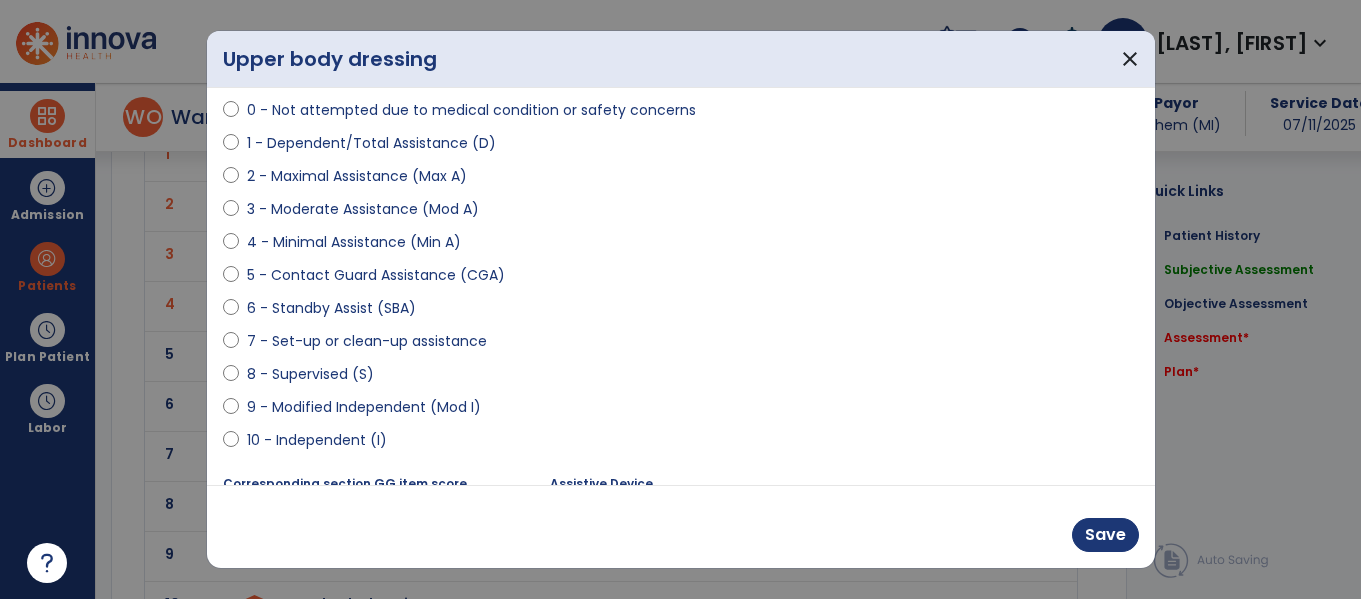click on "0 - Unknown 0 - Patient Refused 0 - Not Applicable 0 - Not attempted due to environmental limitation 0 - Not attempted due to medical condition or safety concerns 1 - Dependent/Total Assistance (D) 2 - Maximal Assistance (Max A) 3 - Moderate Assistance (Mod A) 4 - Minimal Assistance (Min A) 5 - Contact Guard Assistance (CGA) 6 - Standby Assist (SBA) 7 - Set-up or clean-up assistance 8 - Supervised (S) 9 - Modified Independent (Mod I) 10 - Independent (I)" at bounding box center (681, 201) 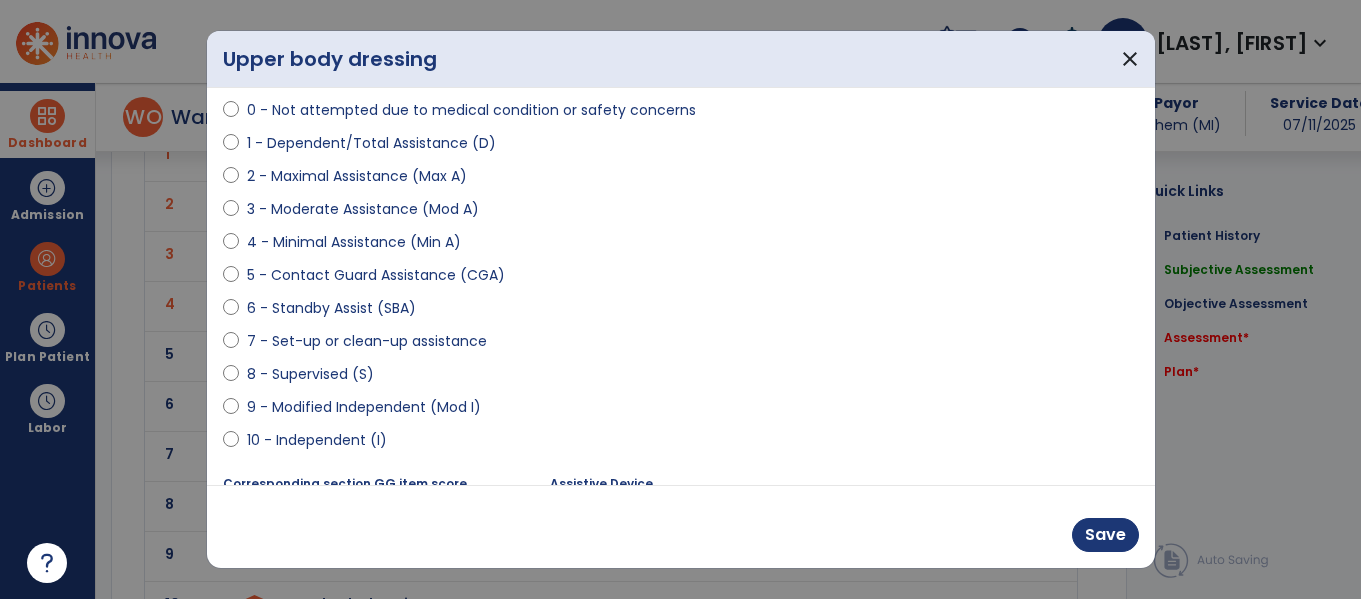 click on "10 - Independent (I)" at bounding box center (317, 440) 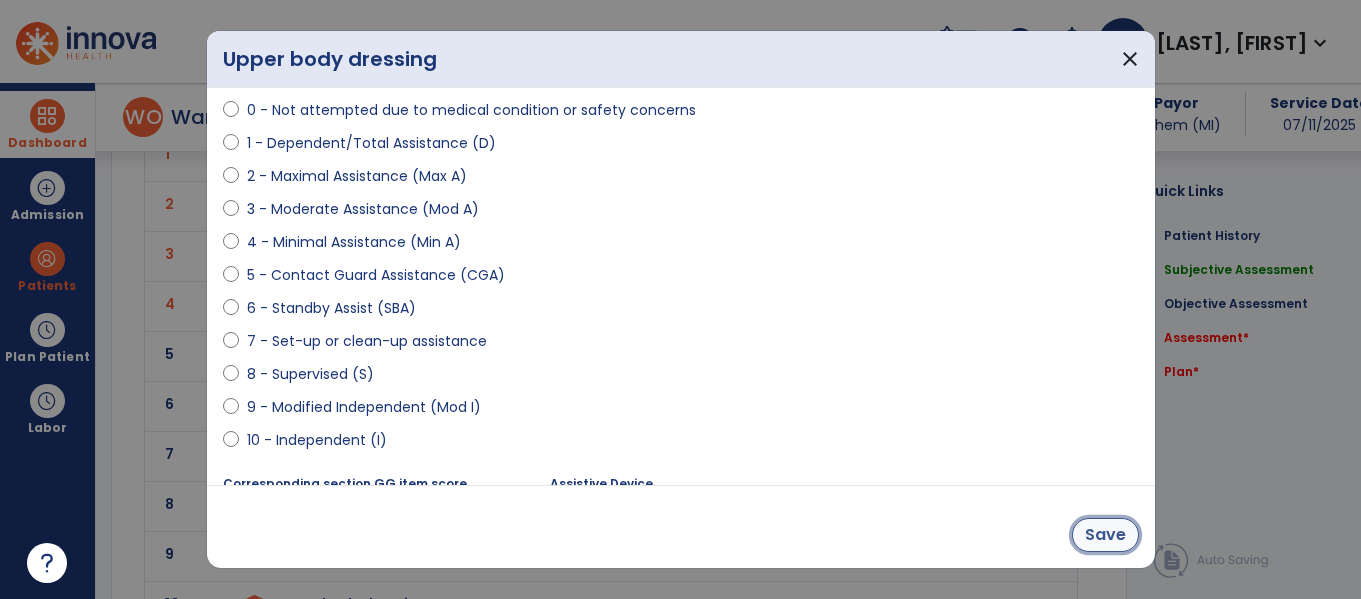 click on "Save" at bounding box center [1105, 535] 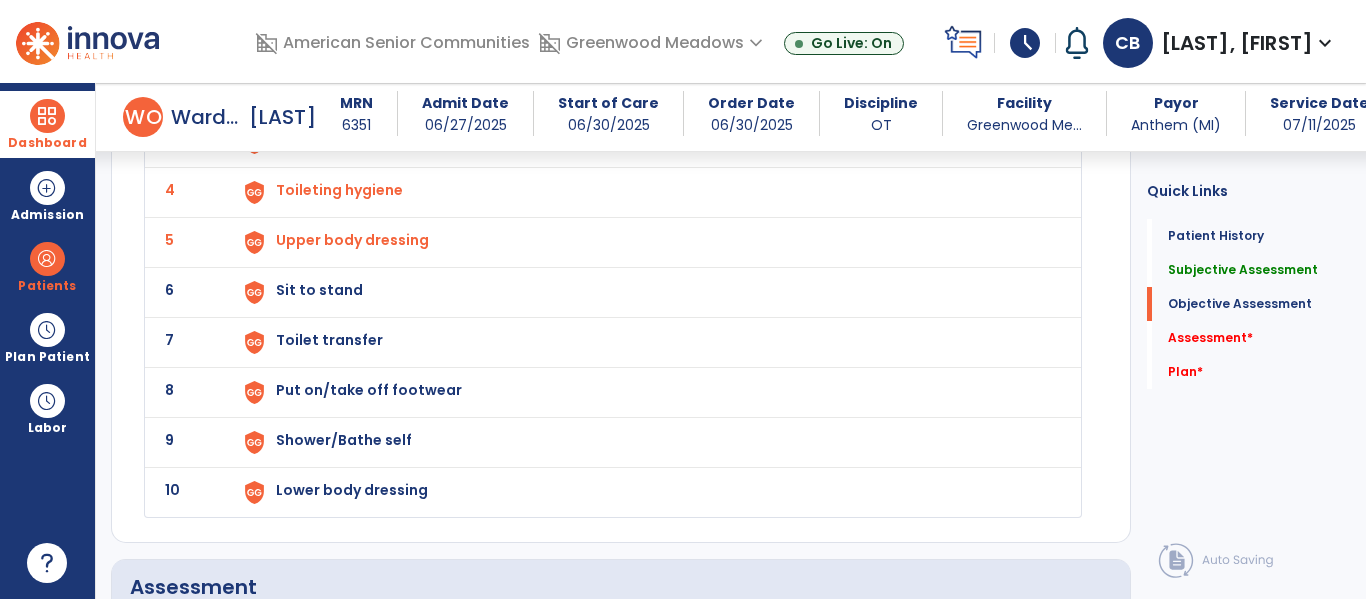 click on "Sit to stand" at bounding box center [646, 42] 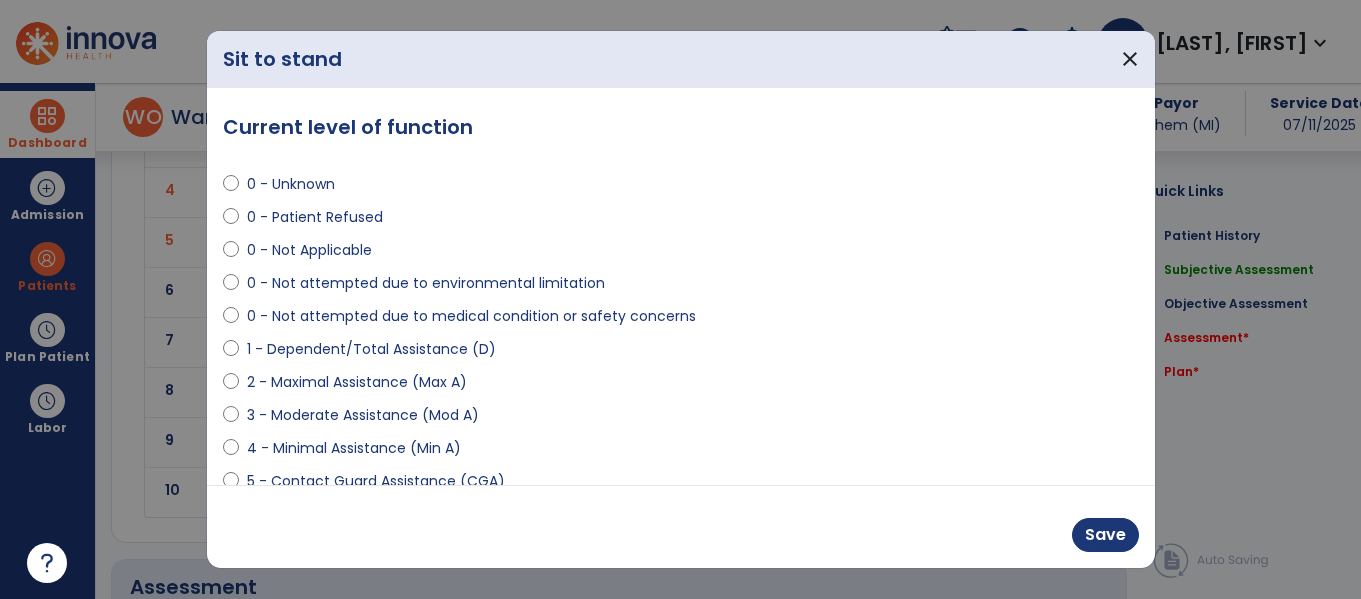 scroll, scrollTop: 2212, scrollLeft: 0, axis: vertical 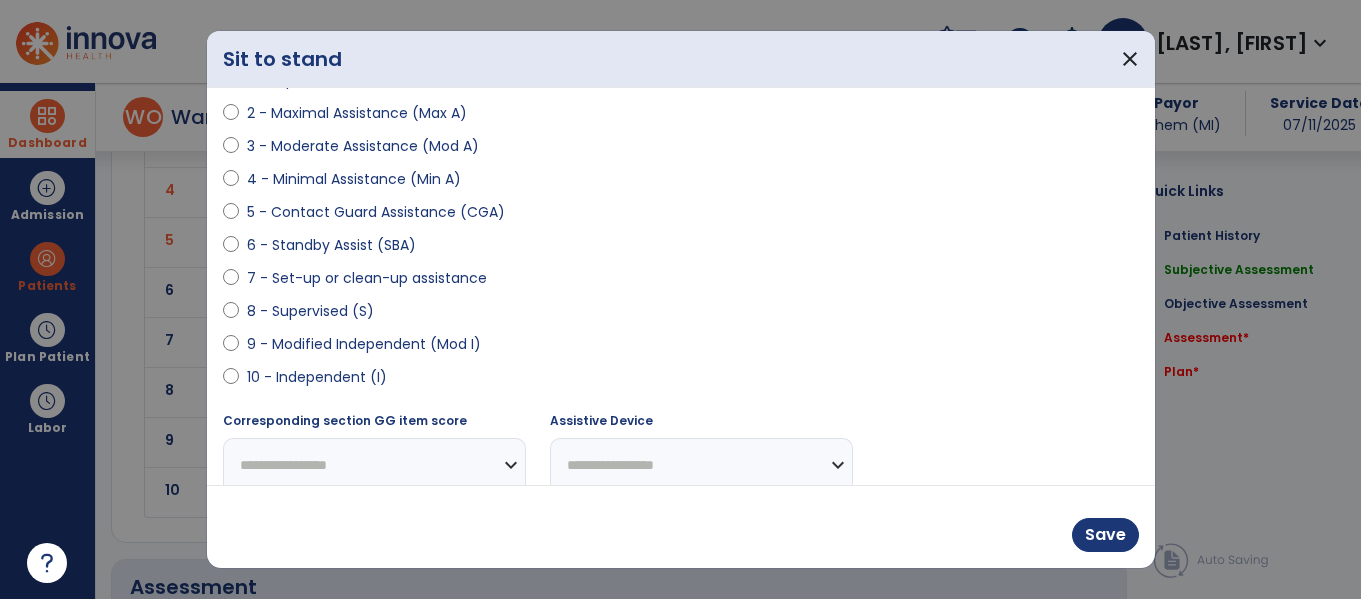 click on "10 - Independent (I)" at bounding box center (317, 377) 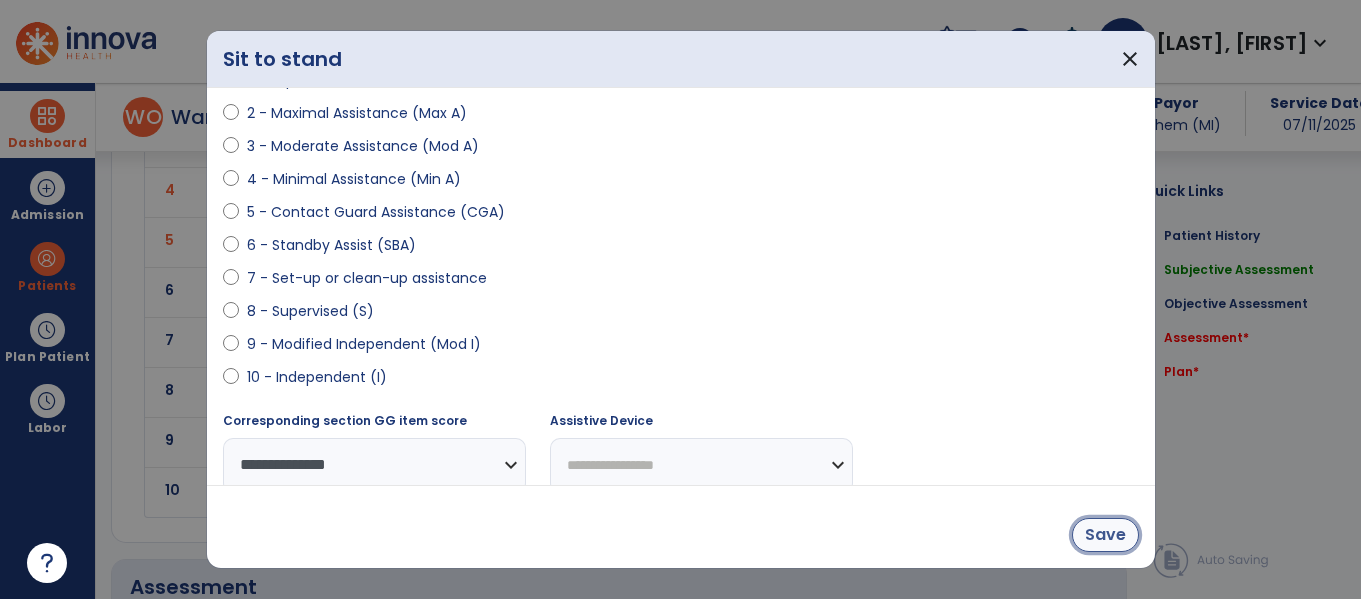 click on "Save" at bounding box center [1105, 535] 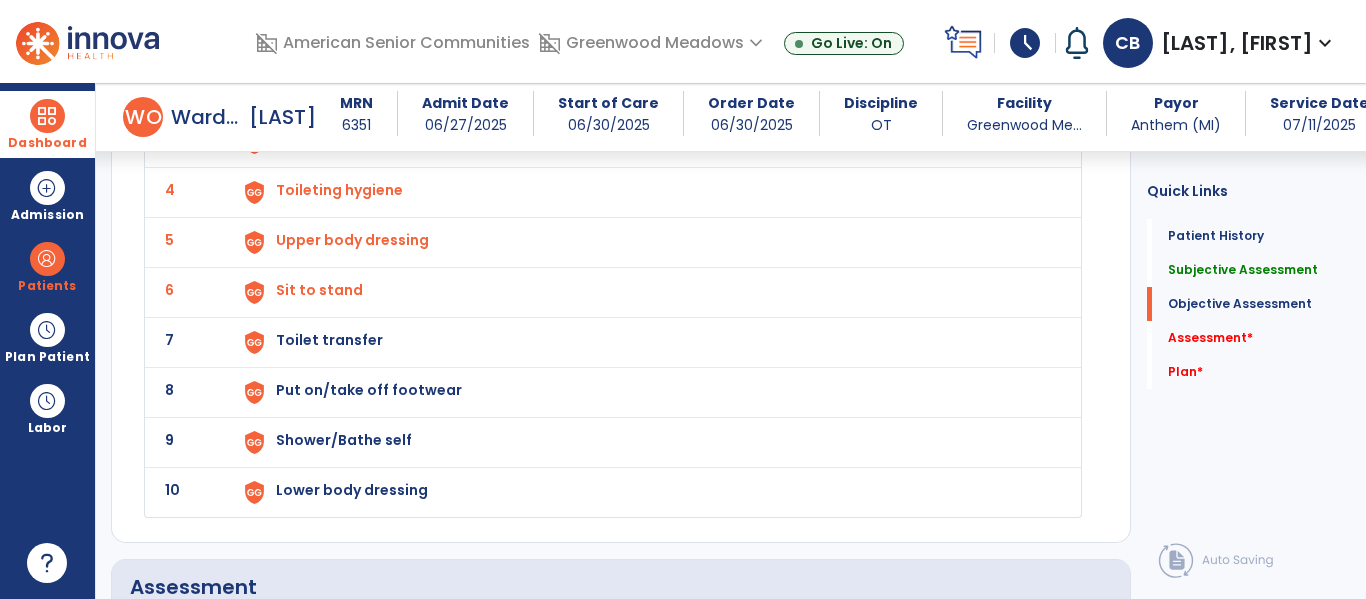 click on "Toilet transfer" at bounding box center [299, 40] 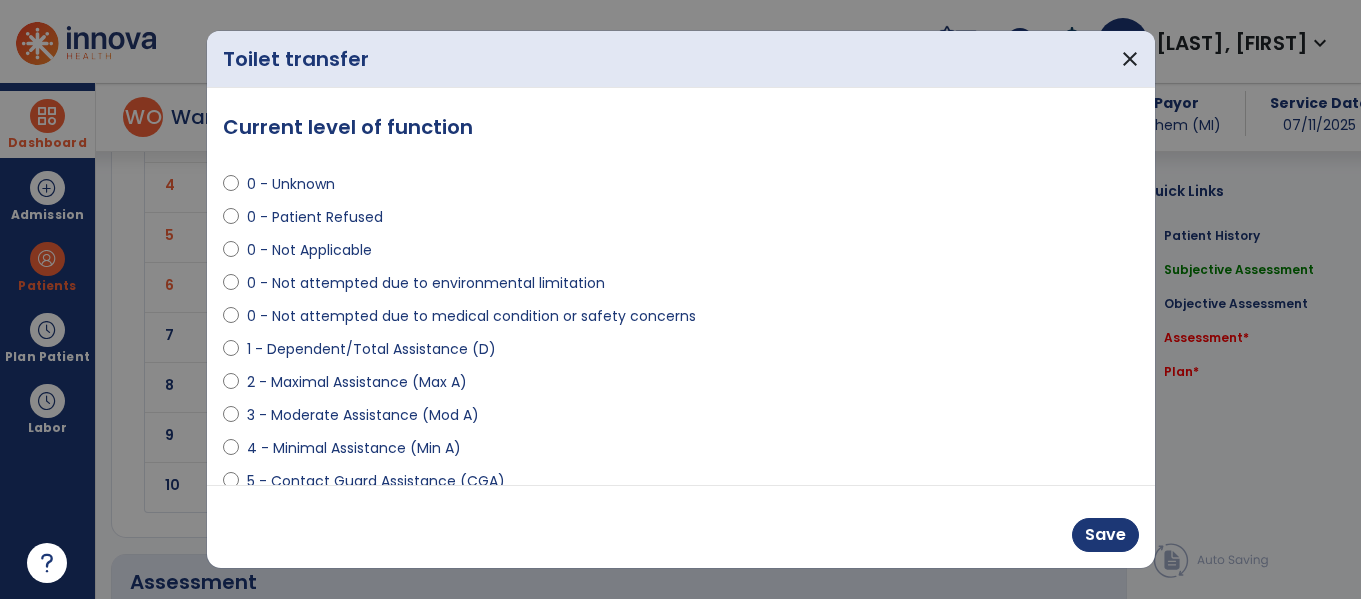 scroll, scrollTop: 2212, scrollLeft: 0, axis: vertical 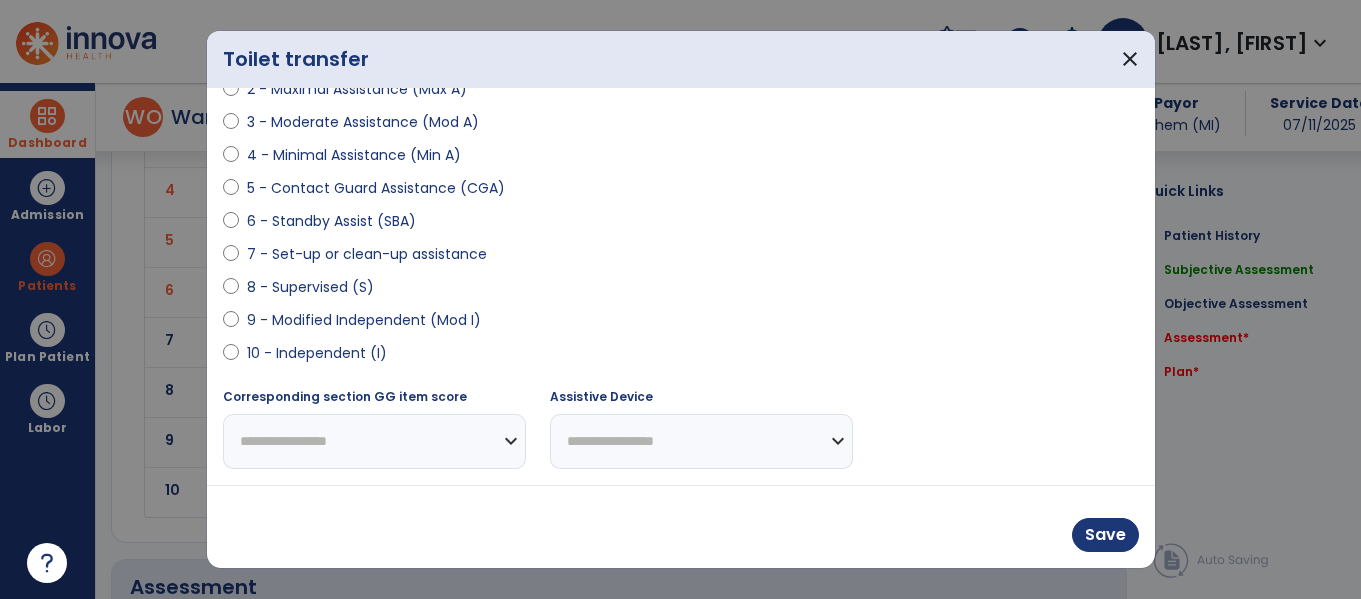 click on "9 - Modified Independent (Mod I)" at bounding box center (364, 320) 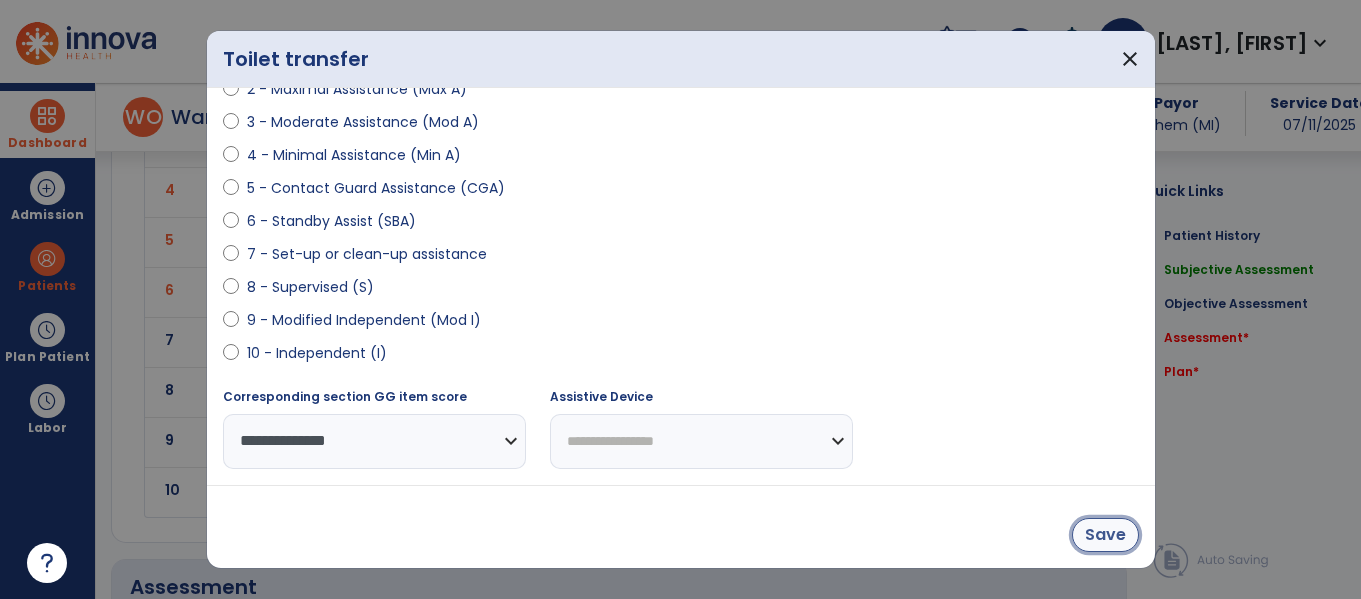 click on "Save" at bounding box center (1105, 535) 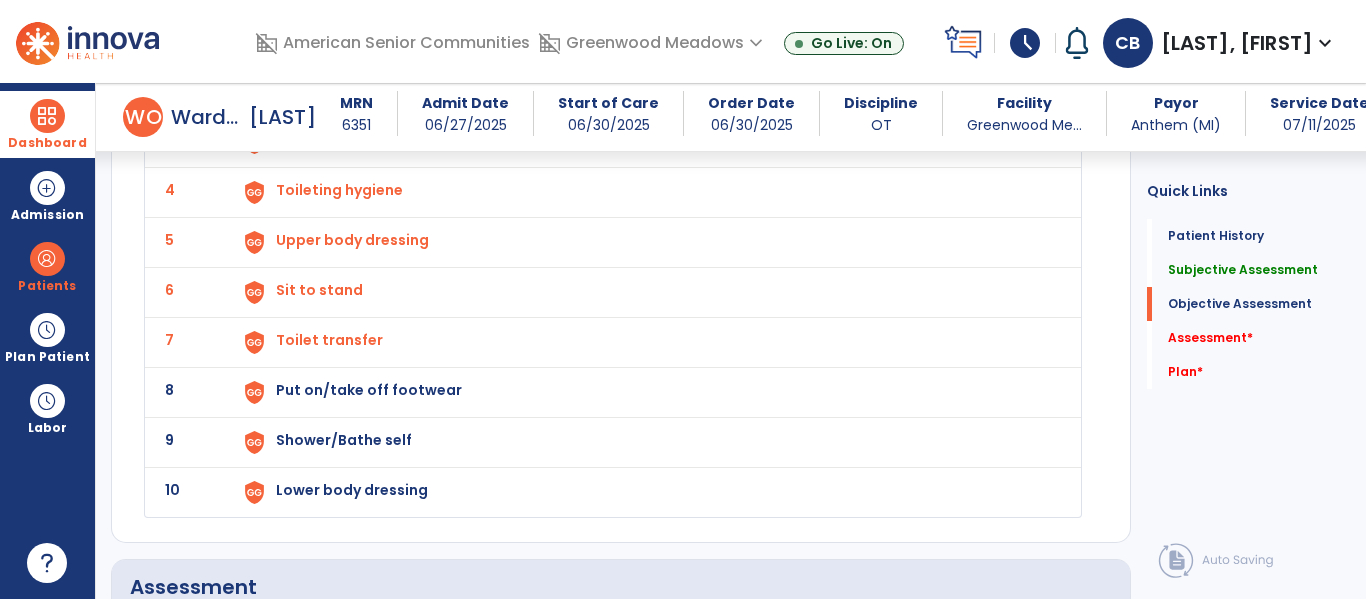 click on "Put on/take off footwear" at bounding box center (299, 40) 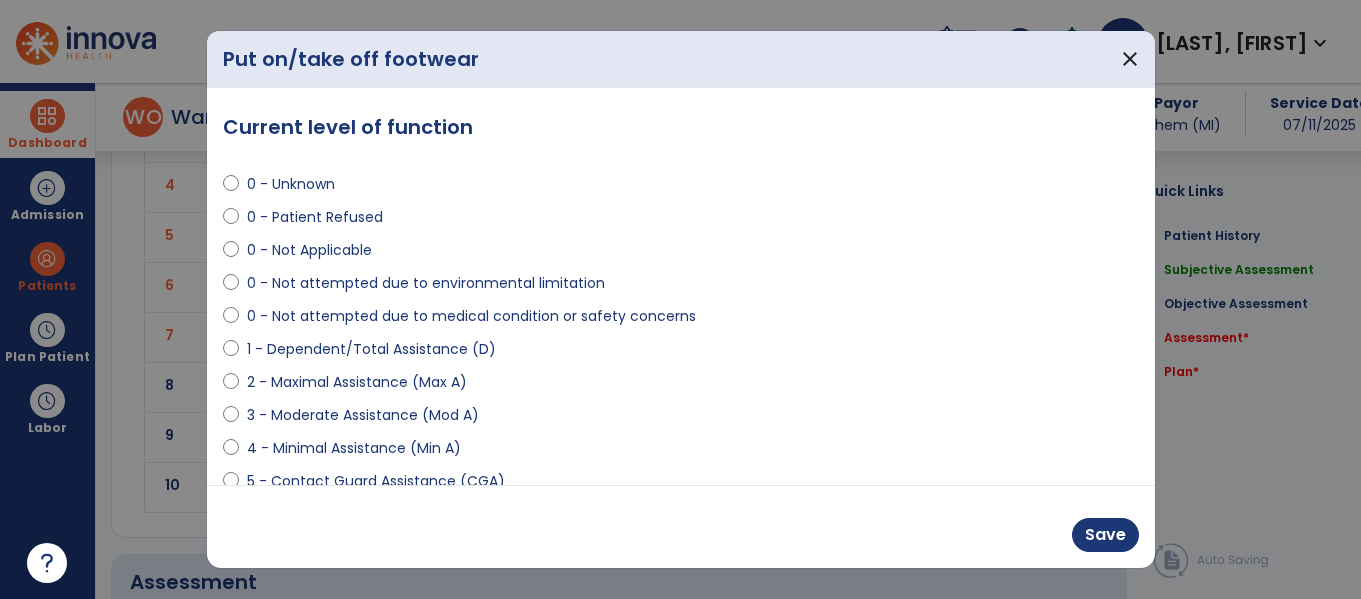 scroll, scrollTop: 2212, scrollLeft: 0, axis: vertical 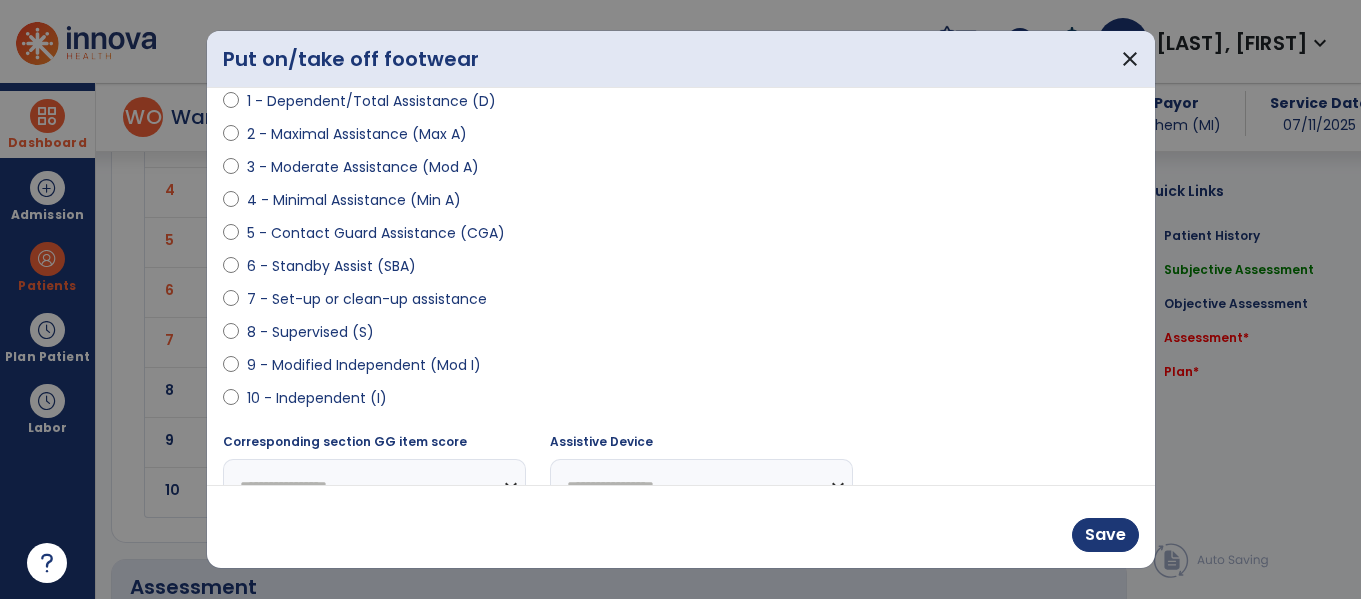 click on "9 - Modified Independent (Mod I)" at bounding box center (364, 365) 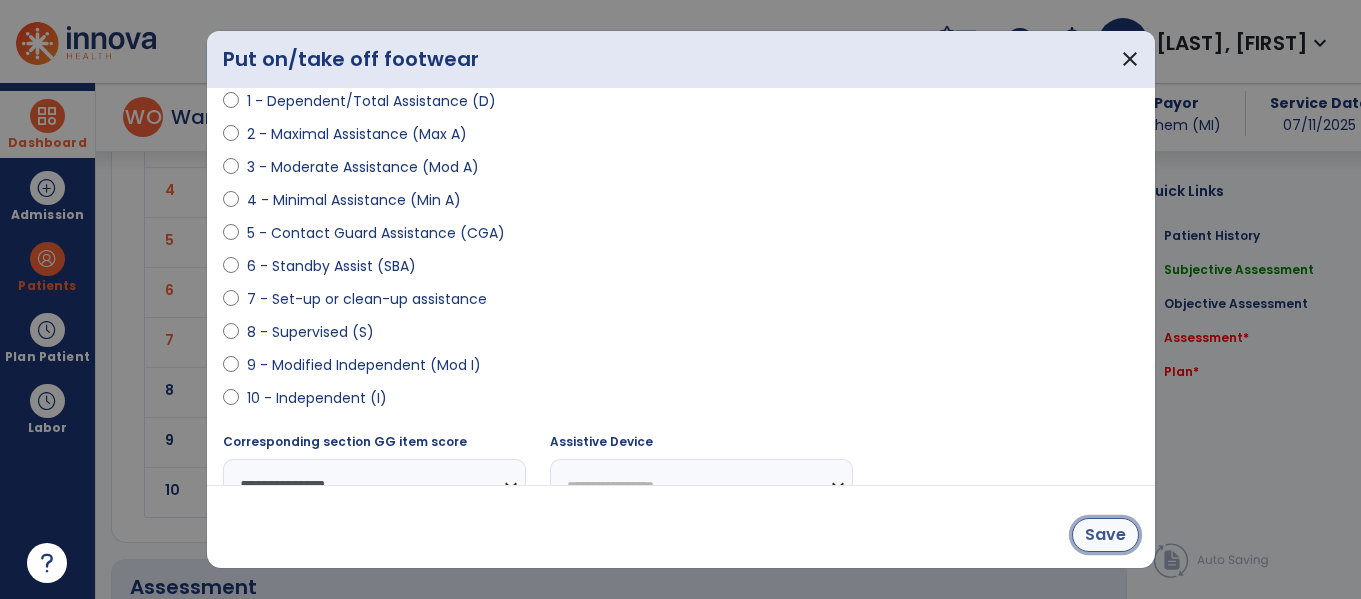 click on "Save" at bounding box center [1105, 535] 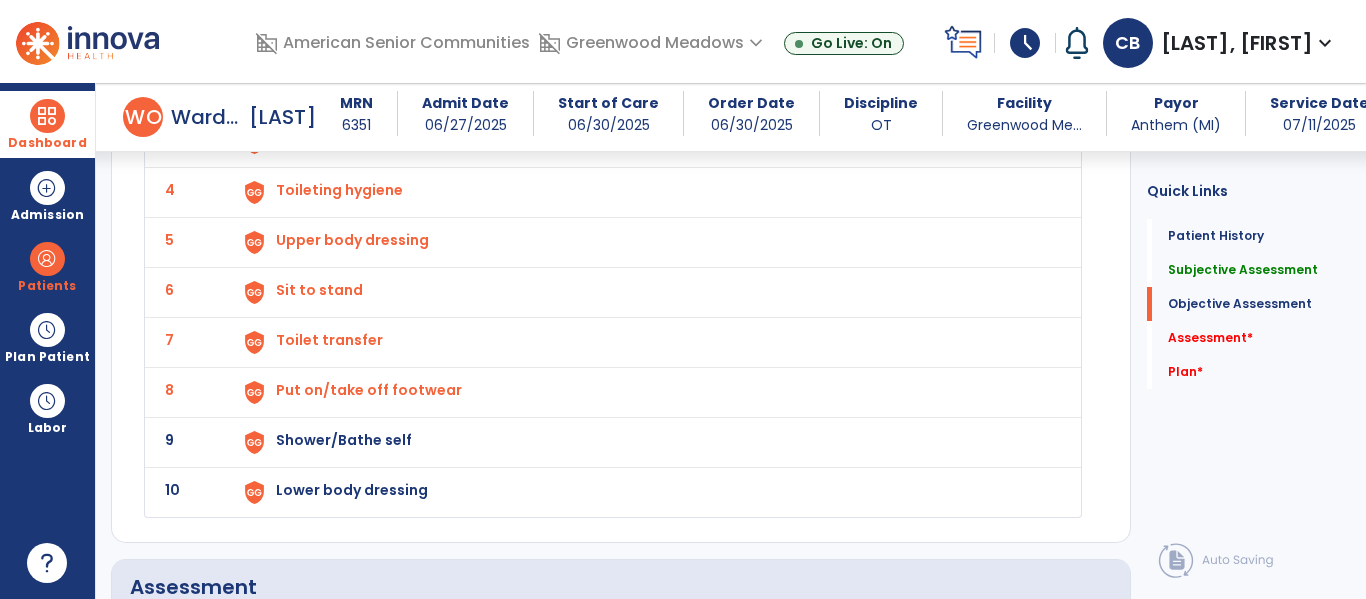 click on "Shower/Bathe self" at bounding box center [299, 40] 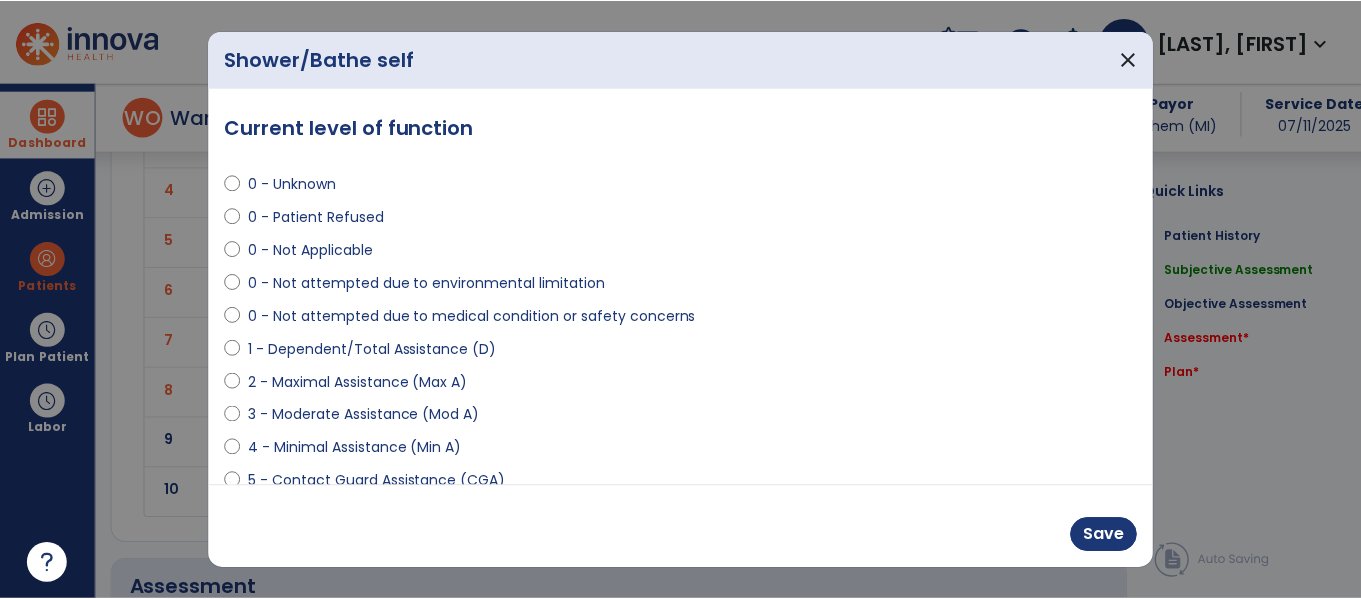 scroll, scrollTop: 2212, scrollLeft: 0, axis: vertical 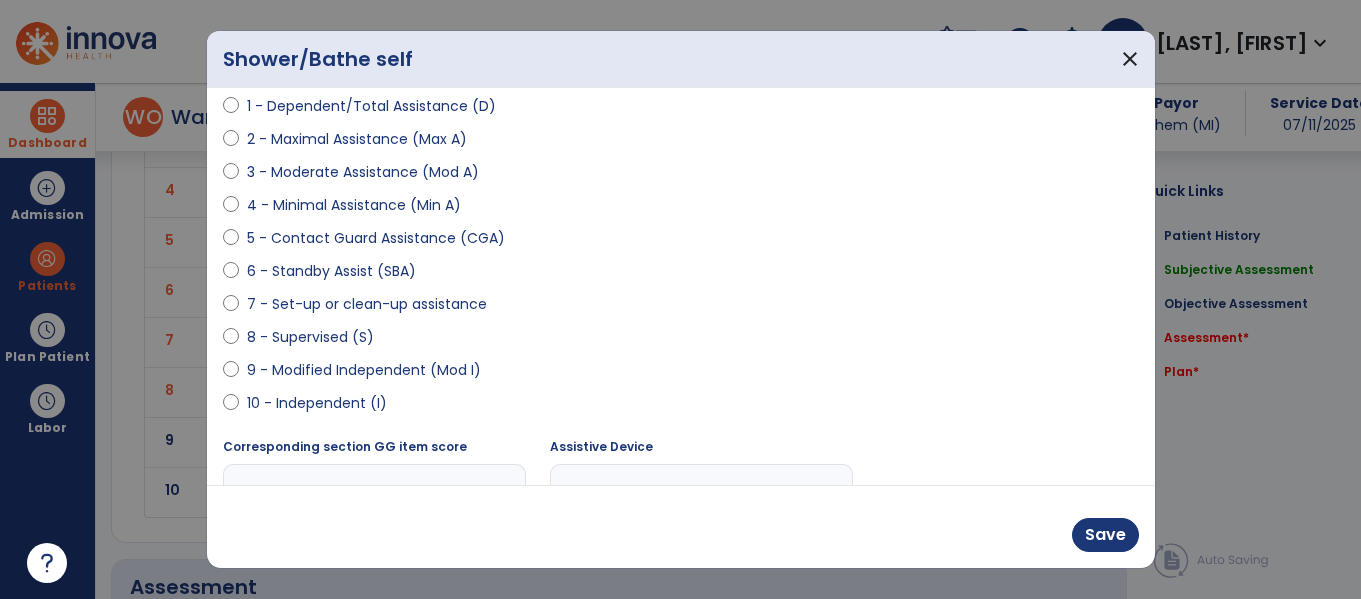 click on "10 - Independent (I)" at bounding box center (317, 403) 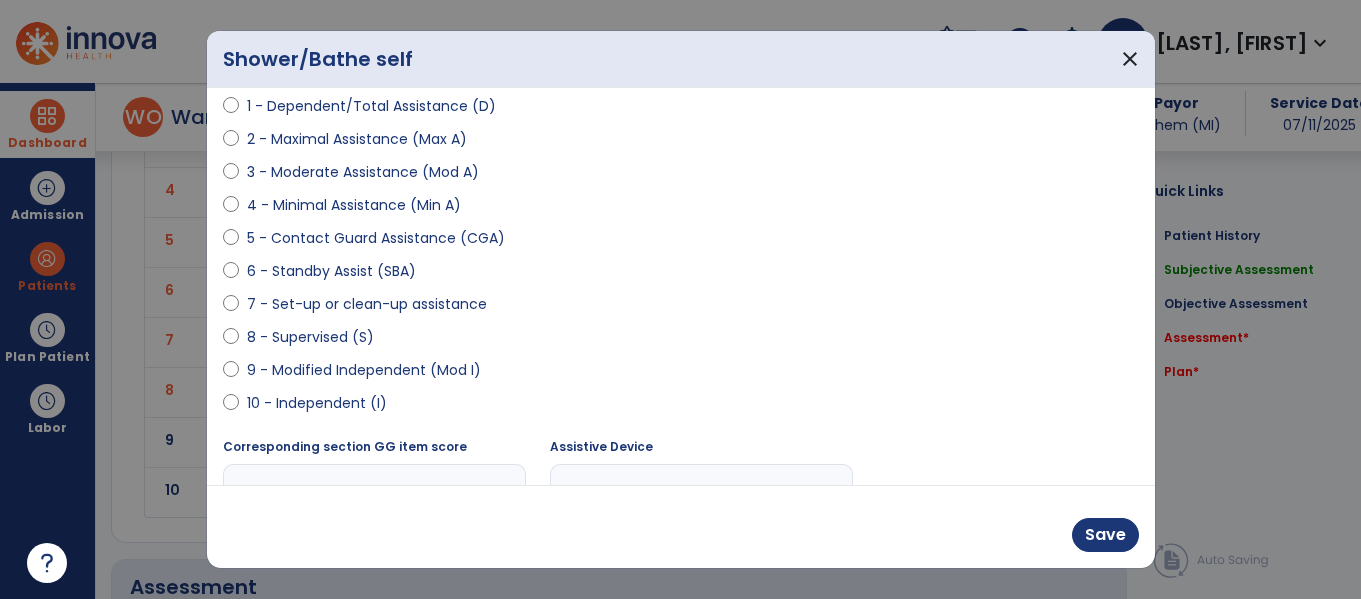 click on "9 - Modified Independent (Mod I)" at bounding box center [364, 370] 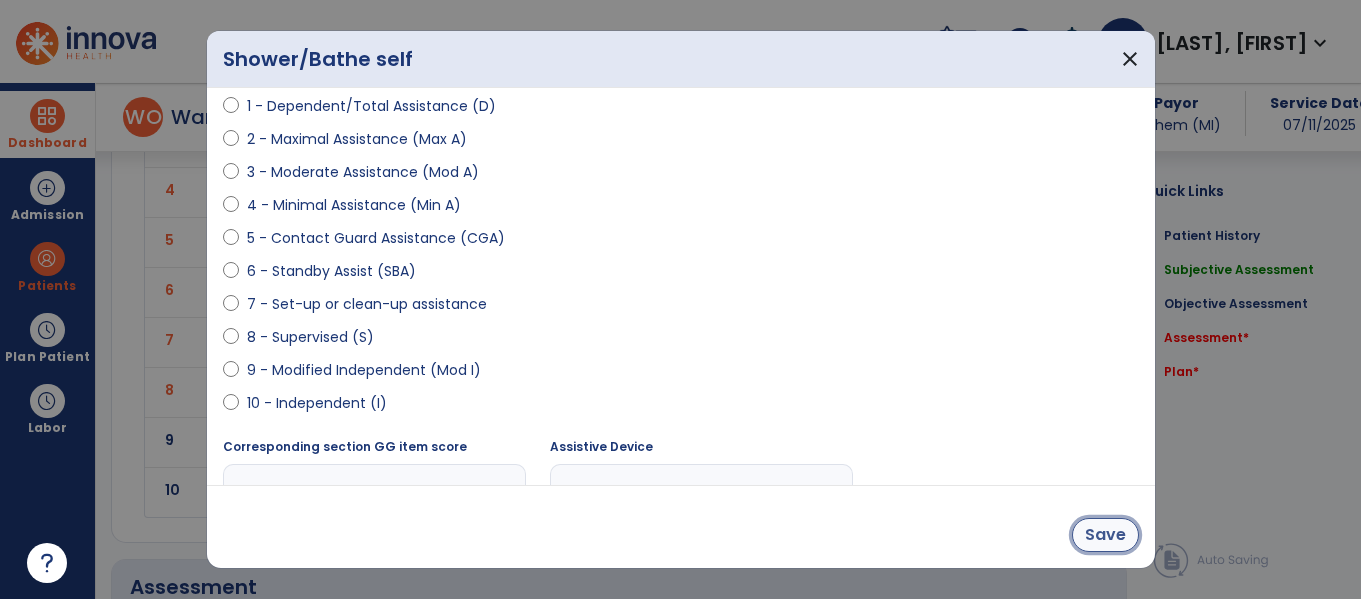 click on "Save" at bounding box center [1105, 535] 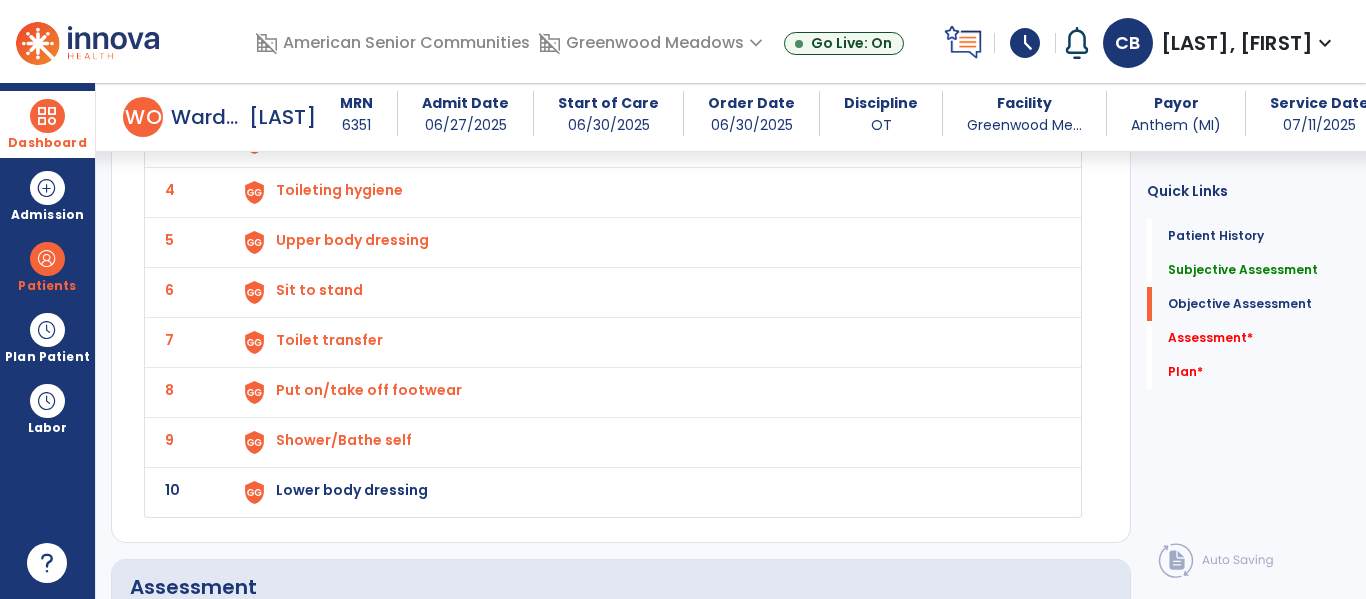 click on "Lower body dressing" at bounding box center [299, 40] 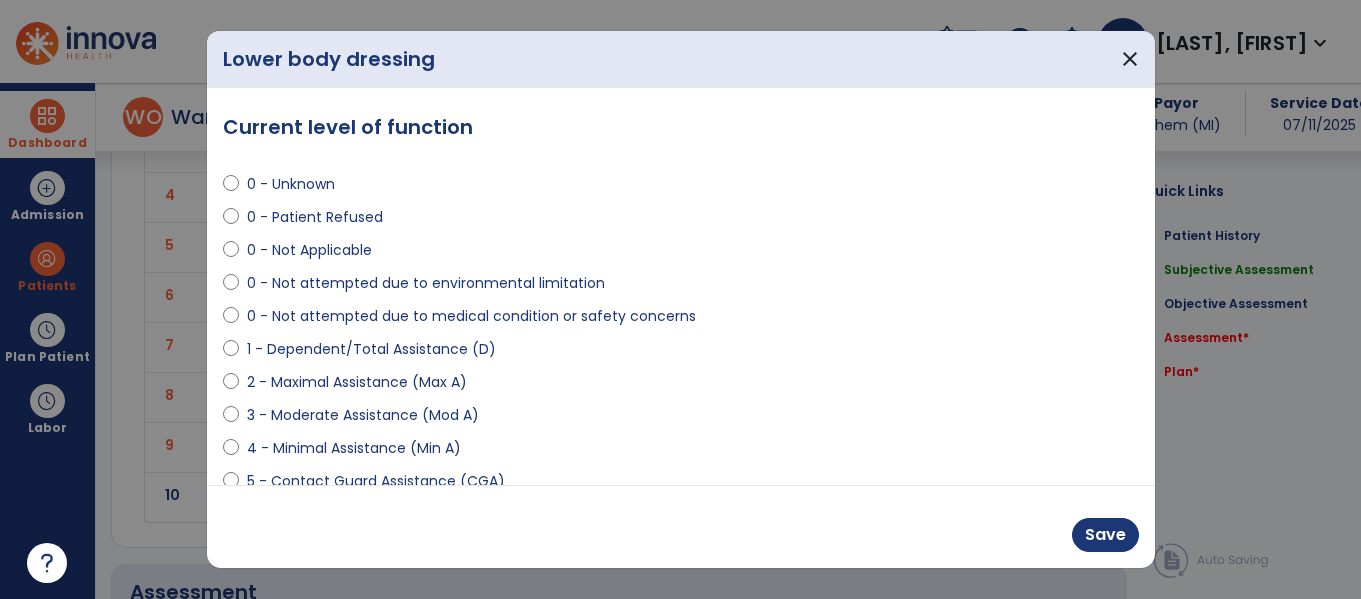scroll, scrollTop: 2212, scrollLeft: 0, axis: vertical 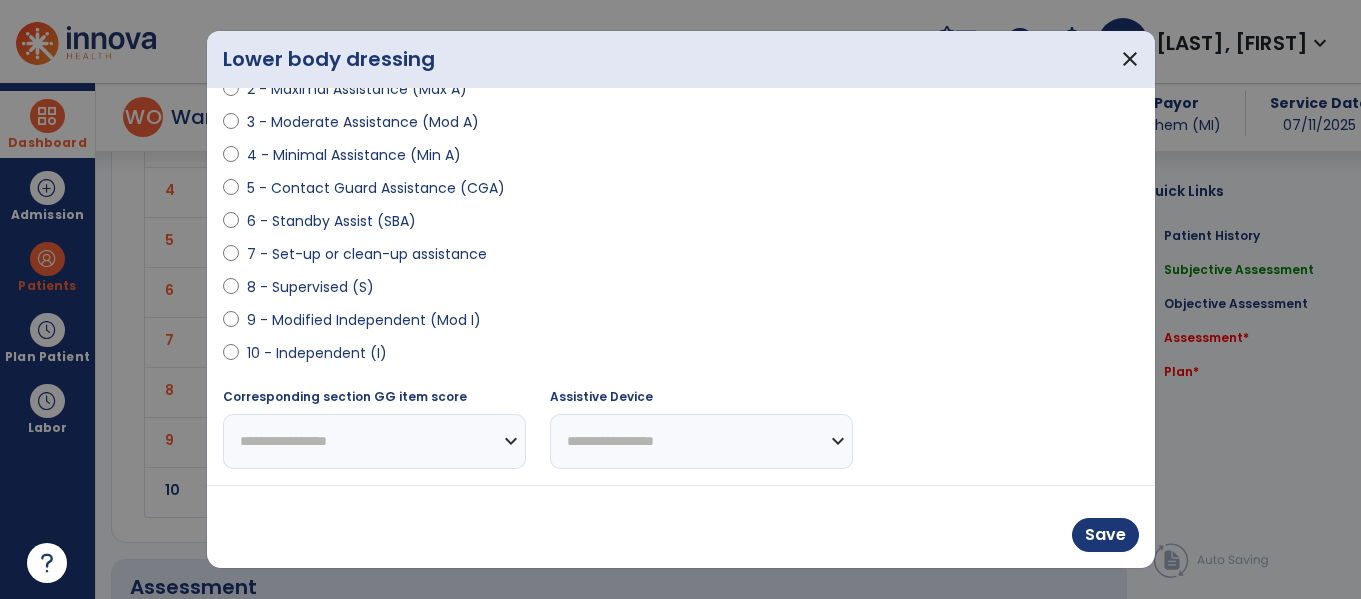 click on "10 - Independent (I)" at bounding box center (317, 353) 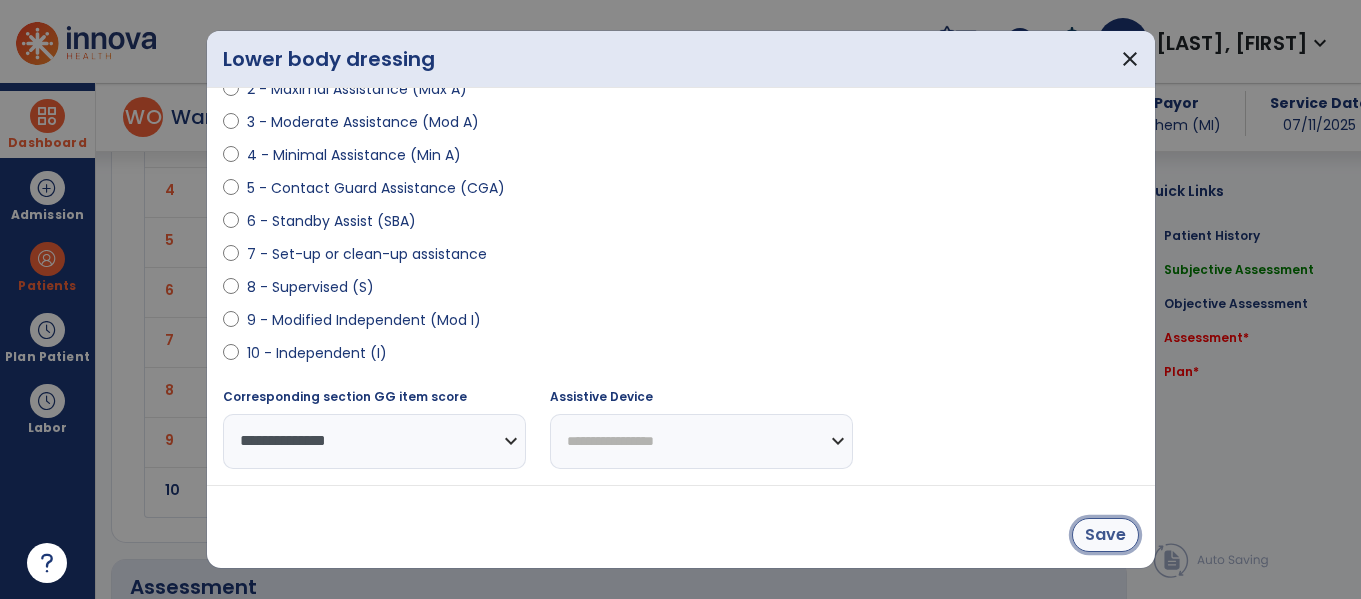 click on "Save" at bounding box center [1105, 535] 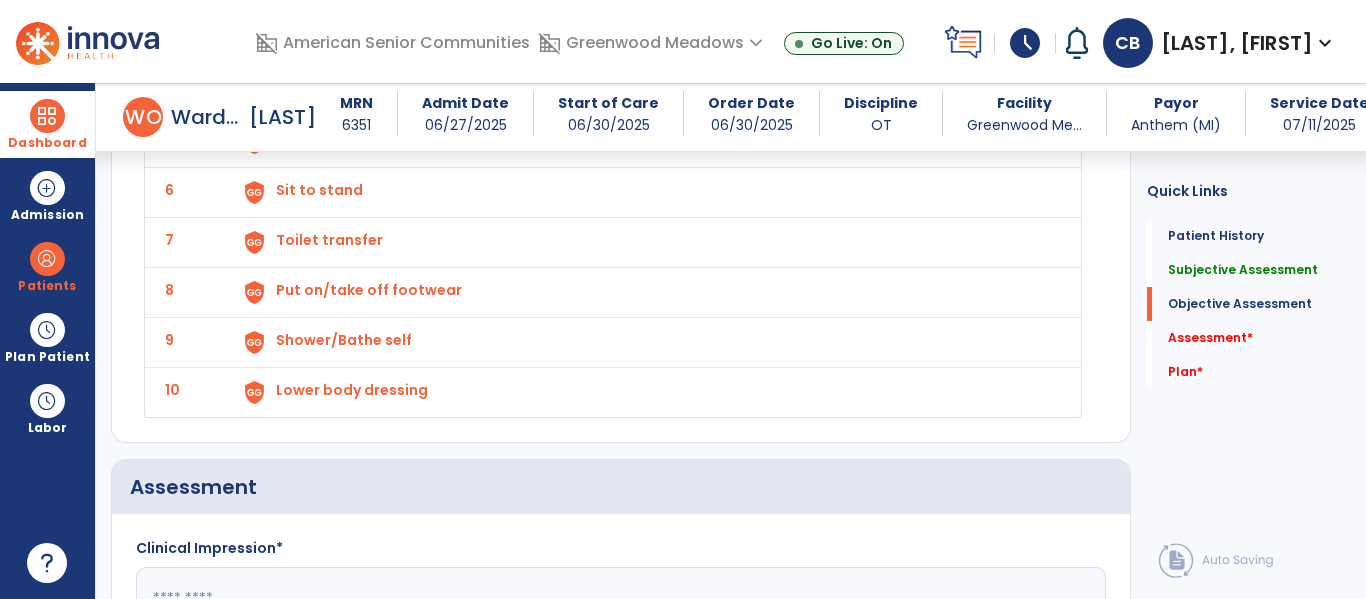 scroll, scrollTop: 2513, scrollLeft: 0, axis: vertical 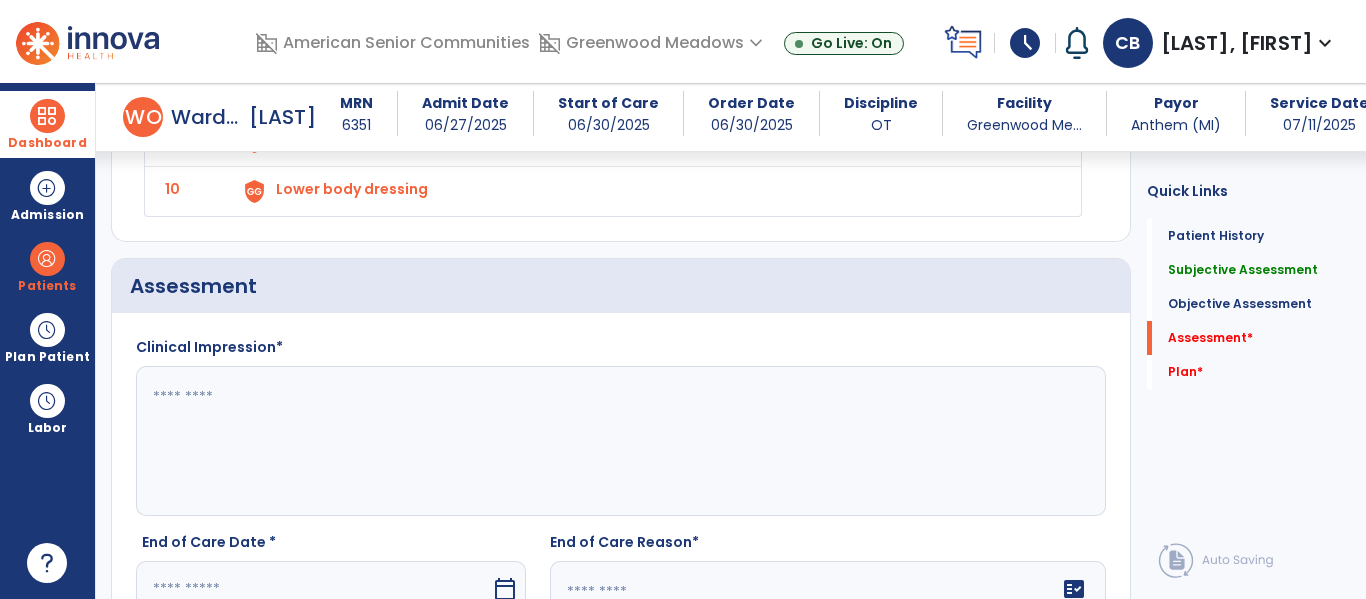 click 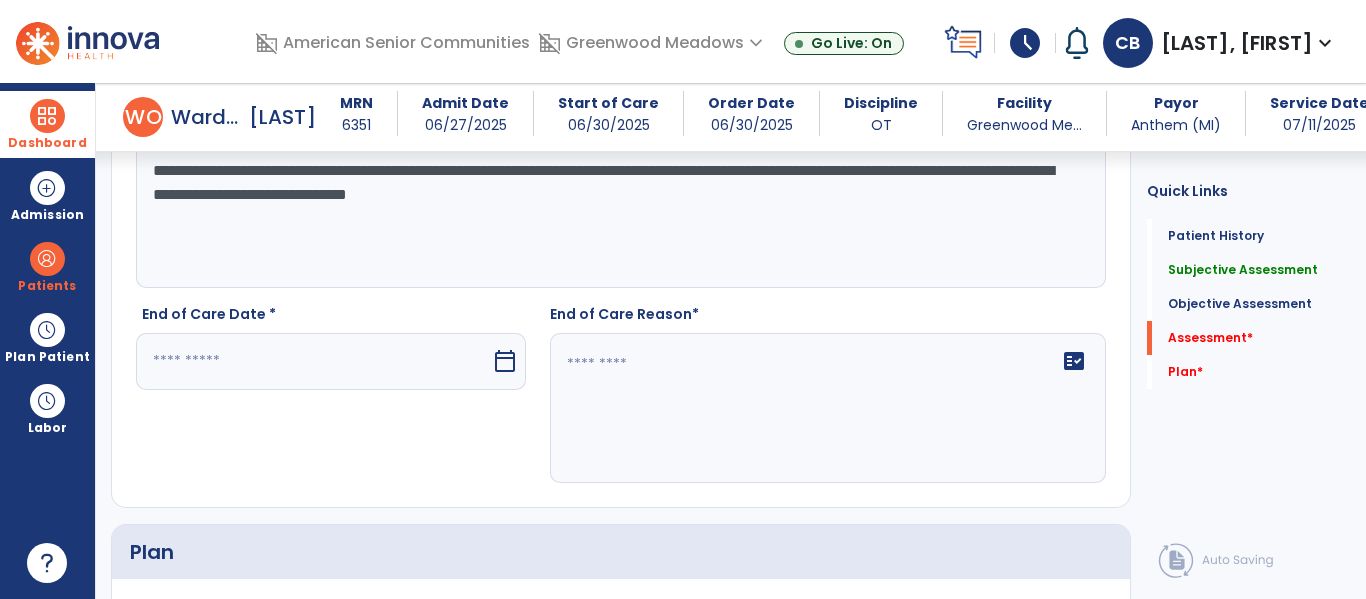 scroll, scrollTop: 2742, scrollLeft: 0, axis: vertical 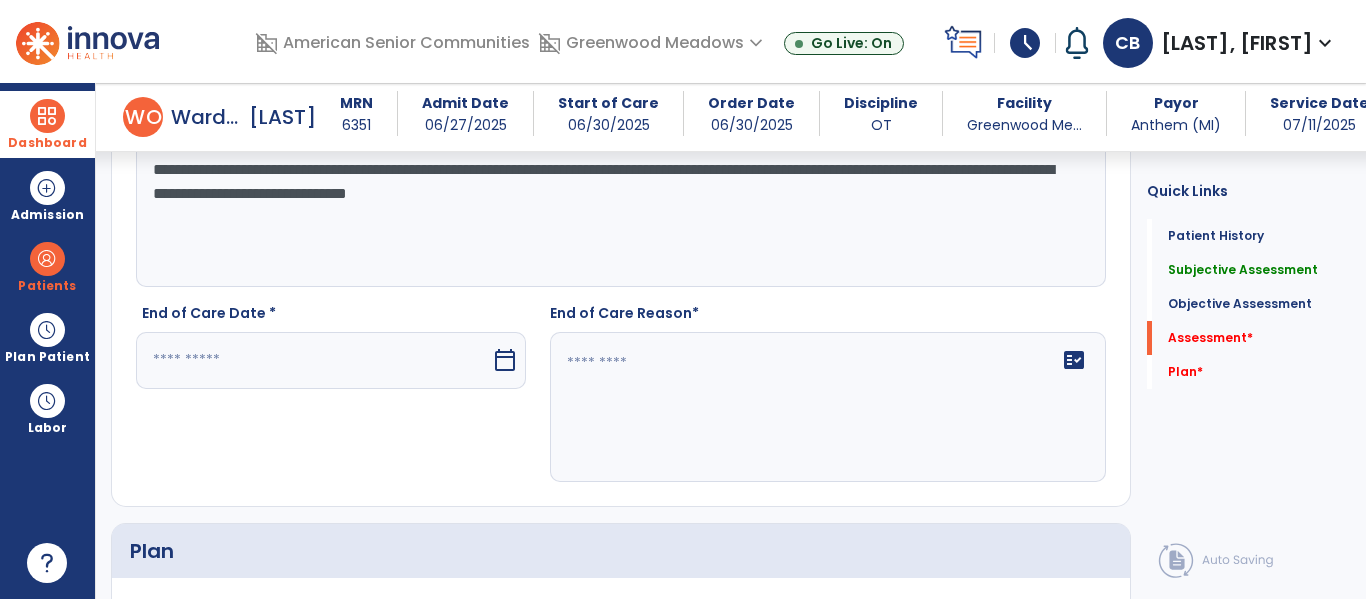 type on "**********" 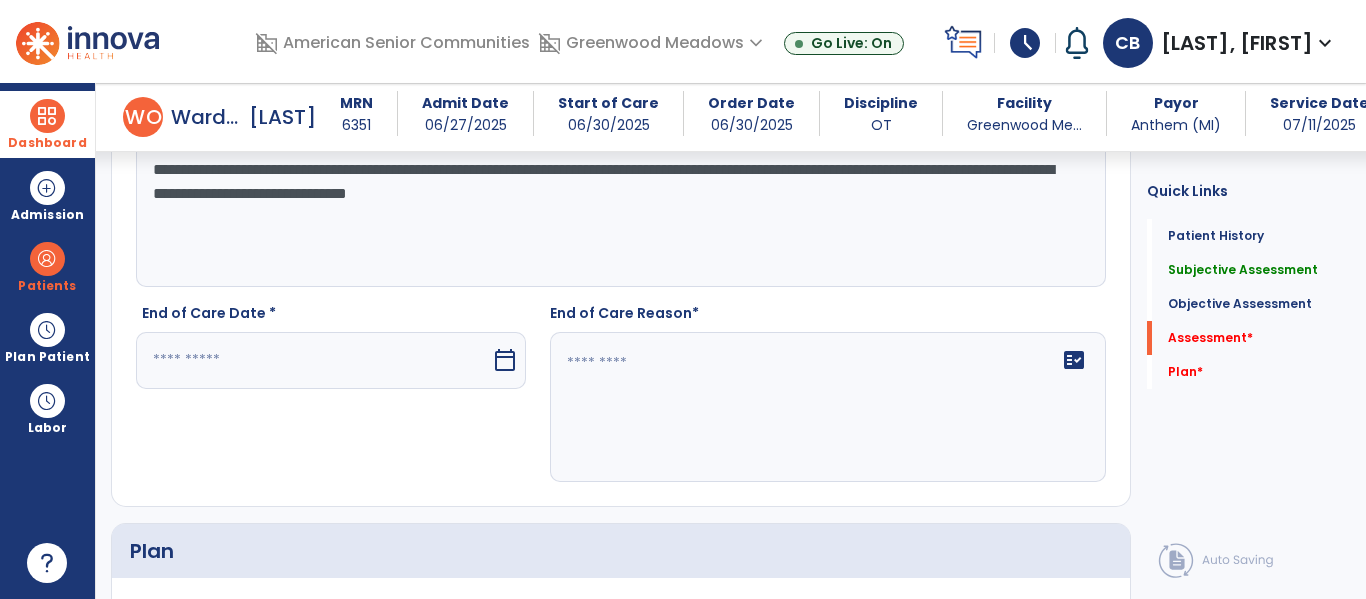 click at bounding box center (313, 360) 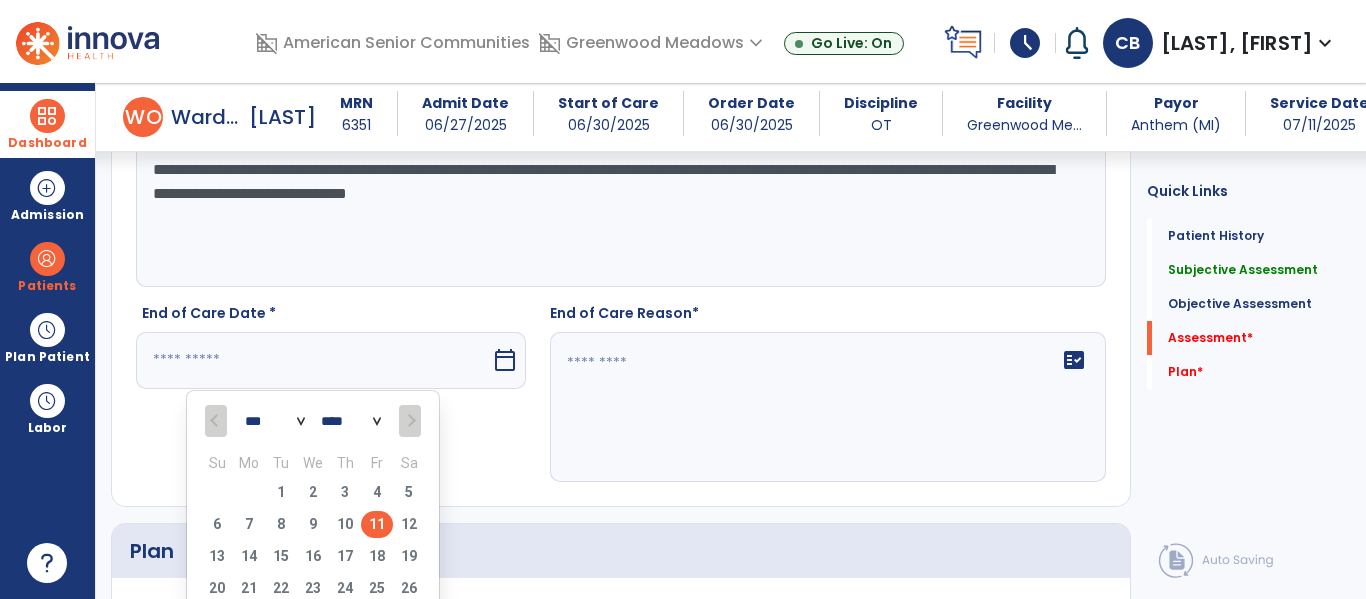 click on "11" at bounding box center (377, 524) 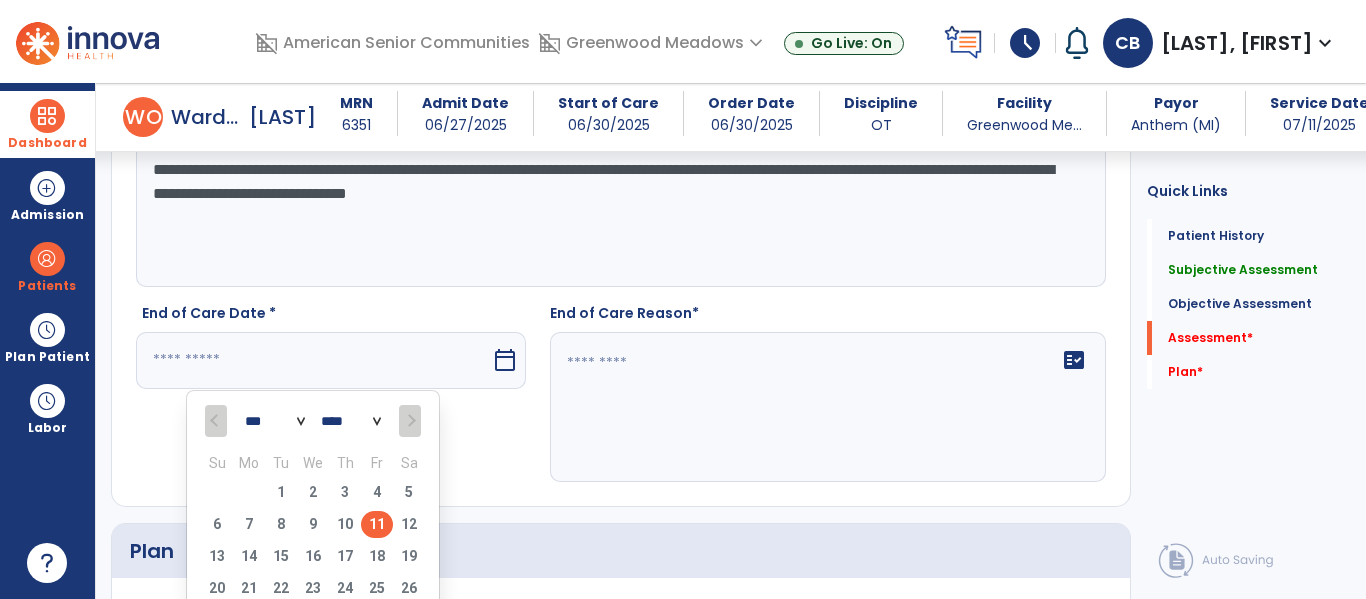 type on "*********" 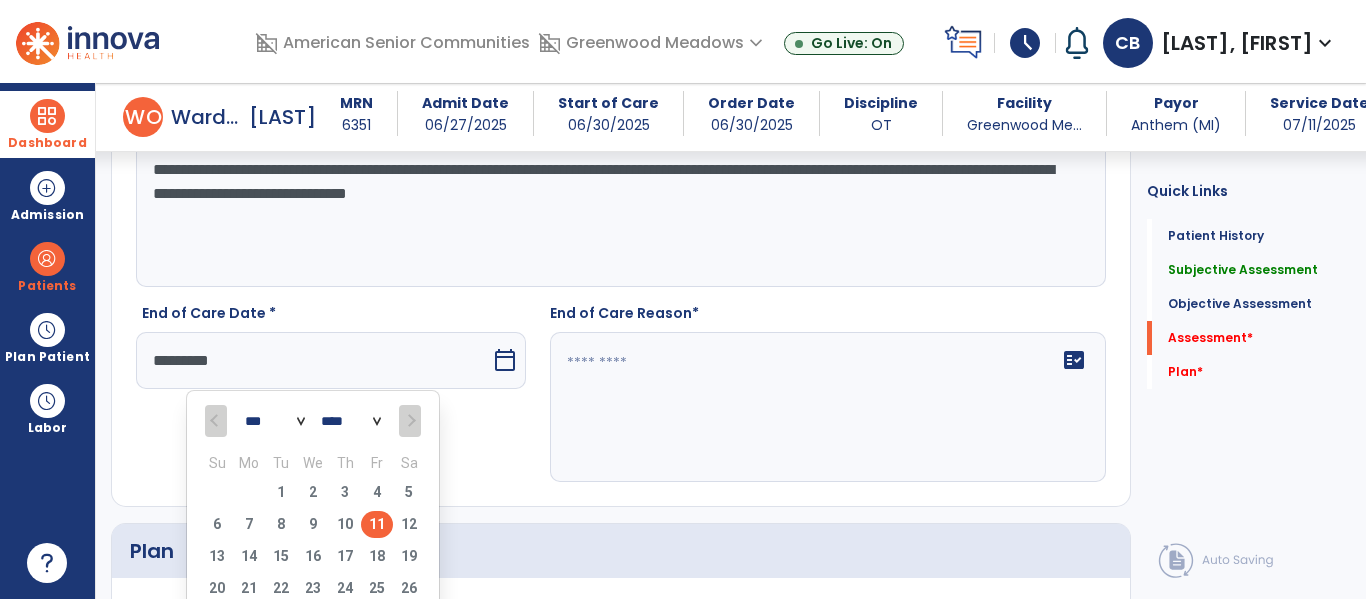 click on "fact_check" 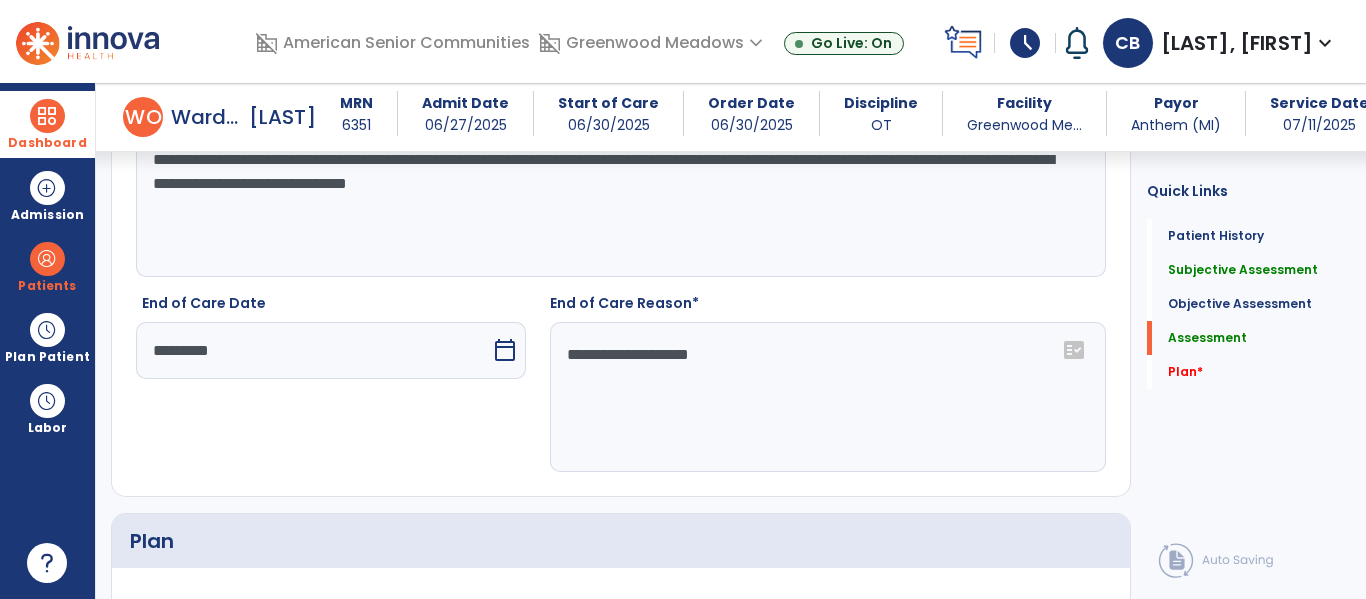 scroll, scrollTop: 3065, scrollLeft: 0, axis: vertical 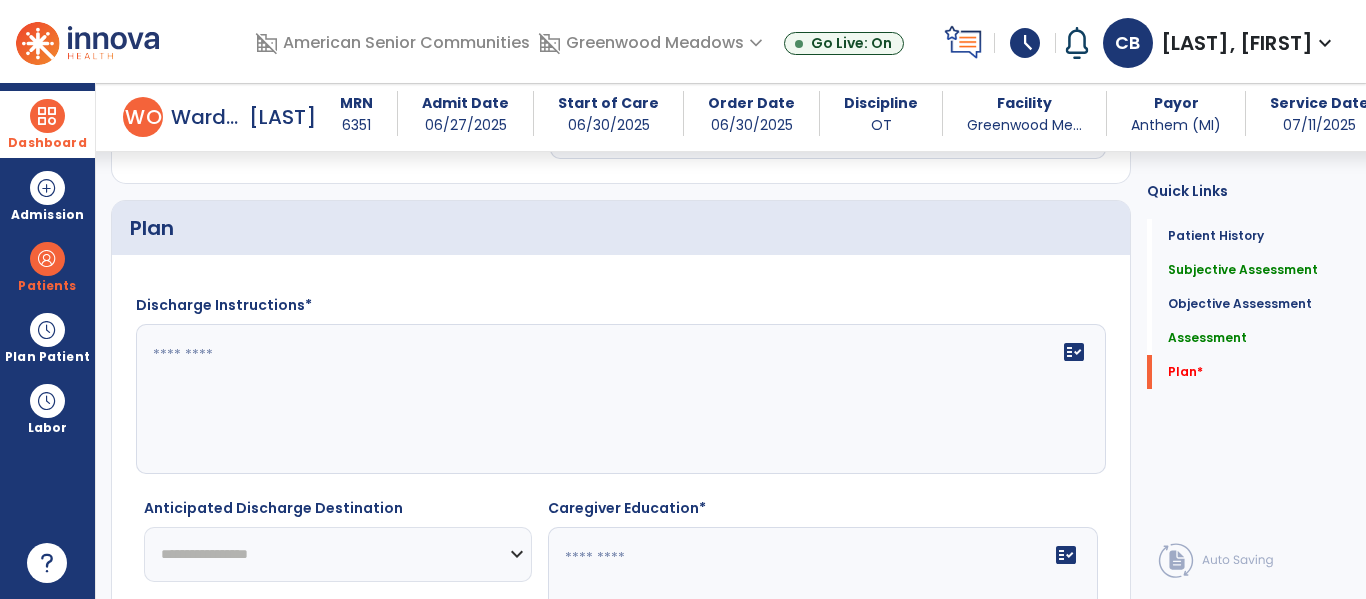 type on "**********" 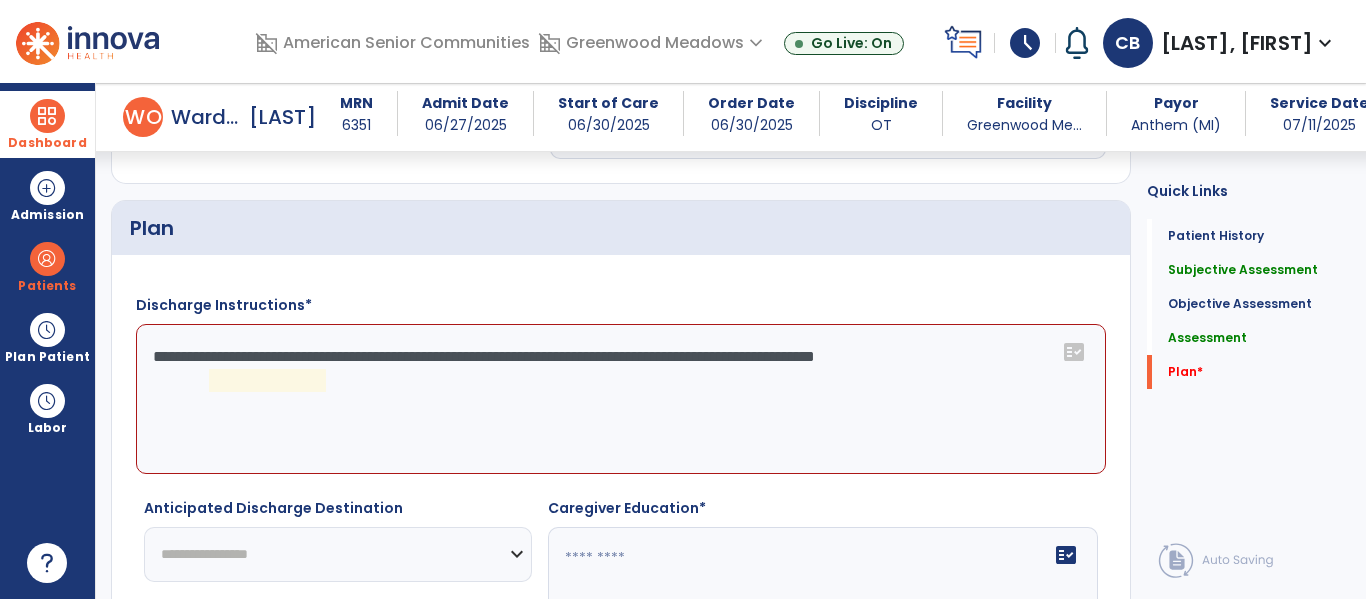 click on "**********" 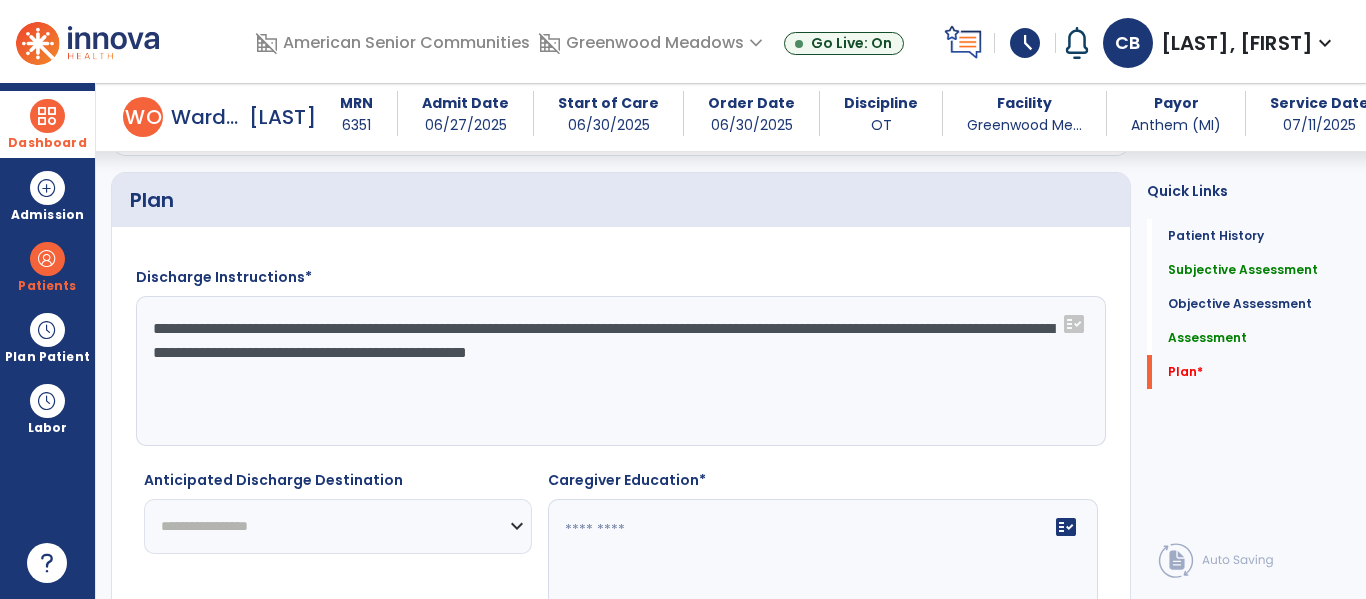 scroll, scrollTop: 3171, scrollLeft: 0, axis: vertical 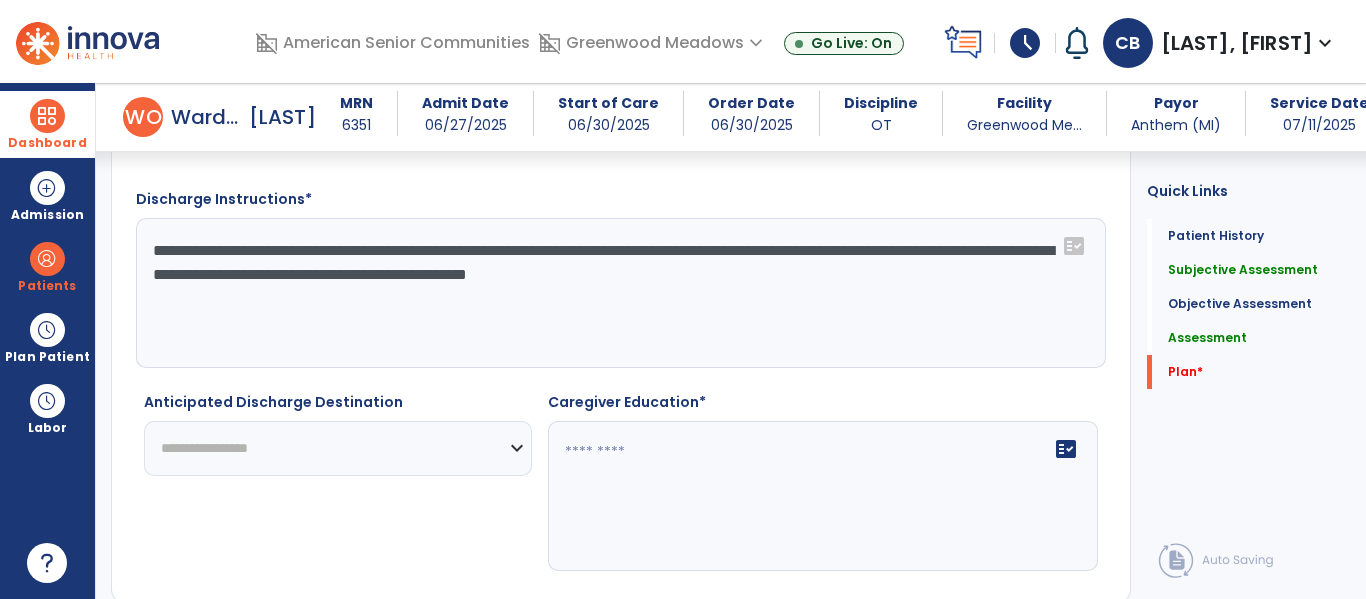 type on "**********" 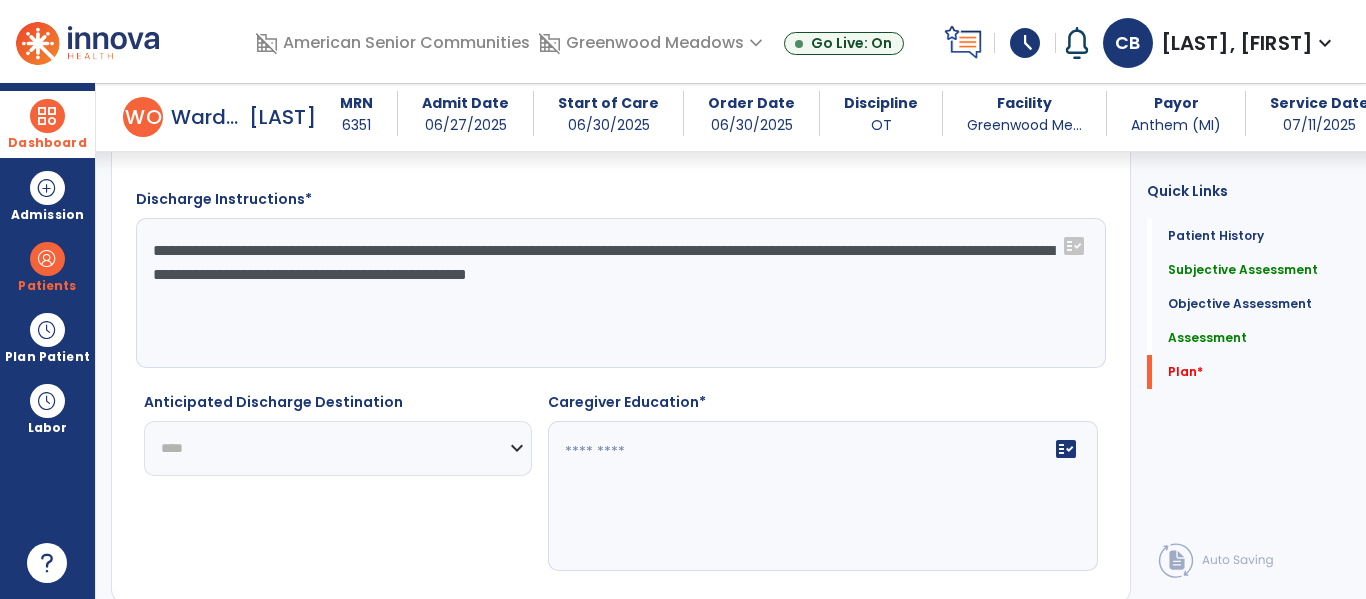 click on "**********" 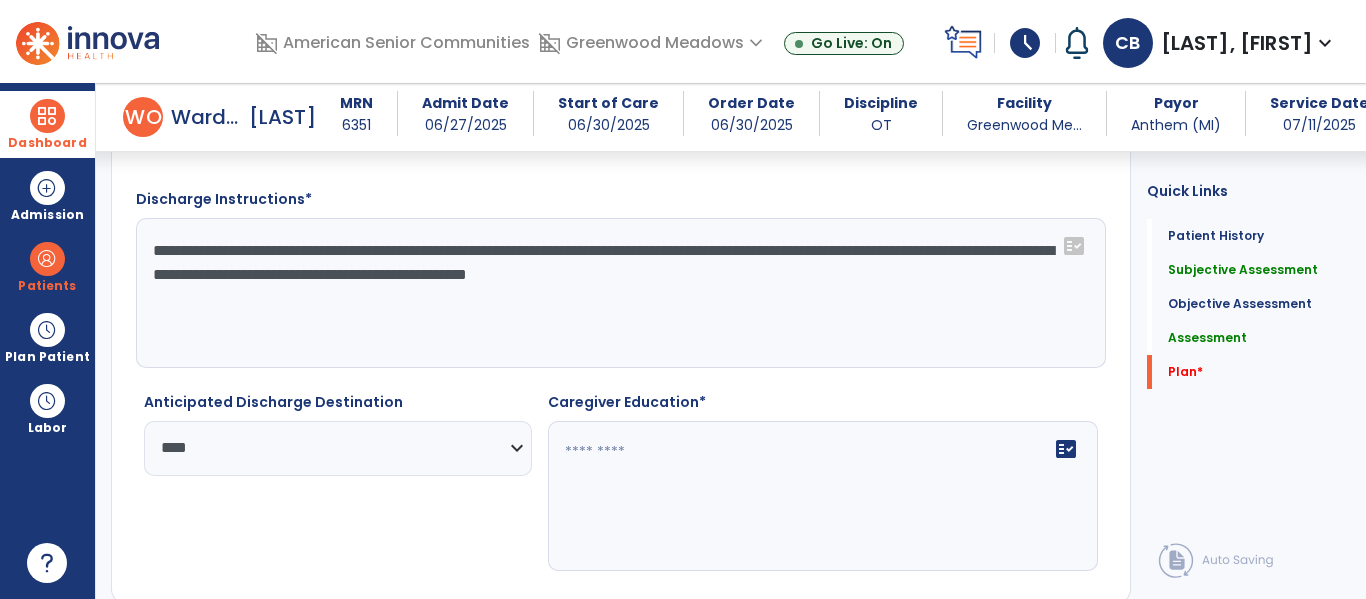 click 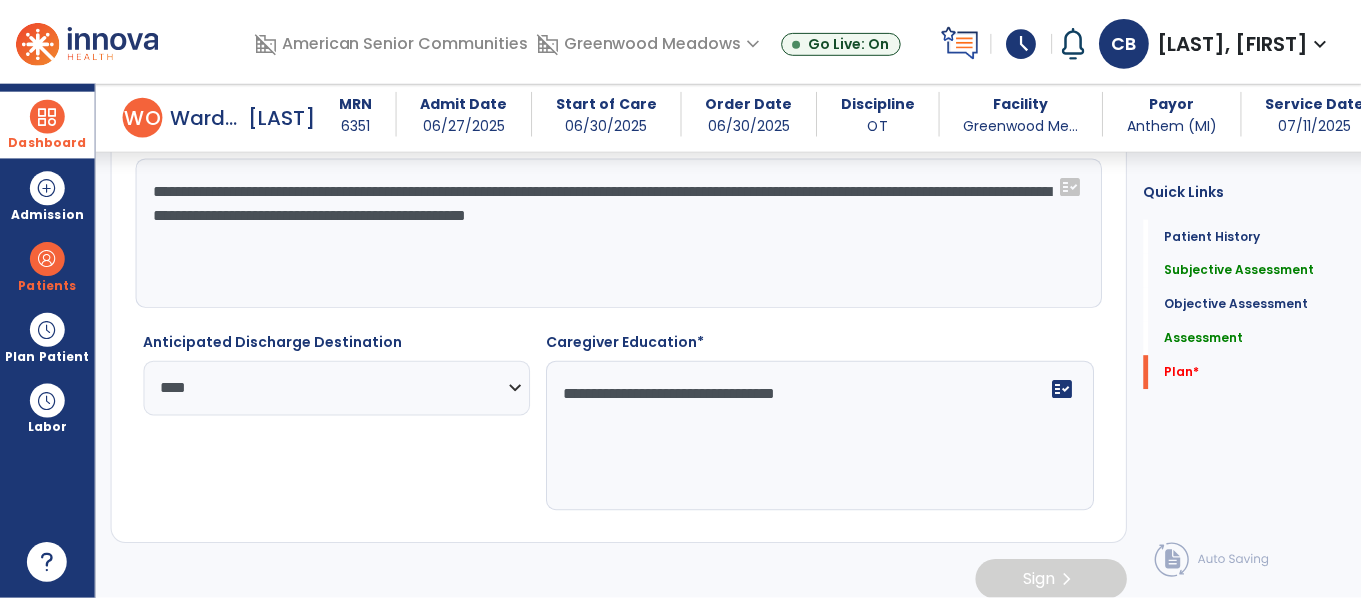 scroll, scrollTop: 3248, scrollLeft: 0, axis: vertical 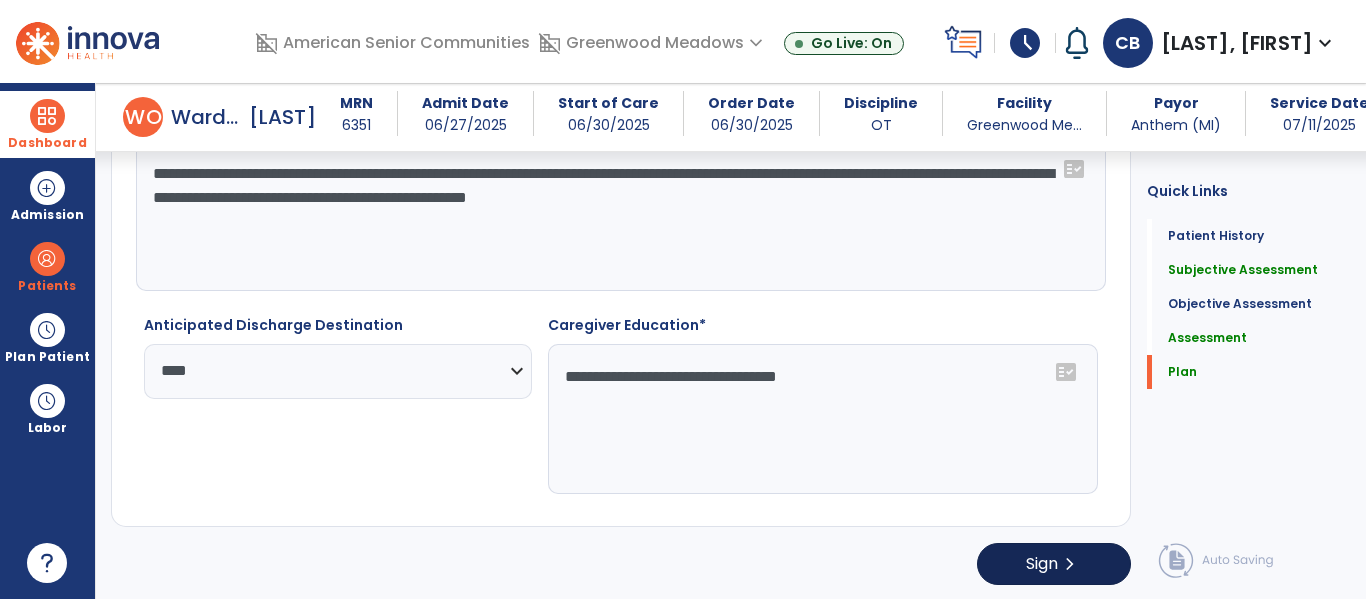 type on "**********" 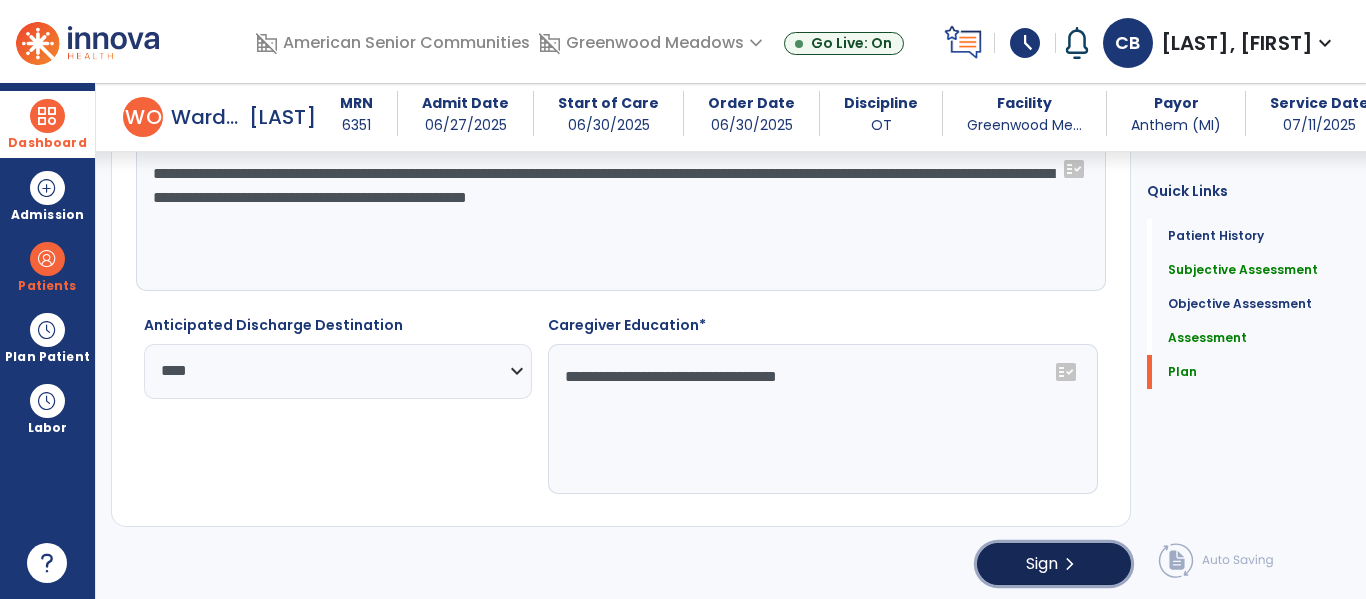 click on "chevron_right" 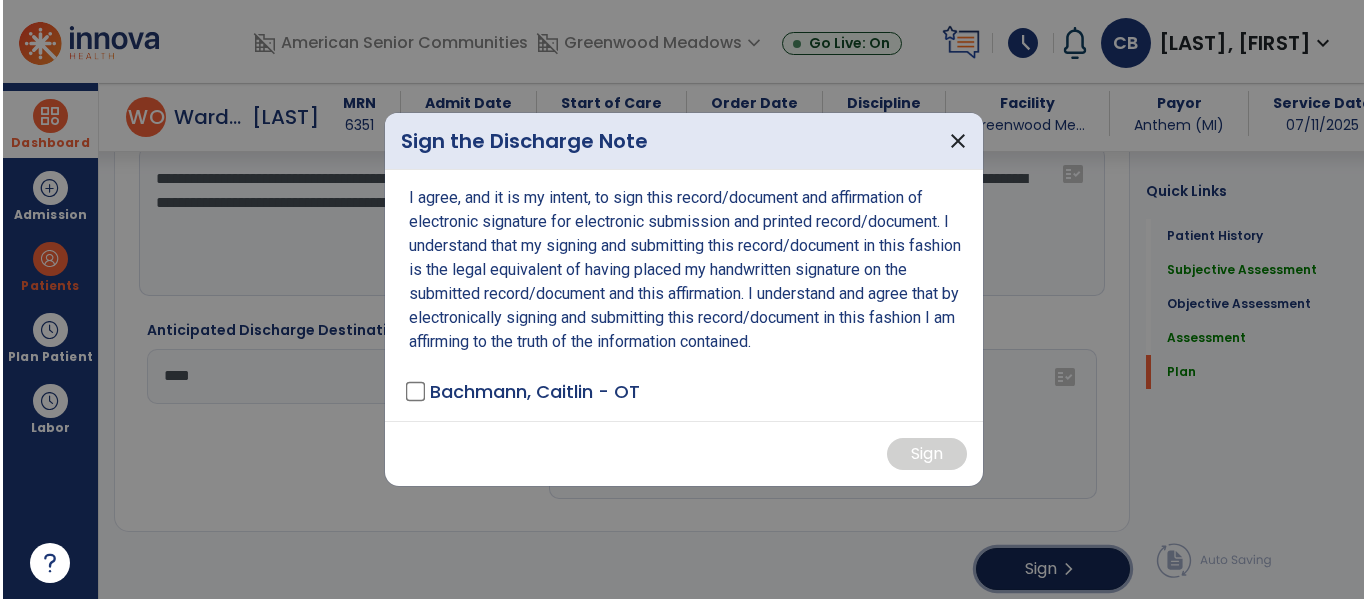 scroll, scrollTop: 3248, scrollLeft: 0, axis: vertical 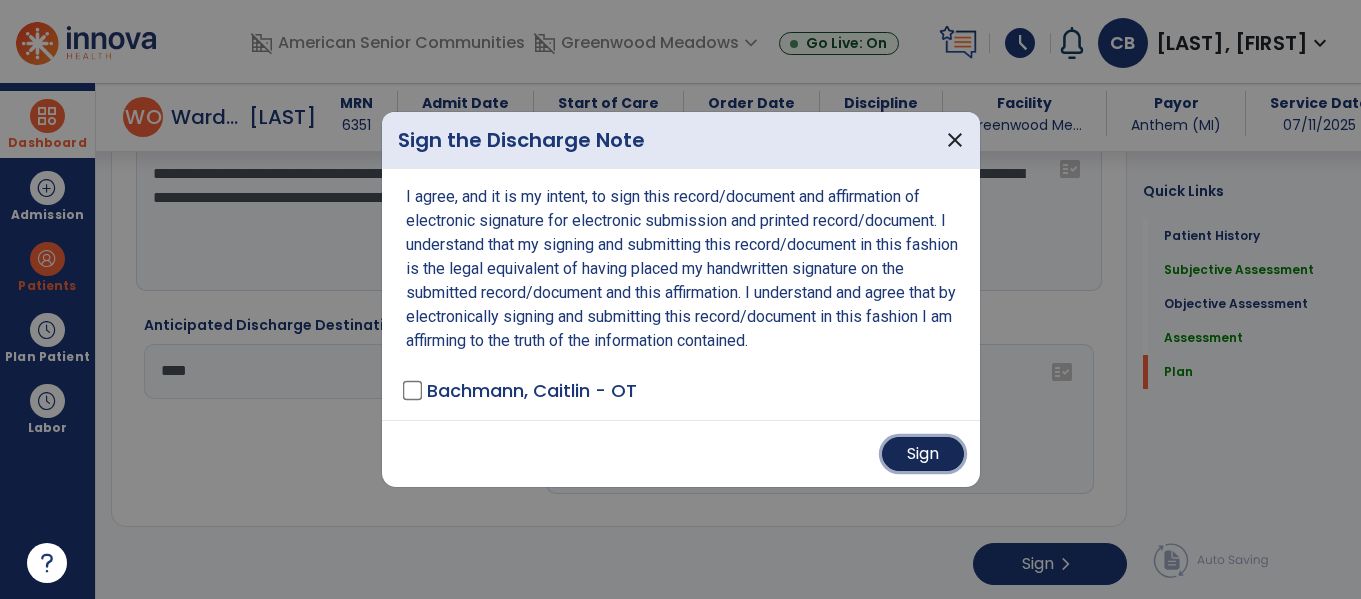 click on "Sign" at bounding box center (923, 454) 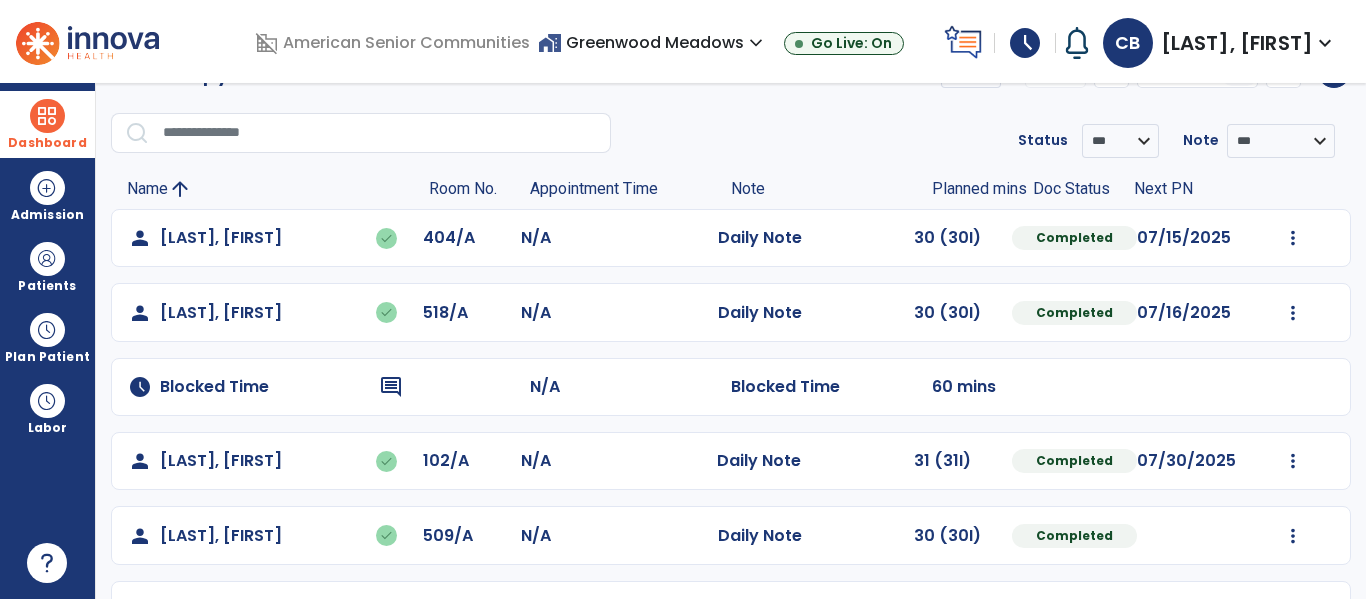 scroll, scrollTop: 0, scrollLeft: 0, axis: both 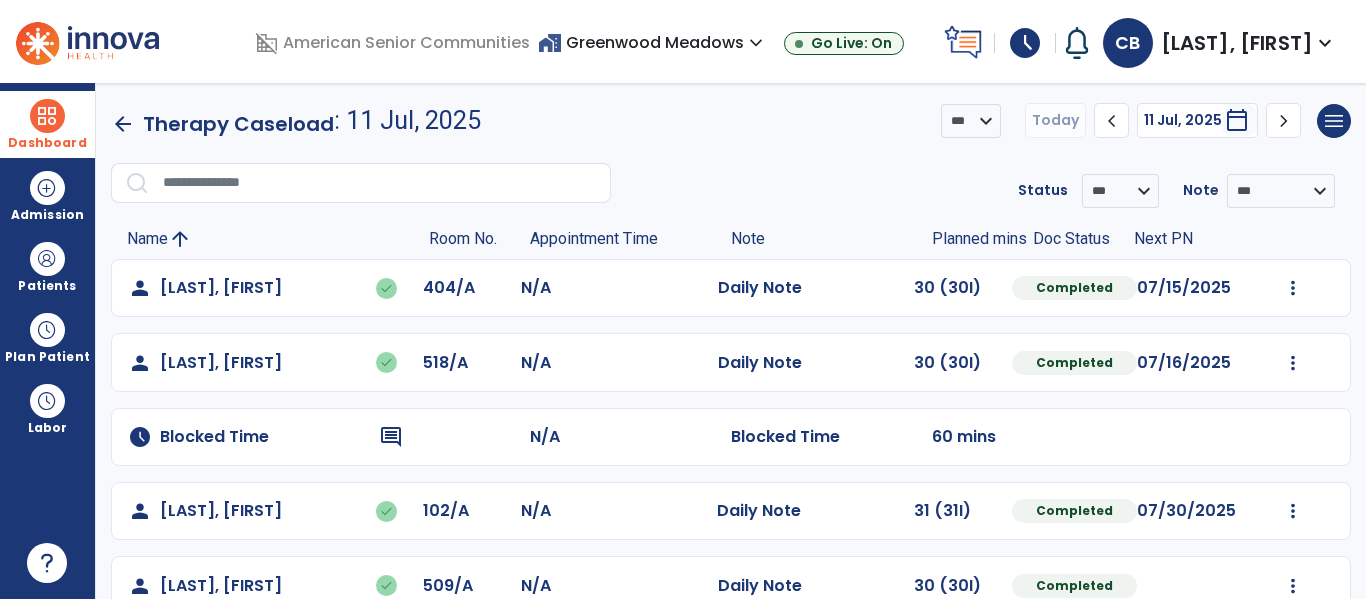 click on "arrow_back" 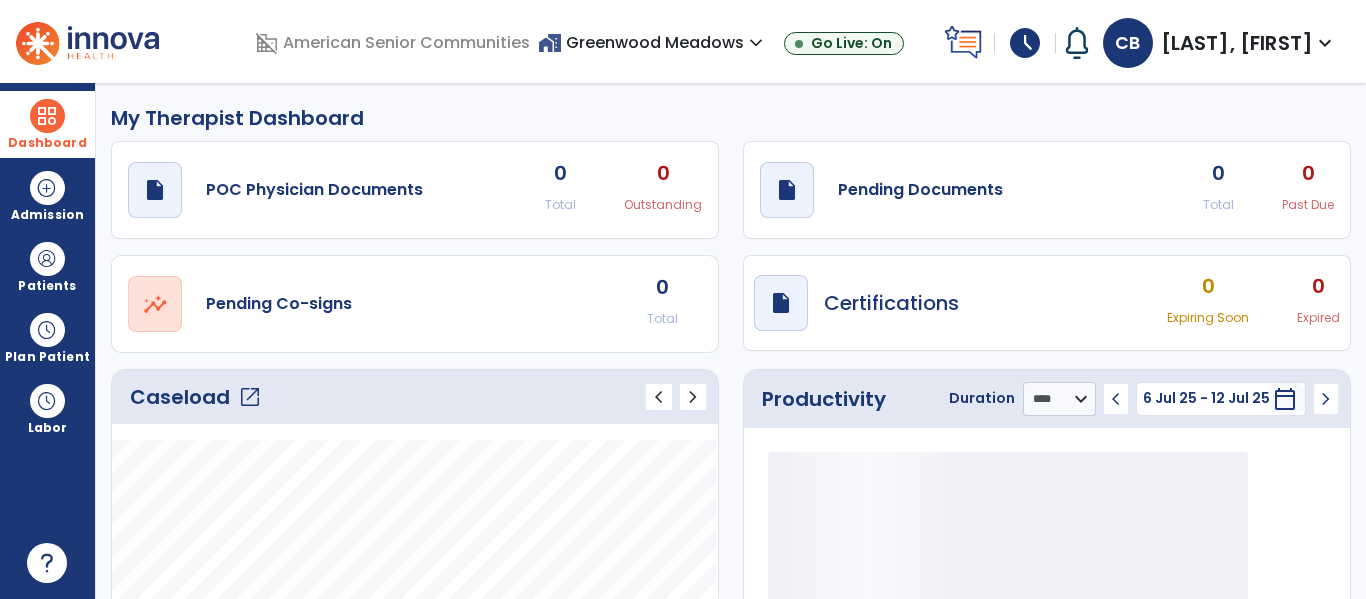 click on "Dashboard" at bounding box center [47, 124] 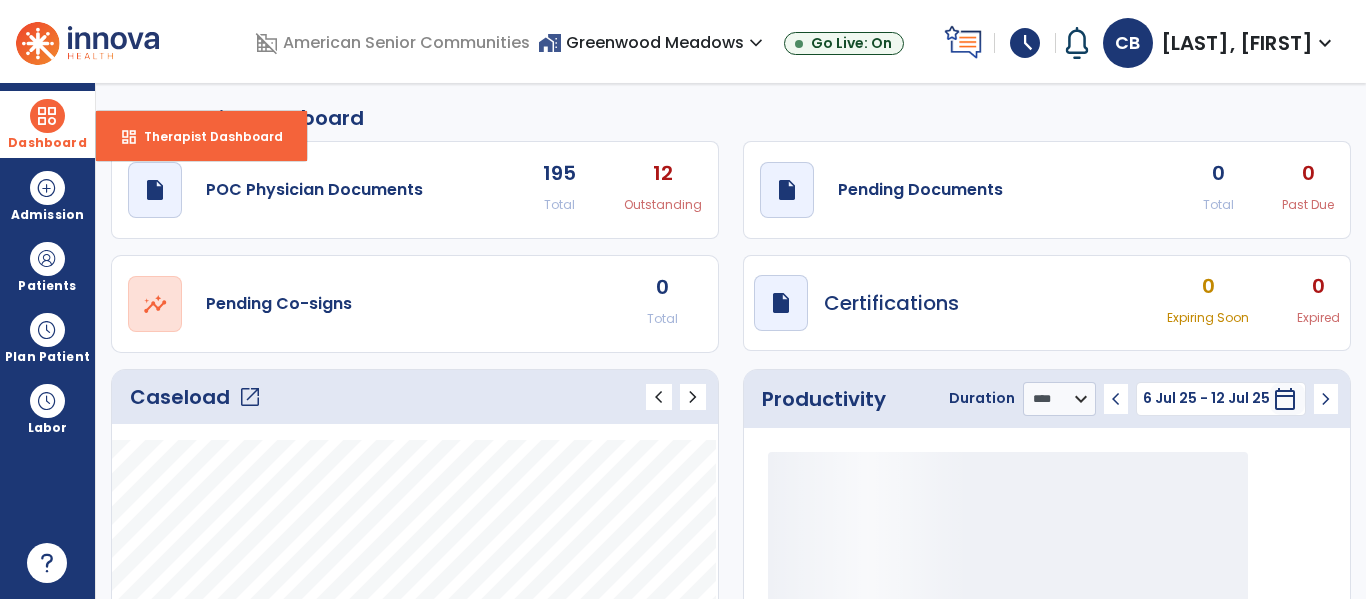 click on "dashboard  Therapist Dashboard" at bounding box center [201, 136] 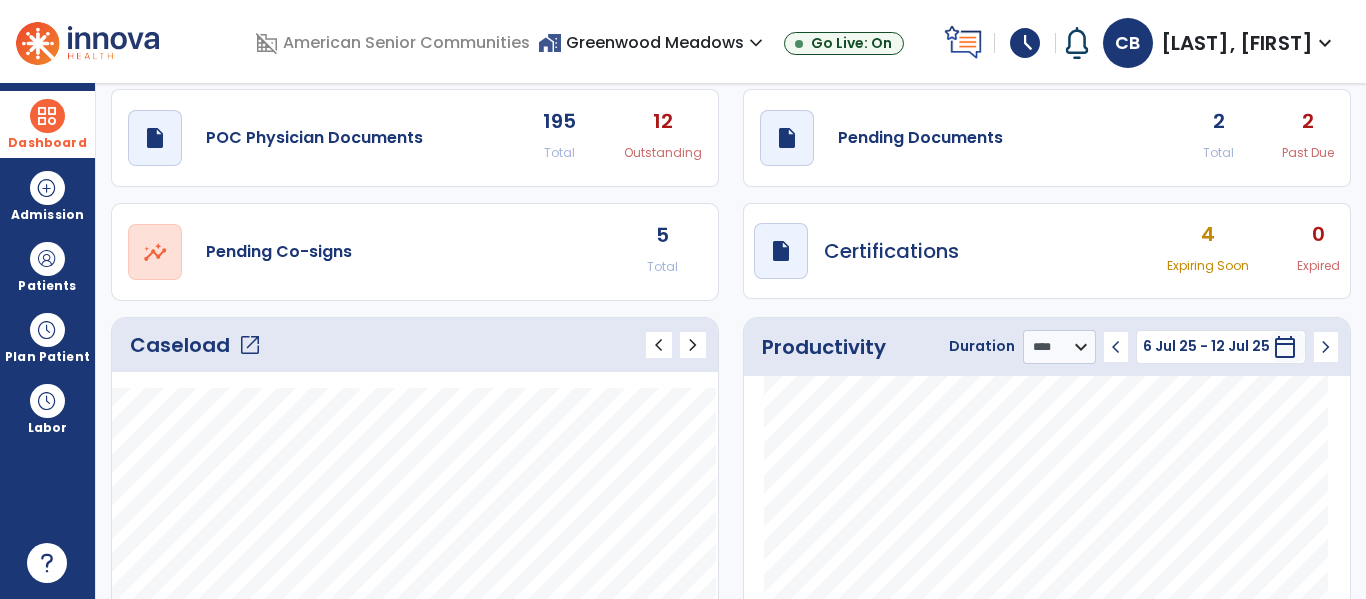 scroll, scrollTop: 53, scrollLeft: 0, axis: vertical 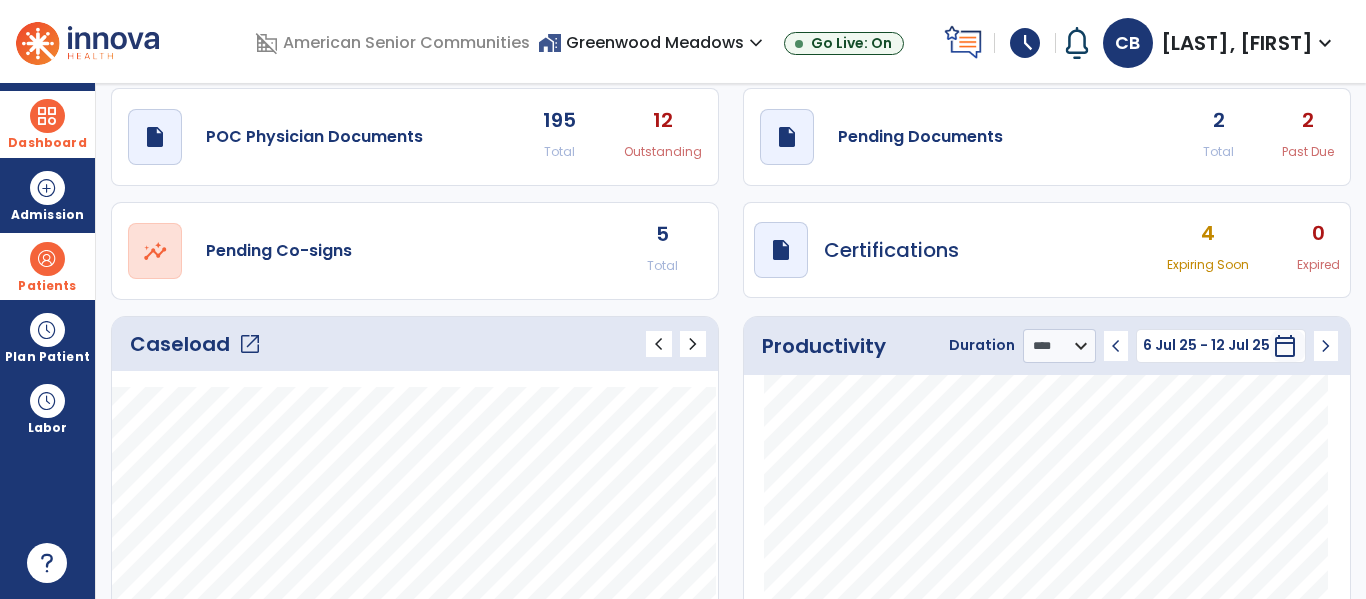 click at bounding box center [47, 259] 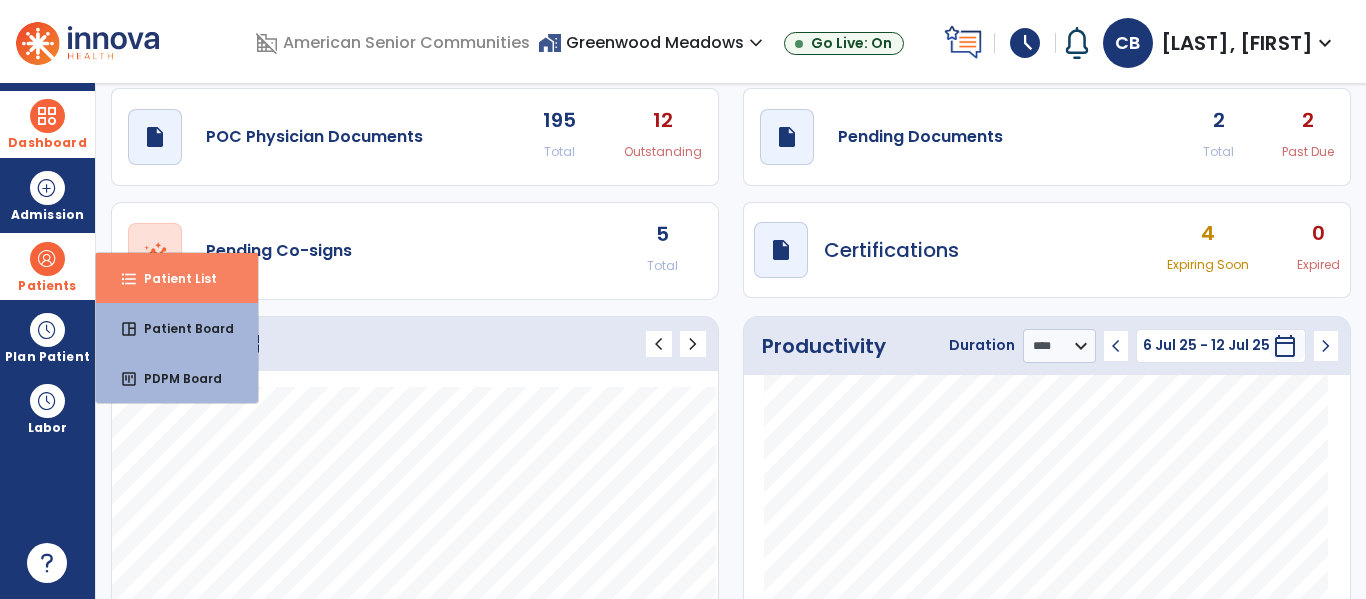 click on "Patient List" at bounding box center [172, 278] 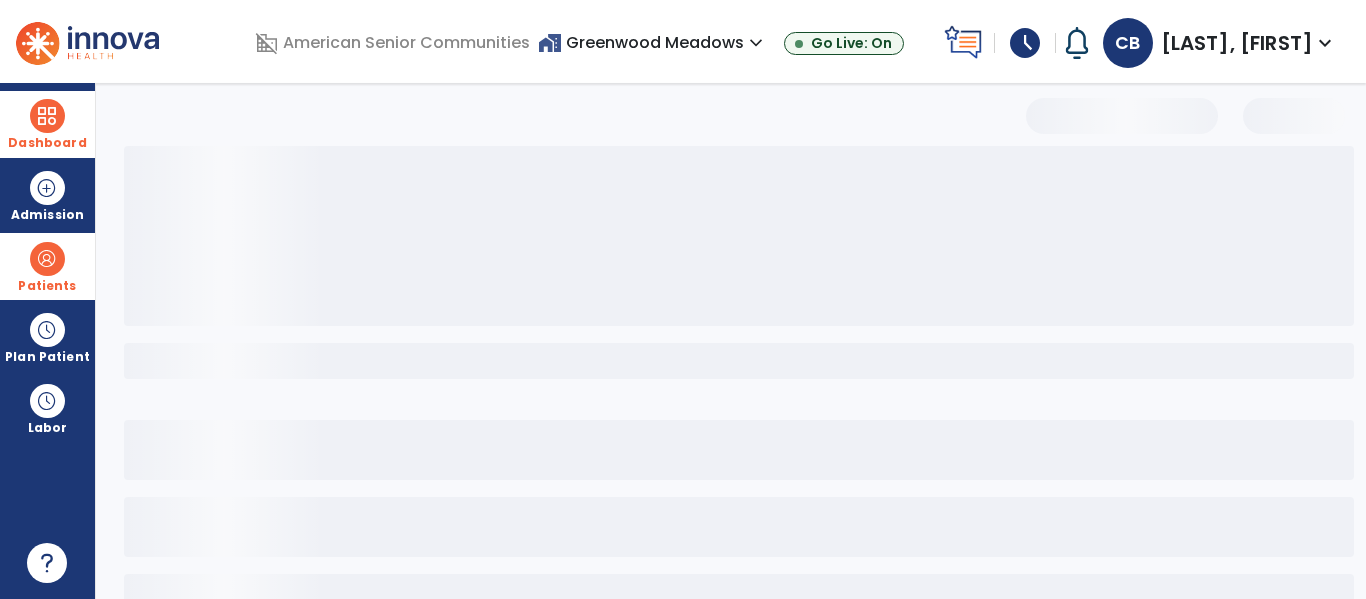 select on "***" 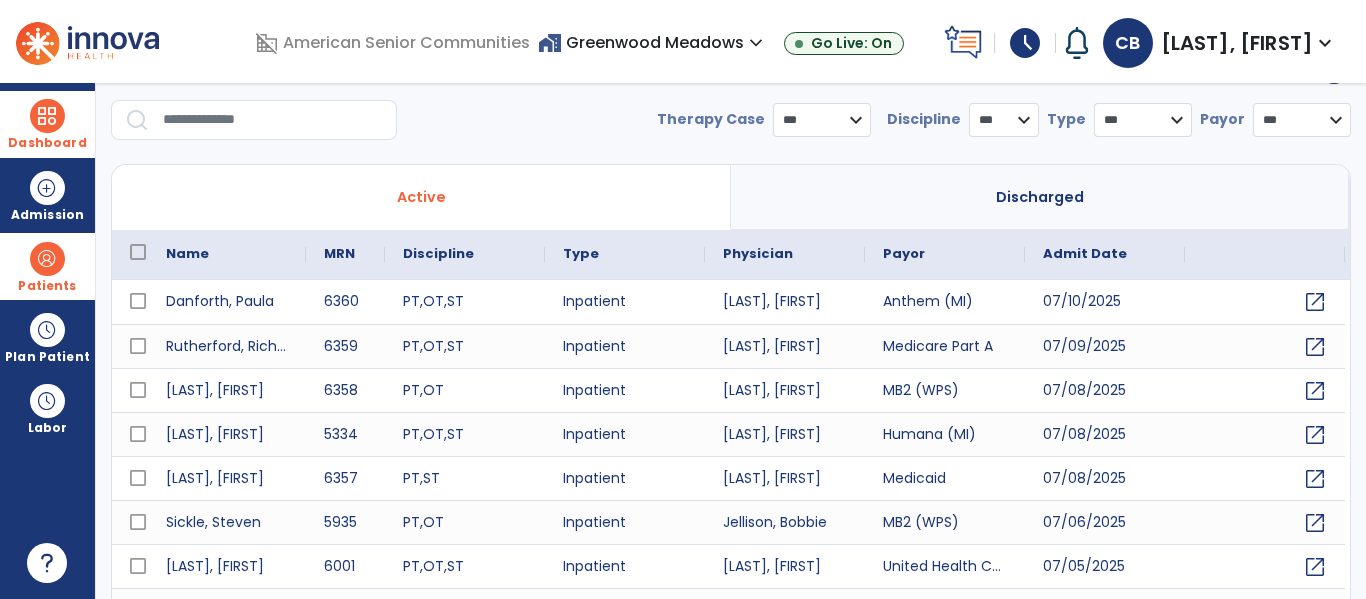 click at bounding box center [273, 120] 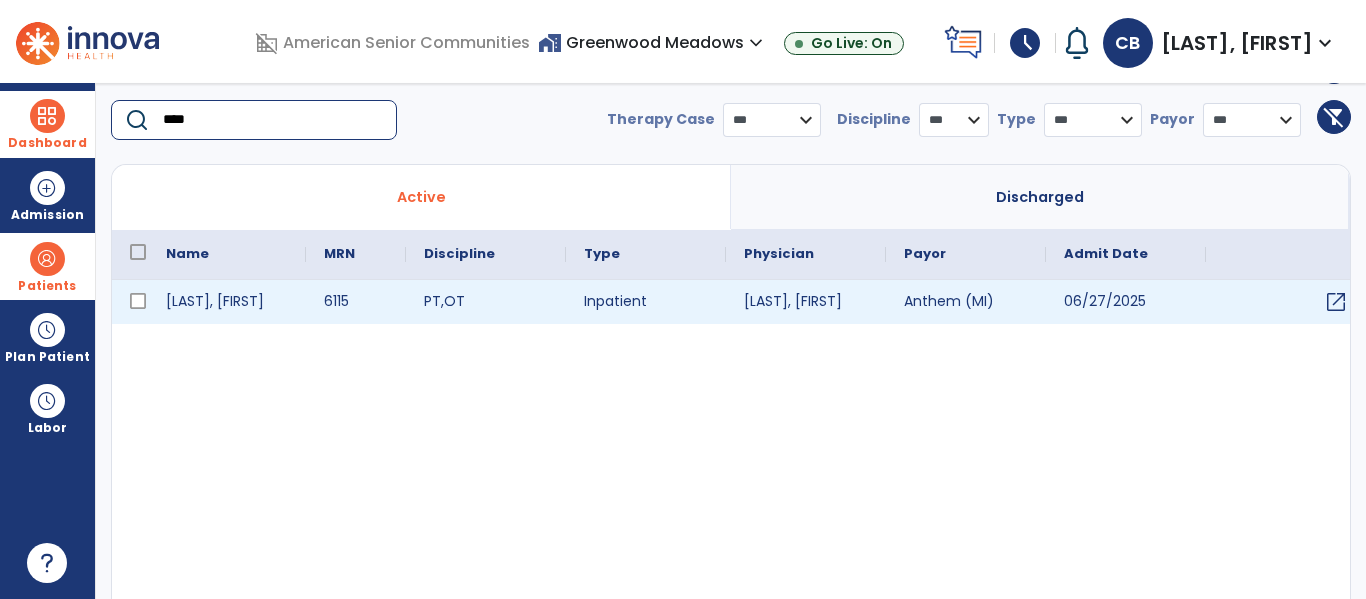 type on "****" 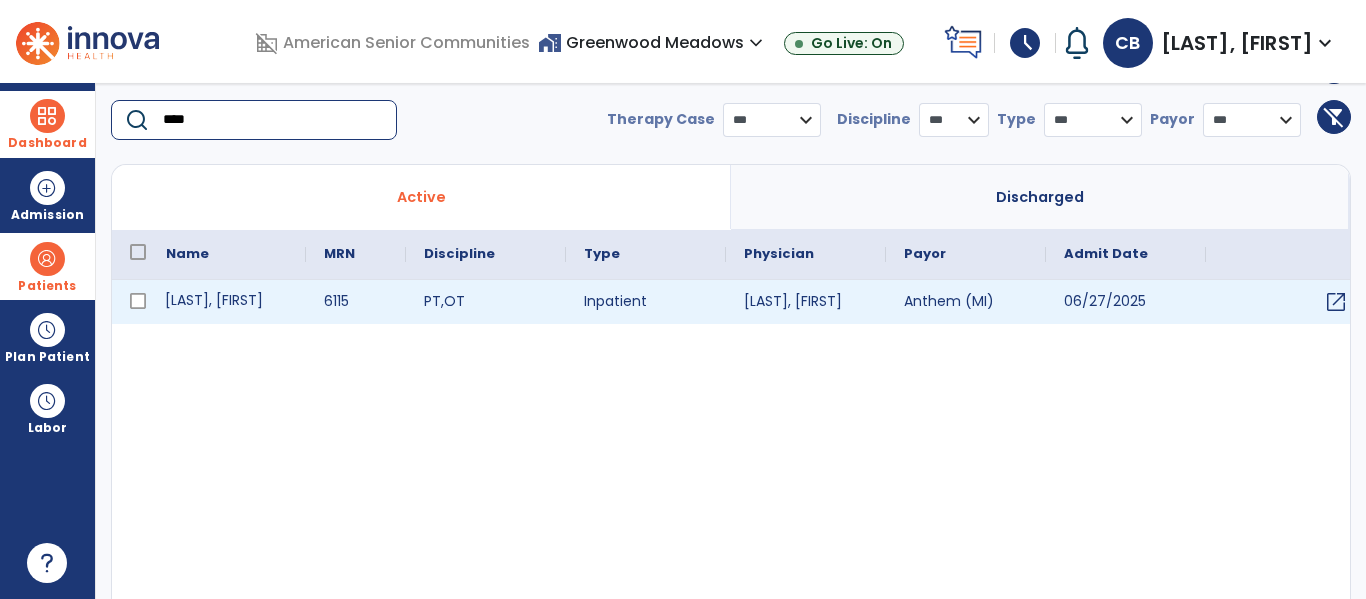 click on "[LAST], [FIRST]" at bounding box center [227, 302] 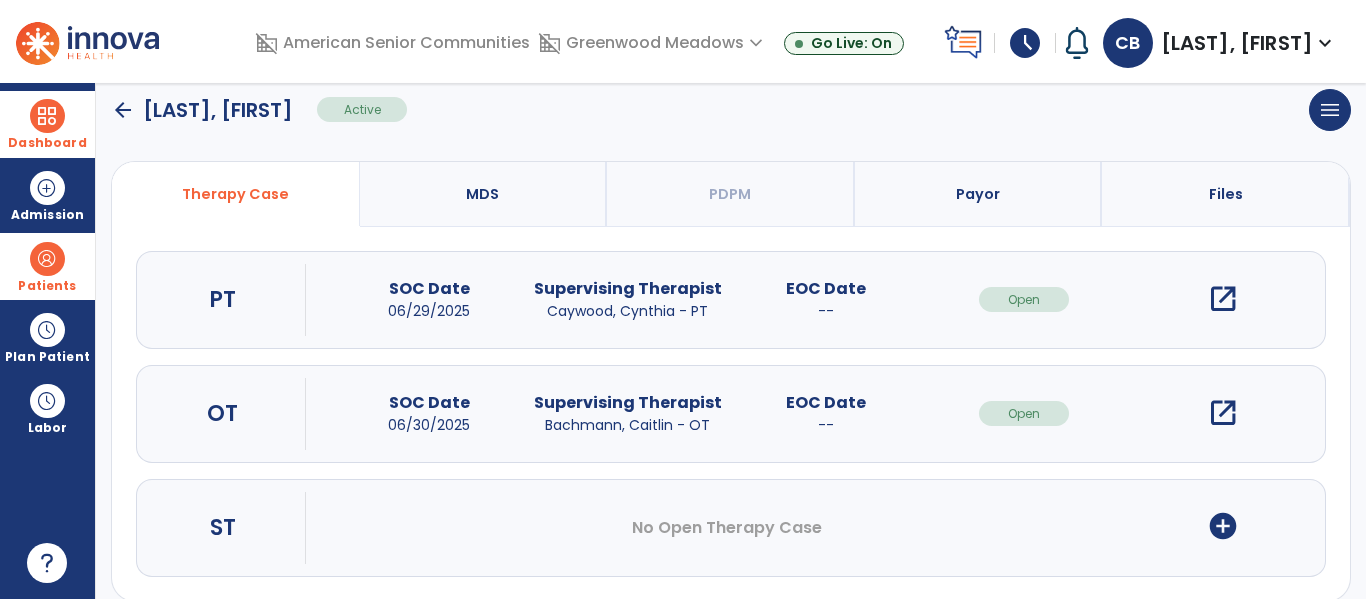 scroll, scrollTop: 207, scrollLeft: 0, axis: vertical 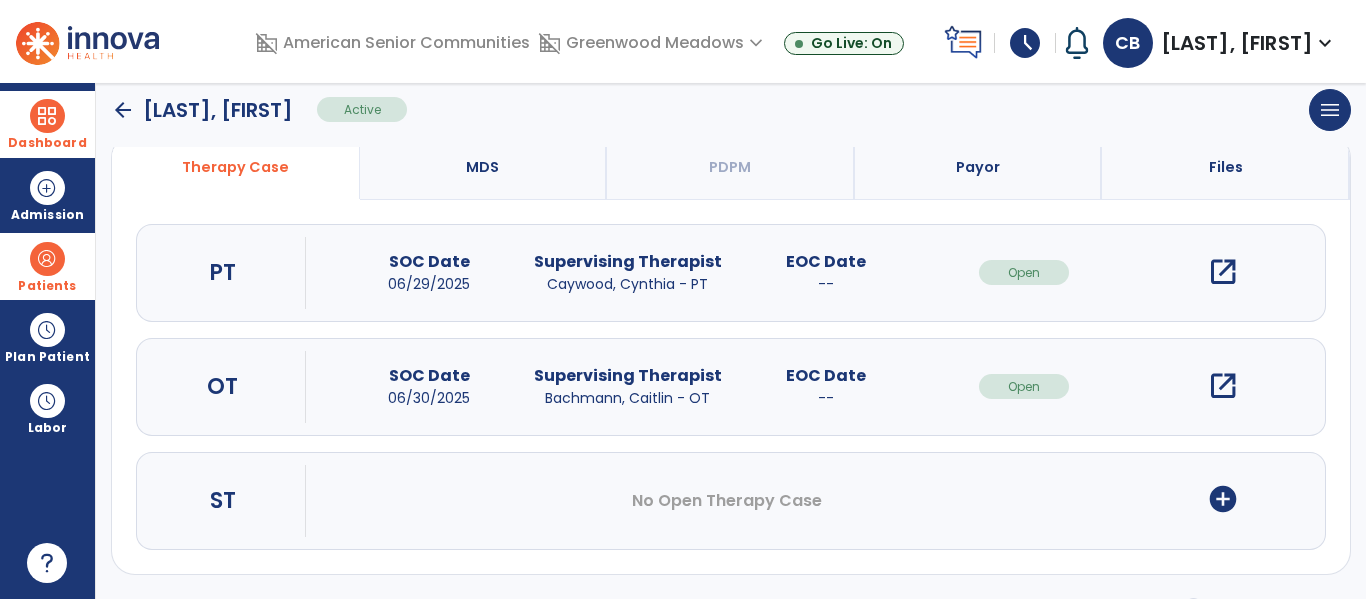 click on "open_in_new" at bounding box center [1223, 386] 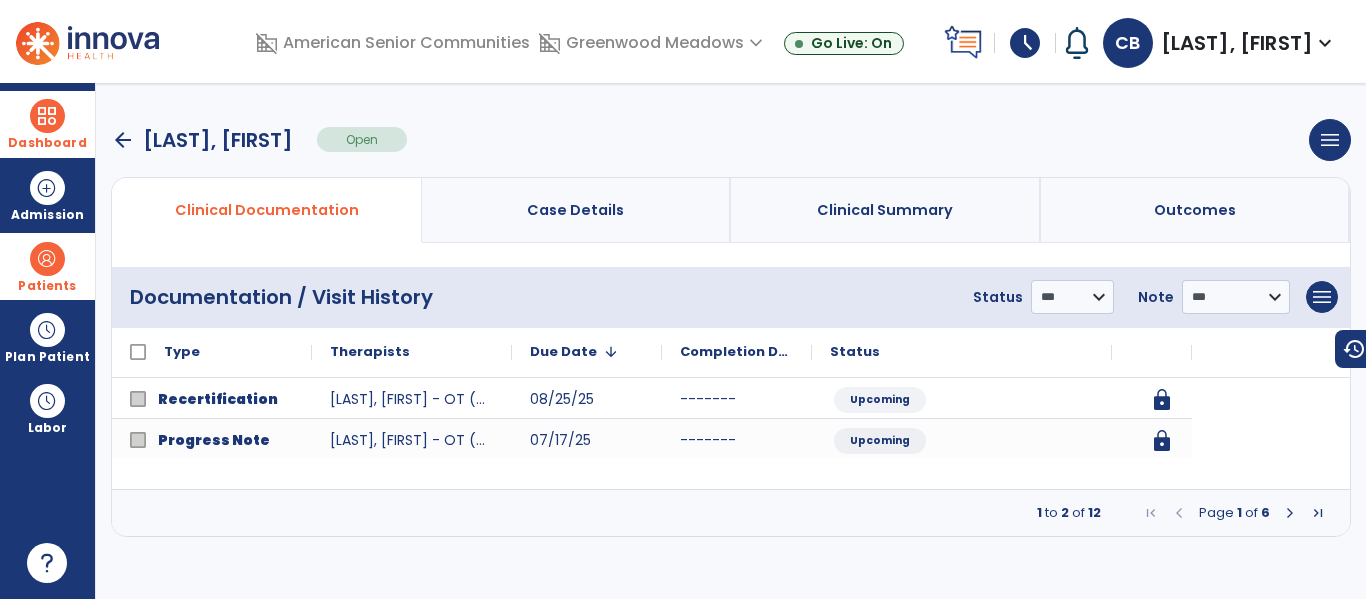 scroll, scrollTop: 0, scrollLeft: 0, axis: both 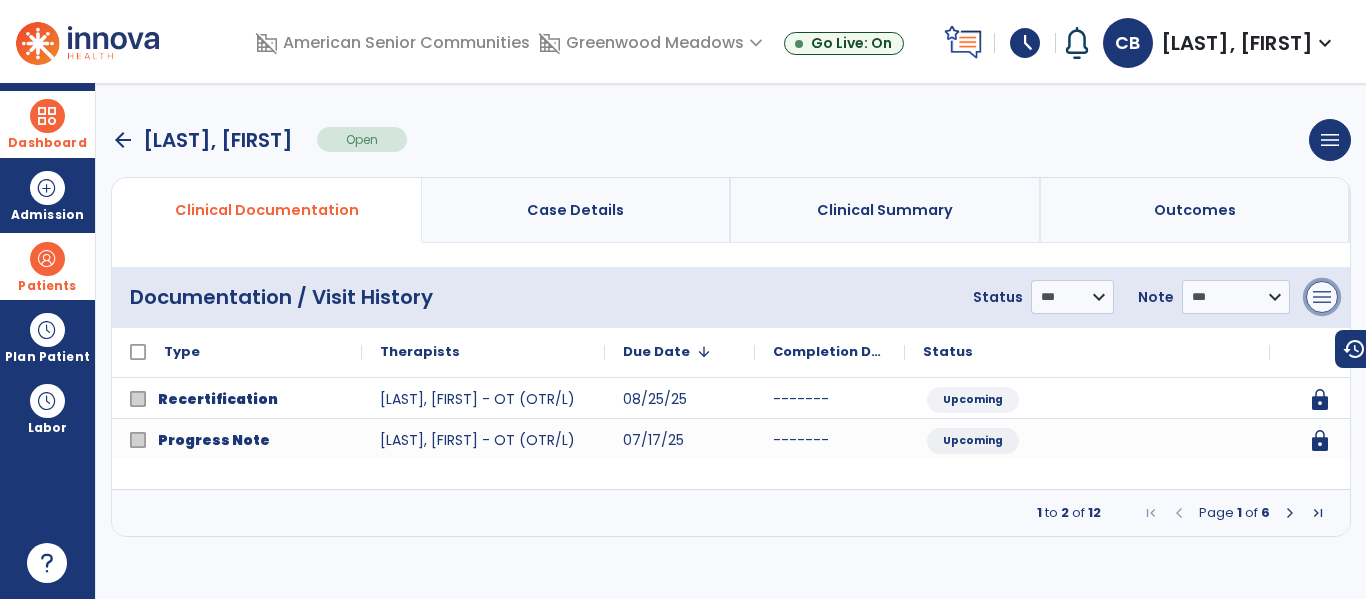 click on "menu" at bounding box center [1322, 297] 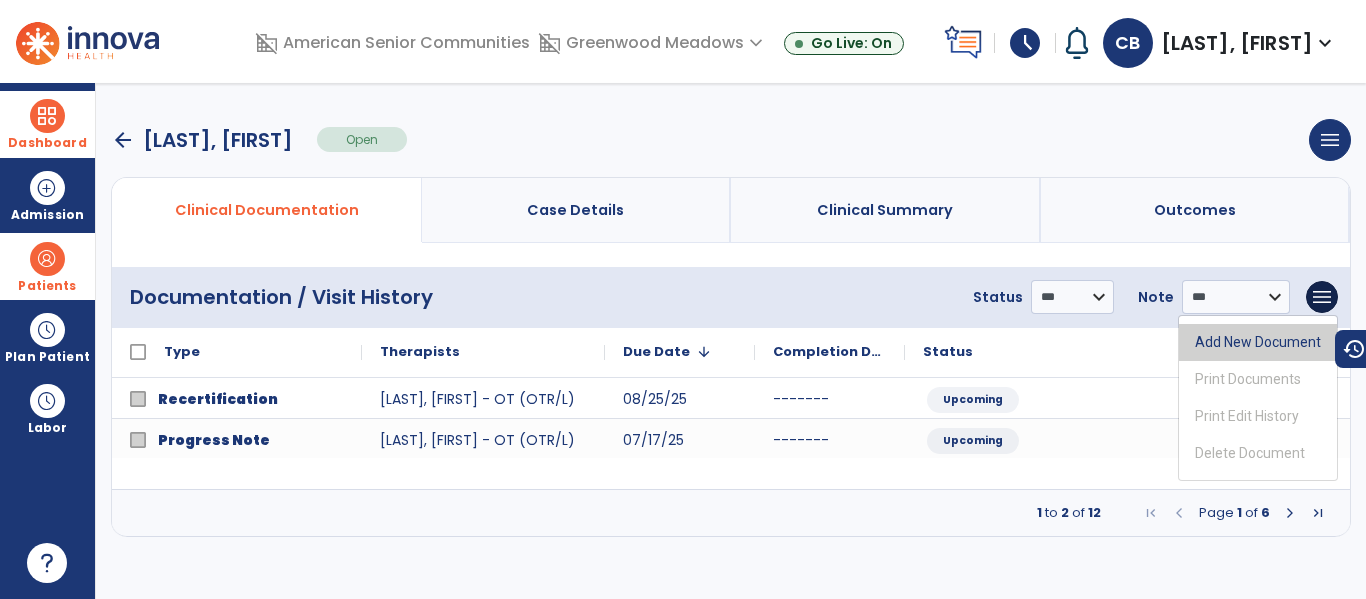 click on "Add New Document" at bounding box center (1258, 342) 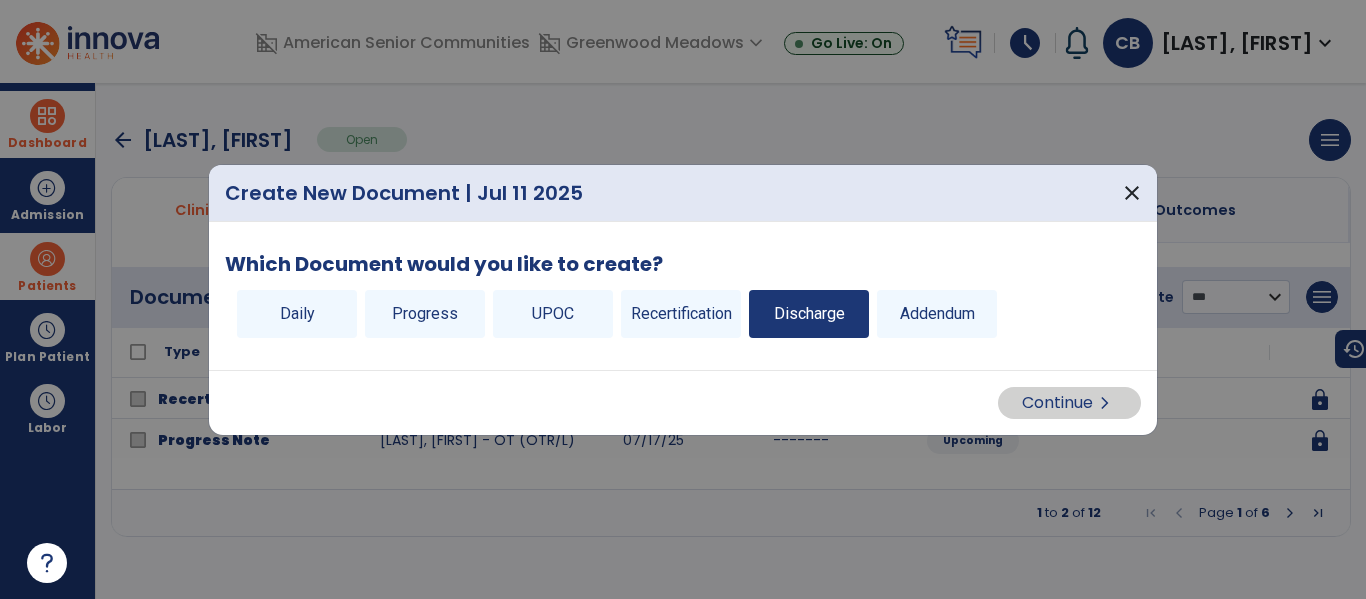 click on "Discharge" at bounding box center [809, 314] 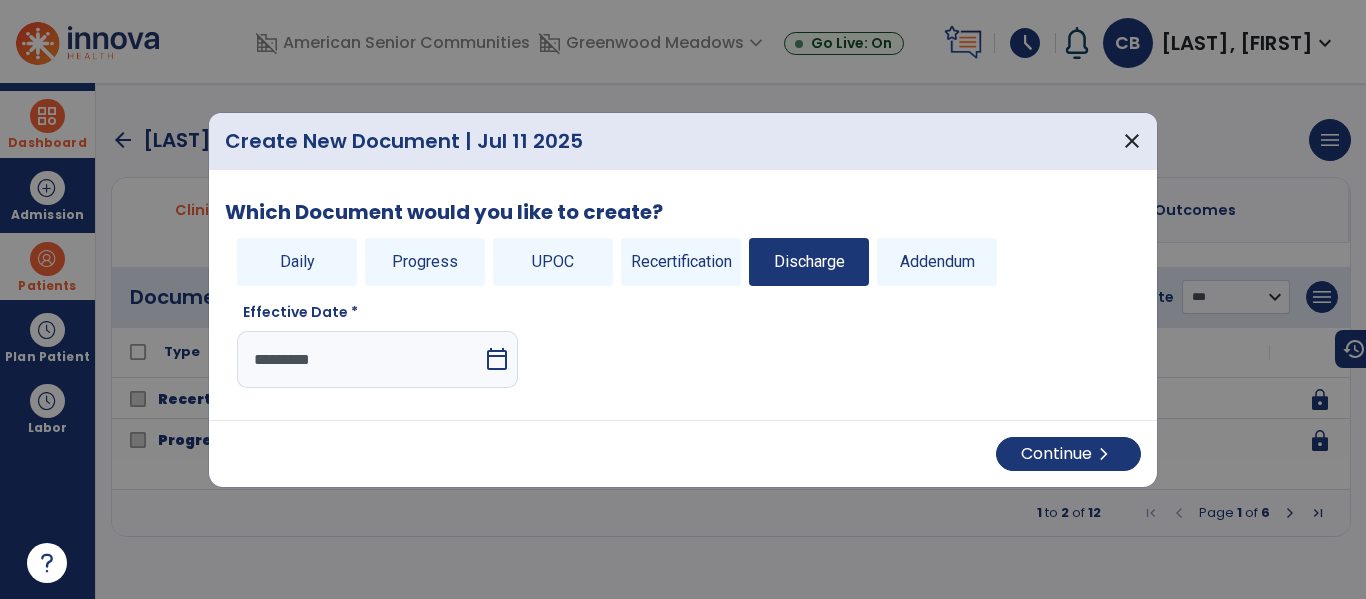 click on "*********" at bounding box center (360, 359) 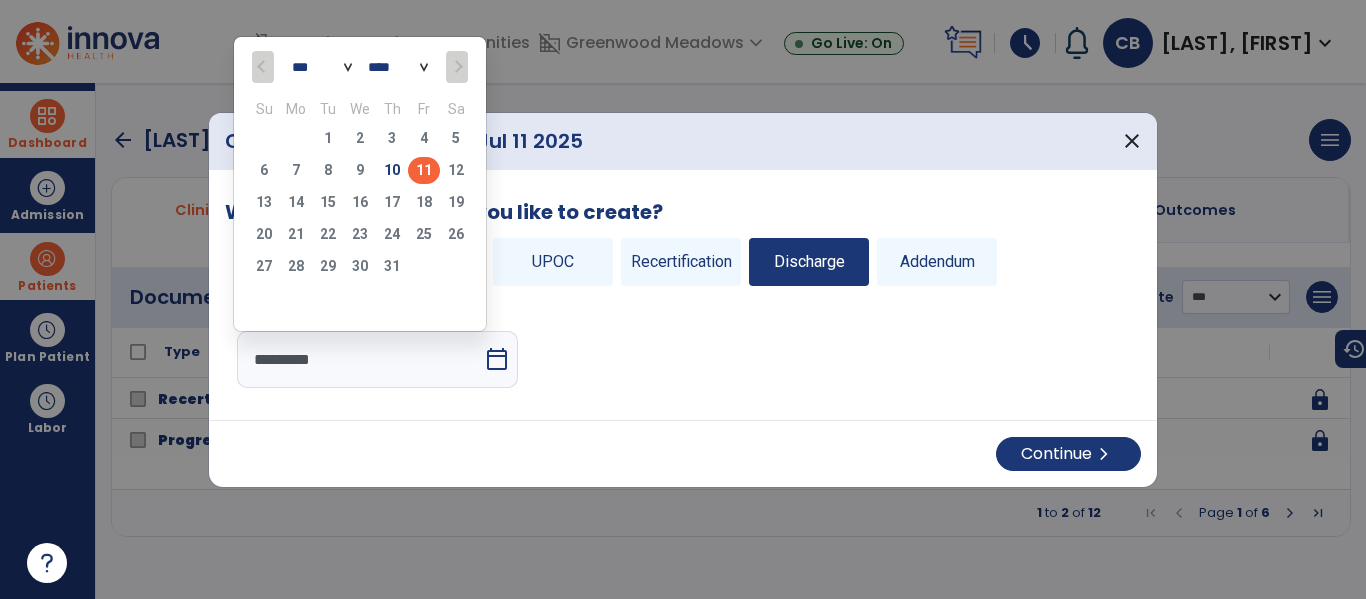 drag, startPoint x: 400, startPoint y: 170, endPoint x: 833, endPoint y: 292, distance: 449.85886 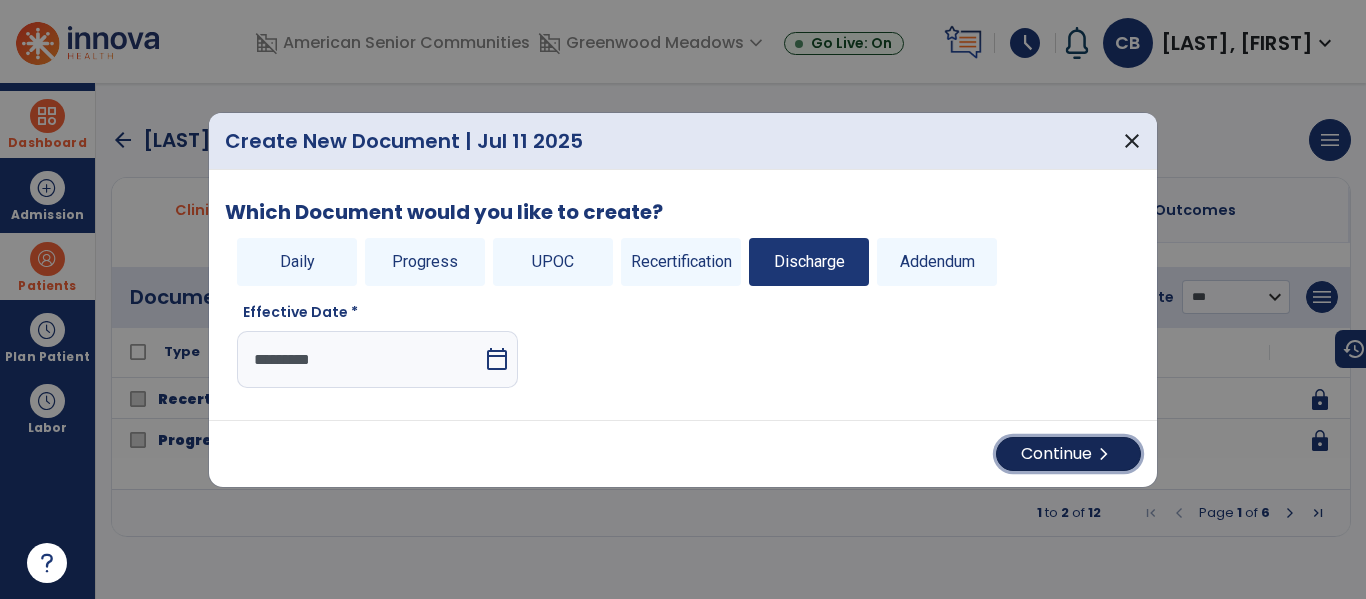 click on "chevron_right" at bounding box center [1104, 454] 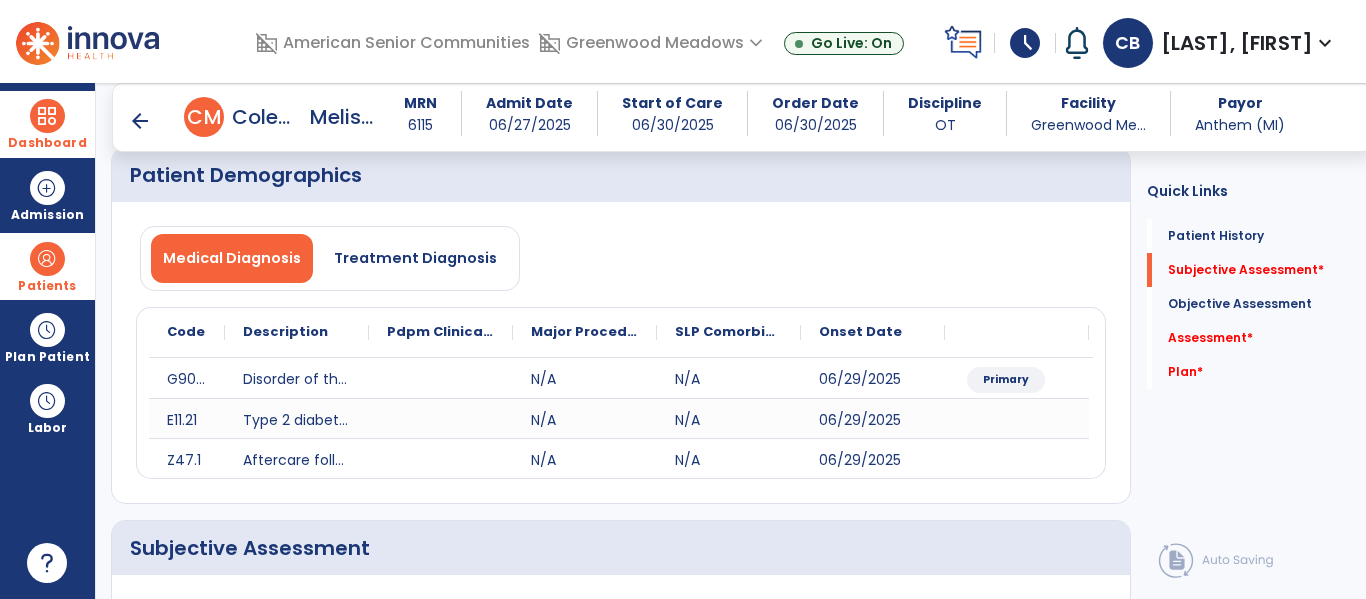 scroll, scrollTop: 408, scrollLeft: 0, axis: vertical 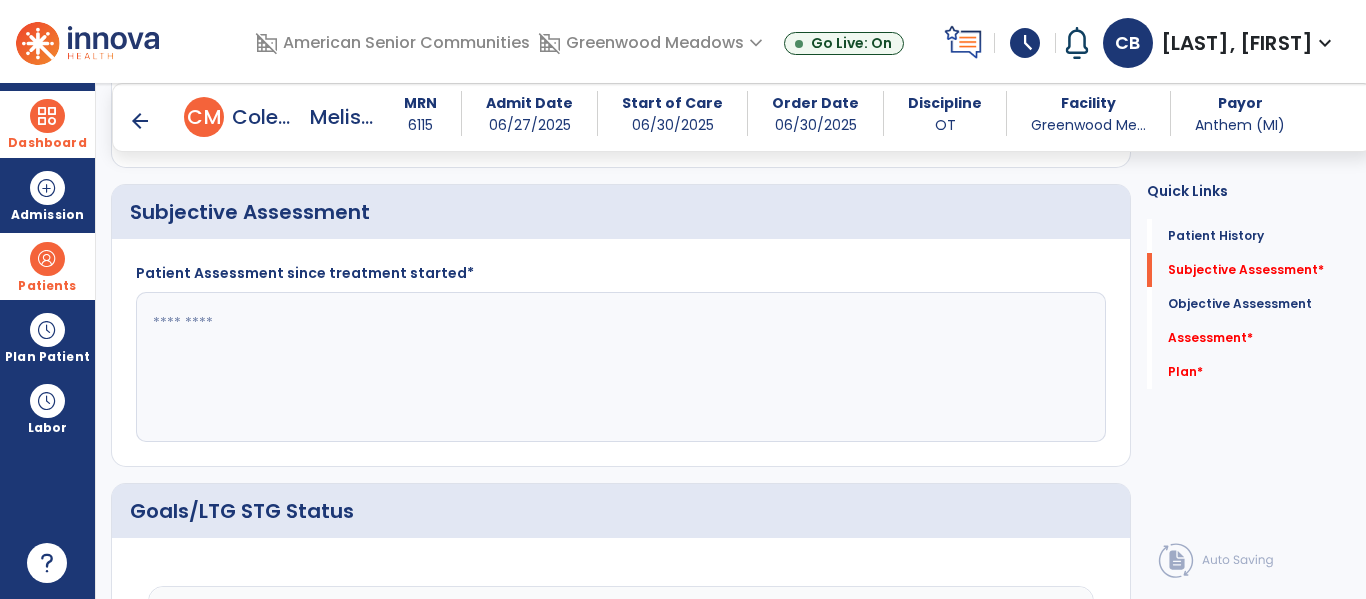 click 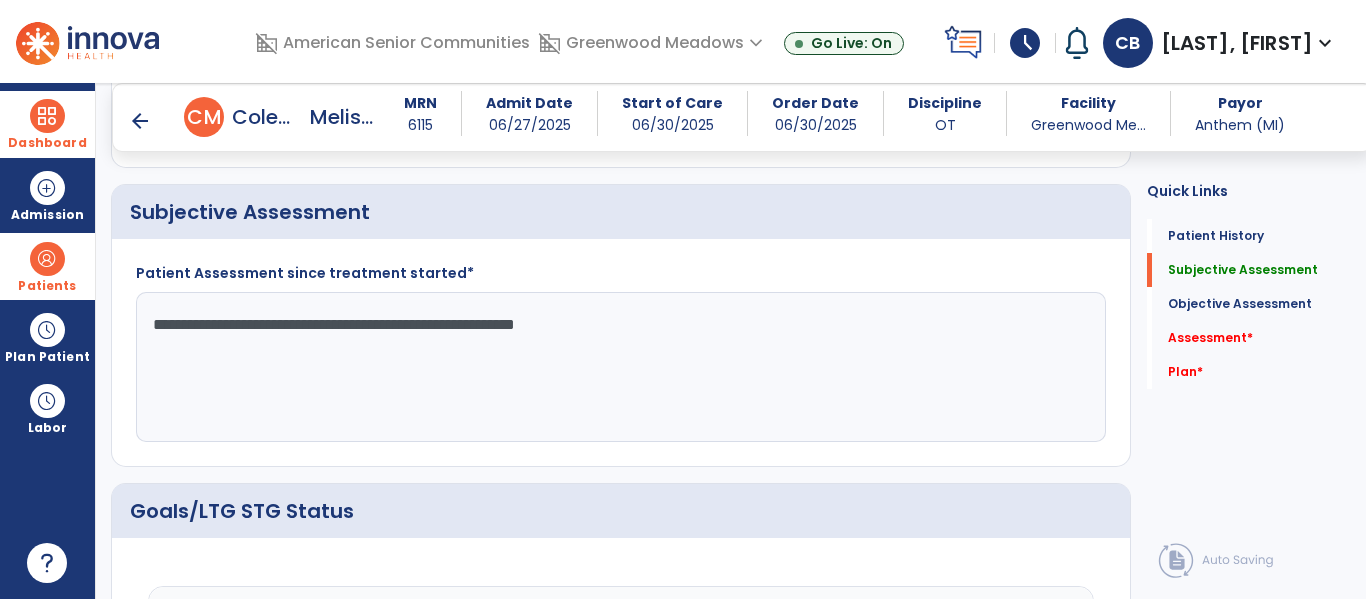 click on "**********" 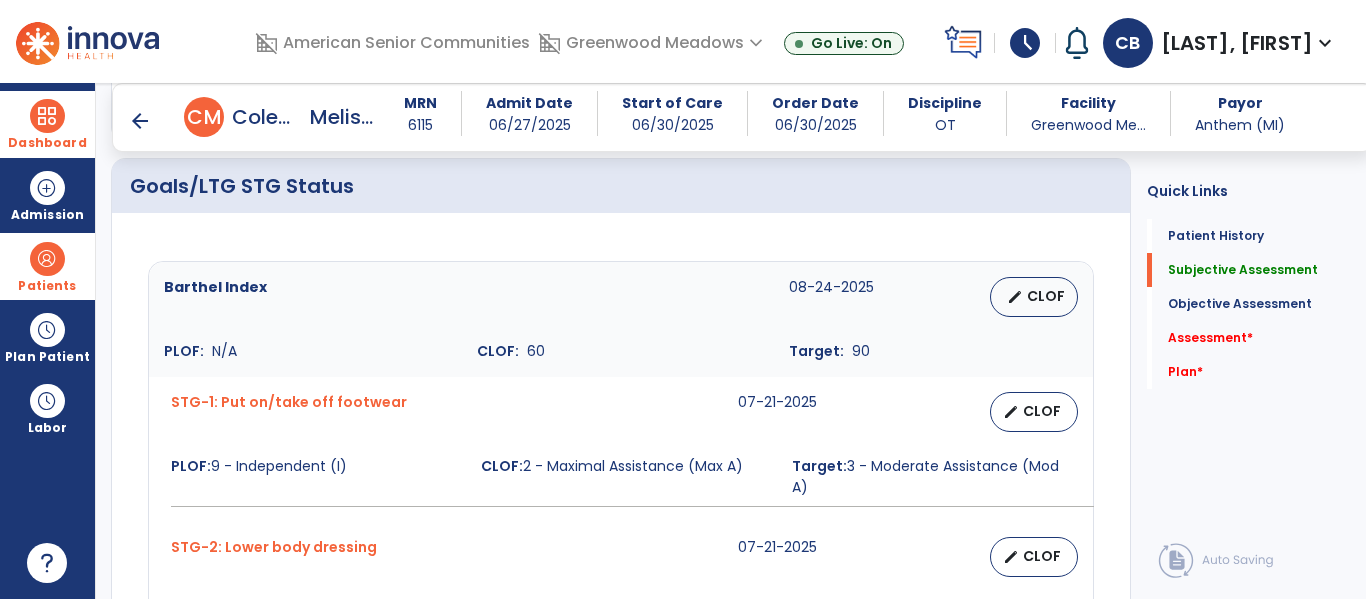 scroll, scrollTop: 747, scrollLeft: 0, axis: vertical 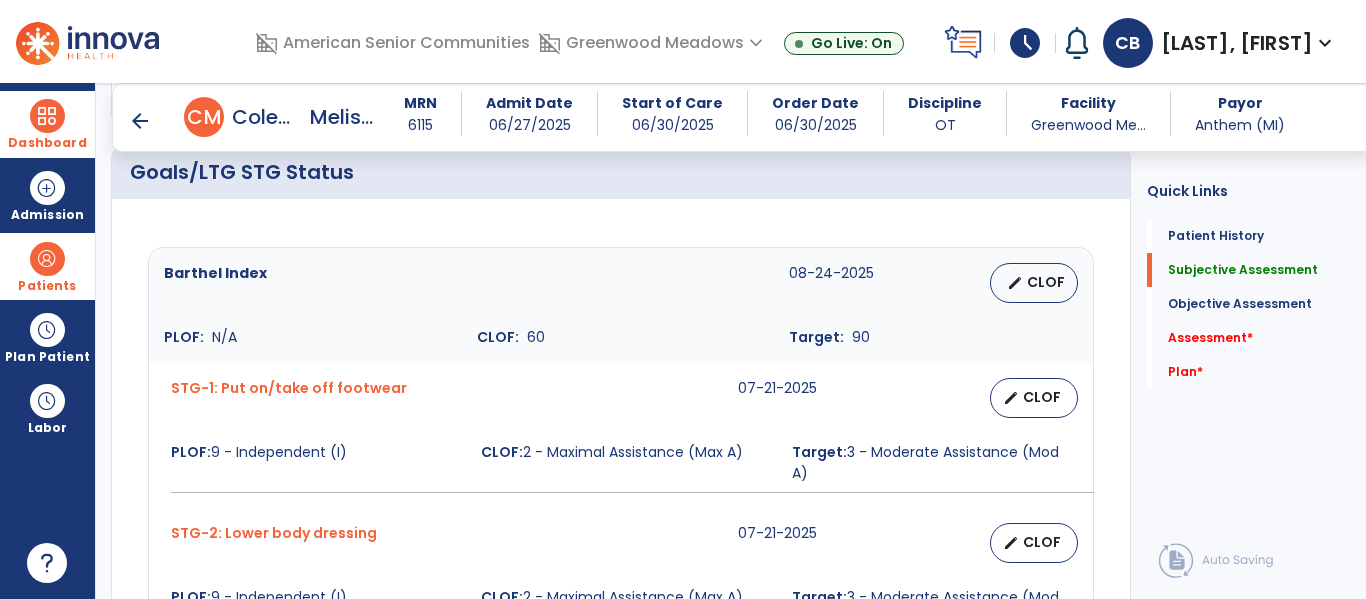 type on "**********" 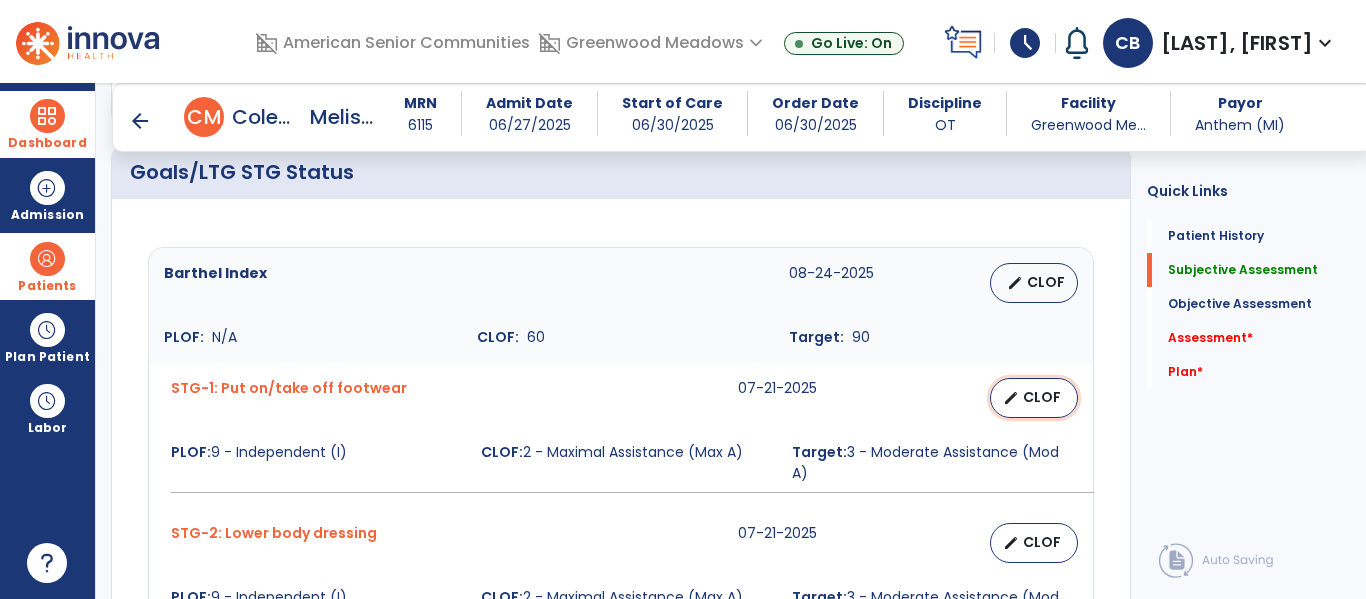 click on "edit   CLOF" at bounding box center (1034, 398) 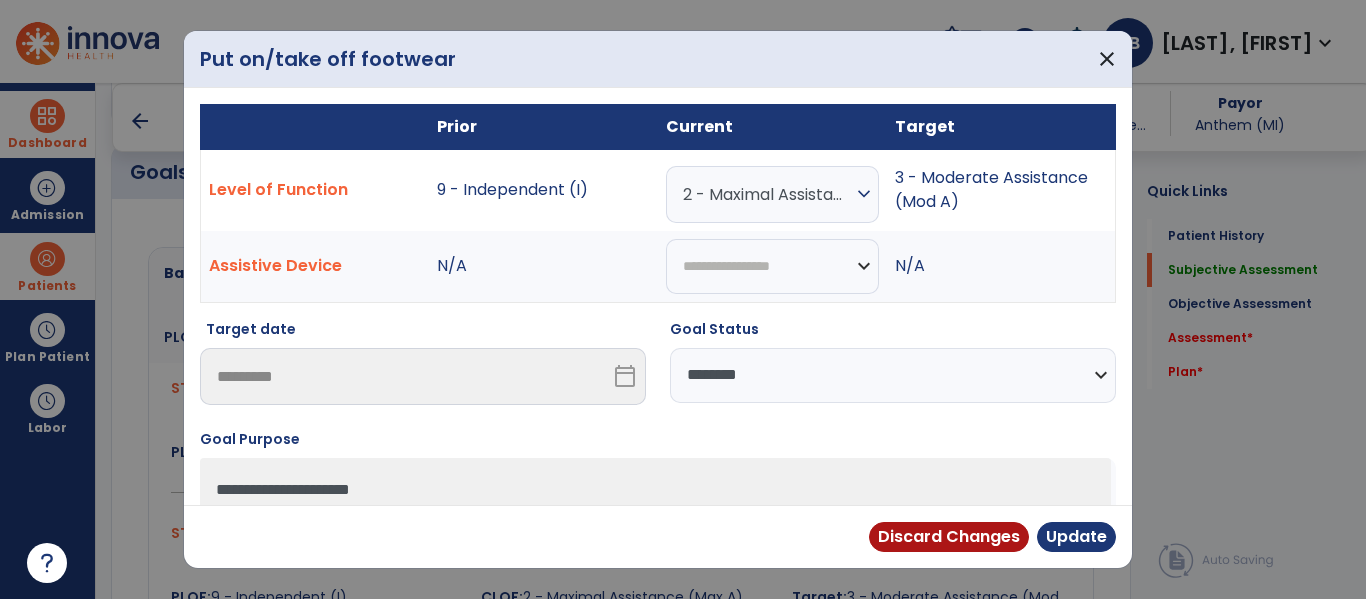 click on "**********" at bounding box center (893, 375) 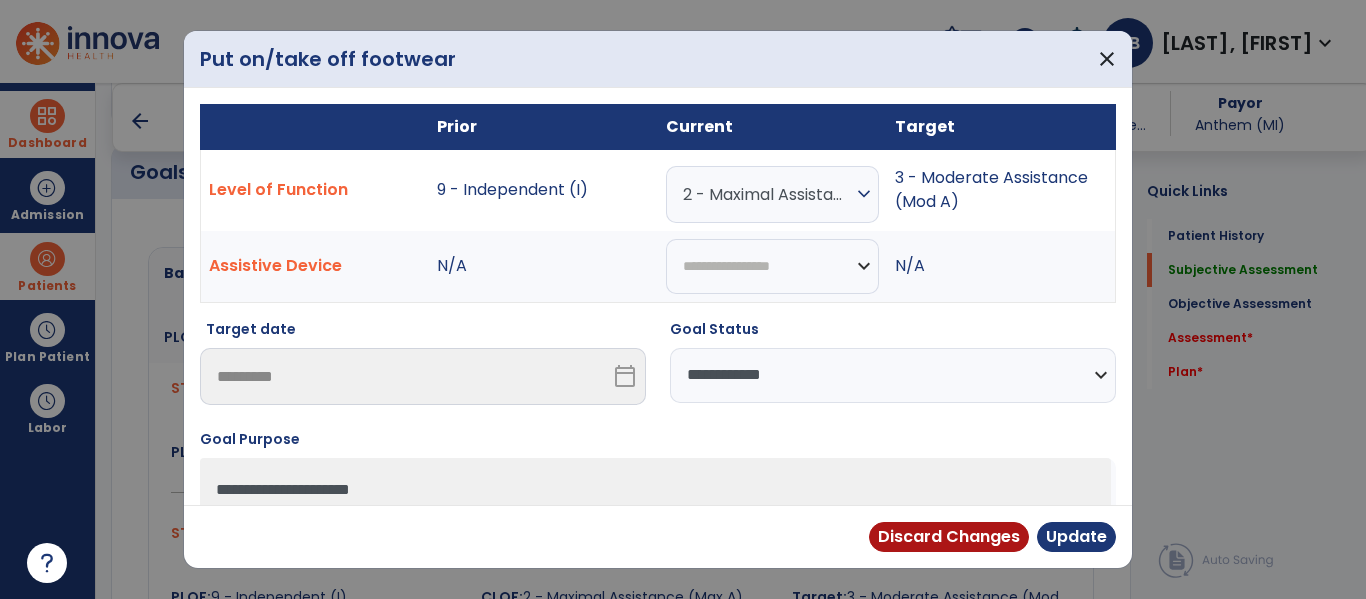 click on "**********" at bounding box center [893, 375] 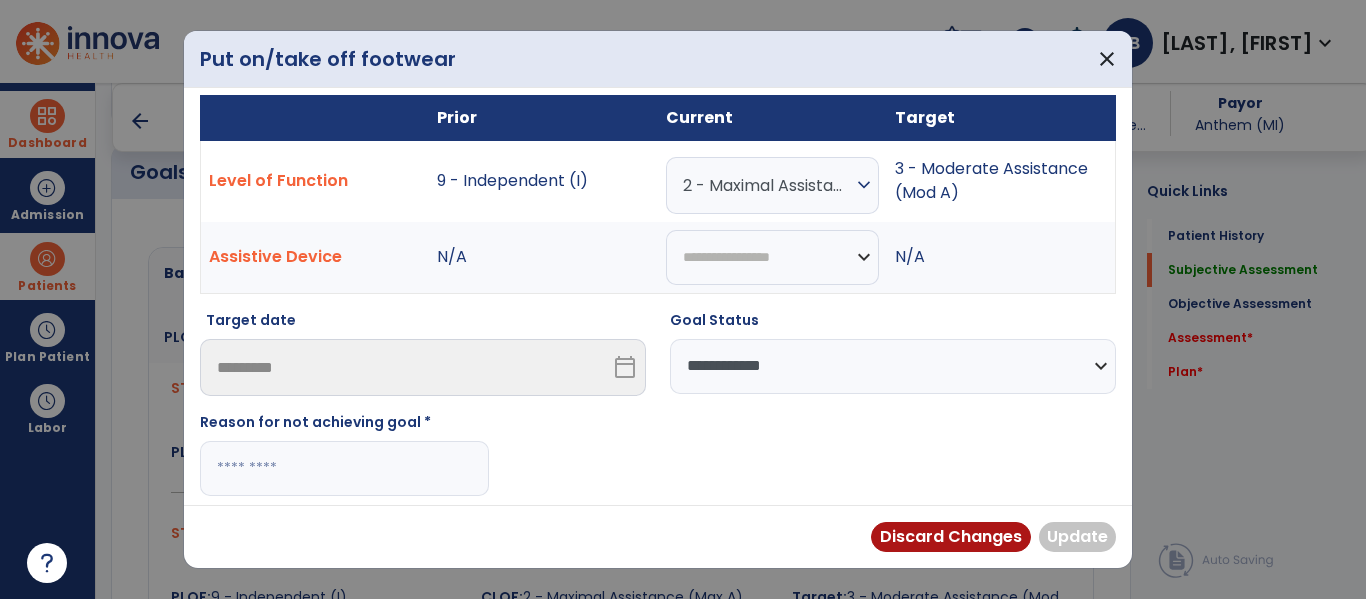 scroll, scrollTop: 10, scrollLeft: 0, axis: vertical 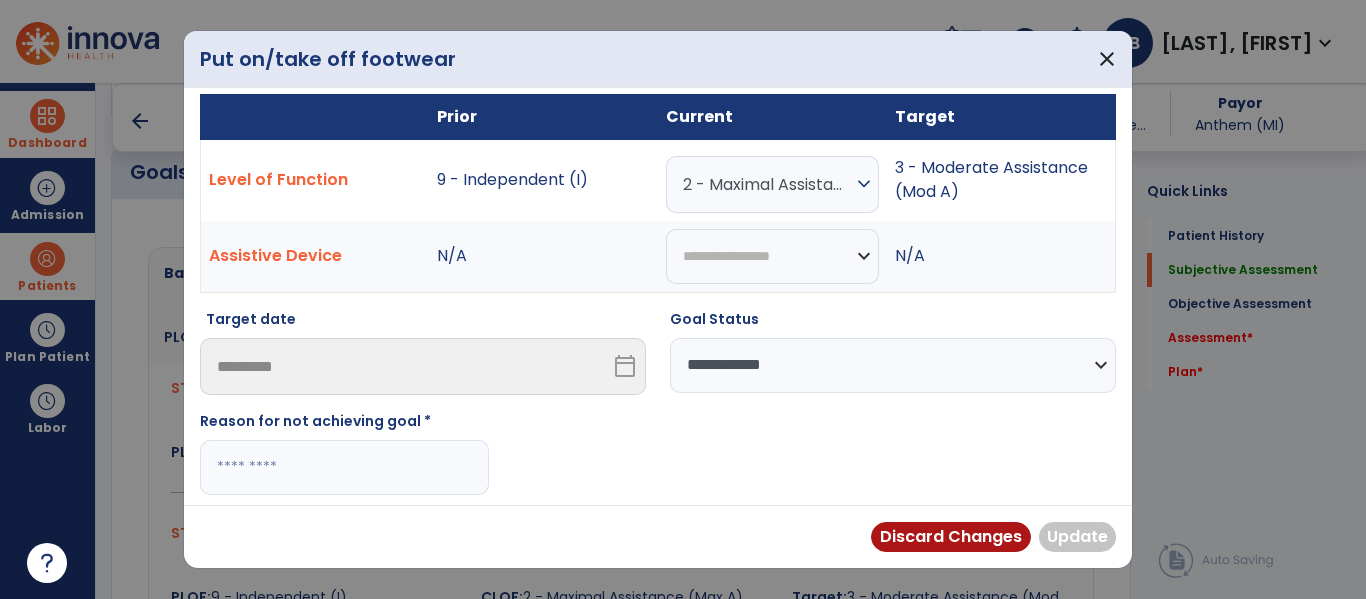 click at bounding box center [344, 467] 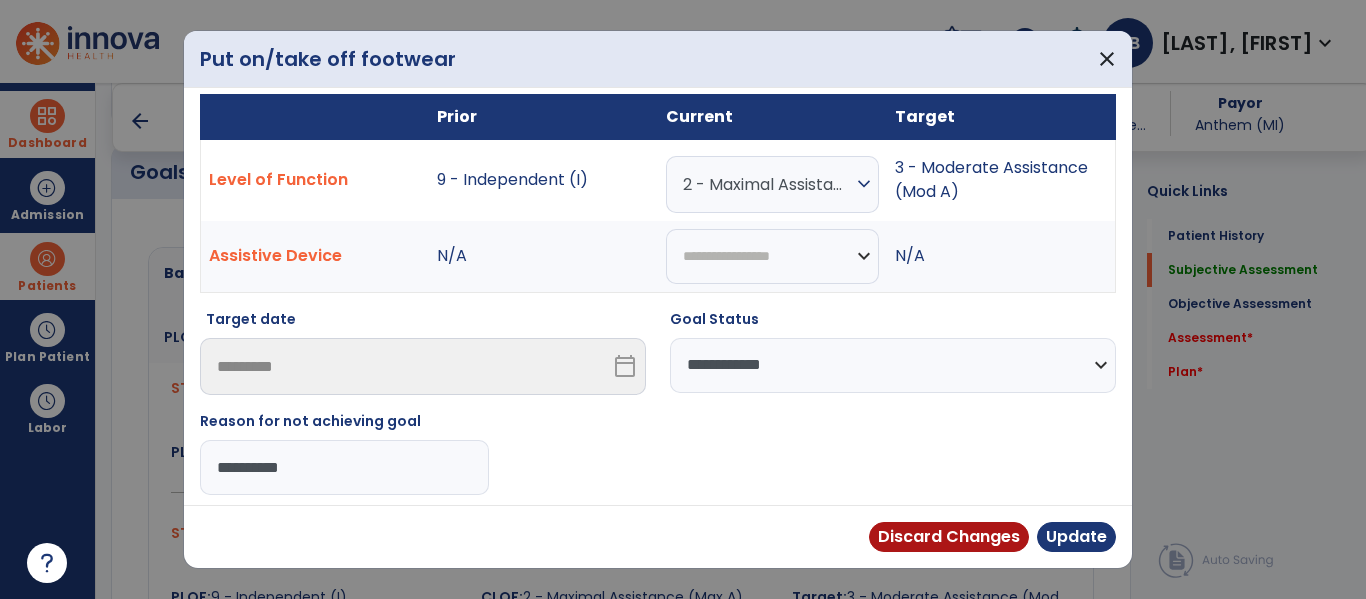 type on "**********" 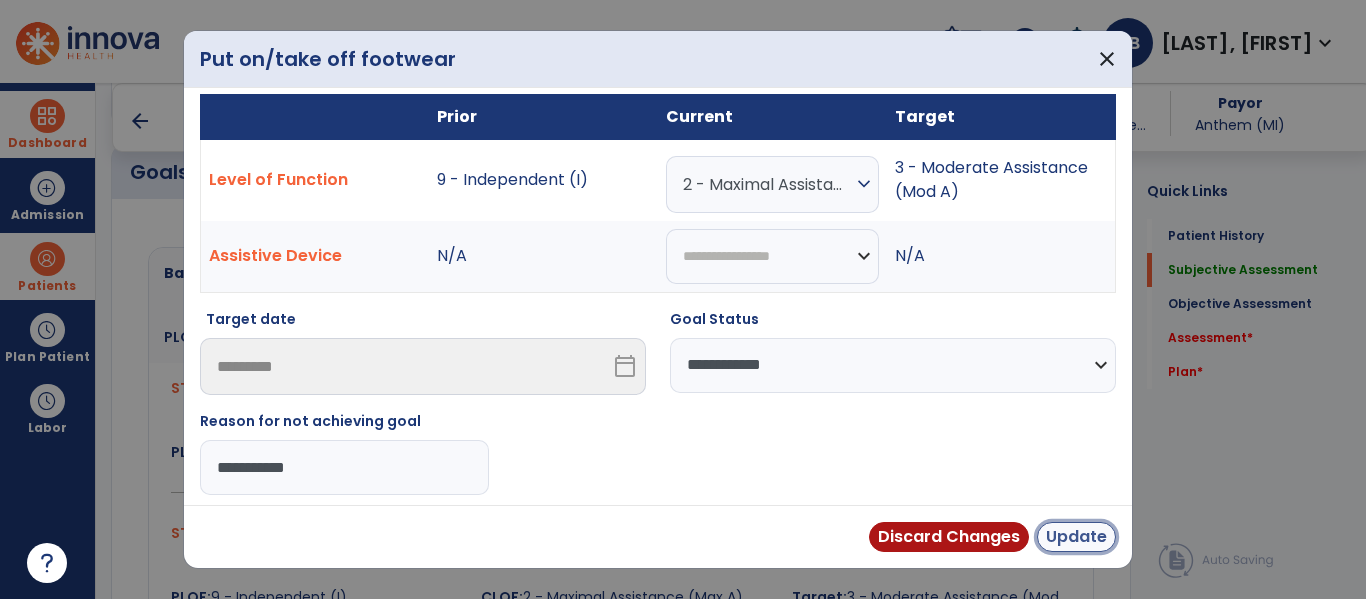 click on "Update" at bounding box center (1076, 537) 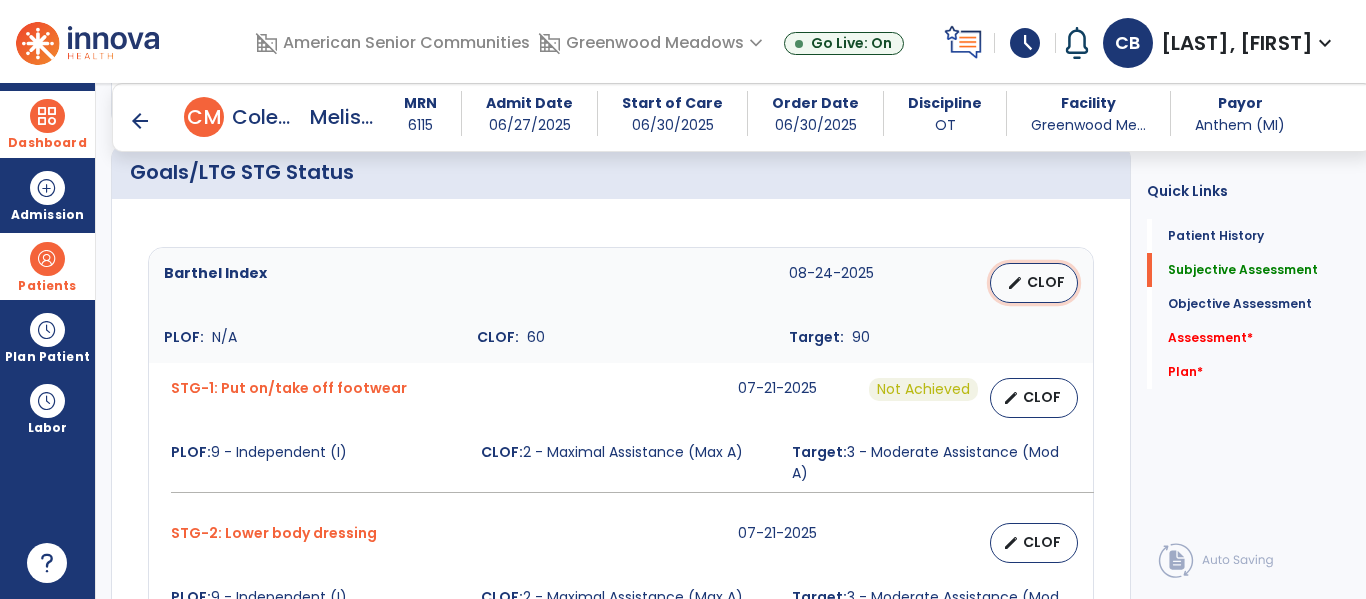 click on "edit   CLOF" at bounding box center [1034, 283] 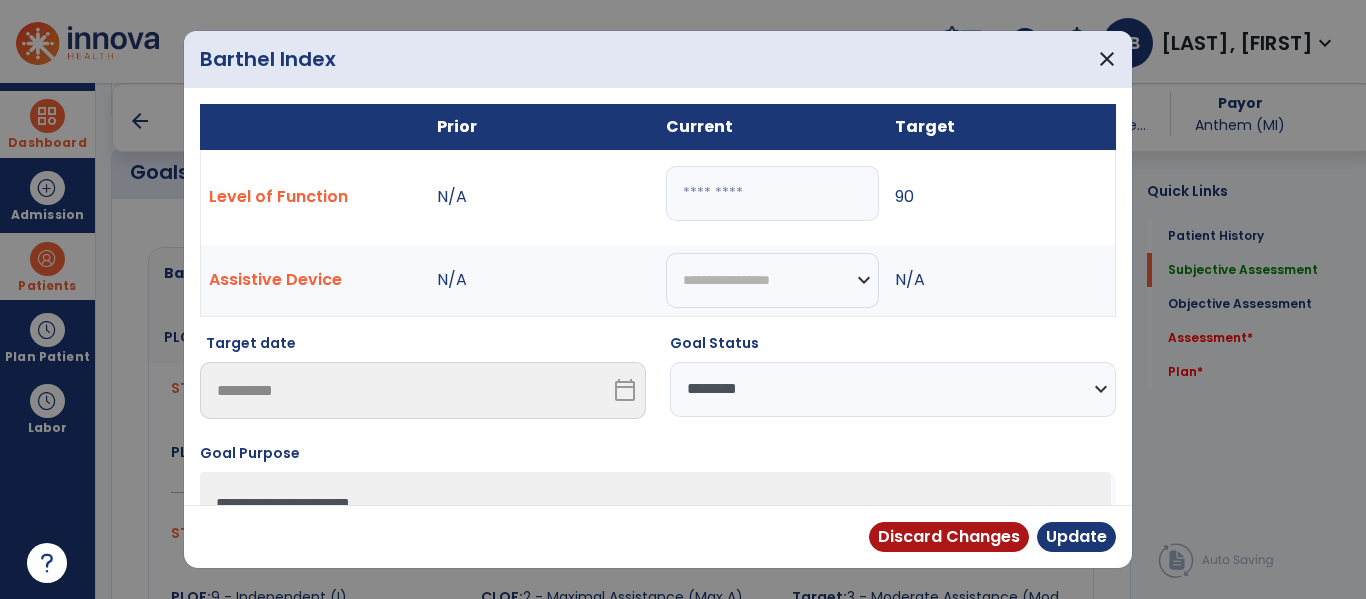 click on "**********" at bounding box center [893, 389] 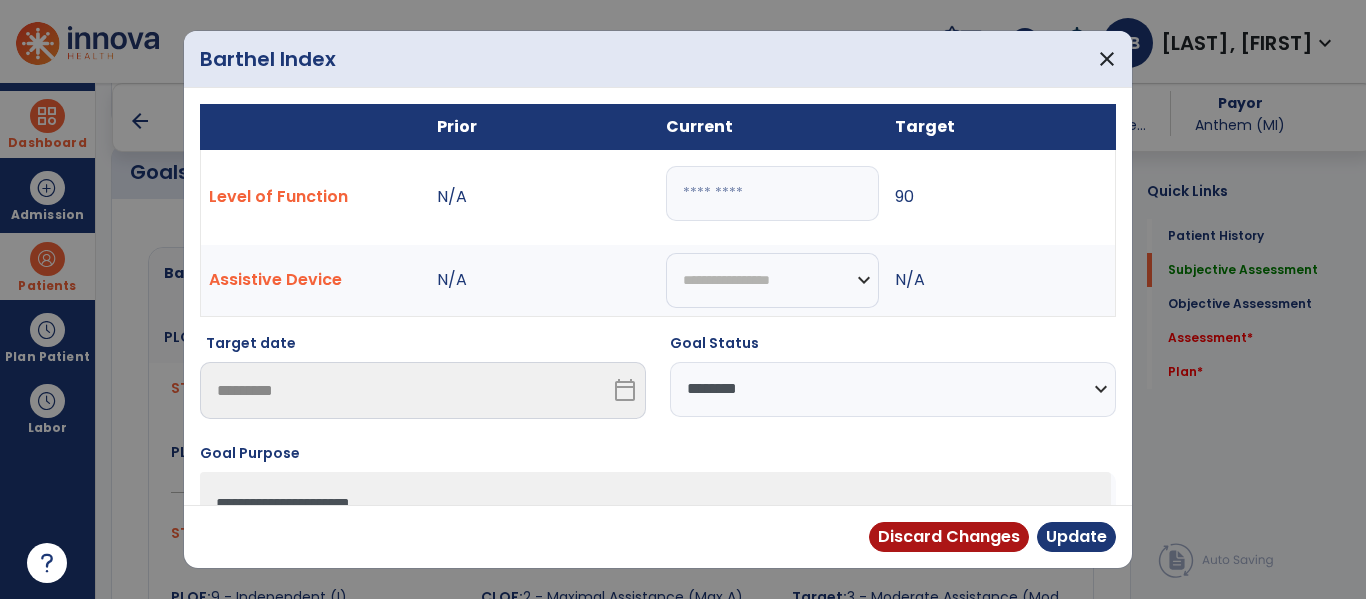 select on "**********" 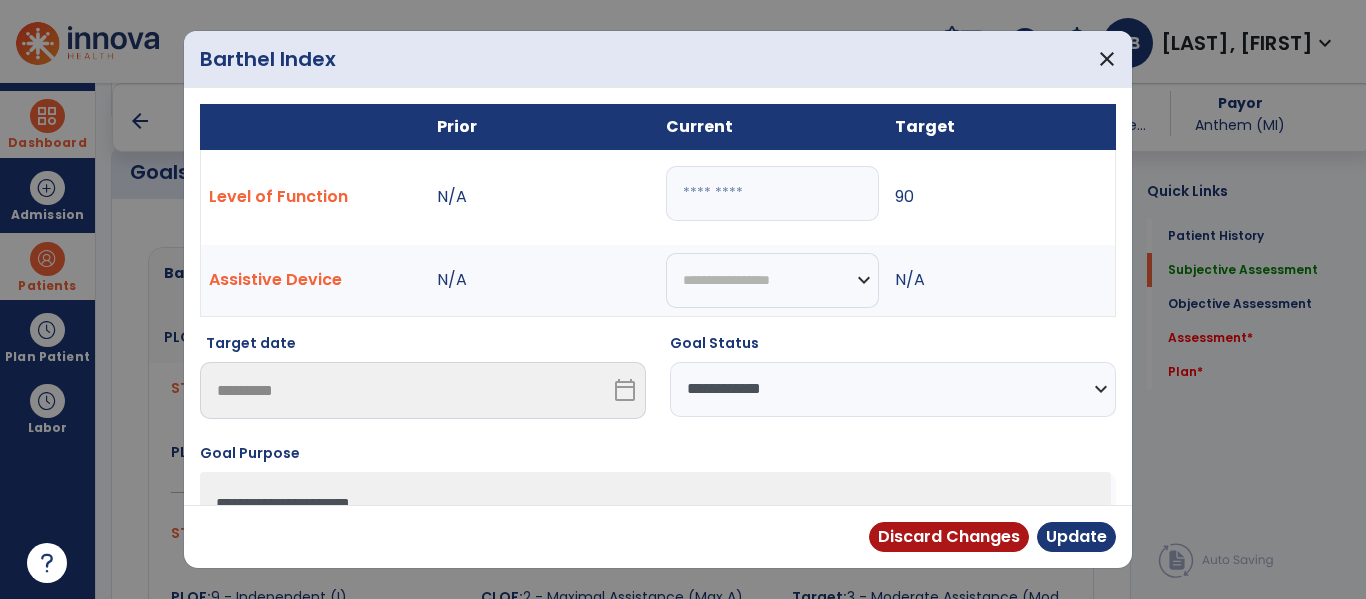 click on "**********" at bounding box center (893, 389) 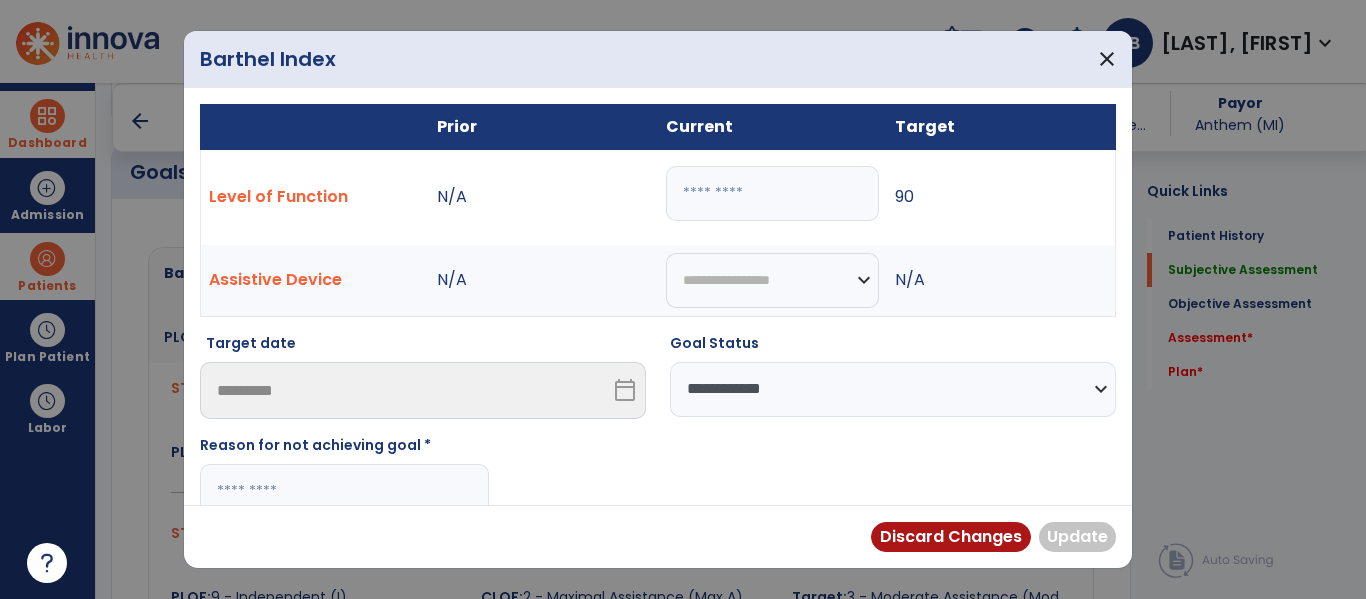 click on "Discard Changes  Update" at bounding box center [658, 536] 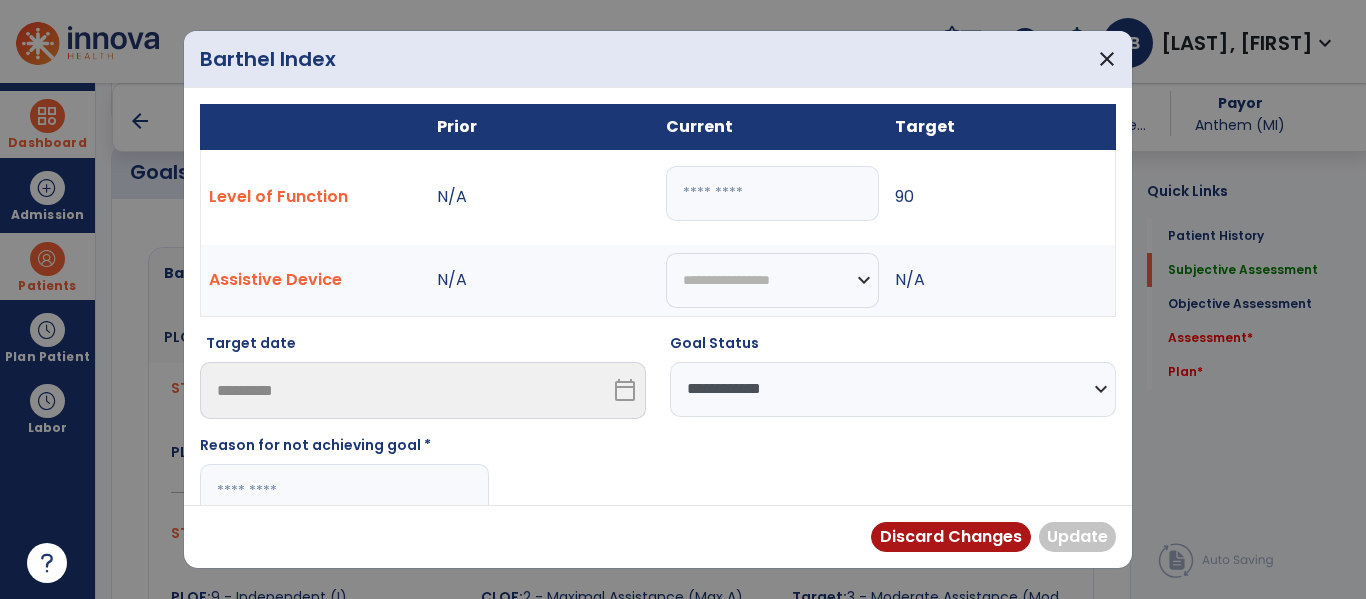click at bounding box center (344, 491) 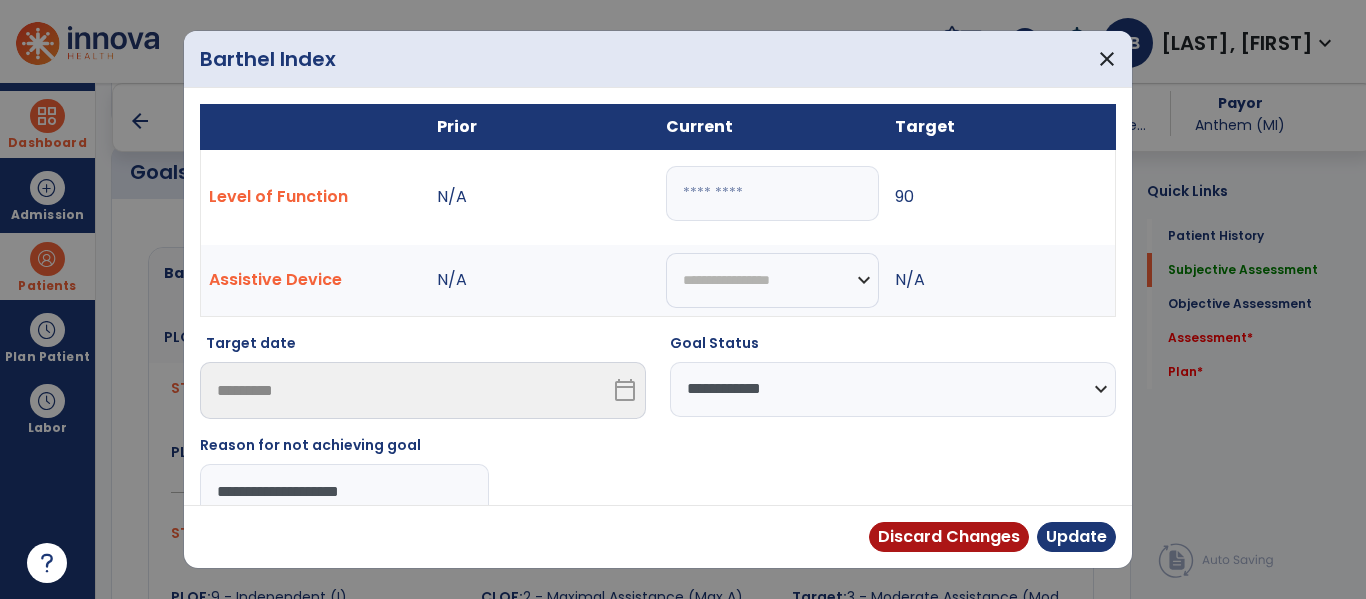 type on "**********" 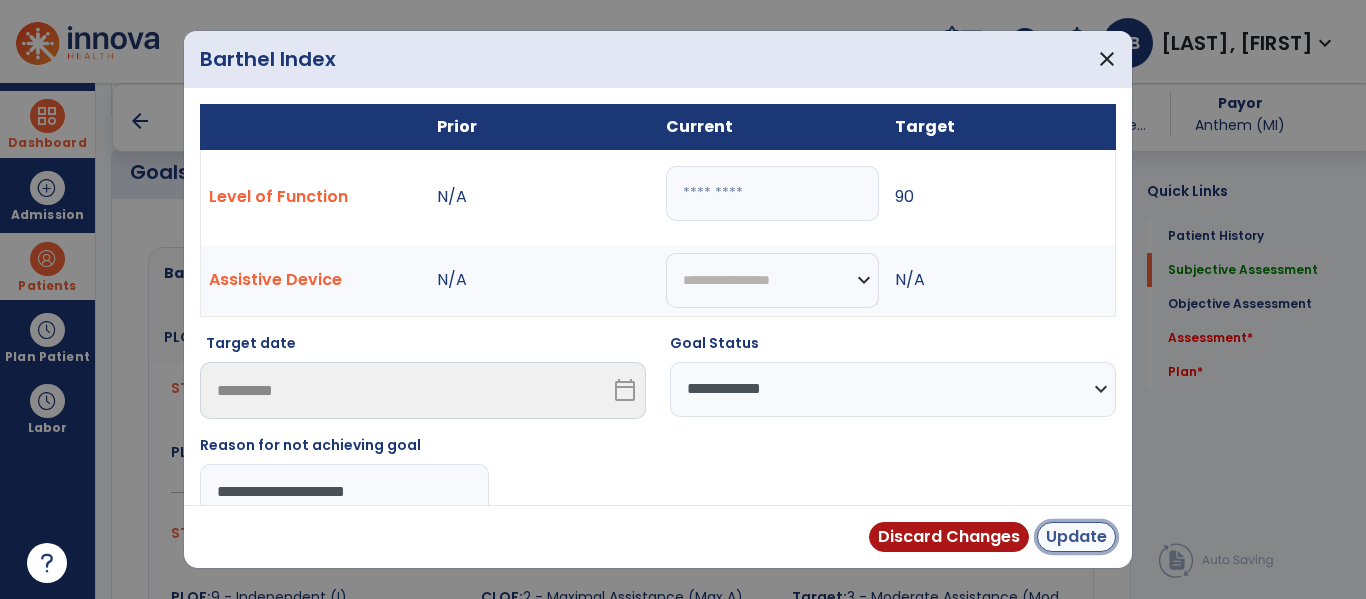 click on "Update" at bounding box center [1076, 537] 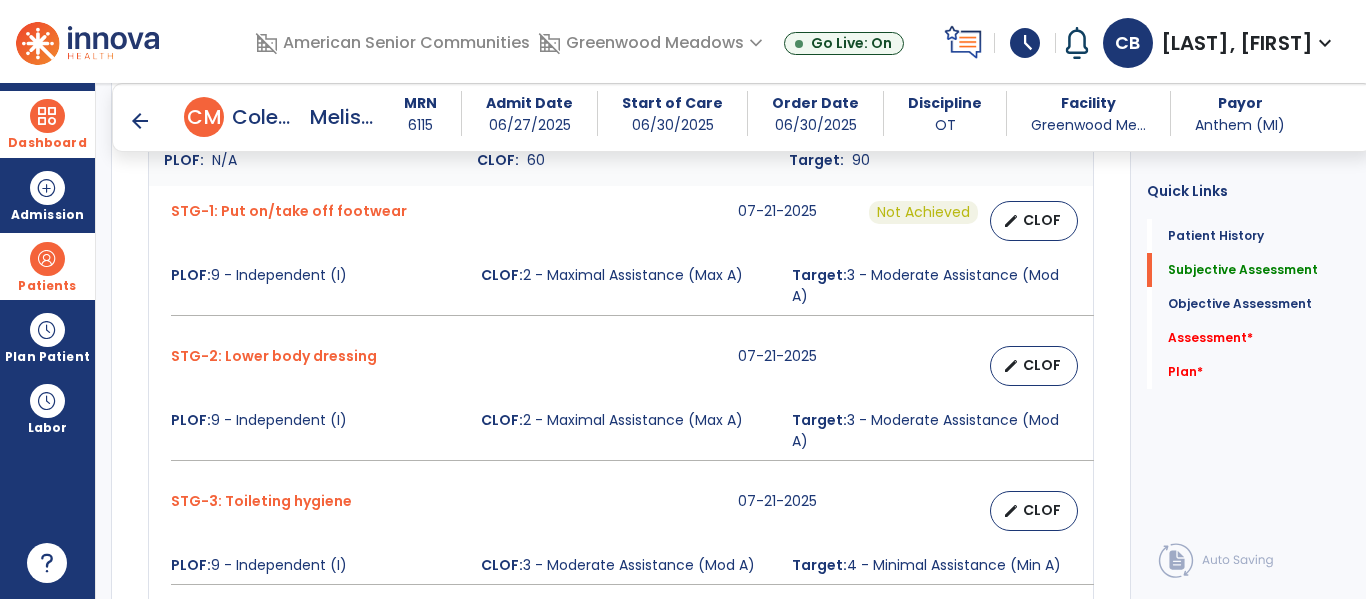 scroll, scrollTop: 964, scrollLeft: 0, axis: vertical 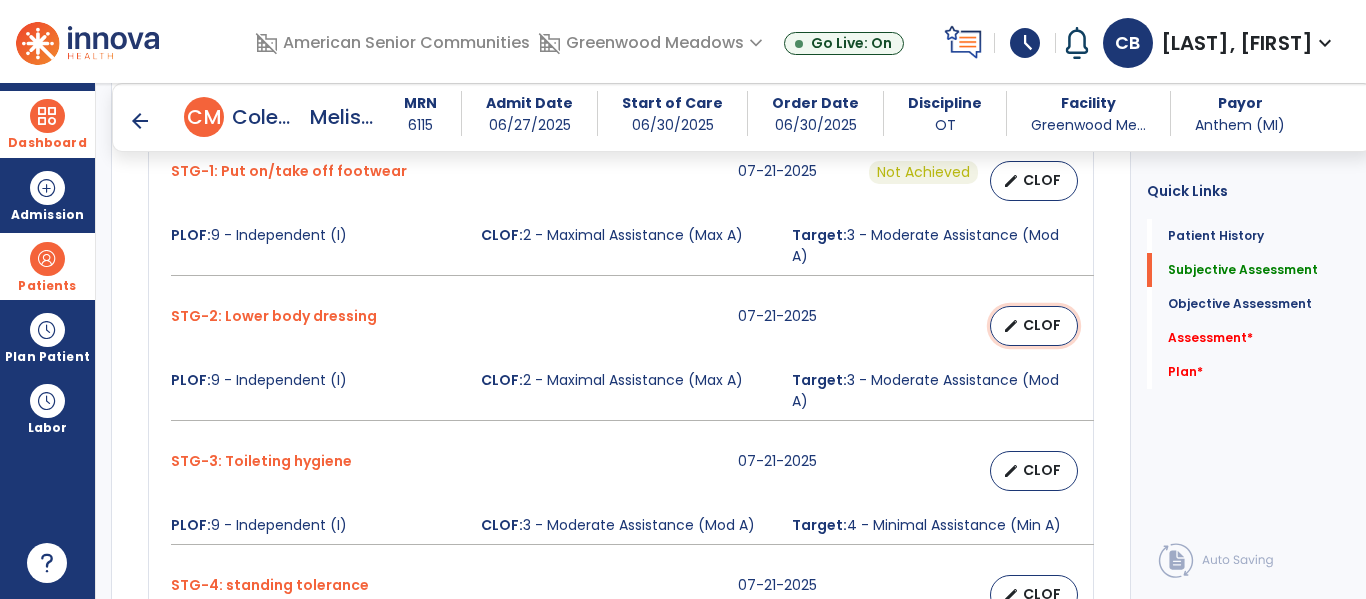 click on "CLOF" at bounding box center (1042, 325) 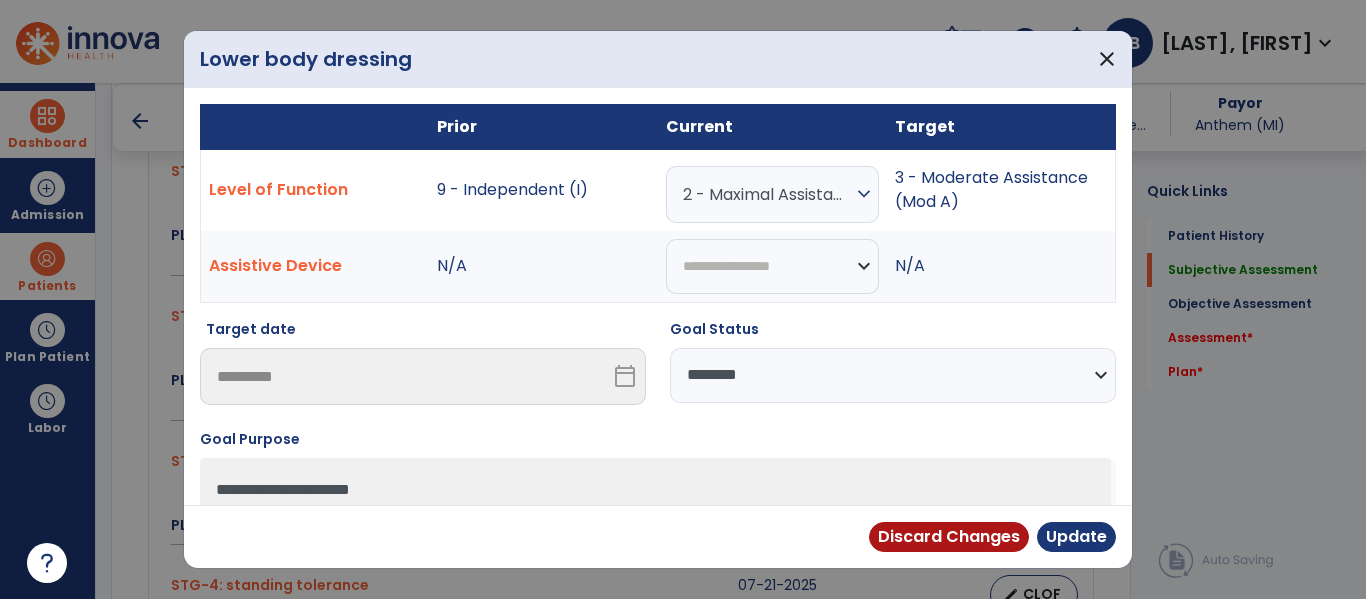click on "**********" at bounding box center [893, 375] 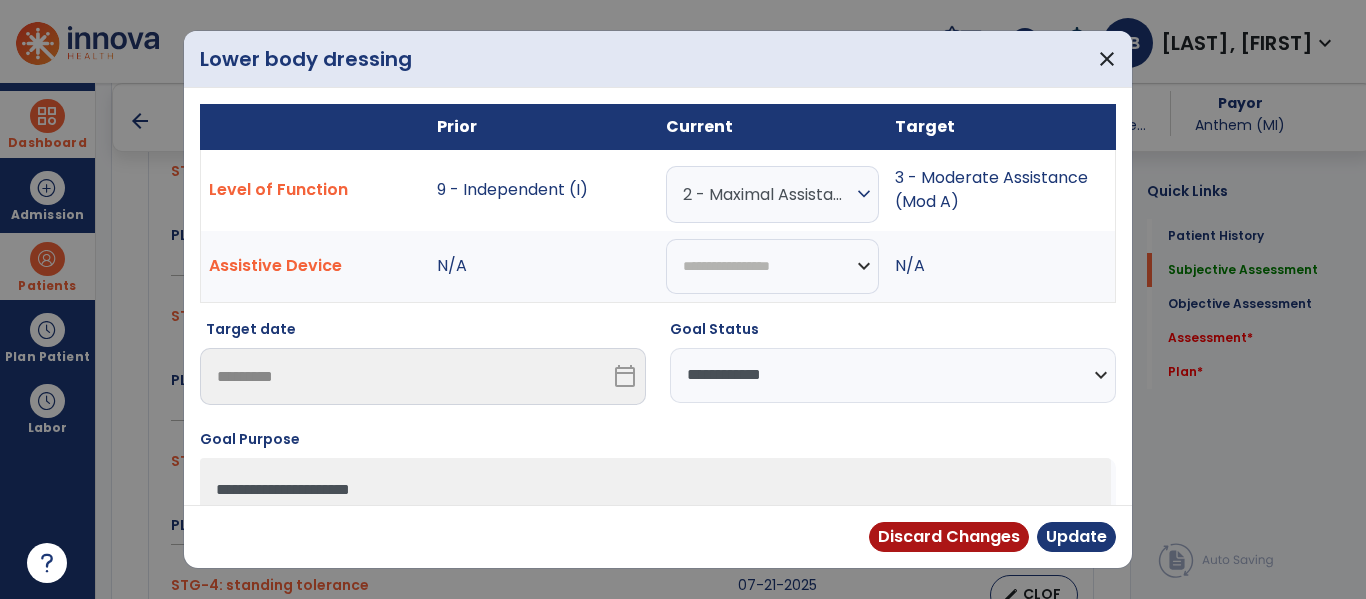 click on "**********" at bounding box center (893, 375) 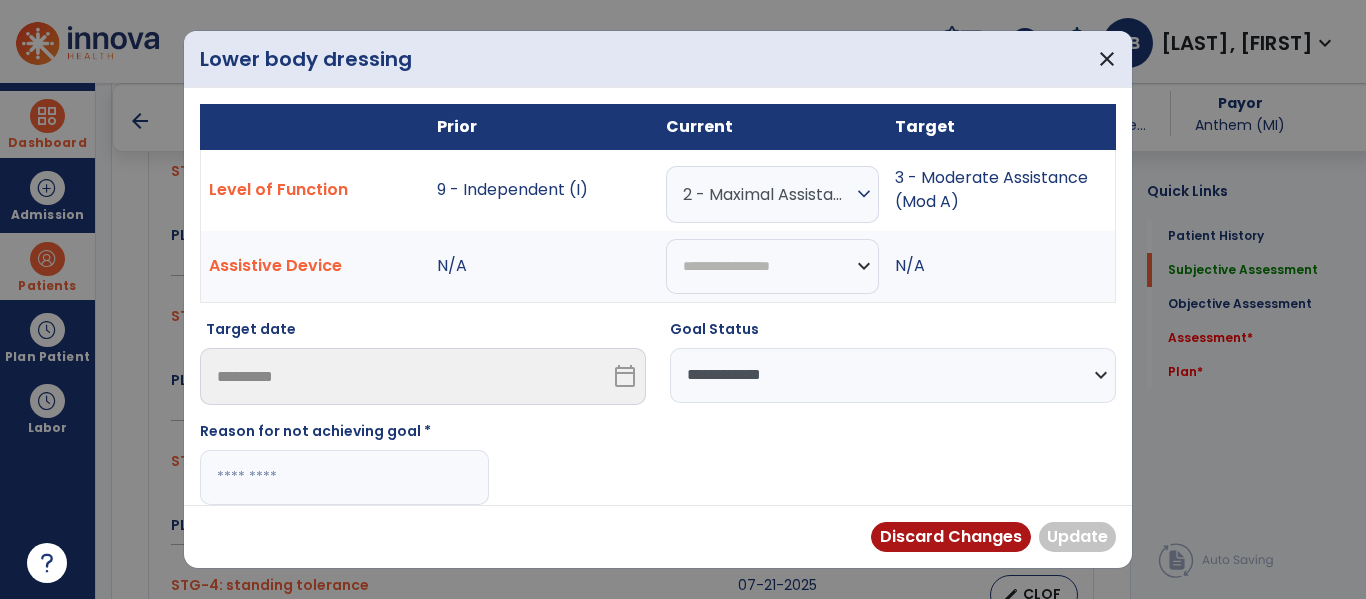 click at bounding box center [344, 477] 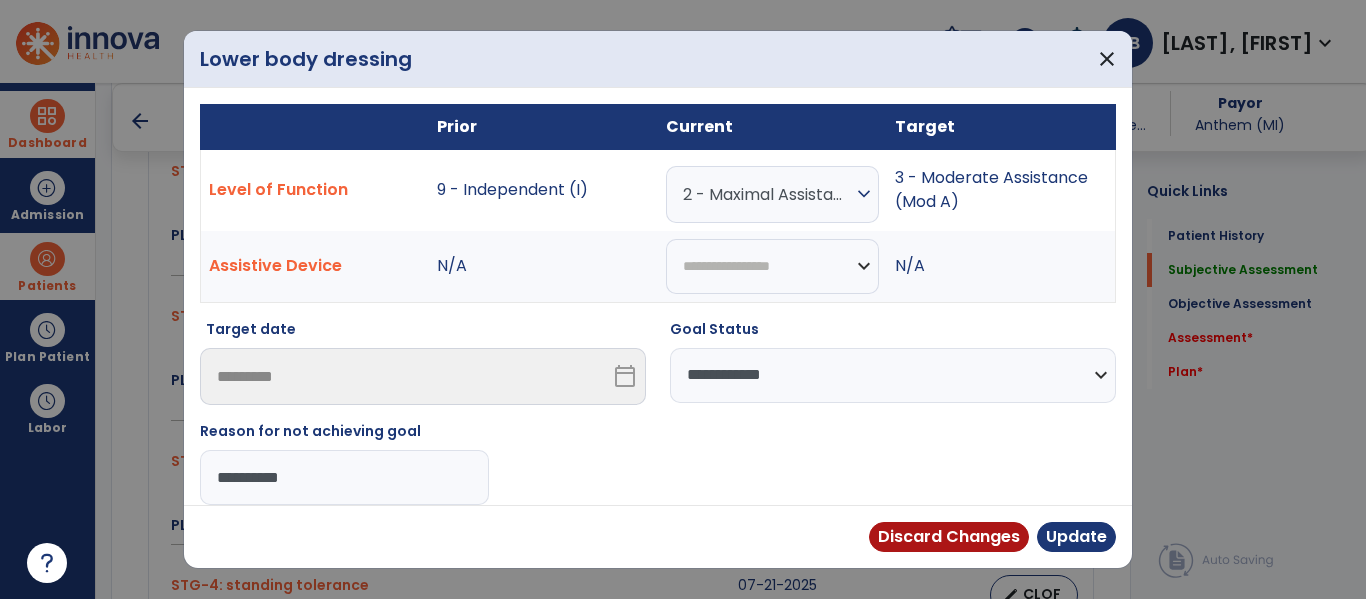 type on "**********" 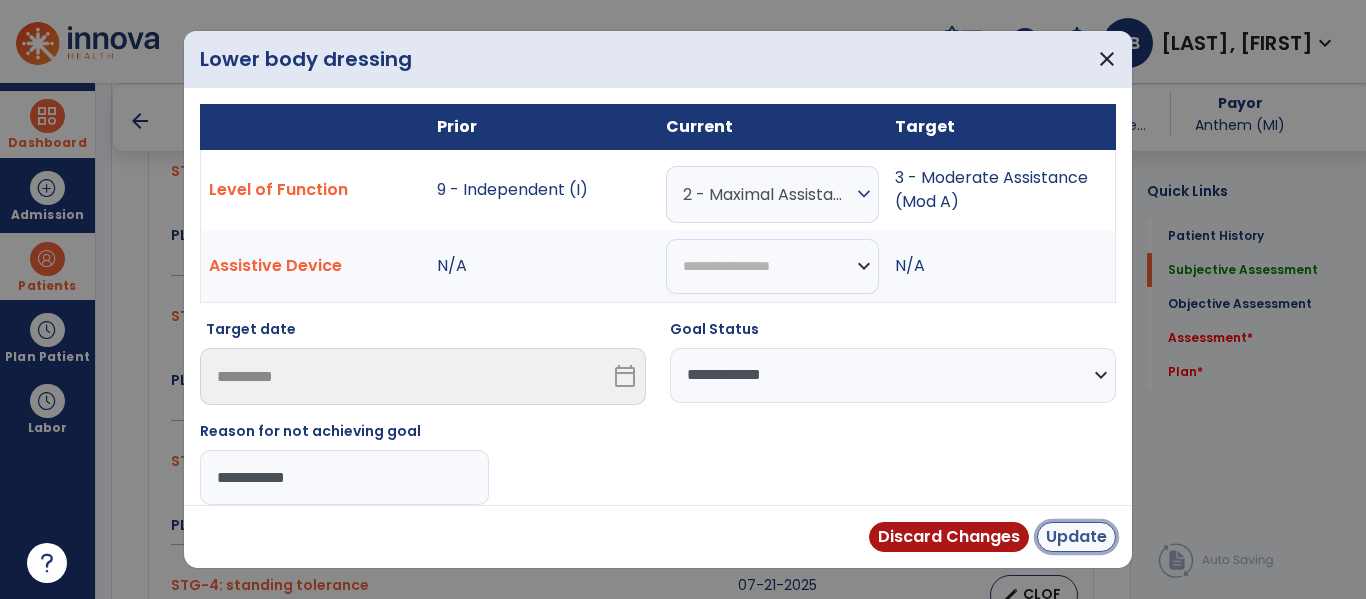 click on "Update" at bounding box center (1076, 537) 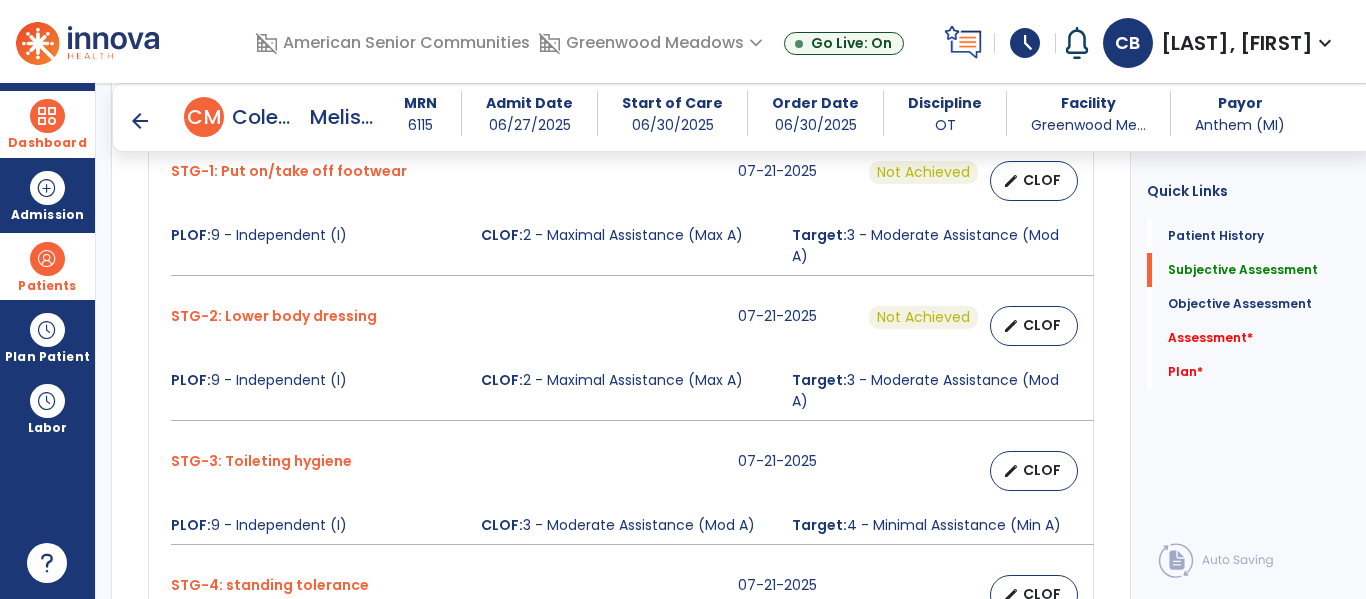 scroll, scrollTop: 1046, scrollLeft: 0, axis: vertical 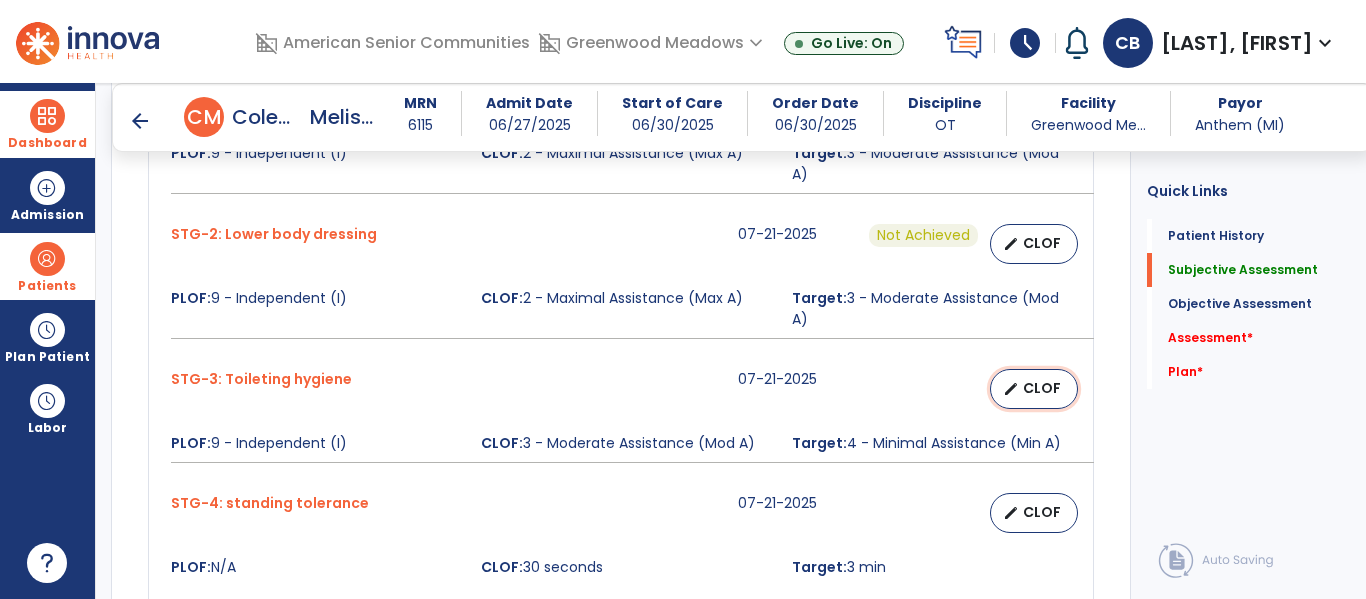 click on "edit   CLOF" at bounding box center (1034, 389) 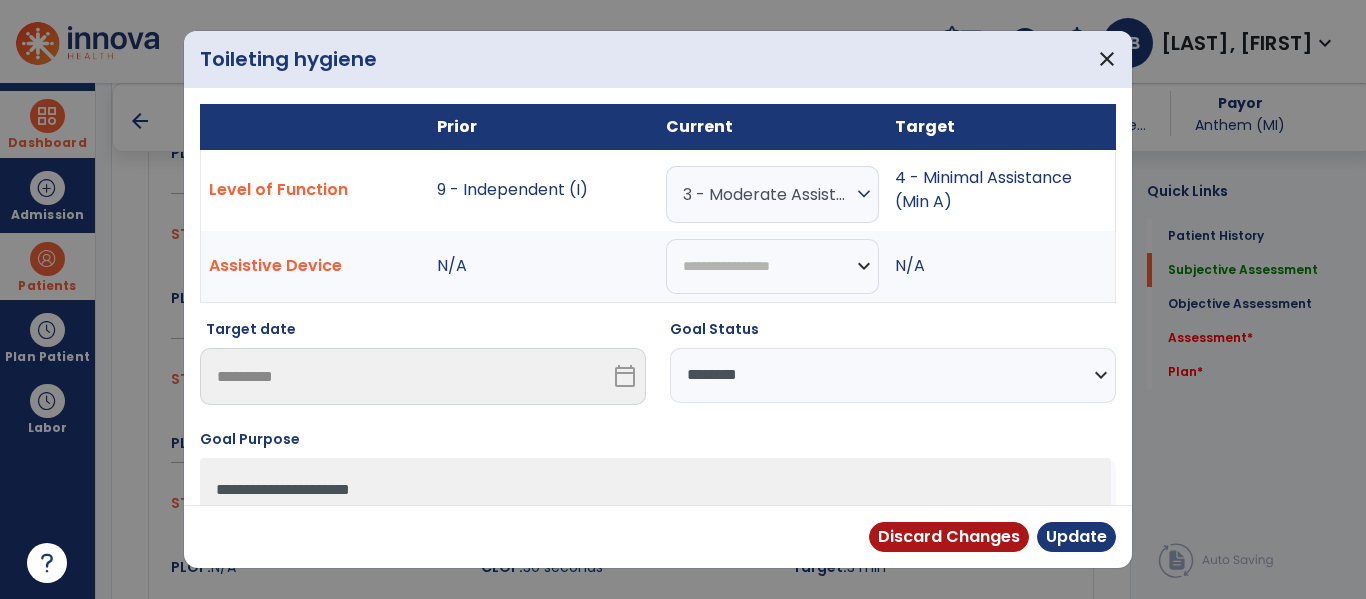 click on "**********" at bounding box center (893, 375) 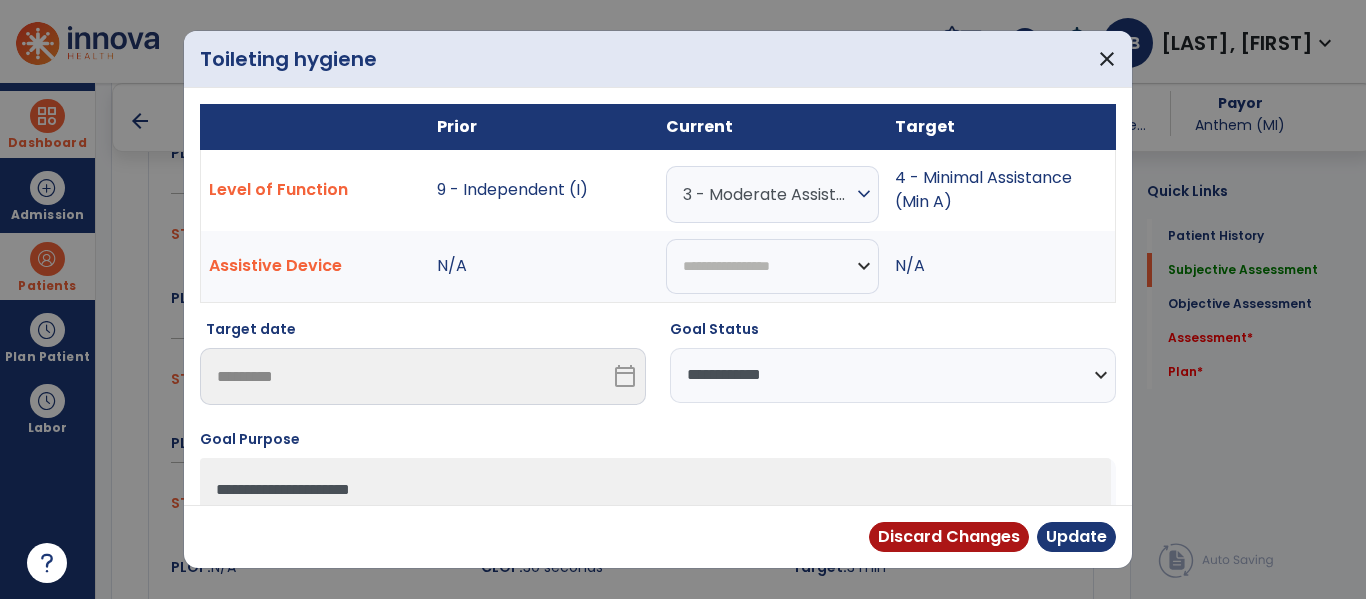 click on "**********" at bounding box center [893, 375] 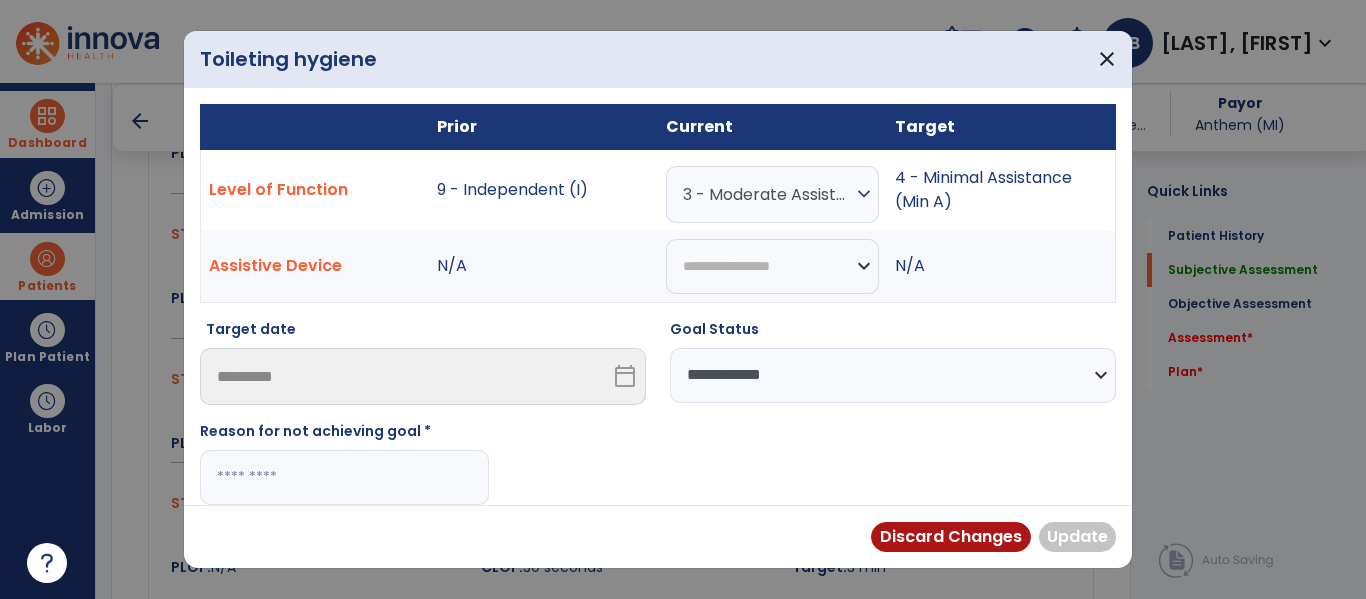 click at bounding box center (344, 477) 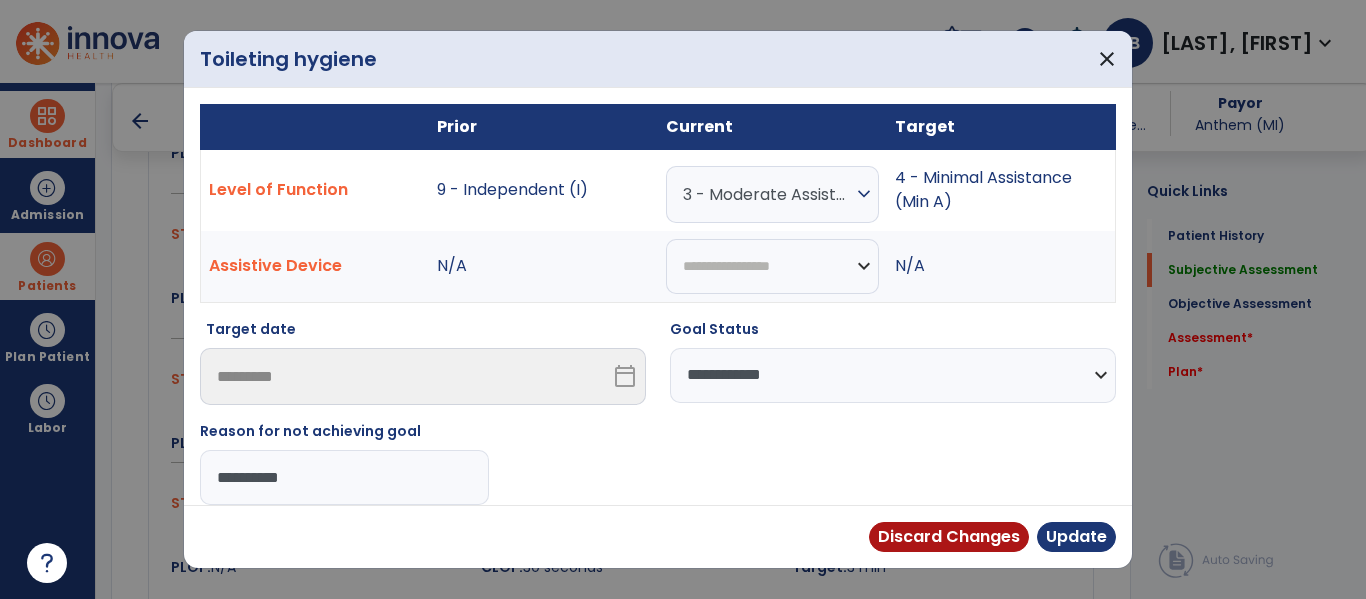 type on "**********" 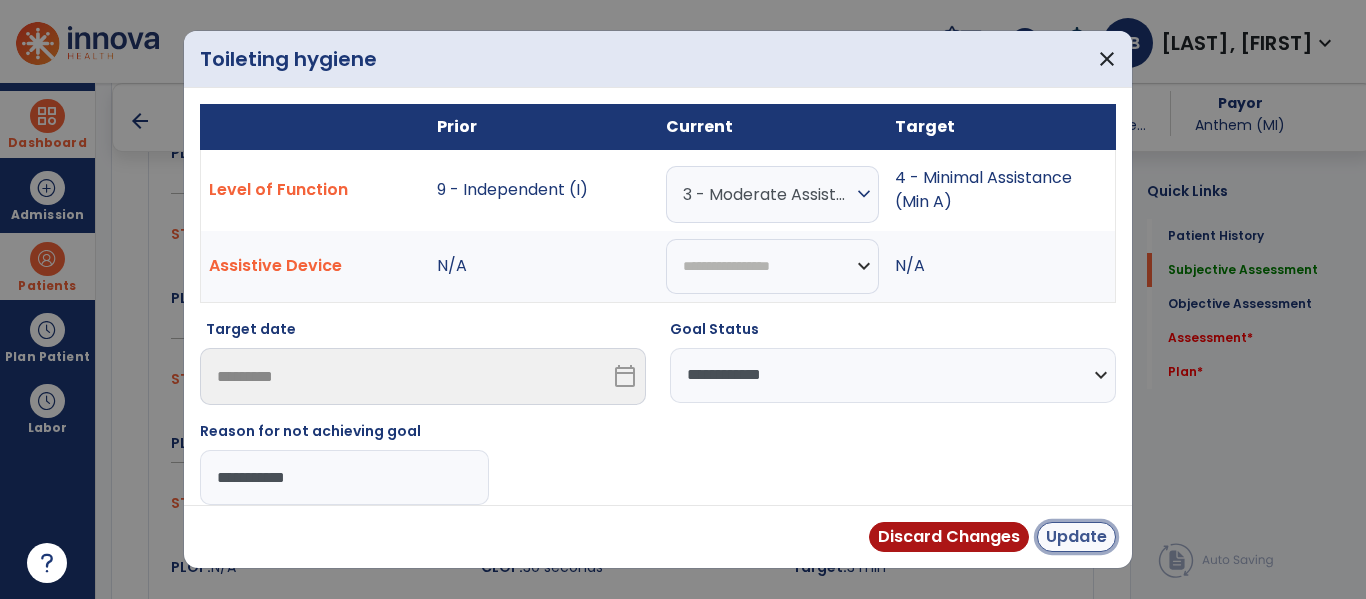 click on "Update" at bounding box center (1076, 537) 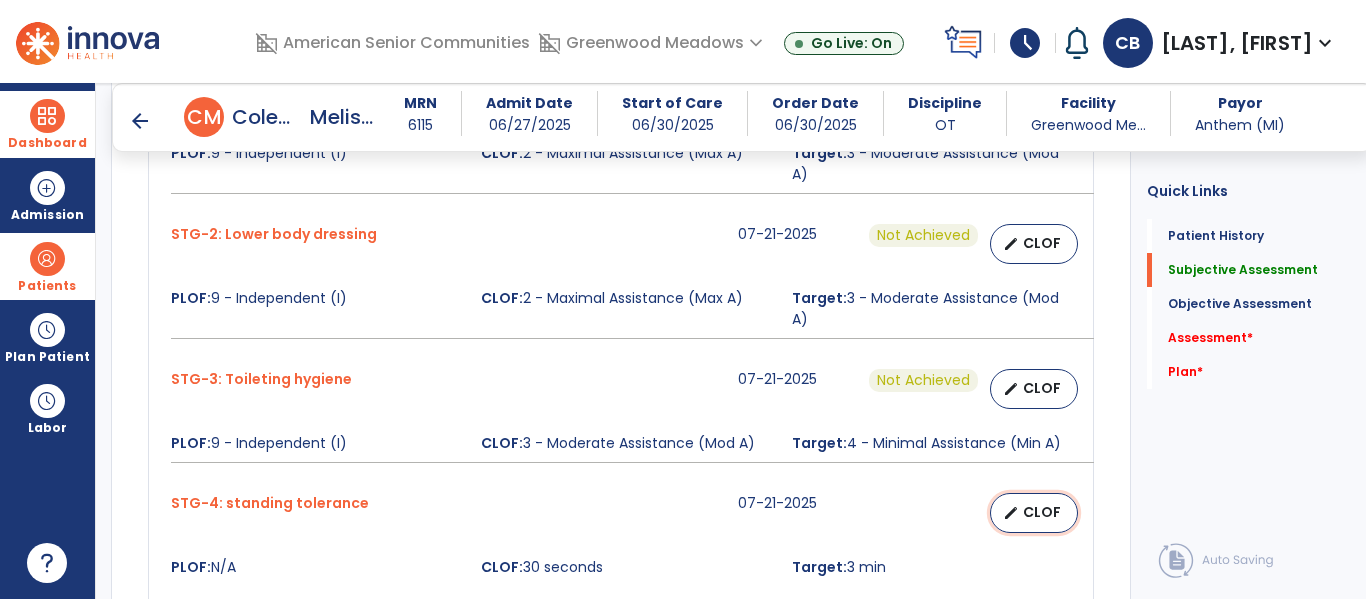 click on "CLOF" at bounding box center (1042, 512) 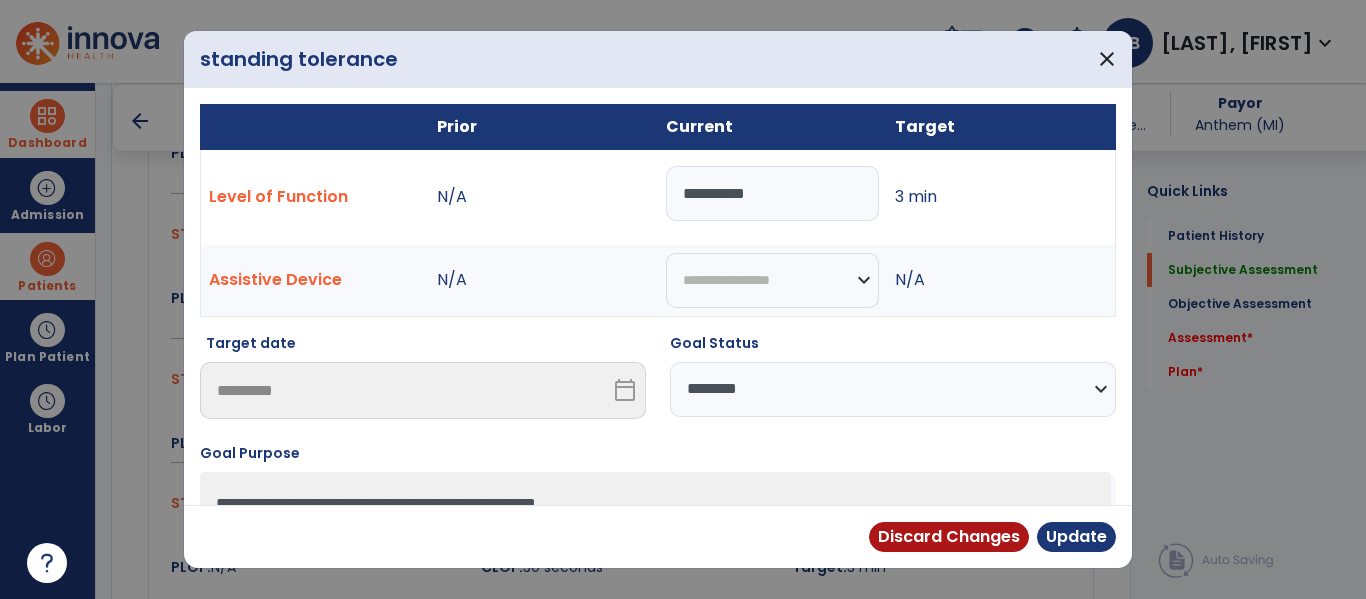 click on "**********" at bounding box center (893, 389) 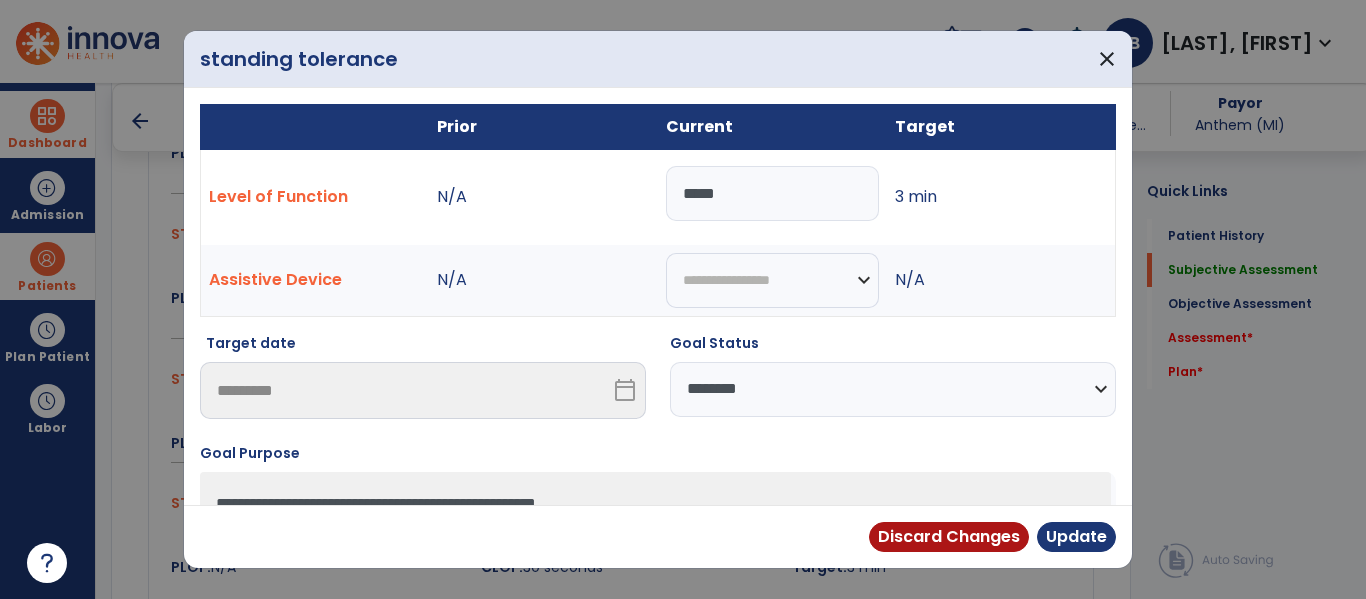 type on "*****" 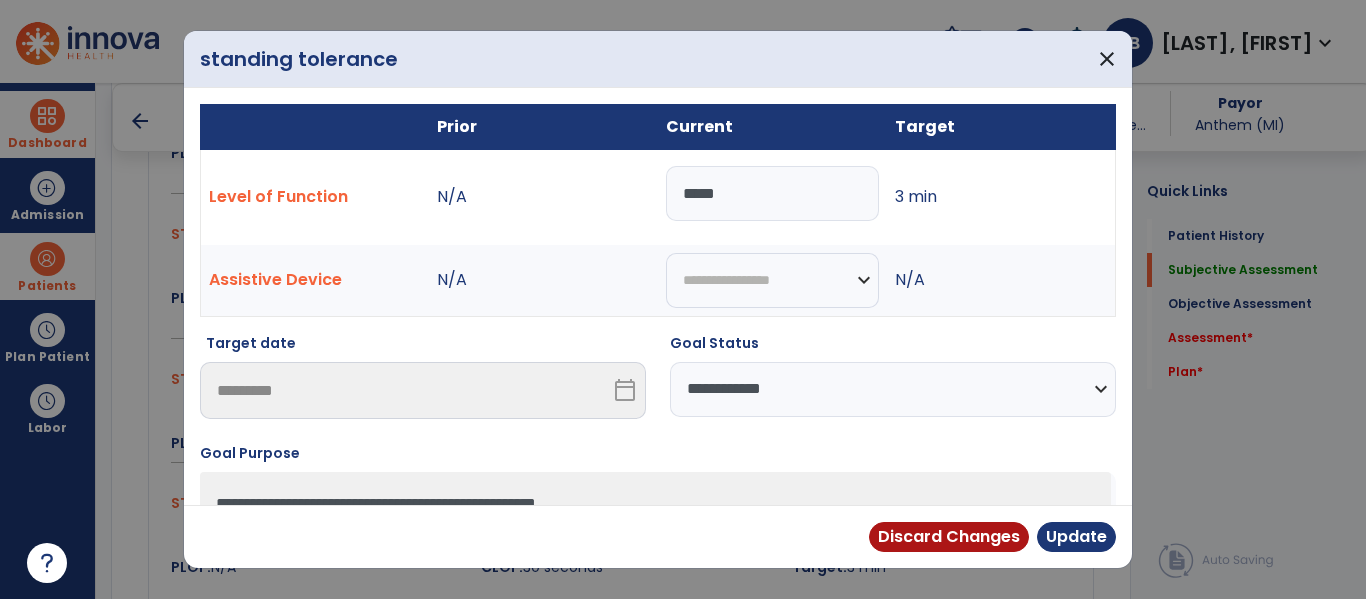 click on "**********" at bounding box center (893, 389) 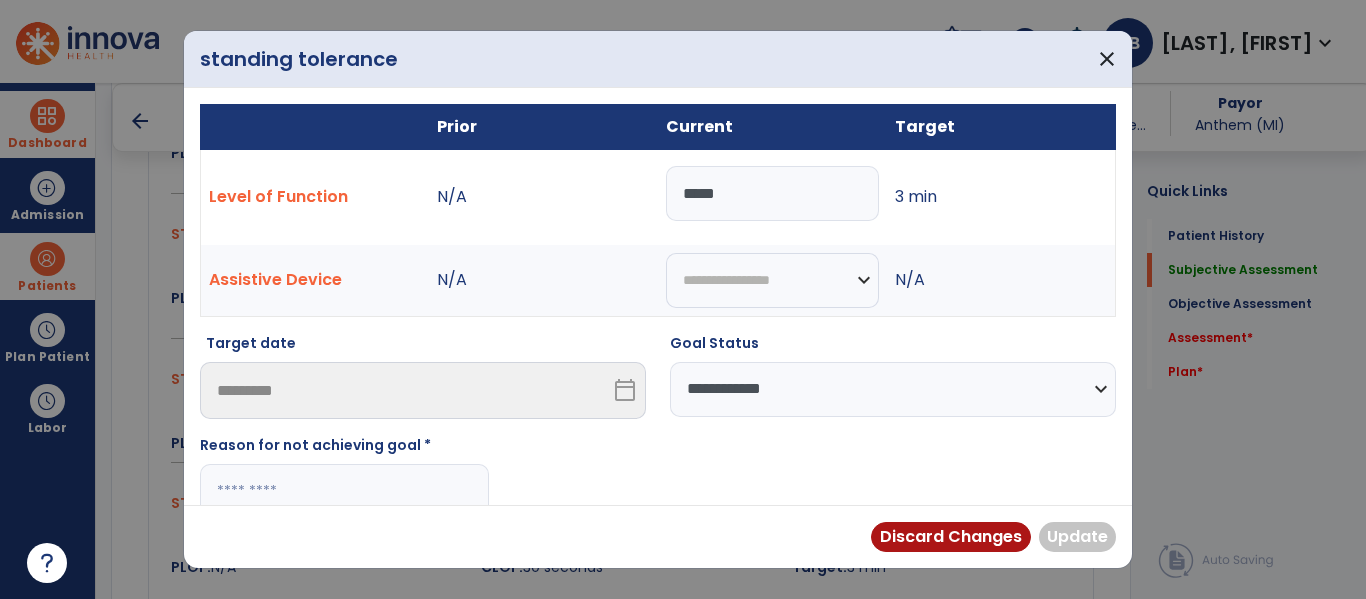click at bounding box center (344, 491) 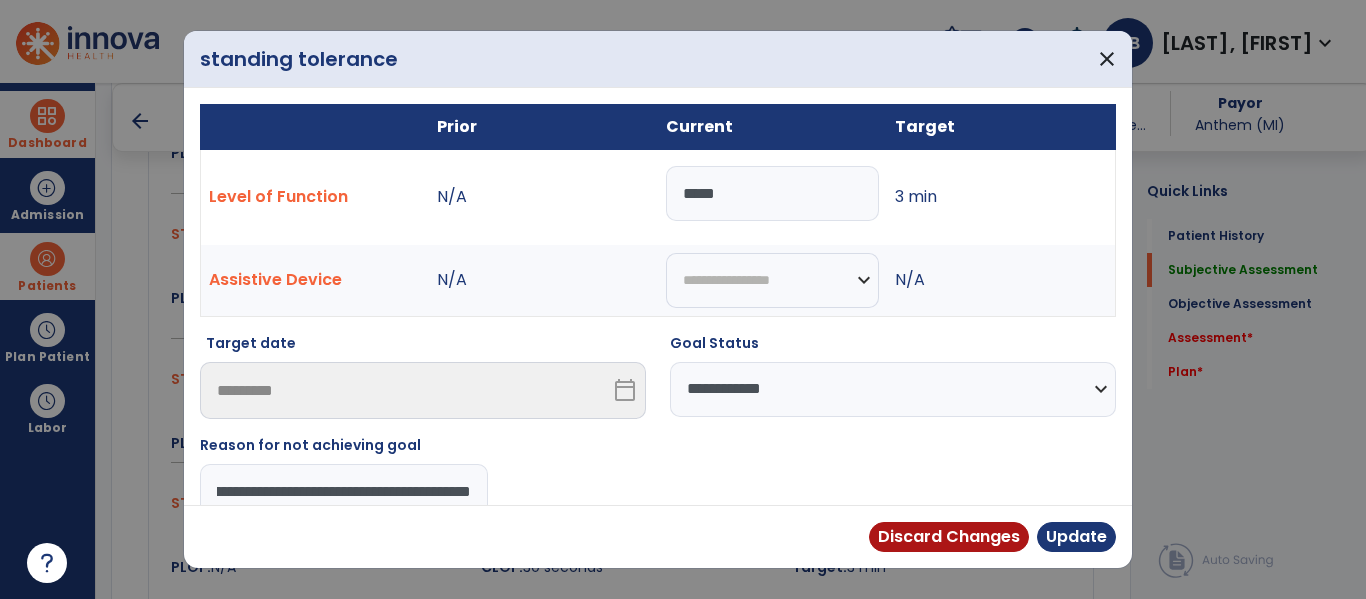 scroll, scrollTop: 0, scrollLeft: 272, axis: horizontal 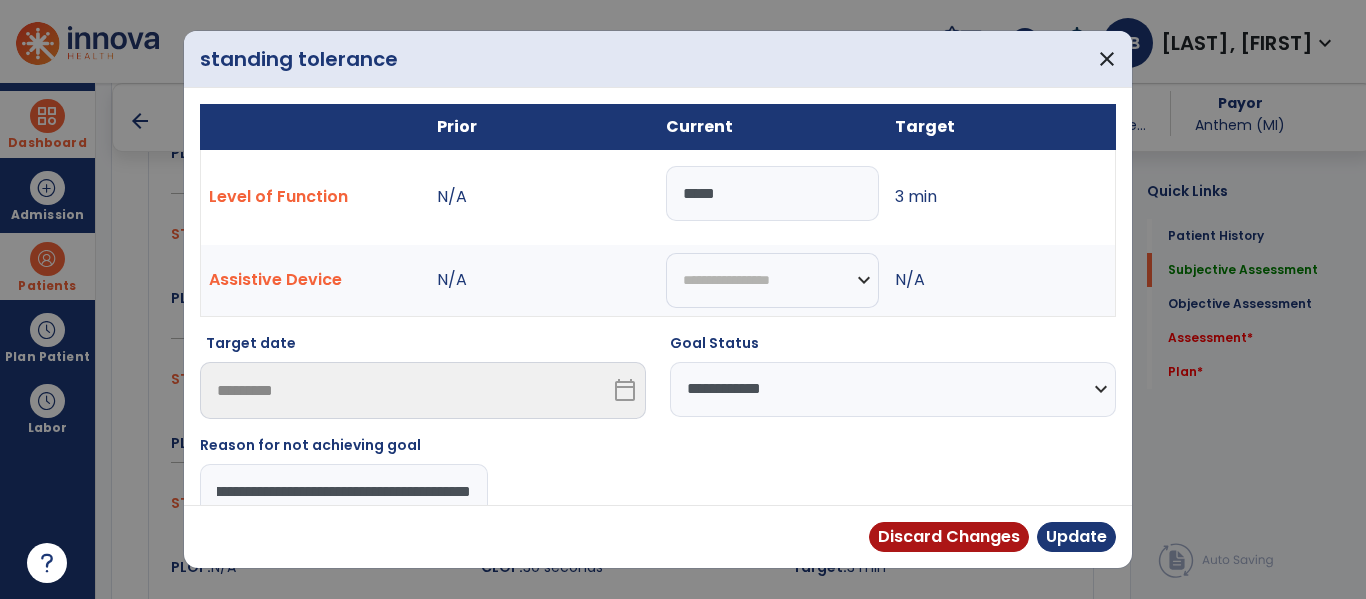 type on "**********" 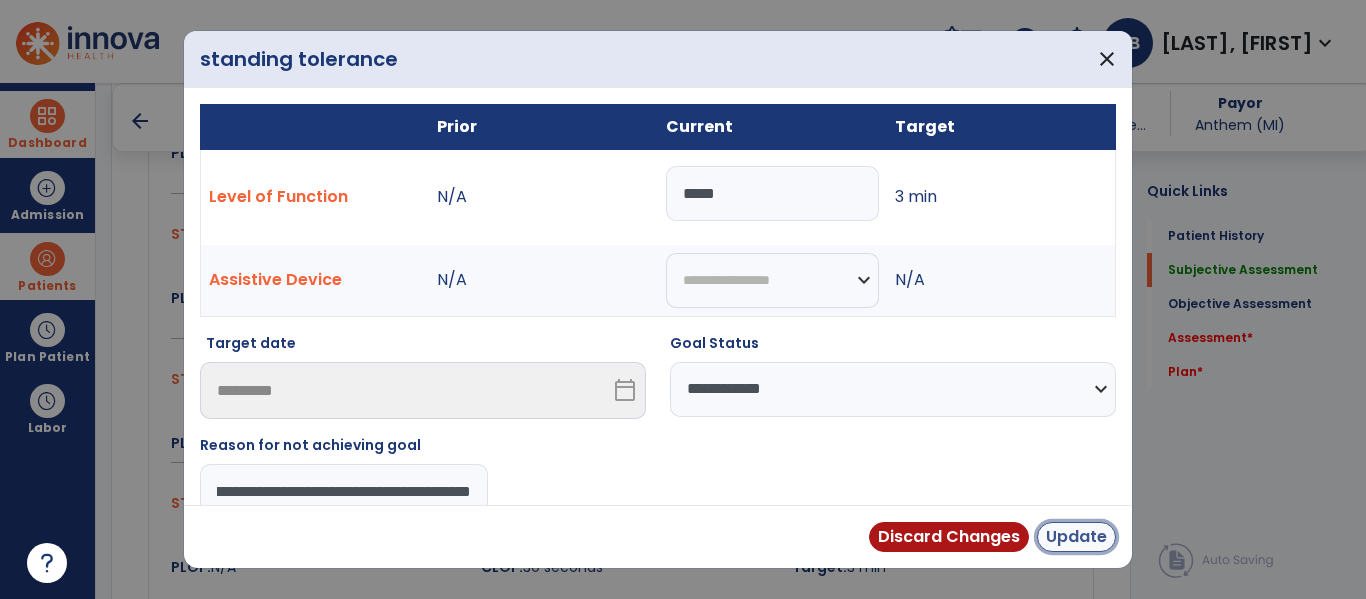 click on "Update" at bounding box center [1076, 537] 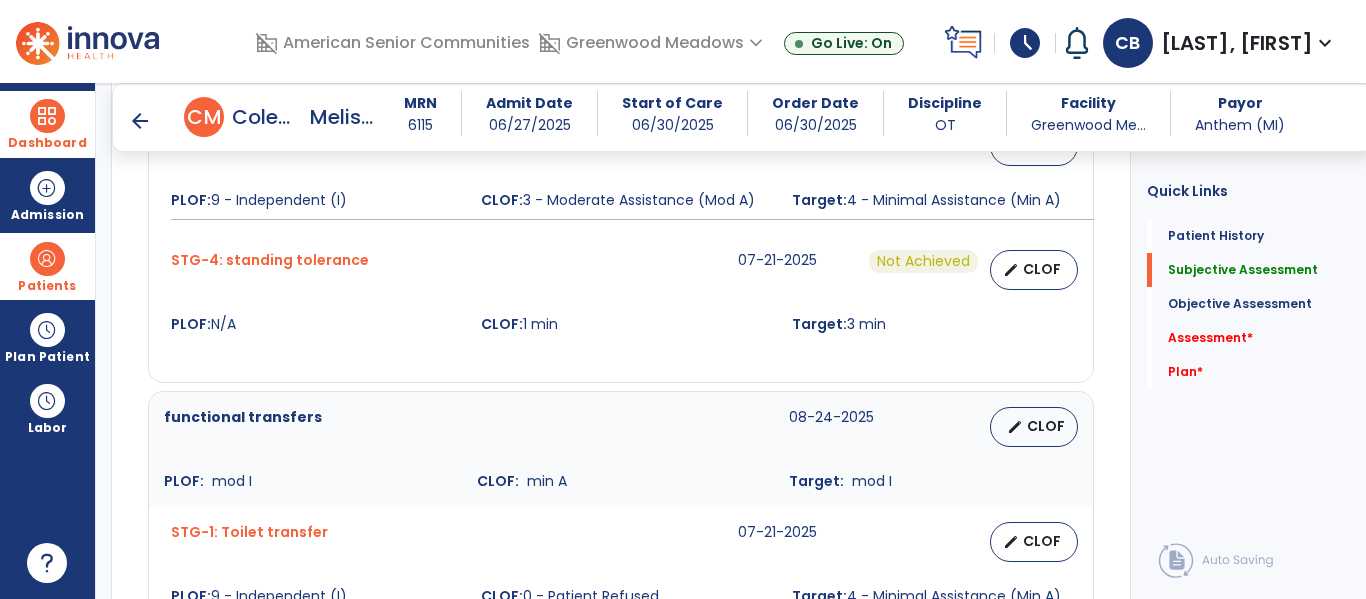 scroll, scrollTop: 1301, scrollLeft: 0, axis: vertical 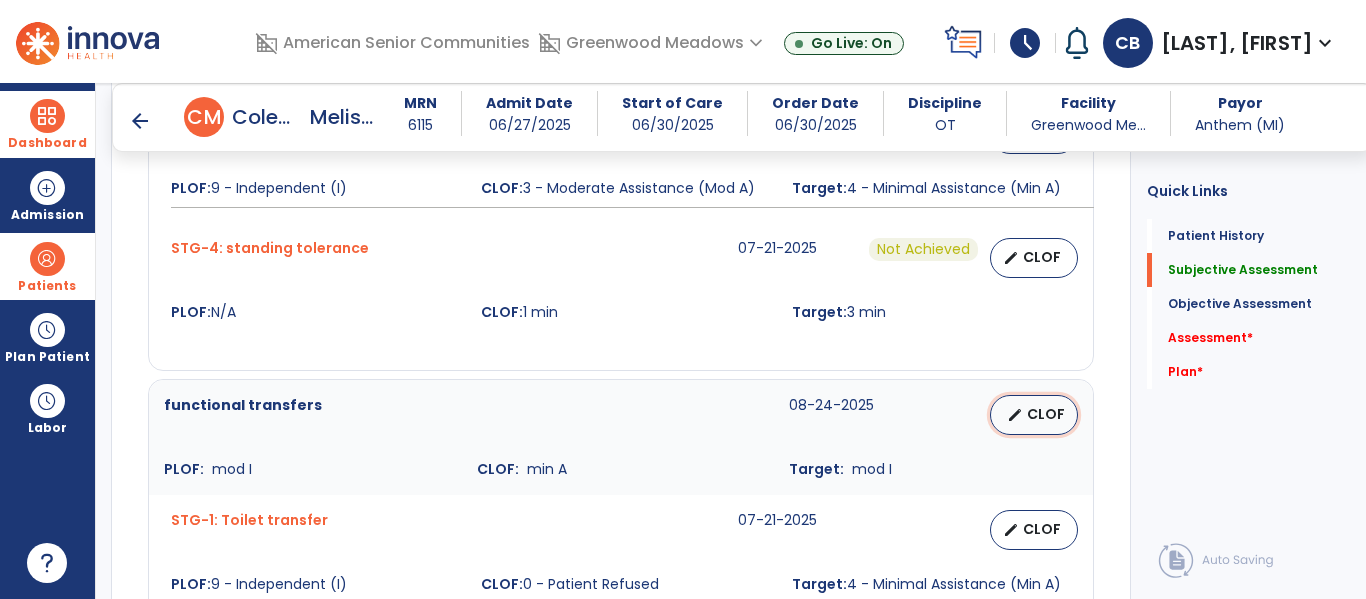 click on "CLOF" at bounding box center [1046, 414] 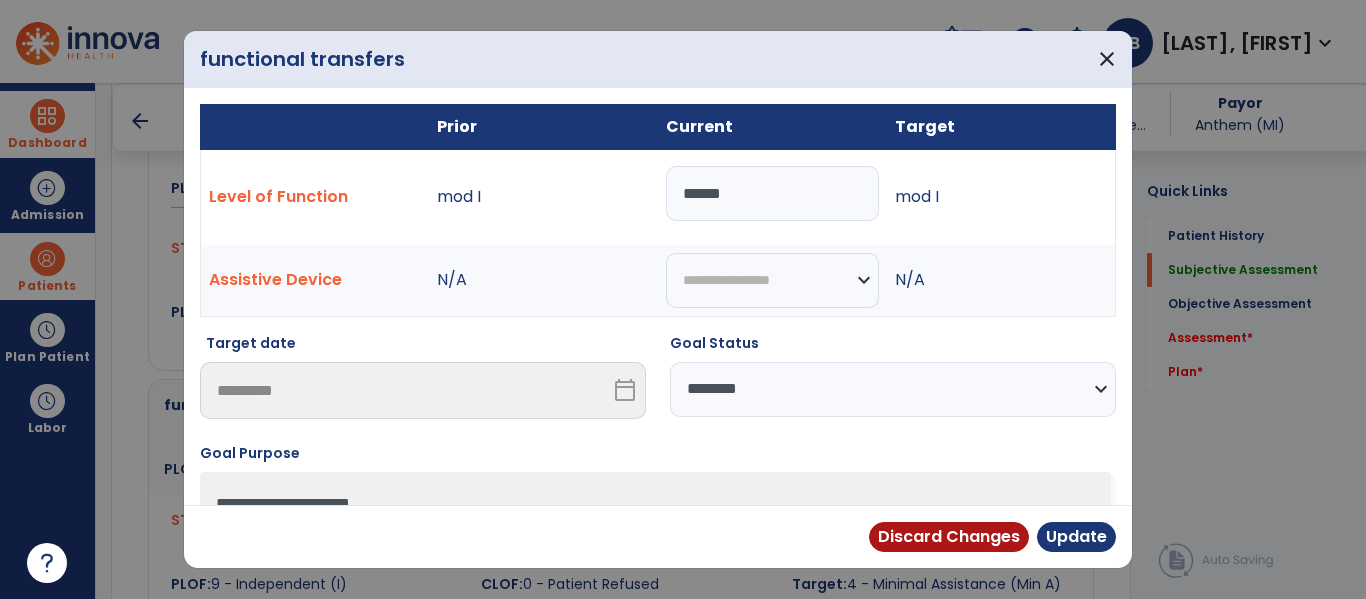 drag, startPoint x: 854, startPoint y: 402, endPoint x: 844, endPoint y: 412, distance: 14.142136 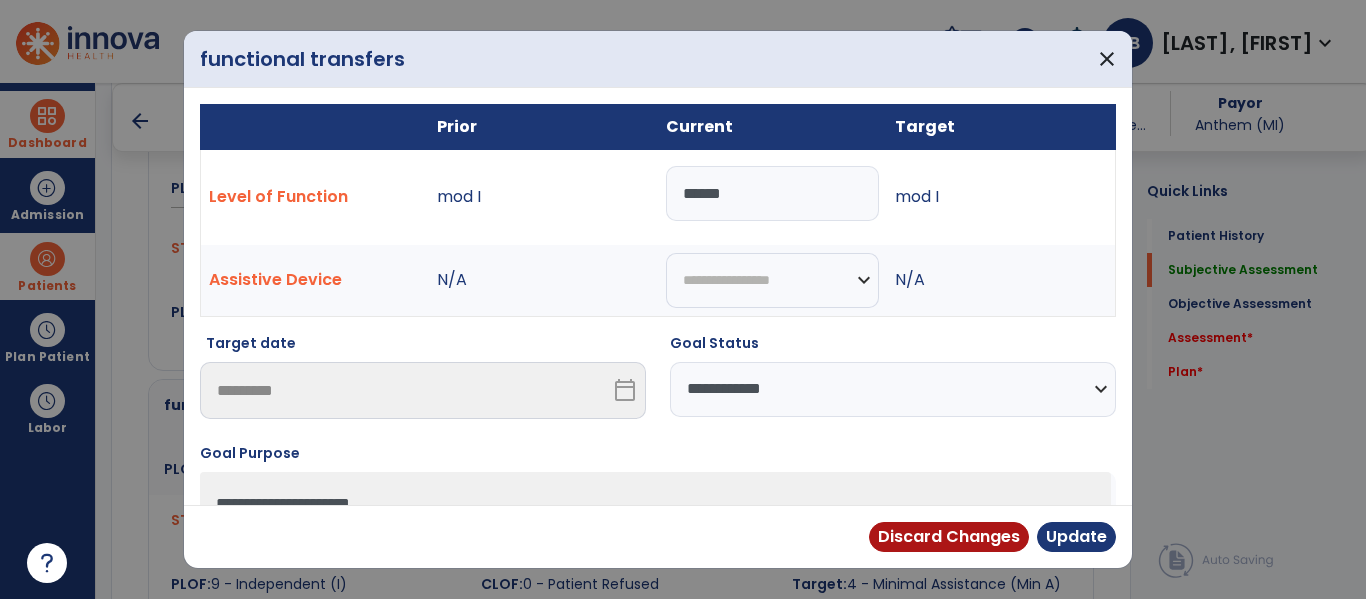 click on "**********" at bounding box center [893, 389] 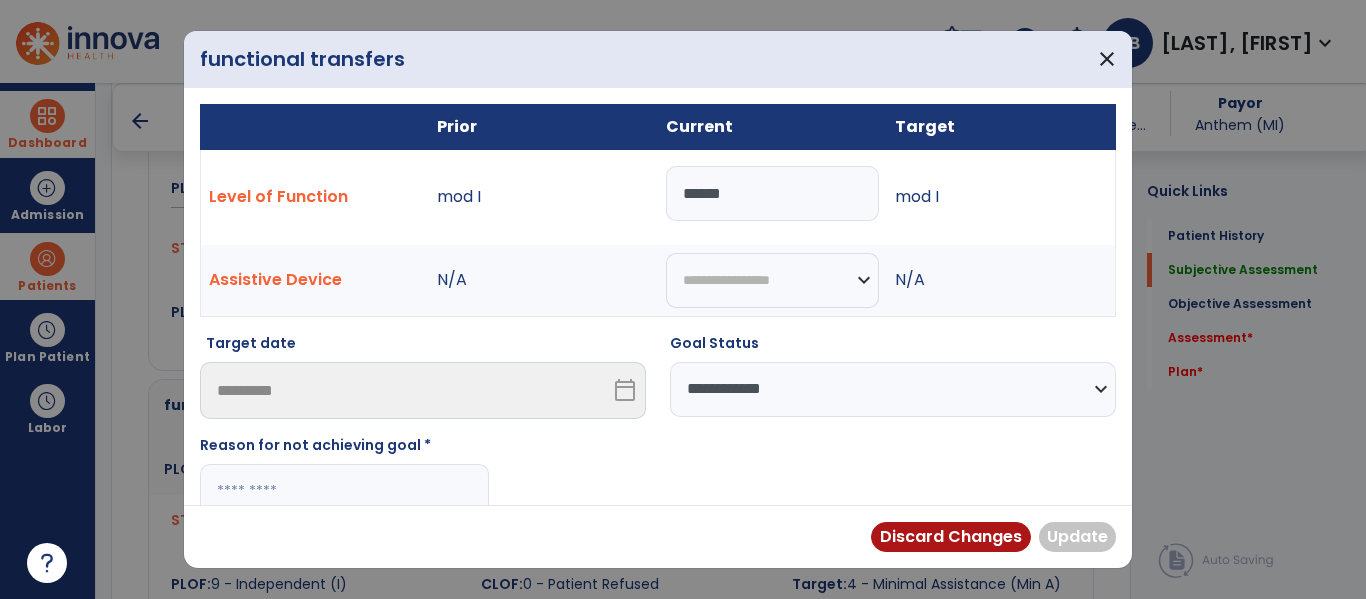 click at bounding box center (344, 491) 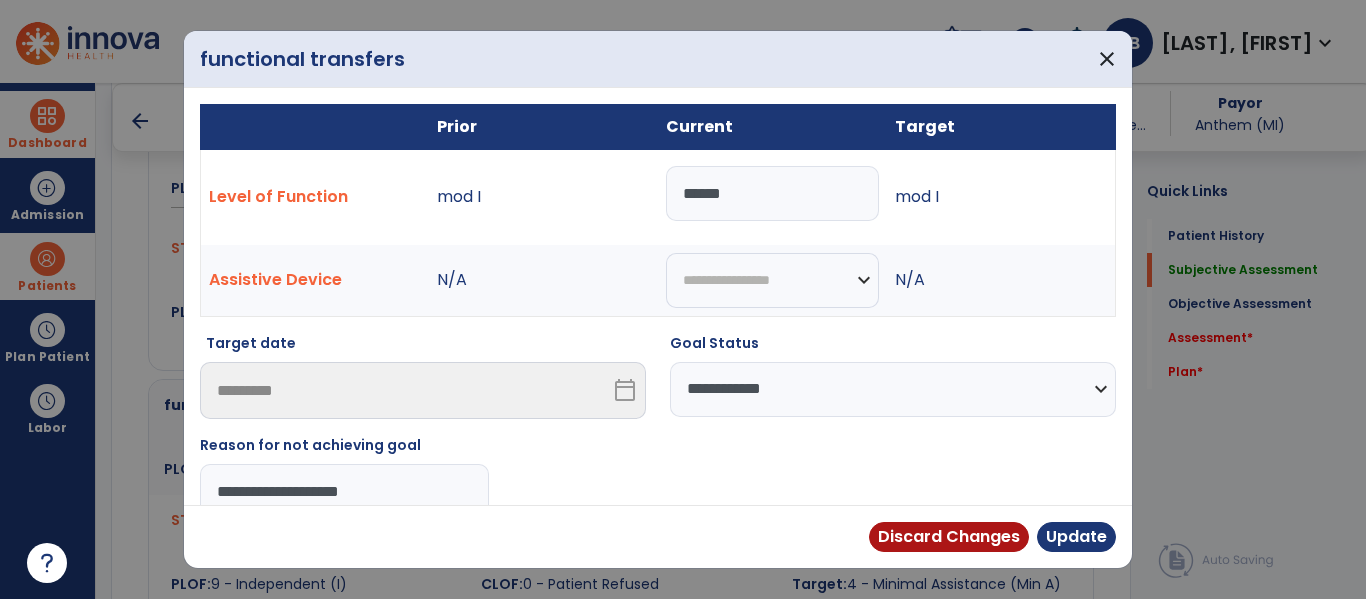type on "**********" 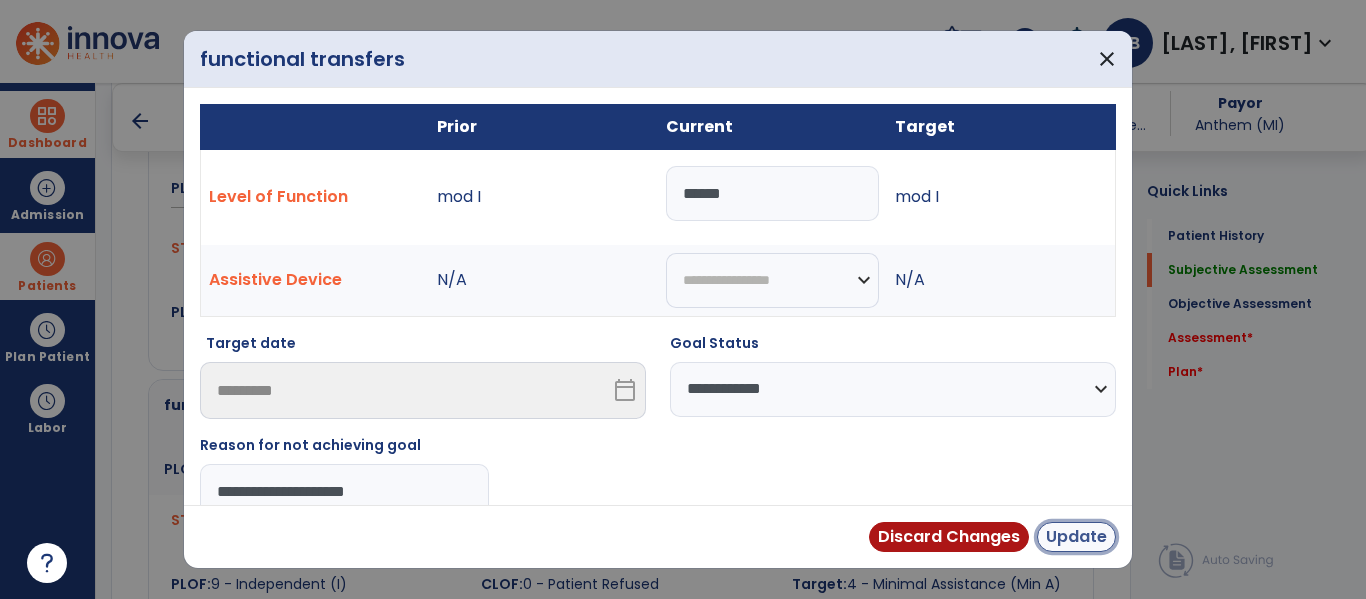 click on "Update" at bounding box center [1076, 537] 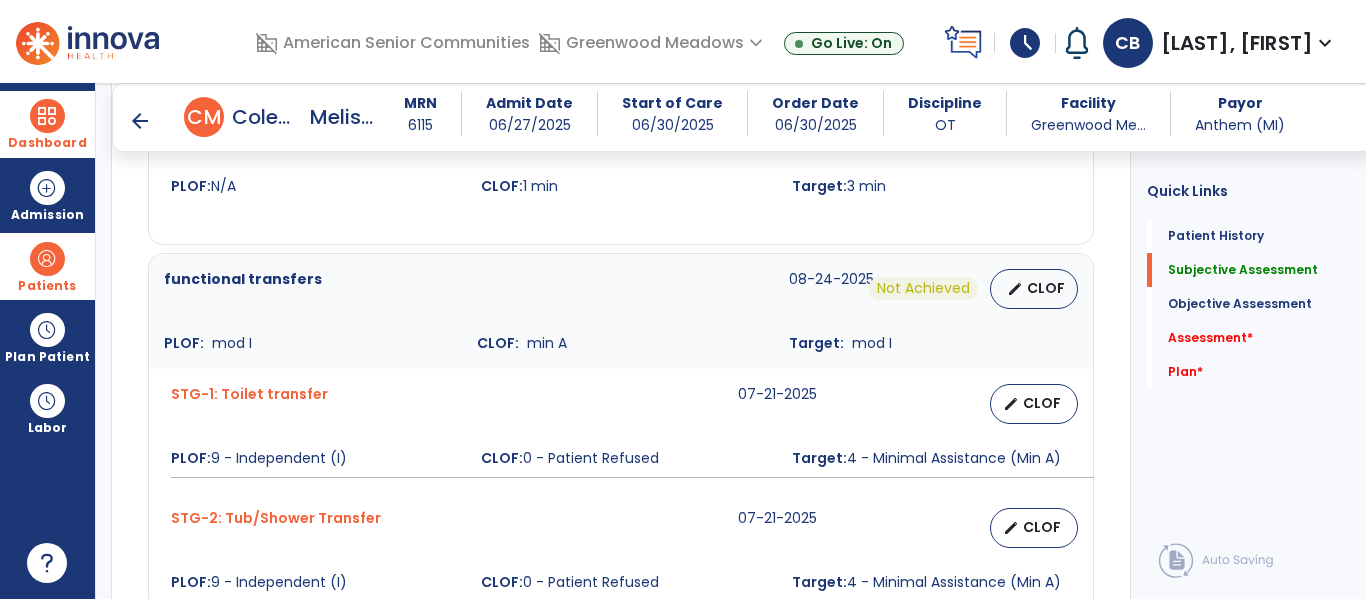 scroll, scrollTop: 1445, scrollLeft: 0, axis: vertical 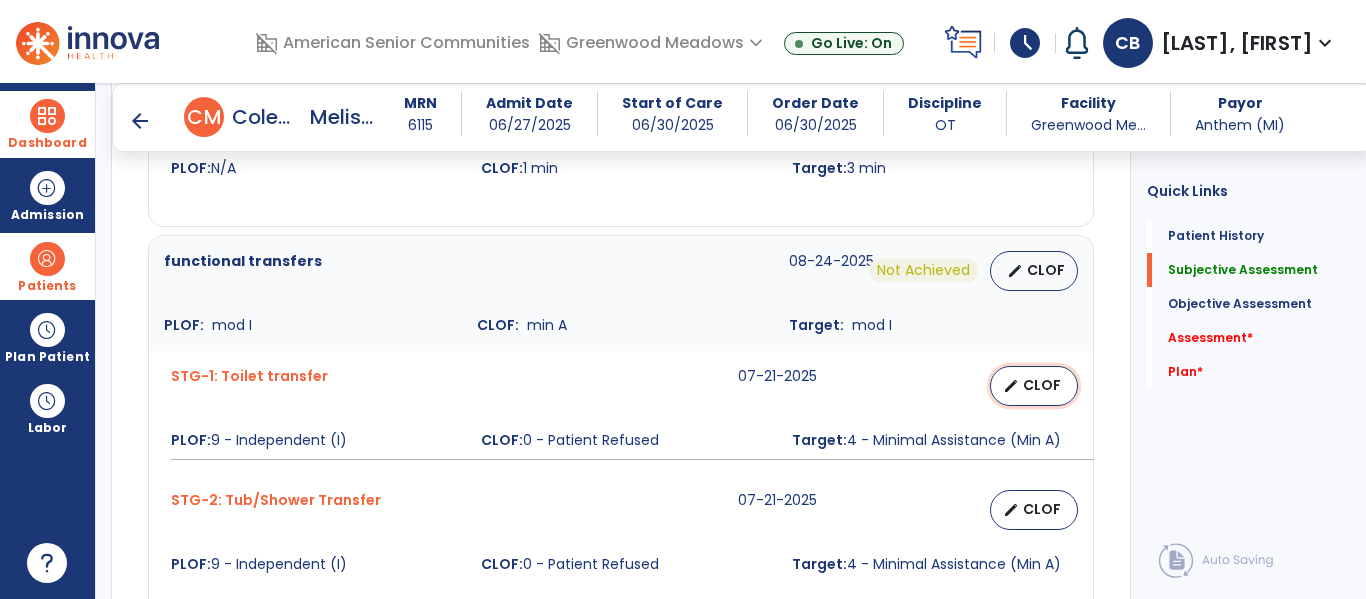 click on "CLOF" at bounding box center (1042, 385) 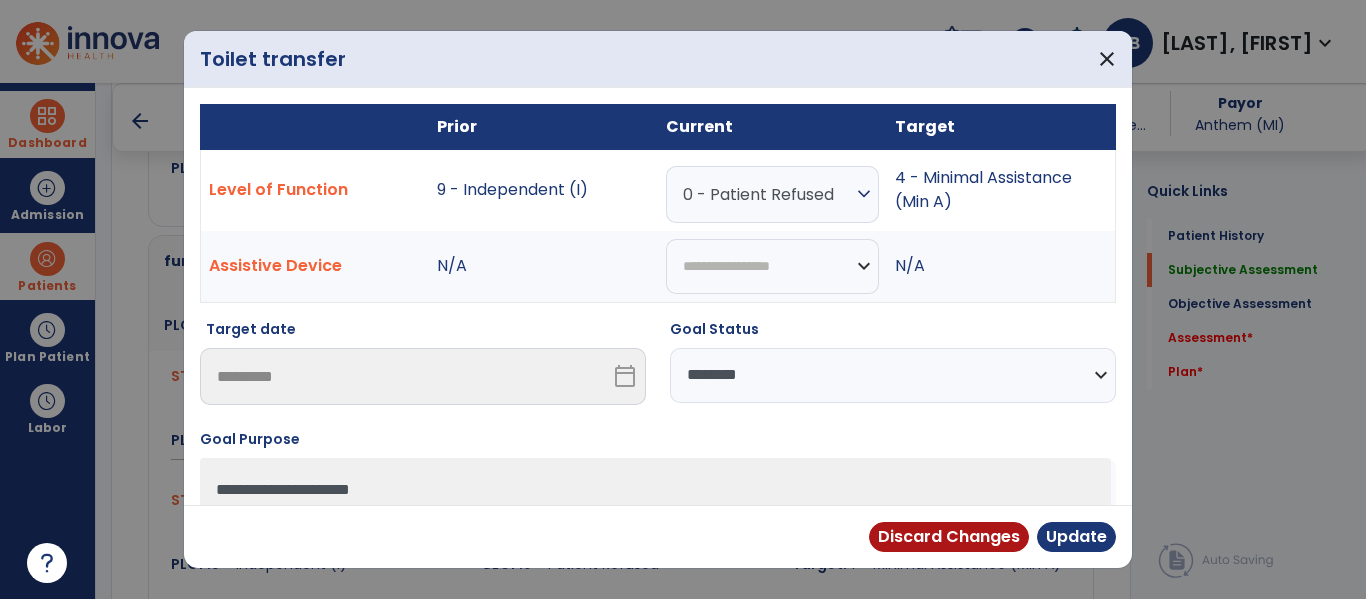 click on "**********" at bounding box center [893, 375] 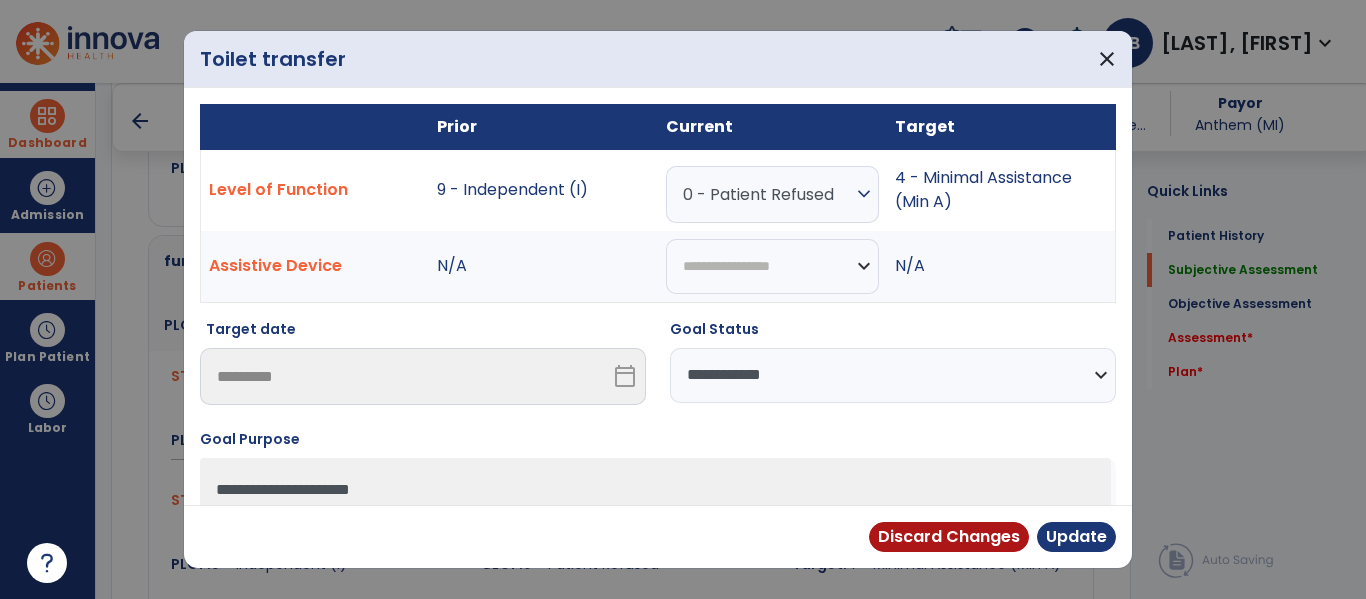 click on "**********" at bounding box center (893, 375) 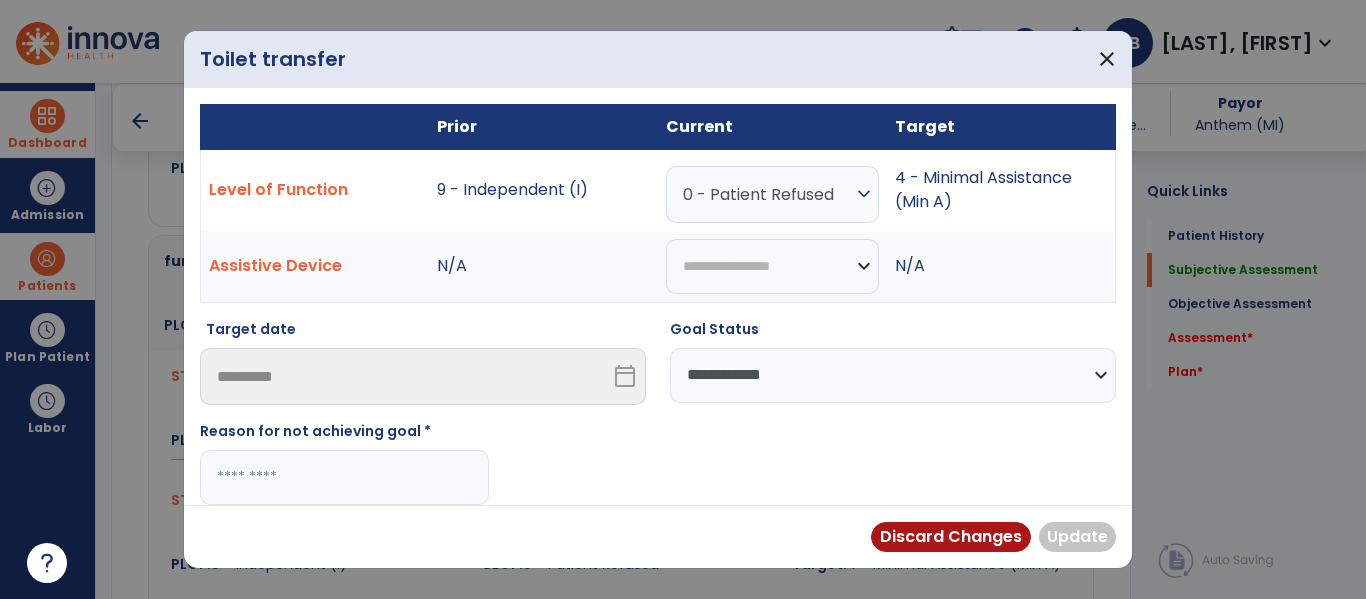 click at bounding box center [344, 477] 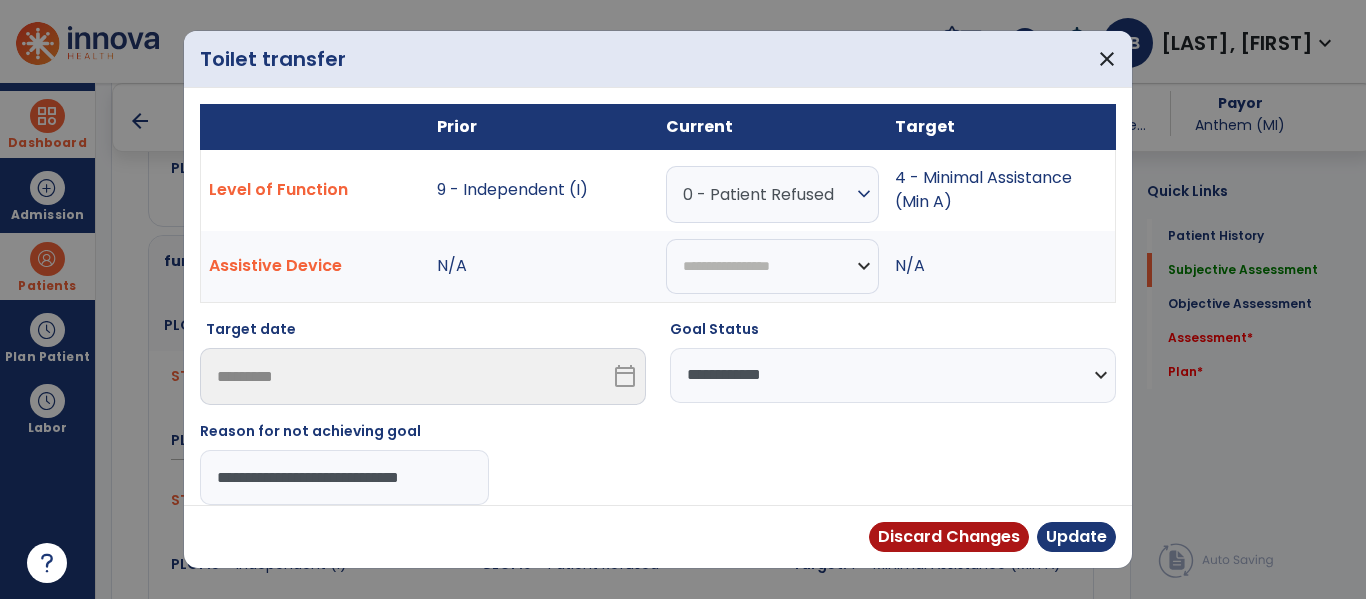 type on "**********" 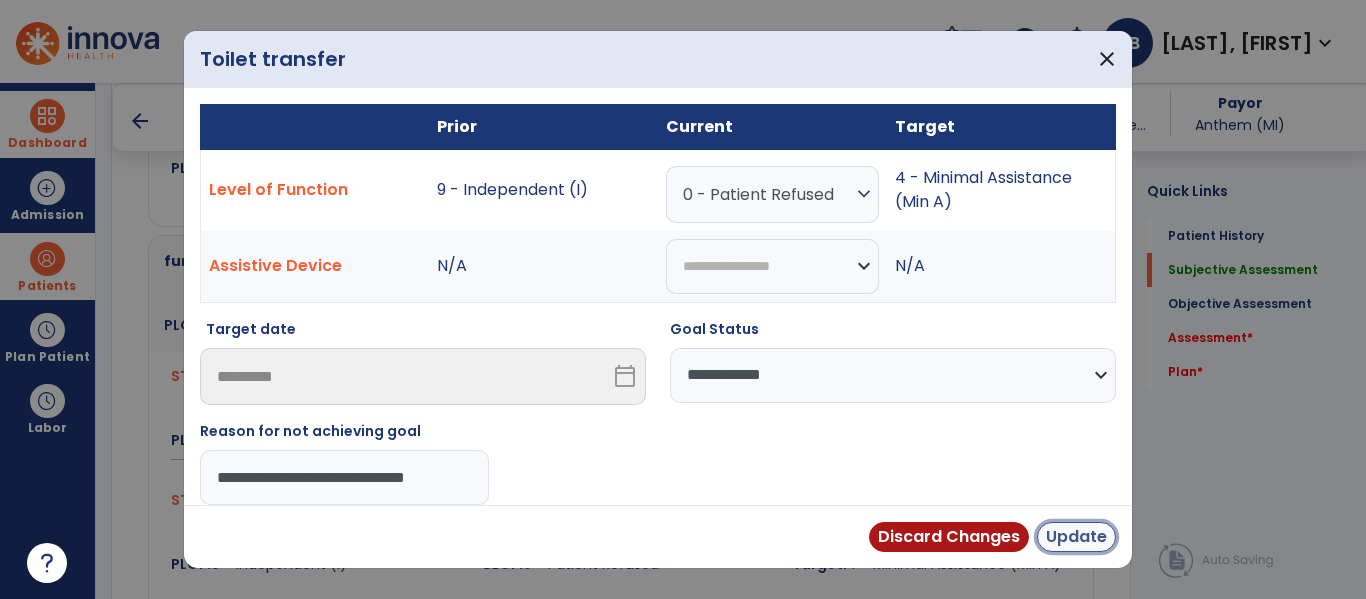 click on "Update" at bounding box center [1076, 537] 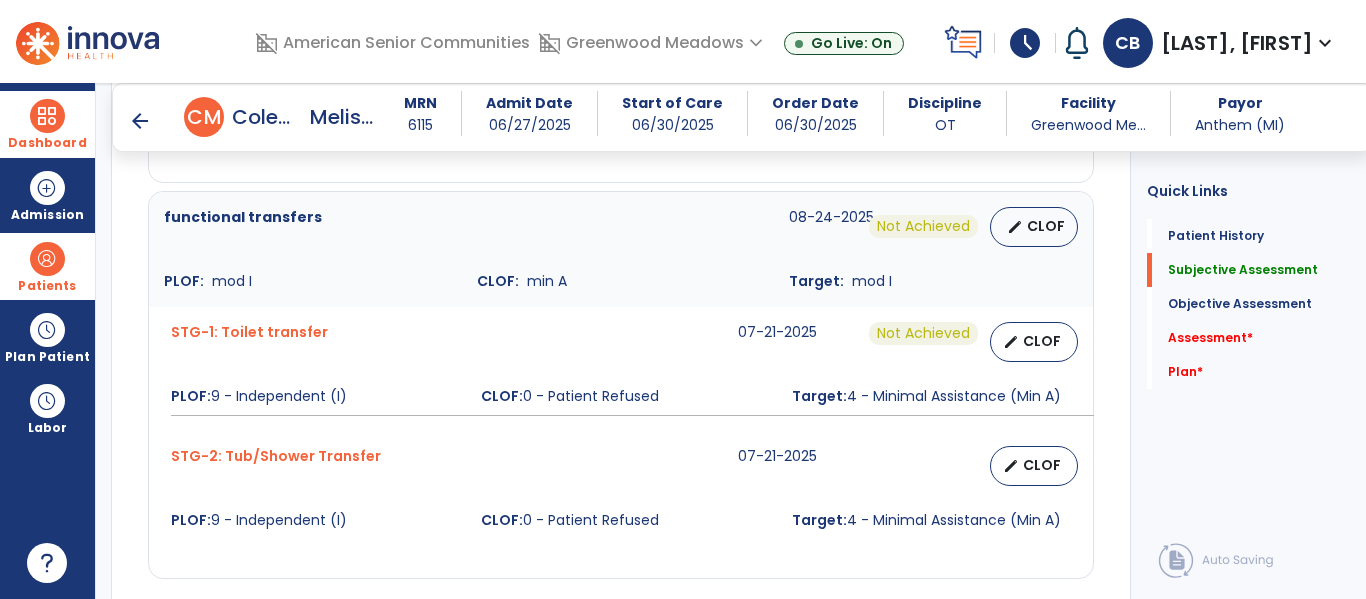 scroll, scrollTop: 1541, scrollLeft: 0, axis: vertical 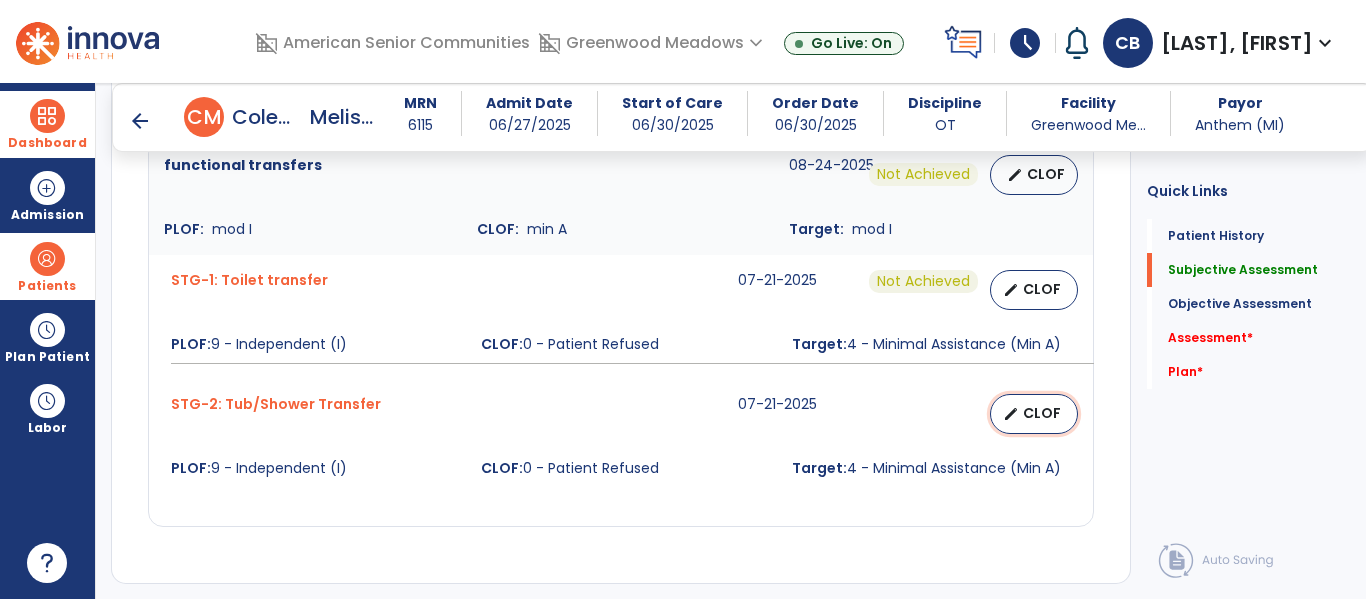 click on "CLOF" at bounding box center (1042, 413) 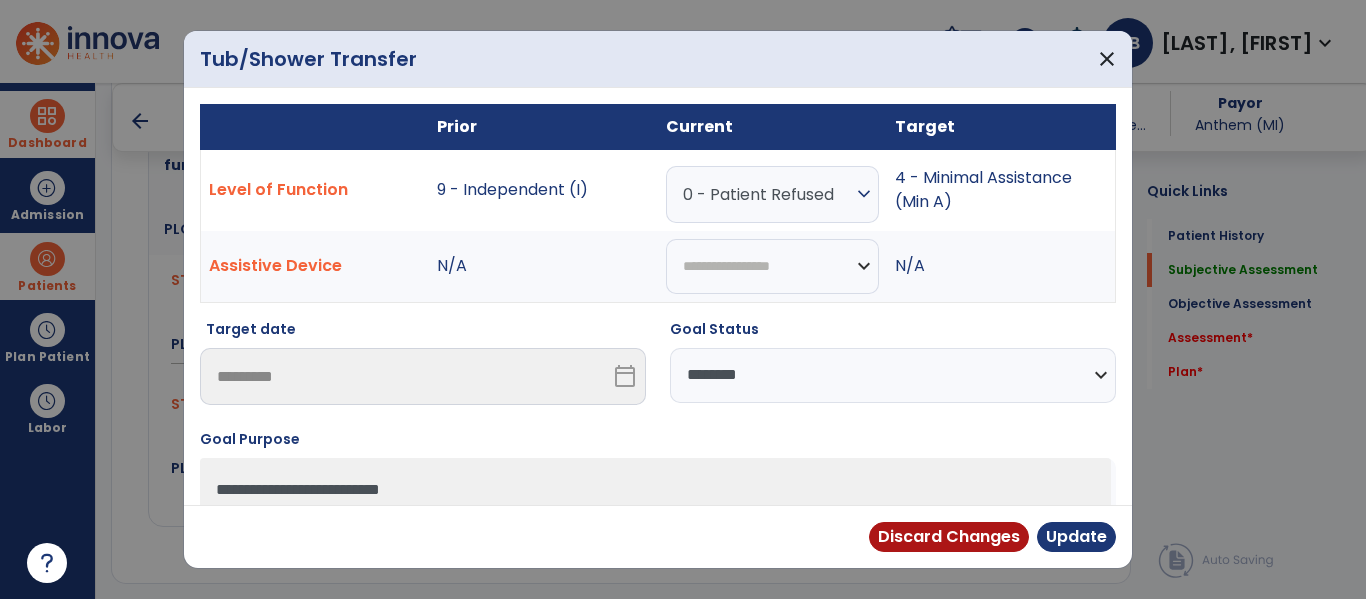 click on "**********" at bounding box center (893, 375) 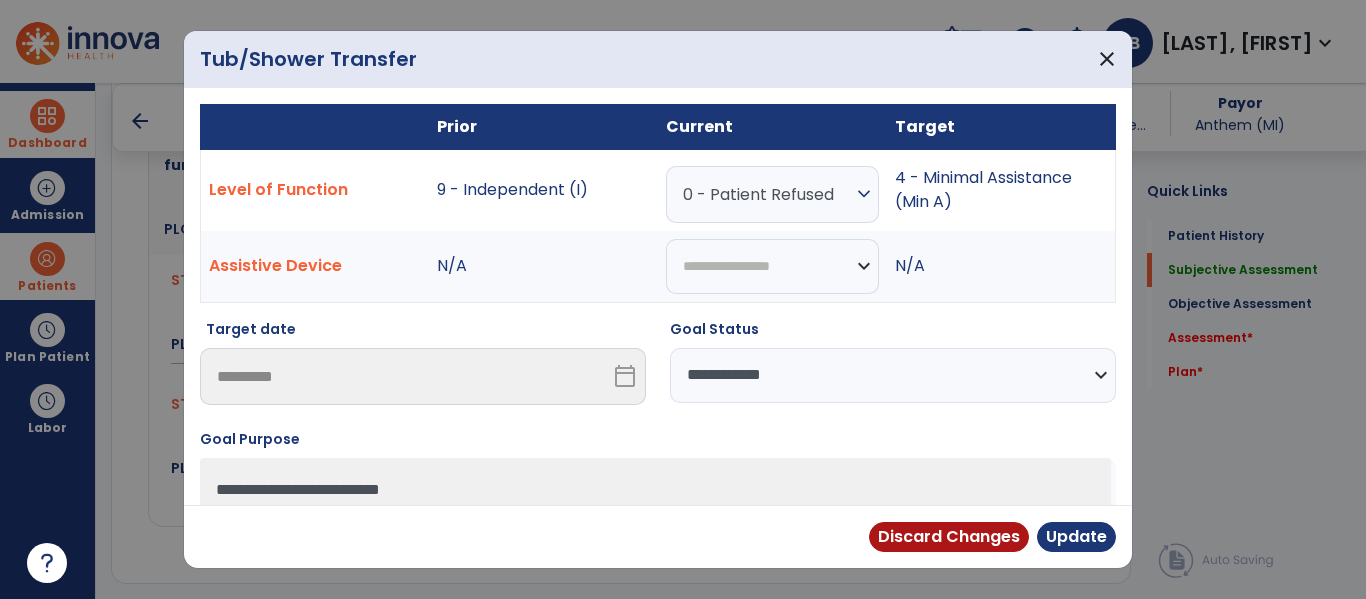 click on "**********" at bounding box center [893, 375] 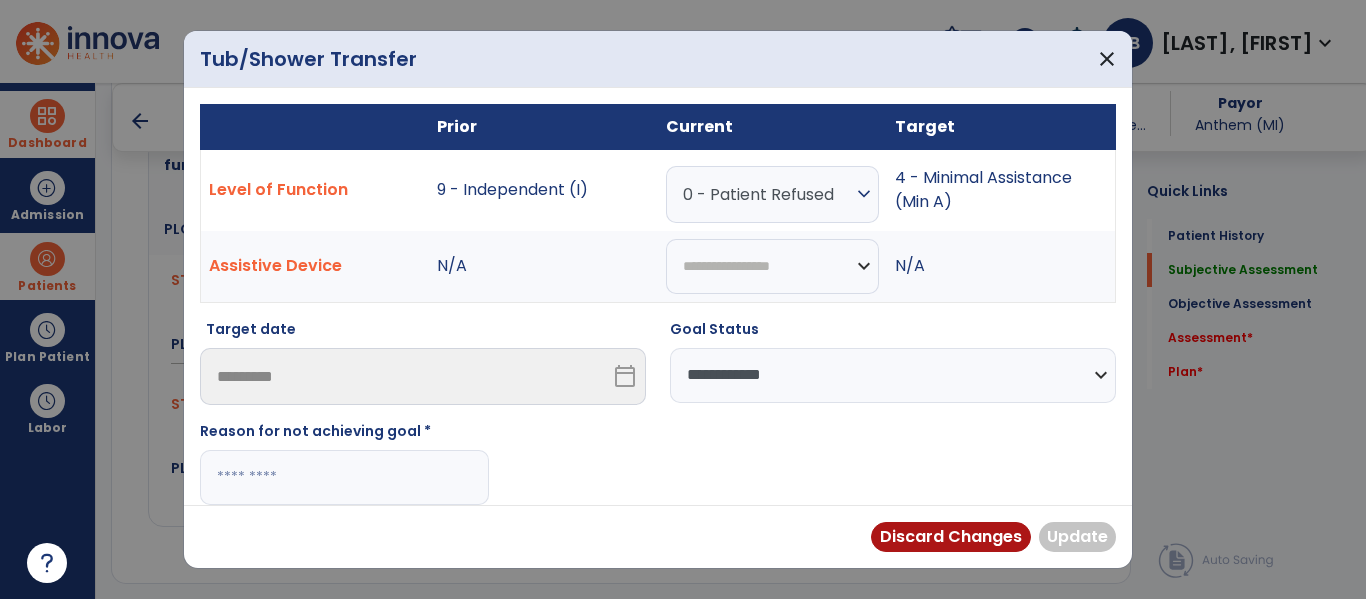 click at bounding box center (344, 477) 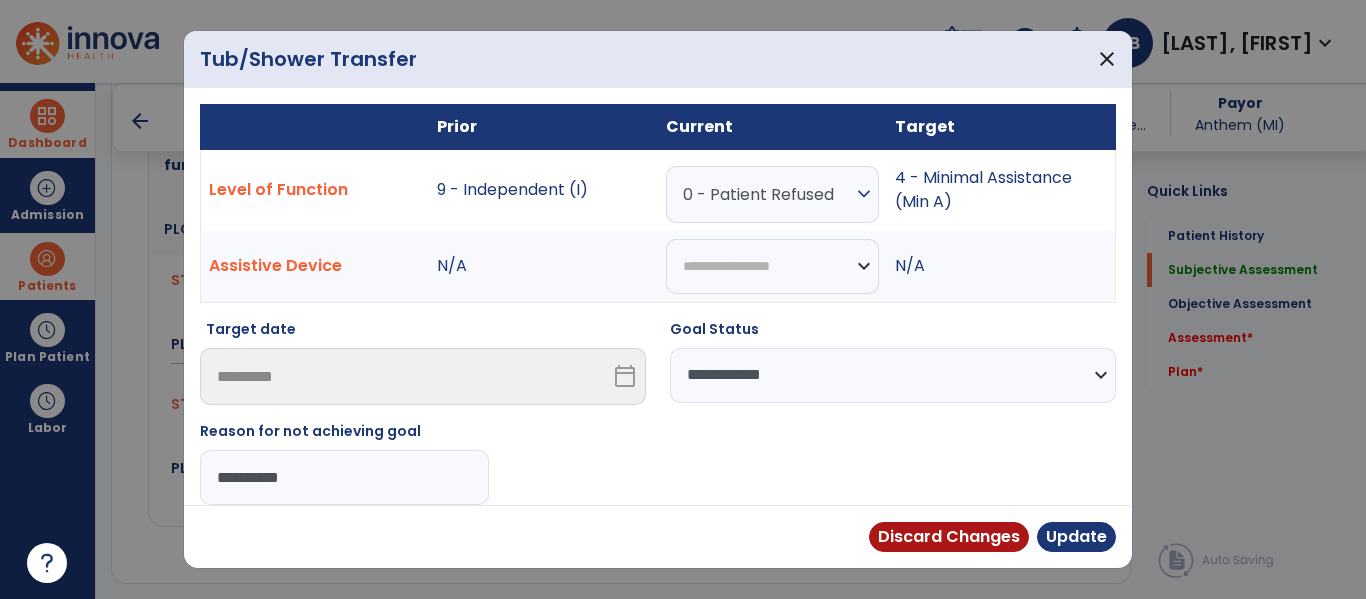 type on "**********" 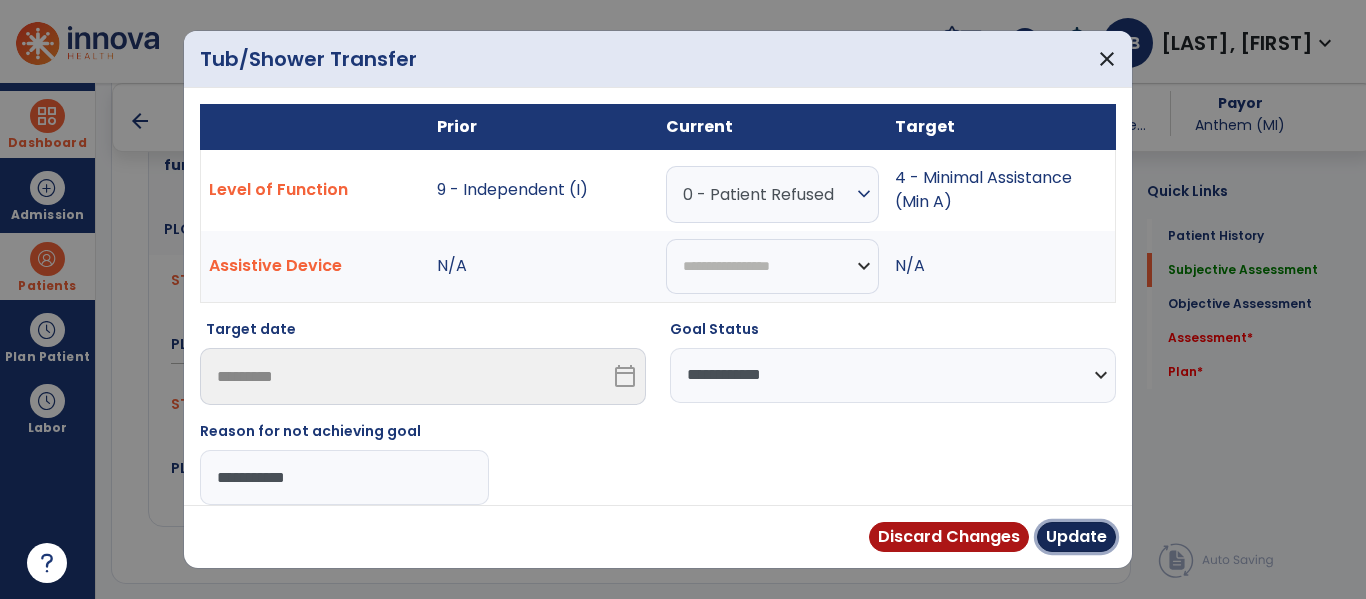 drag, startPoint x: 1073, startPoint y: 539, endPoint x: 935, endPoint y: 490, distance: 146.44112 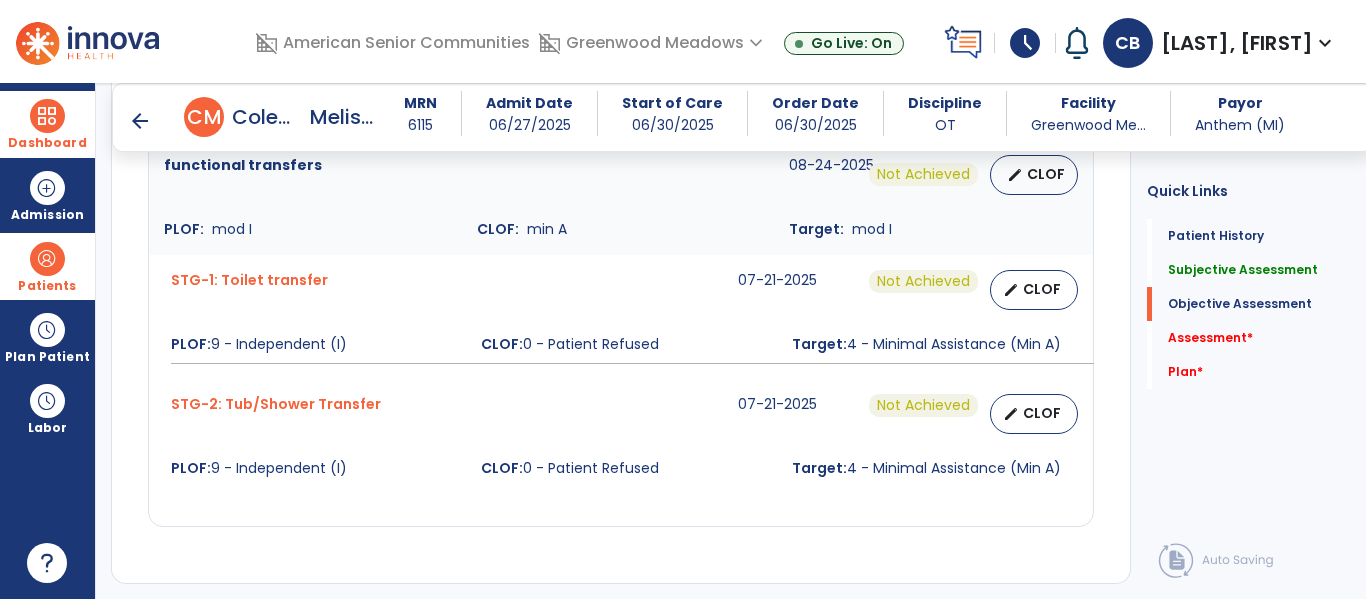 scroll, scrollTop: 1855, scrollLeft: 0, axis: vertical 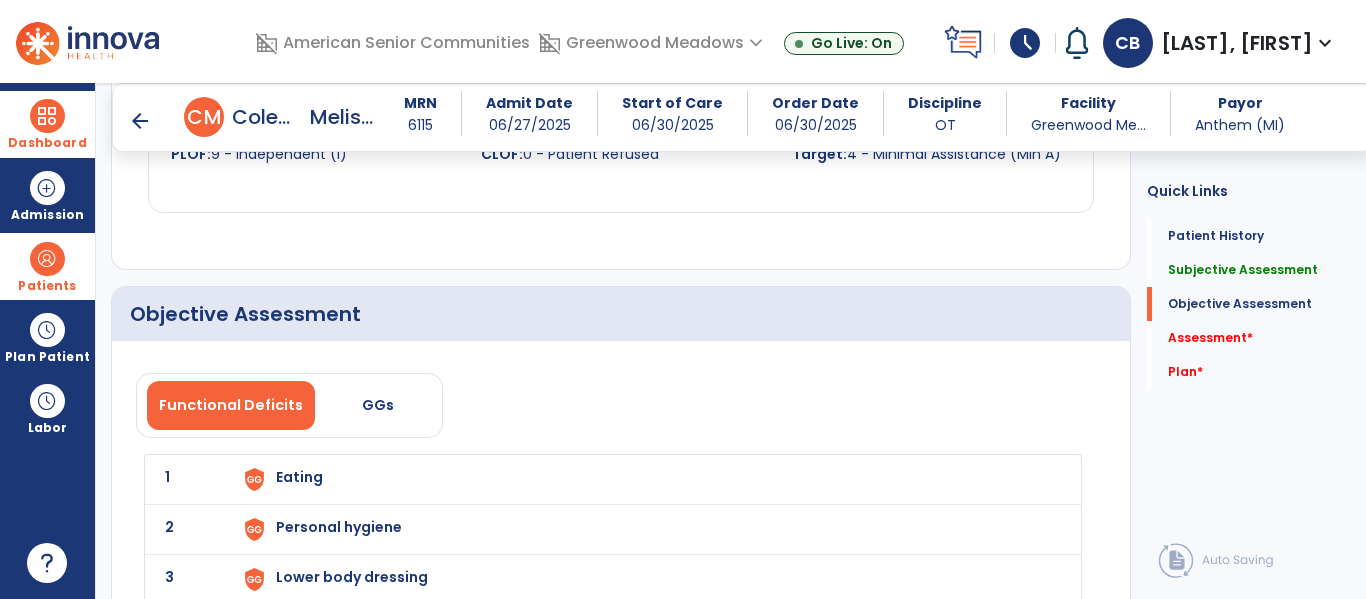 click on "Eating" at bounding box center (646, 479) 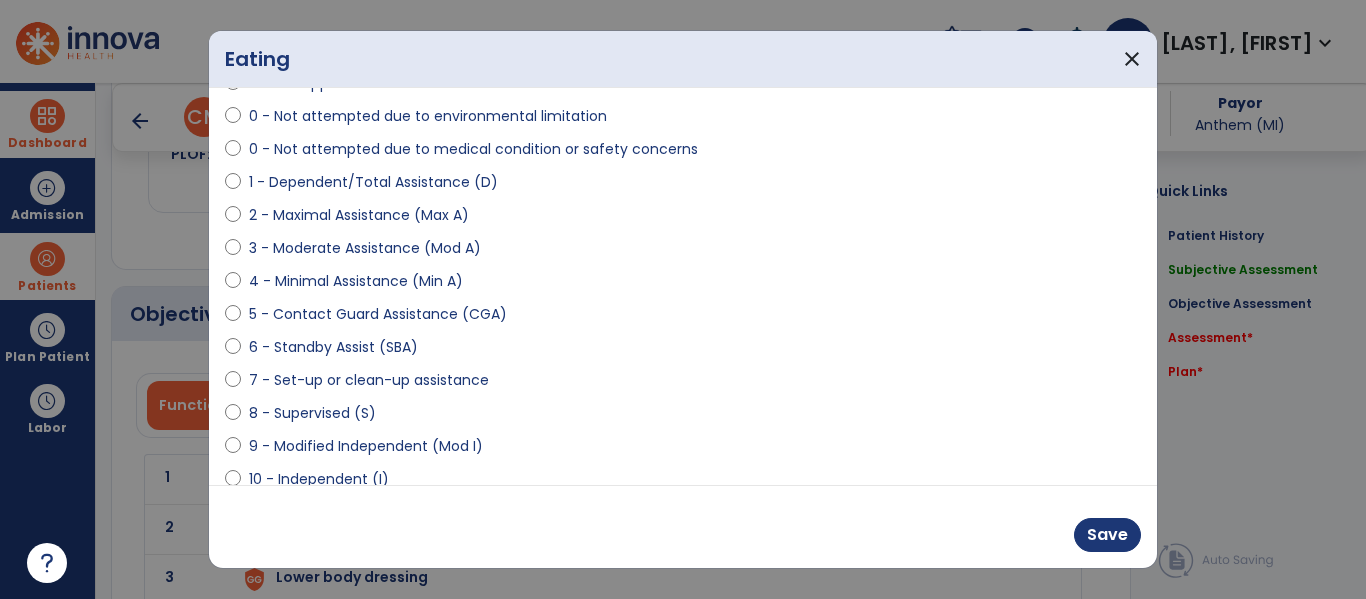 scroll, scrollTop: 277, scrollLeft: 0, axis: vertical 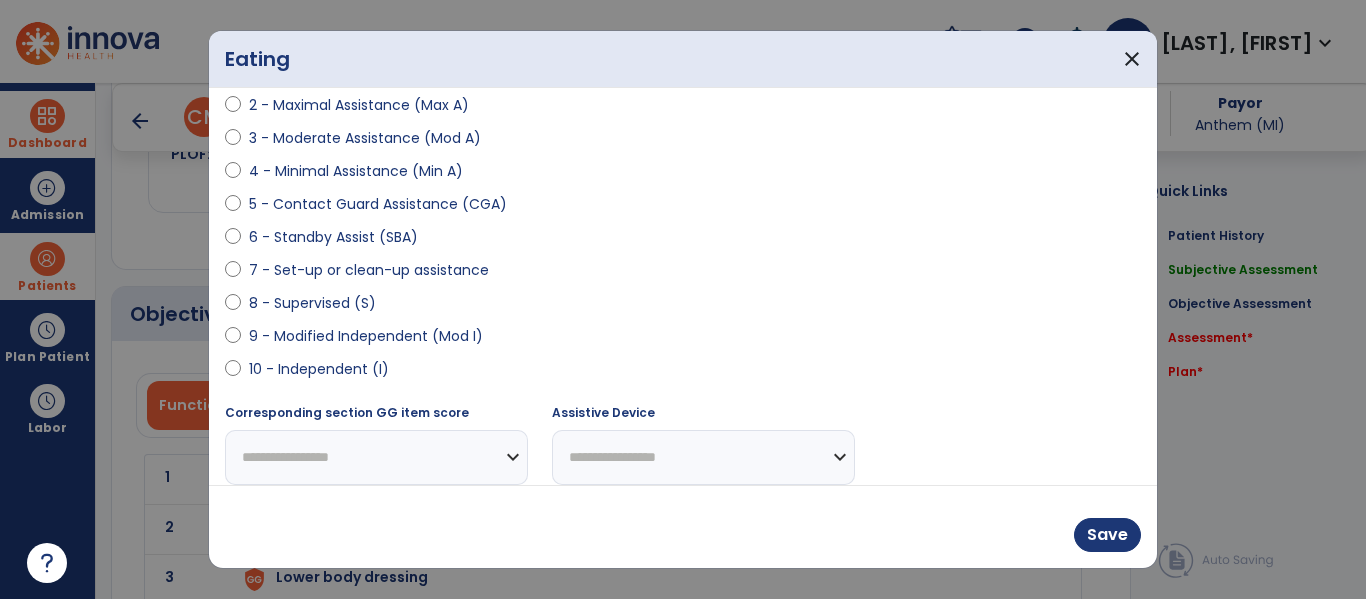 click on "10 - Independent (I)" at bounding box center (319, 369) 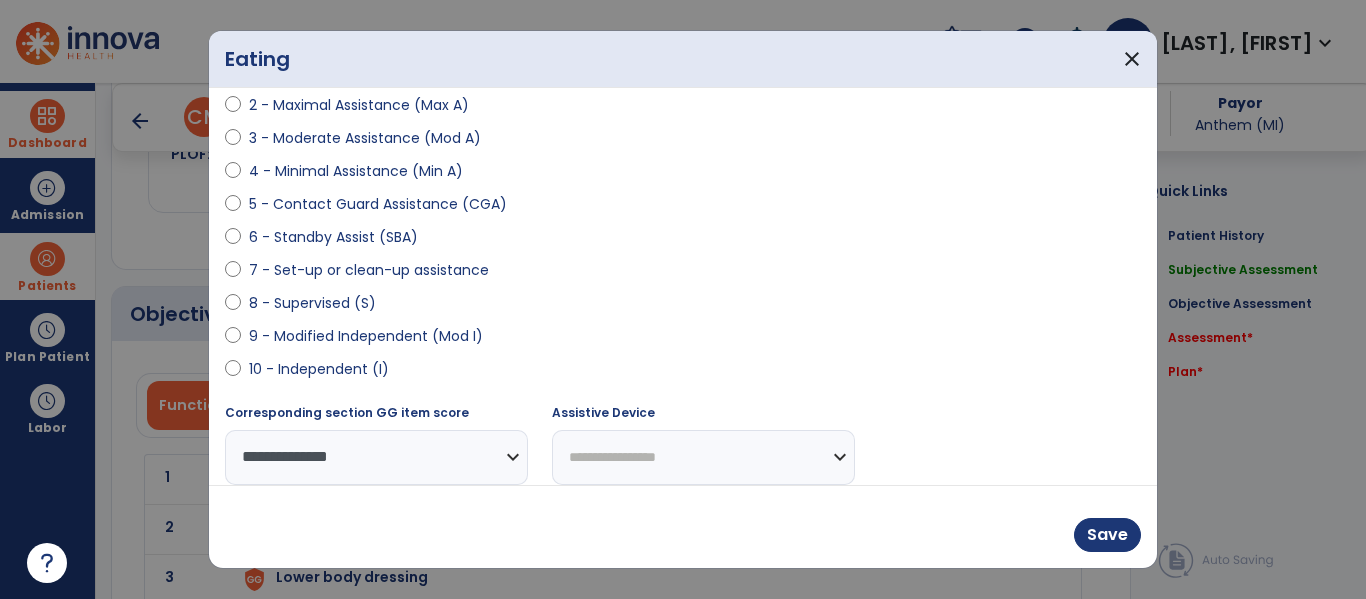 click on "Save" at bounding box center (683, 526) 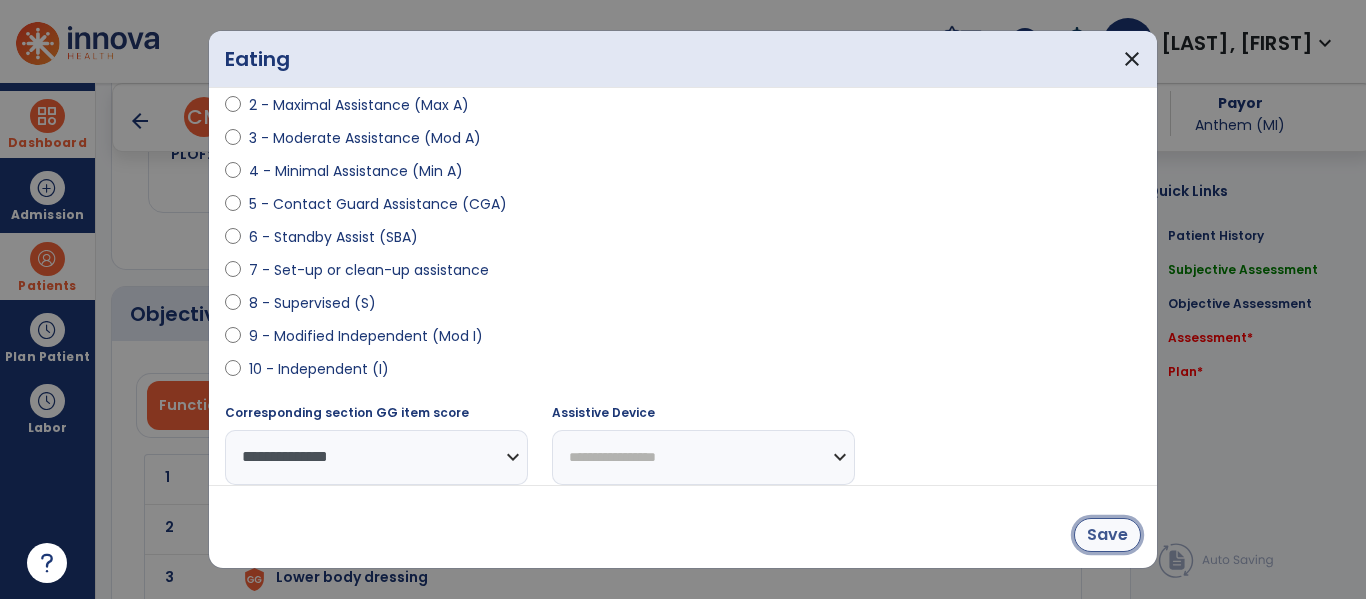 click on "Save" at bounding box center (1107, 535) 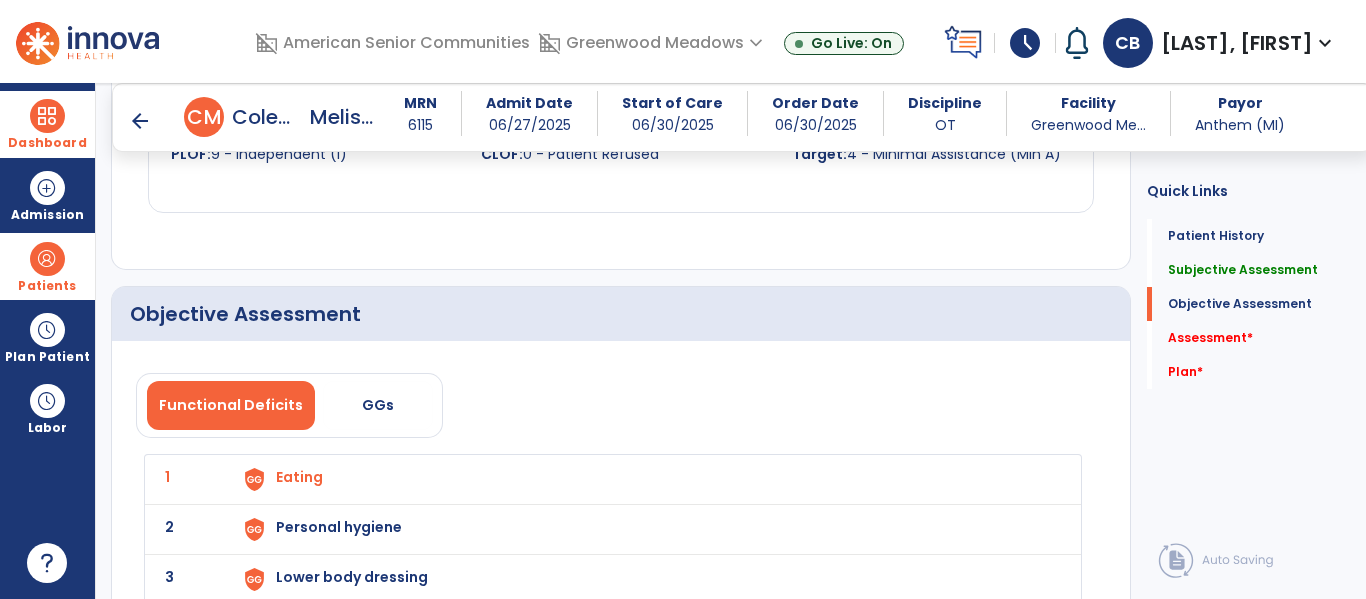 click on "Personal hygiene" at bounding box center [299, 477] 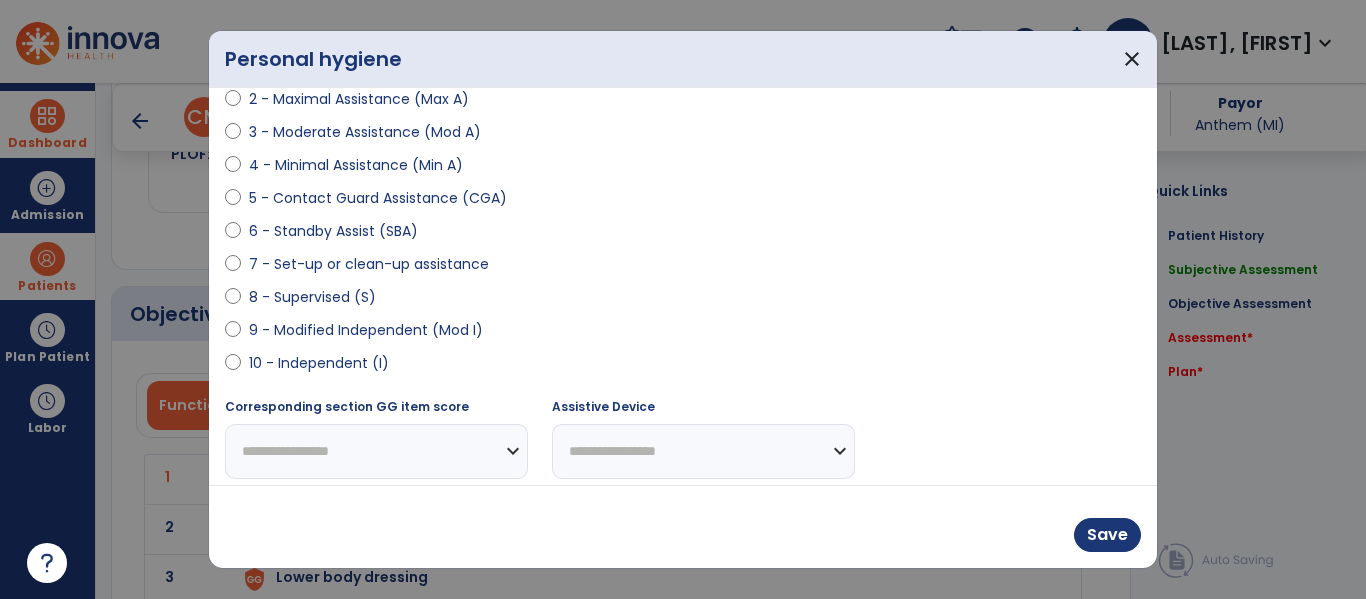 scroll, scrollTop: 293, scrollLeft: 0, axis: vertical 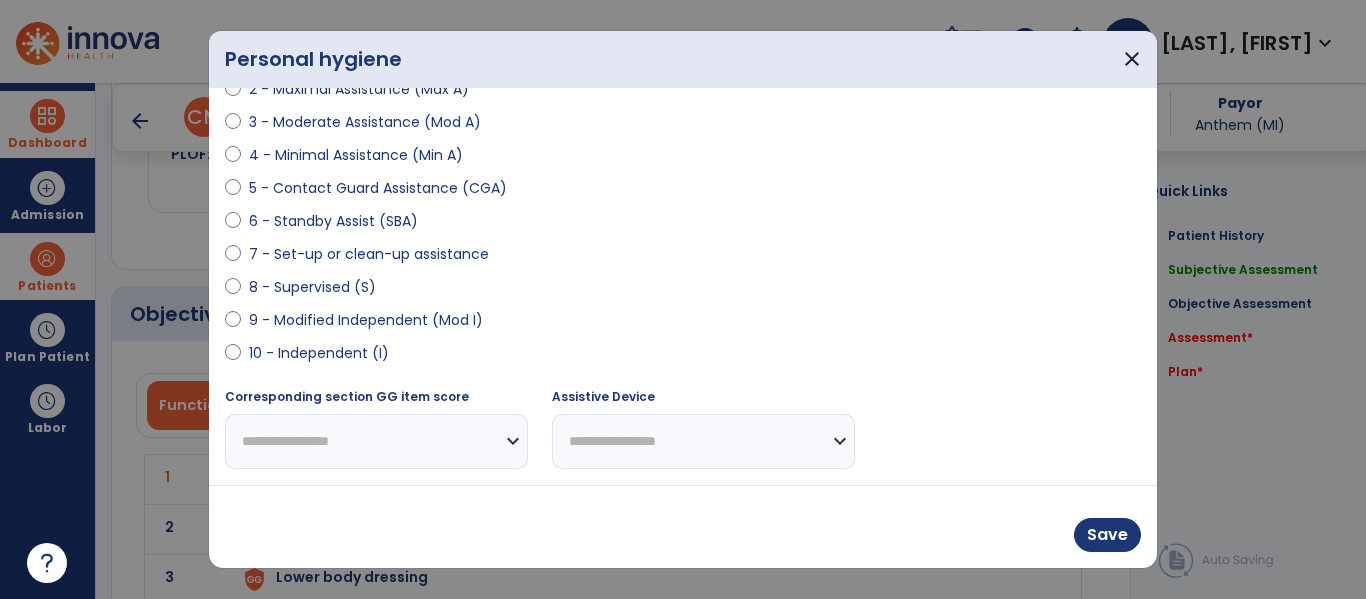 click on "10 - Independent (I)" at bounding box center [319, 353] 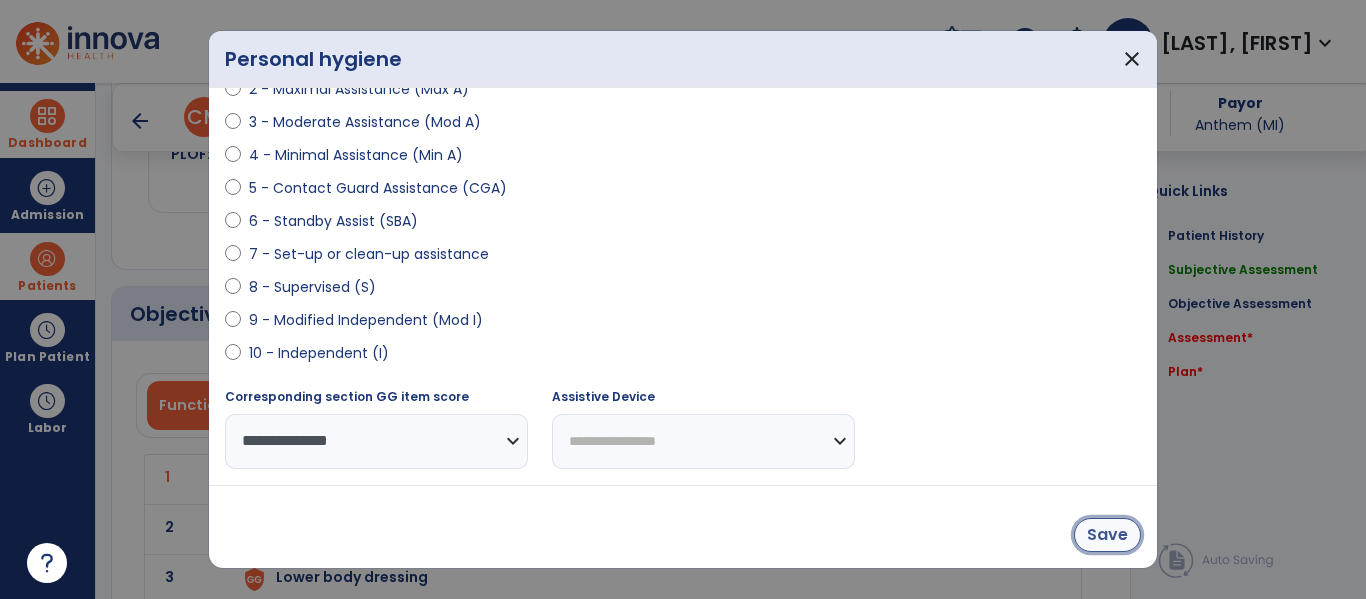 click on "Save" at bounding box center [1107, 535] 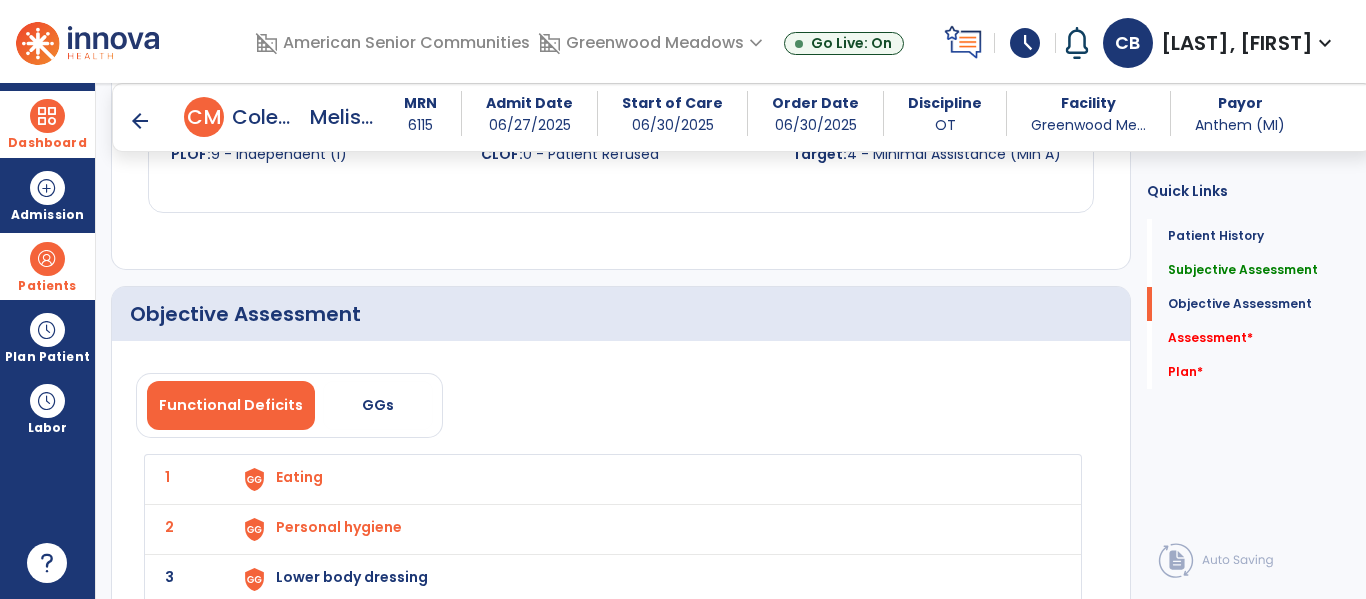 click on "Lower body dressing" at bounding box center (299, 477) 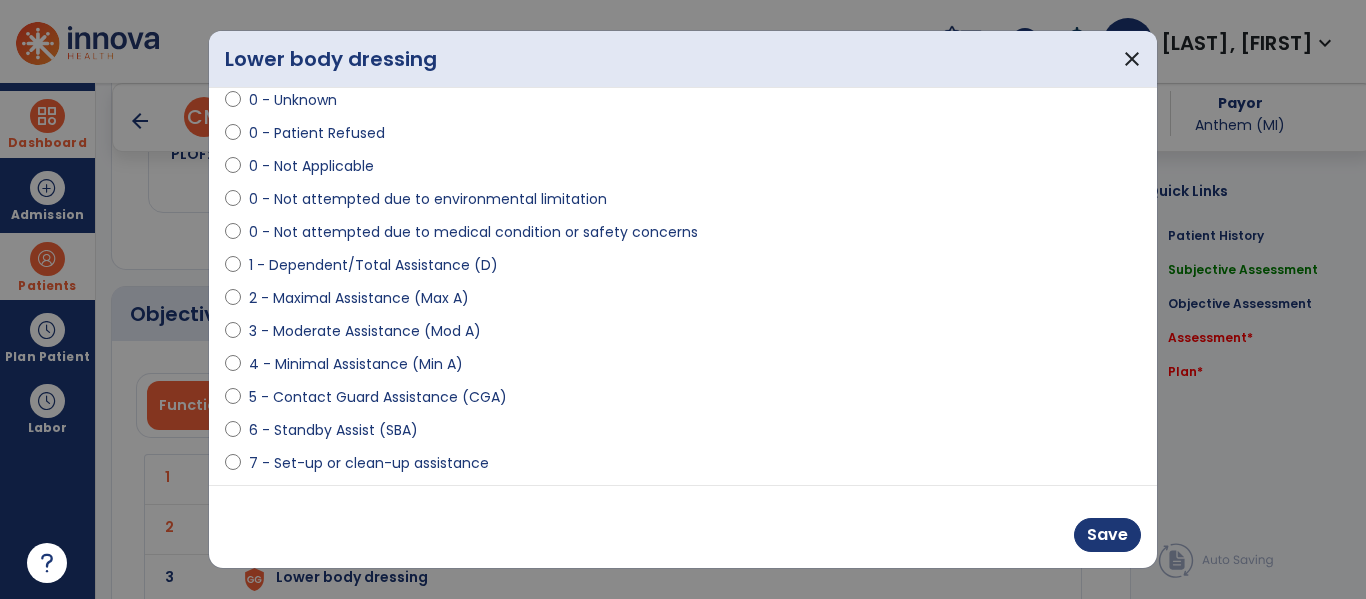 scroll, scrollTop: 123, scrollLeft: 0, axis: vertical 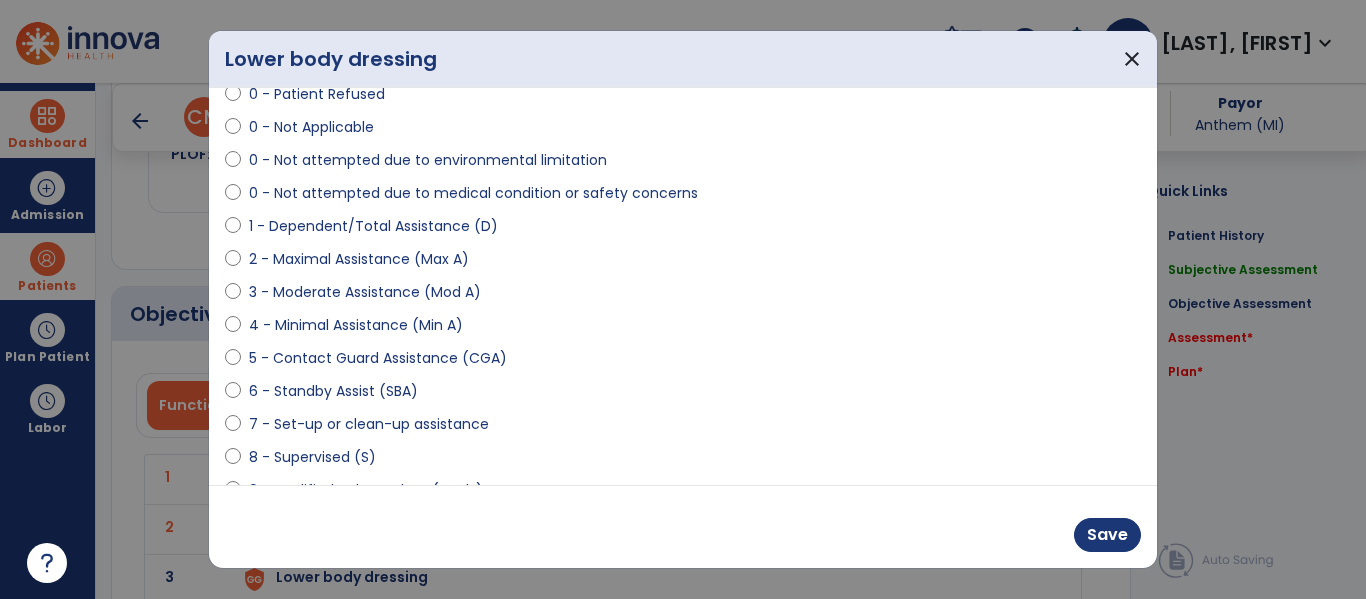 click on "2 - Maximal Assistance (Max A)" at bounding box center (359, 259) 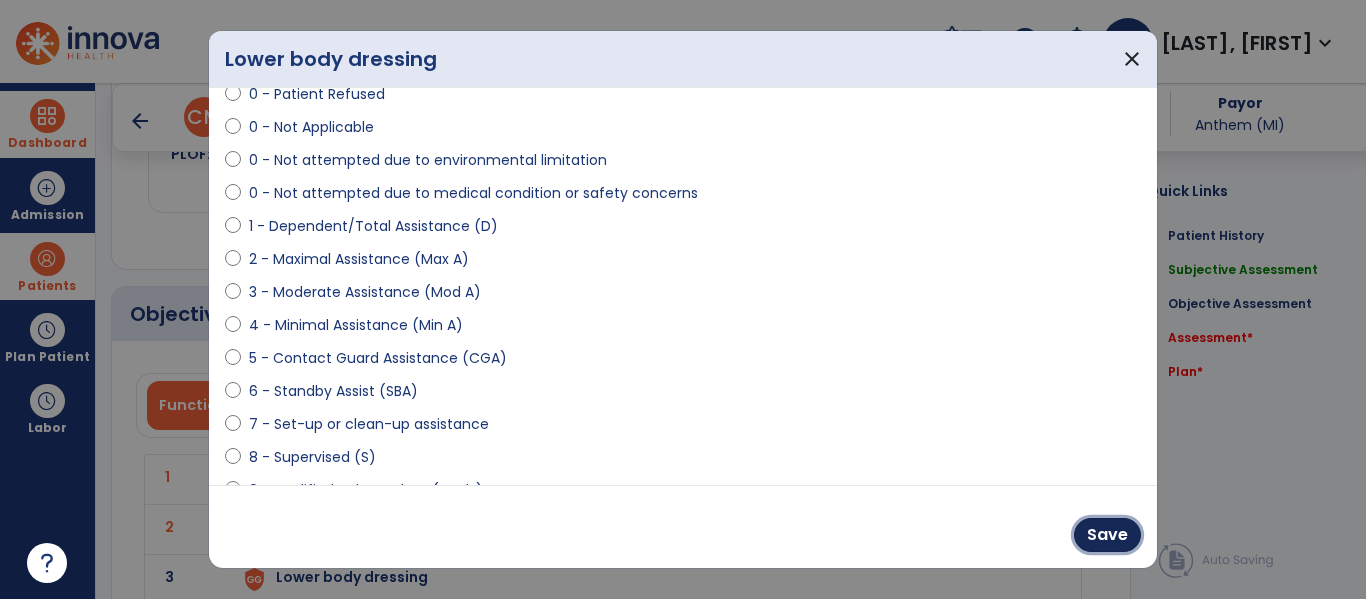 click on "Save" at bounding box center (1107, 535) 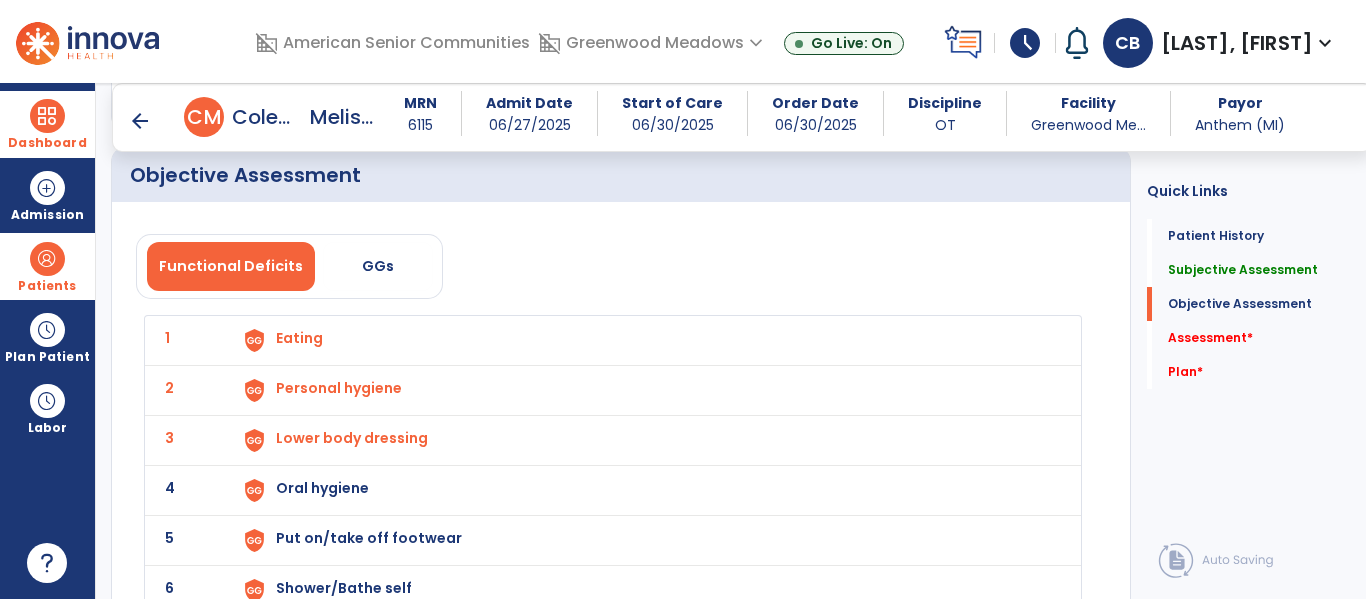 click on "Oral hygiene" at bounding box center (299, 338) 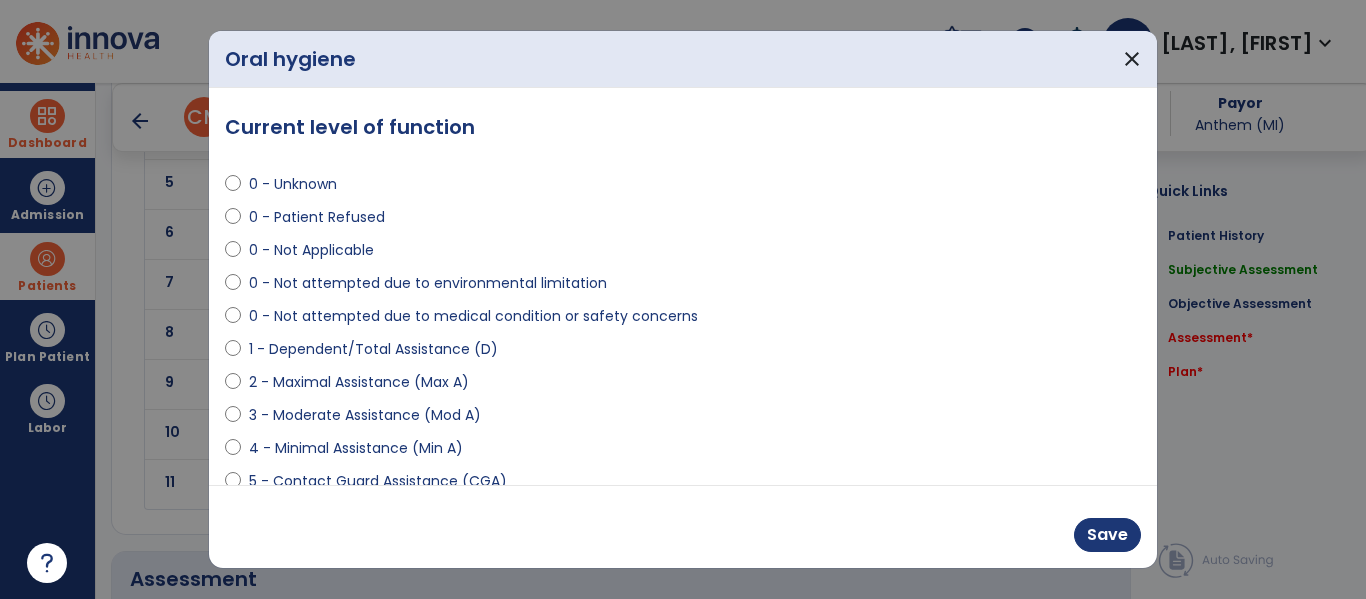 scroll, scrollTop: 2356, scrollLeft: 0, axis: vertical 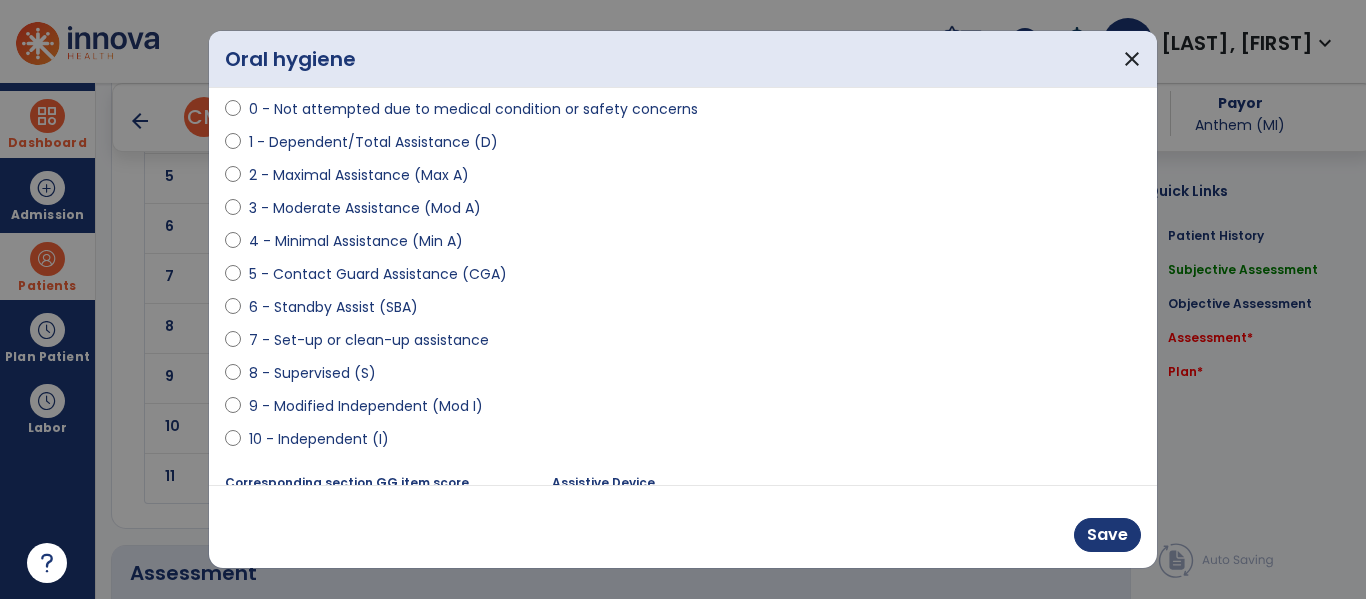 click on "7 - Set-up or clean-up assistance" at bounding box center (369, 340) 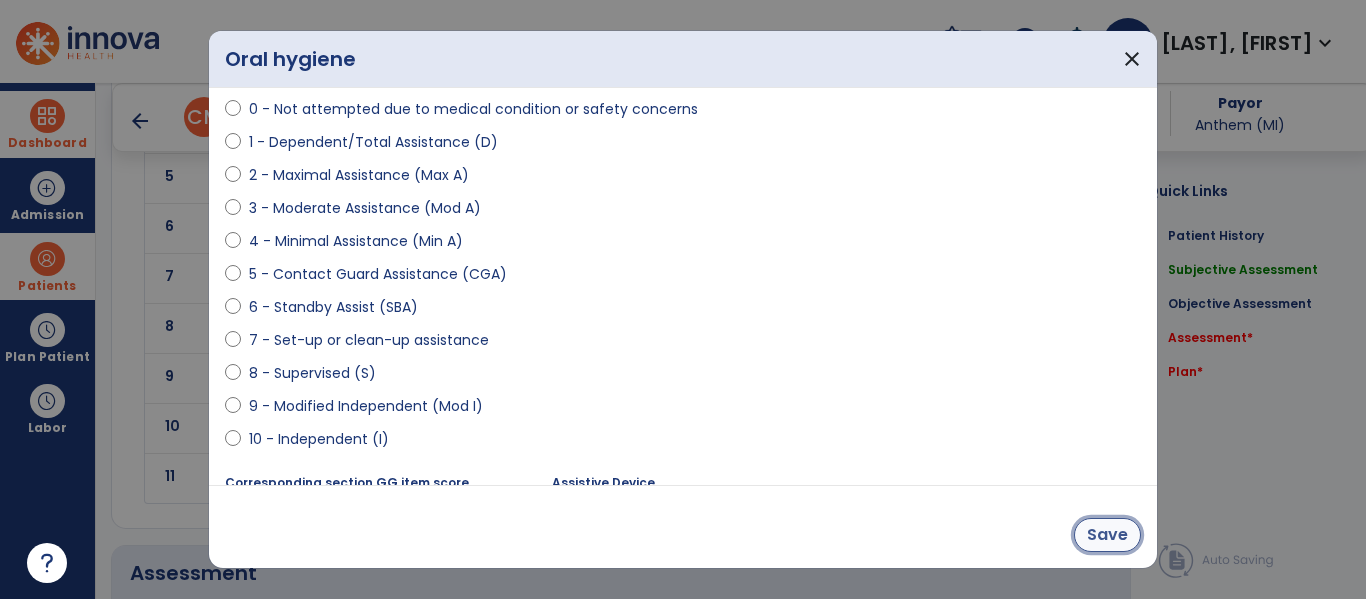 click on "Save" at bounding box center [1107, 535] 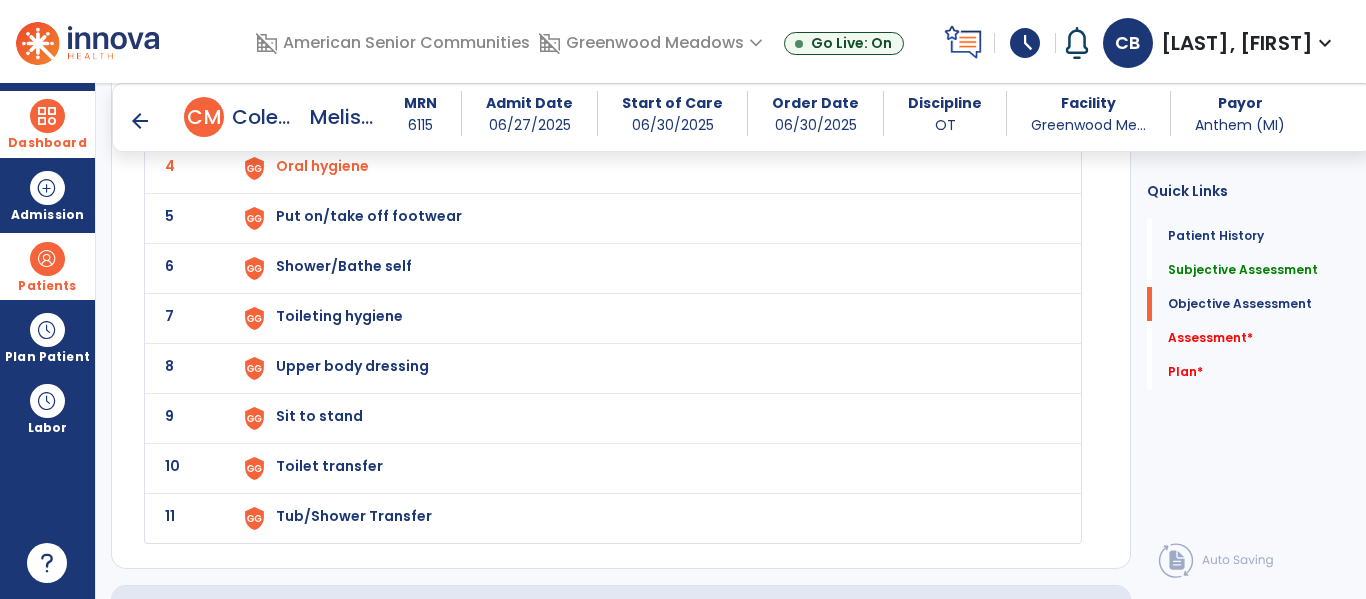 scroll, scrollTop: 2279, scrollLeft: 0, axis: vertical 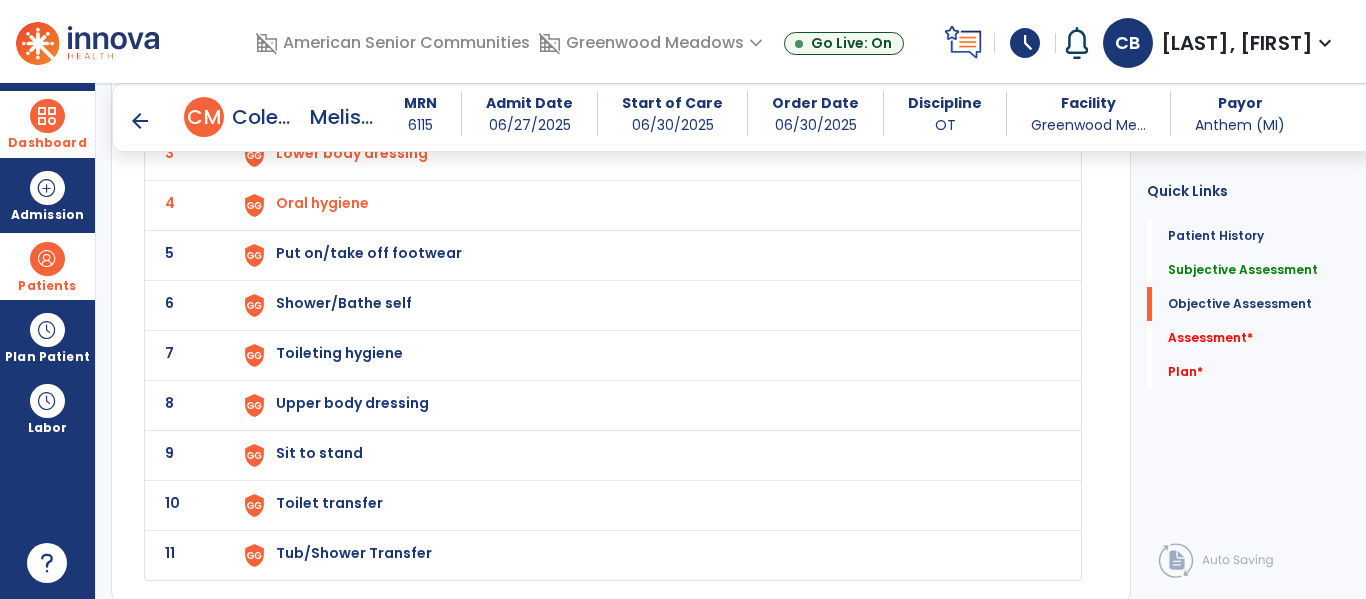 click on "Put on/take off footwear" at bounding box center (299, 53) 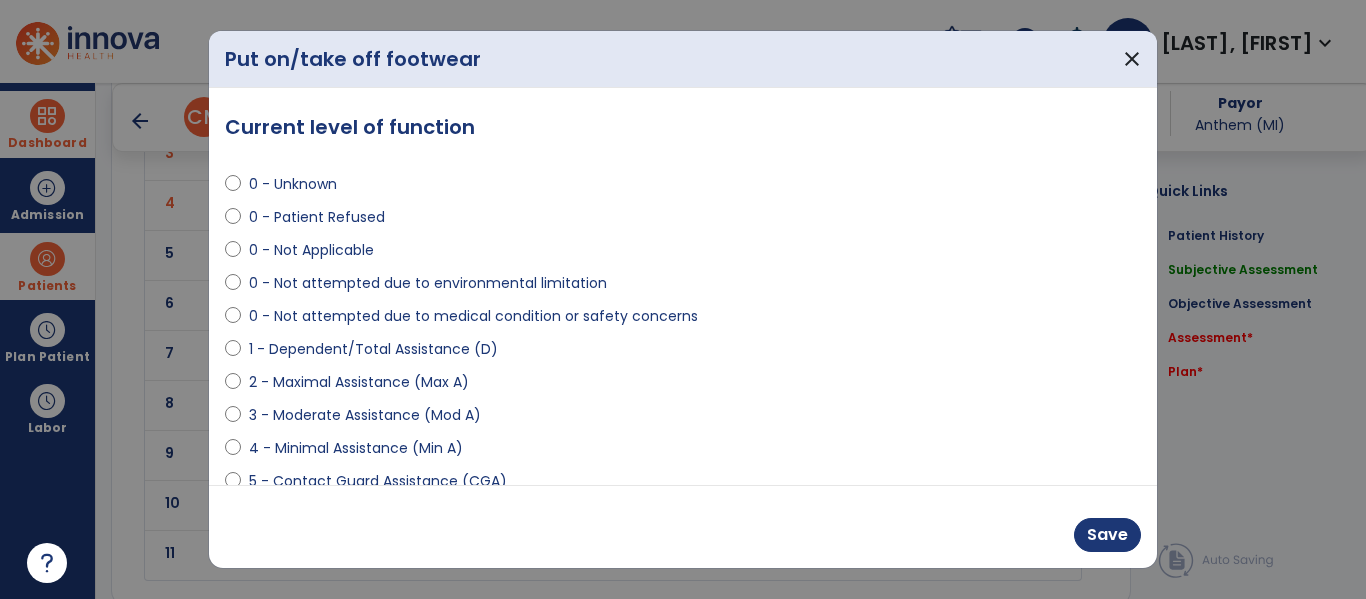 click on "2 - Maximal Assistance (Max A)" at bounding box center [359, 382] 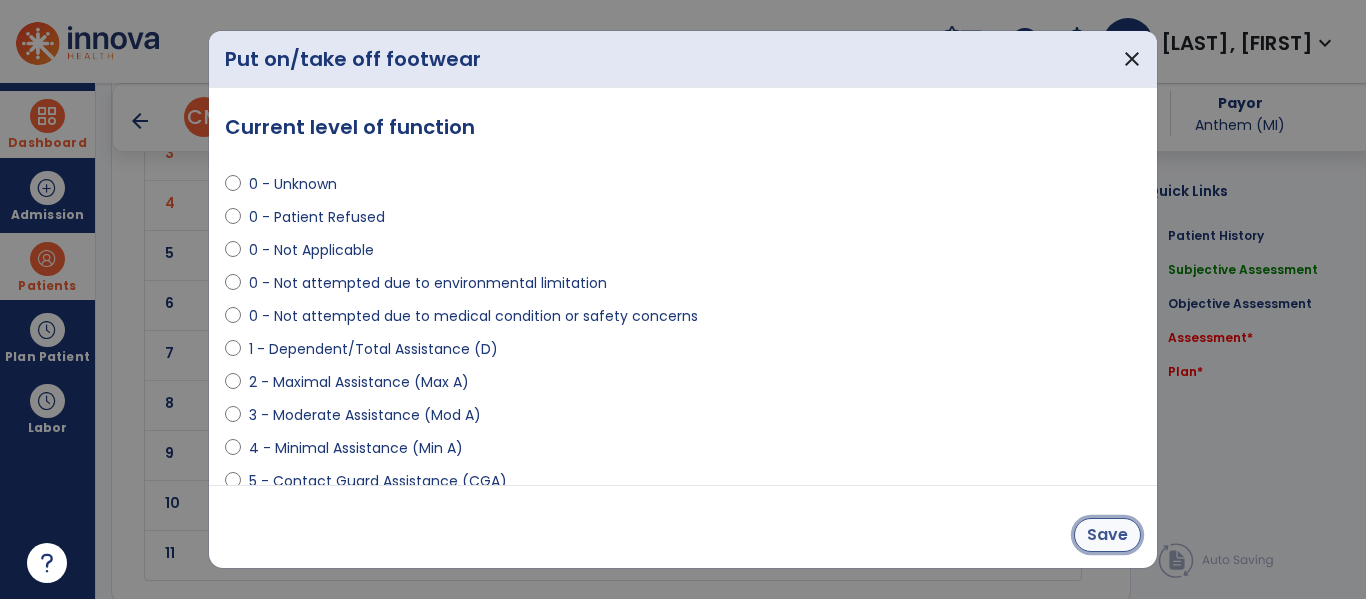 click on "Save" at bounding box center (1107, 535) 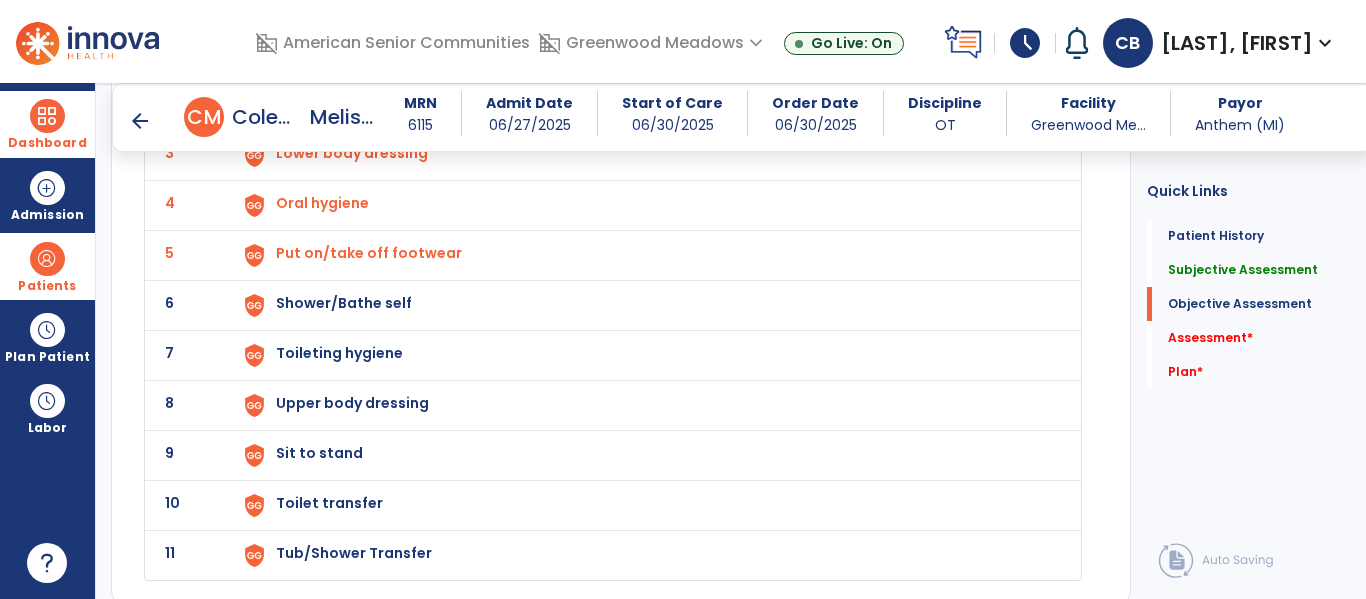 click on "Shower/Bathe self" at bounding box center [299, 53] 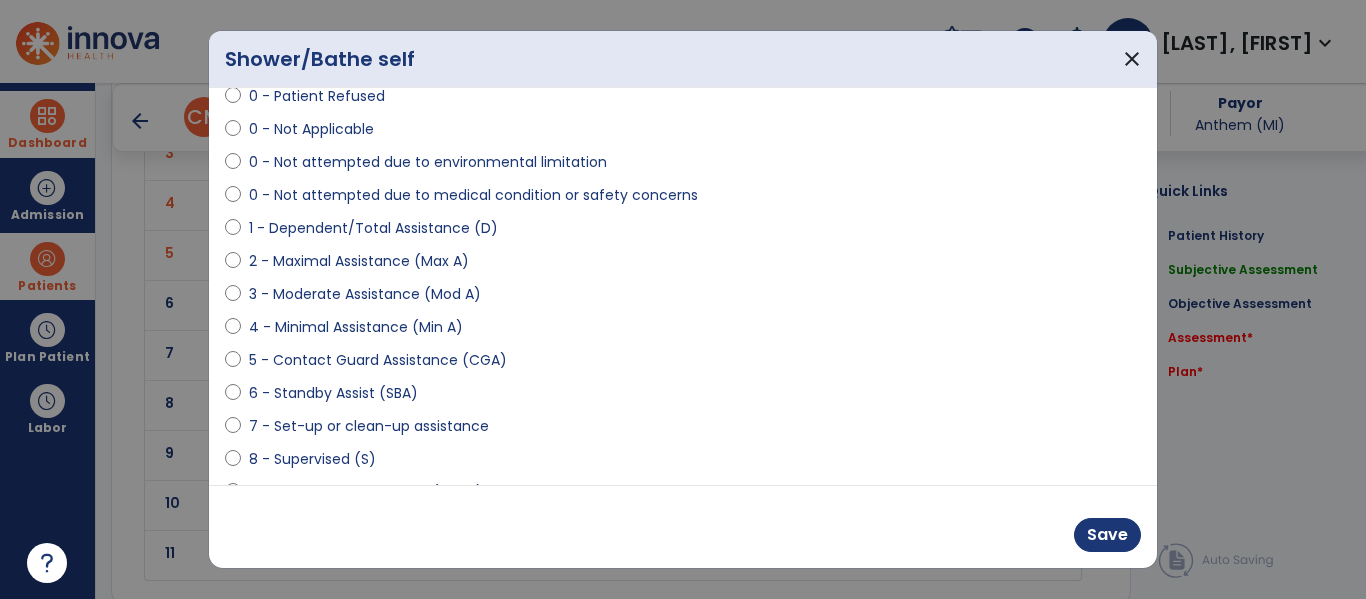 scroll, scrollTop: 124, scrollLeft: 0, axis: vertical 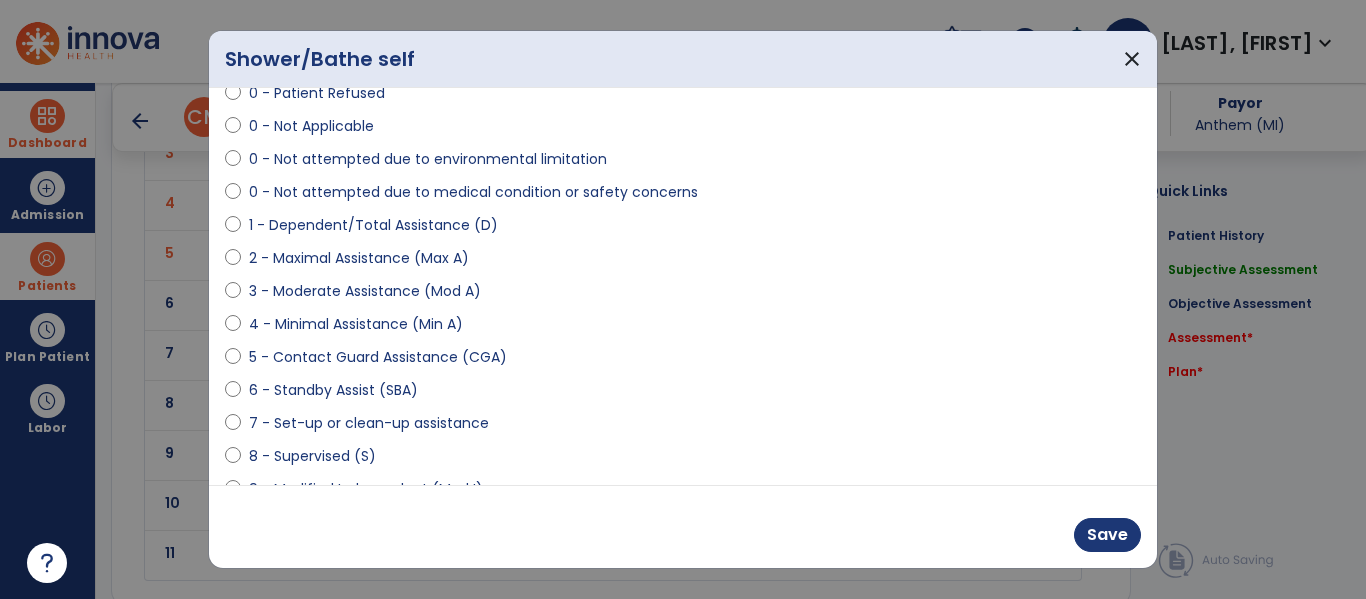 click on "2 - Maximal Assistance (Max A)" at bounding box center [359, 258] 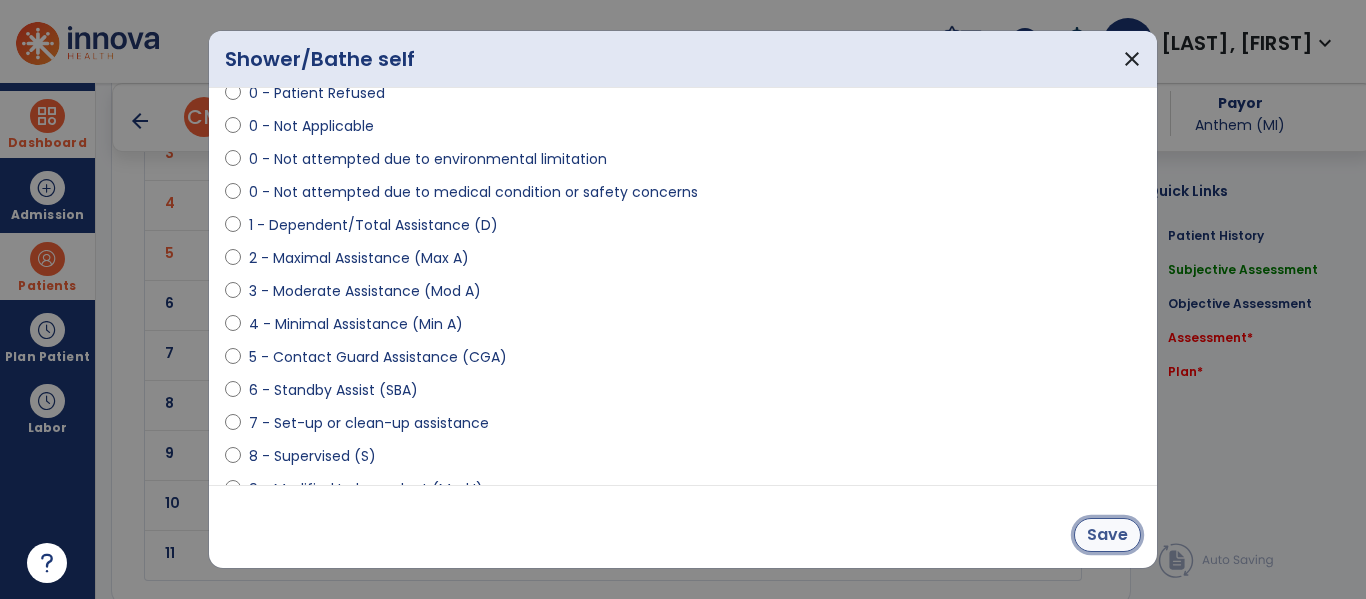 click on "Save" at bounding box center (1107, 535) 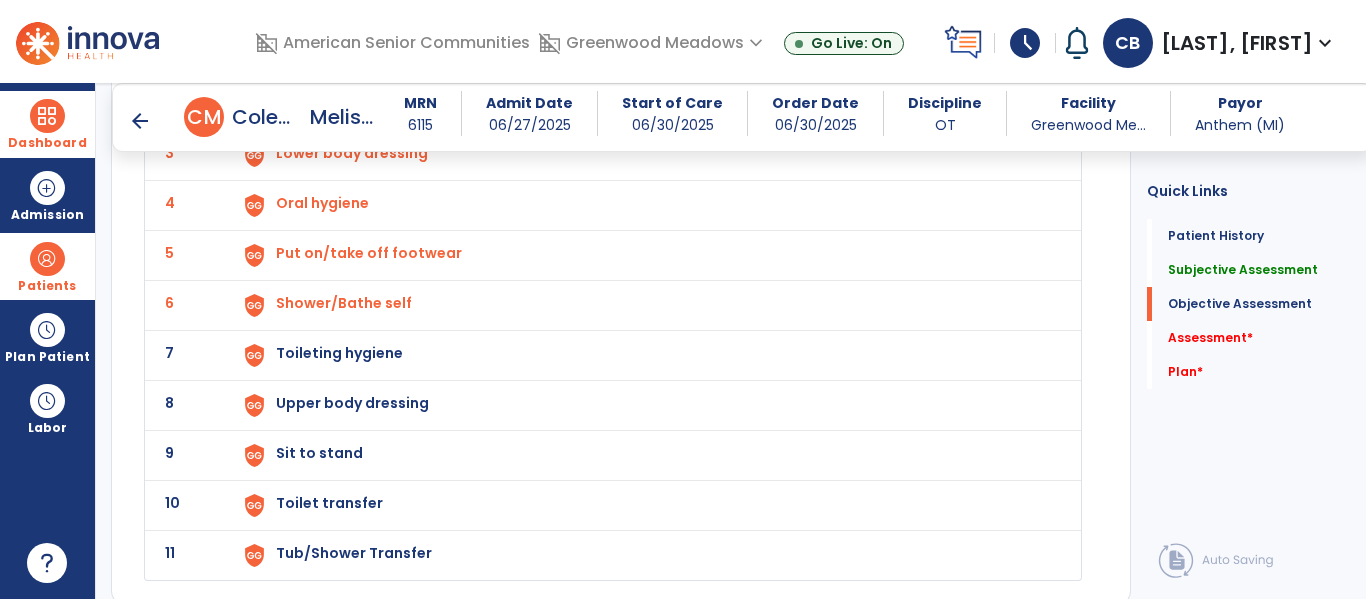 scroll, scrollTop: 2347, scrollLeft: 0, axis: vertical 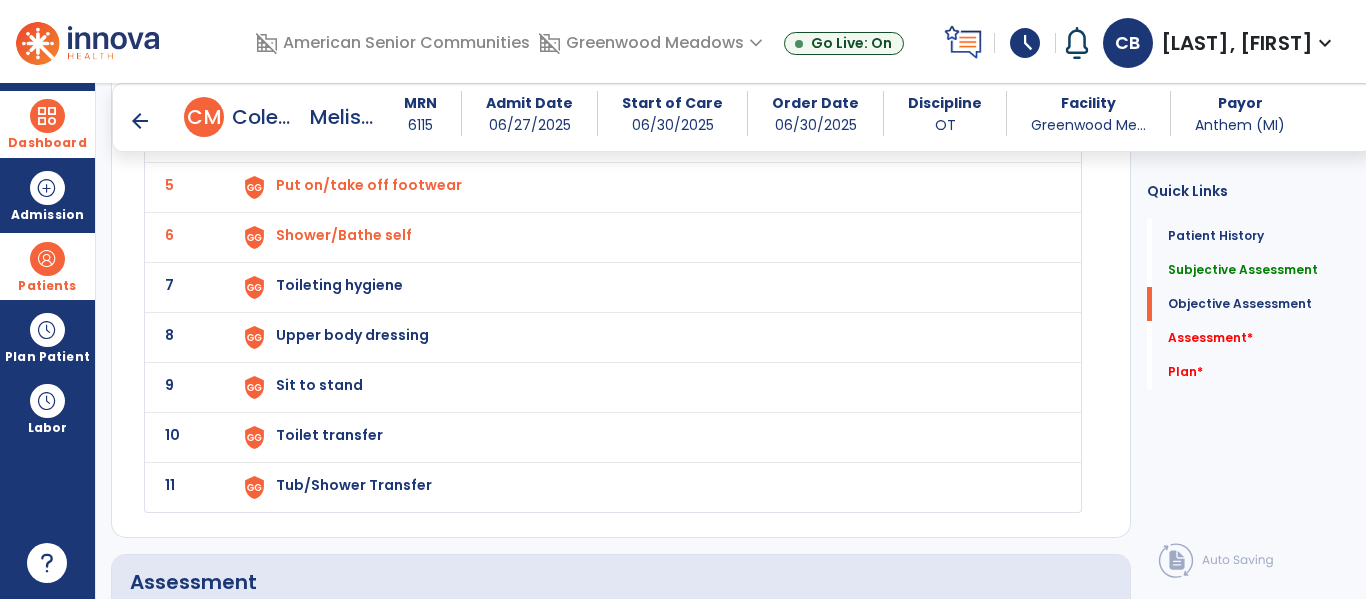 click on "Toileting hygiene" at bounding box center [299, -15] 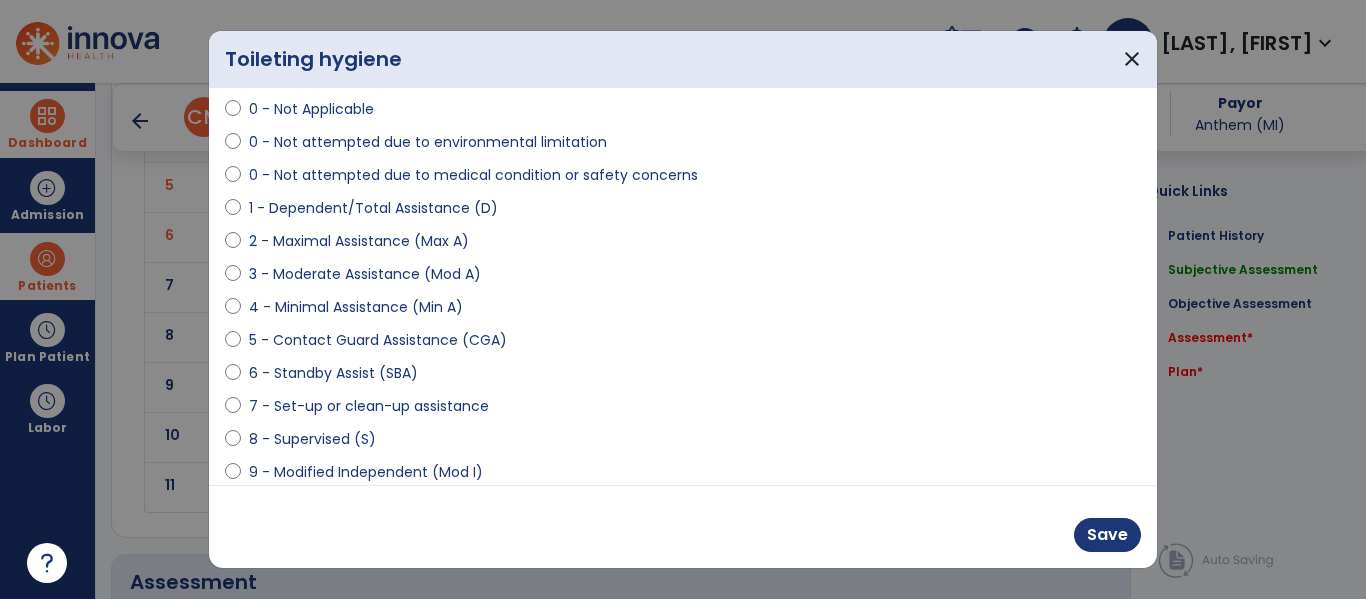 scroll, scrollTop: 180, scrollLeft: 0, axis: vertical 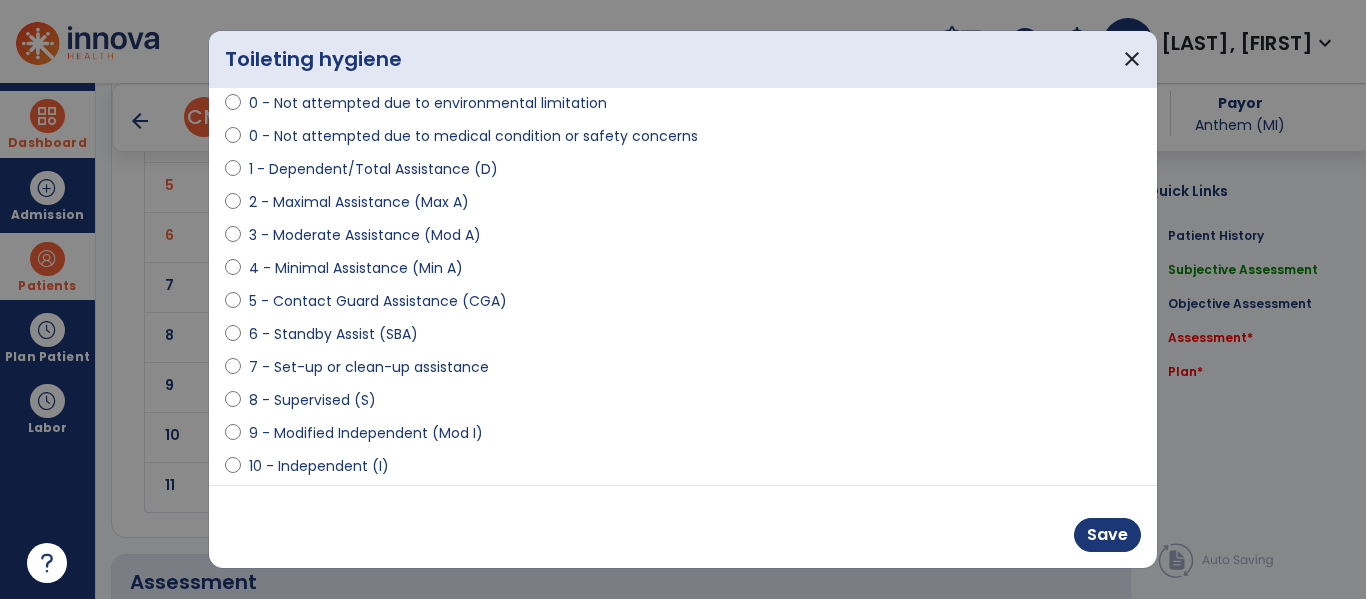 drag, startPoint x: 313, startPoint y: 217, endPoint x: 320, endPoint y: 232, distance: 16.552946 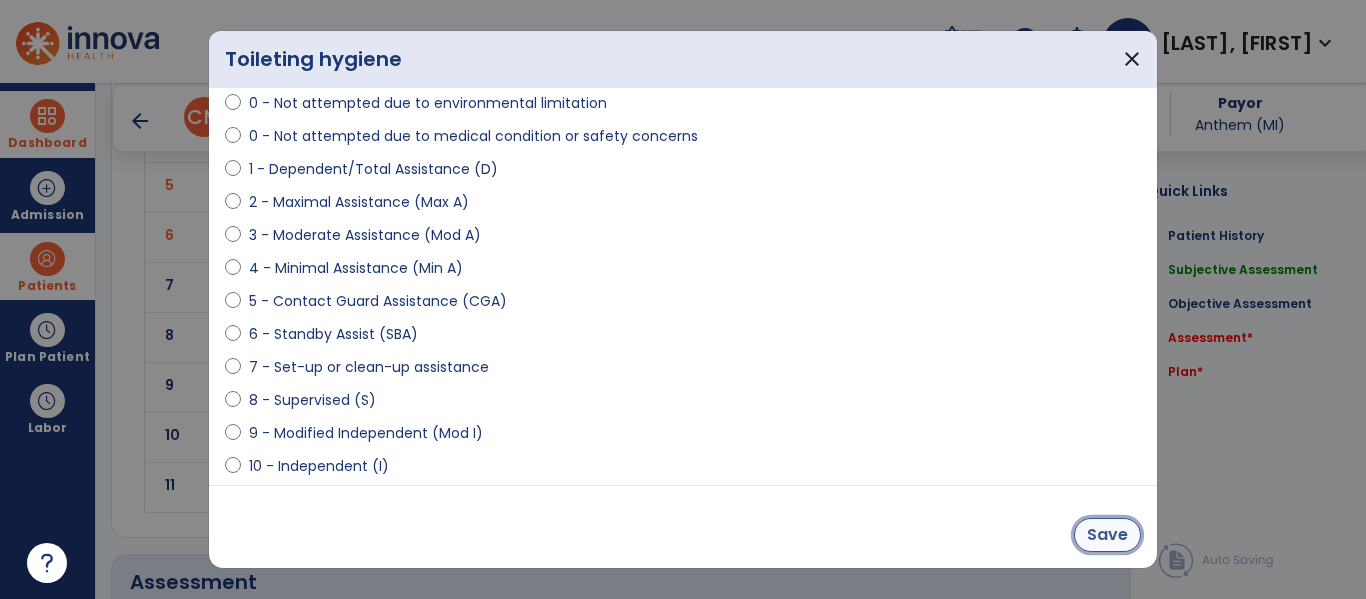 click on "Save" at bounding box center (1107, 535) 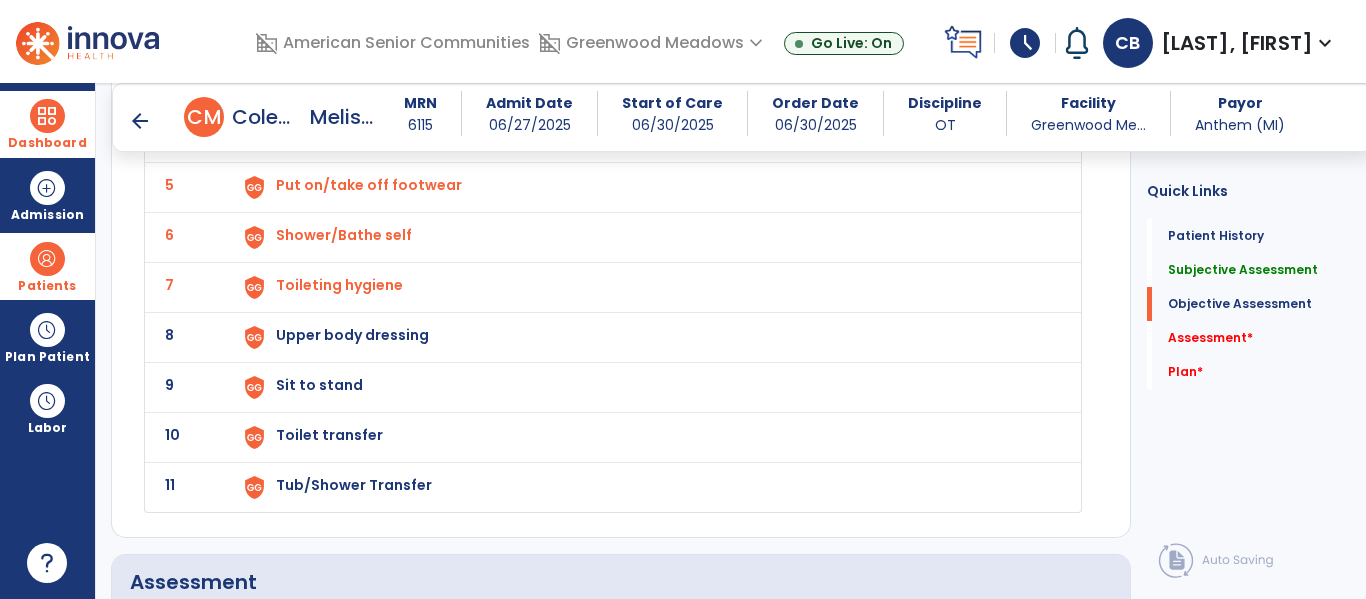 click on "Upper body dressing" at bounding box center [299, -15] 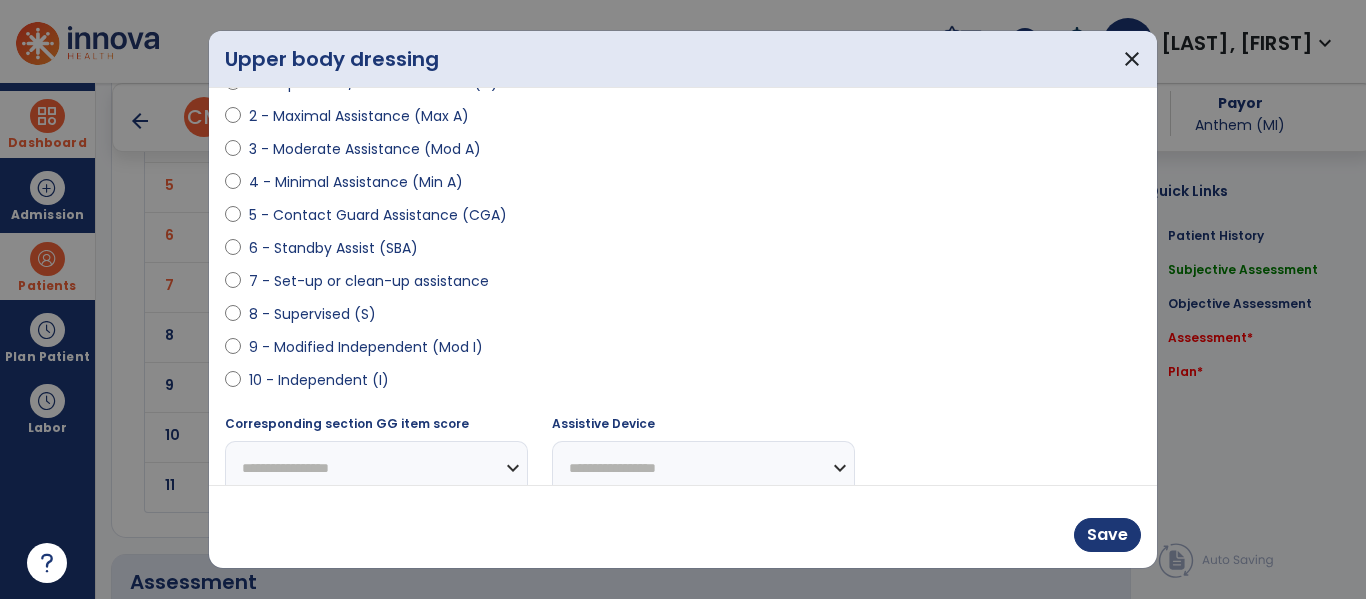 scroll, scrollTop: 274, scrollLeft: 0, axis: vertical 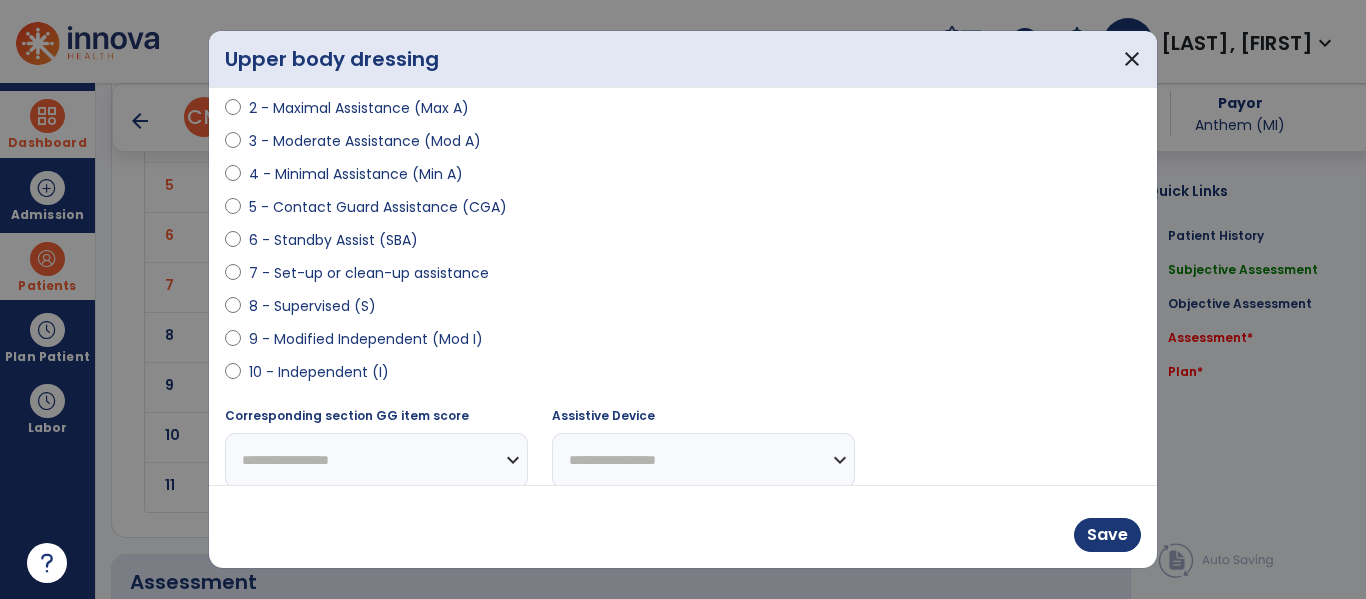 click on "0 - Unknown 0 - Patient Refused 0 - Not Applicable 0 - Not attempted due to environmental limitation 0 - Not attempted due to medical condition or safety concerns 1 - Dependent/Total Assistance (D) 2 - Maximal Assistance (Max A) 3 - Moderate Assistance (Mod A) 4 - Minimal Assistance (Min A) 5 - Contact Guard Assistance (CGA) 6 - Standby Assist (SBA) 7 - Set-up or clean-up assistance 8 - Supervised (S) 9 - Modified Independent (Mod I) 10 - Independent (I)" at bounding box center [683, 133] 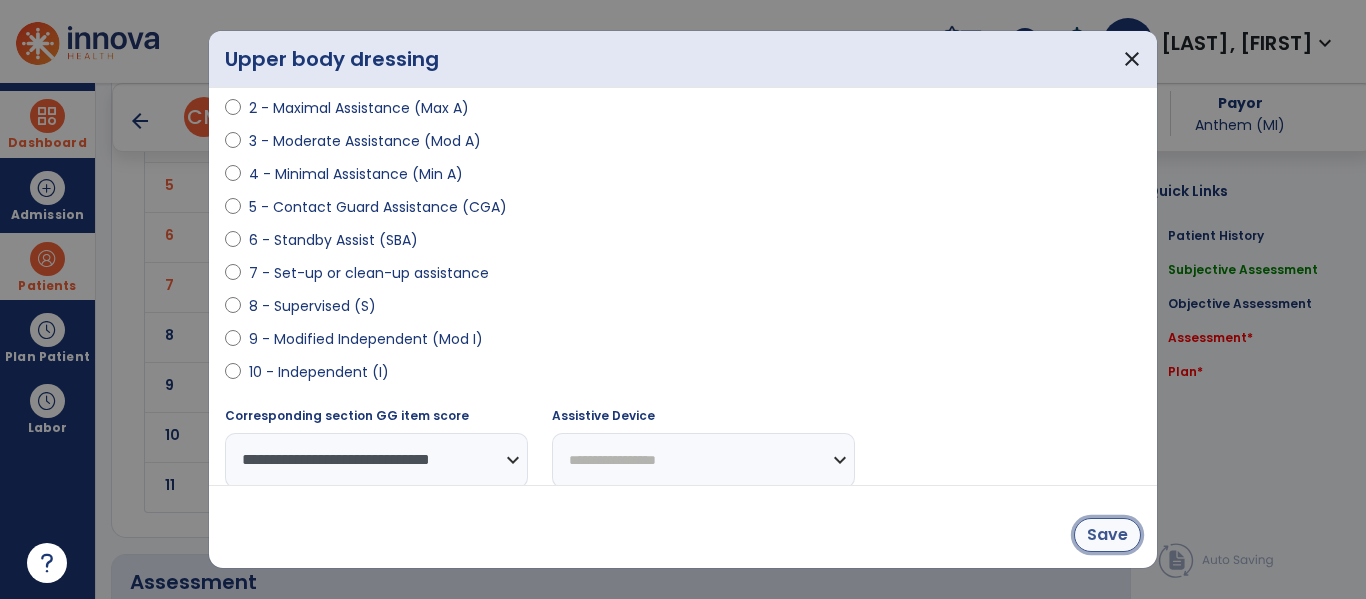 click on "Save" at bounding box center [1107, 535] 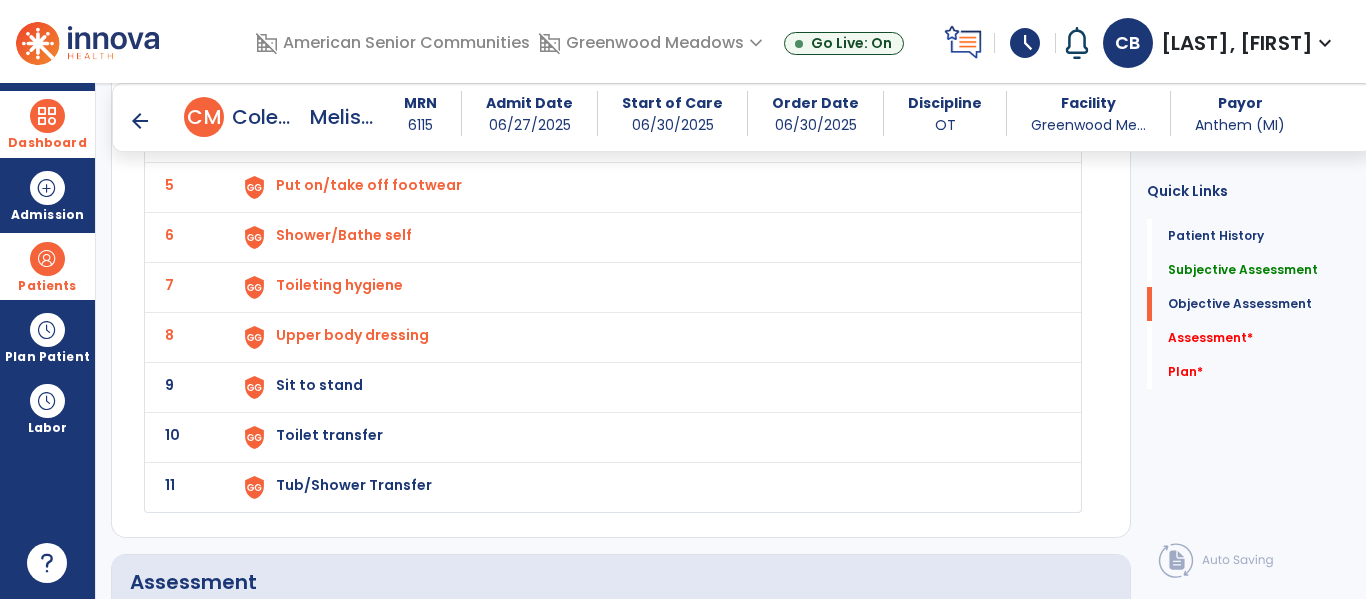 click on "Sit to stand" at bounding box center (646, -13) 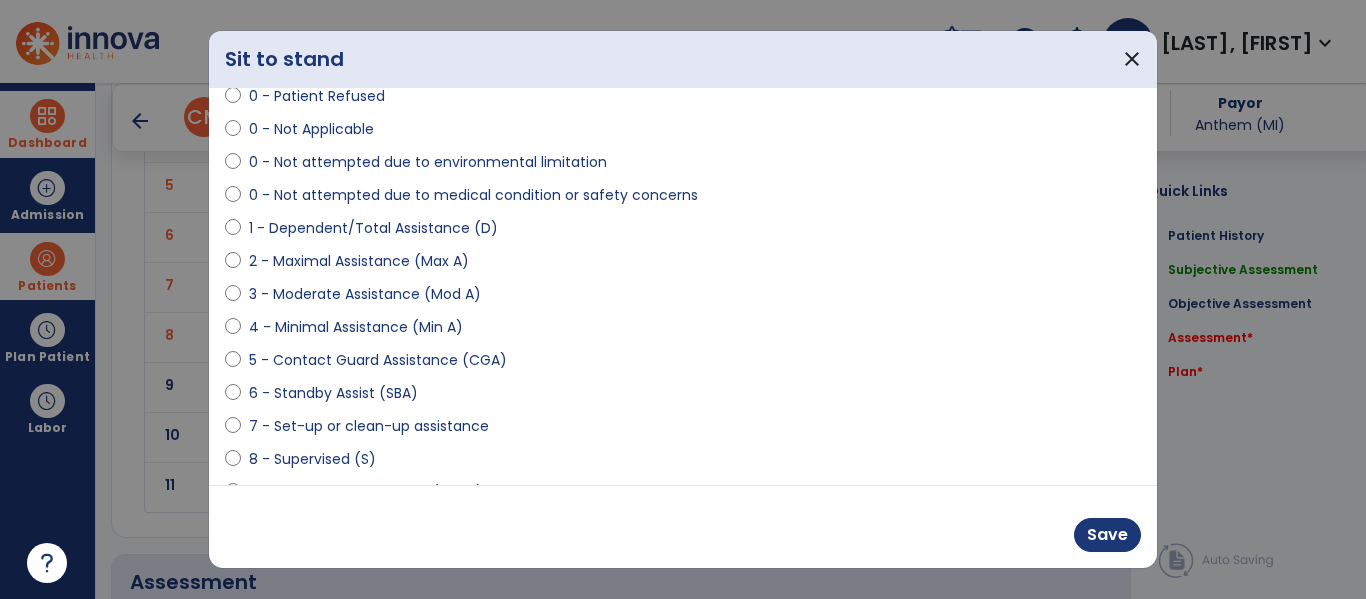 scroll, scrollTop: 130, scrollLeft: 0, axis: vertical 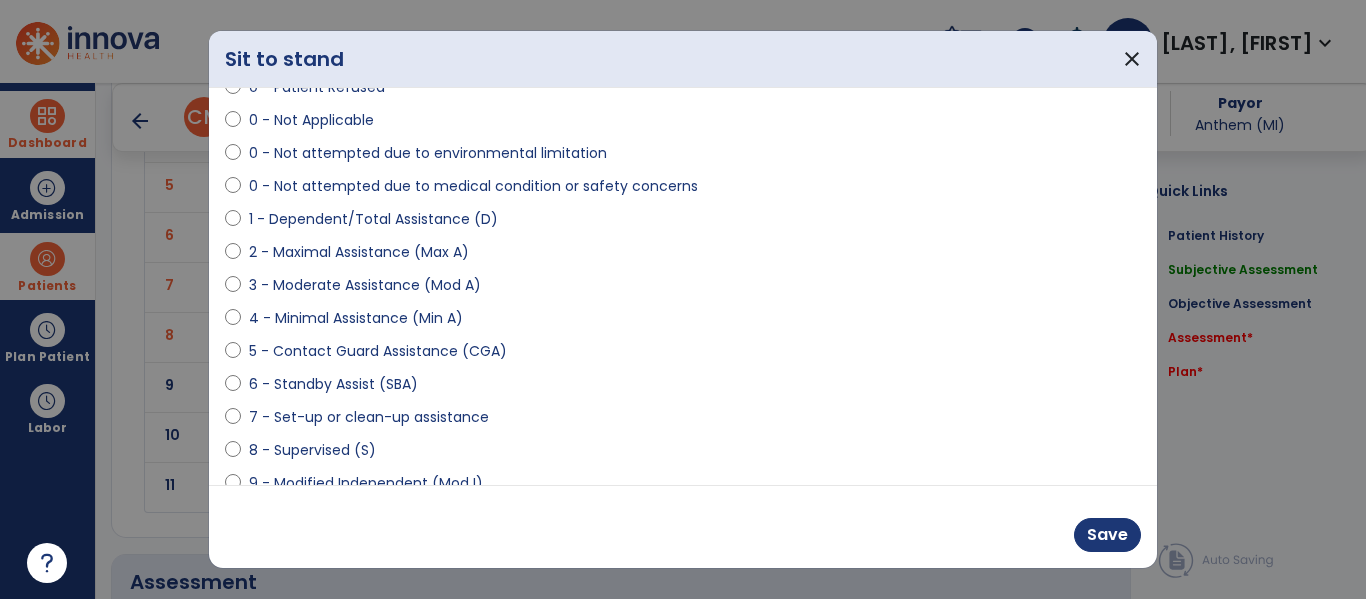 click on "4 - Minimal Assistance (Min A)" at bounding box center (356, 318) 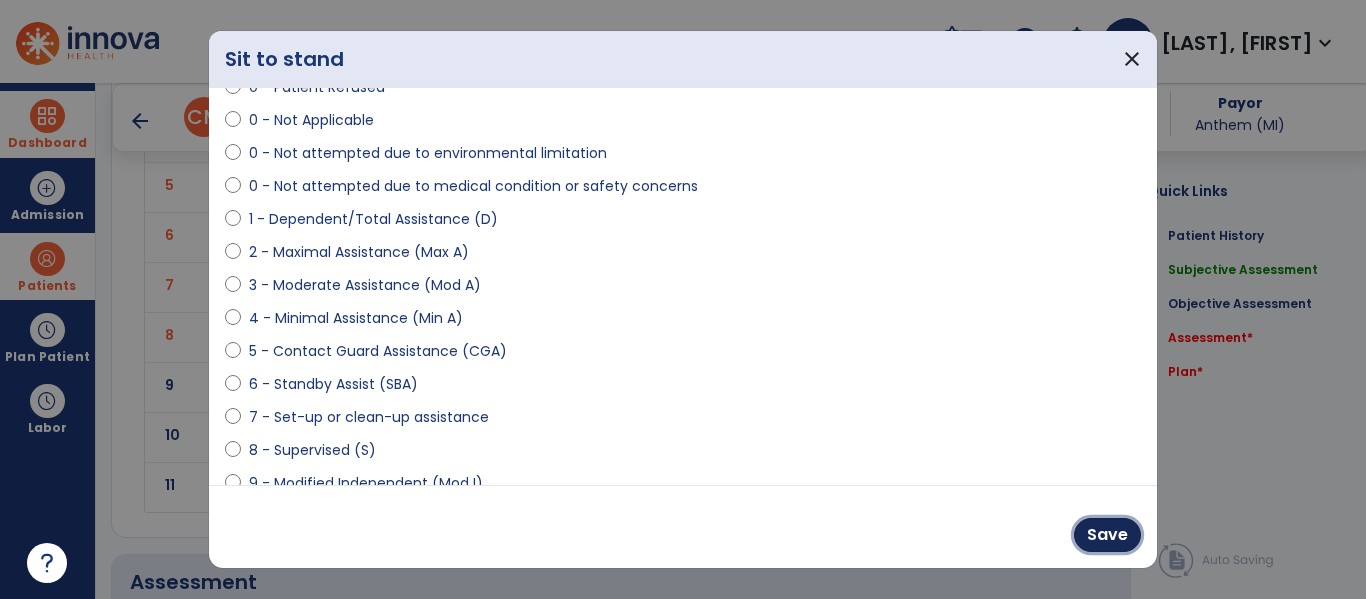 drag, startPoint x: 1090, startPoint y: 541, endPoint x: 761, endPoint y: 483, distance: 334.07333 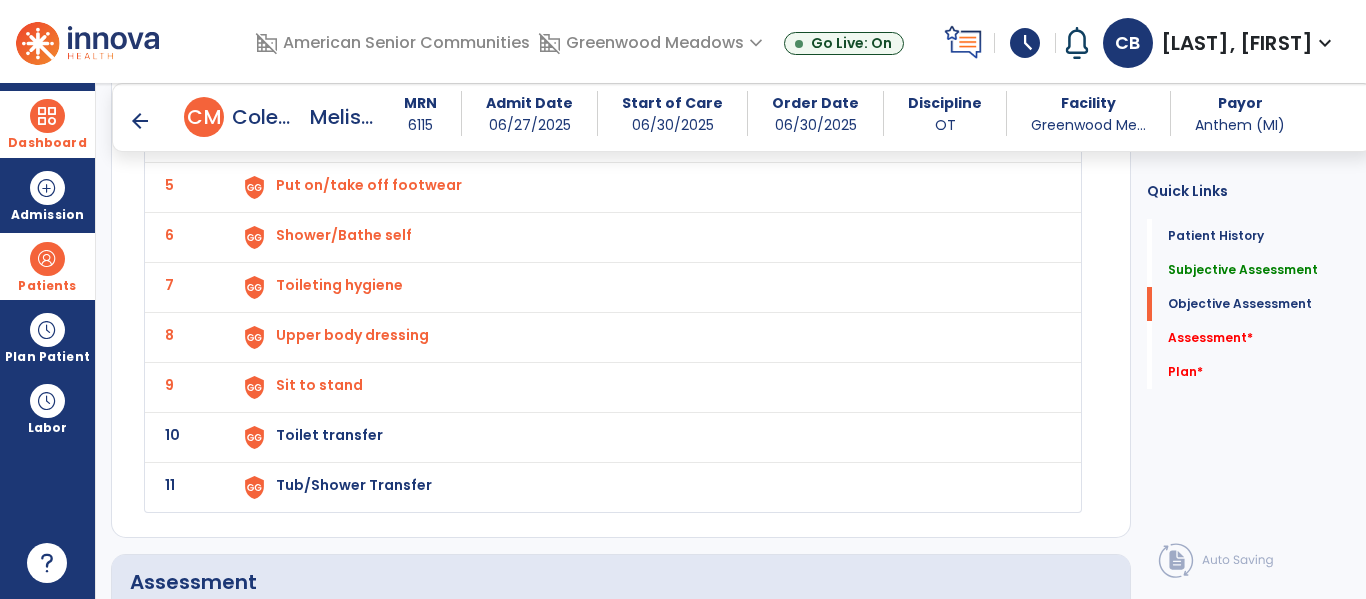 click on "Toilet transfer" at bounding box center [646, -13] 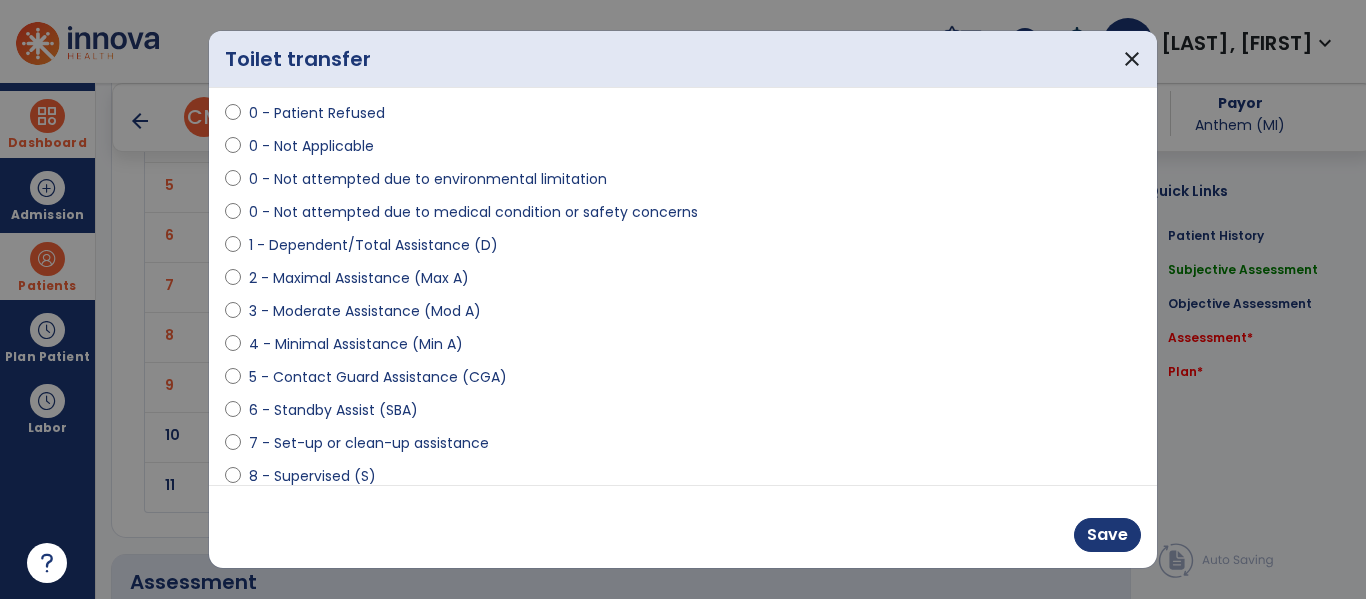 scroll, scrollTop: 111, scrollLeft: 0, axis: vertical 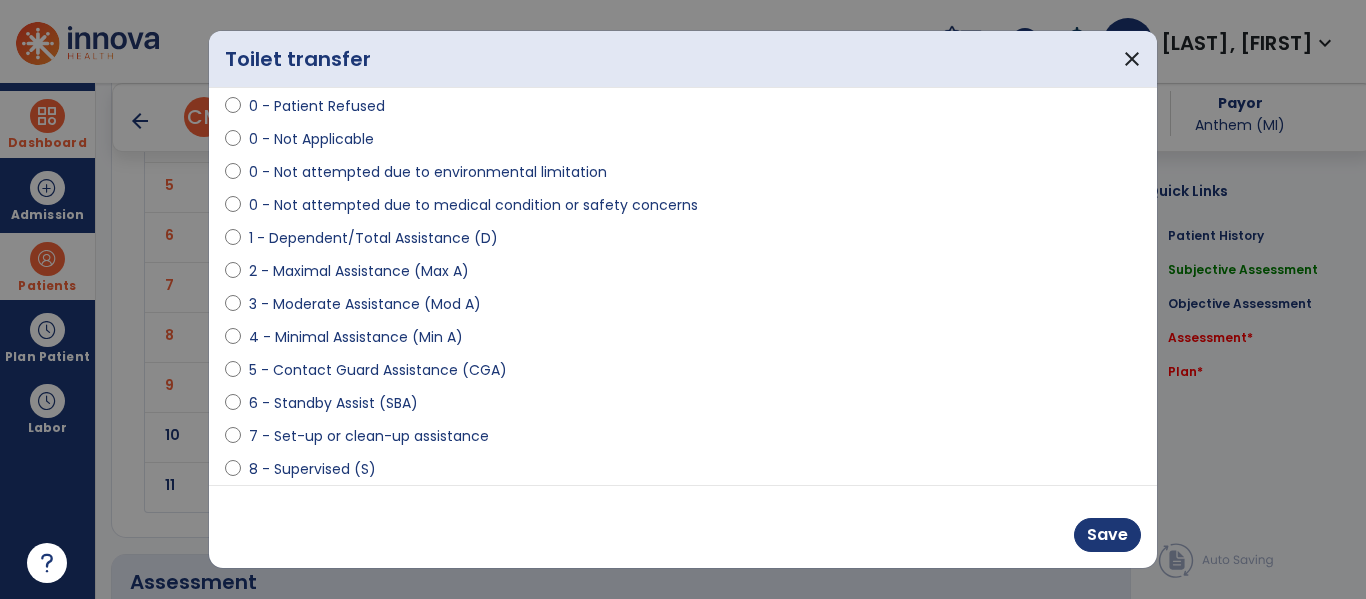 drag, startPoint x: 324, startPoint y: 108, endPoint x: 397, endPoint y: 139, distance: 79.30952 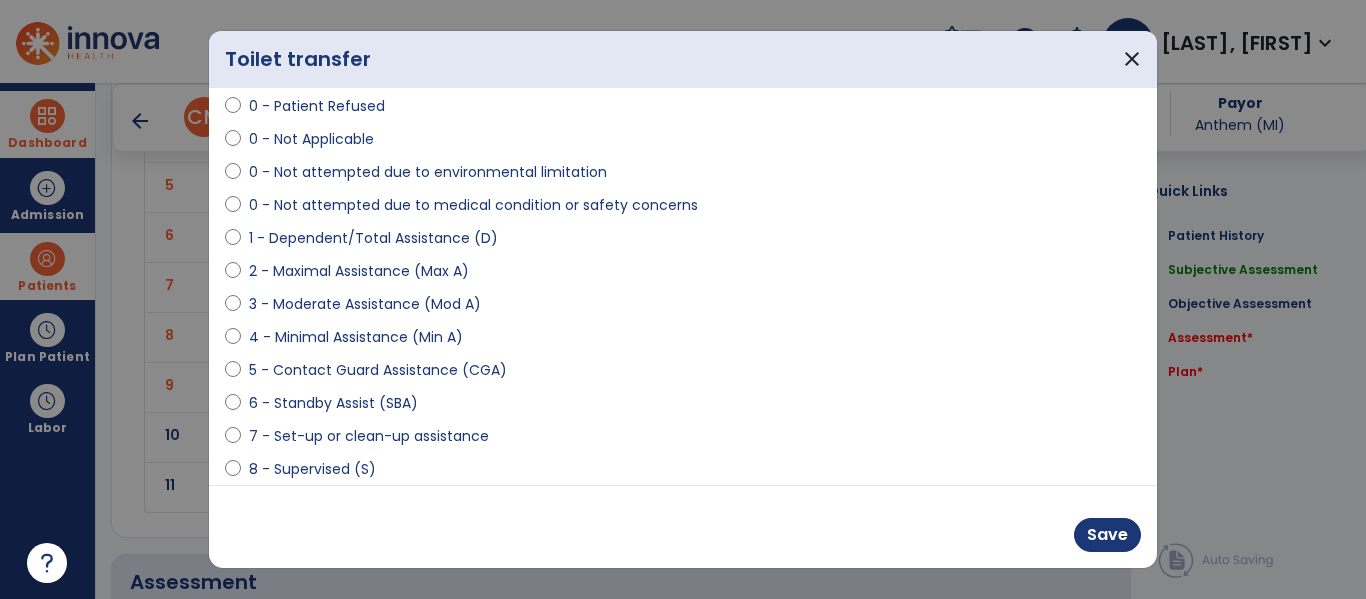 drag, startPoint x: 360, startPoint y: 101, endPoint x: 614, endPoint y: 232, distance: 285.79187 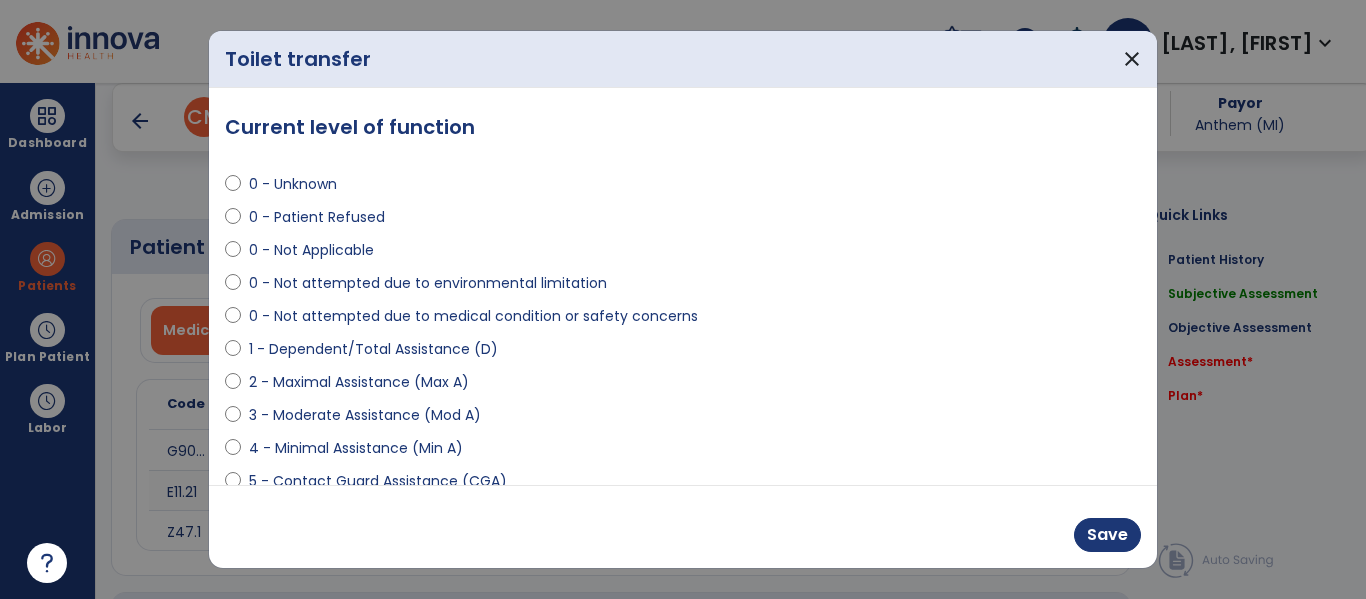 scroll, scrollTop: 0, scrollLeft: 0, axis: both 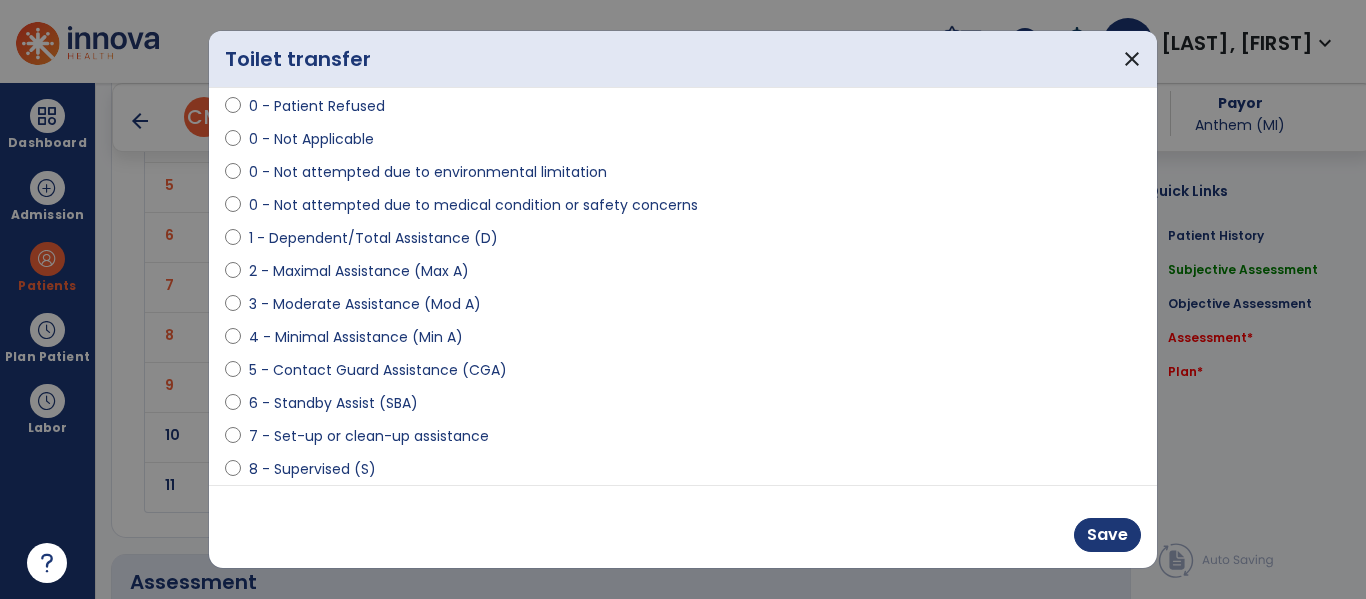 click on "0 - Patient Refused" at bounding box center (317, 106) 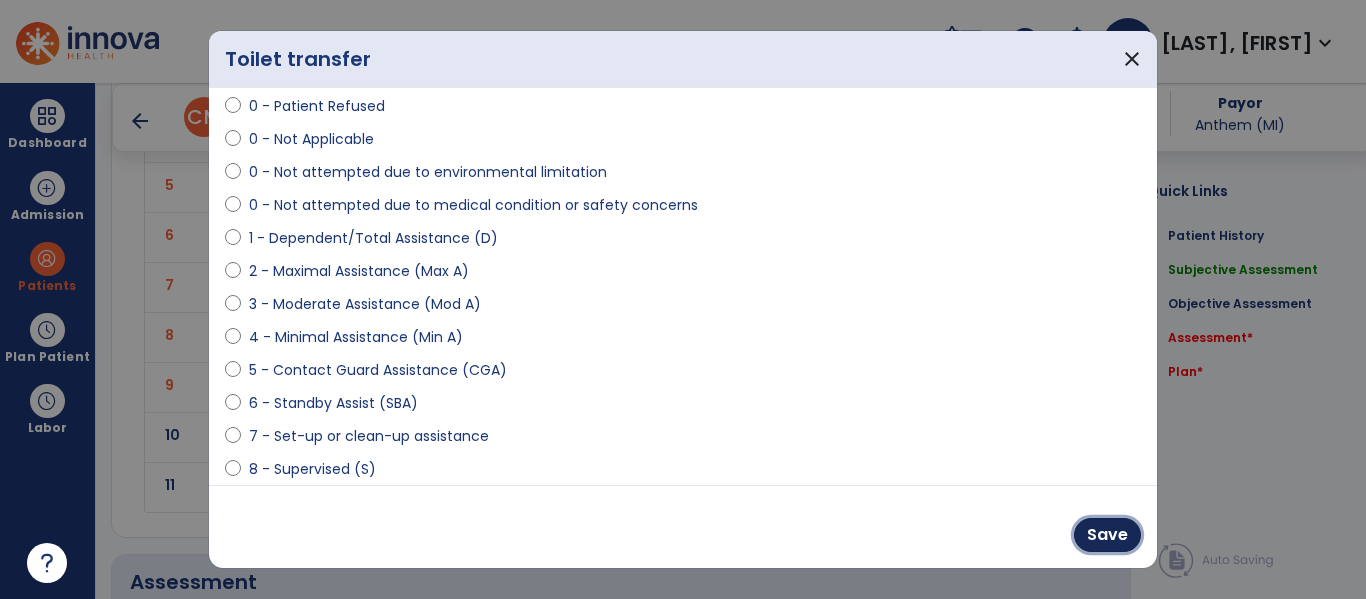 drag, startPoint x: 1103, startPoint y: 543, endPoint x: 917, endPoint y: 527, distance: 186.6869 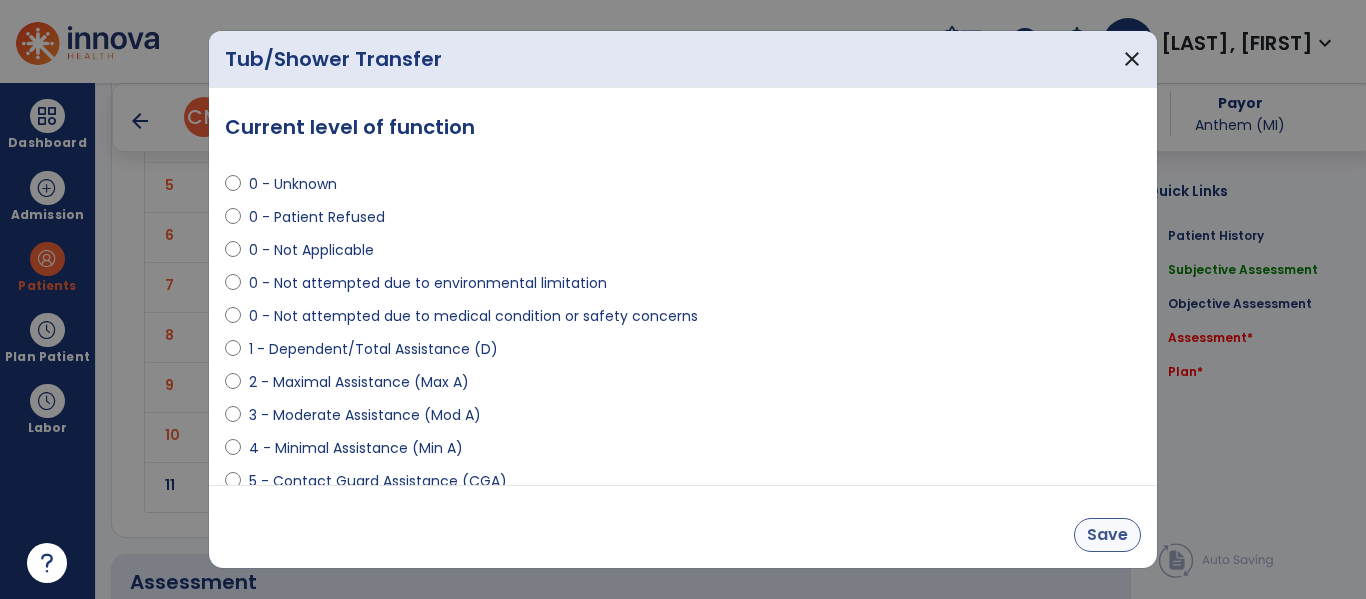 click on "0 - Patient Refused" at bounding box center [317, 217] 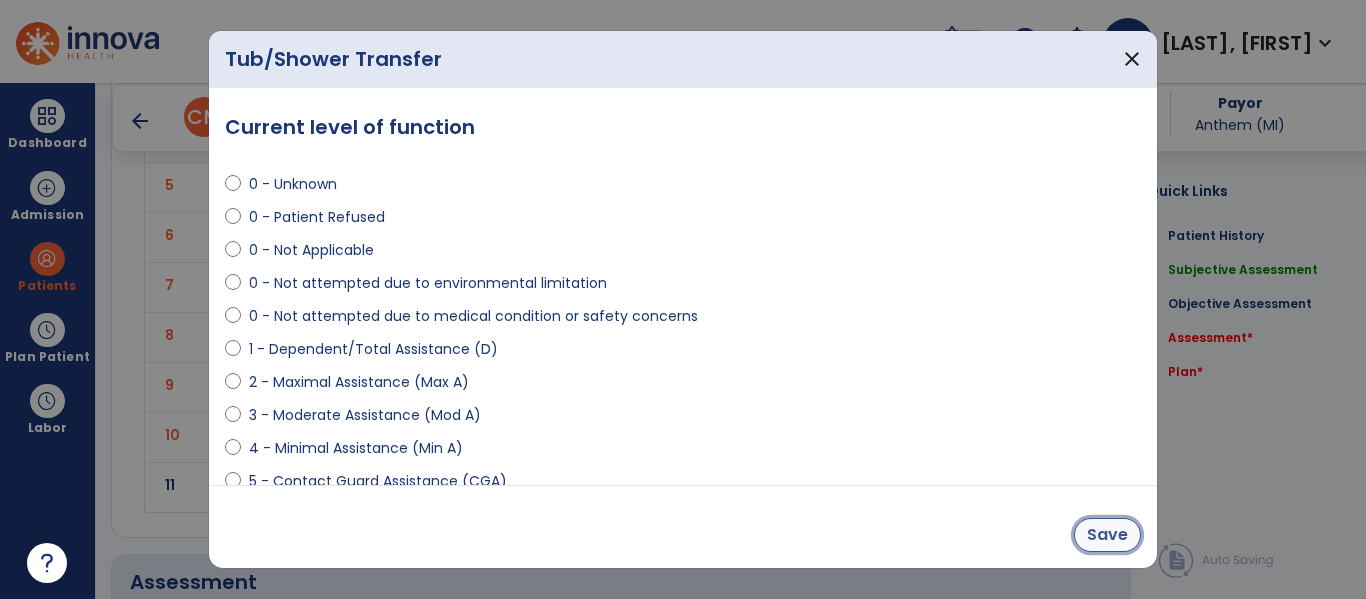 click on "Save" at bounding box center (1107, 535) 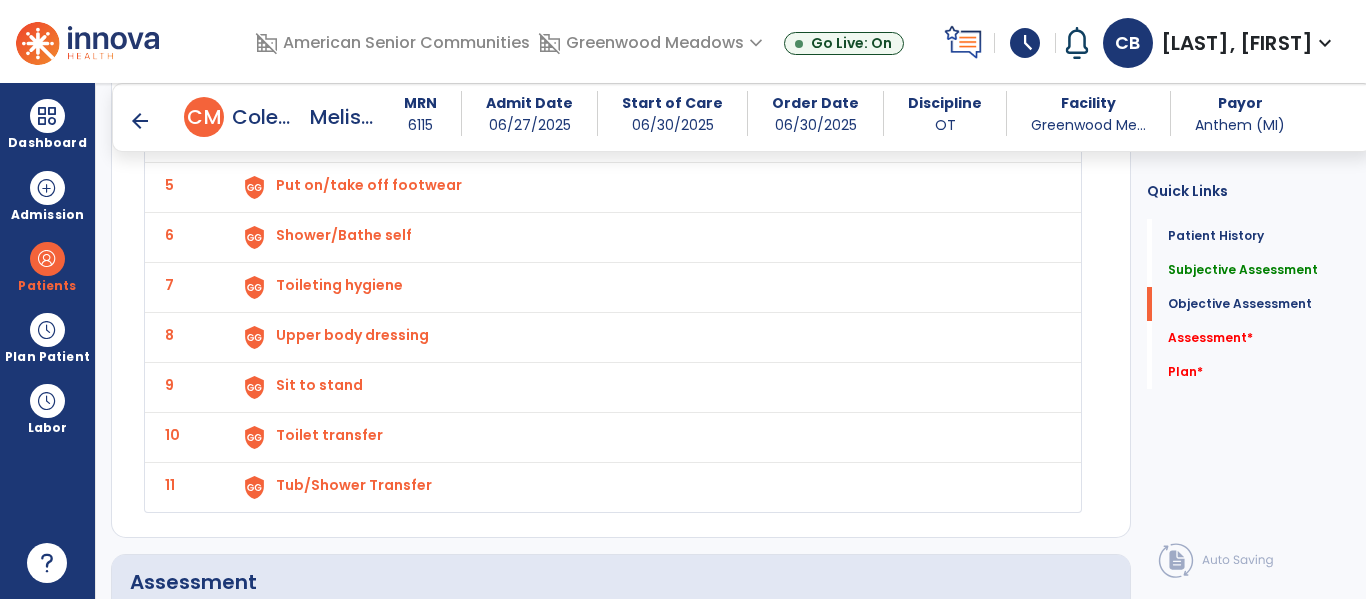 scroll, scrollTop: 2668, scrollLeft: 0, axis: vertical 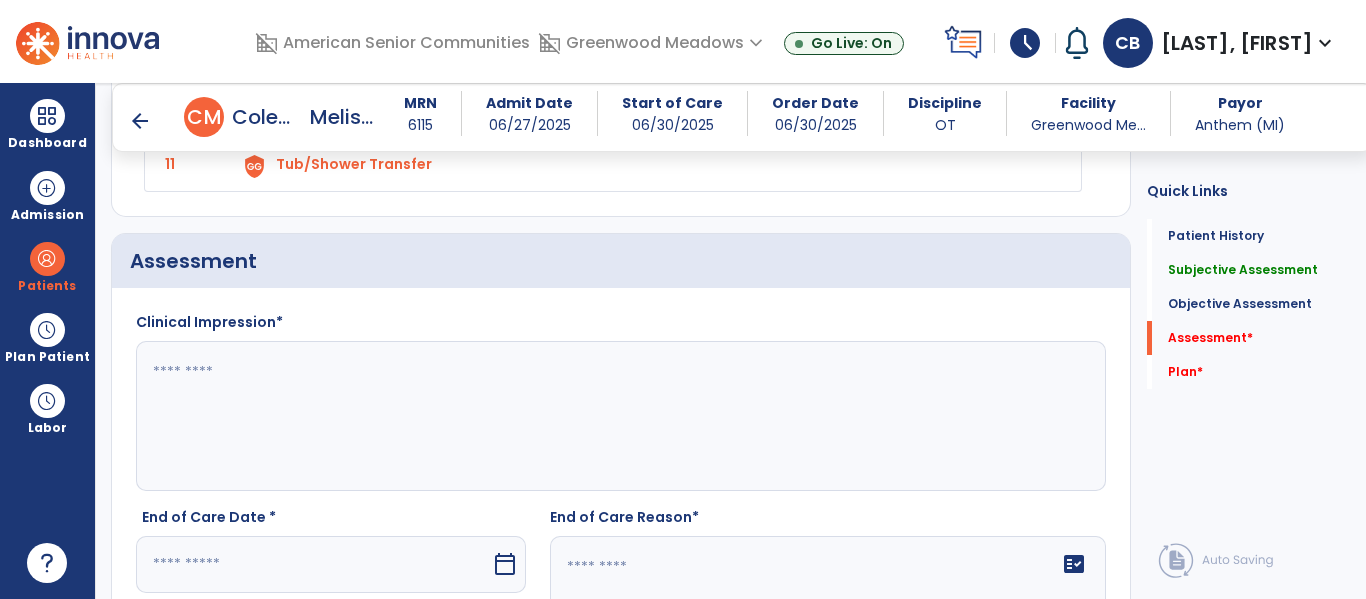 click 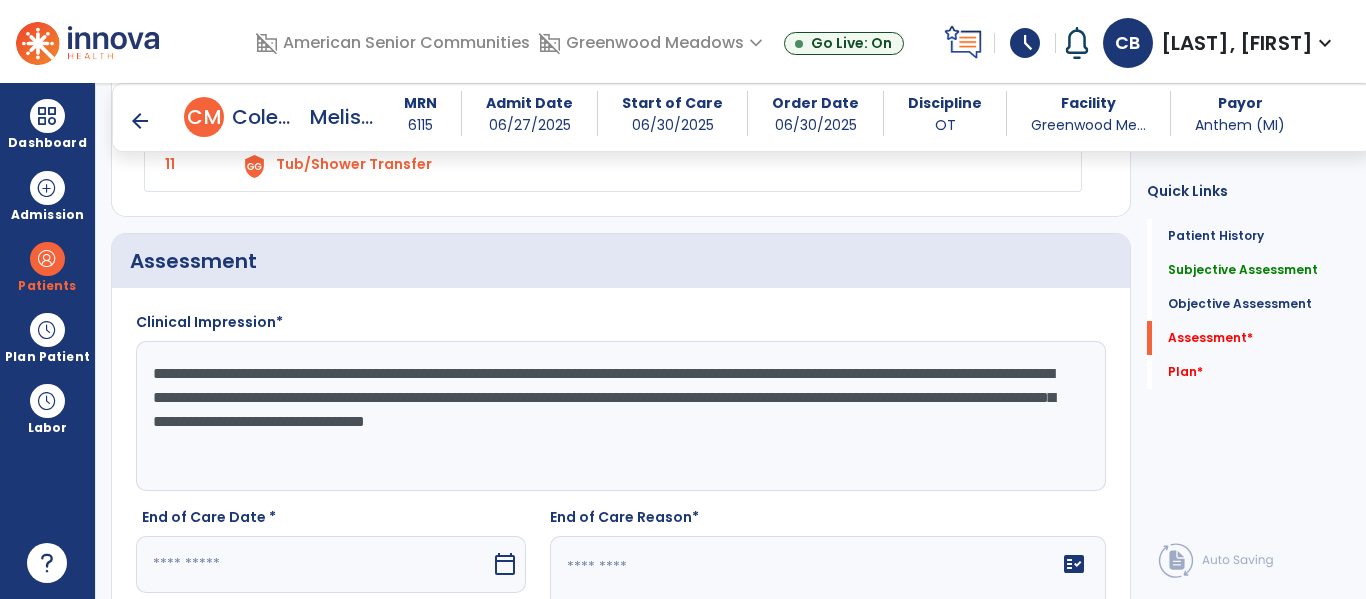 drag, startPoint x: 1026, startPoint y: 384, endPoint x: 1011, endPoint y: 382, distance: 15.132746 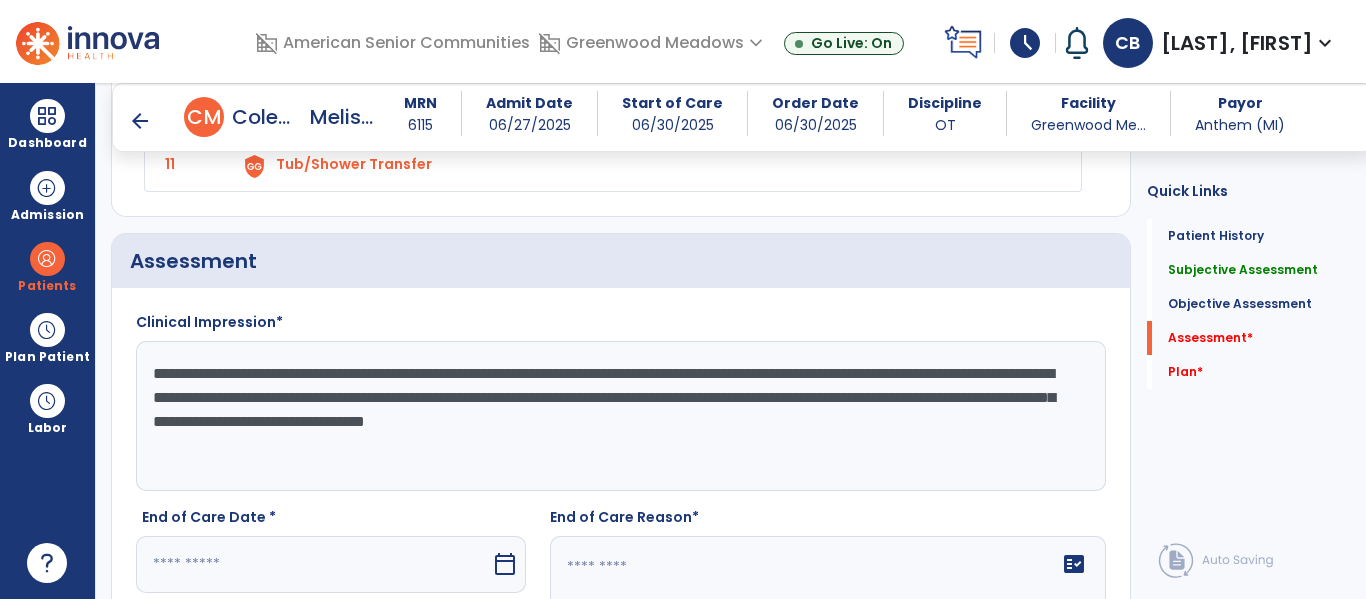 click on "**********" 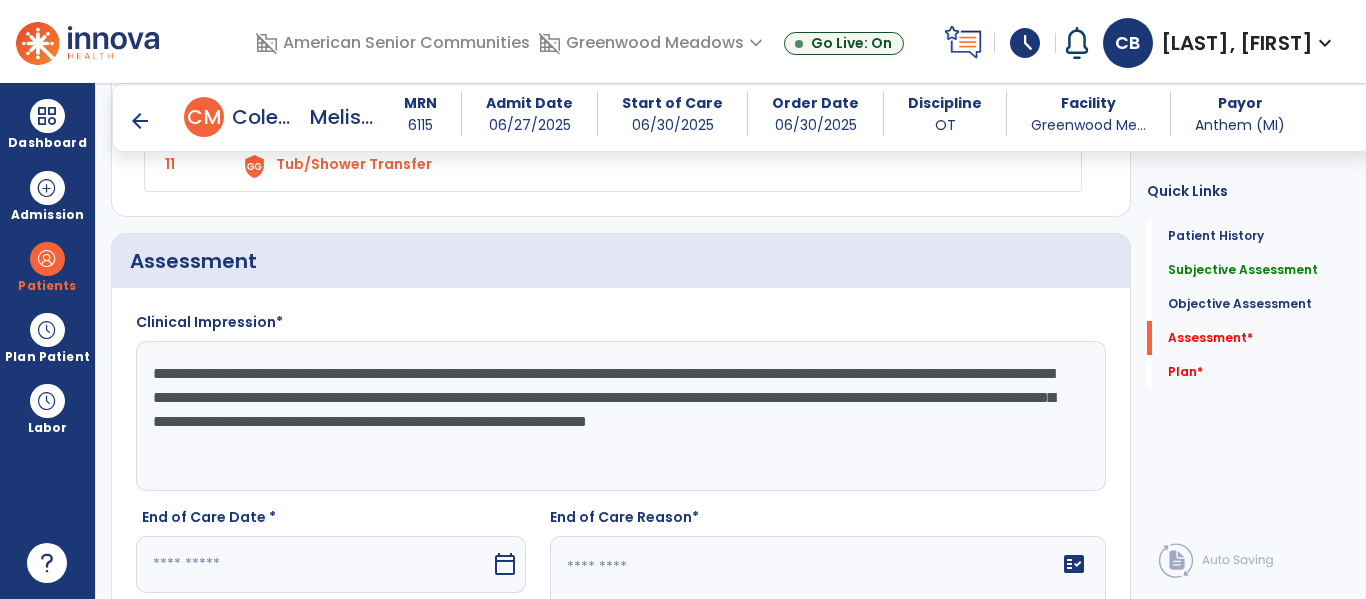 type on "**********" 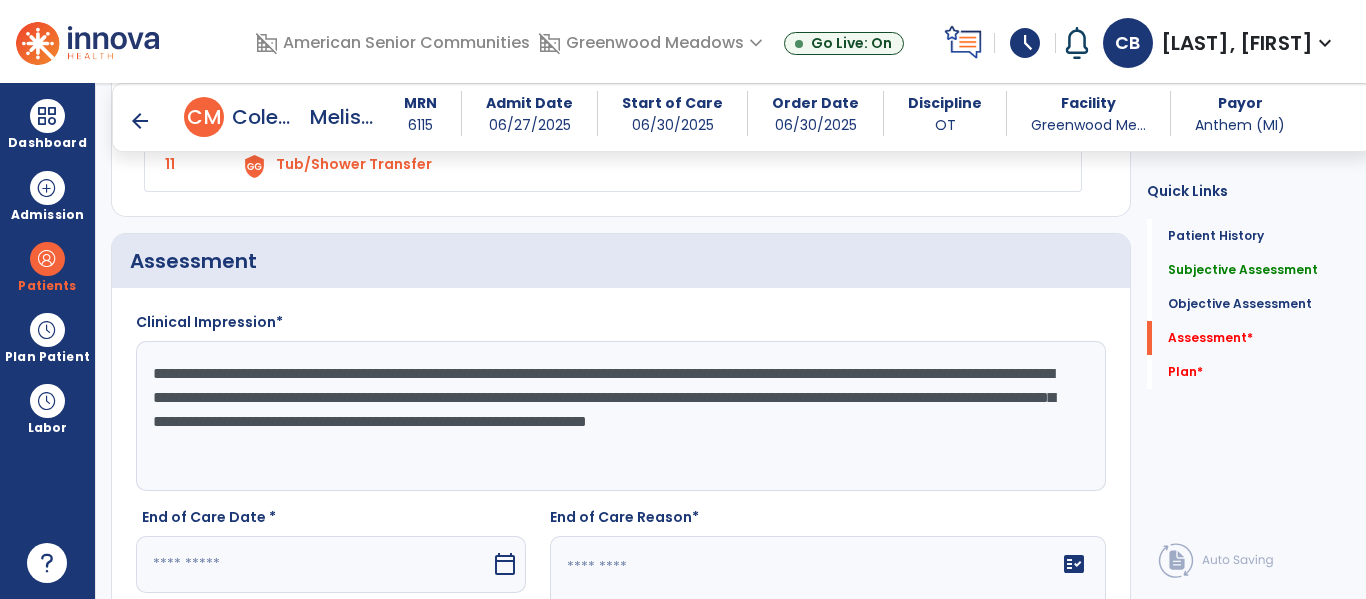 click at bounding box center [313, 564] 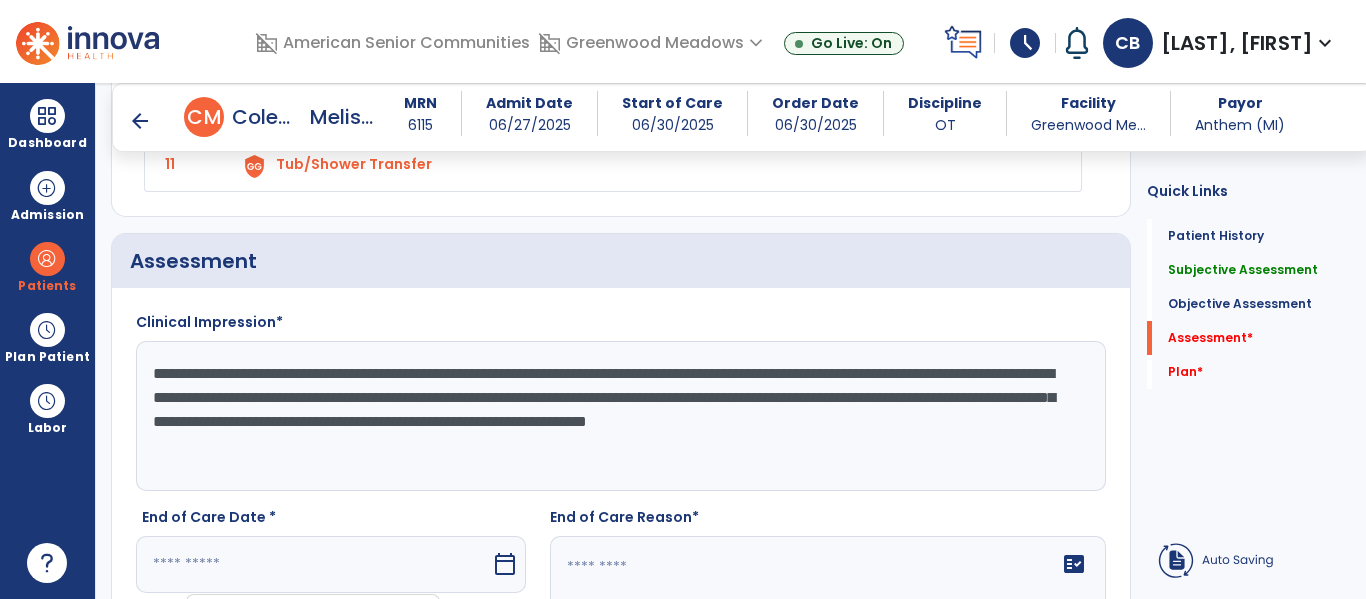 scroll, scrollTop: 3016, scrollLeft: 0, axis: vertical 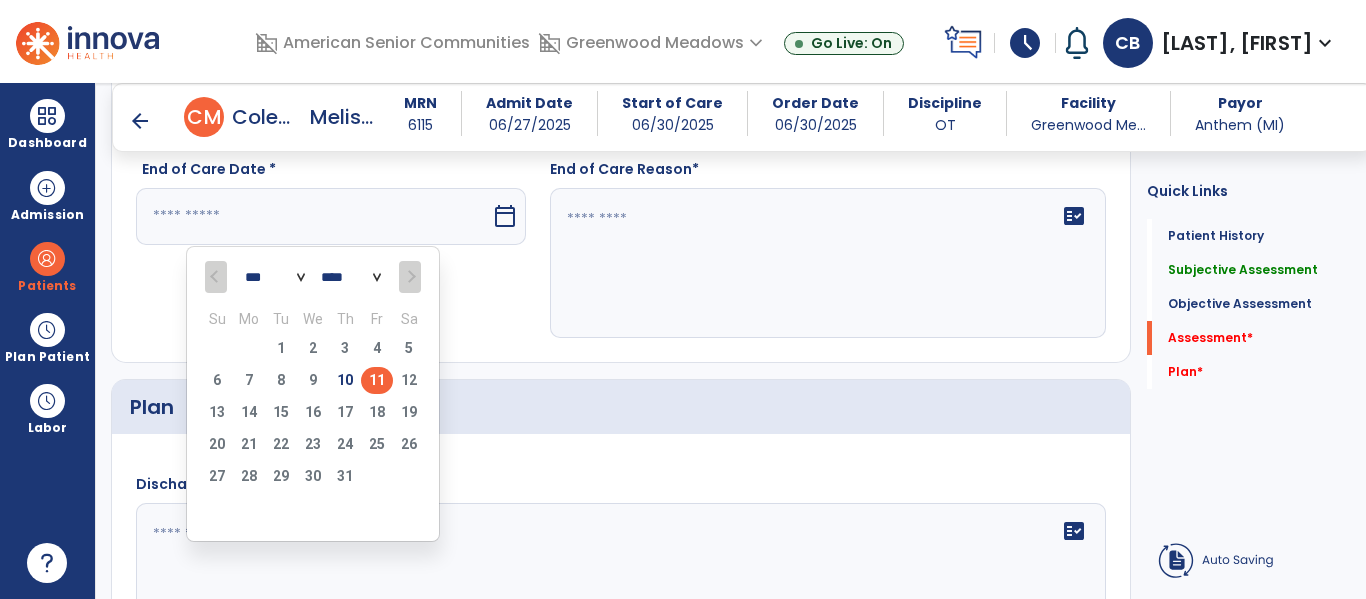click on "11" at bounding box center (377, 380) 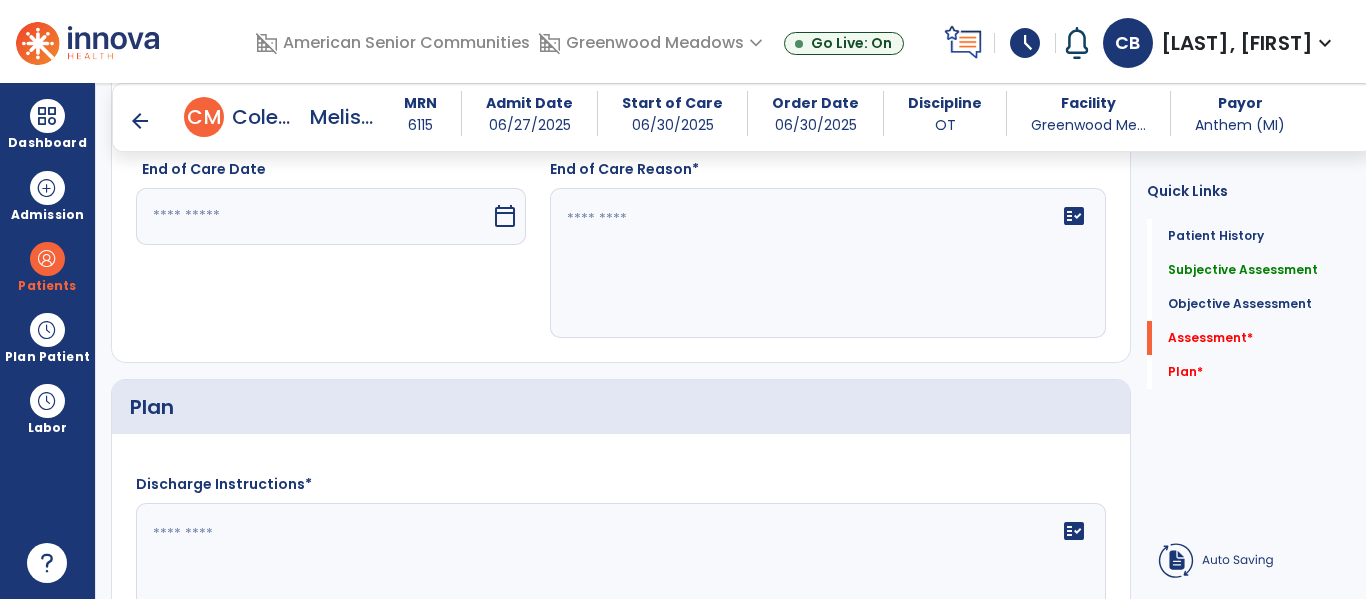 type on "*********" 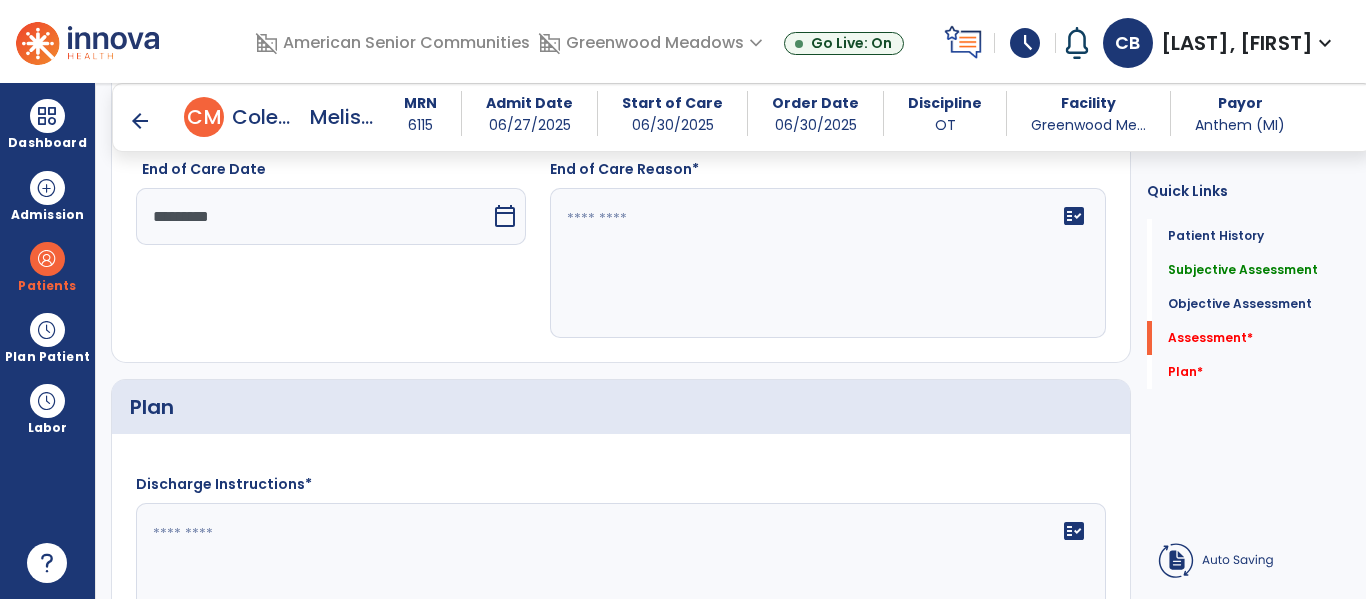 click on "fact_check" 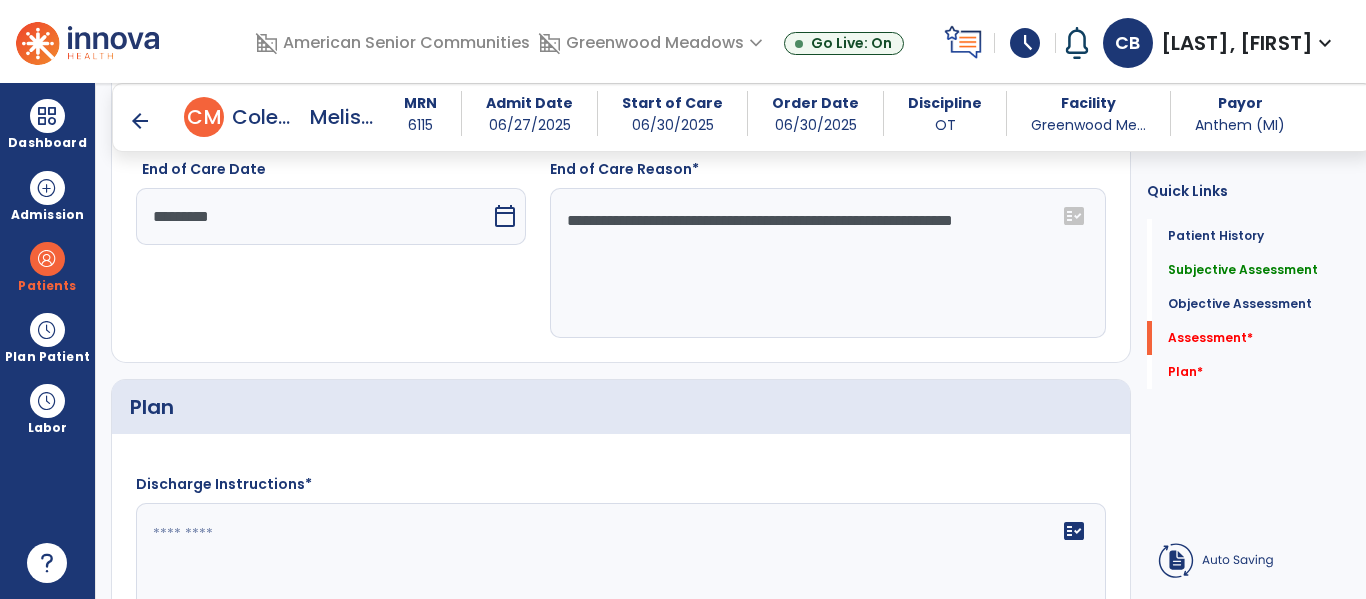 click on "**********" 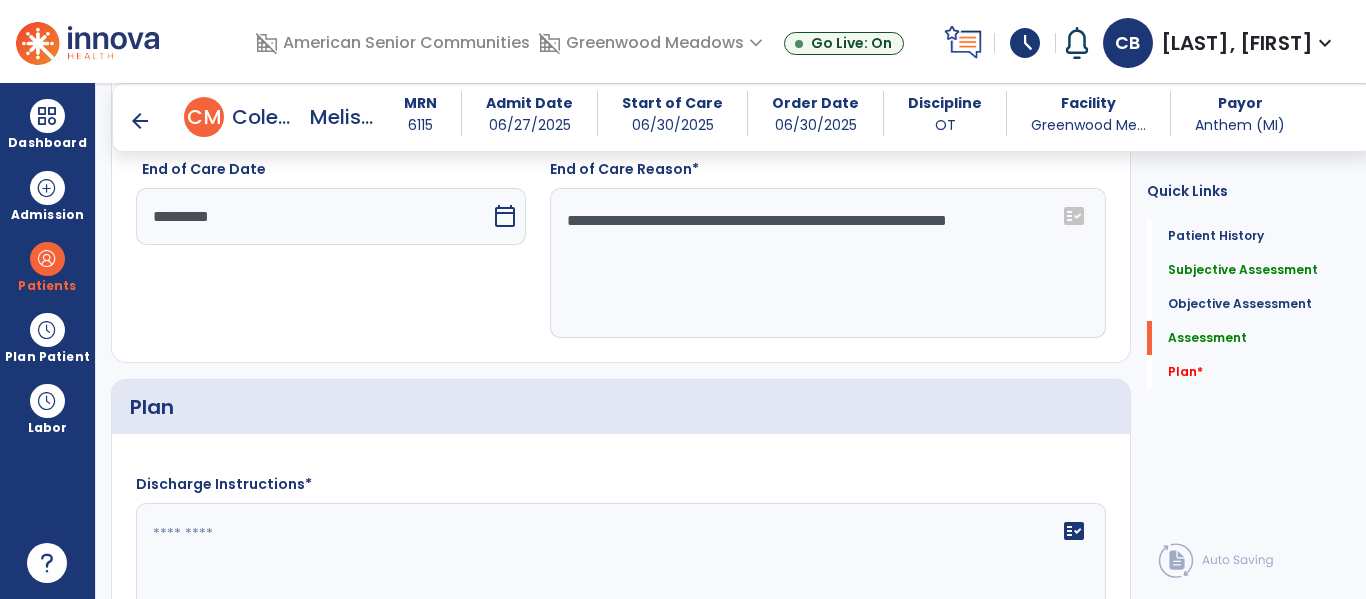 type on "**********" 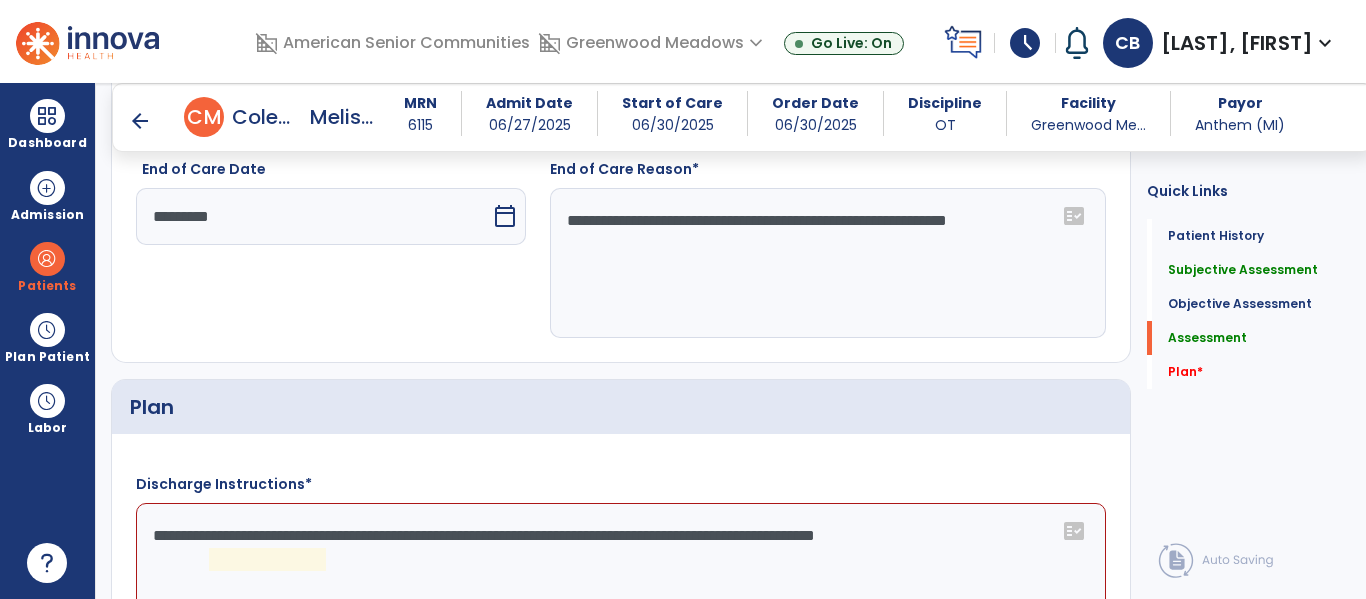 click on "**********" 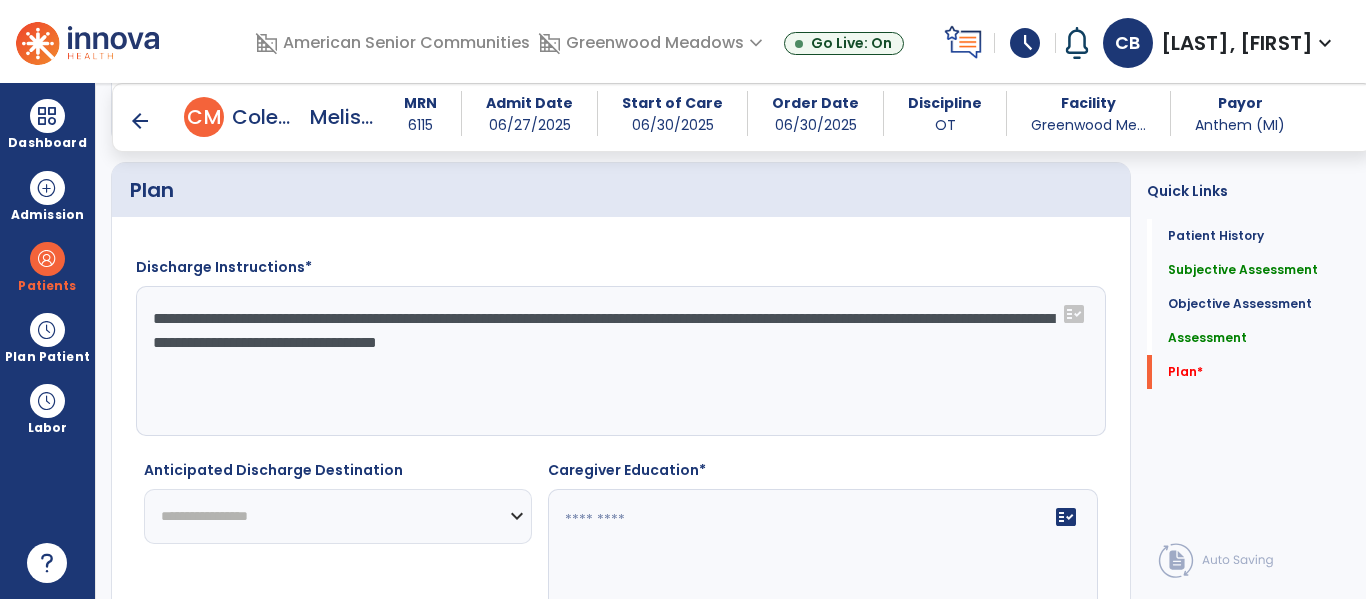 scroll, scrollTop: 3235, scrollLeft: 0, axis: vertical 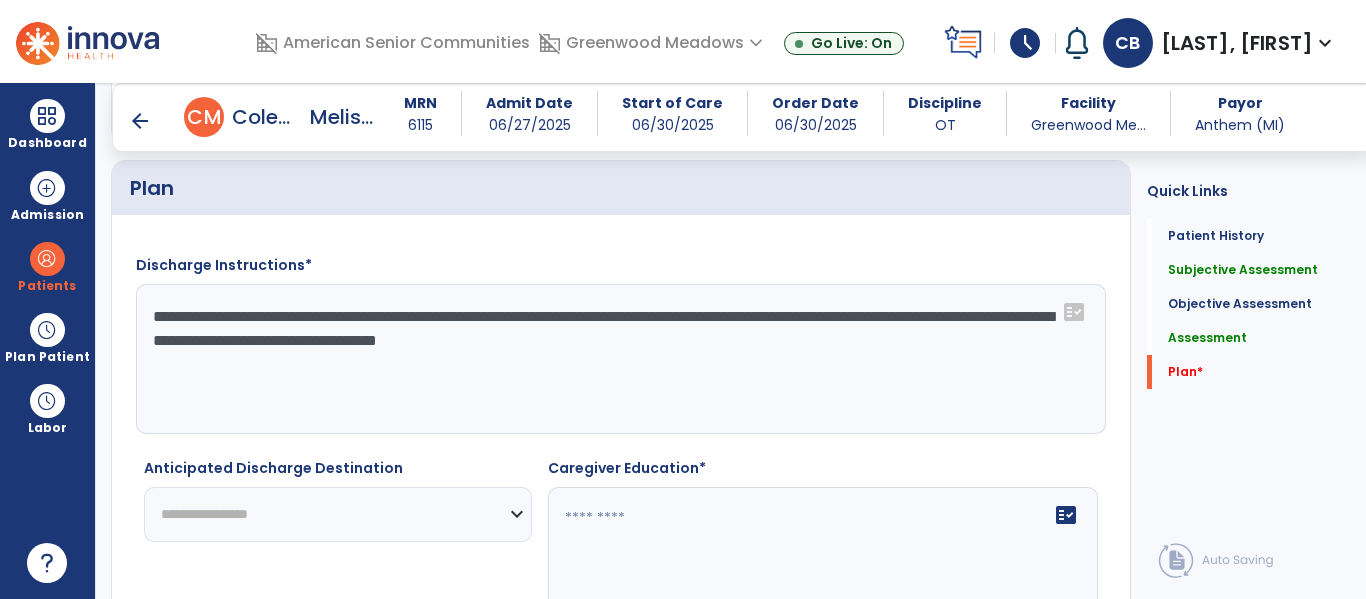 type on "**********" 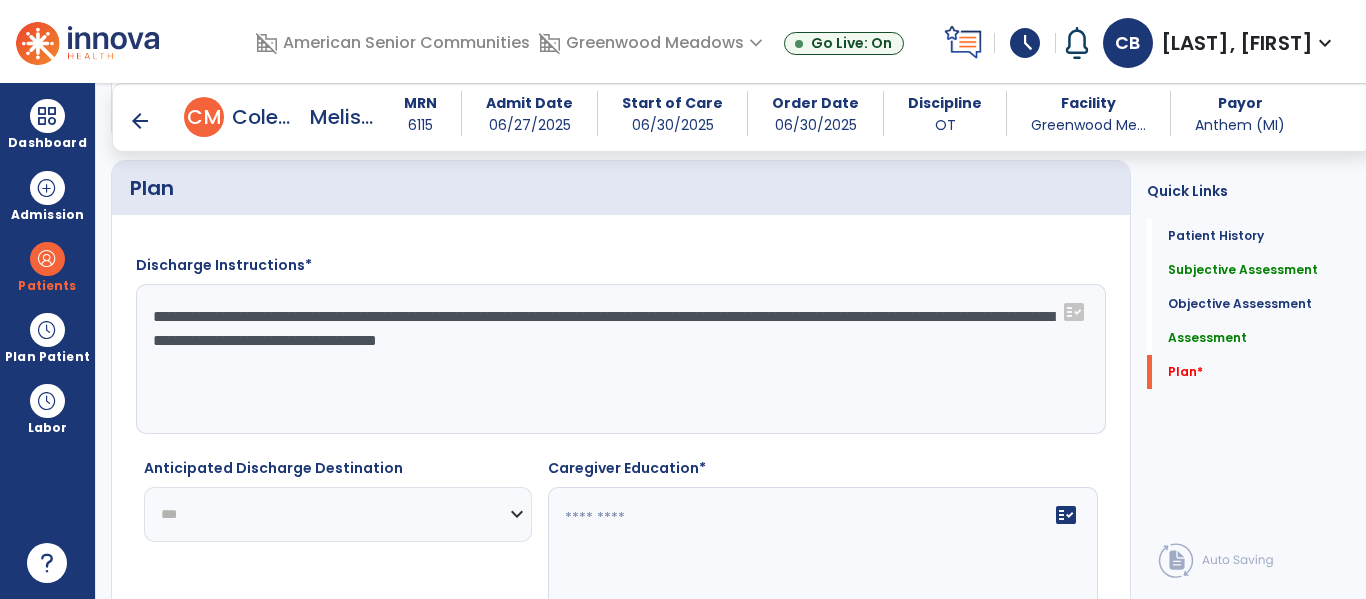 click on "**********" 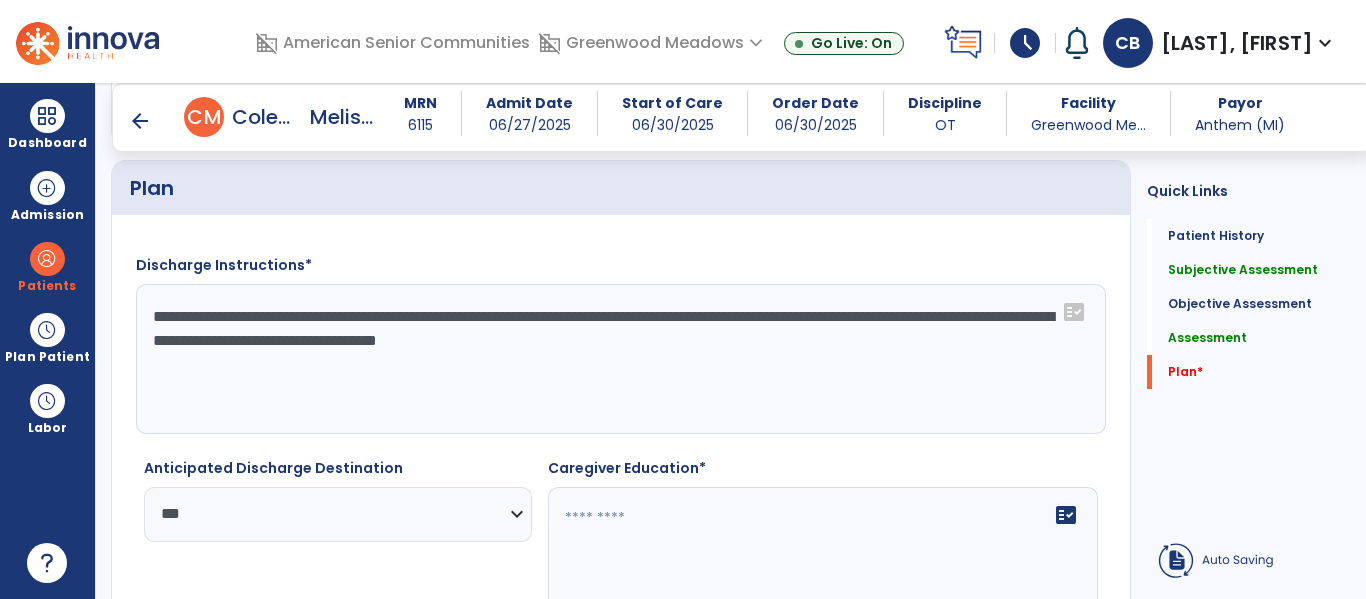 click on "fact_check" 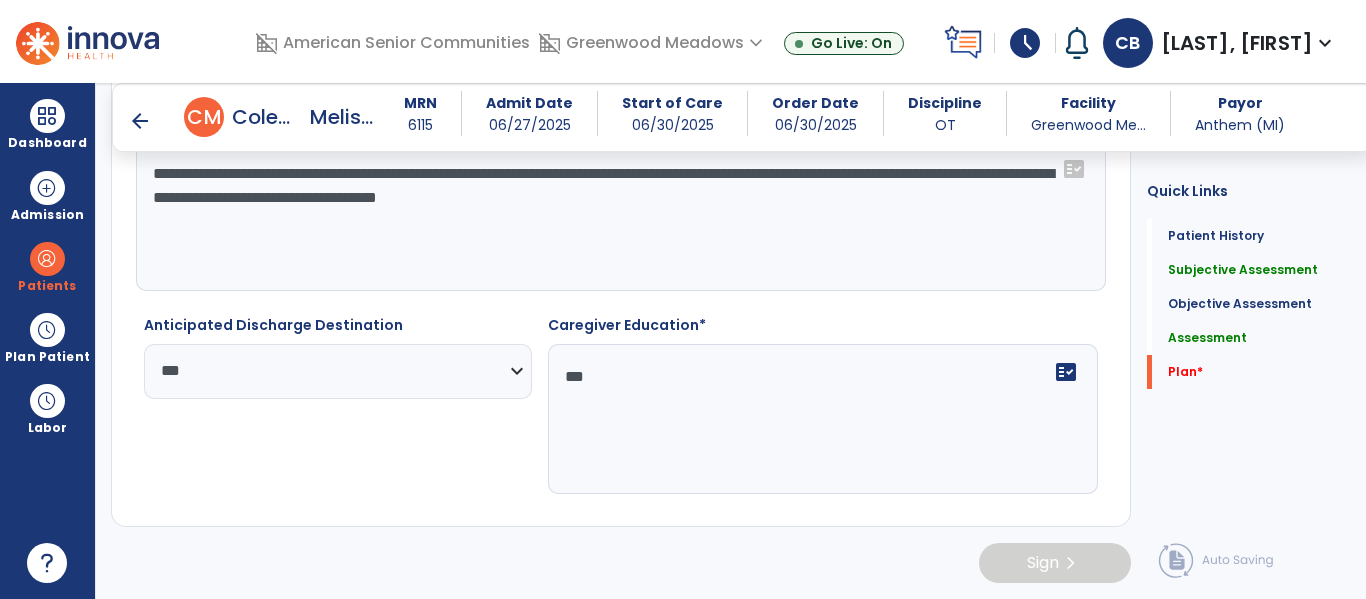 scroll, scrollTop: 3336, scrollLeft: 0, axis: vertical 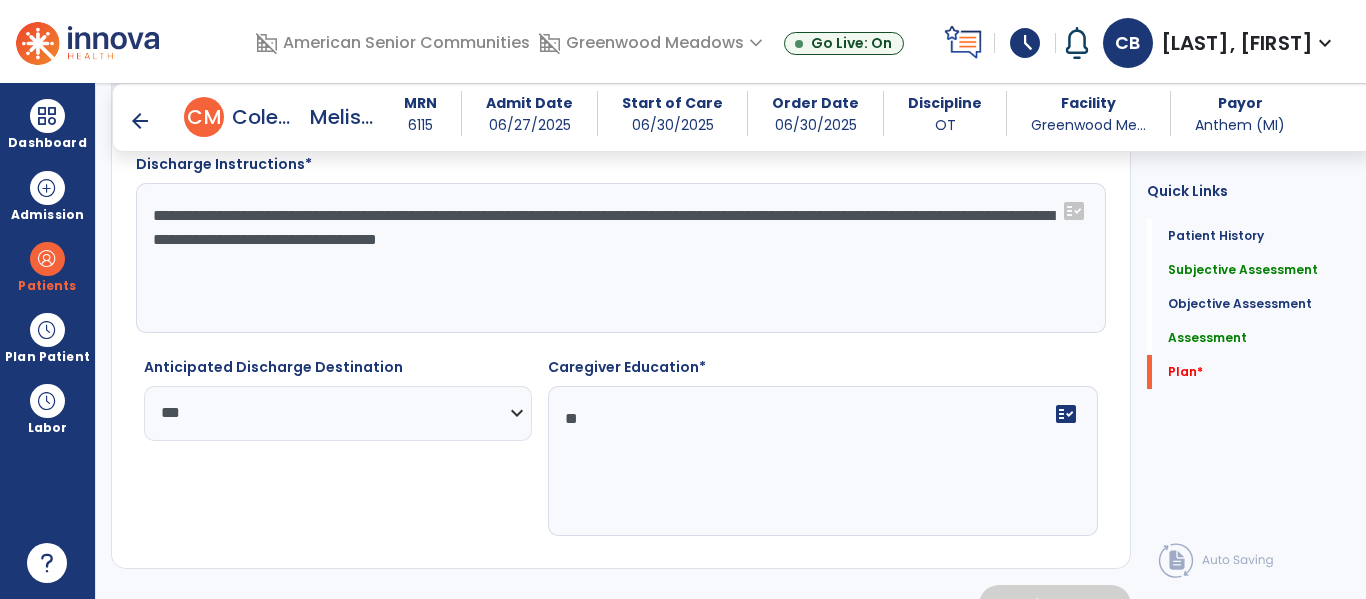 type on "*" 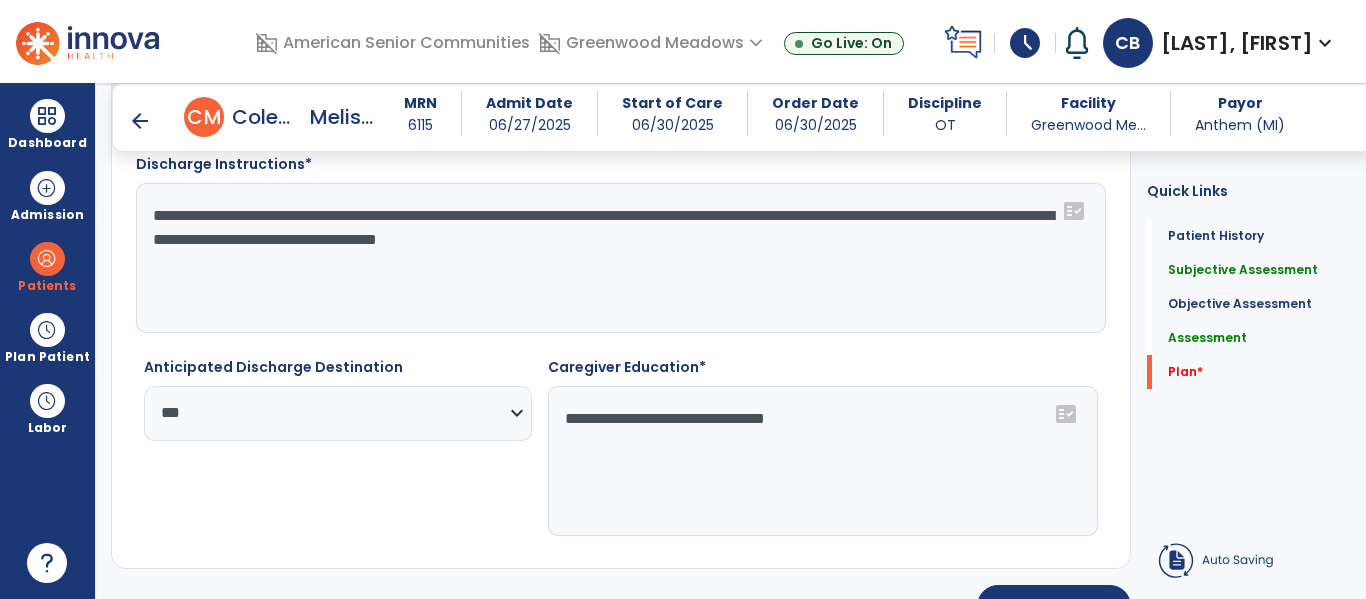 scroll, scrollTop: 3338, scrollLeft: 0, axis: vertical 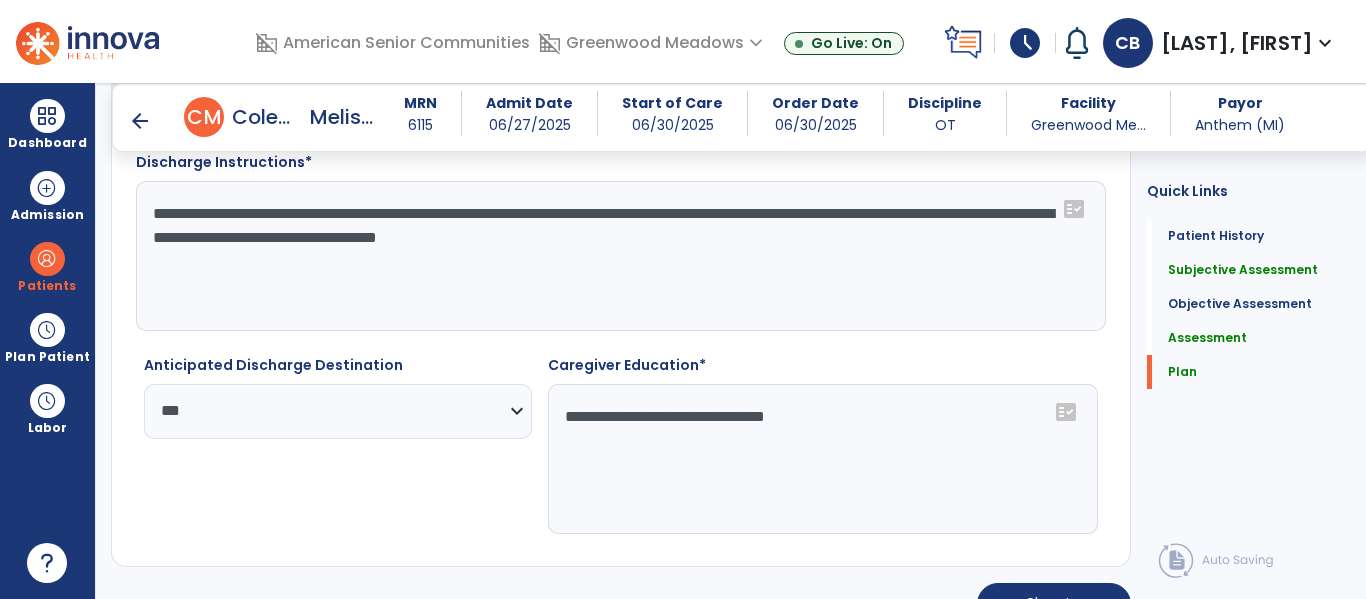 click on "**********" 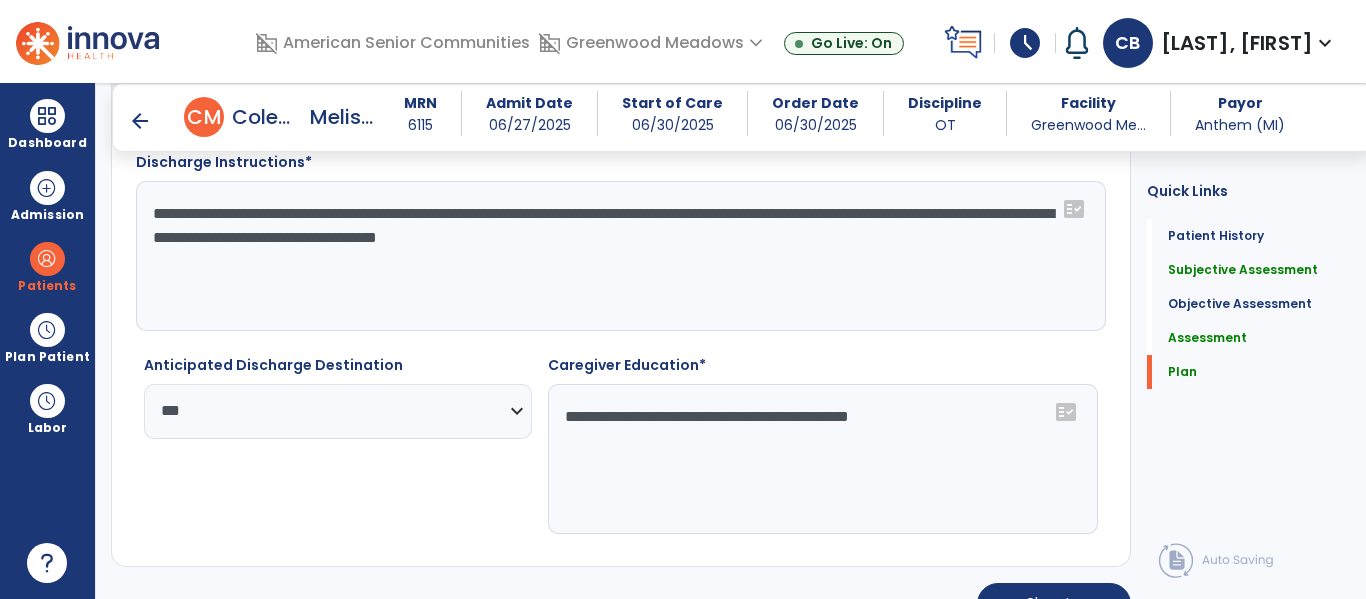 click on "**********" 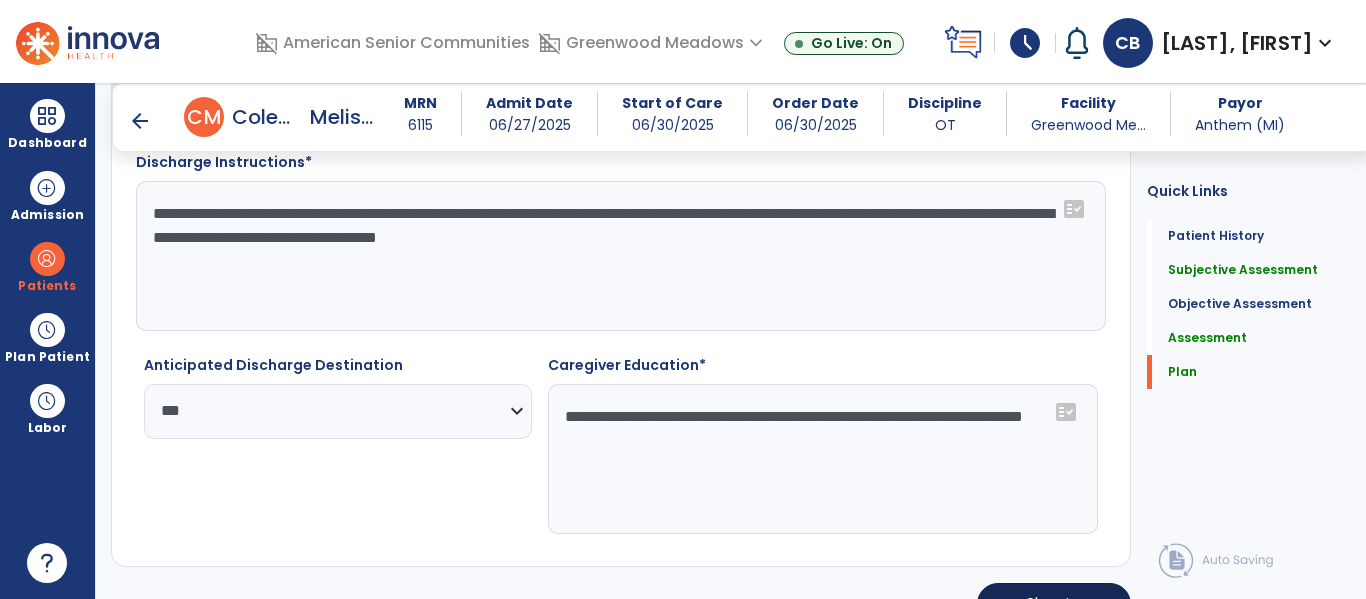 type on "**********" 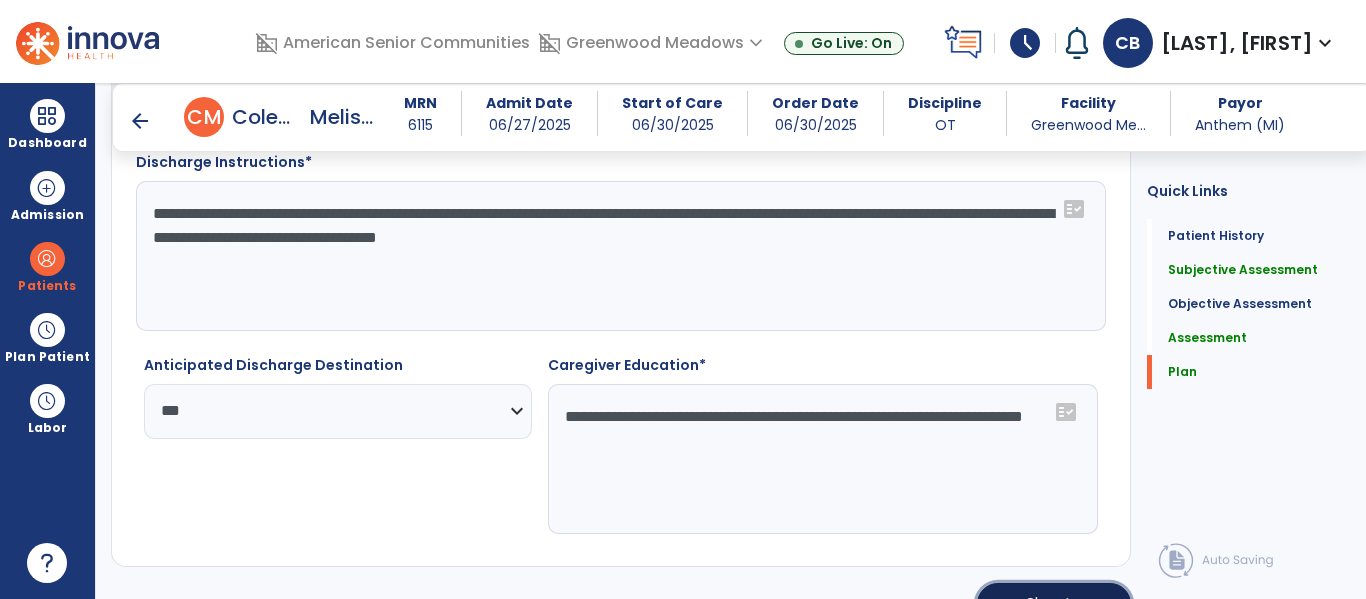 click on "Sign" 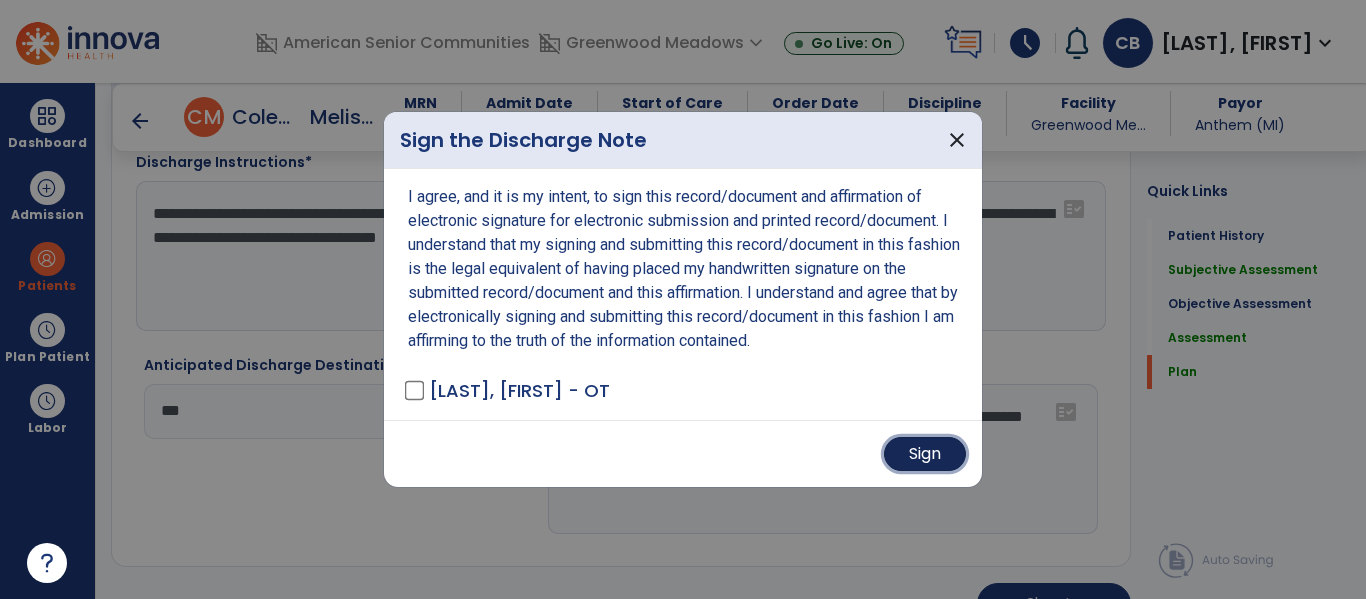 click on "Sign" at bounding box center (925, 454) 